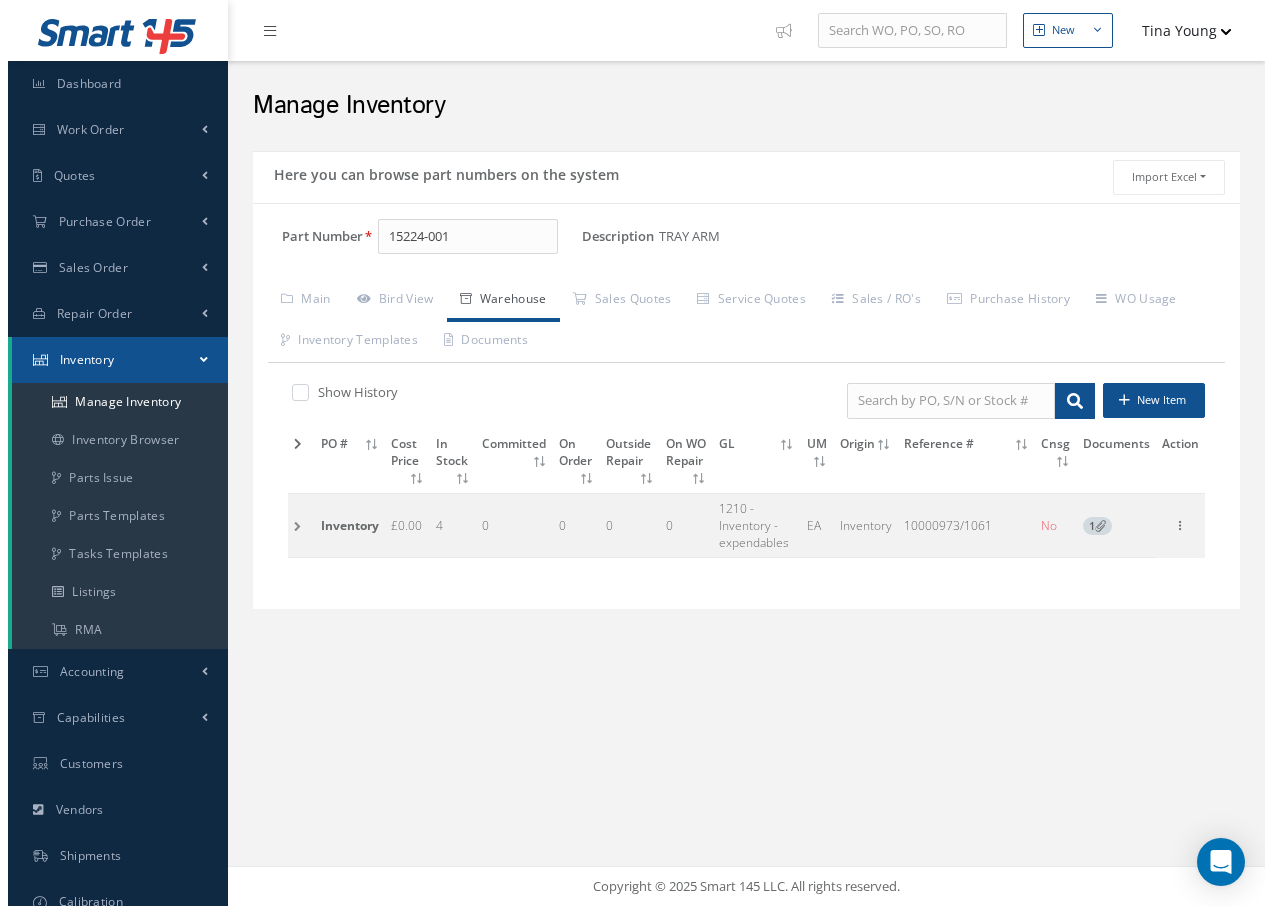 scroll, scrollTop: 0, scrollLeft: 0, axis: both 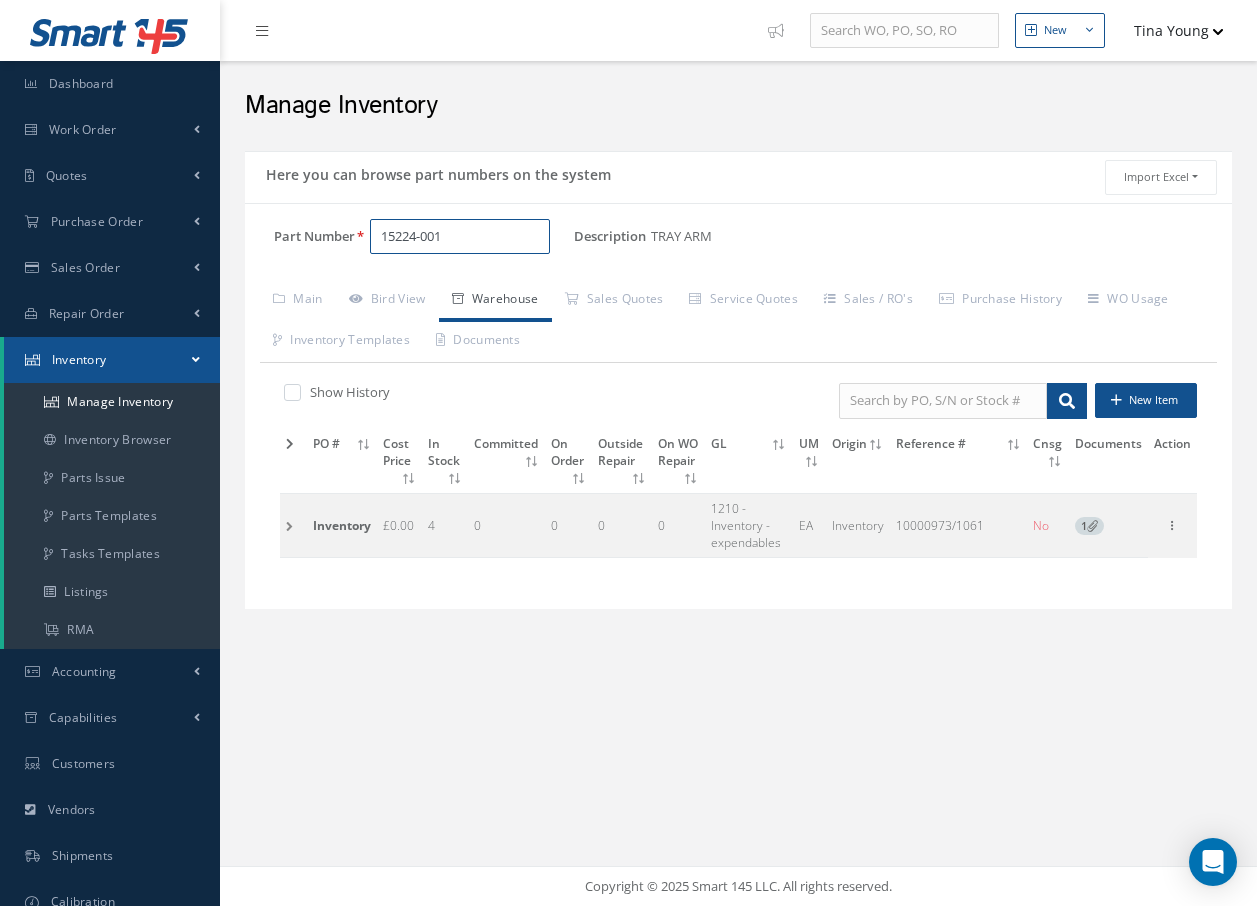 click on "15224-001" at bounding box center (460, 237) 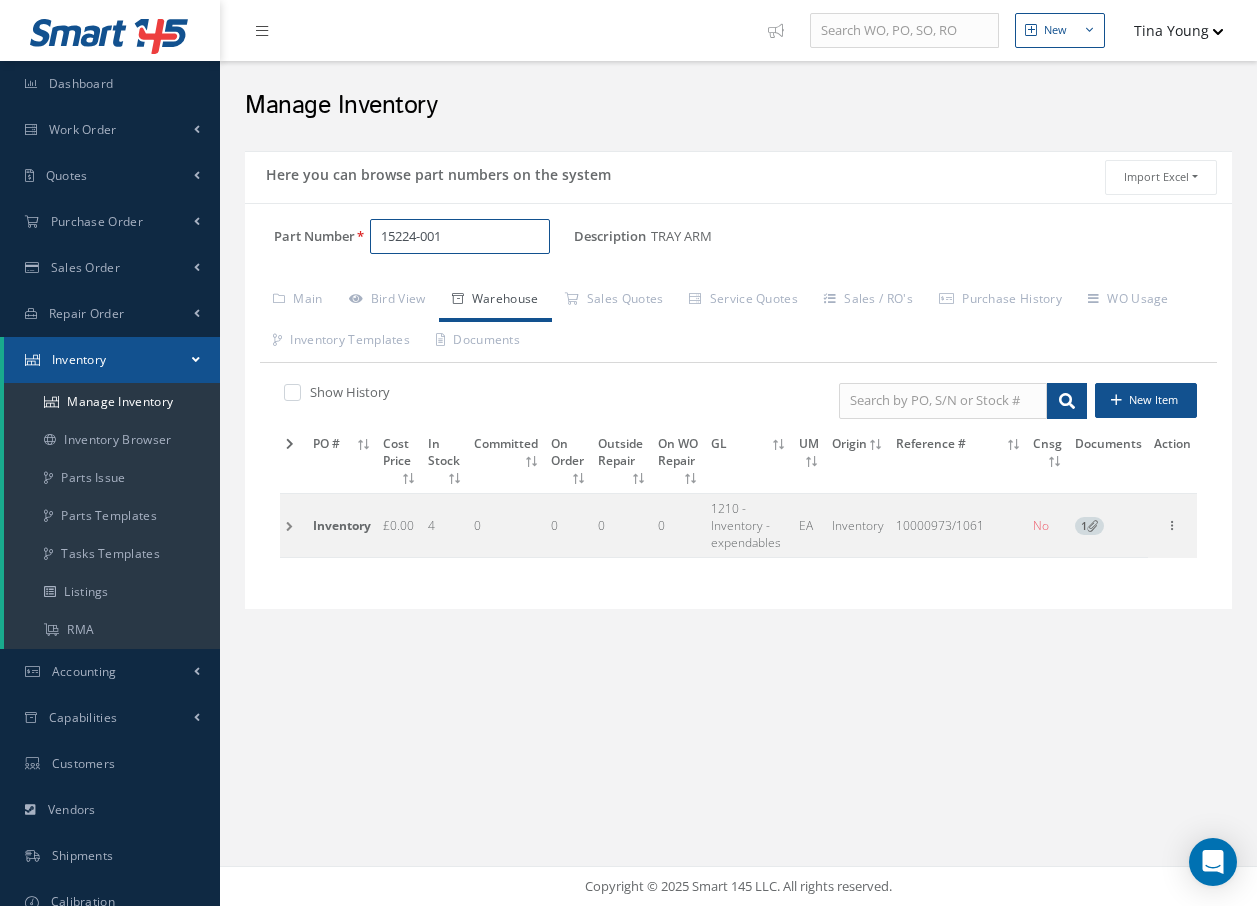 click on "15224-001" at bounding box center [460, 237] 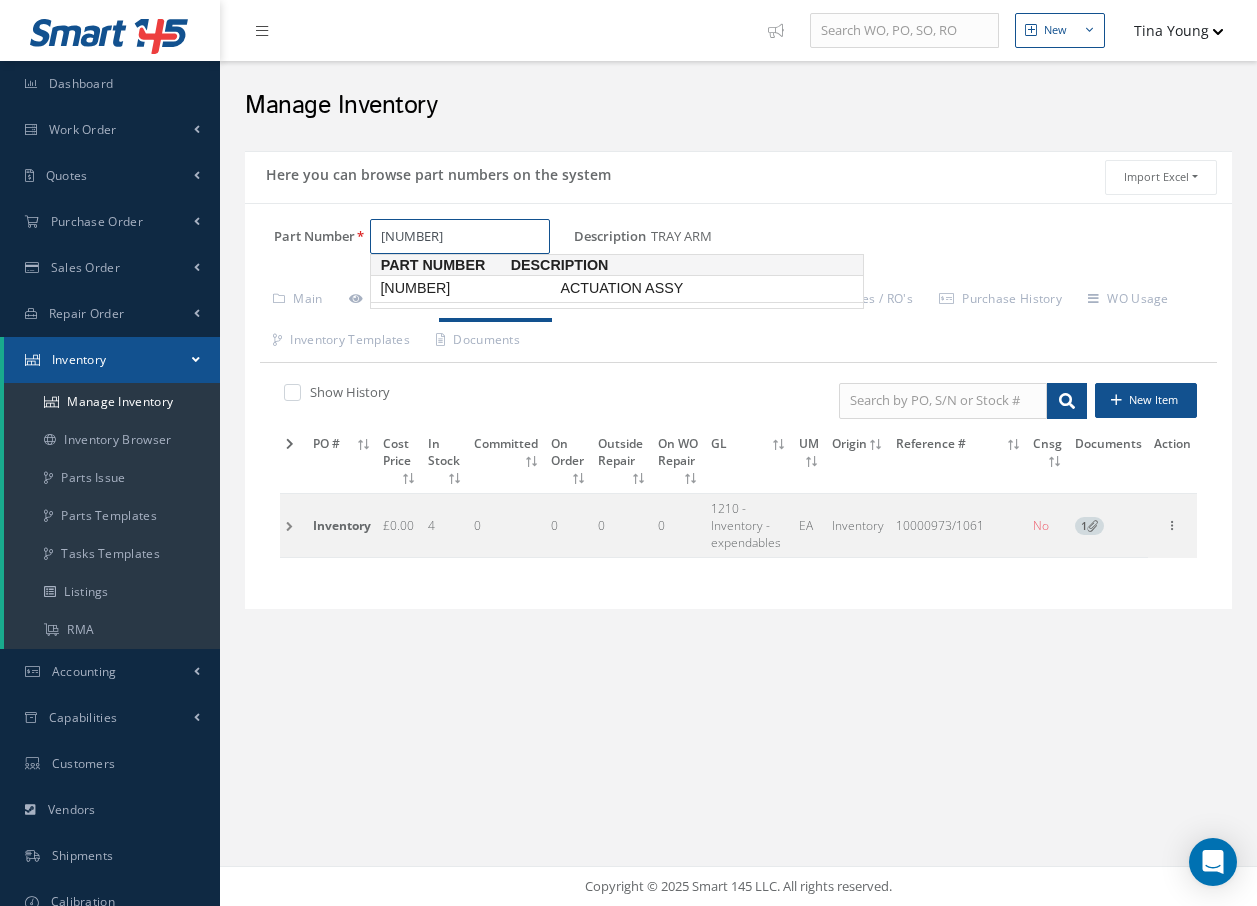 click on "ACTUATION ASSY" at bounding box center [706, 288] 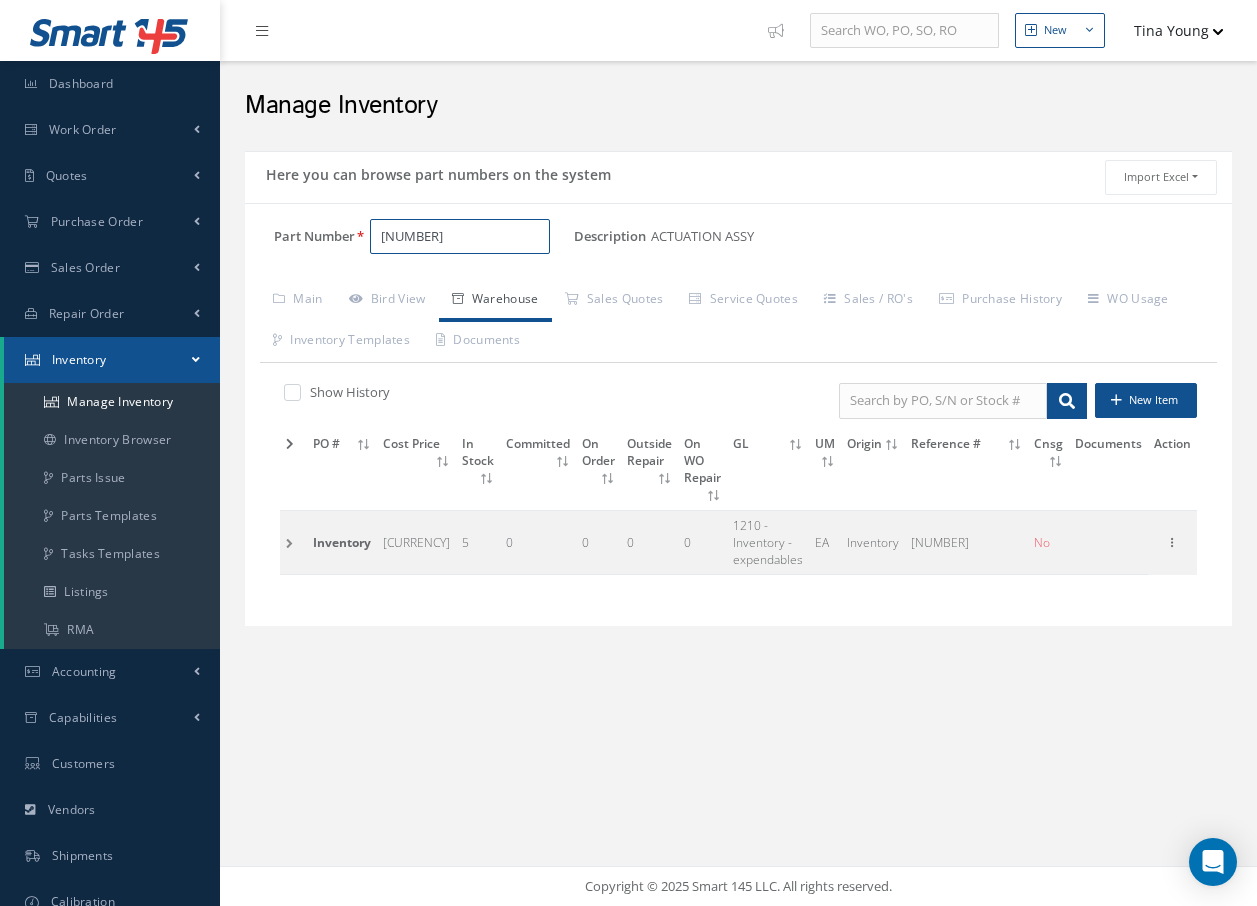 type on "[NUMBER]" 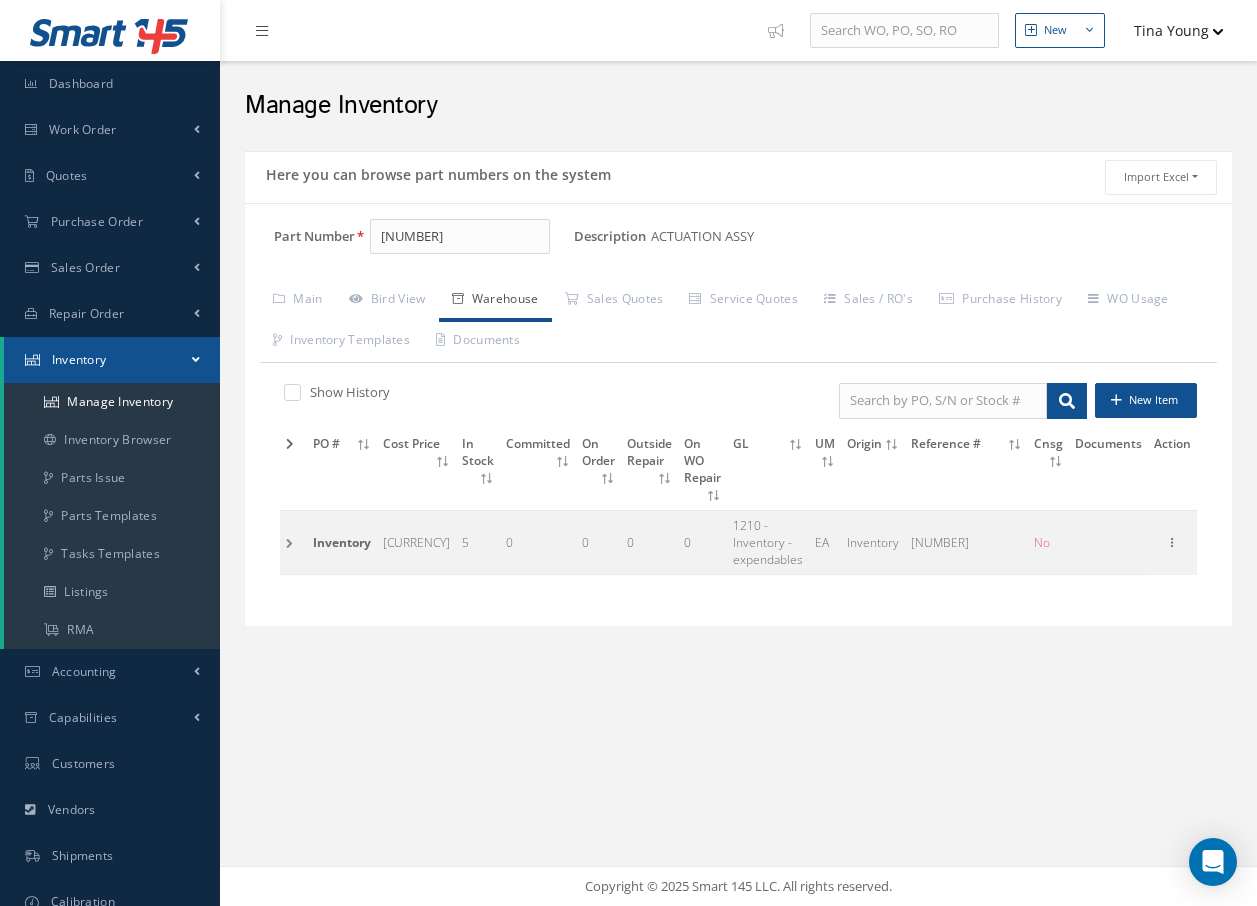 click at bounding box center [293, 543] 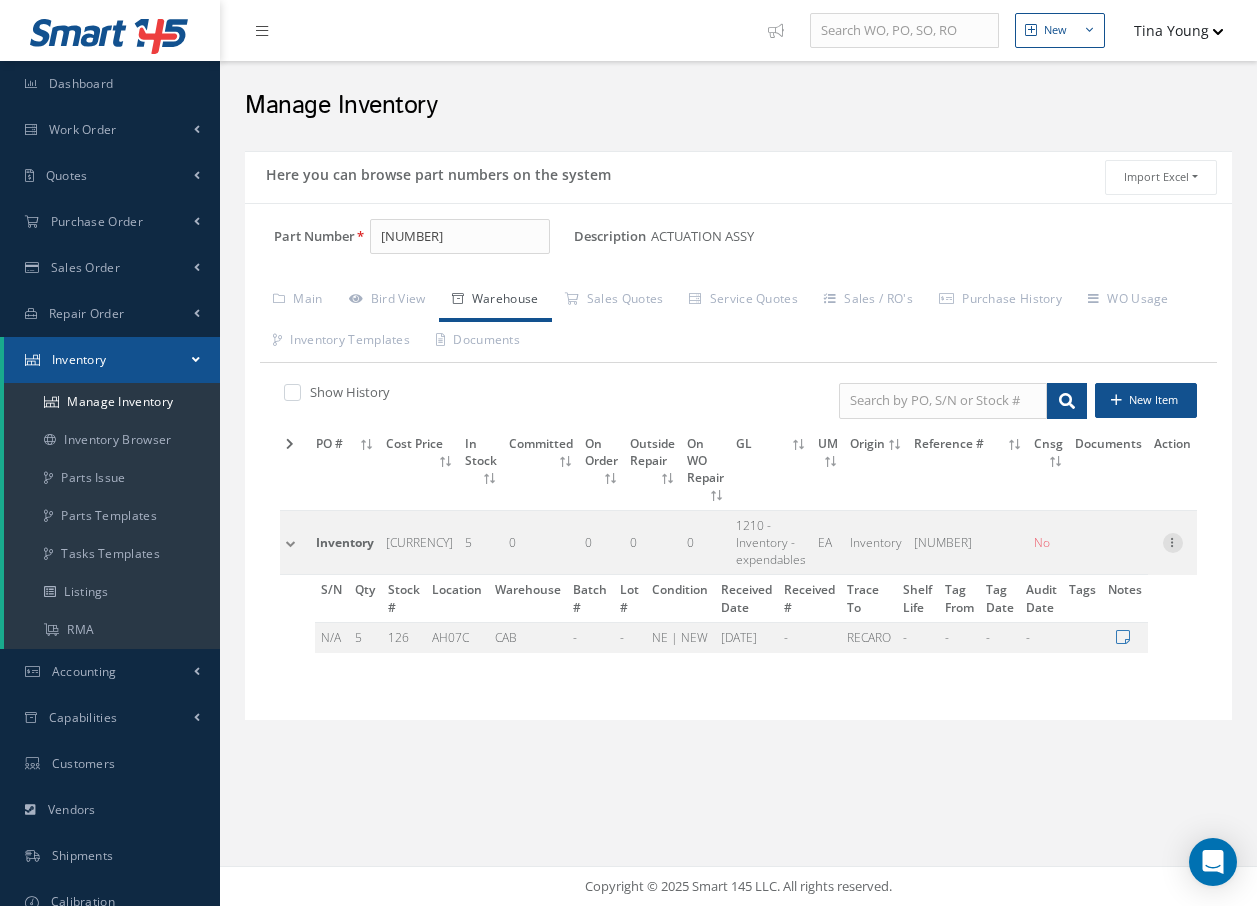 click at bounding box center (1173, 541) 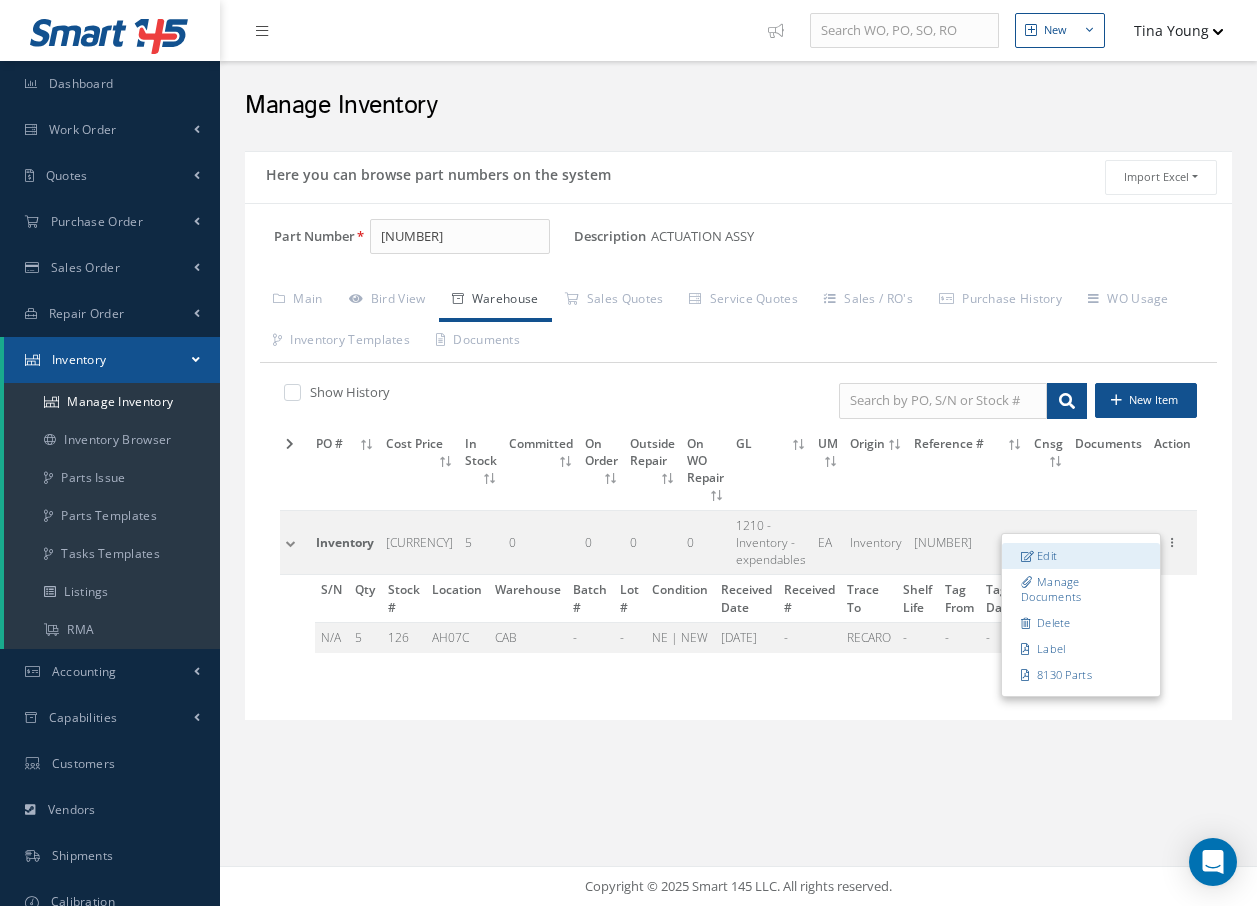 click on "Edit" at bounding box center (1081, 556) 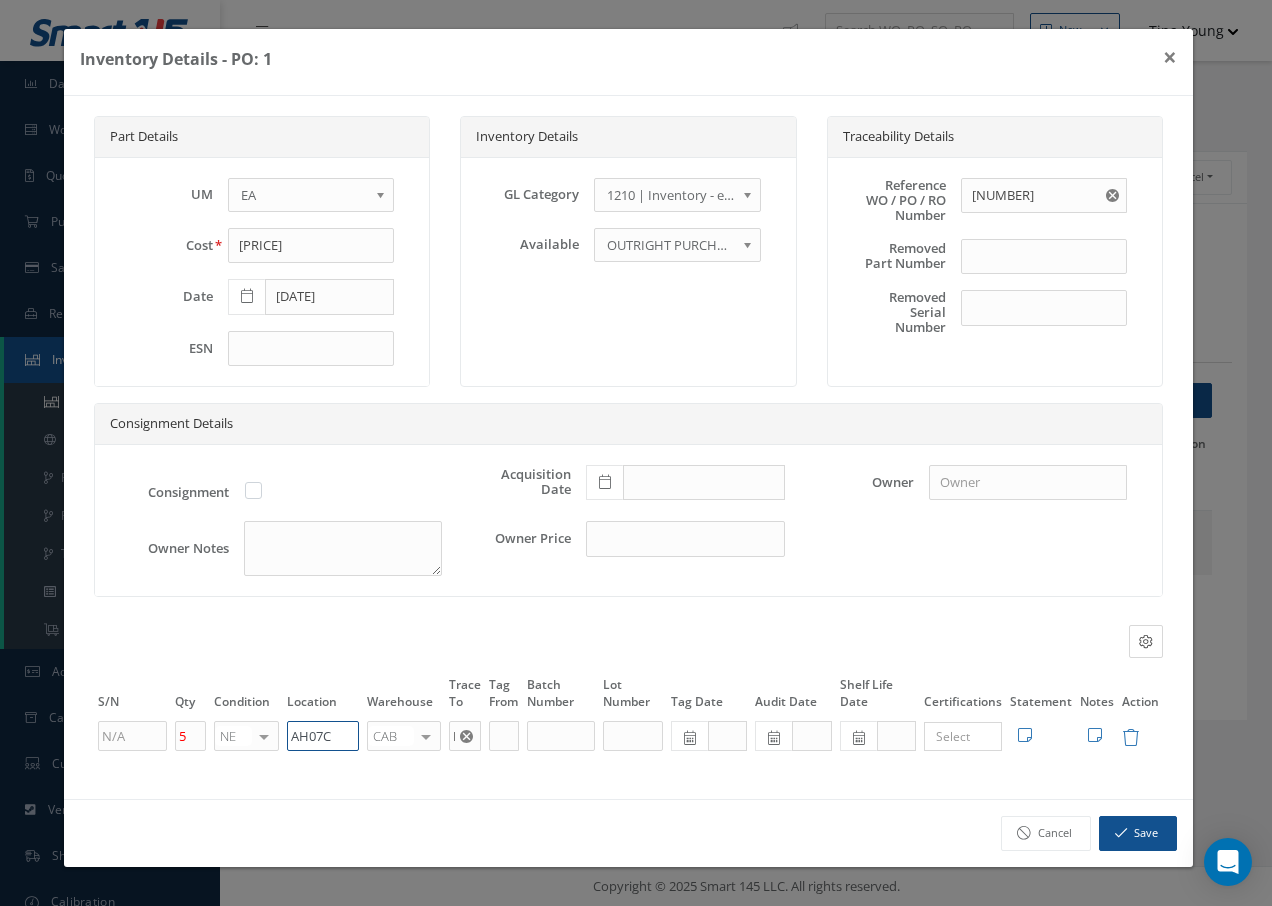 drag, startPoint x: 341, startPoint y: 728, endPoint x: 188, endPoint y: 749, distance: 154.43445 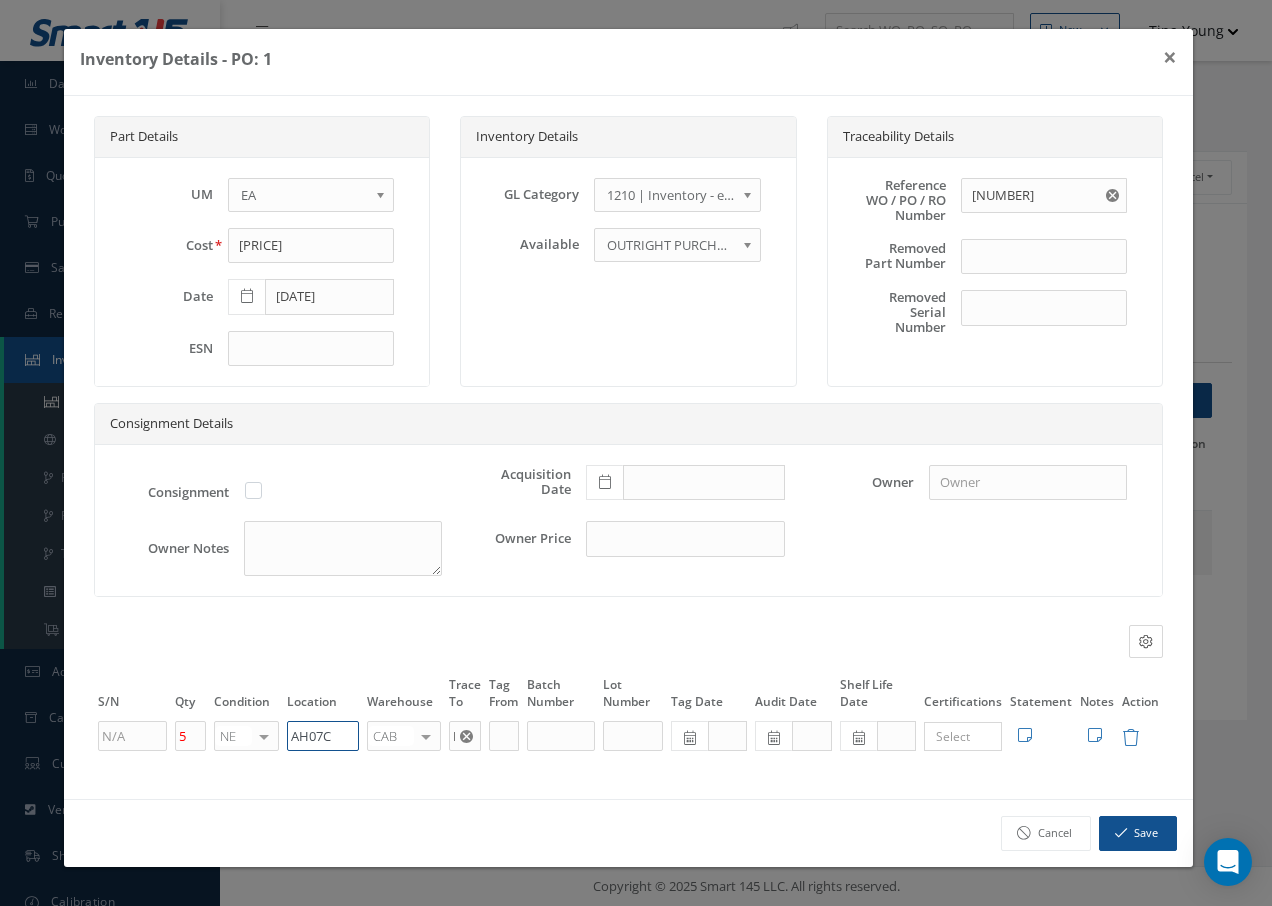 click on "5              NE         OH   SV   RP   AR   NE   FN   NS   RE   FP   BER   N/A   INSP   BC   AI   MD   RF   SCR   TS   USE   TL   SP   NU   AS   US   PM
No elements found.
List is empty.     AH07C              CAB         CAB   CABQ   CABS   CABK   CABG   AIRB   CASA   ONXP   UNIT20   FIFTH   CUST-PARTS
No elements found.
List is empty.        RECARO
×
Loading...
Search a tag
No tags found
No tags found
Edit Statement 8130
Cancel
Save
Edit Notes" at bounding box center (628, 736) 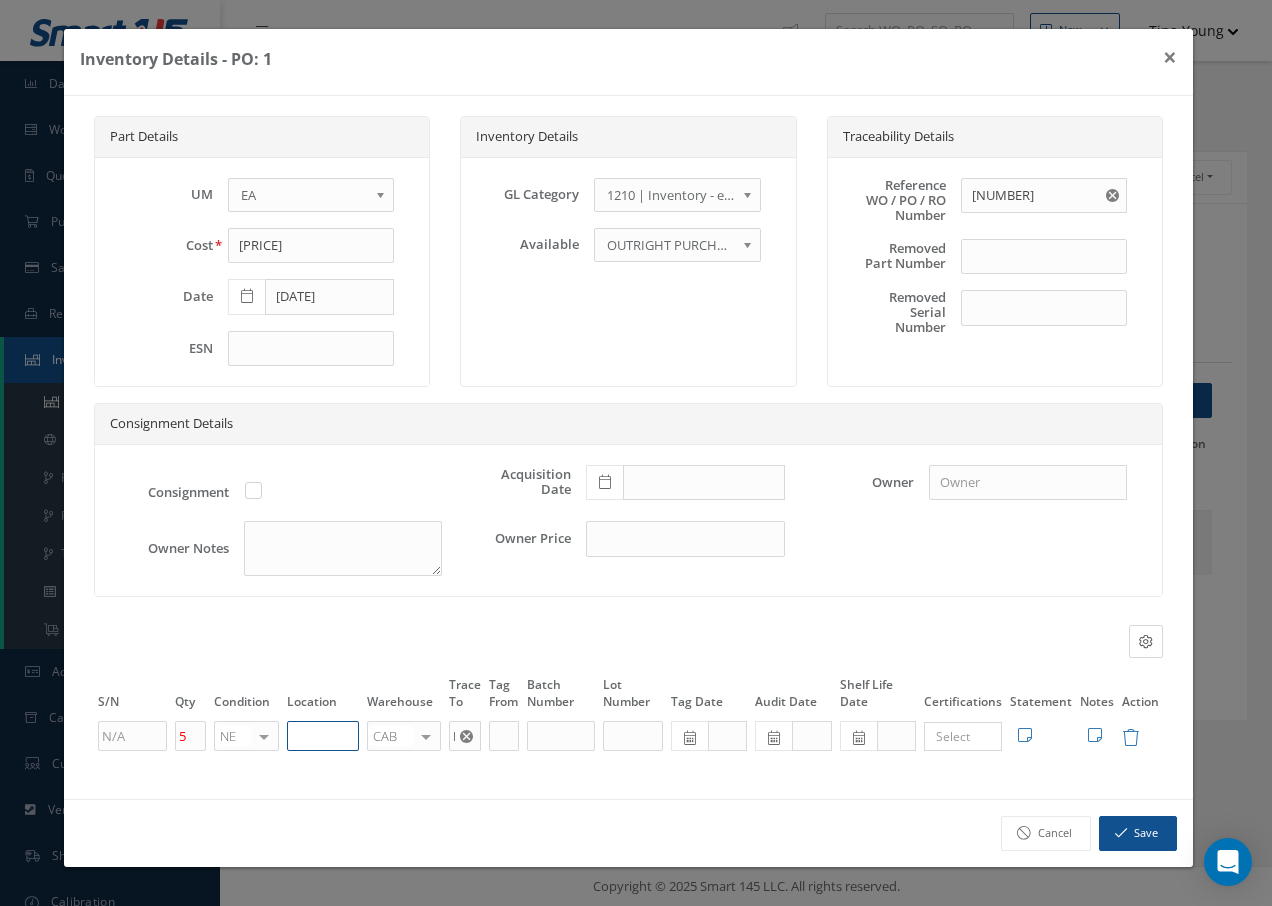 paste on "U50068" 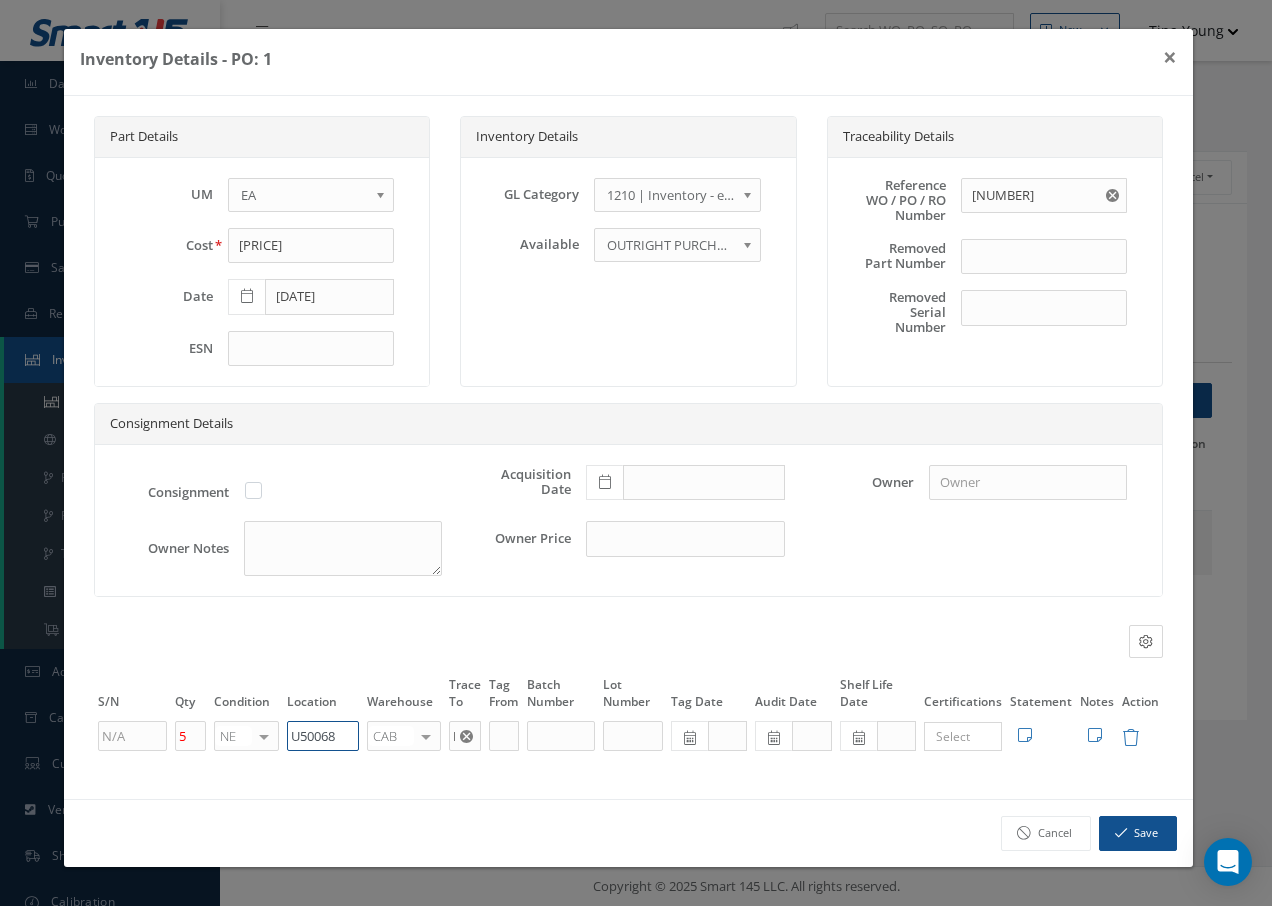 type on "U50068" 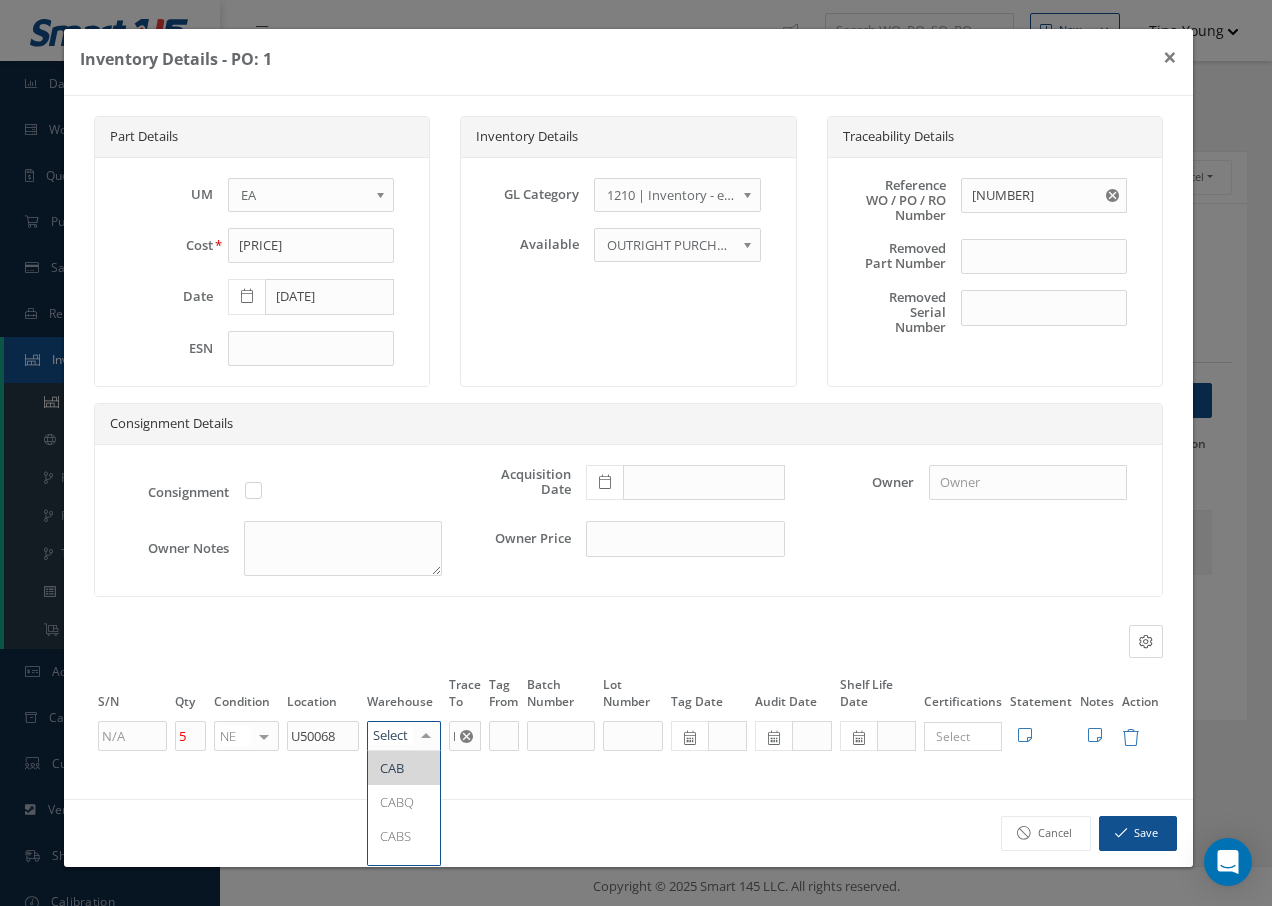 click at bounding box center [426, 736] 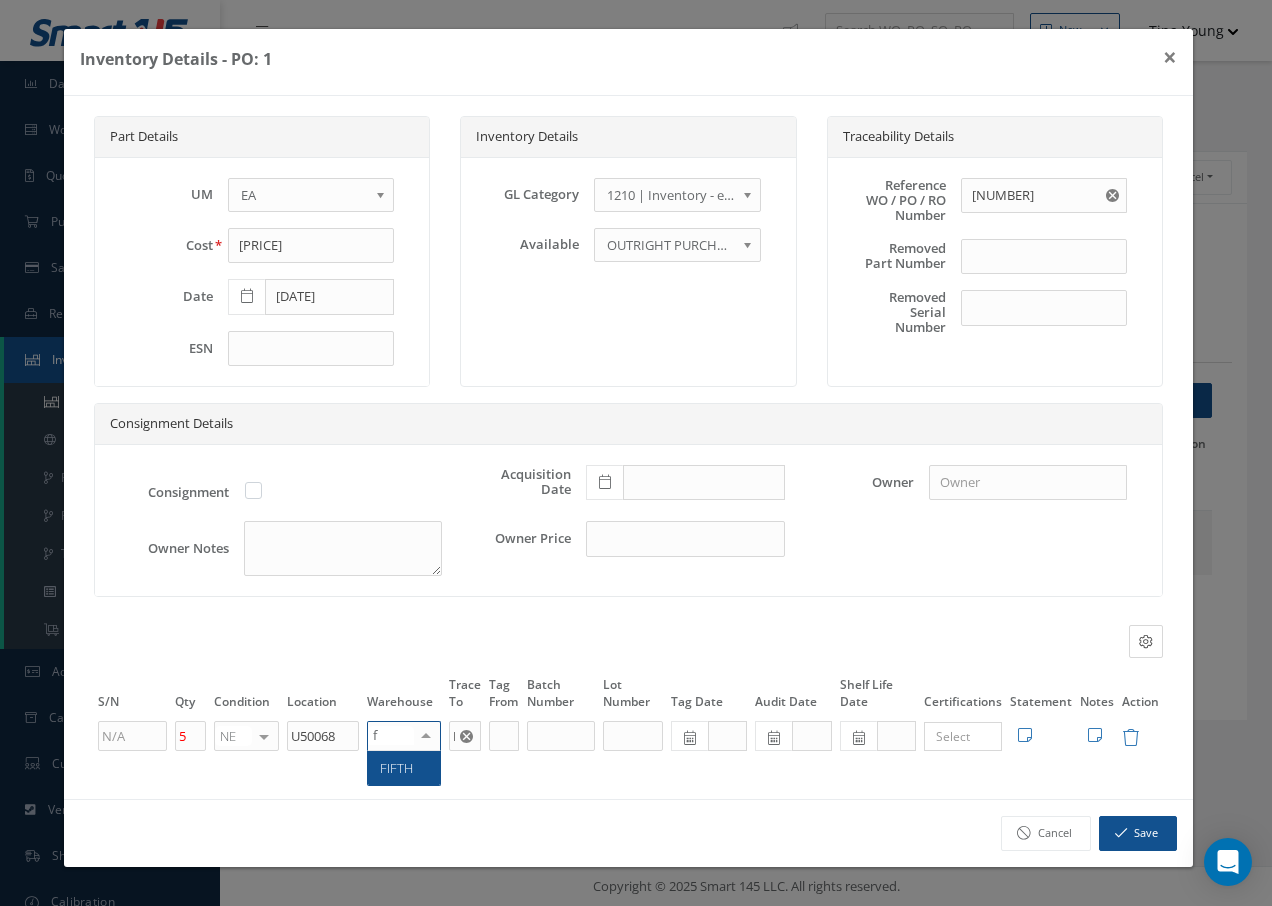 click on "FIFTH" at bounding box center [396, 768] 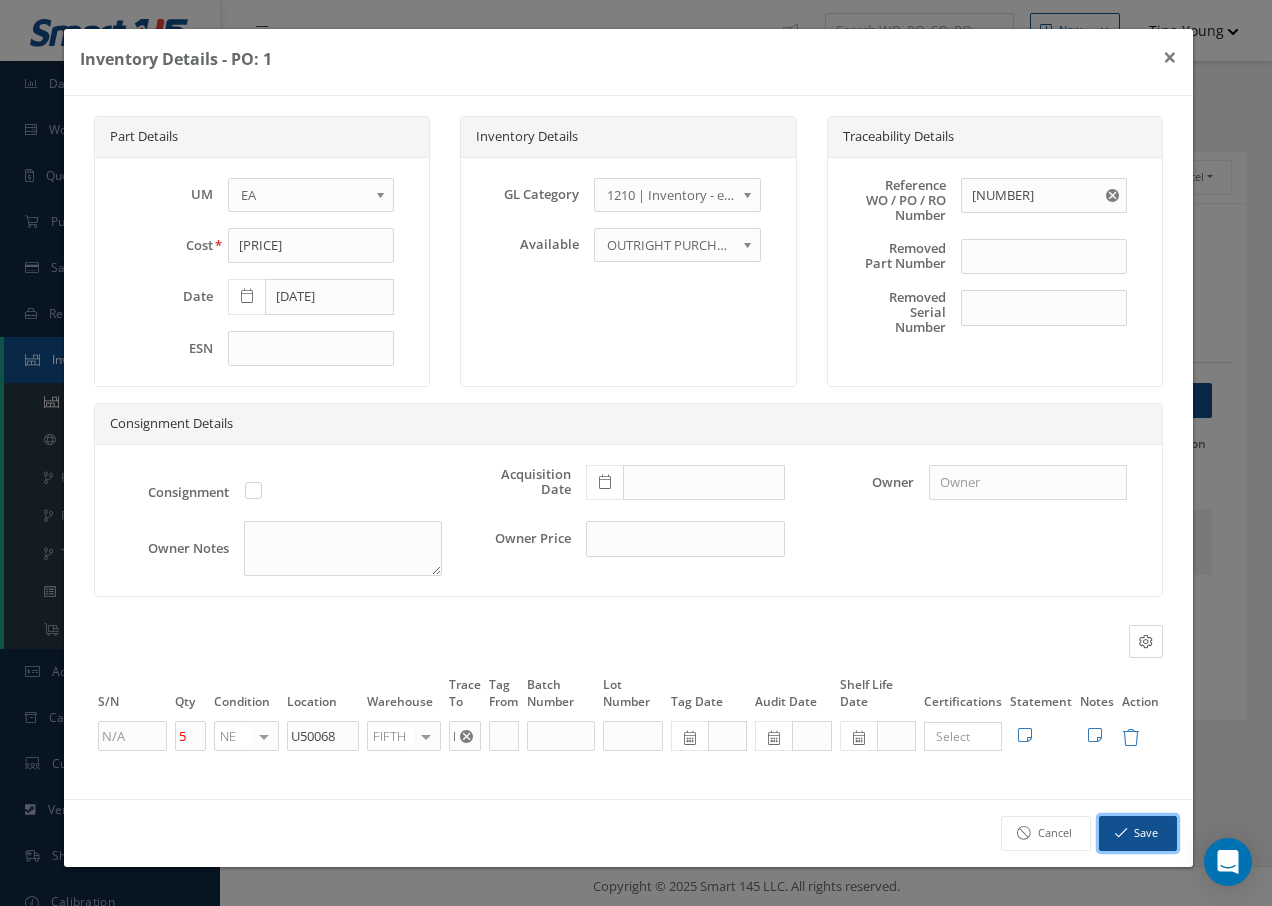 click on "Save" at bounding box center (1138, 833) 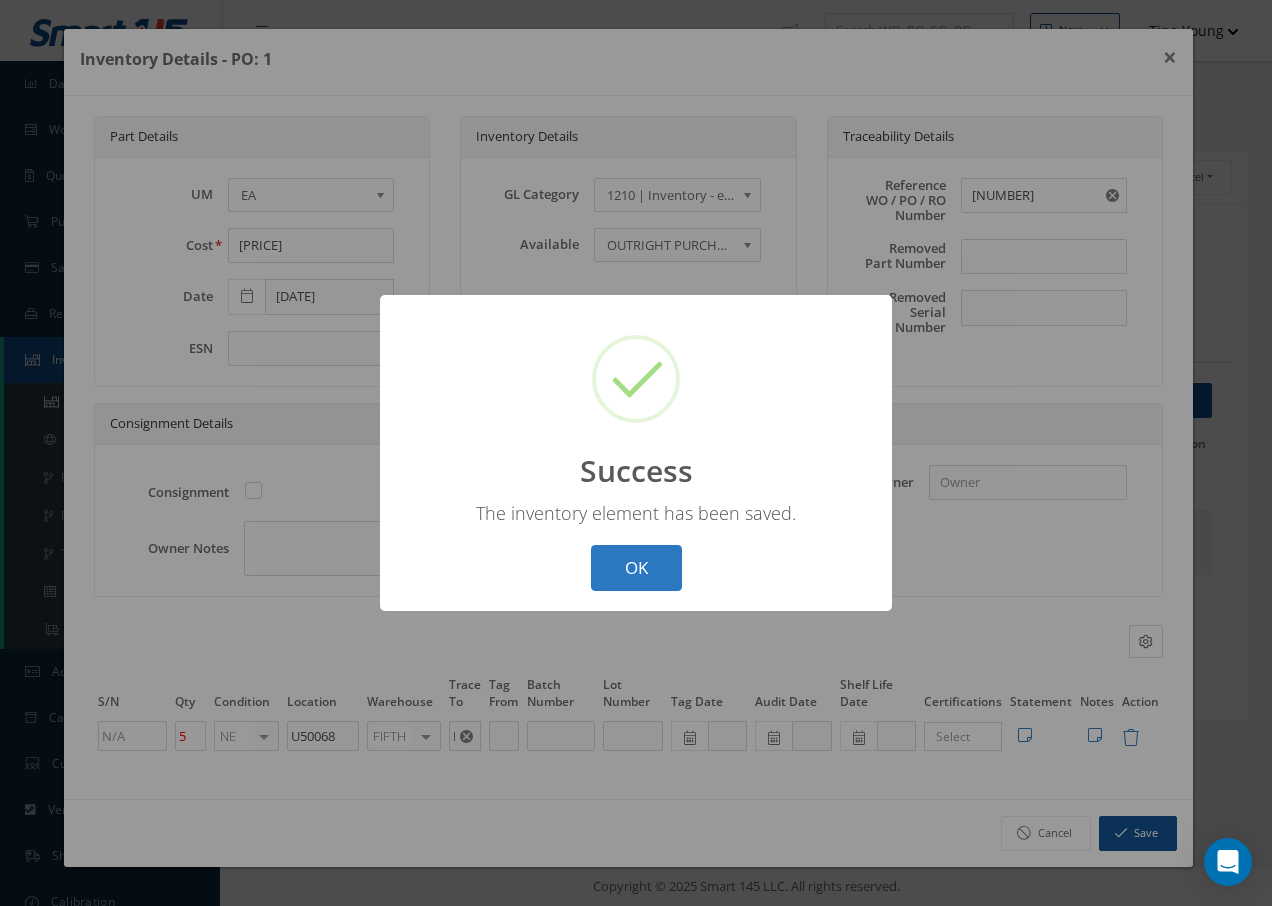 click on "OK" at bounding box center [636, 568] 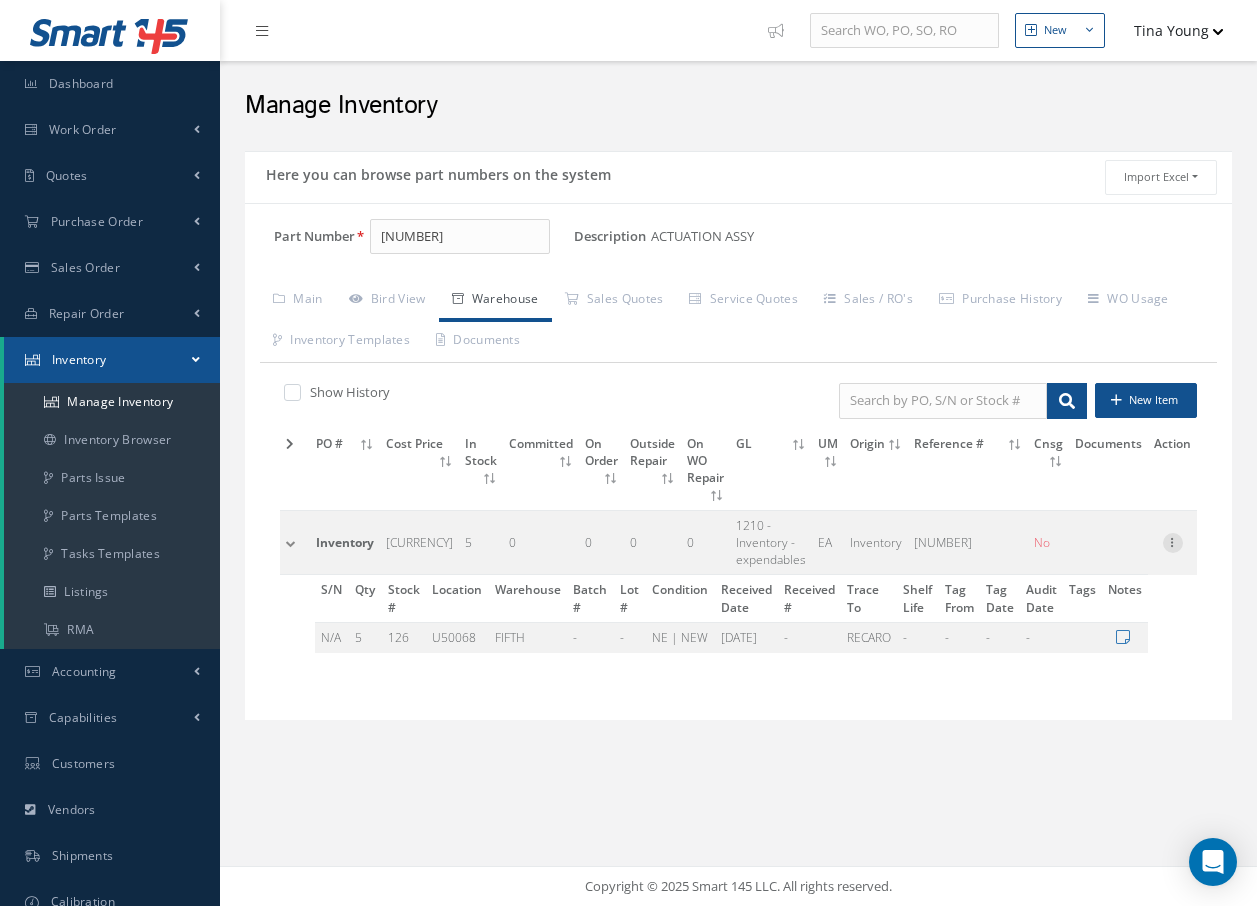 click at bounding box center [1173, 541] 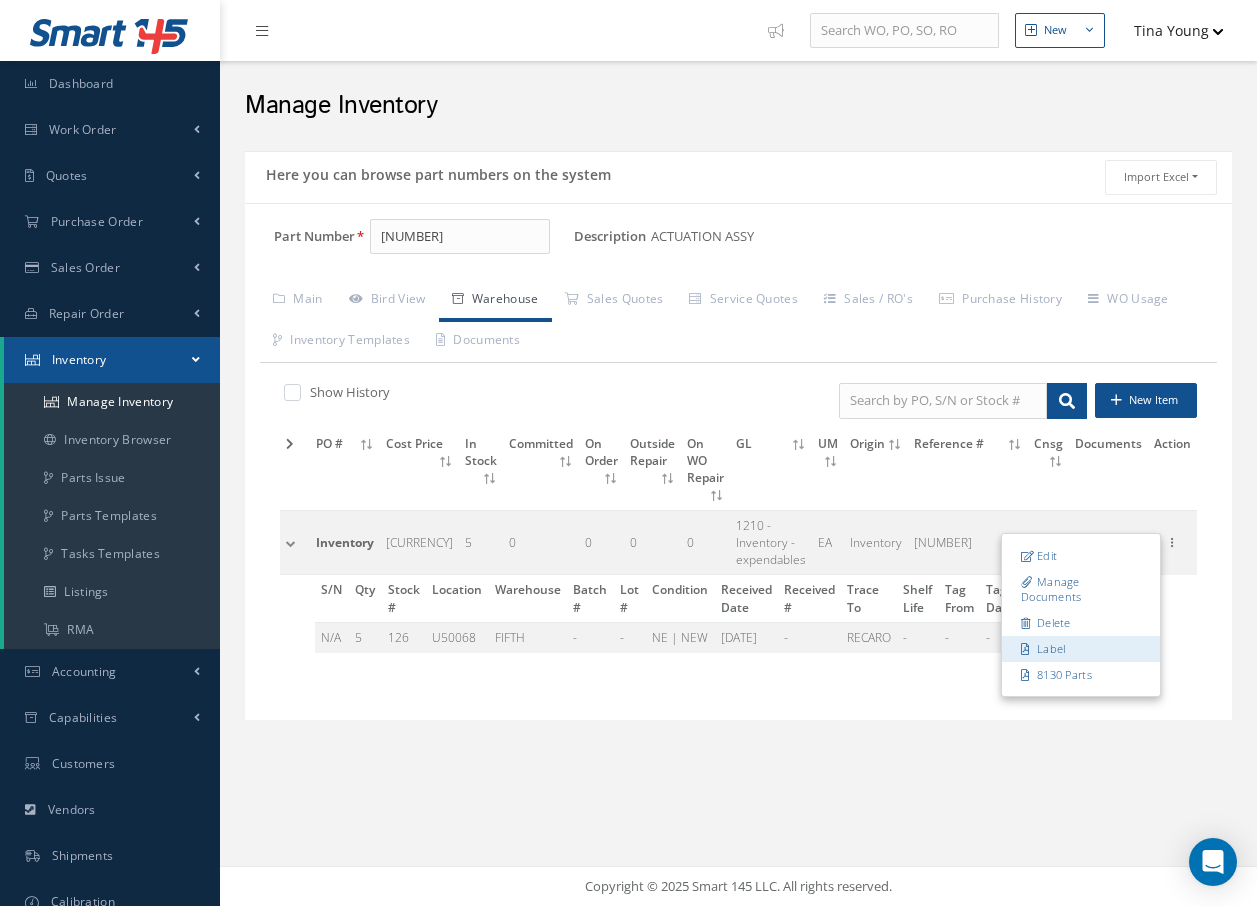 click on "Label" at bounding box center [1081, 649] 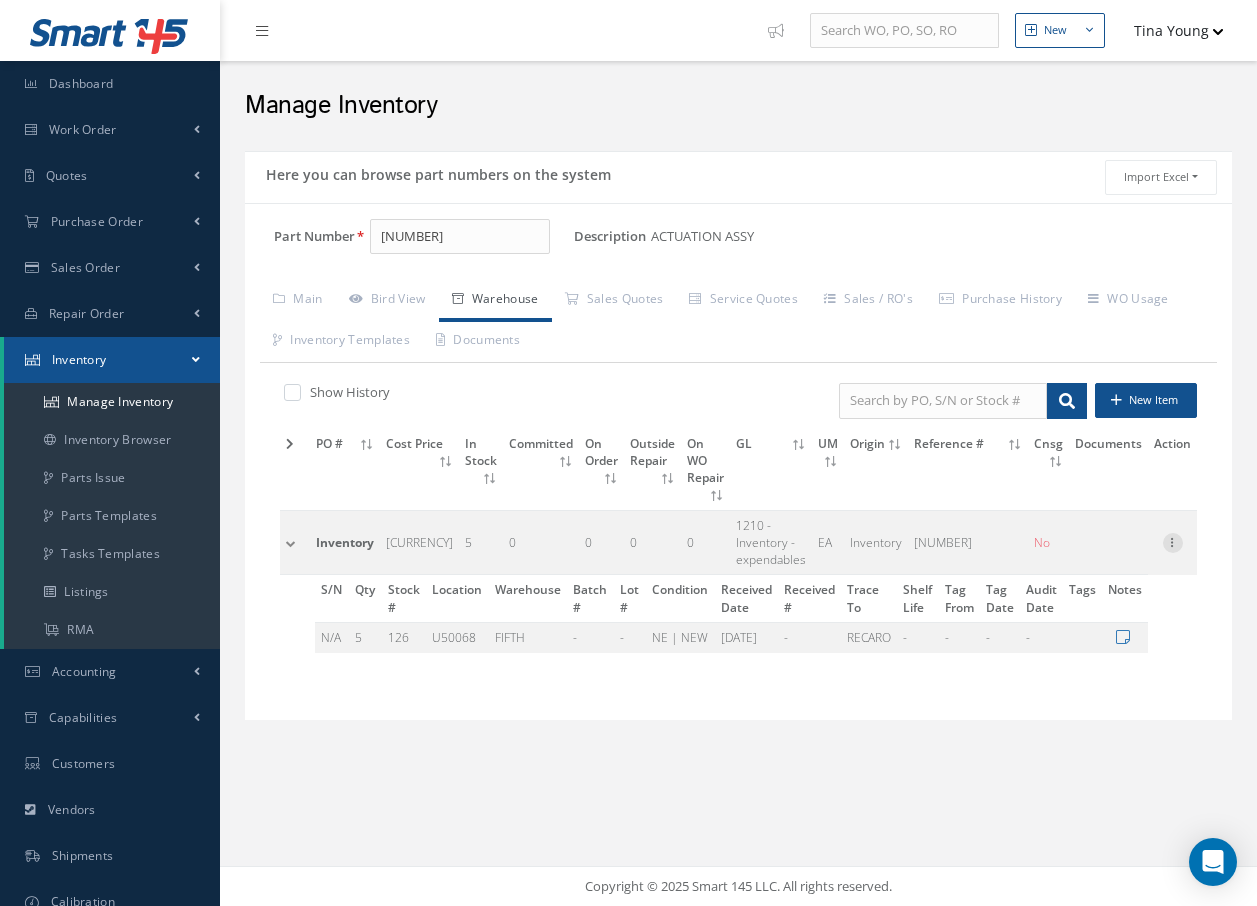 click at bounding box center [1173, 541] 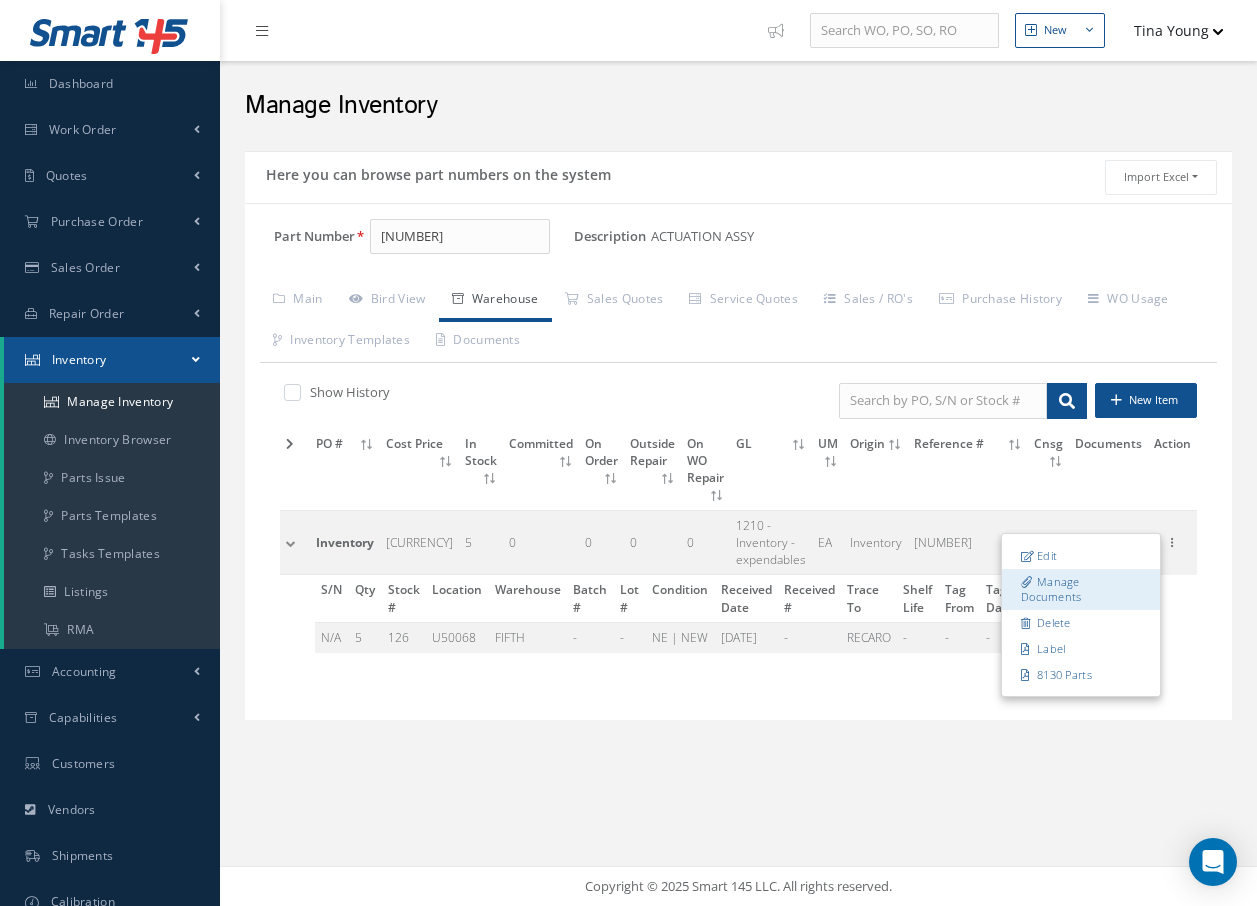 click on "Manage Documents" at bounding box center (1081, 589) 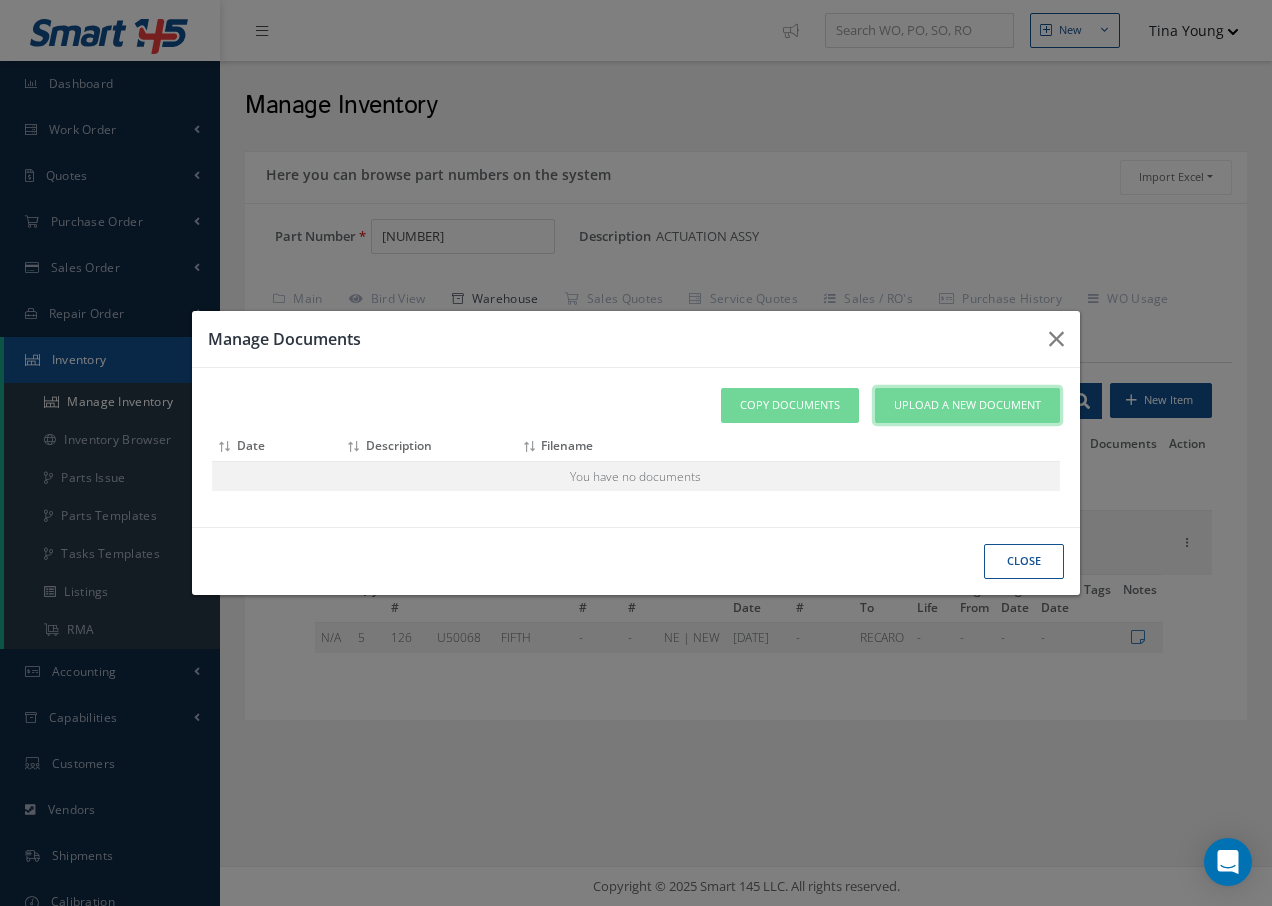 click on "Upload a New Document" at bounding box center (967, 405) 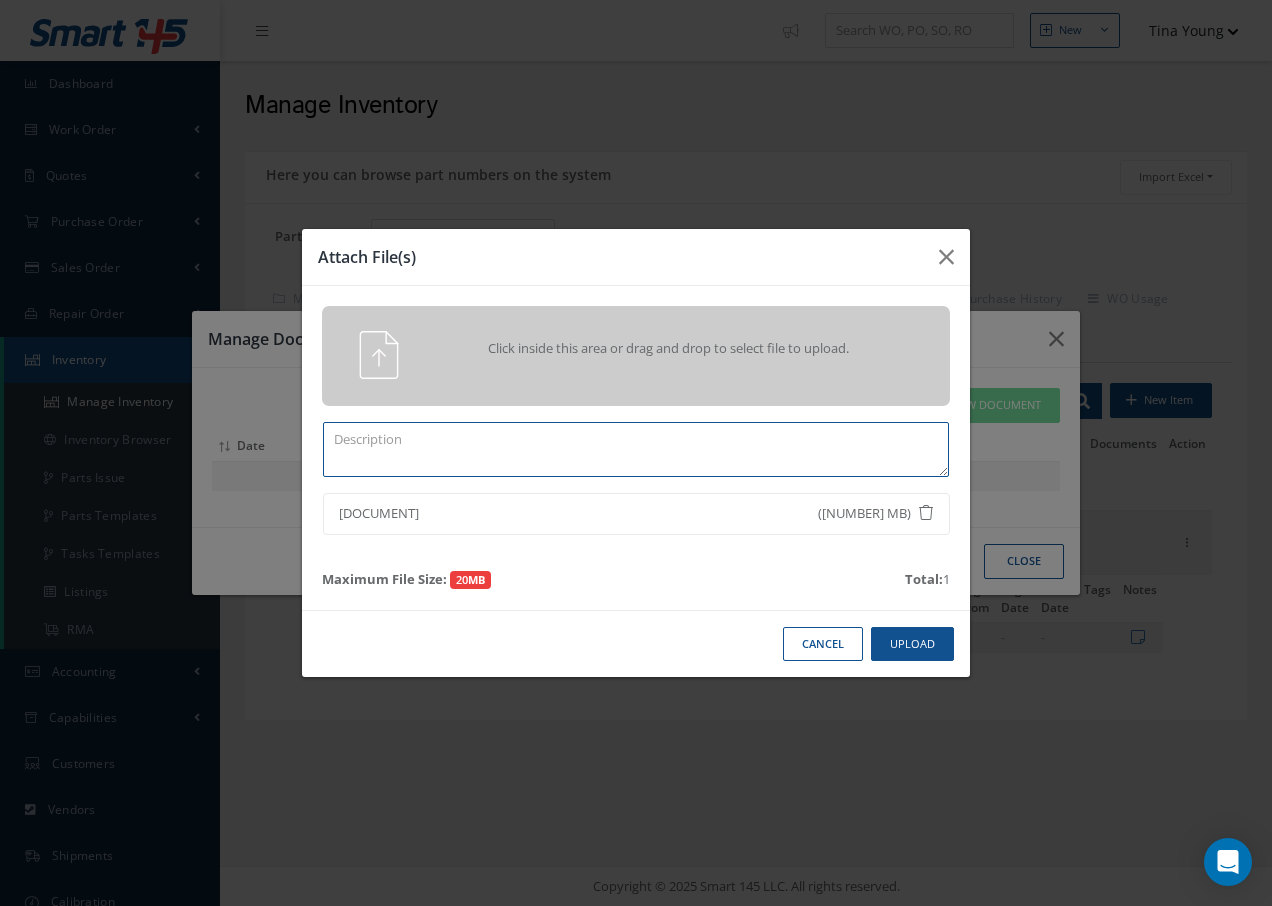 click at bounding box center [636, 449] 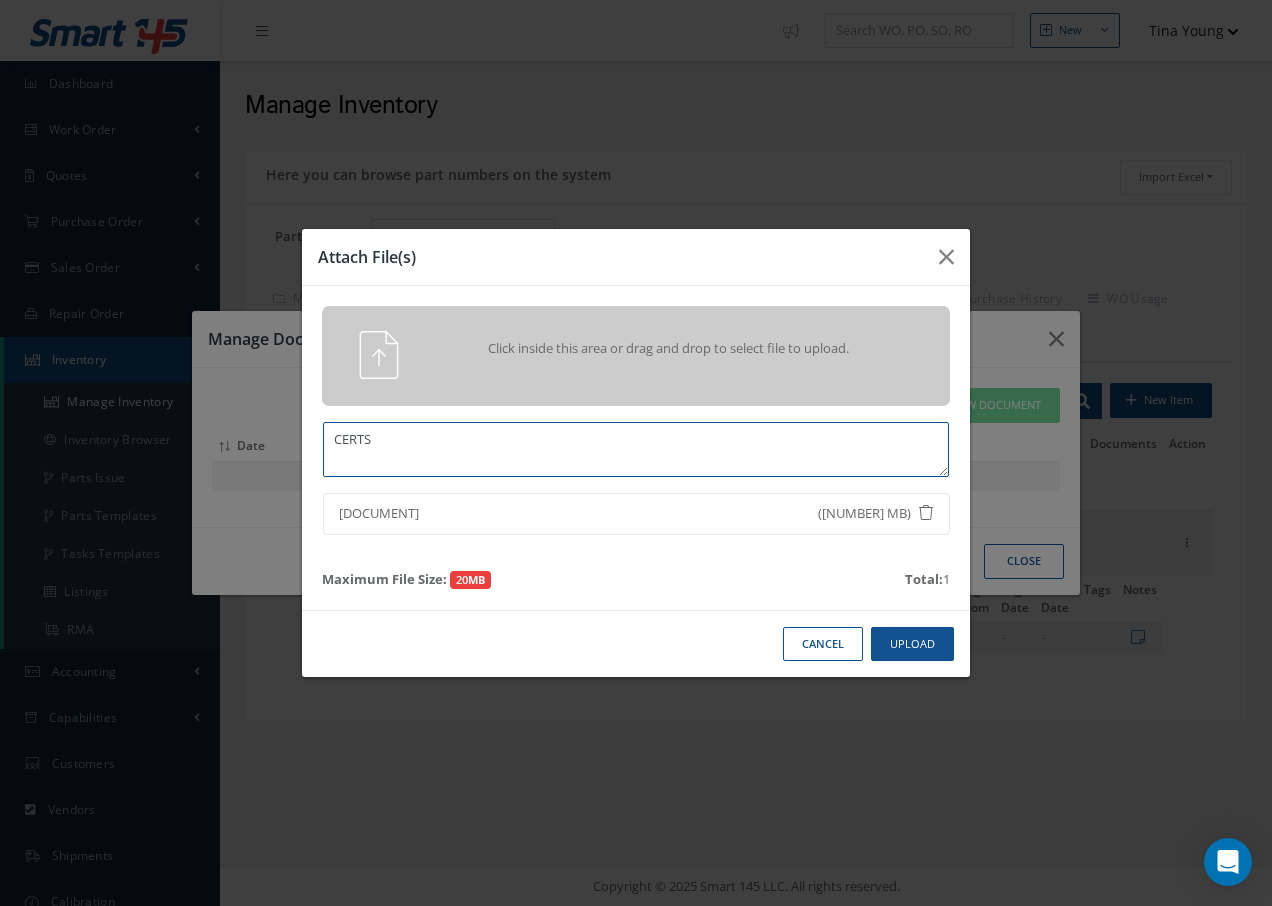 type on "CERTS" 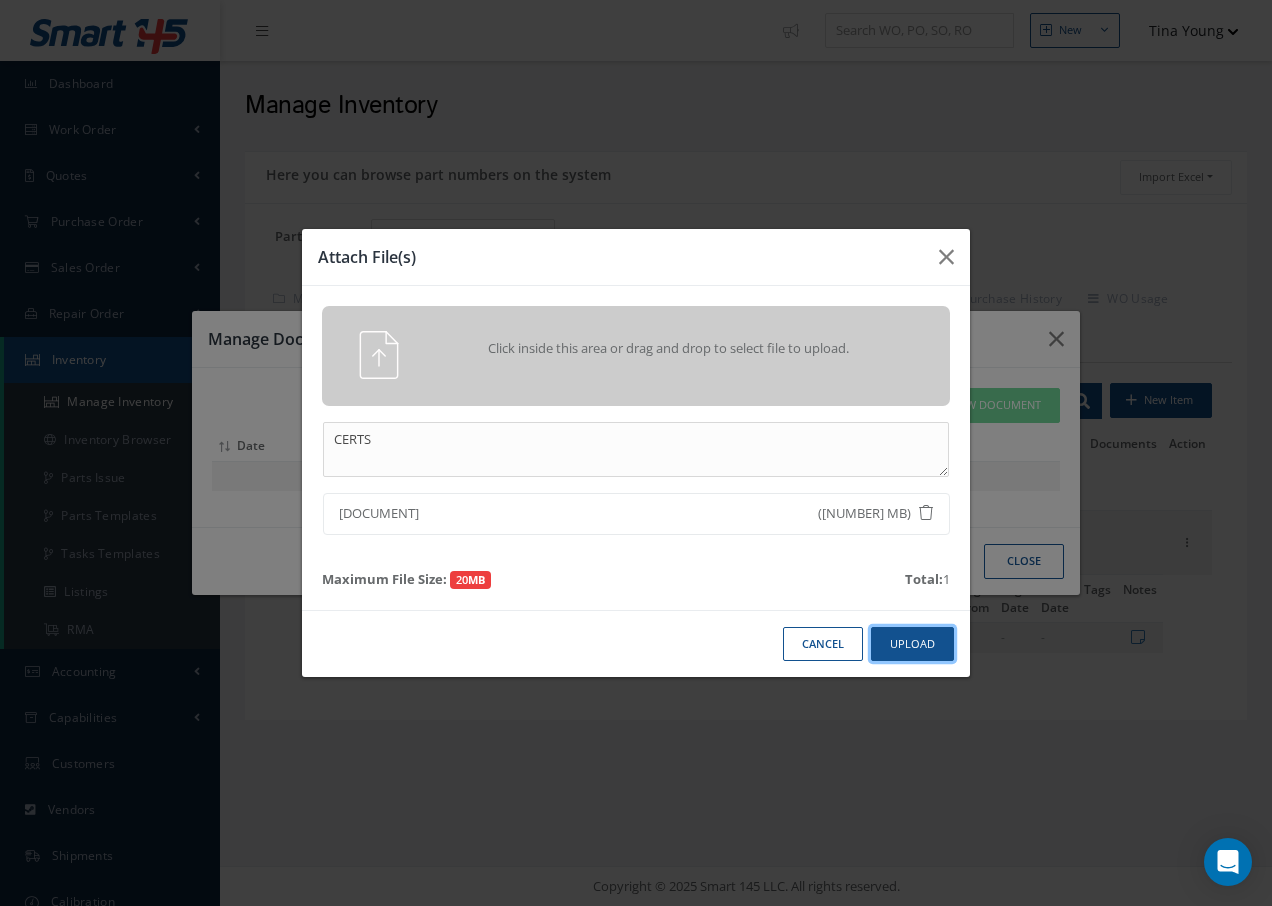 click on "Upload" at bounding box center (912, 644) 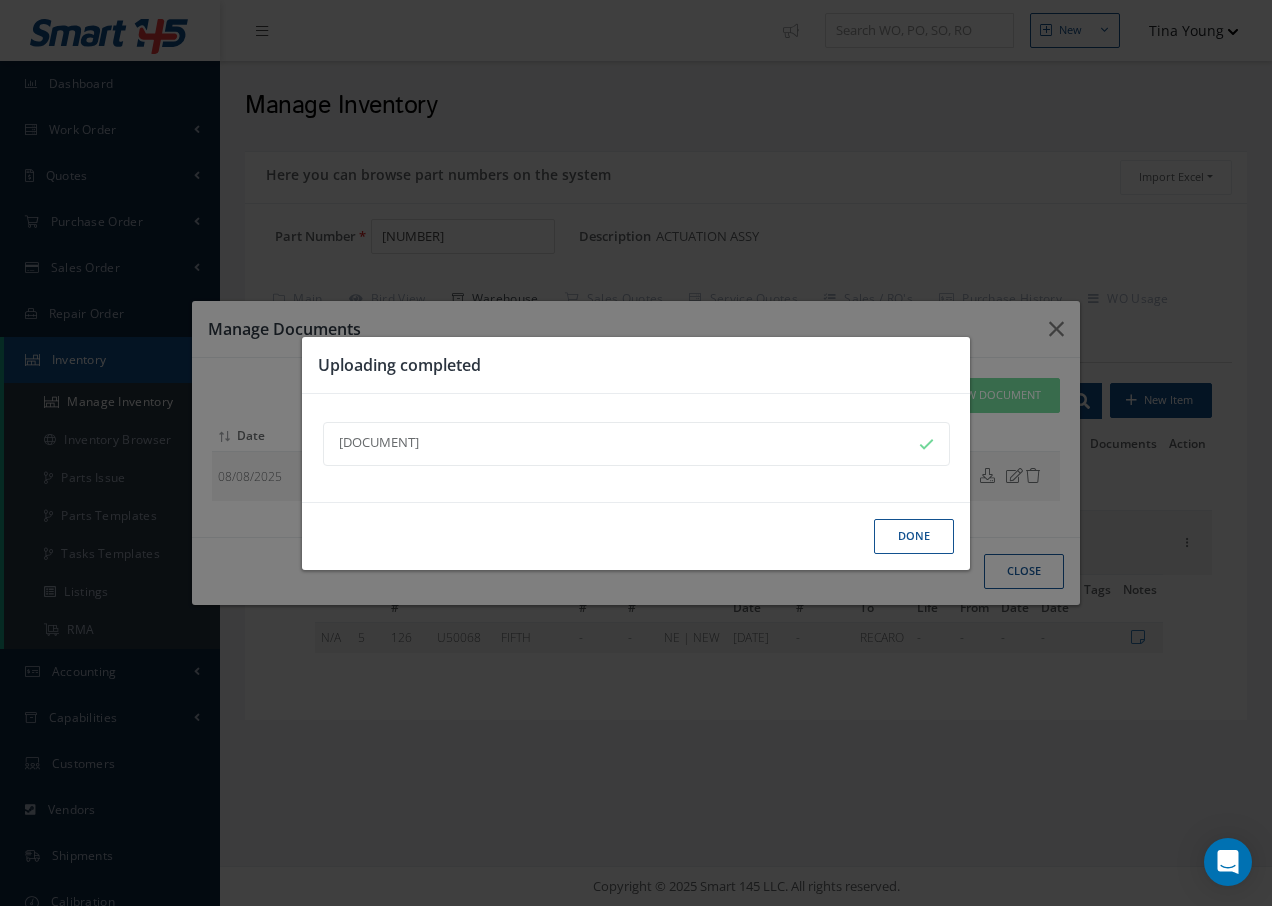 click on "Done" at bounding box center [914, 536] 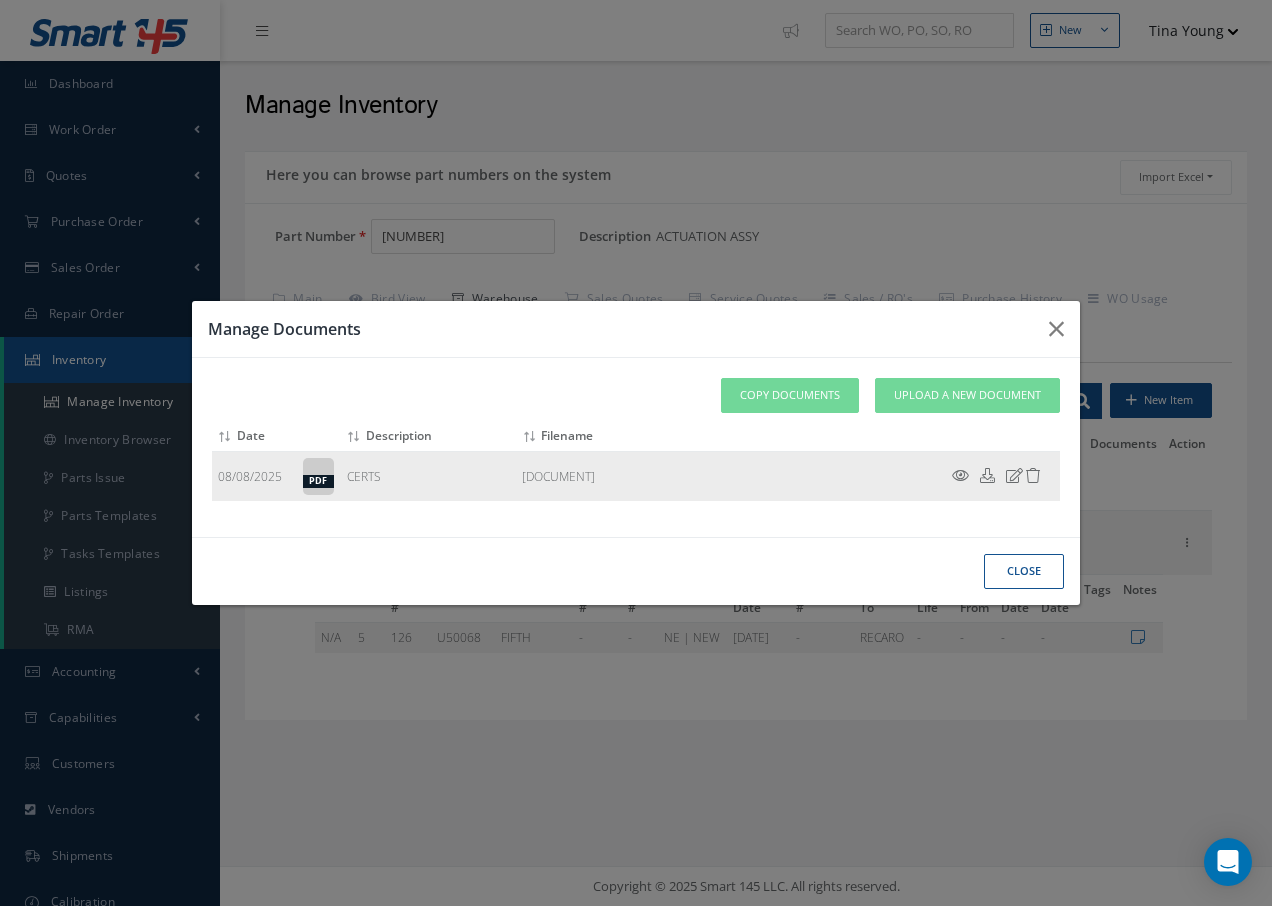click at bounding box center (960, 475) 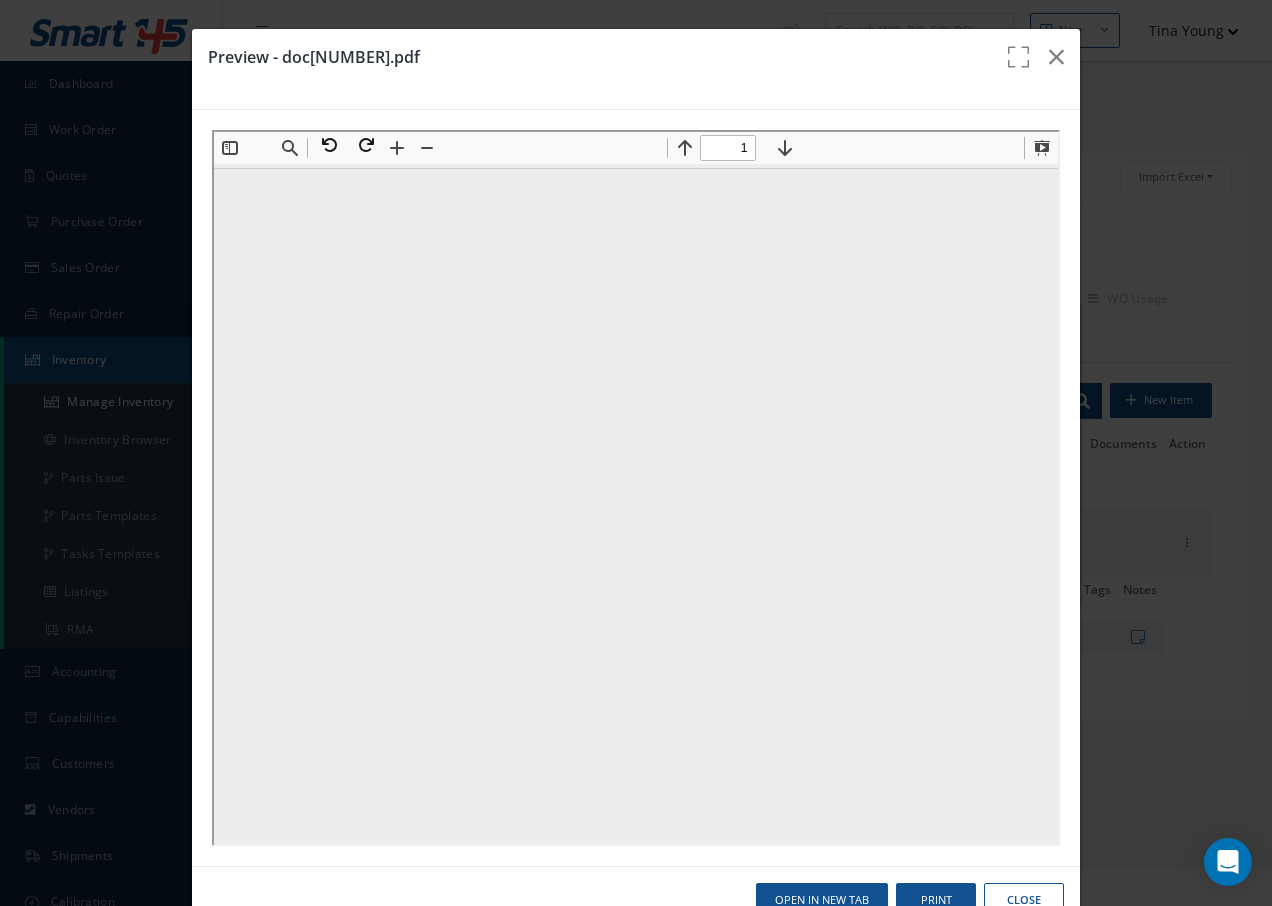 scroll, scrollTop: 0, scrollLeft: 0, axis: both 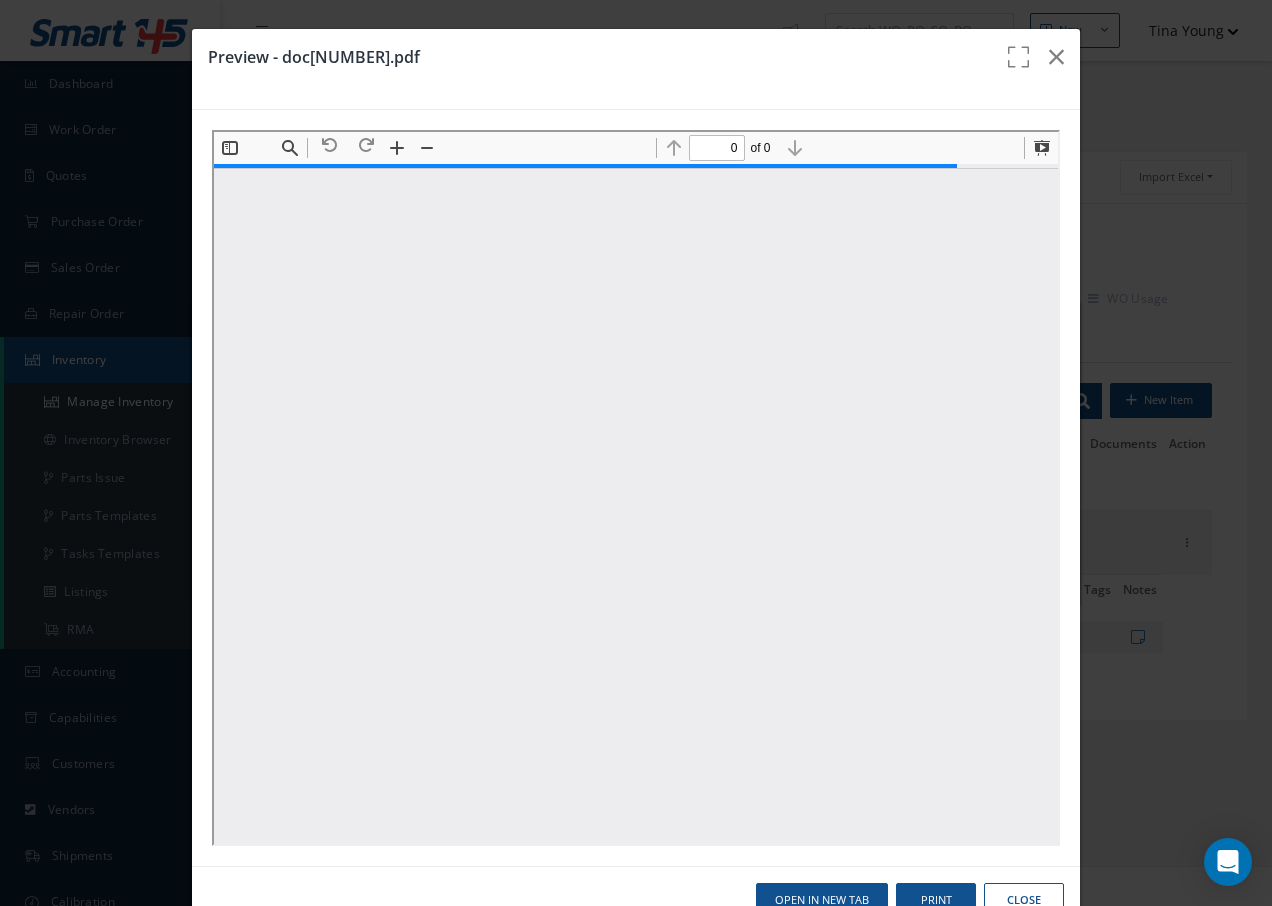 type on "1" 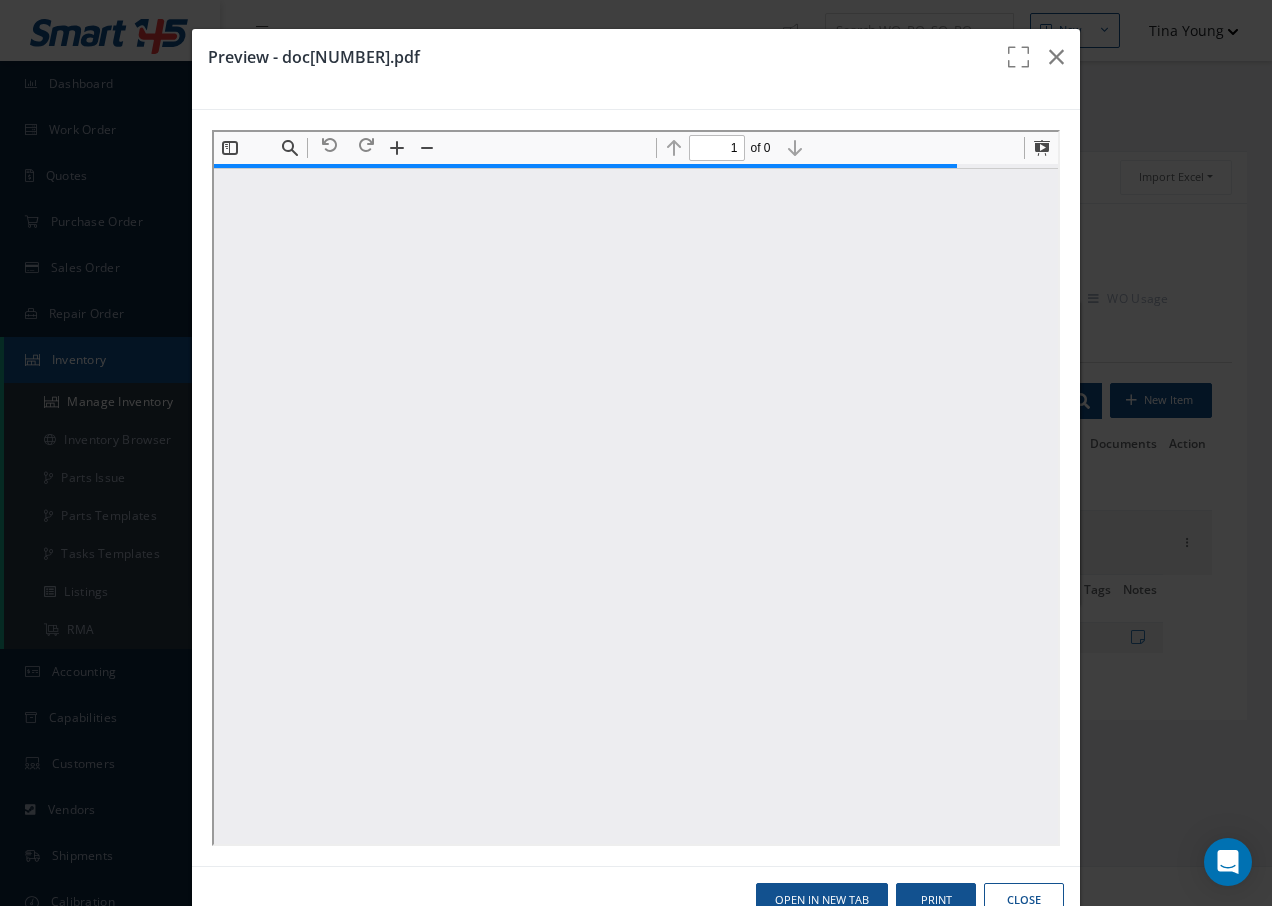 scroll, scrollTop: 10, scrollLeft: 0, axis: vertical 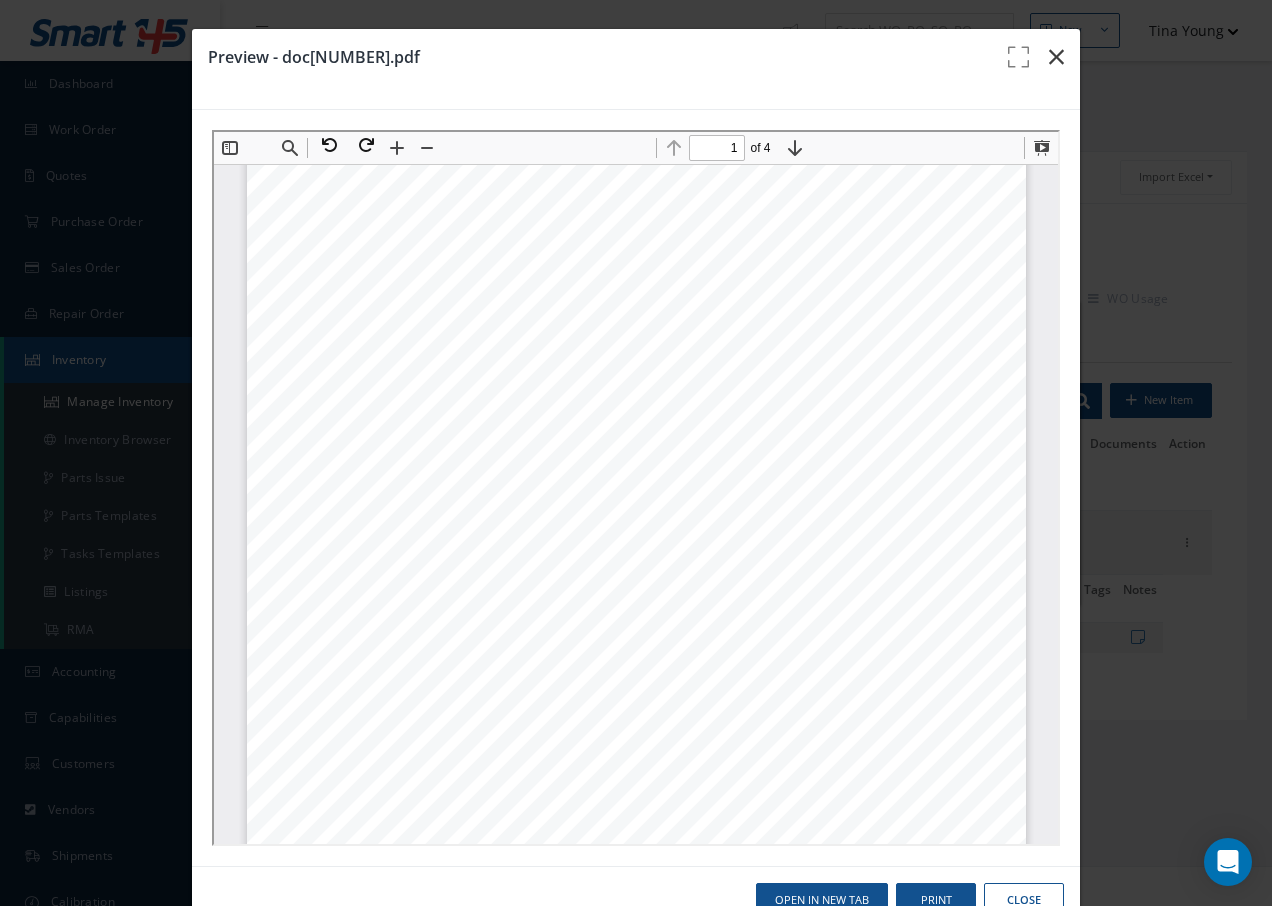 click at bounding box center (1056, 57) 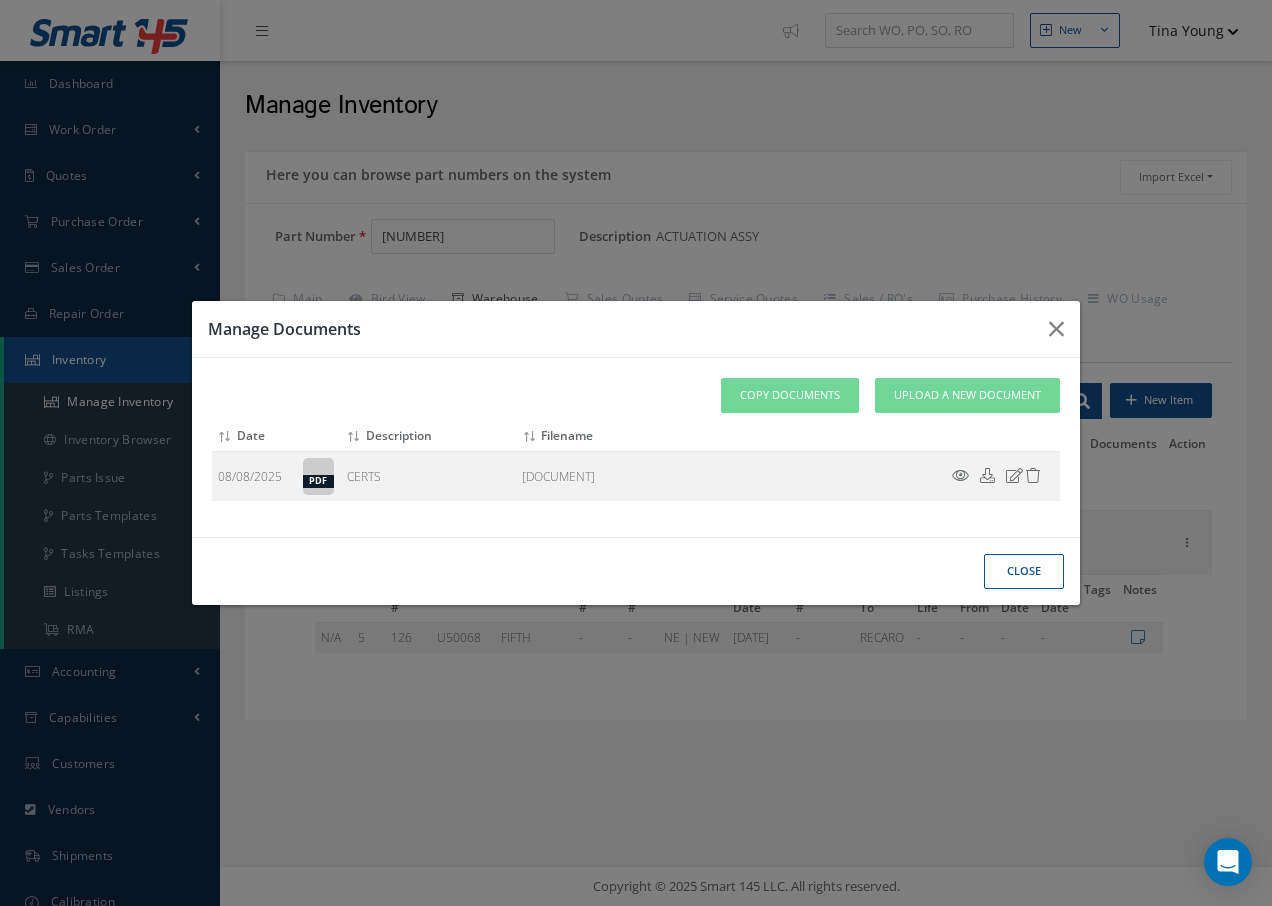 click on "Close" at bounding box center [0, 0] 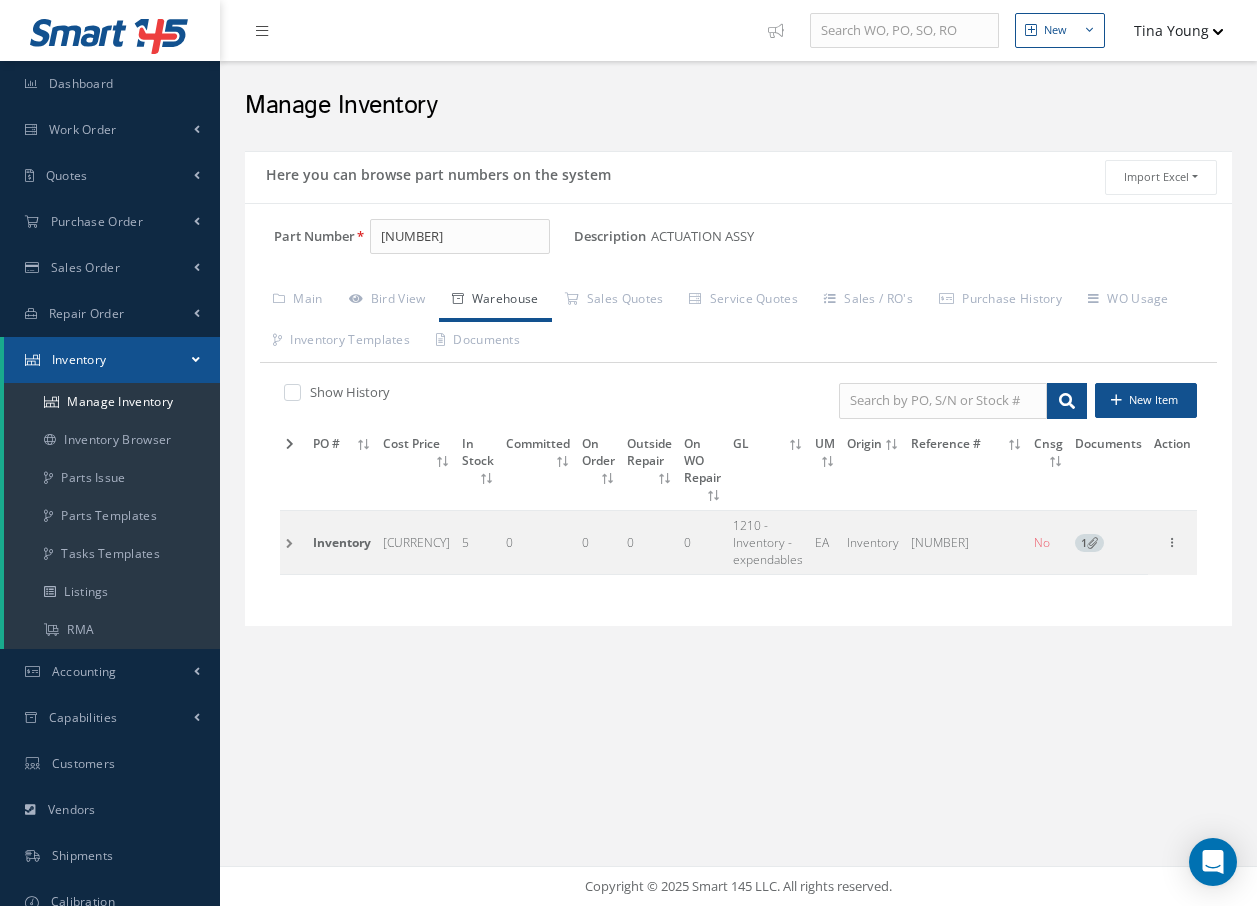 click at bounding box center [293, 543] 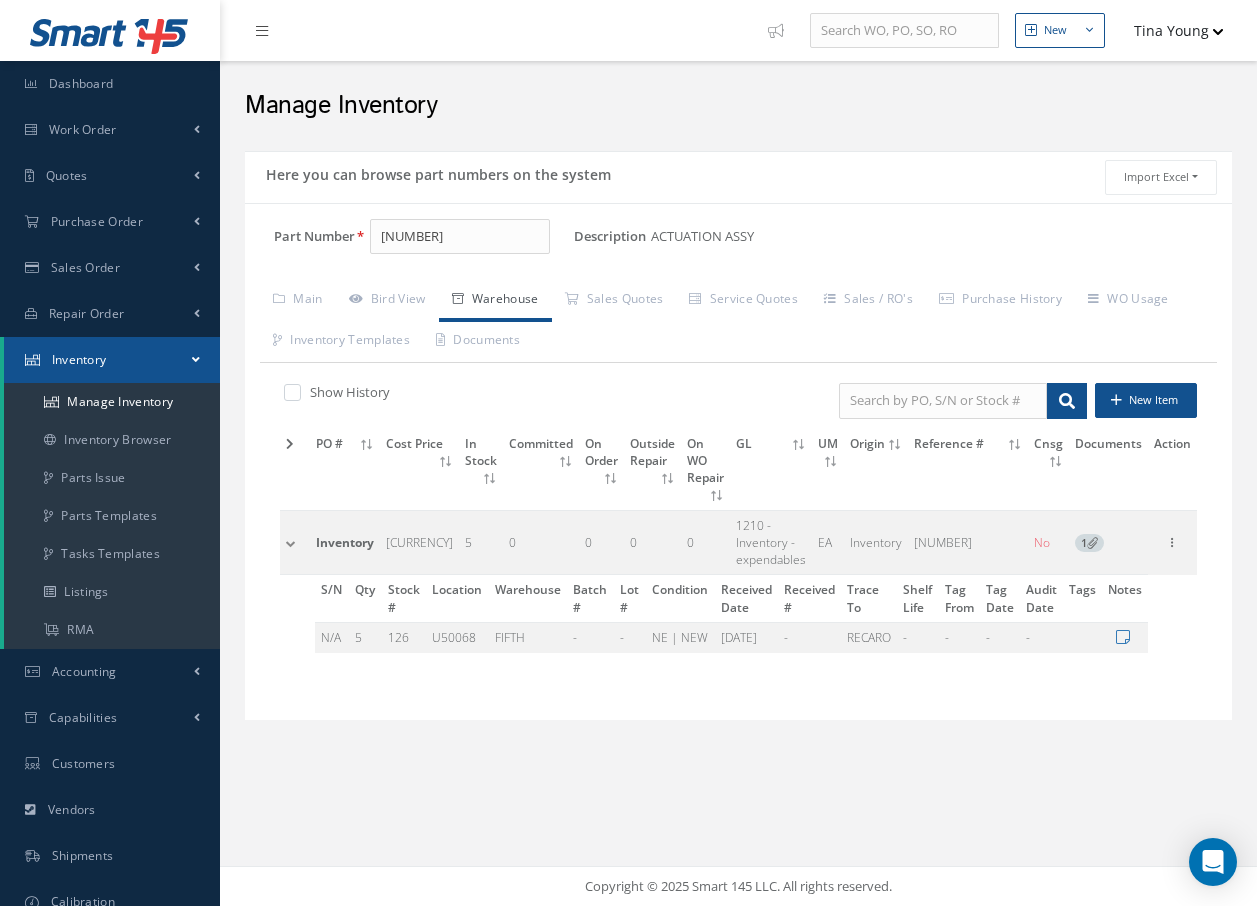 click at bounding box center [295, 543] 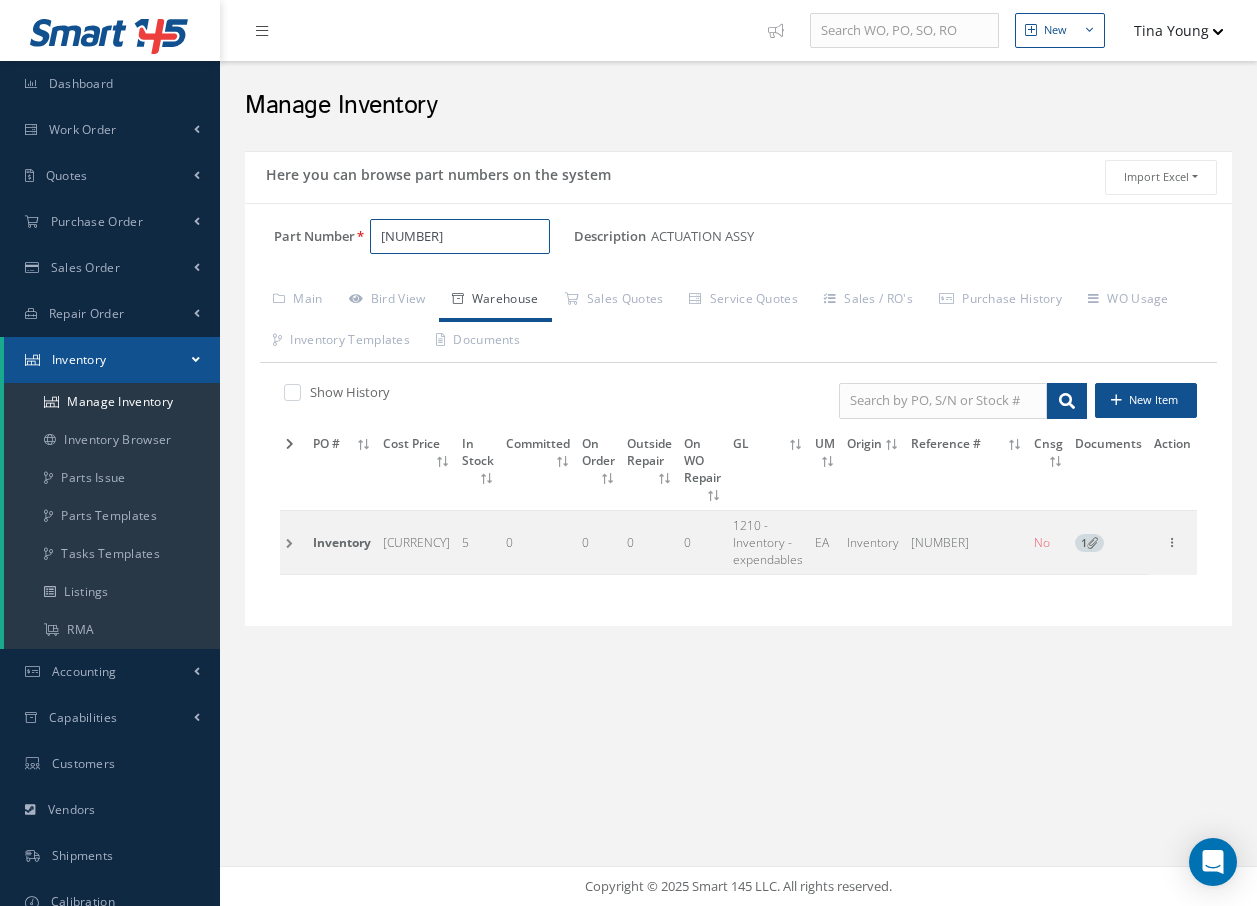 drag, startPoint x: 444, startPoint y: 236, endPoint x: 330, endPoint y: 246, distance: 114.43776 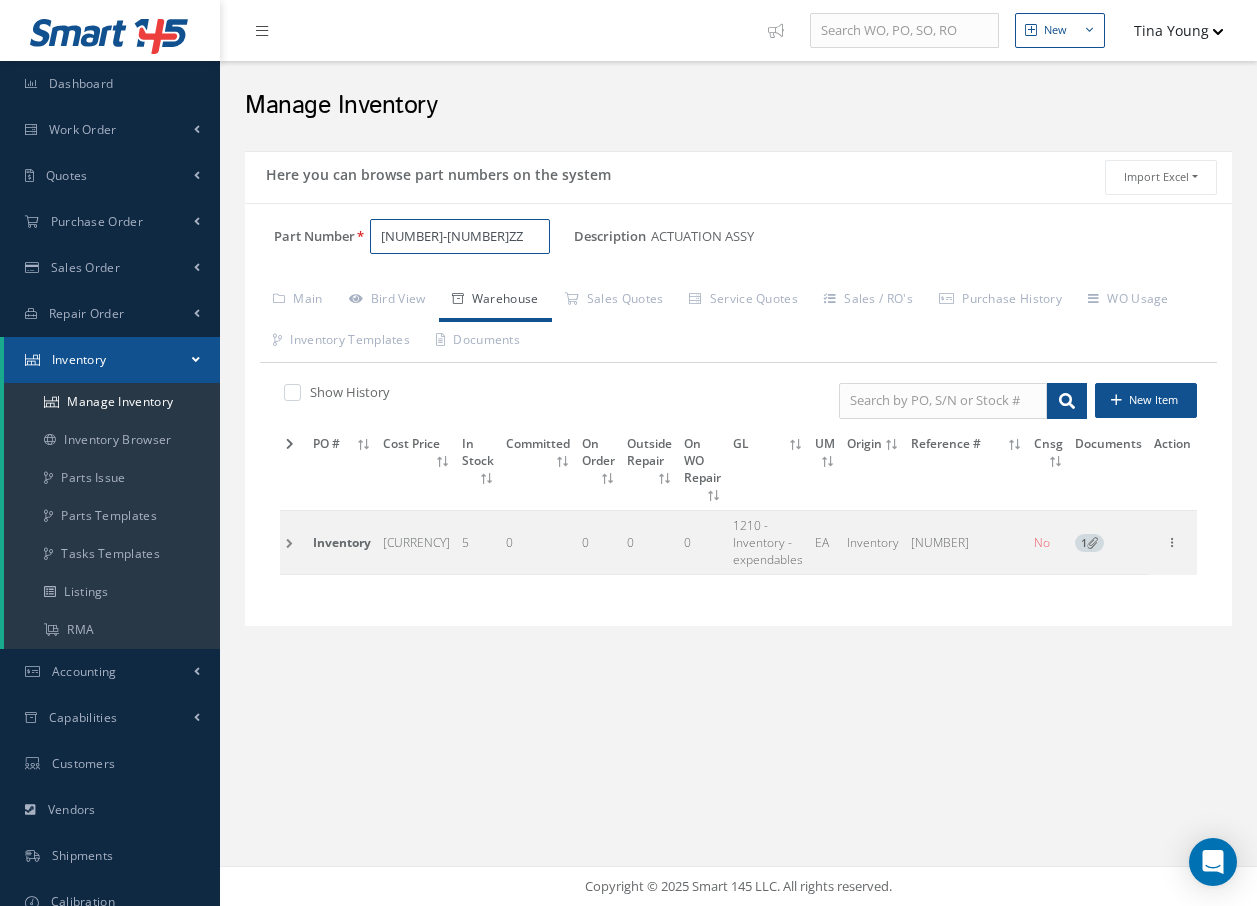 type on "101007-304ZZN" 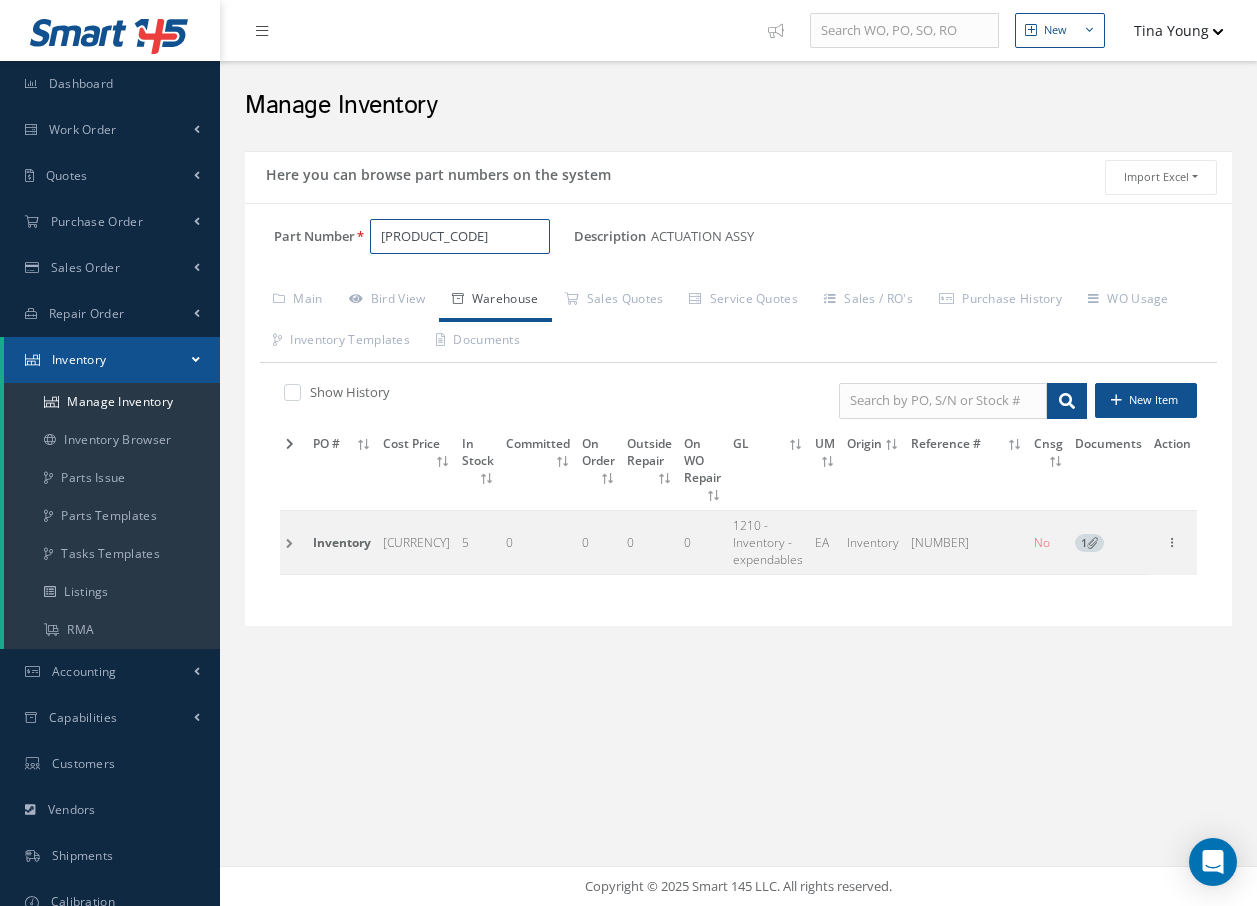 drag, startPoint x: 503, startPoint y: 240, endPoint x: 295, endPoint y: 230, distance: 208.24025 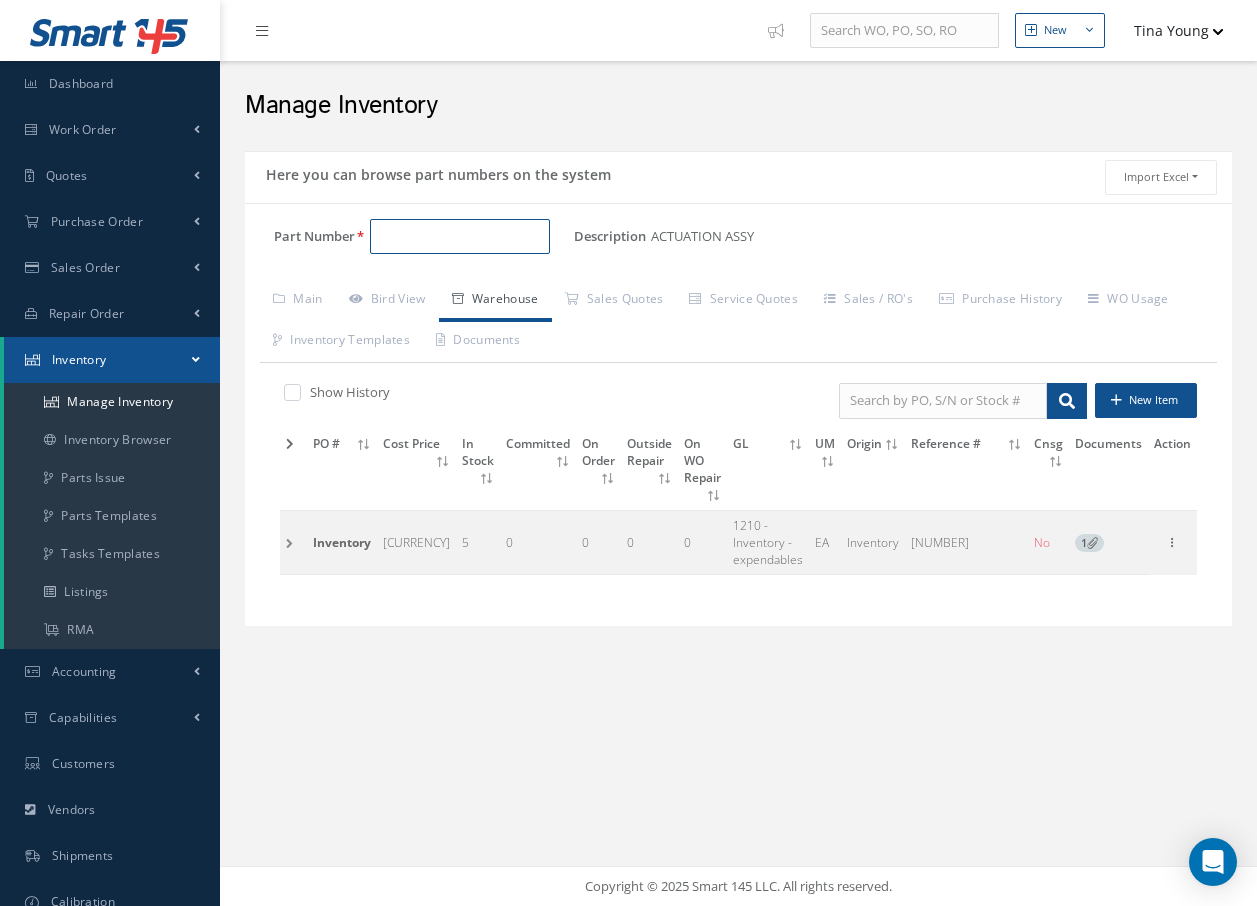 click on "Part Number" at bounding box center (460, 237) 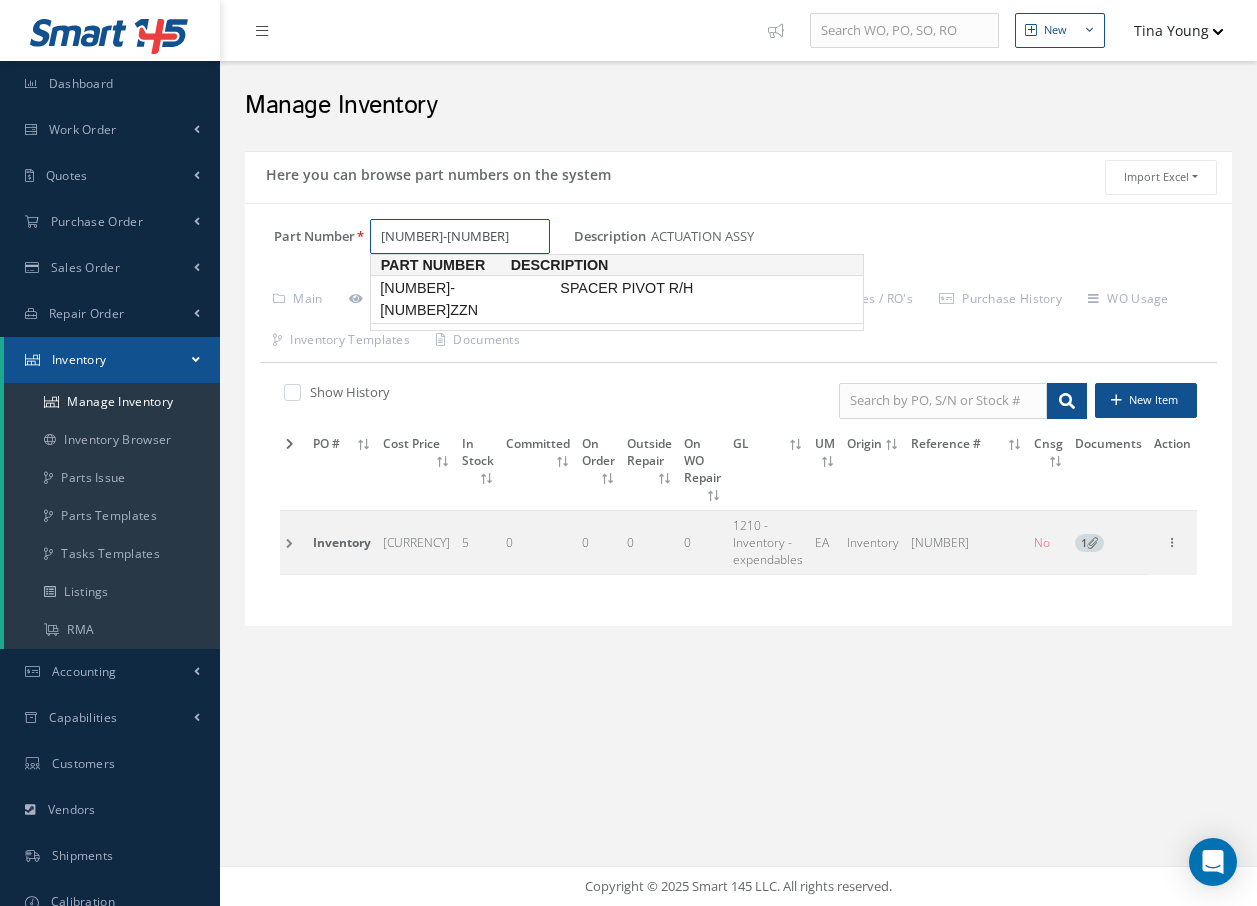 click on "1010207-304ZZN" at bounding box center [466, 299] 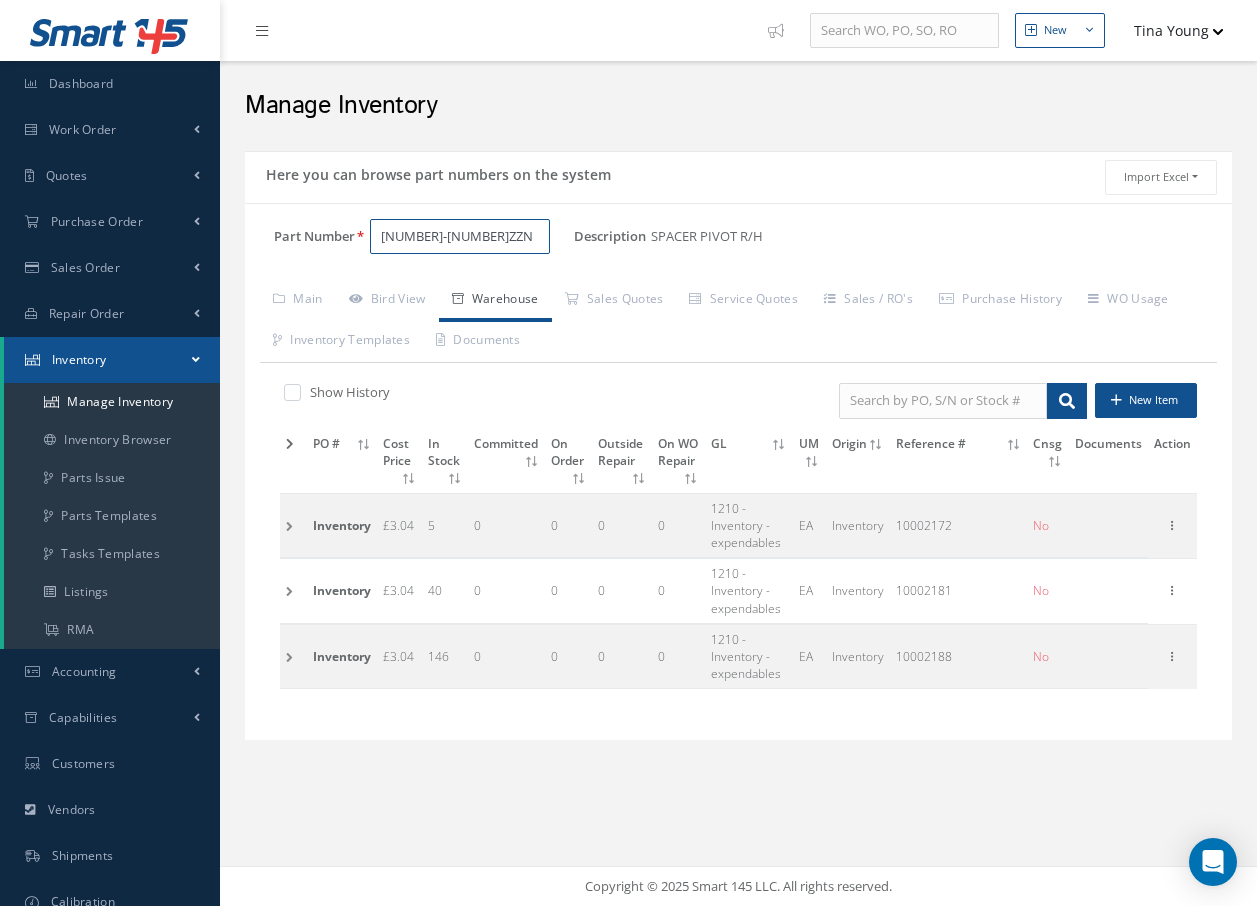 type on "1010207-304ZZN" 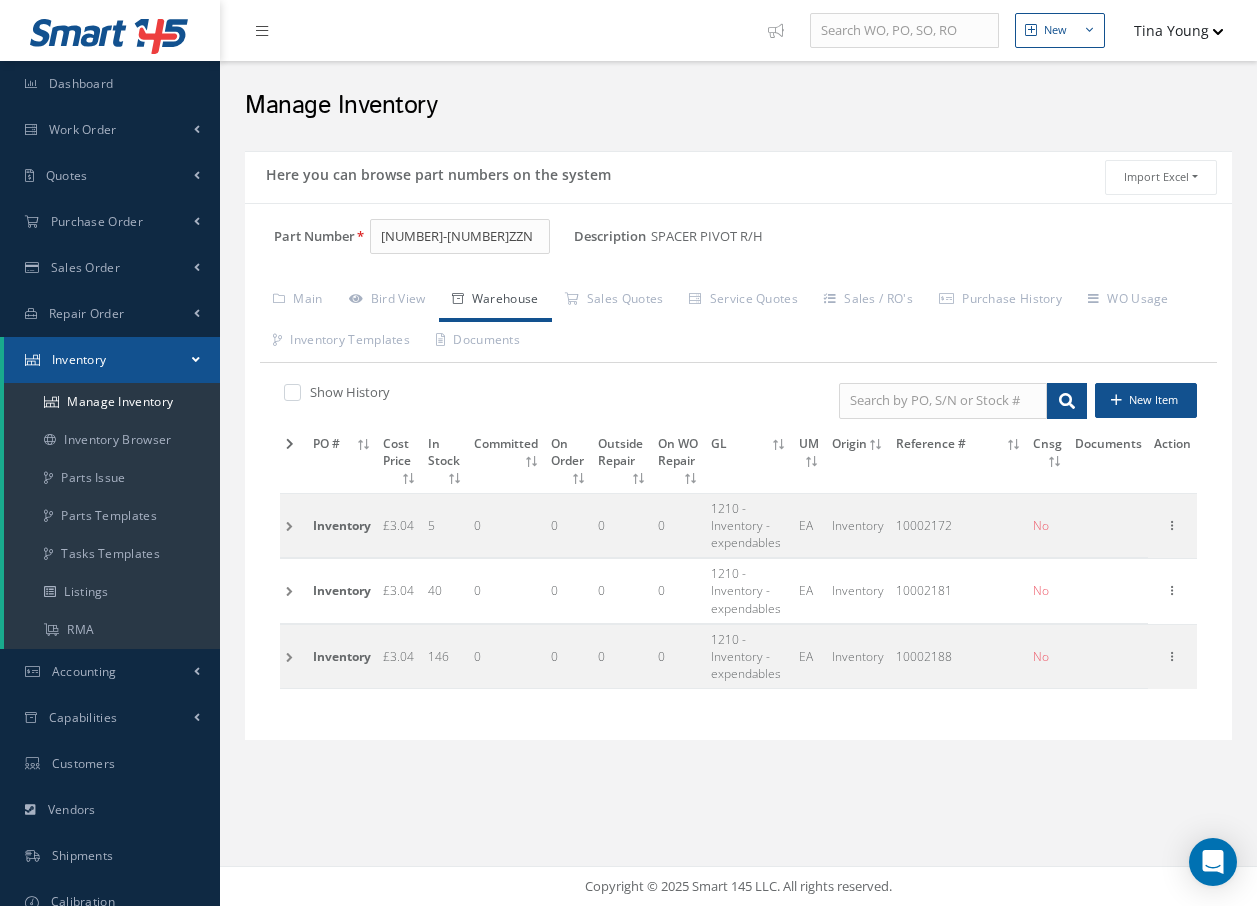 click at bounding box center (293, 591) 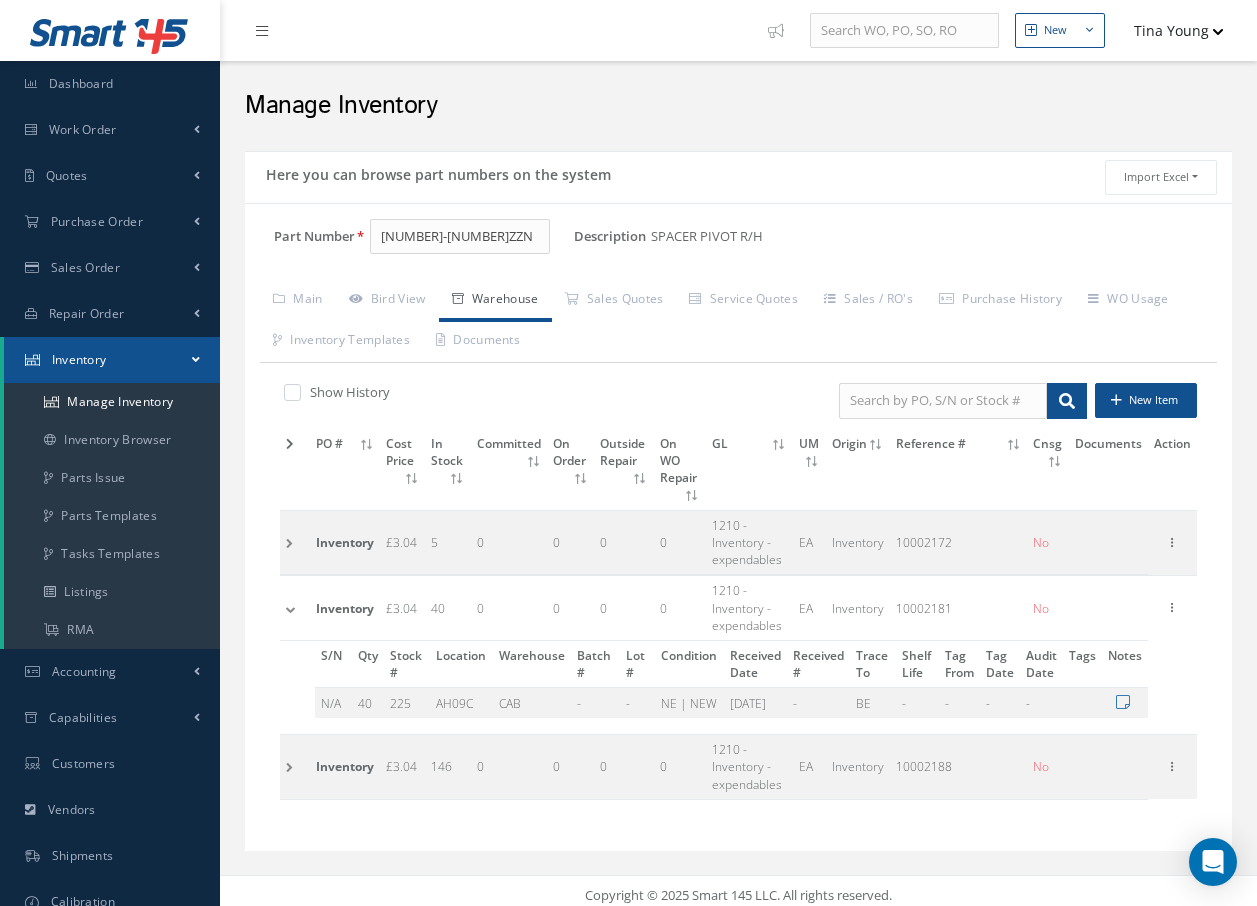 click at bounding box center [295, 608] 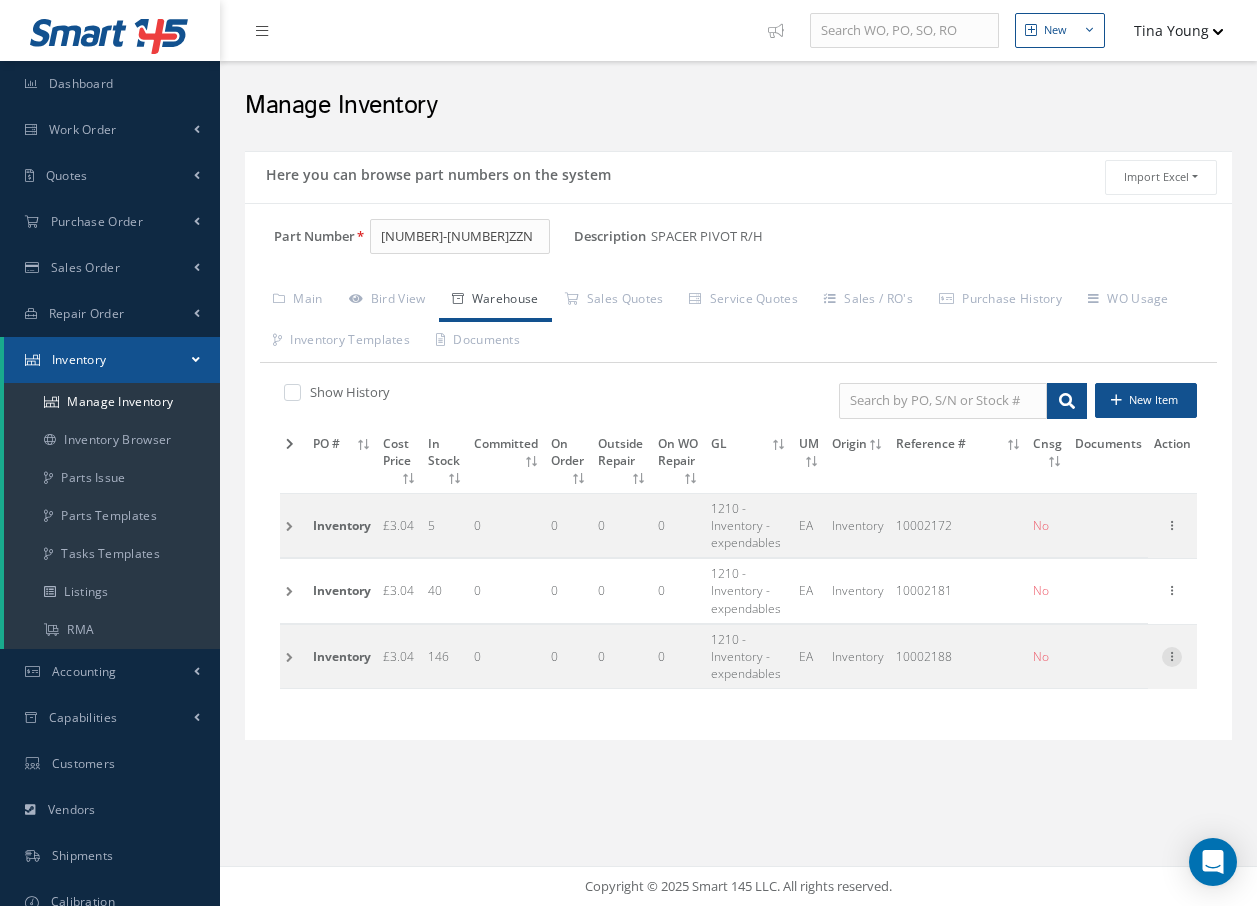 click at bounding box center [1172, 655] 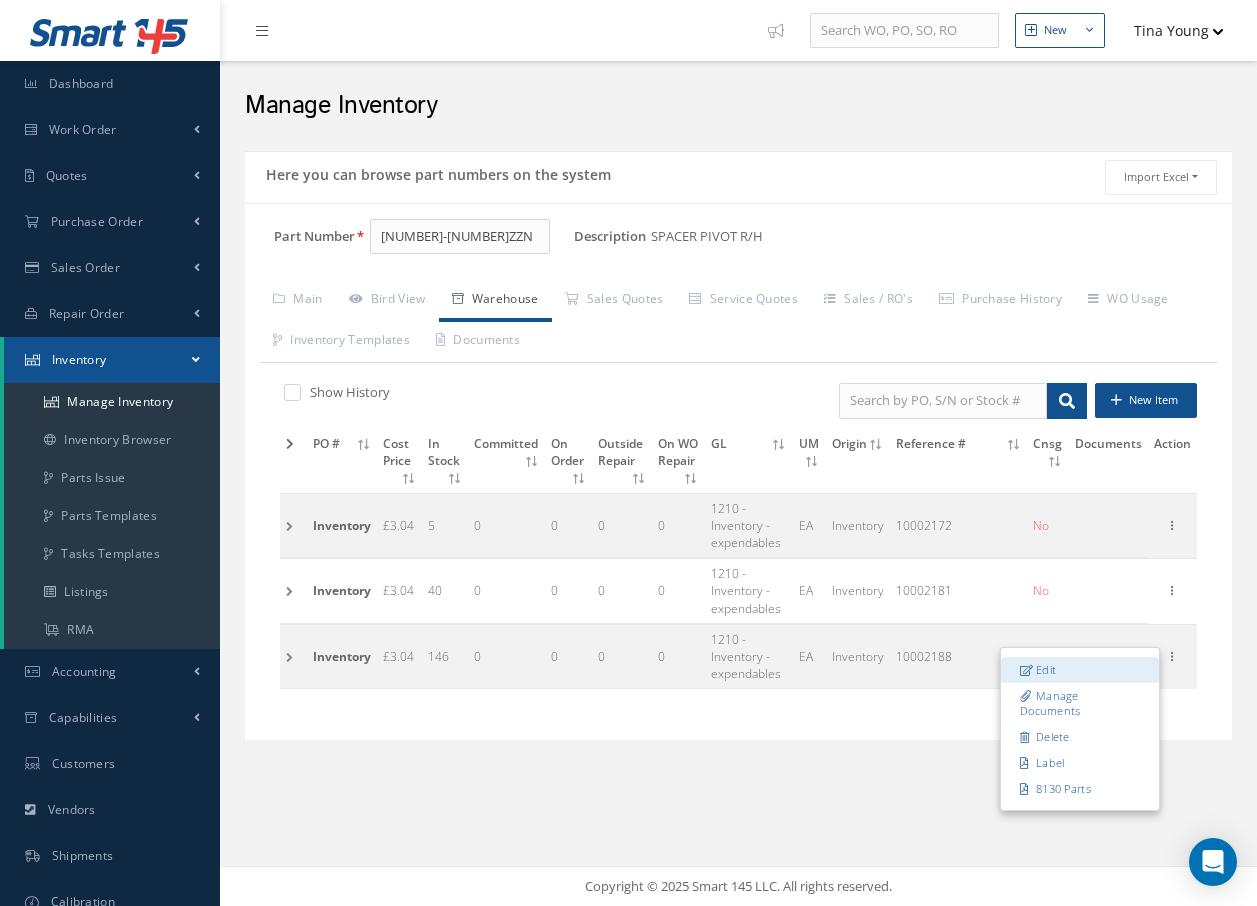 click on "Edit" at bounding box center (1080, 670) 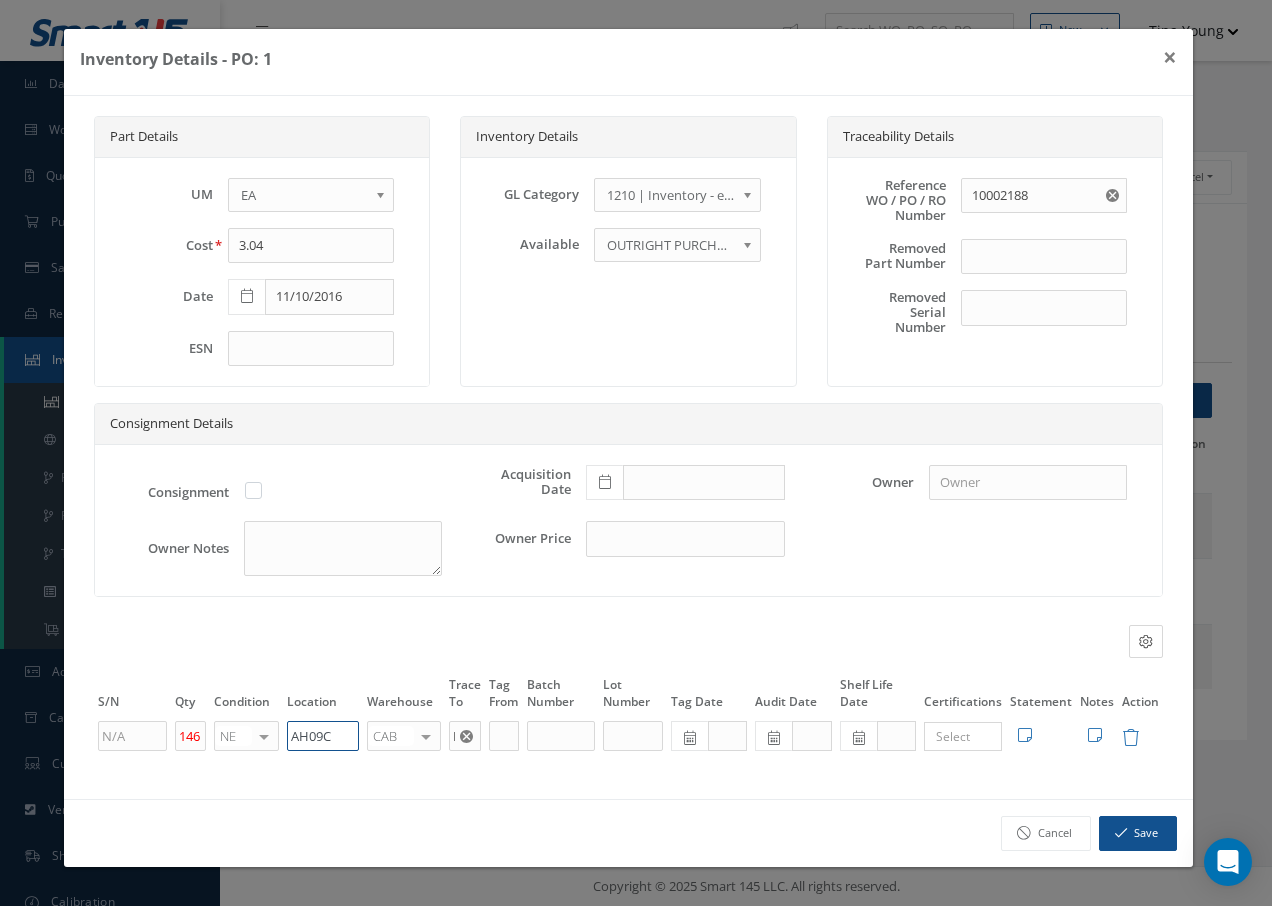 drag, startPoint x: 340, startPoint y: 739, endPoint x: 270, endPoint y: 732, distance: 70.34913 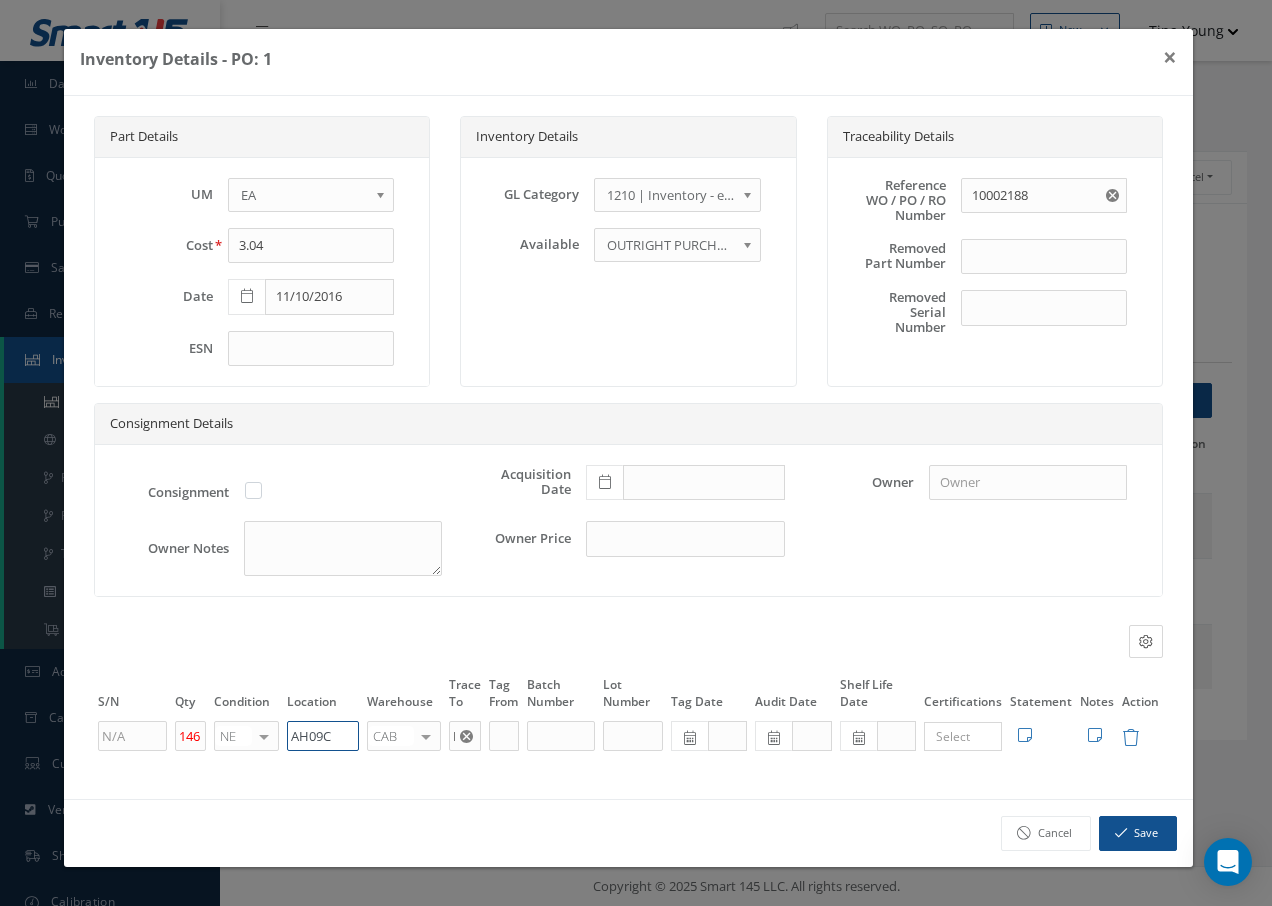 click on "146              NE         OH   SV   RP   AR   NE   FN   NS   RE   FP   BER   N/A   INSP   BC   AI   MD   RF   SCR   TS   USE   TL   SP   NU   AS   US   PM
No elements found.
List is empty.     AH09C              CAB         CAB   CABQ   CABS   CABK   CABG   AIRB   CASA   ONXP   UNIT20   FIFTH   CUST-PARTS
No elements found.
List is empty.        BE
×
Loading...
Search a tag
No tags found
No tags found
Edit Statement 8130
Cancel
Save
Edit Notes
Cancel" at bounding box center (628, 736) 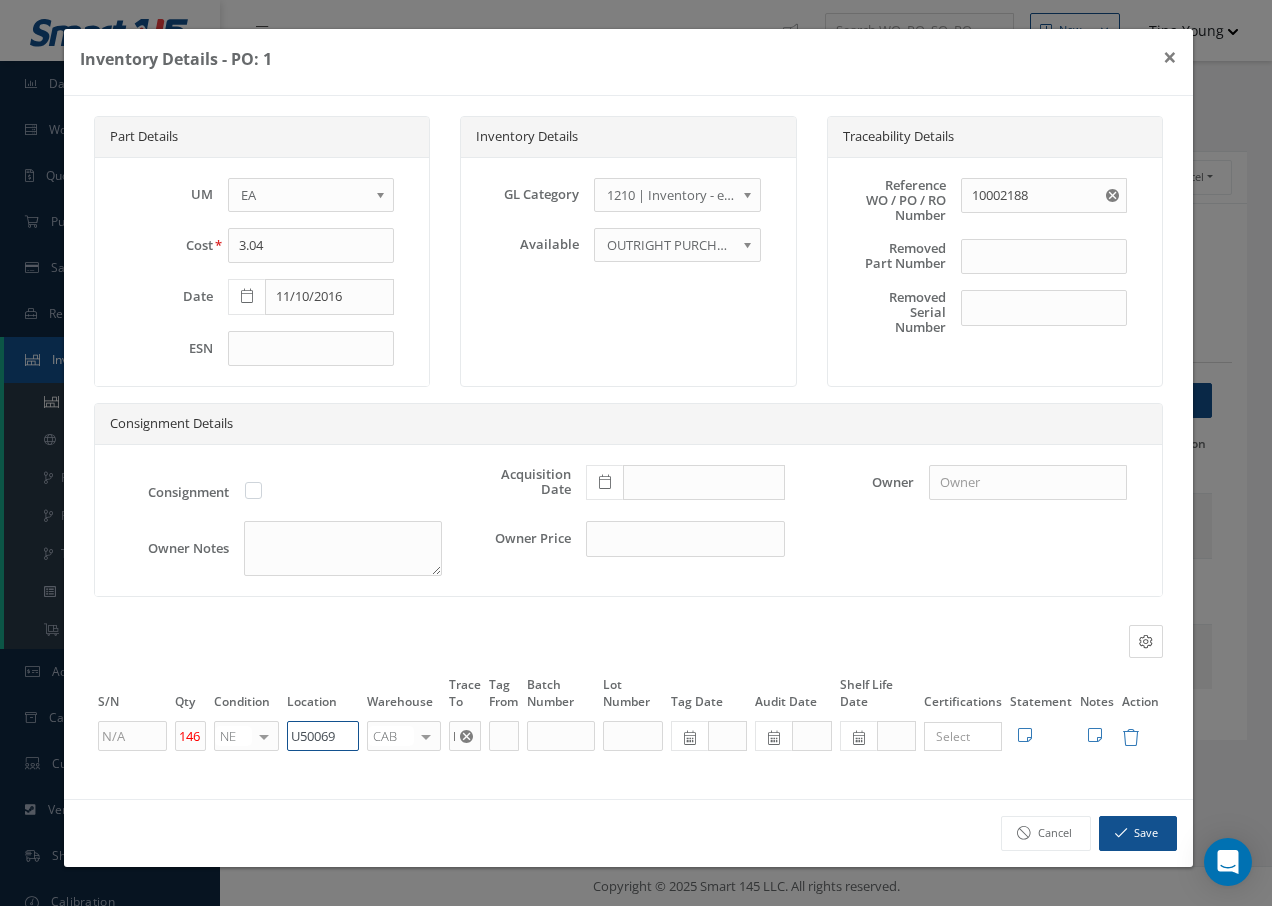 drag, startPoint x: 339, startPoint y: 739, endPoint x: 261, endPoint y: 730, distance: 78.51752 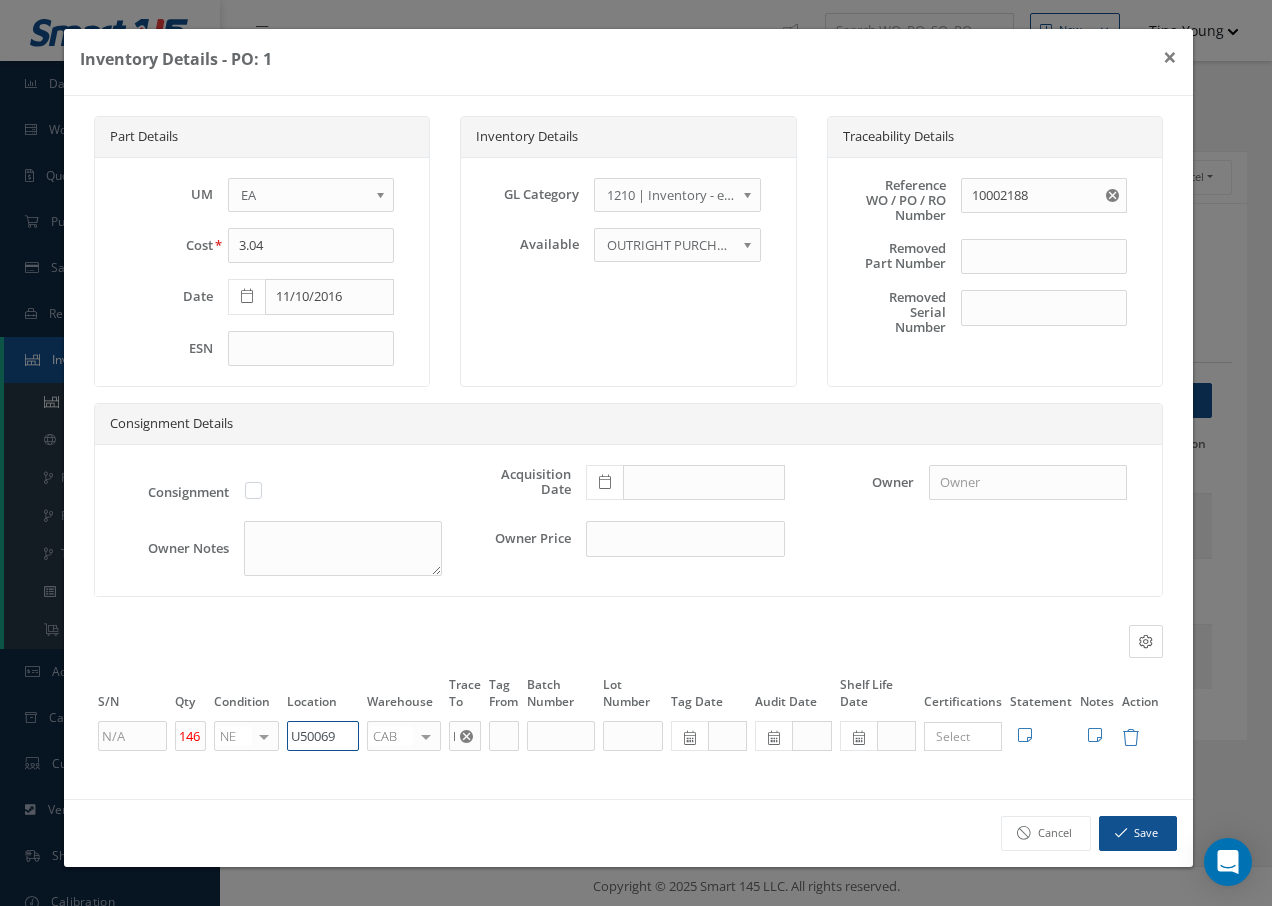 paste on "8" 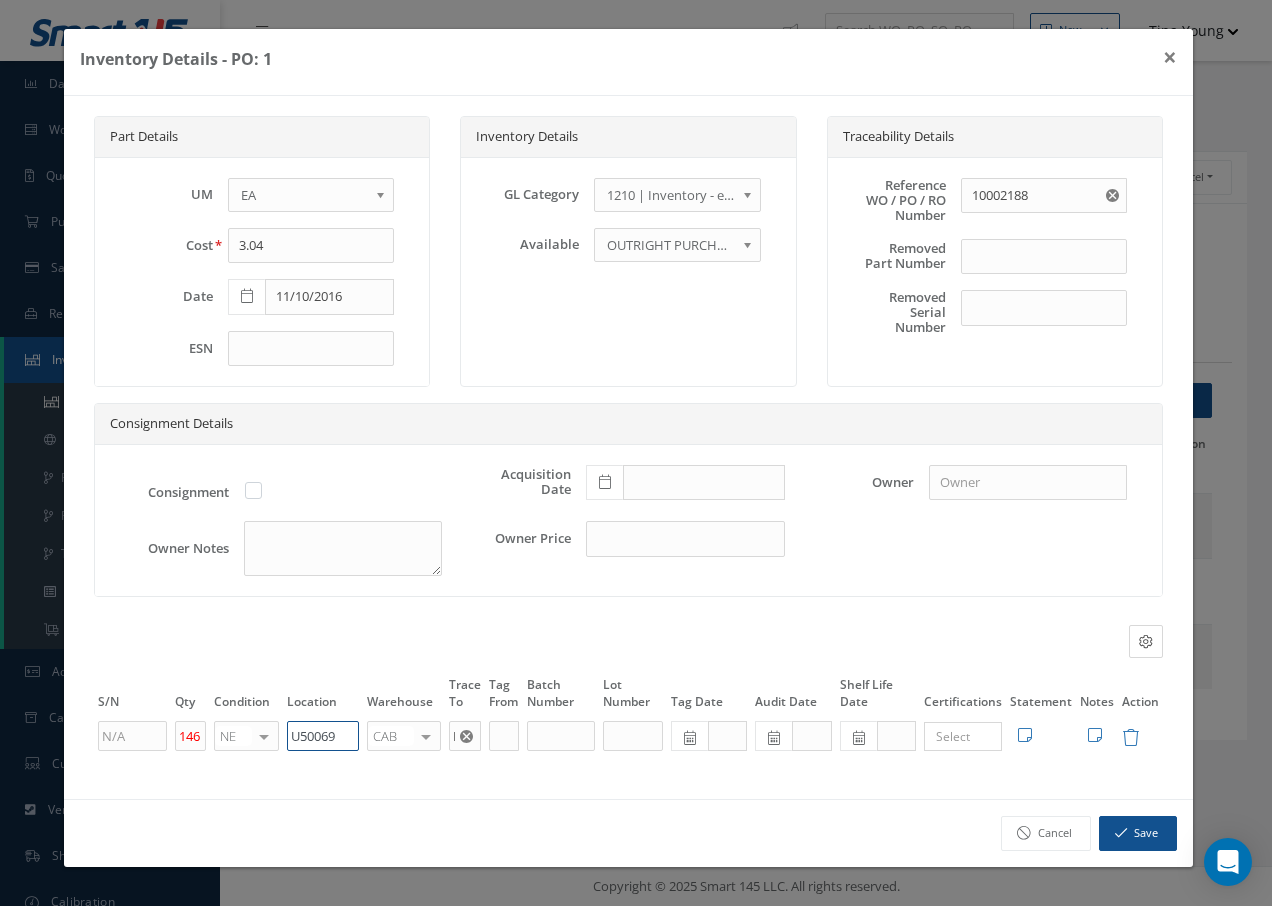 drag, startPoint x: 340, startPoint y: 732, endPoint x: 257, endPoint y: 727, distance: 83.15047 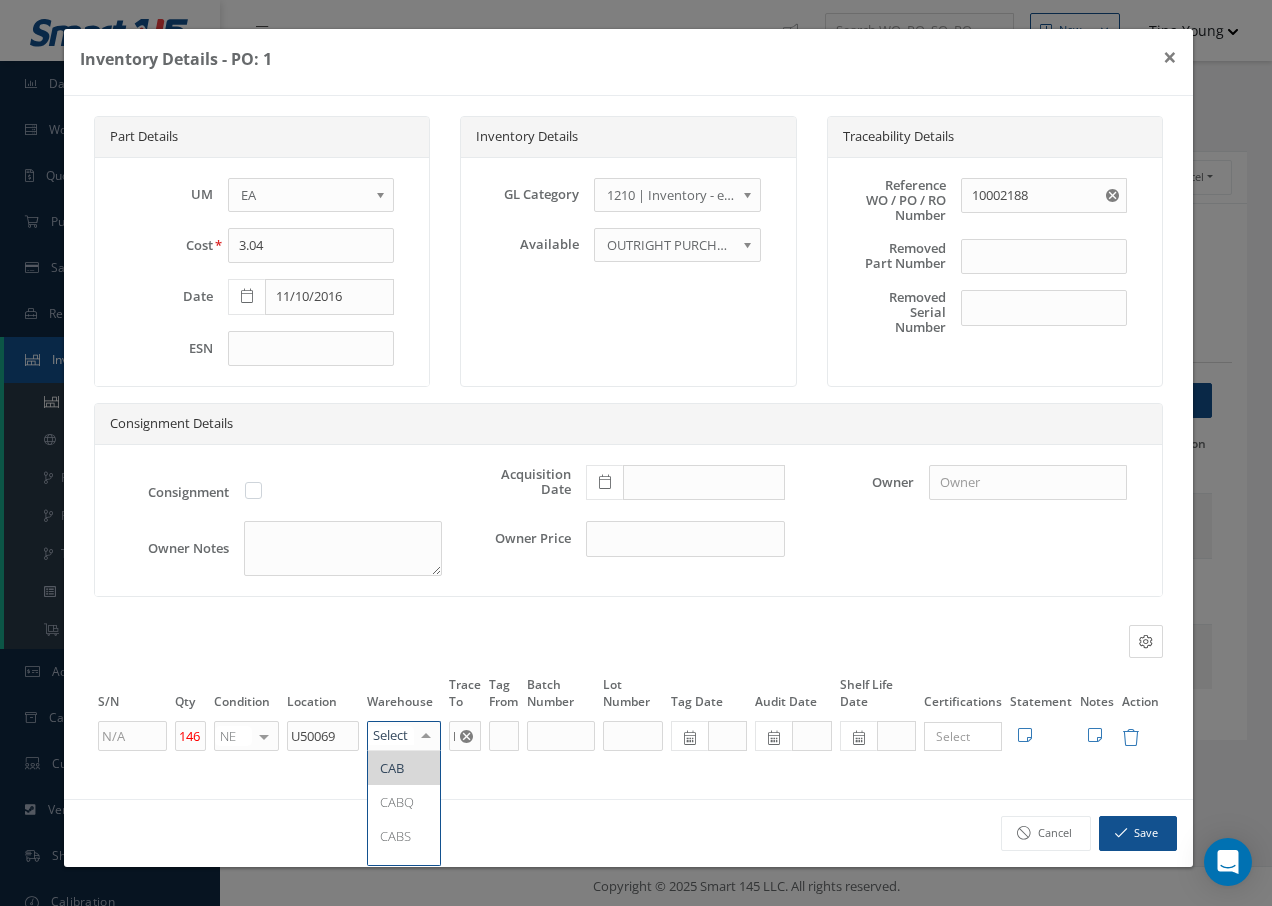 type on "F" 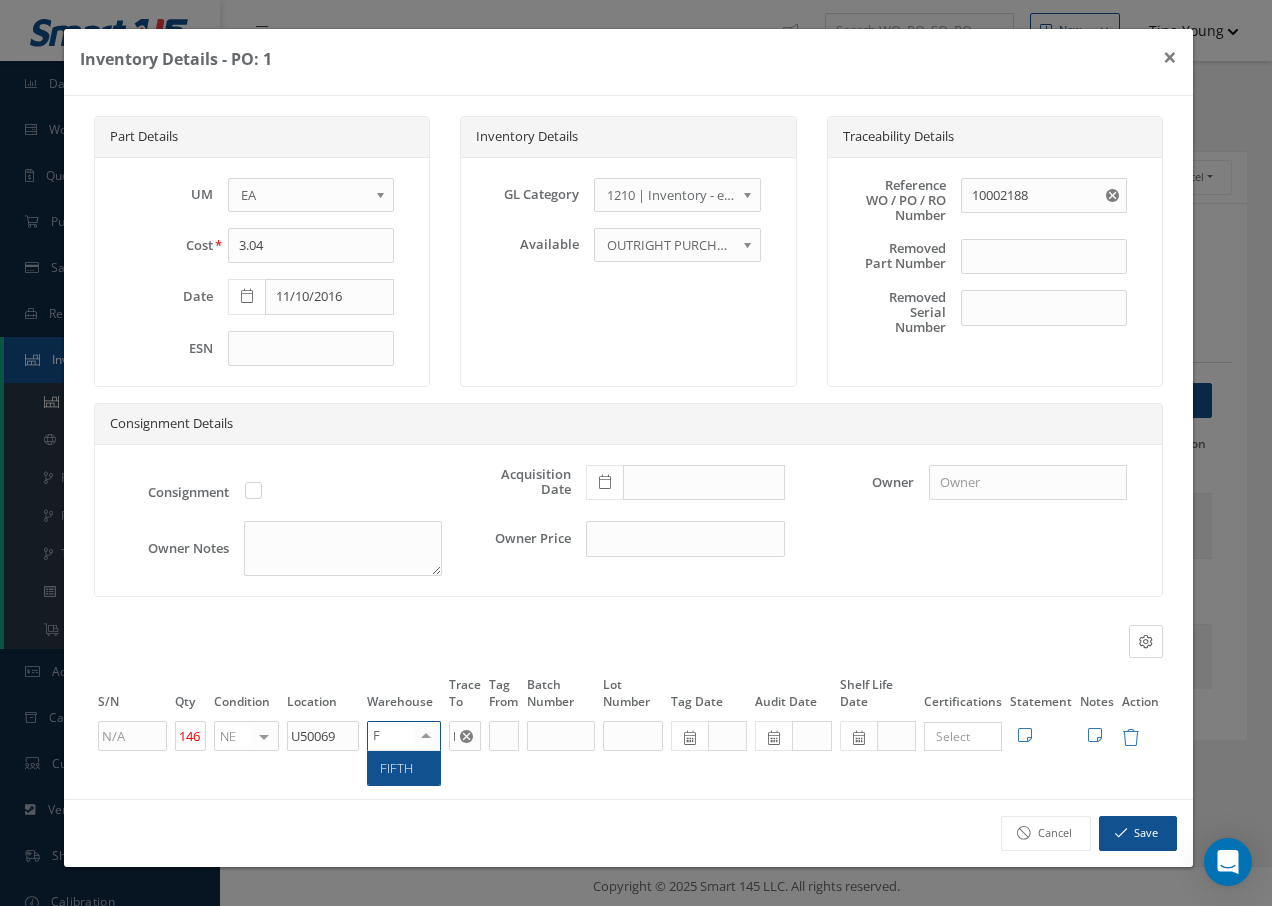 click on "FIFTH" at bounding box center (396, 768) 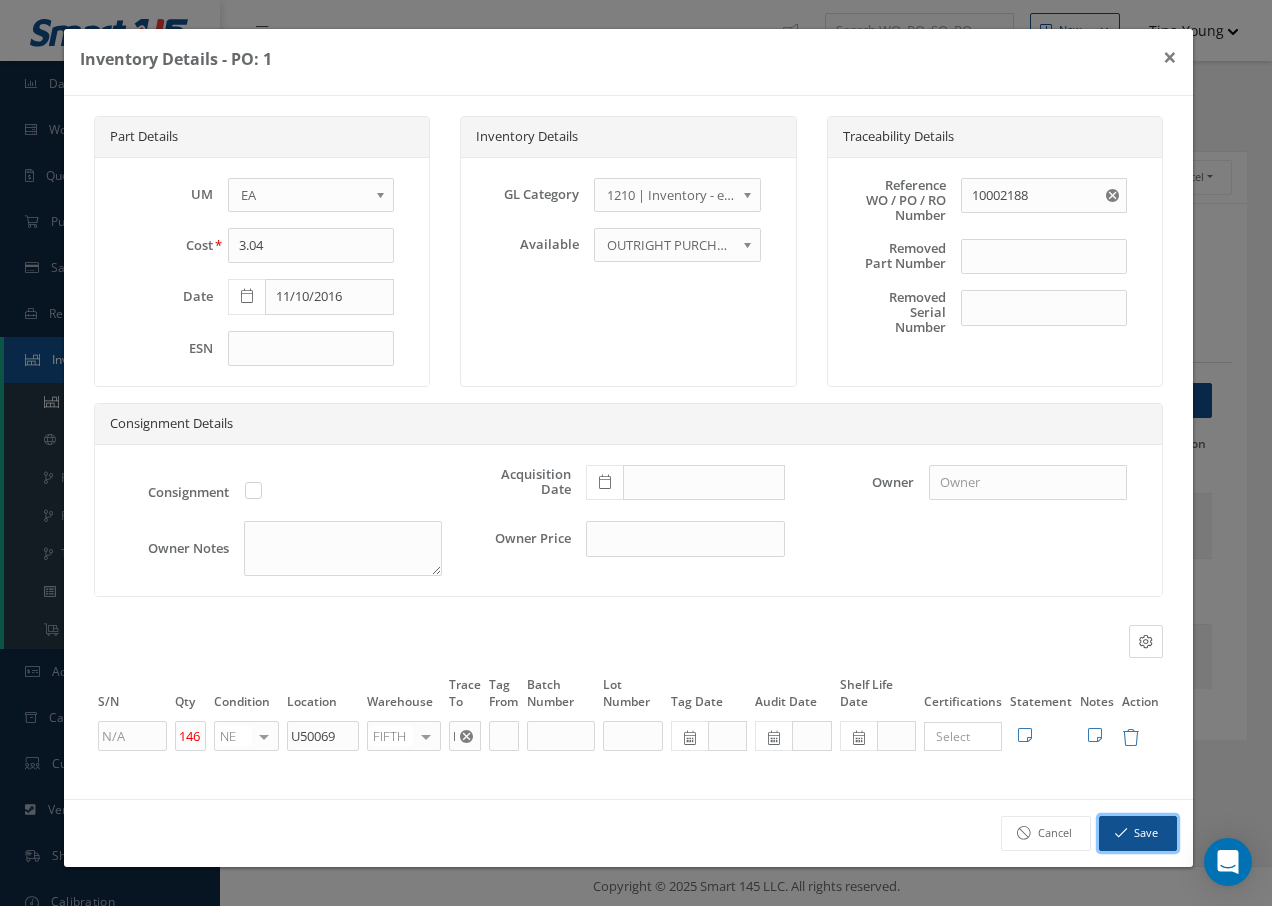 click on "Save" at bounding box center (1138, 833) 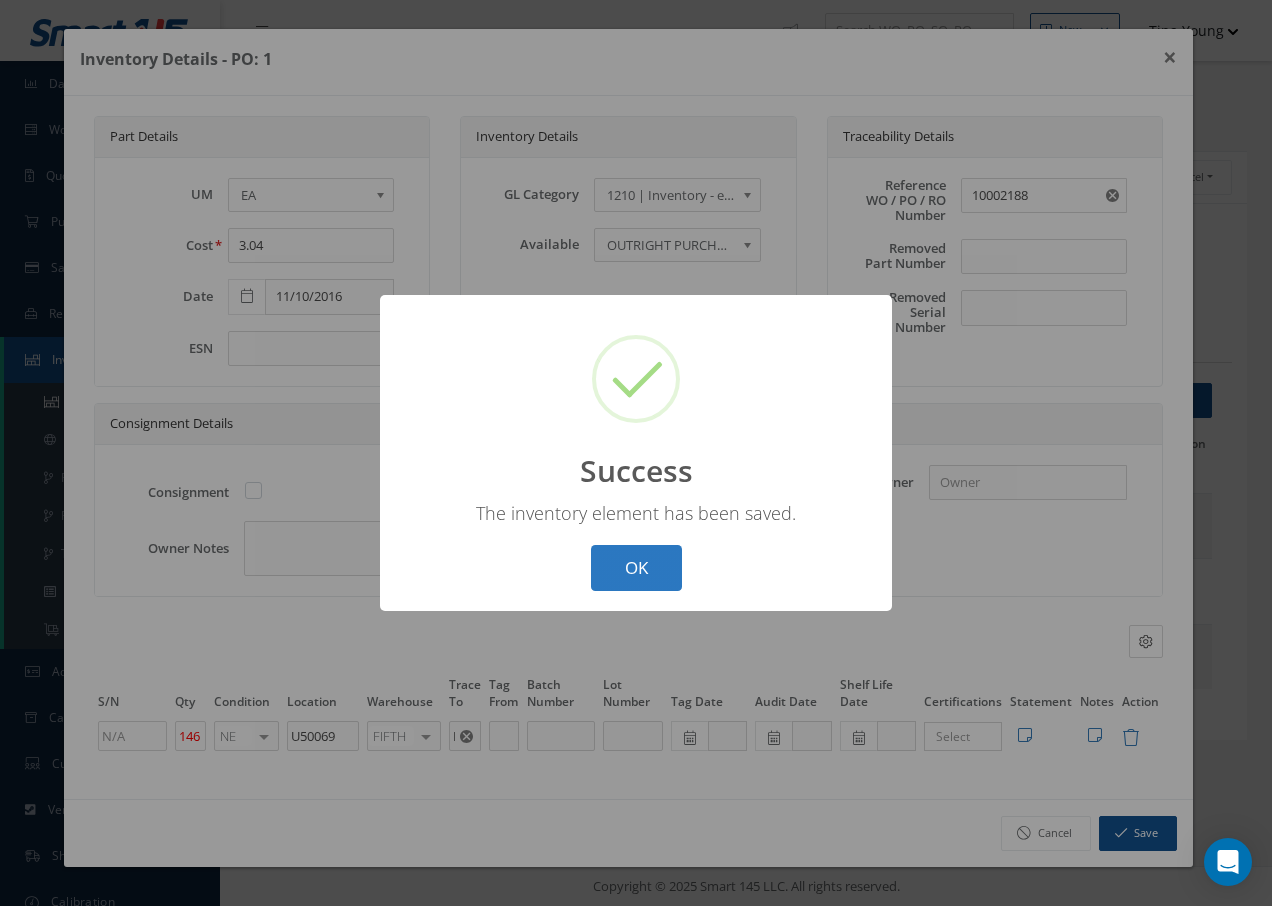 click on "OK" at bounding box center (636, 568) 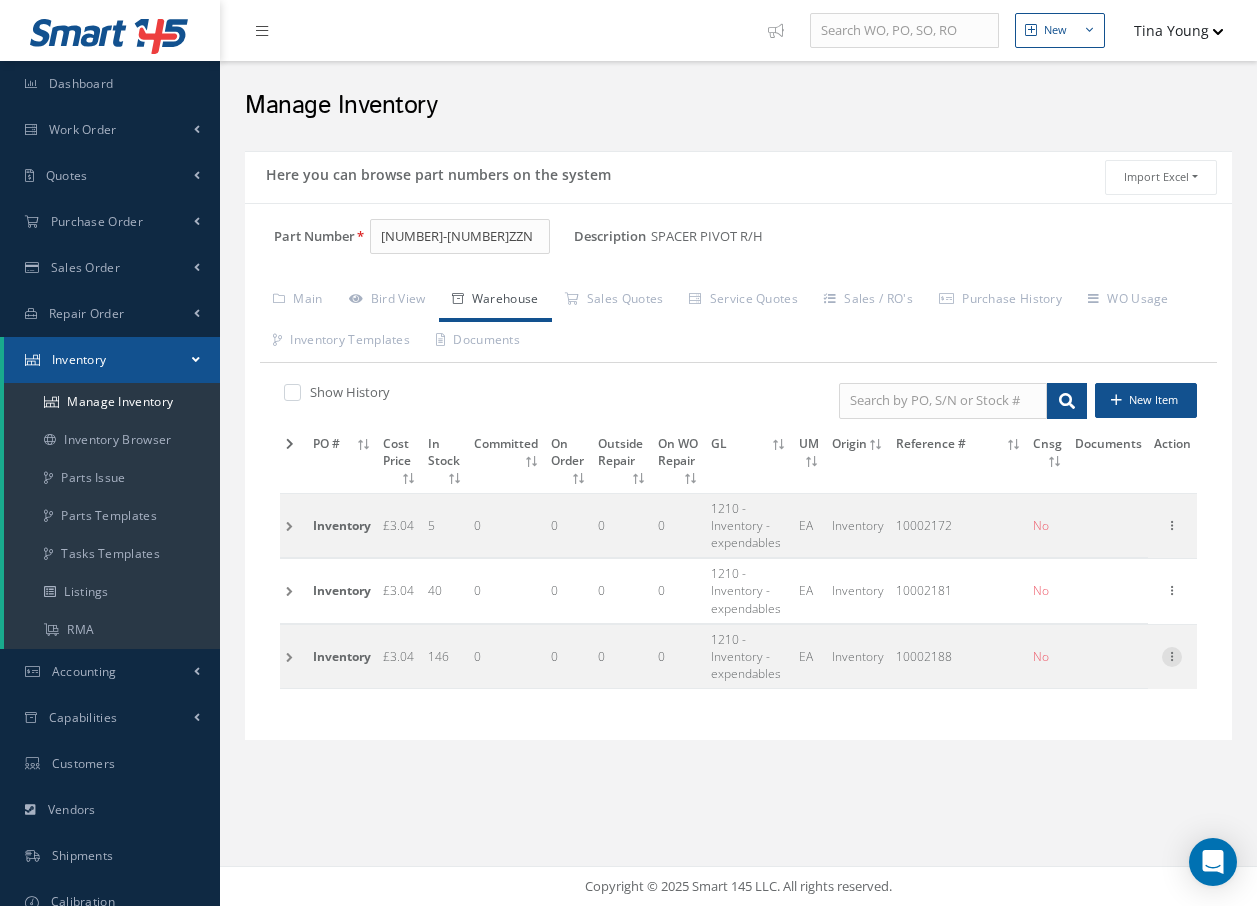 click at bounding box center (1172, 655) 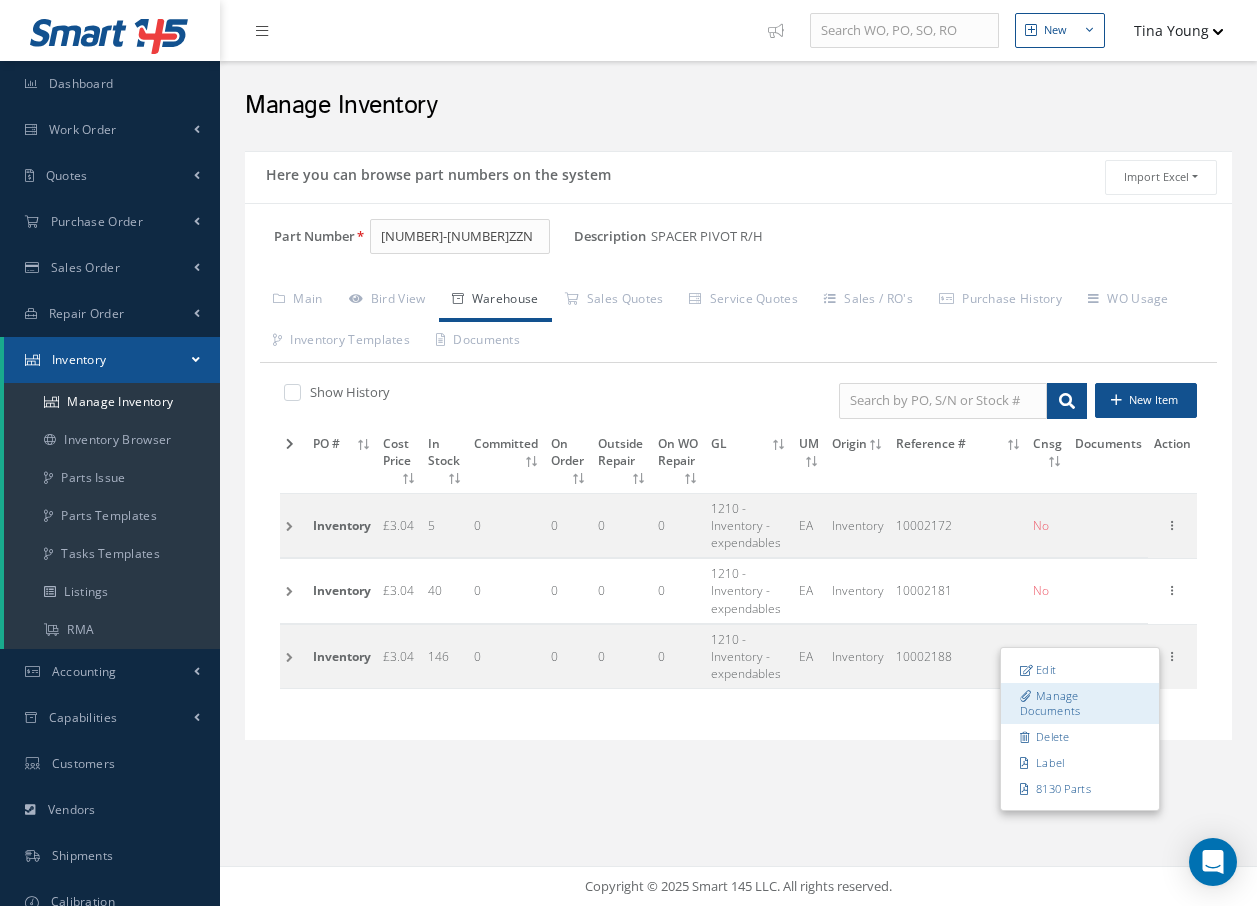 click on "Manage Documents" at bounding box center [1080, 702] 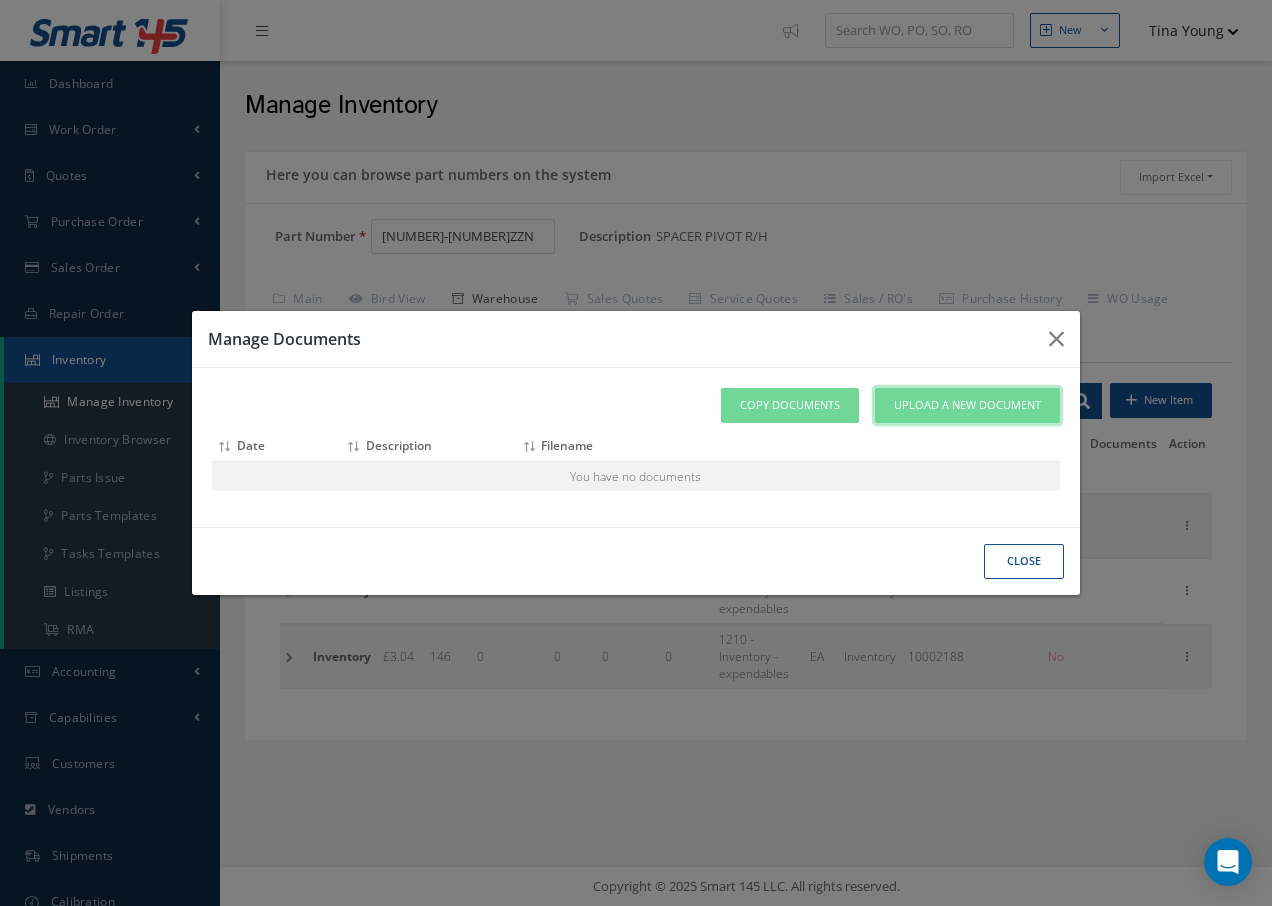drag, startPoint x: 992, startPoint y: 398, endPoint x: 1011, endPoint y: 394, distance: 19.416489 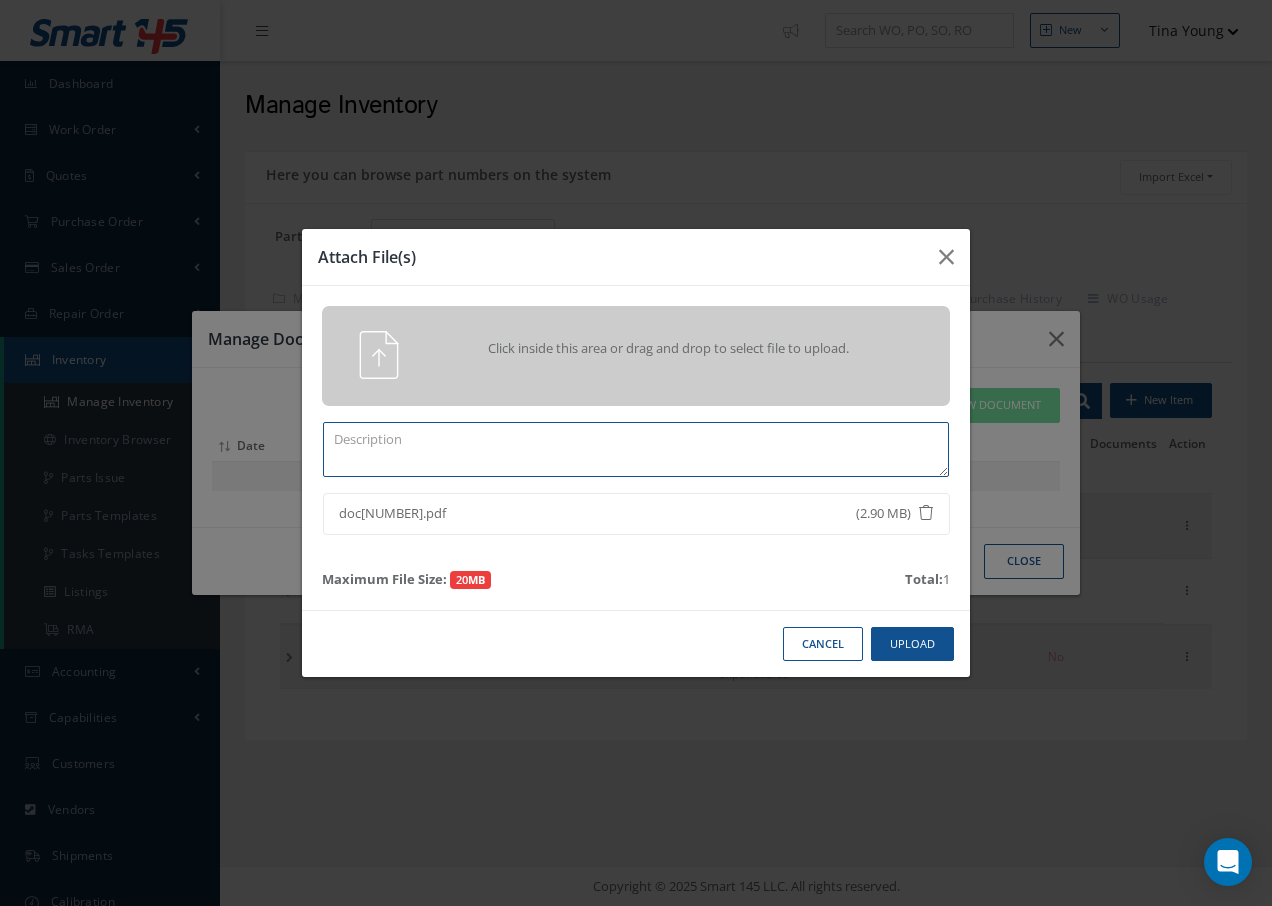 click at bounding box center [636, 449] 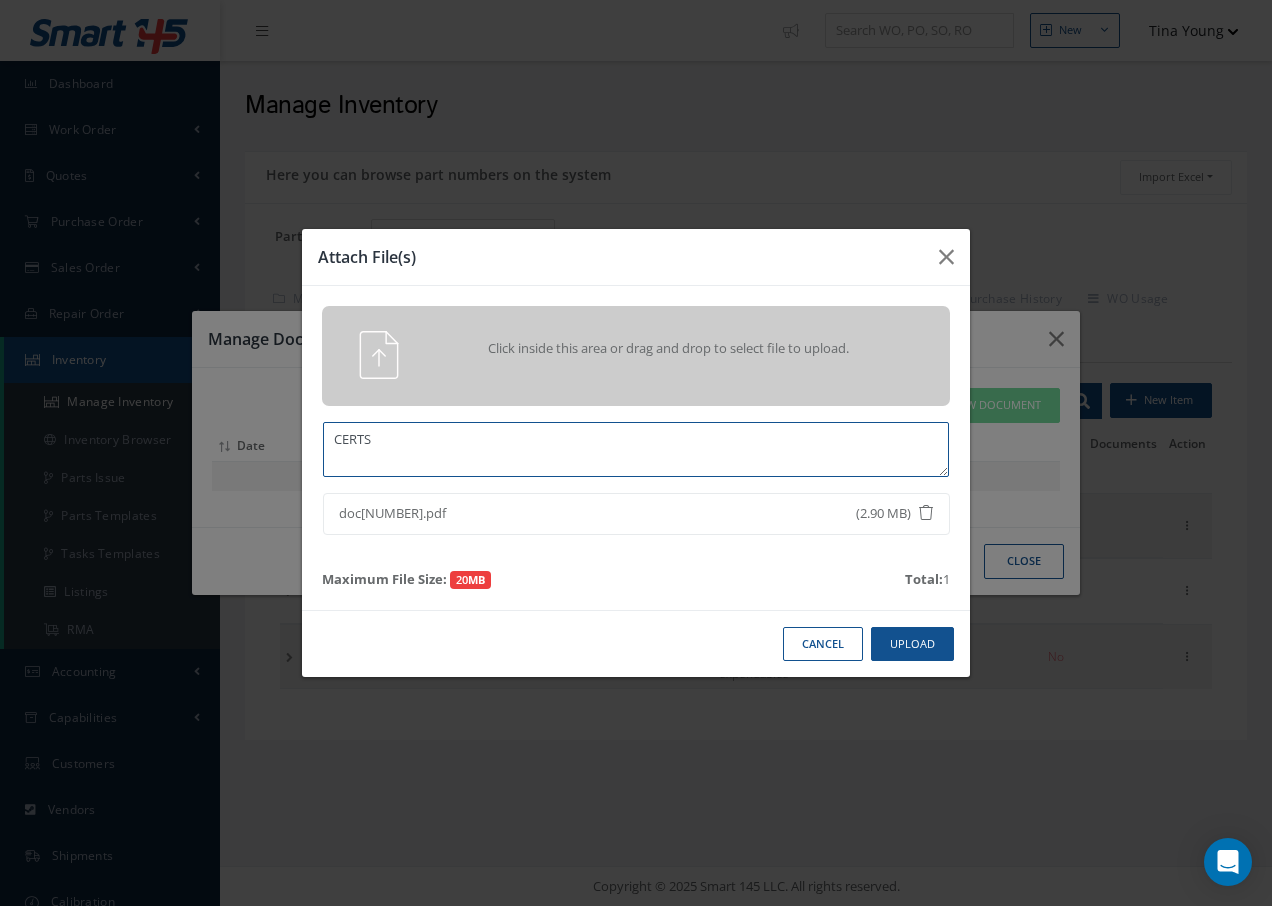 type on "CERTS" 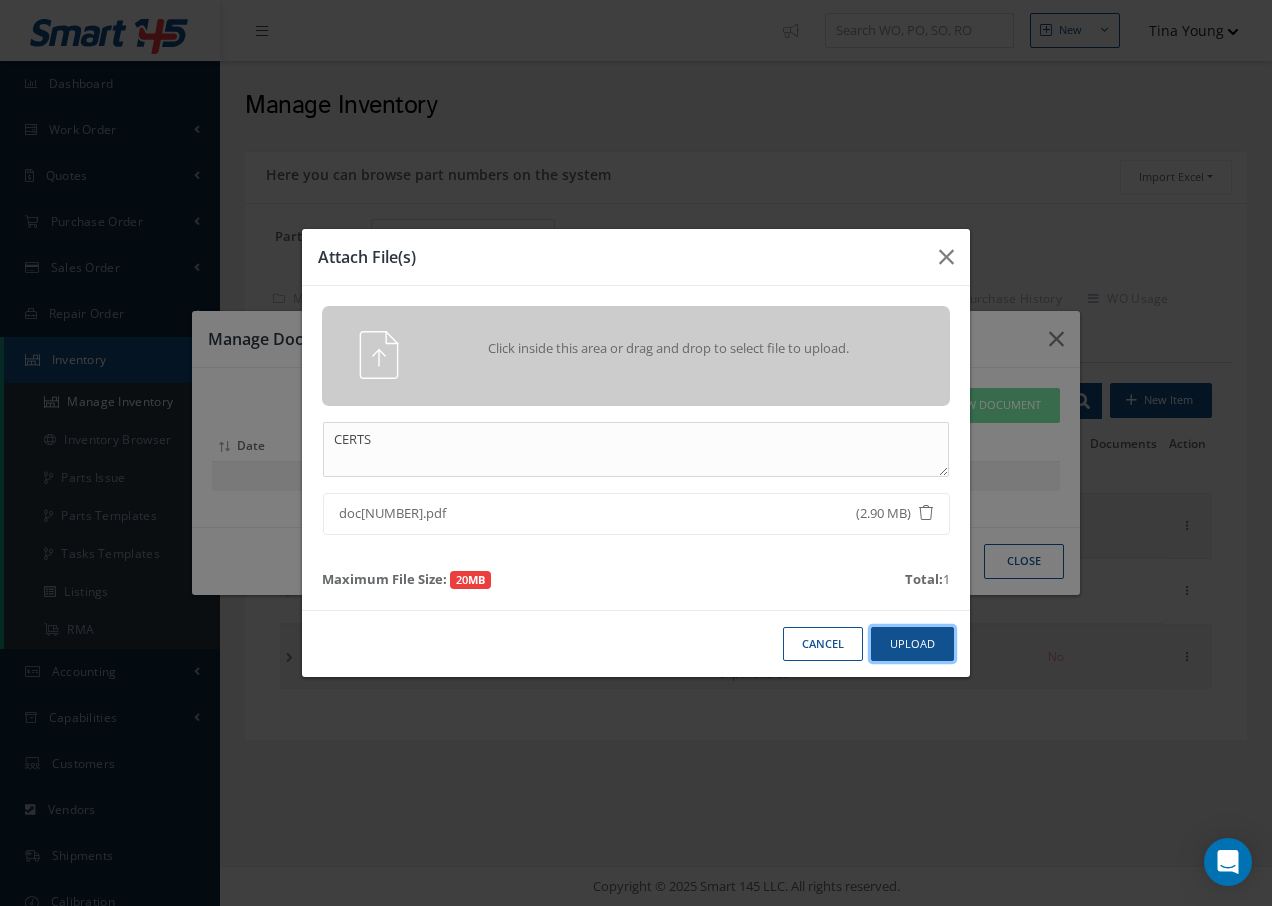 click on "Upload" at bounding box center (912, 644) 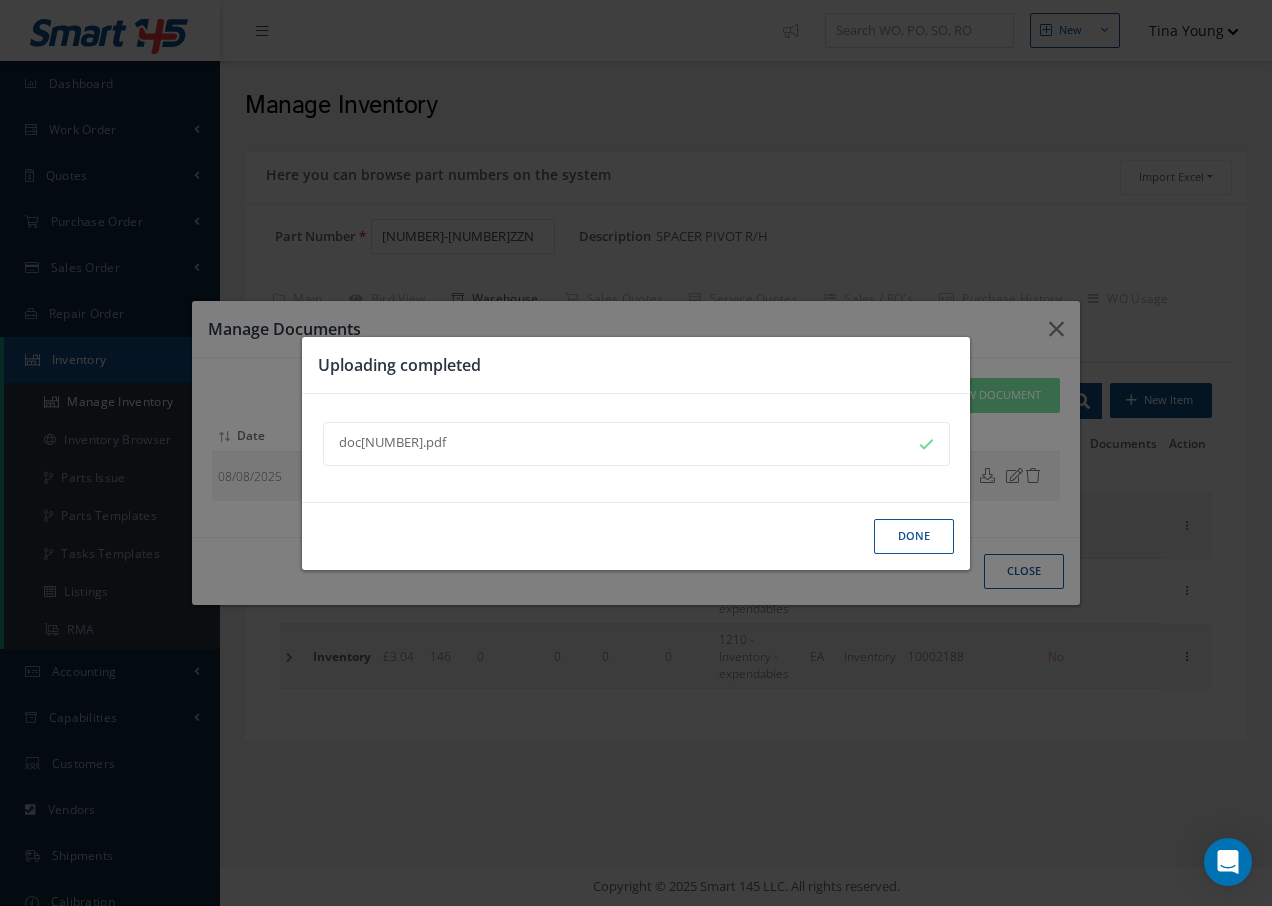 click on "Done" at bounding box center [914, 536] 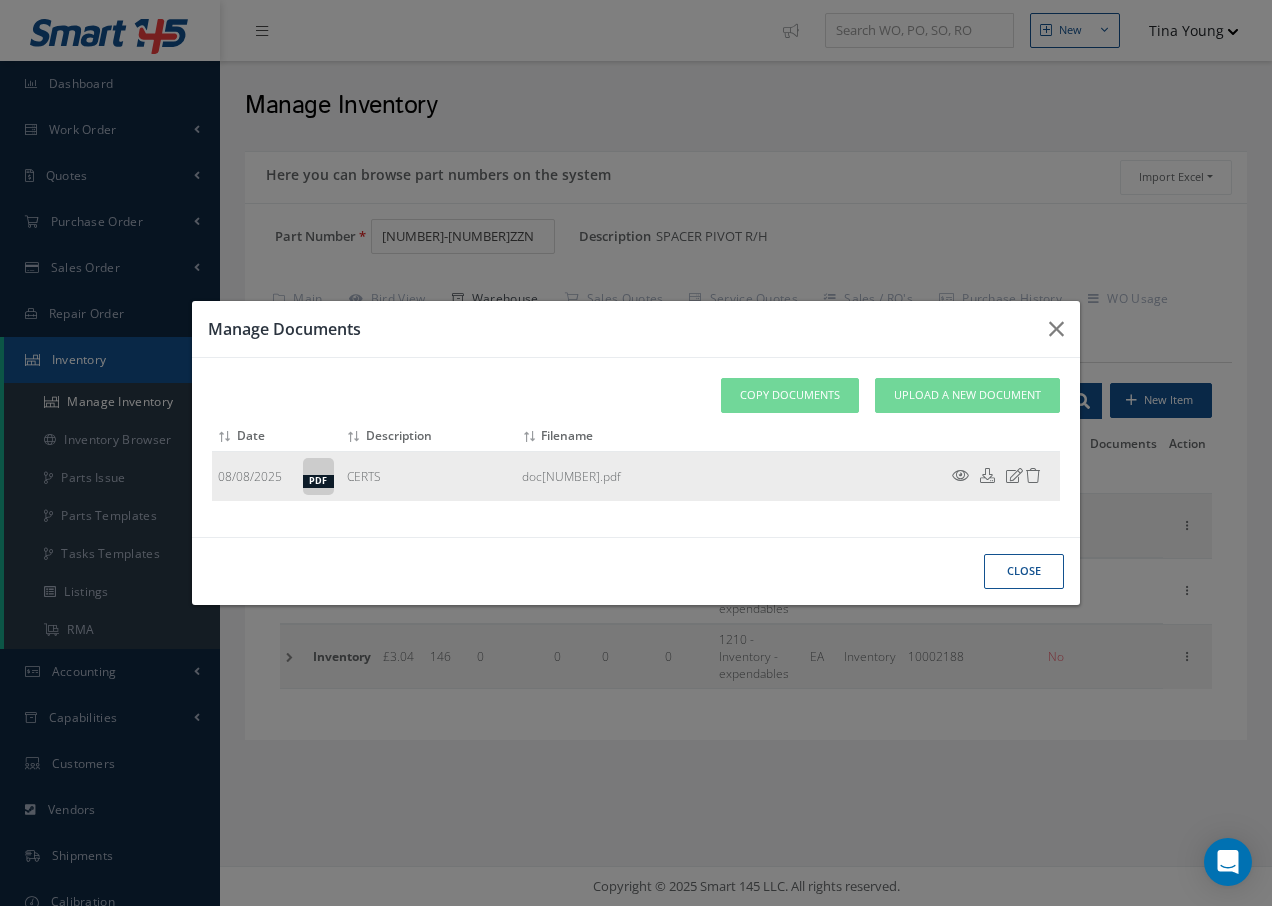 click at bounding box center [960, 475] 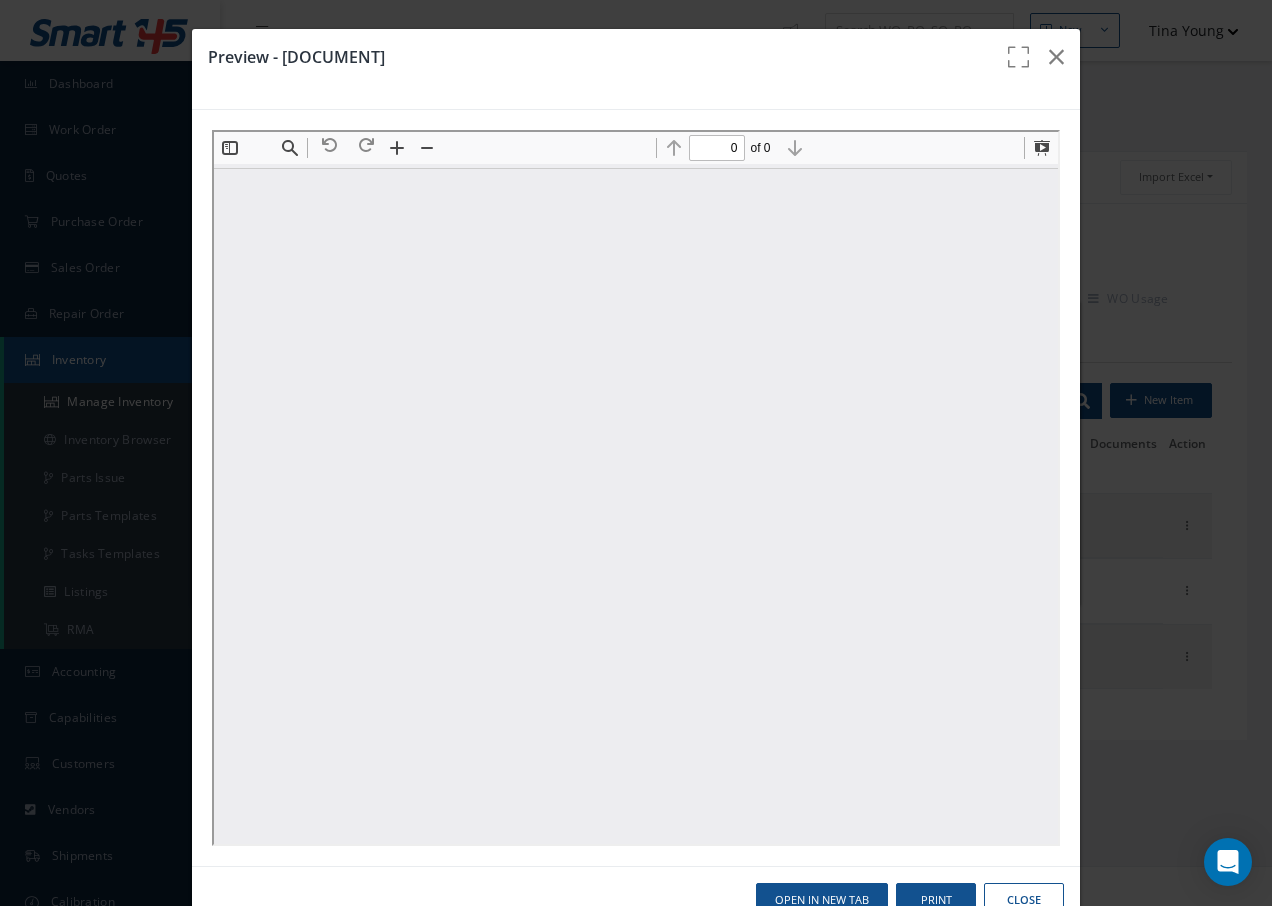 scroll, scrollTop: 0, scrollLeft: 0, axis: both 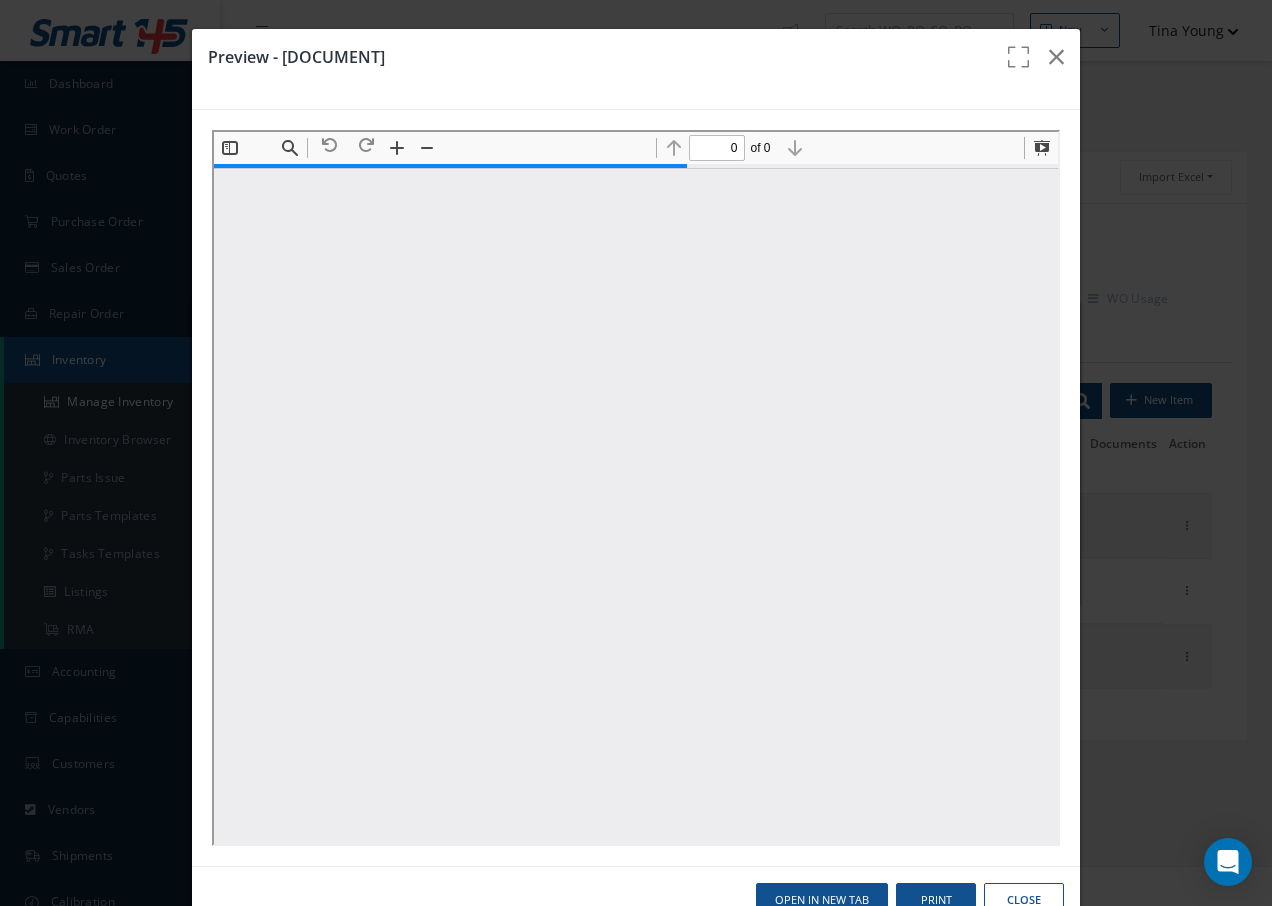 type on "1" 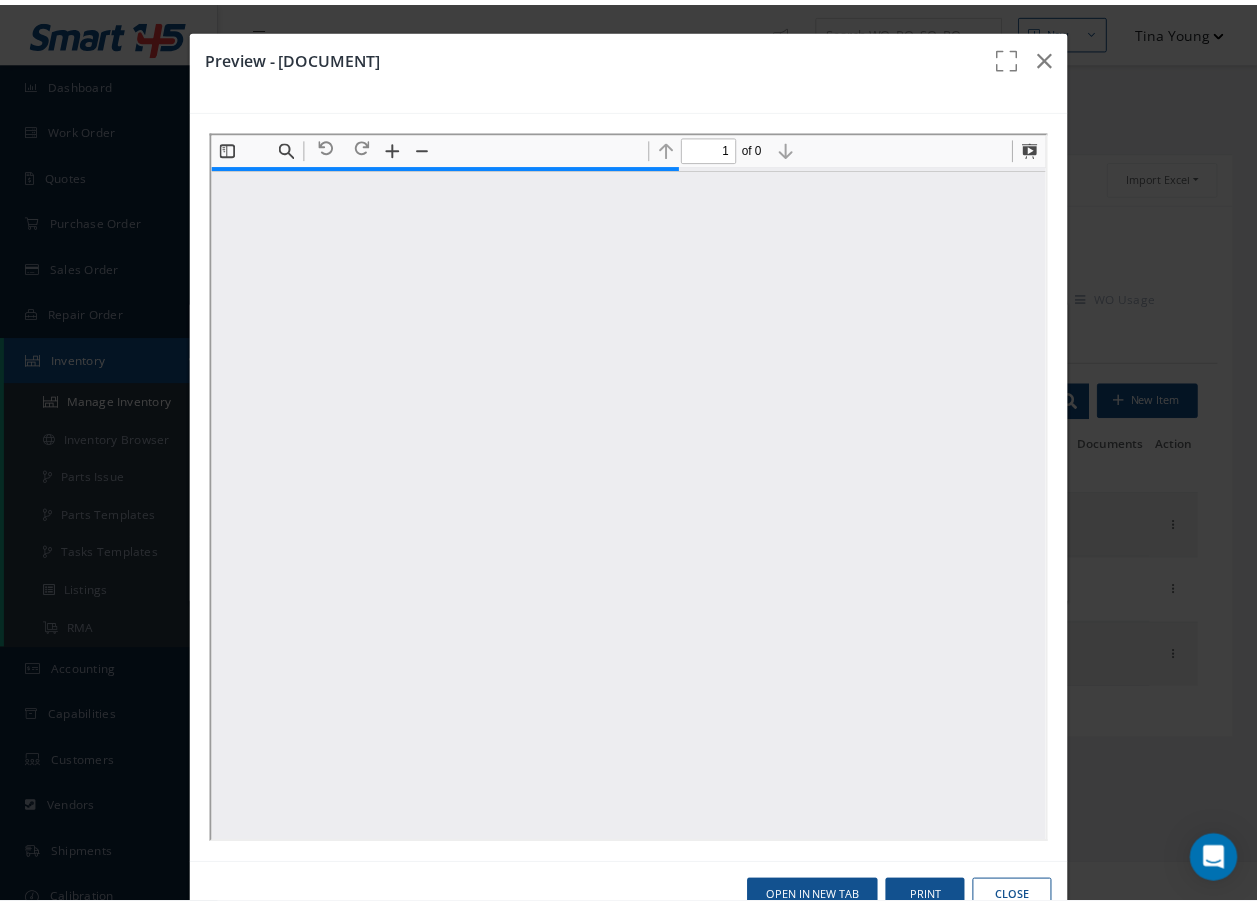 scroll, scrollTop: 10, scrollLeft: 0, axis: vertical 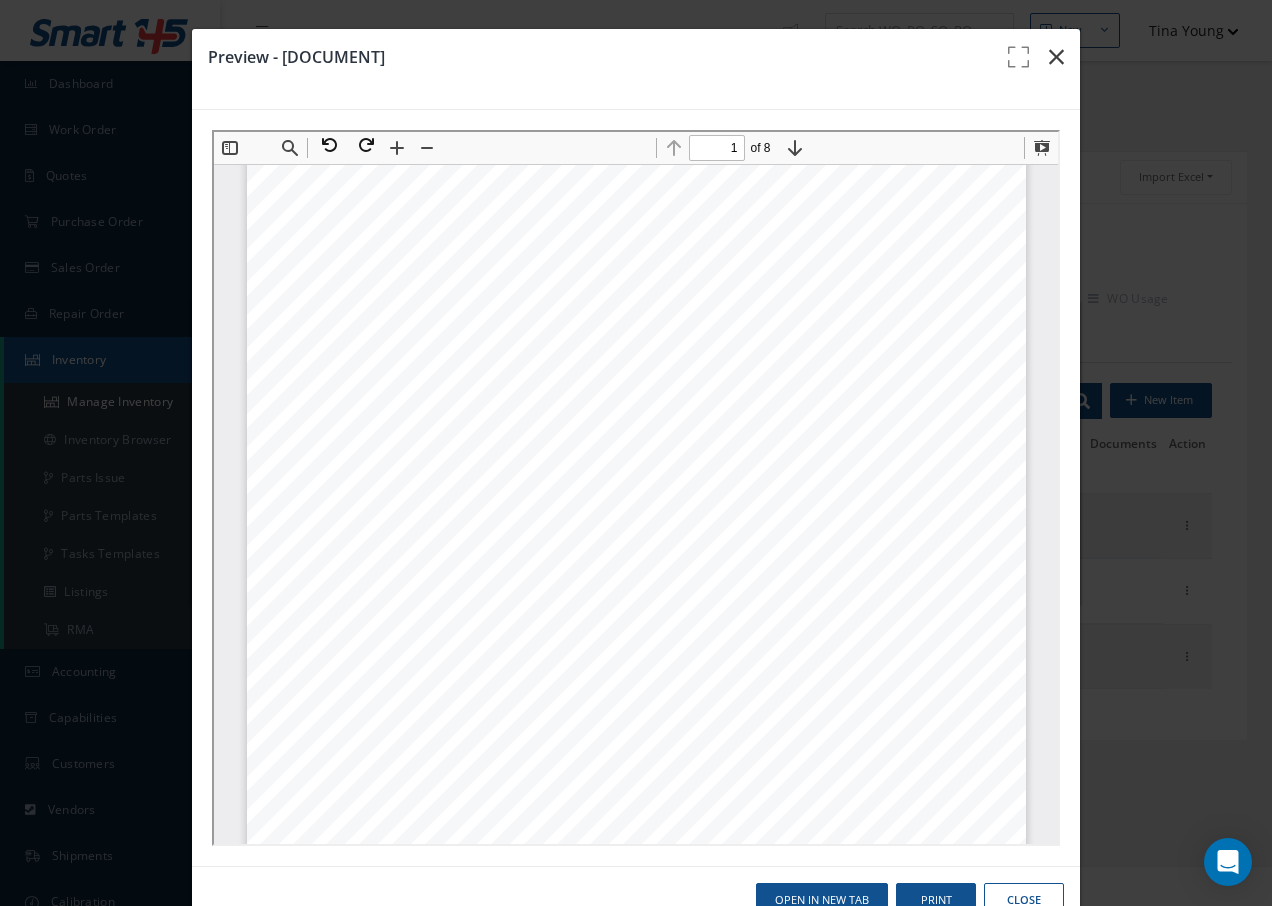 click at bounding box center (1056, 57) 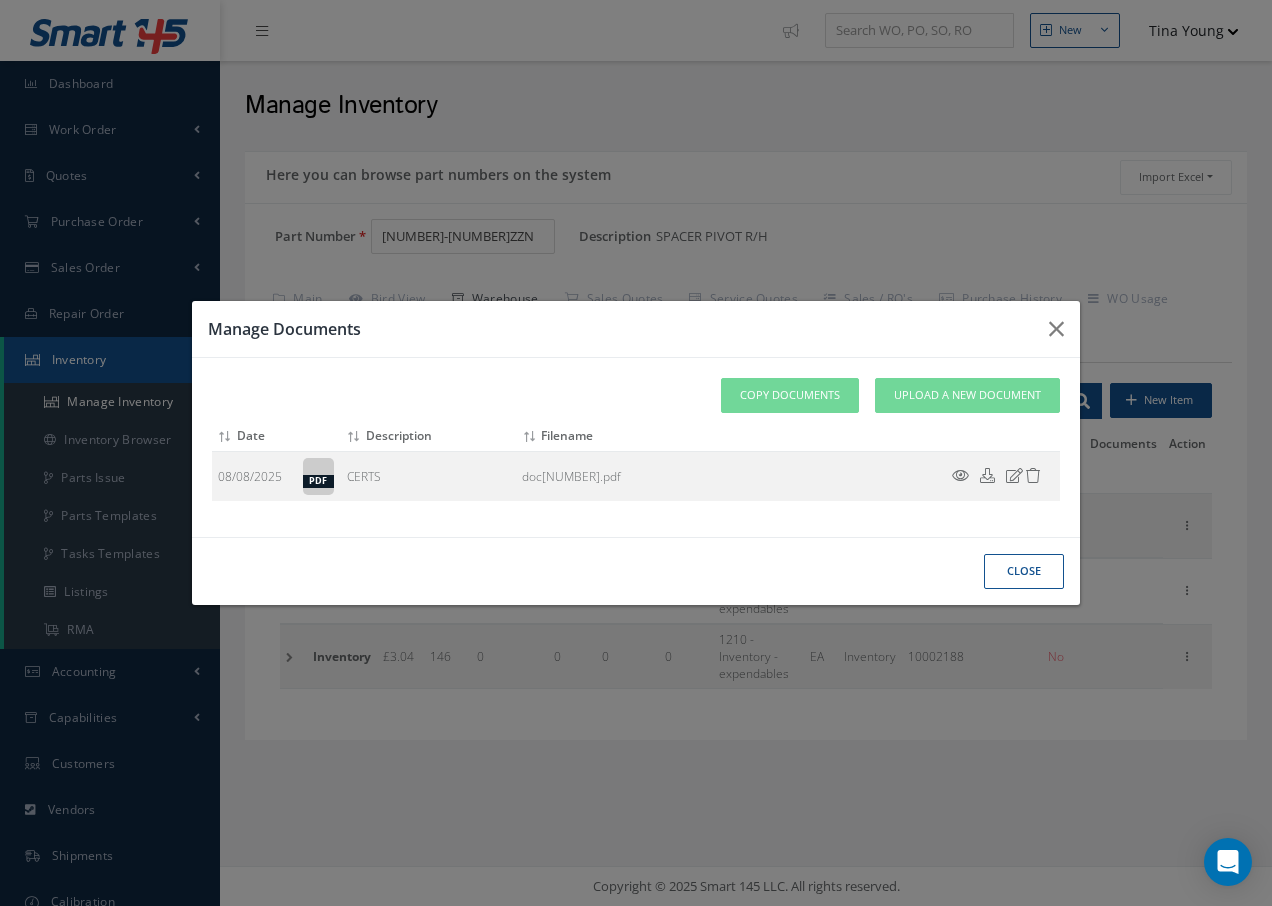 click on "Close" at bounding box center [0, 0] 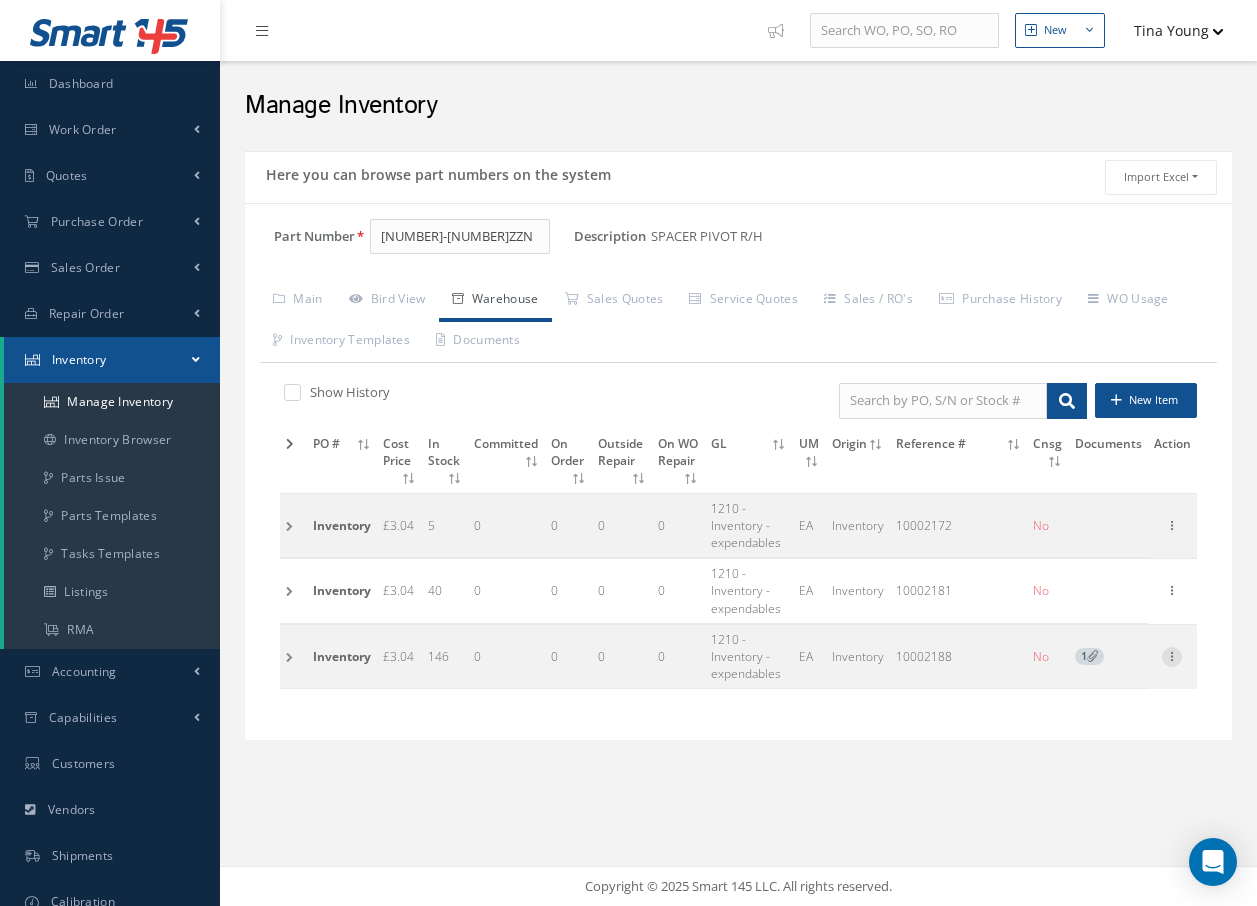 click at bounding box center [1172, 655] 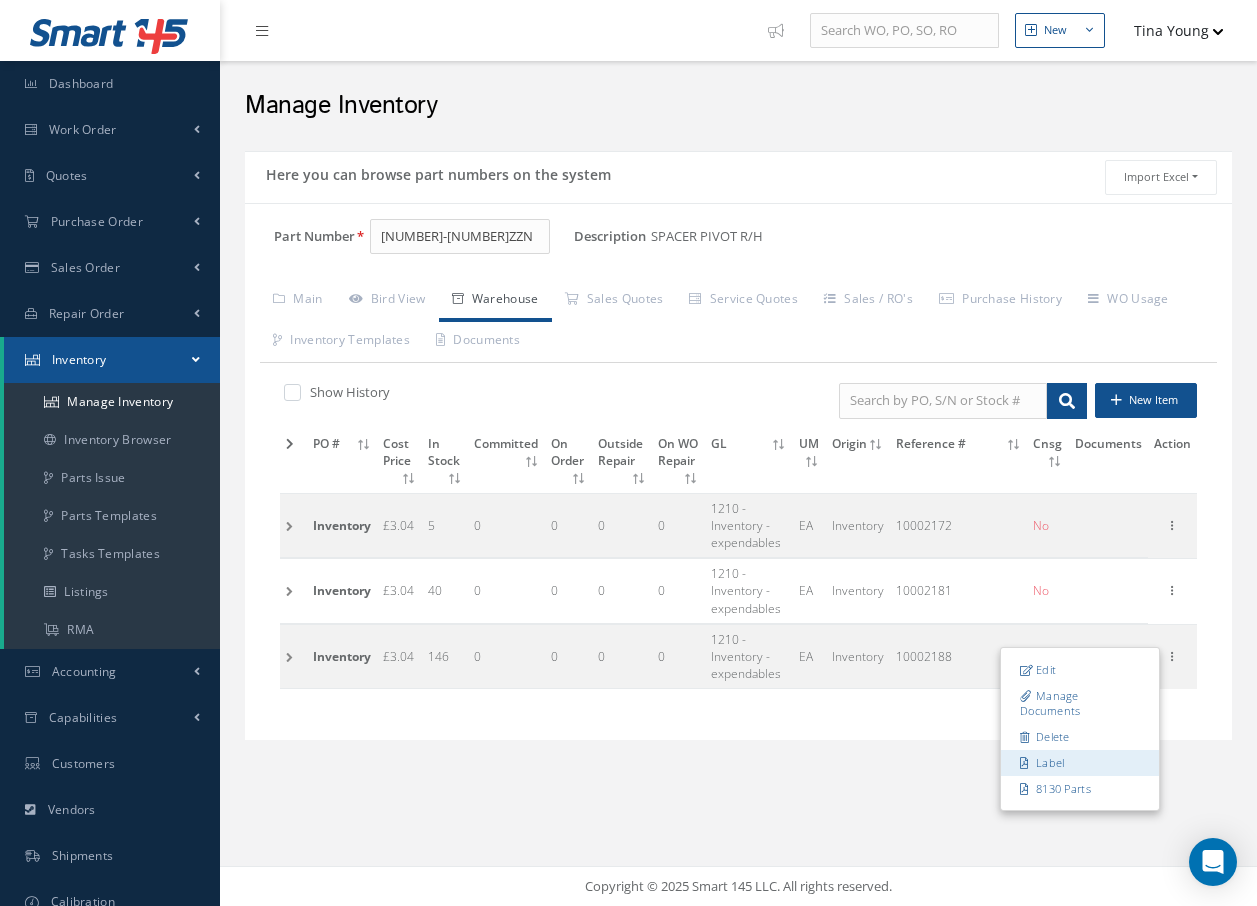 click on "Label" at bounding box center (1080, 763) 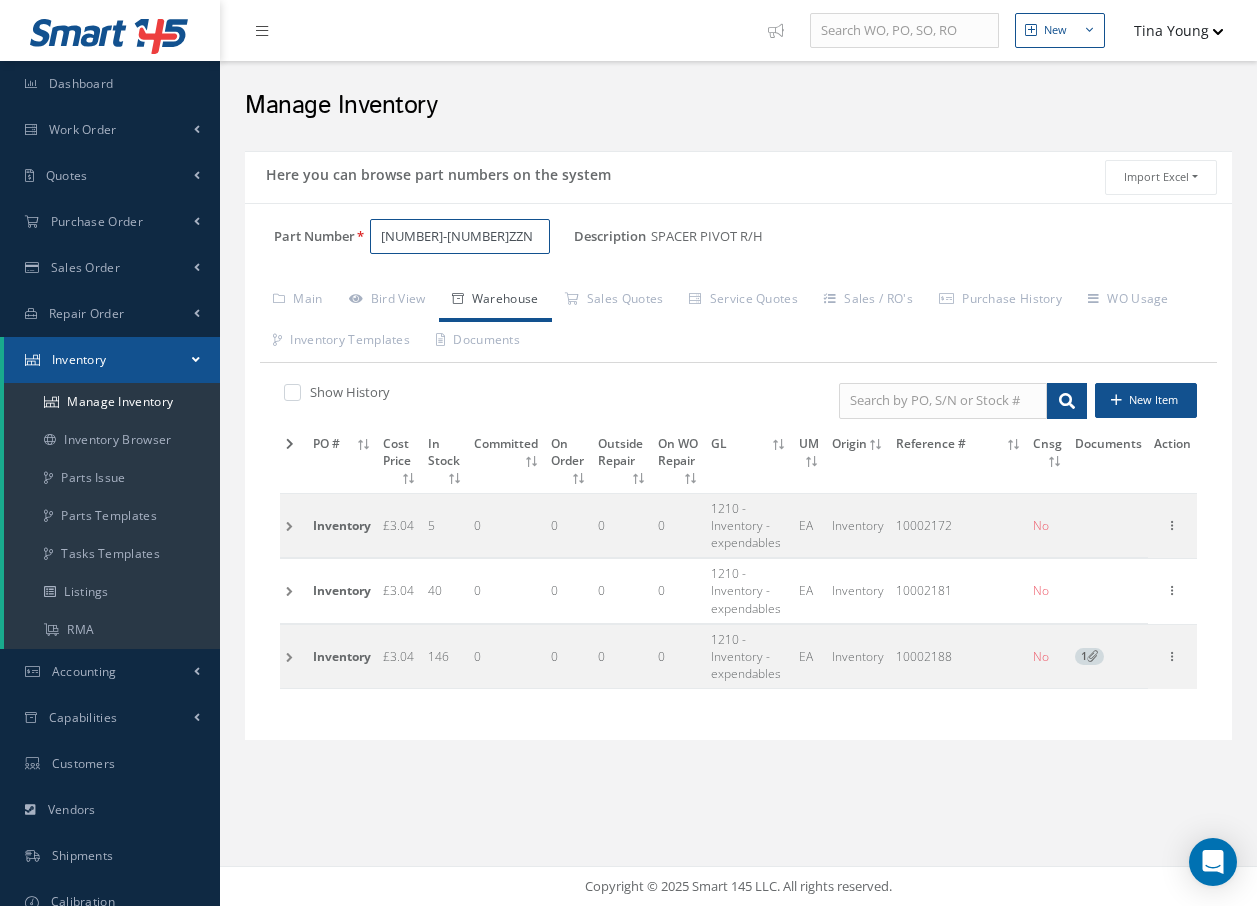 click on "1010207-304ZZN" at bounding box center (460, 237) 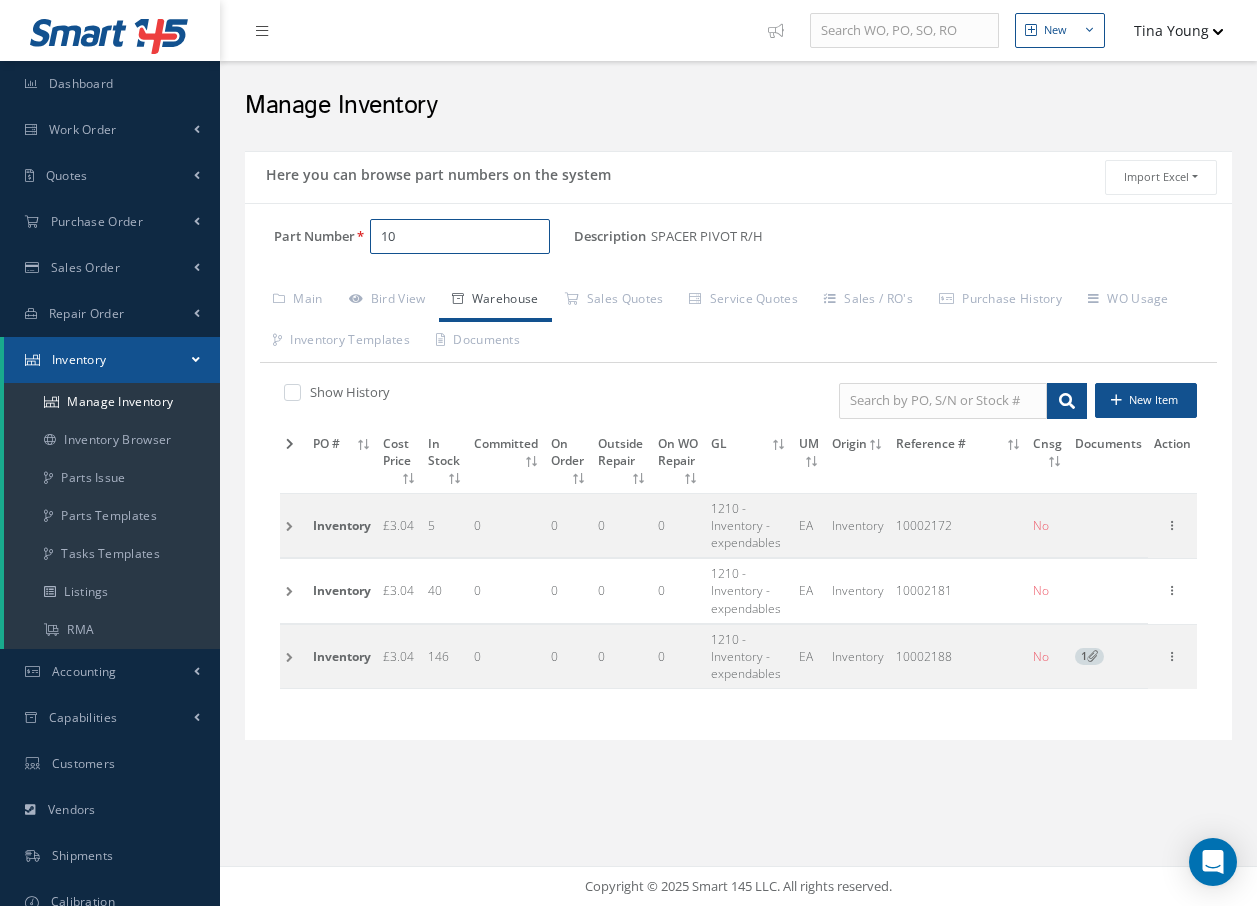 type on "1" 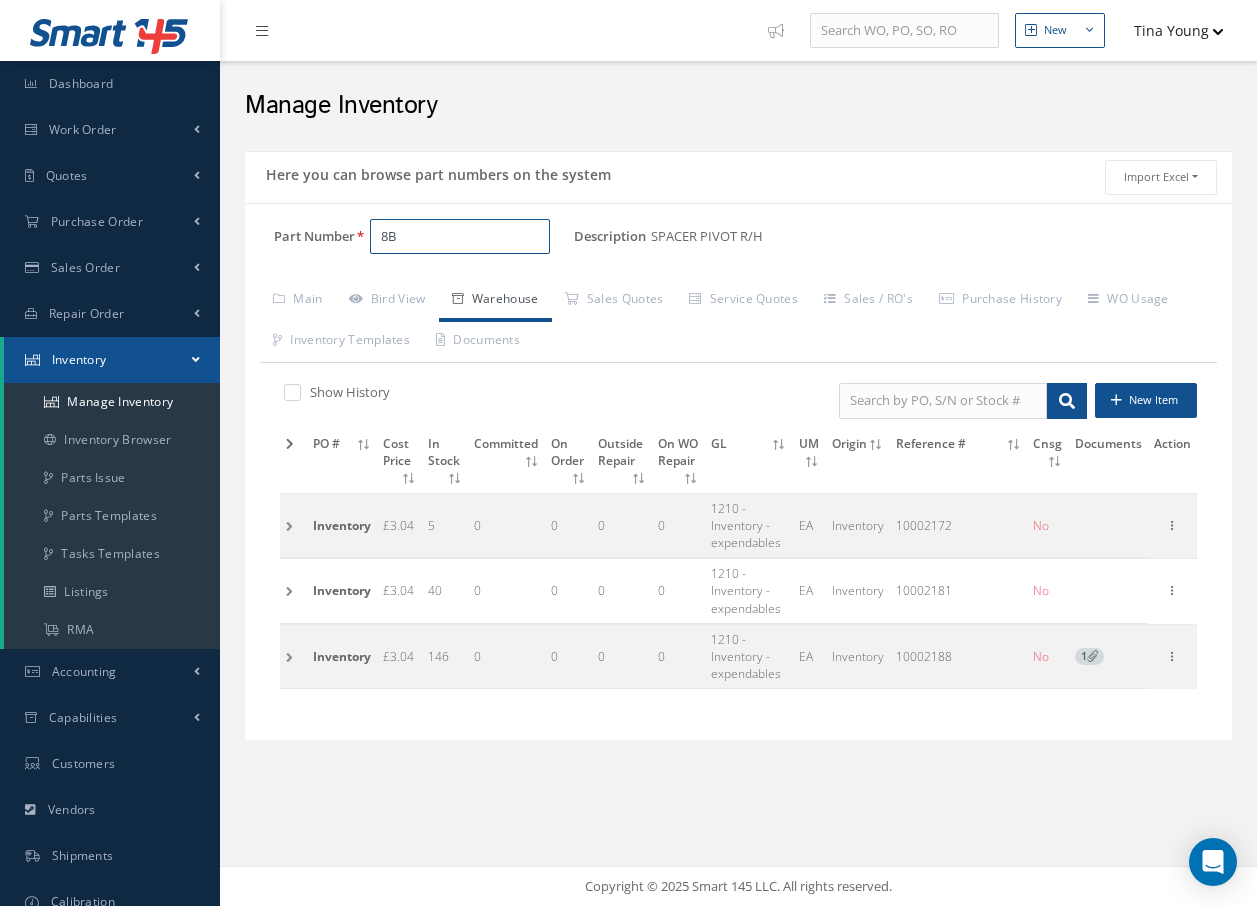 type on "8" 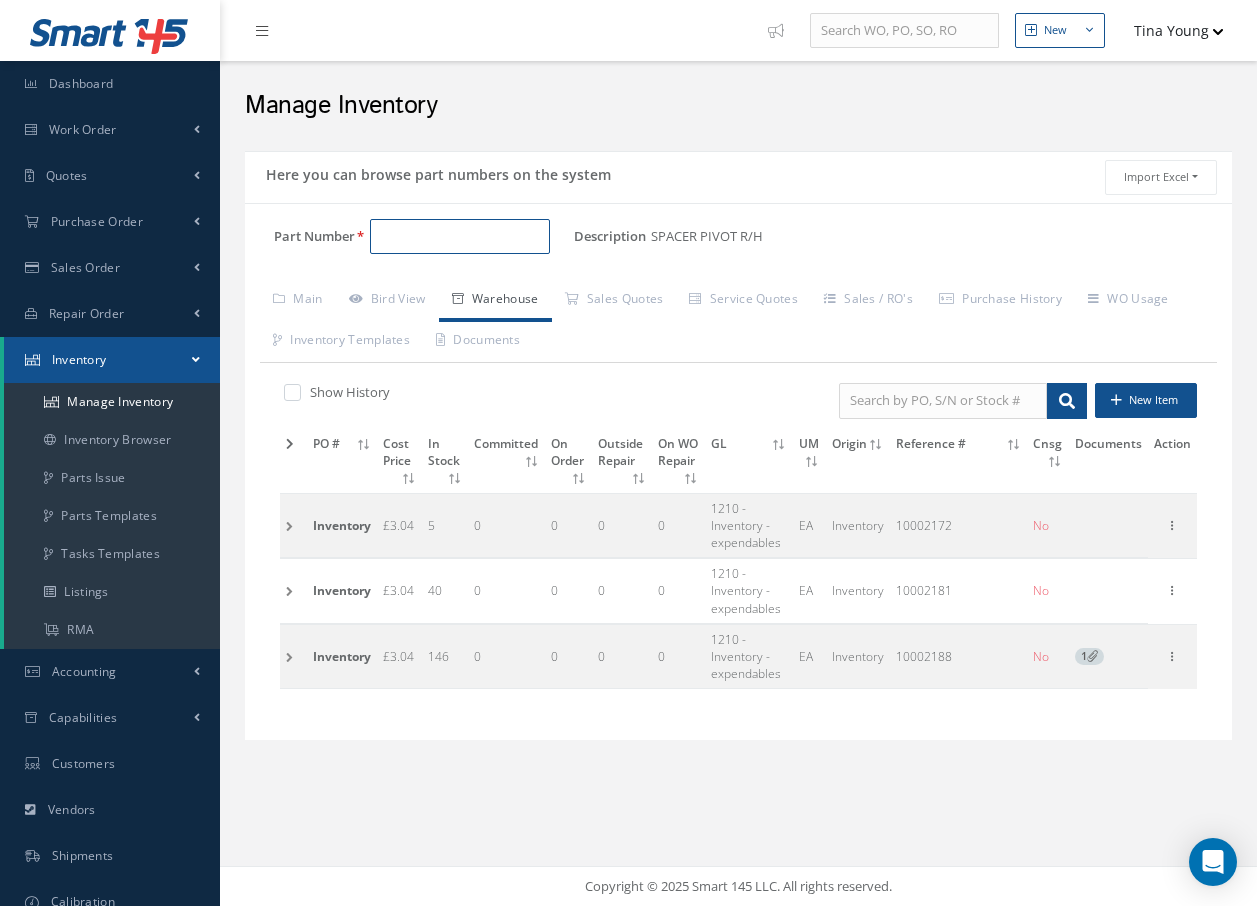 click on "Part Number" at bounding box center [460, 237] 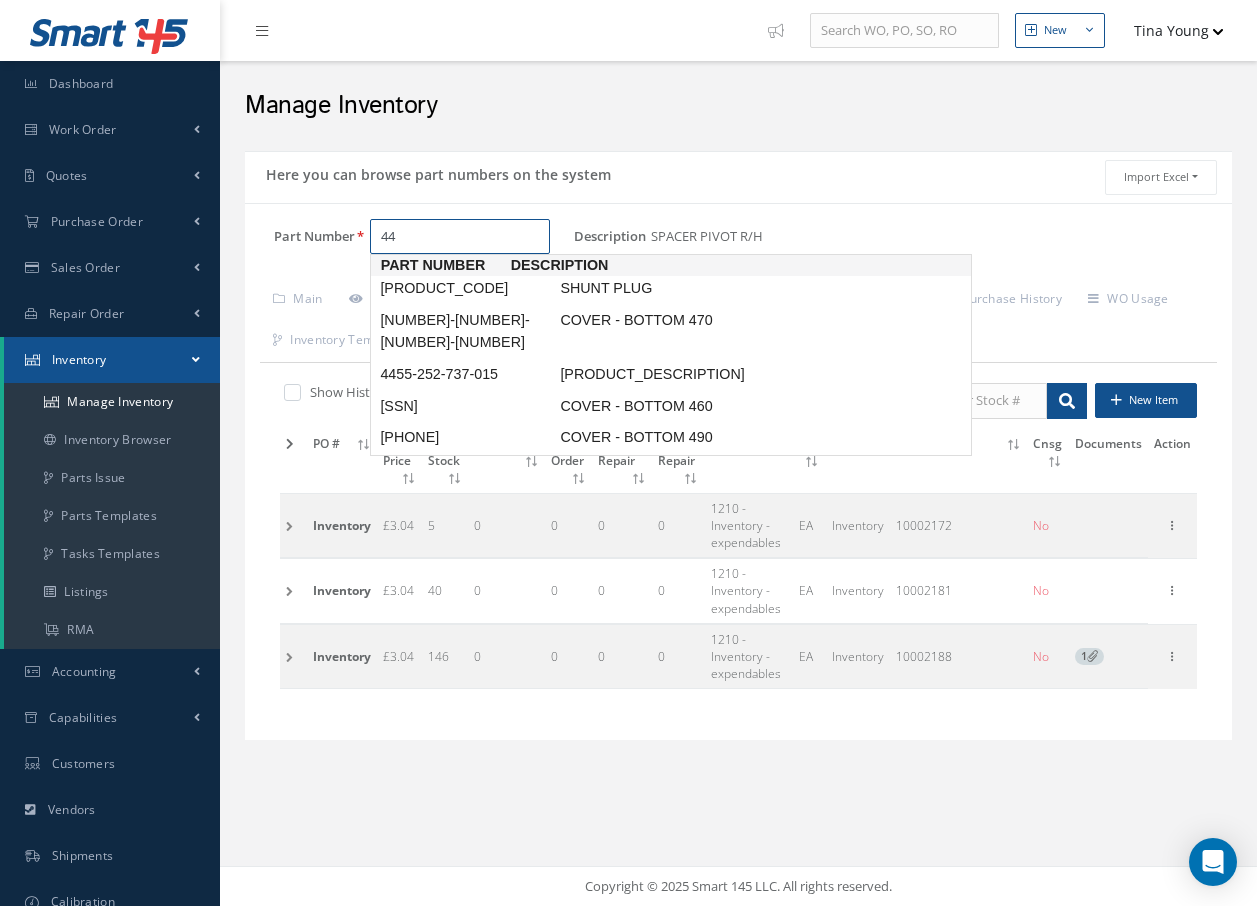 type on "4" 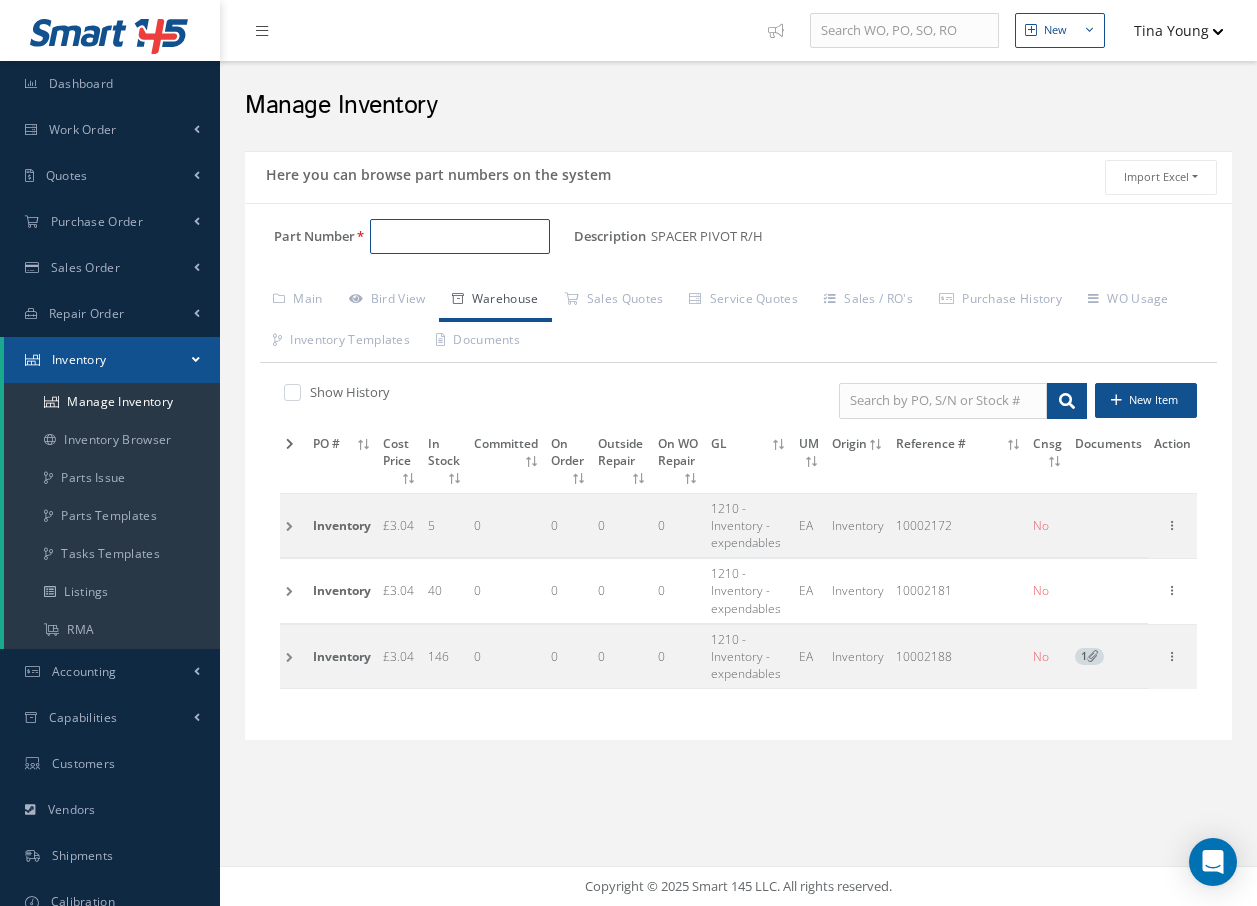 type on "8" 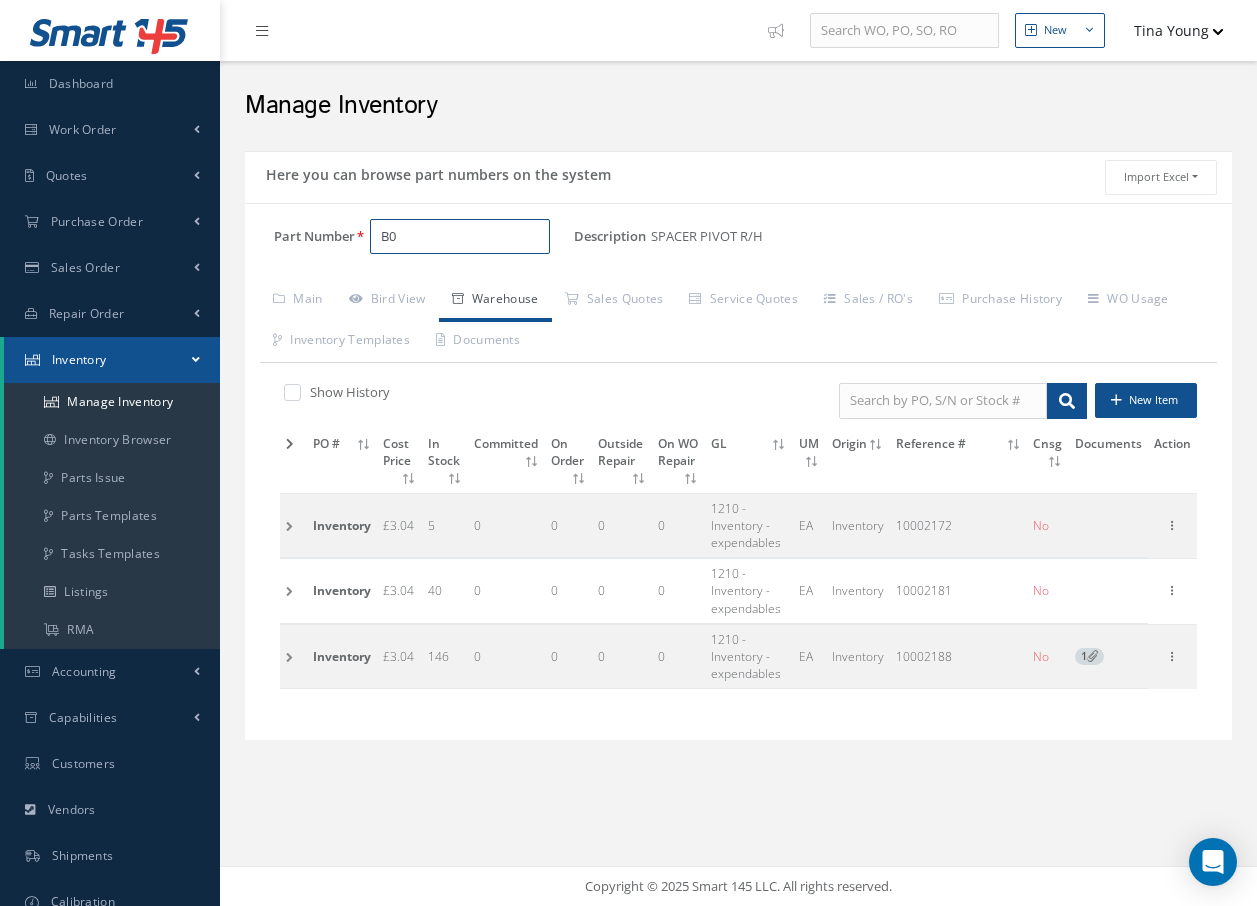 type on "B" 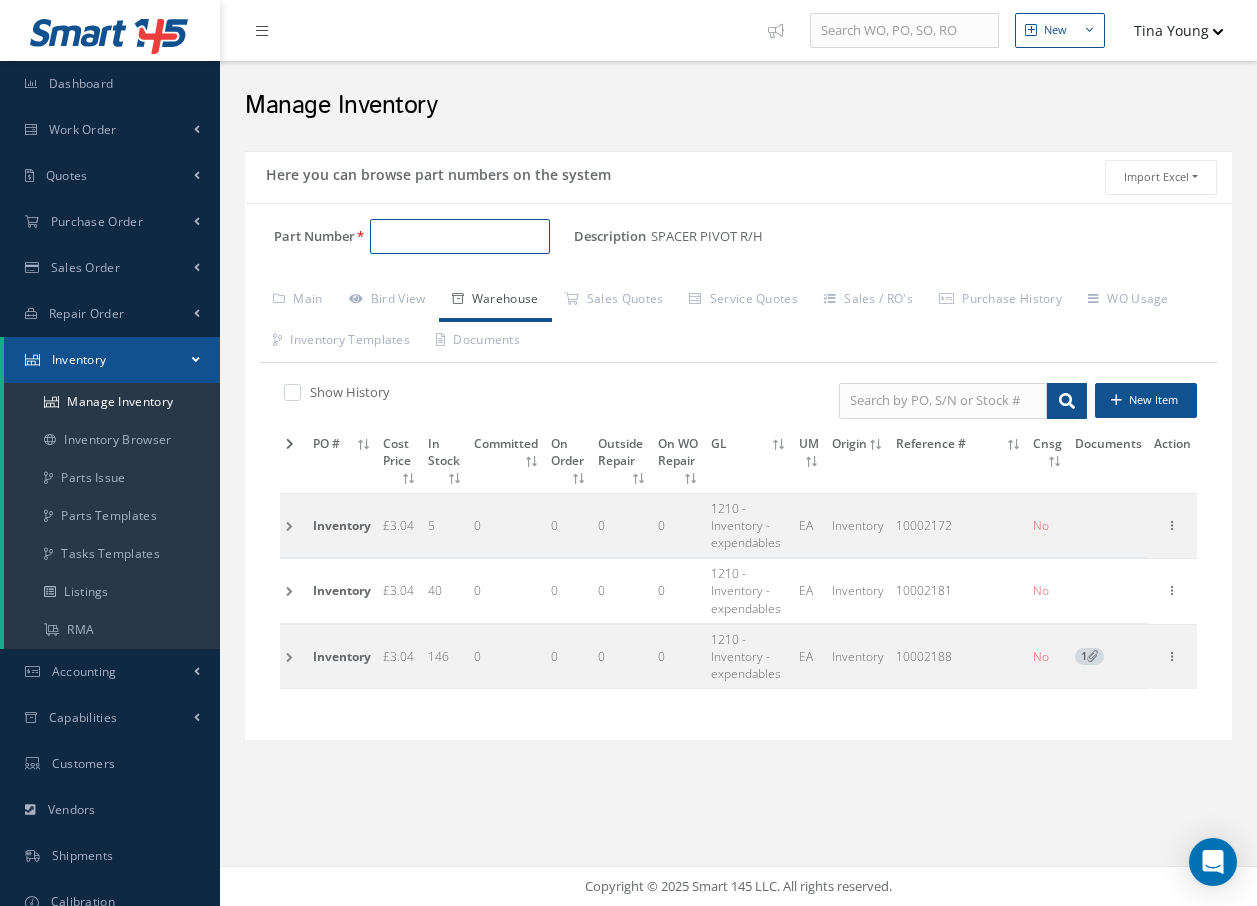 type on "B" 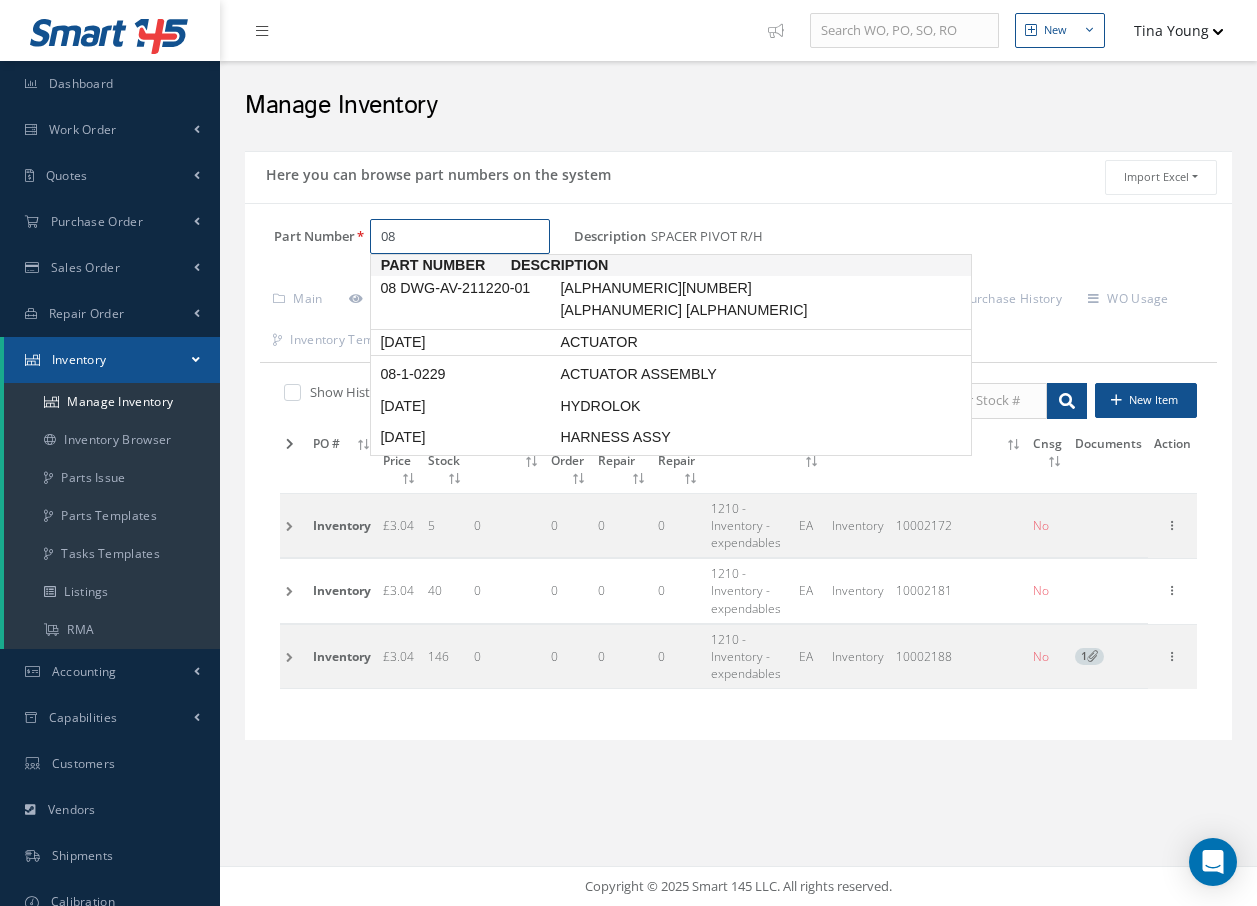 click on "08-1-0217" at bounding box center (466, 342) 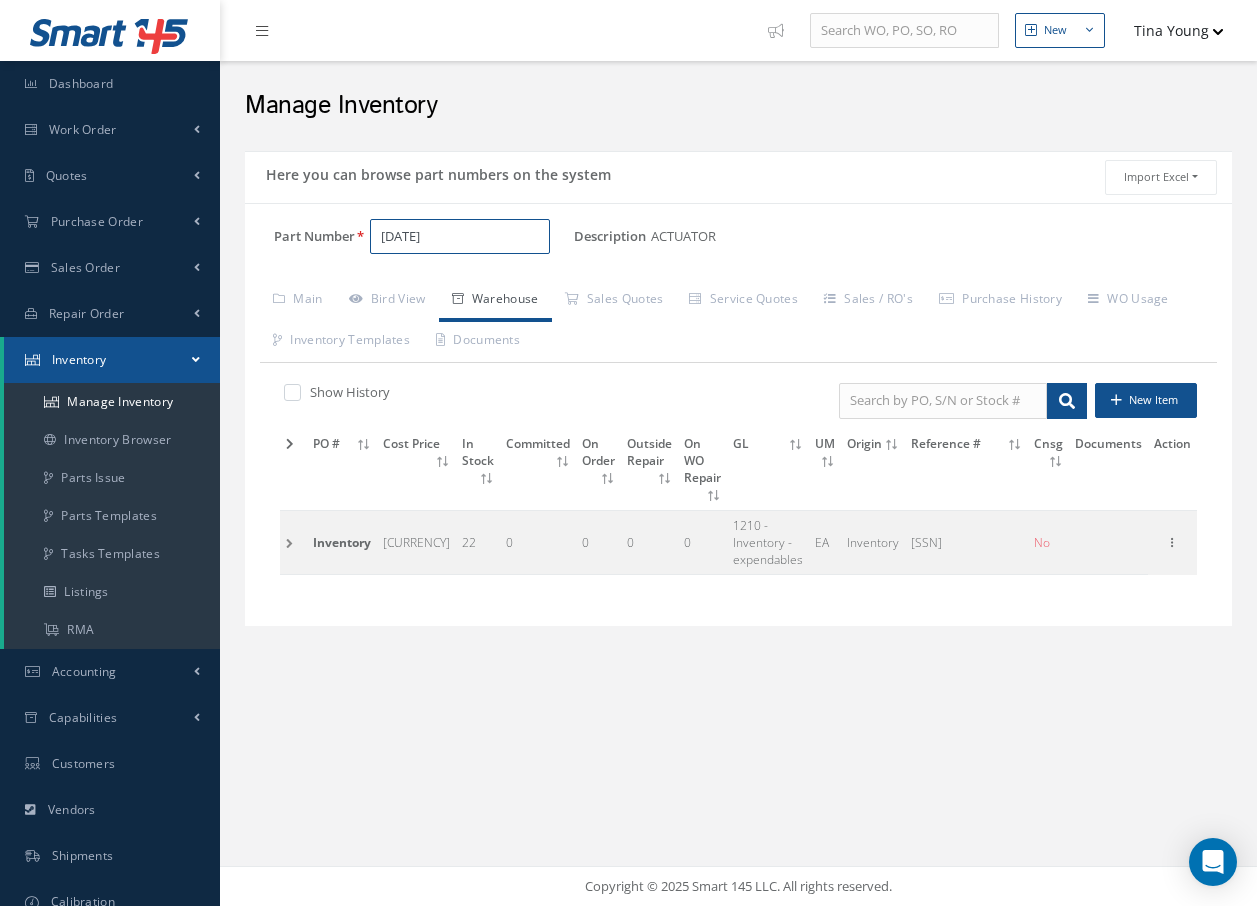 type on "08-1-0217" 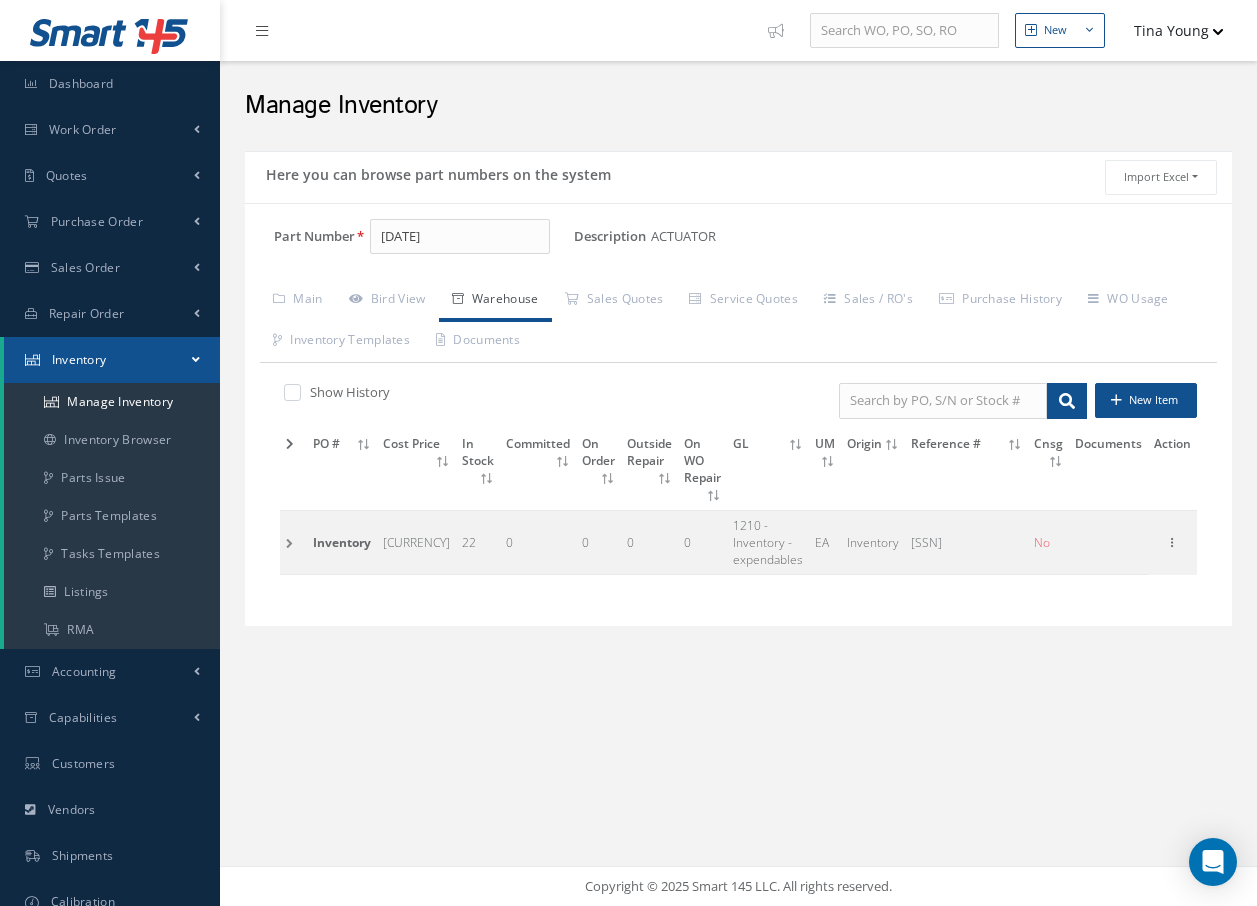 click at bounding box center [293, 543] 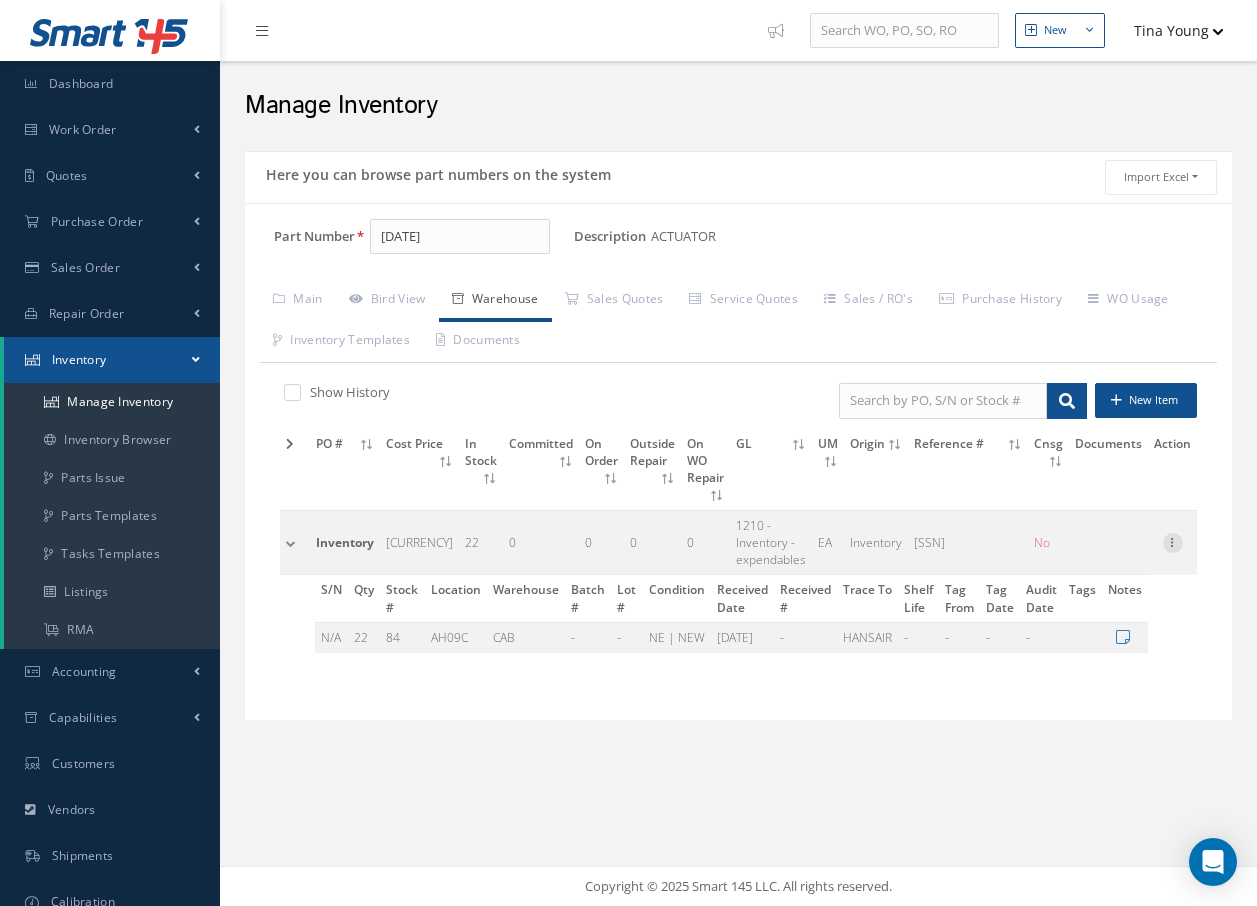 click at bounding box center [1173, 541] 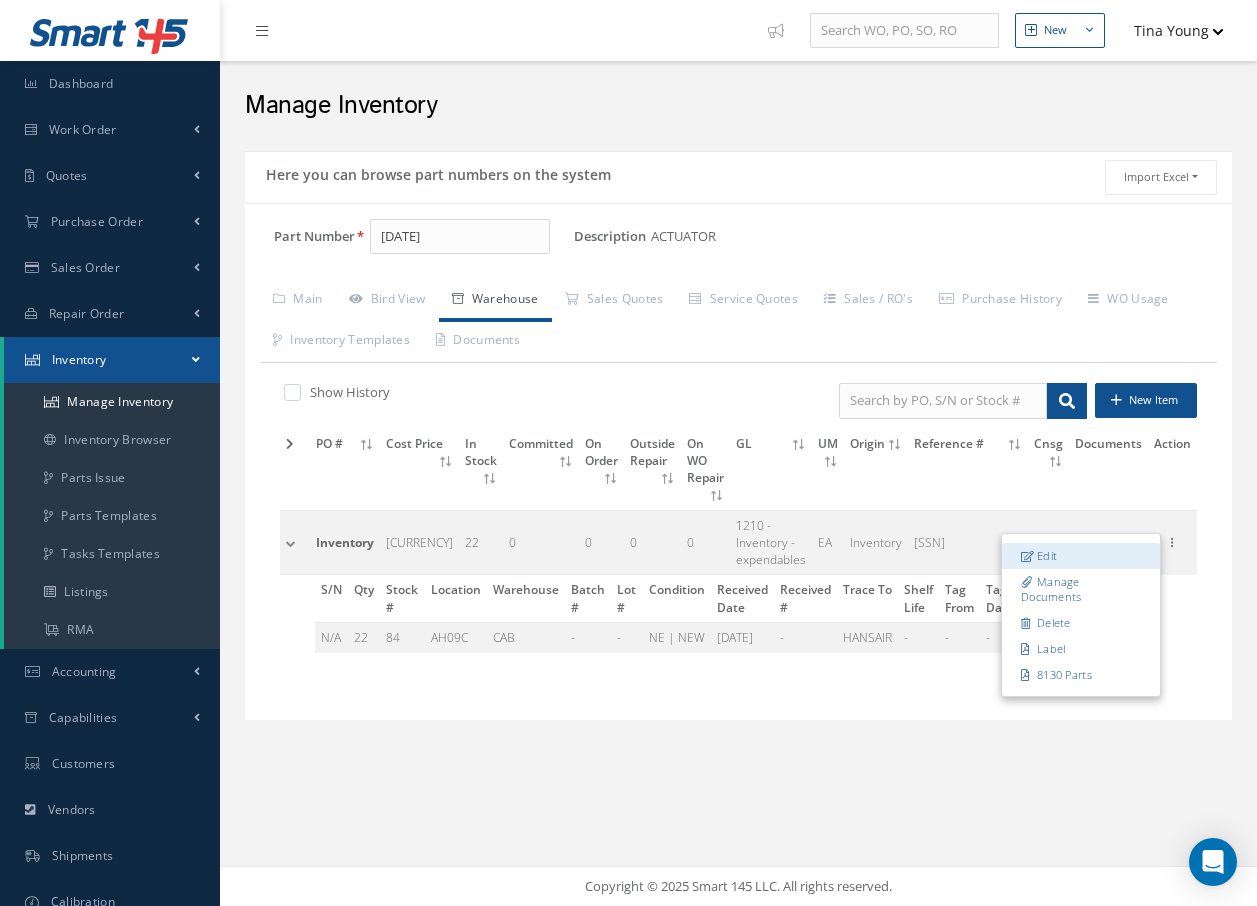 click on "Edit" at bounding box center (1081, 556) 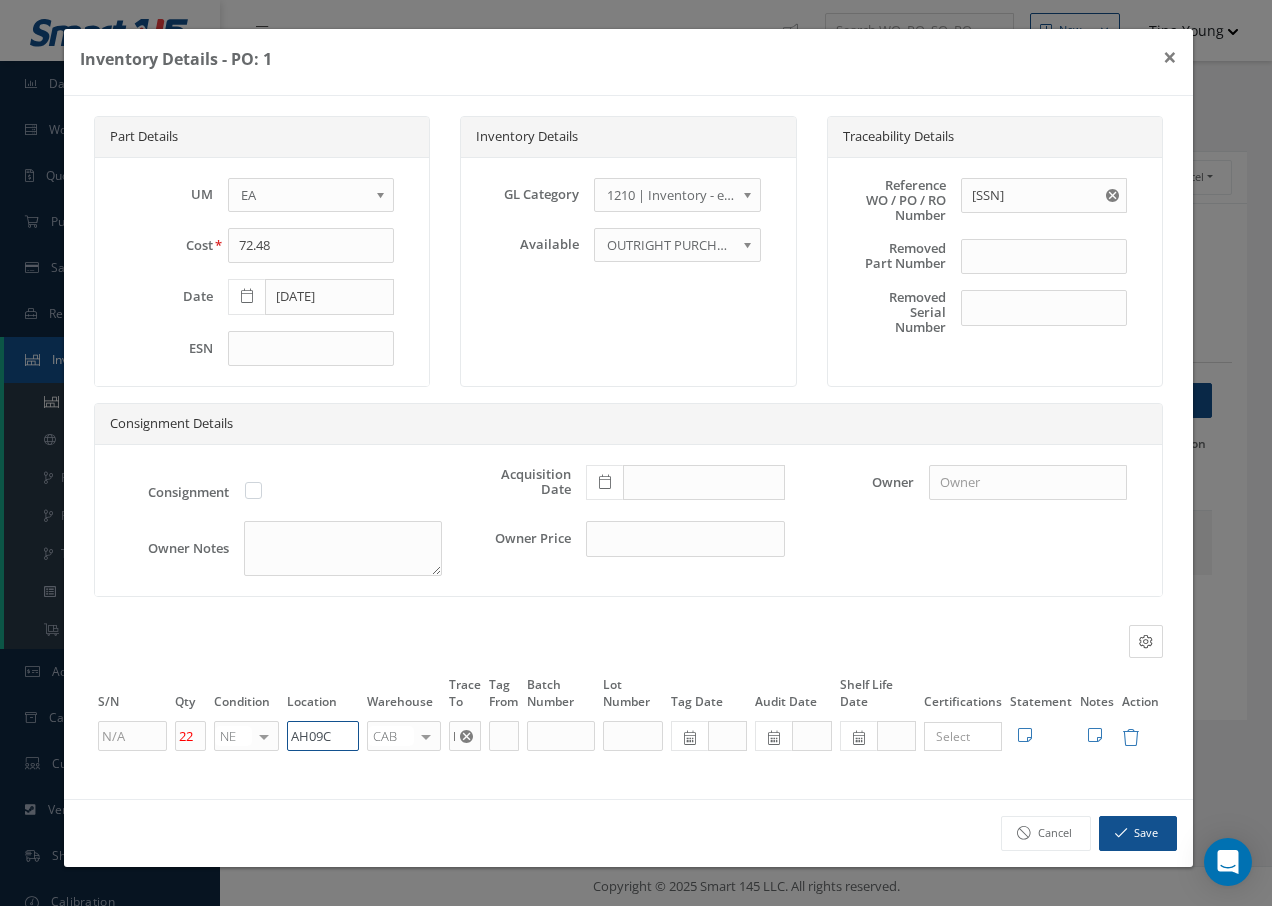 drag, startPoint x: 338, startPoint y: 738, endPoint x: 237, endPoint y: 746, distance: 101.31634 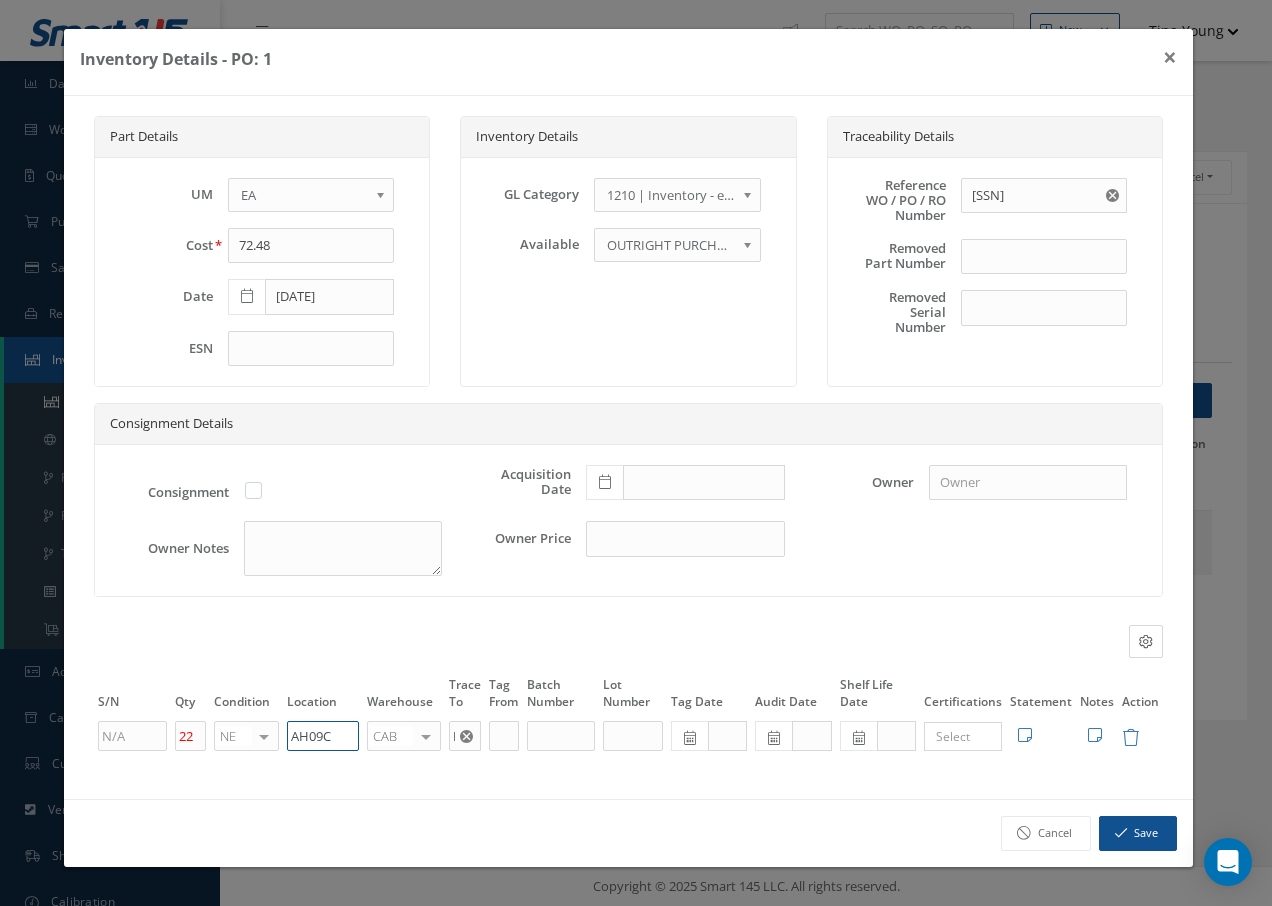 click on "22              NE         OH   SV   RP   AR   NE   FN   NS   RE   FP   BER   N/A   INSP   BC   AI   MD   RF   SCR   TS   USE   TL   SP   NU   AS   US   PM
No elements found.
List is empty.     AH09C              CAB         CAB   CABQ   CABS   CABK   CABG   AIRB   CASA   ONXP   UNIT20   FIFTH   CUST-PARTS
No elements found.
List is empty.        HANSAIR
×
Loading...
Search a tag
No tags found
No tags found
Edit Statement 8130
Cancel
Save
Edit Notes" at bounding box center [628, 736] 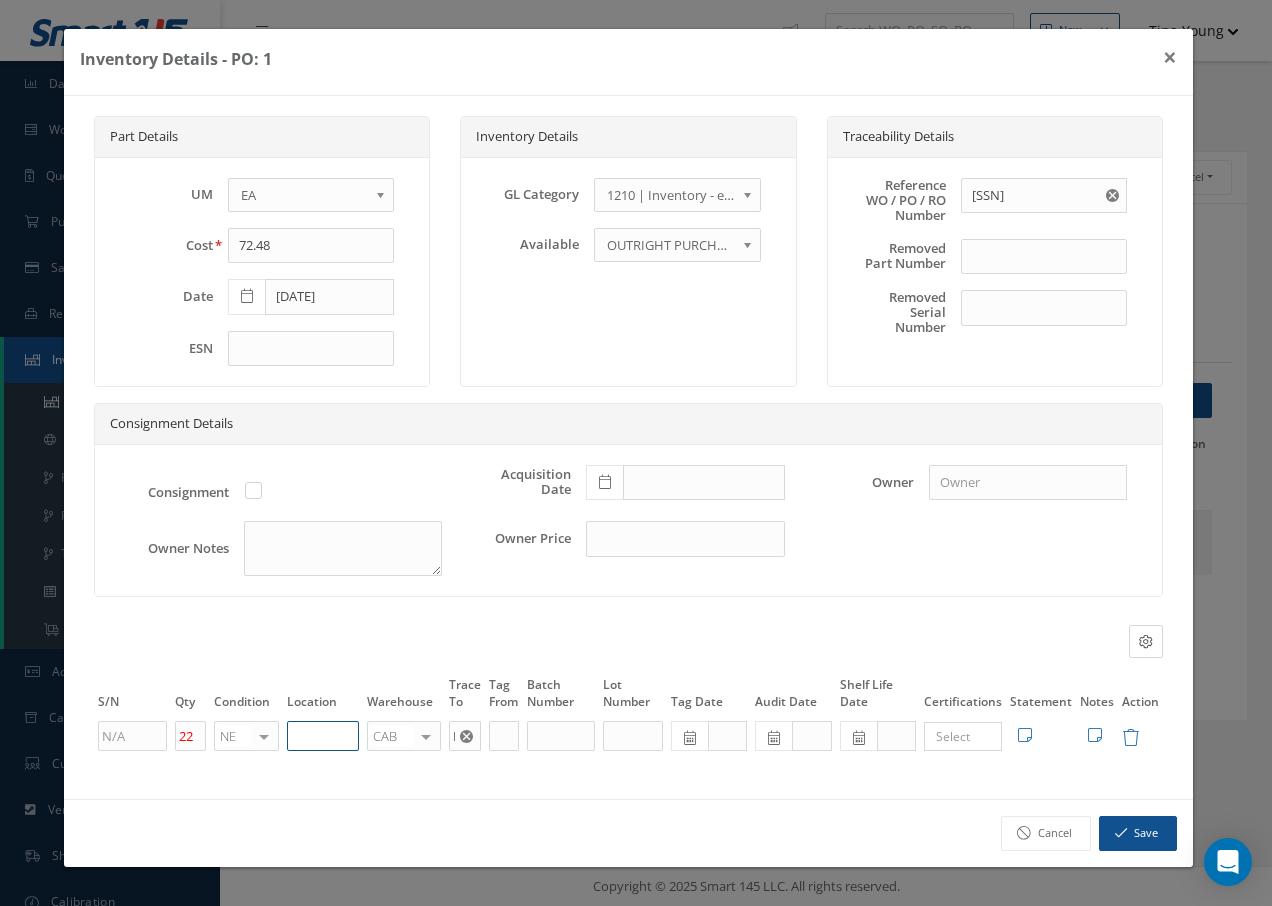 paste on "U50069" 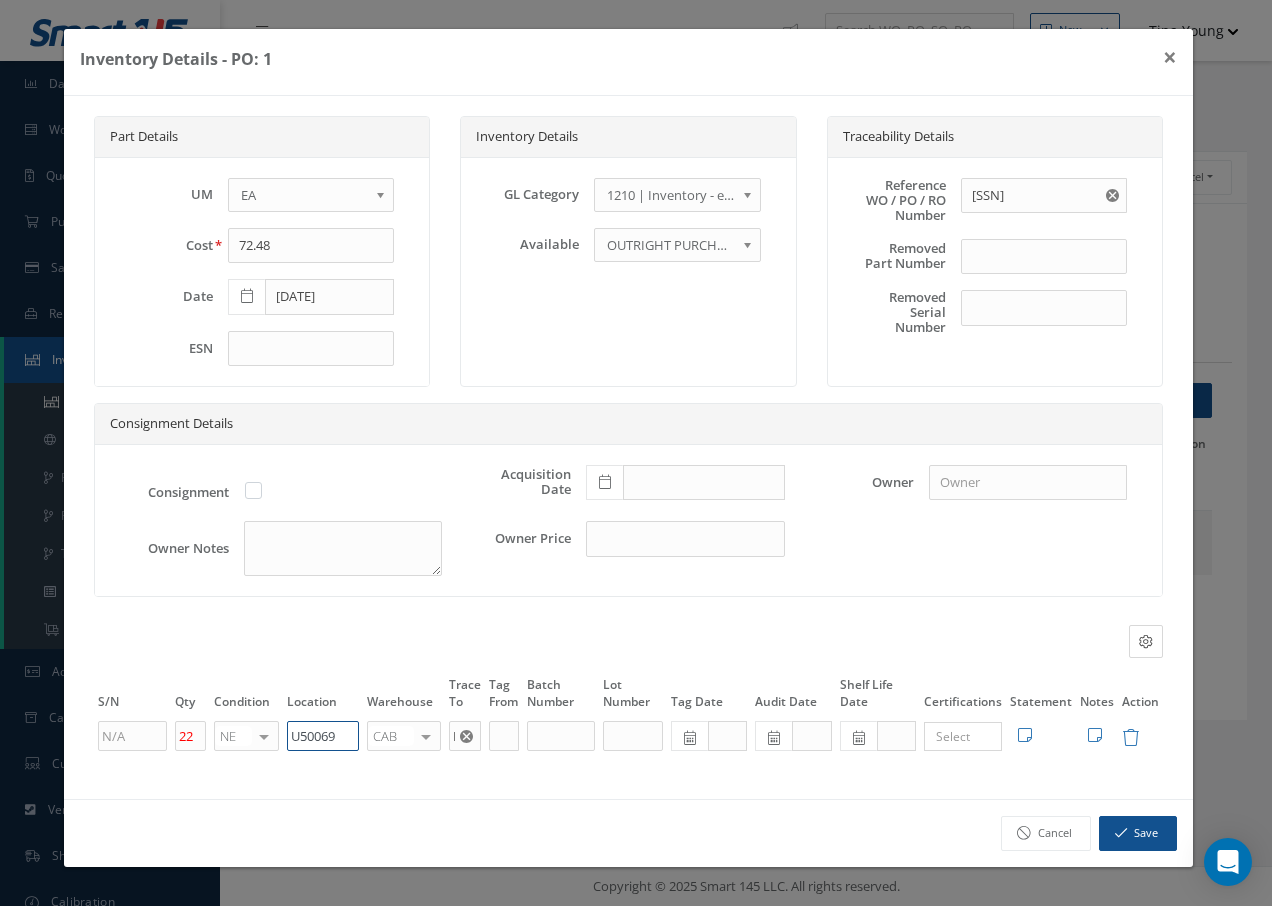 type on "U50069" 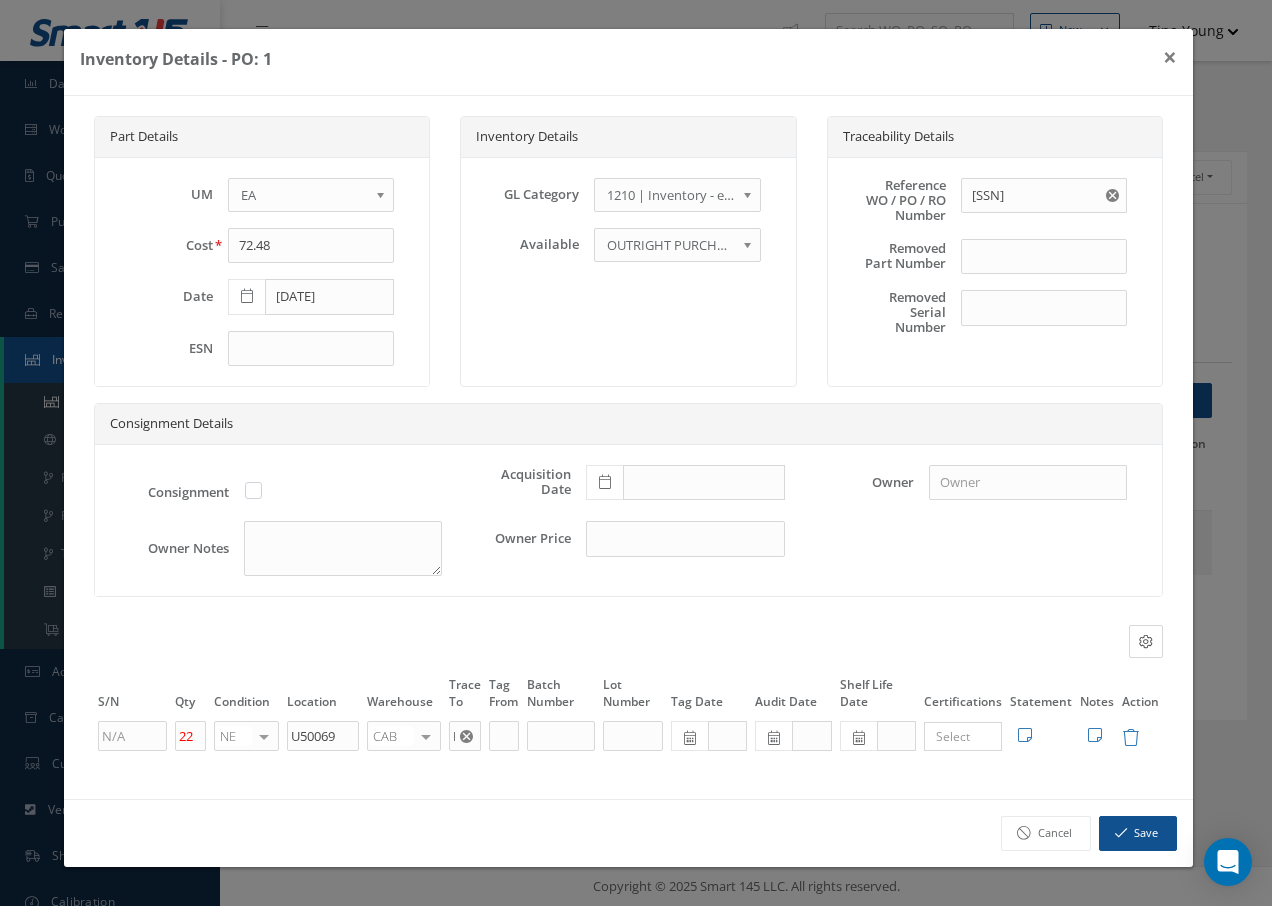 click at bounding box center [426, 736] 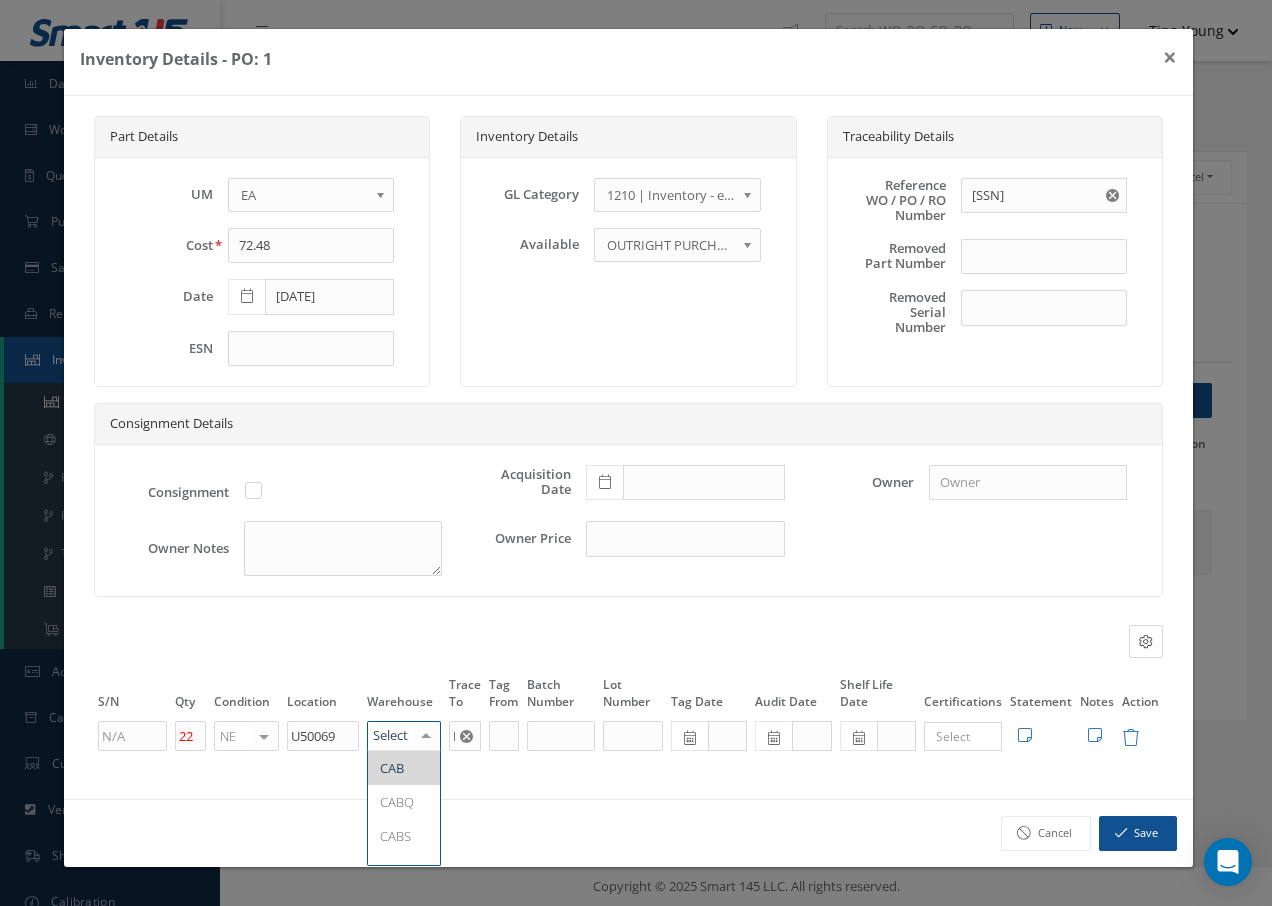 type on "F" 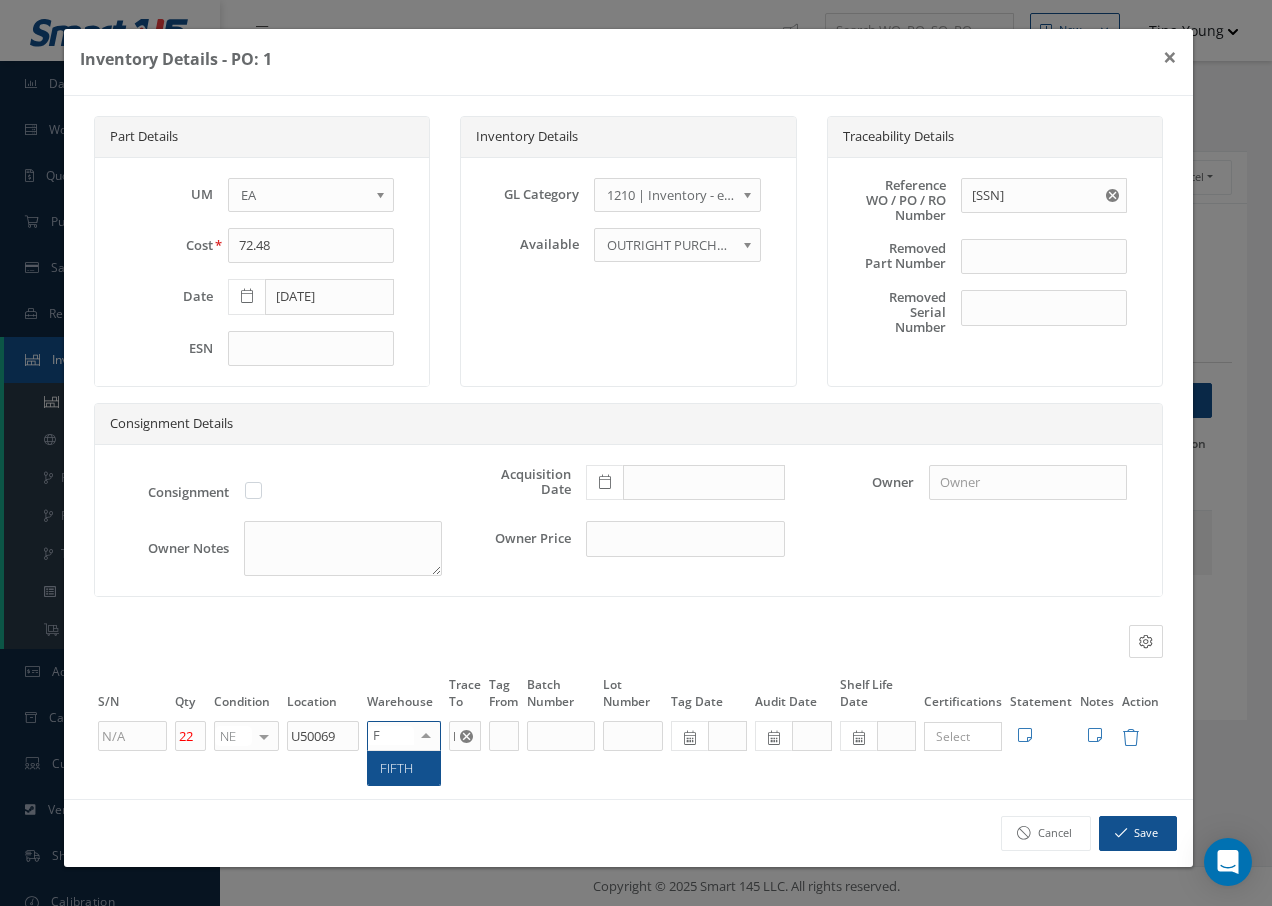 click on "FIFTH" at bounding box center [404, 768] 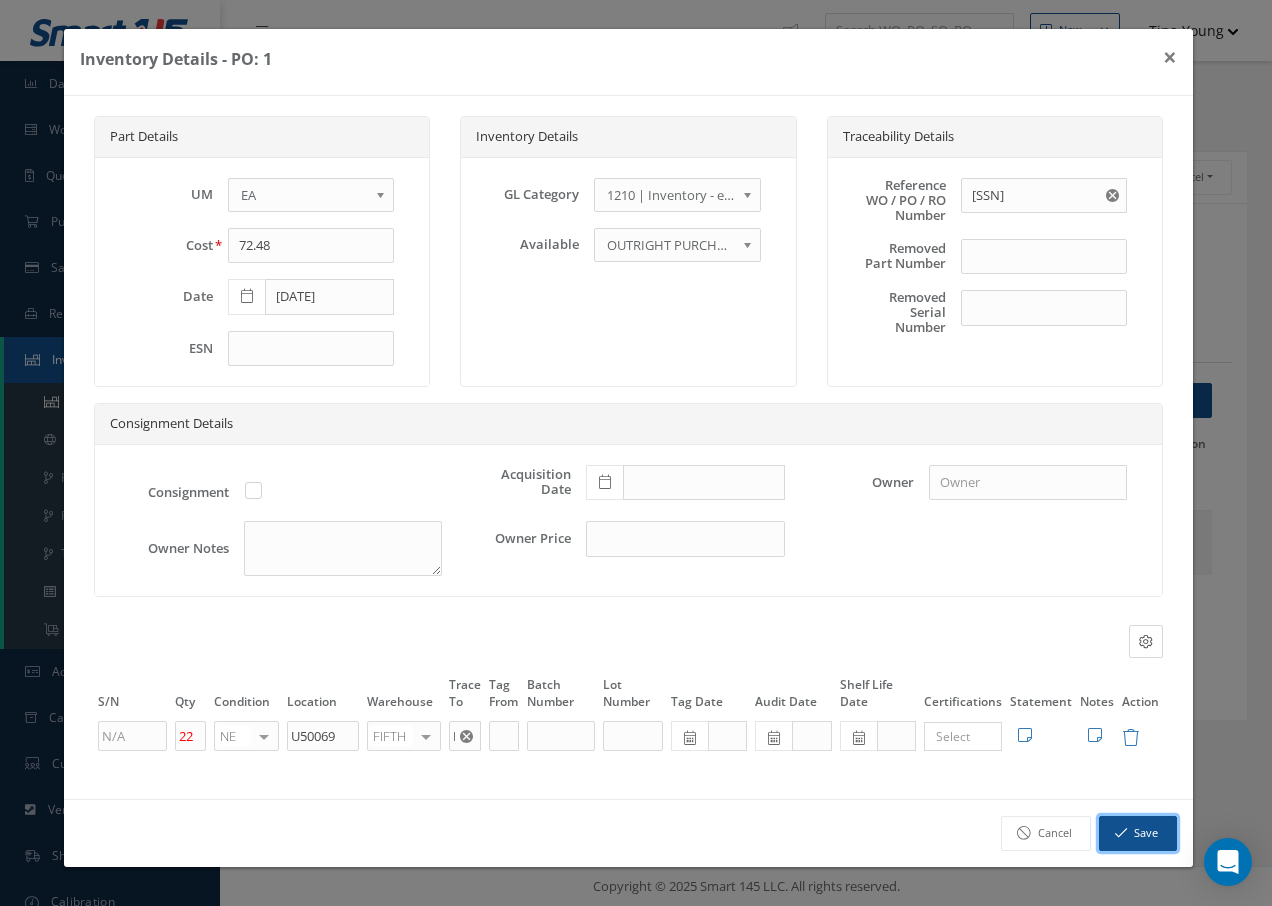 click on "Save" at bounding box center (1138, 833) 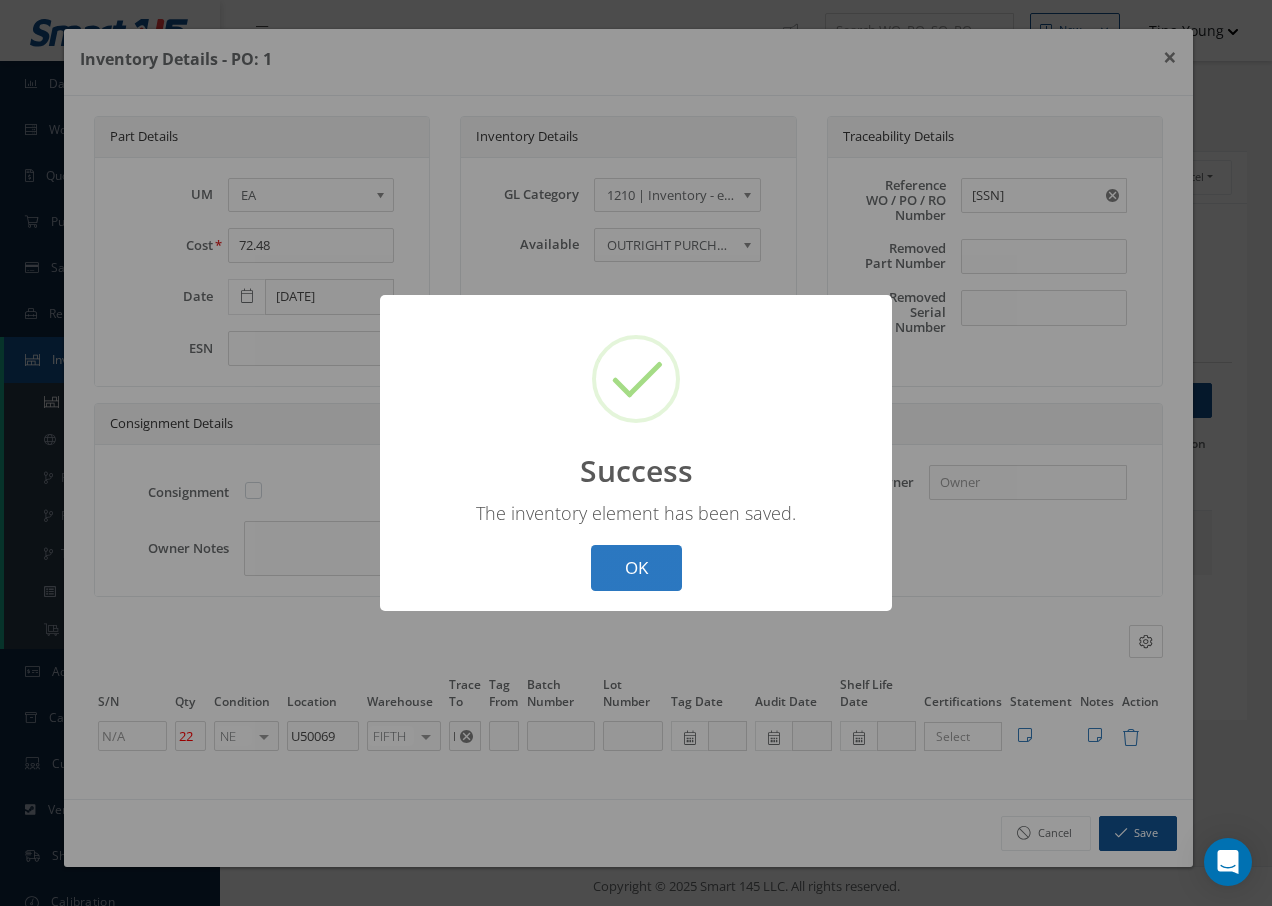 click on "OK" at bounding box center [636, 568] 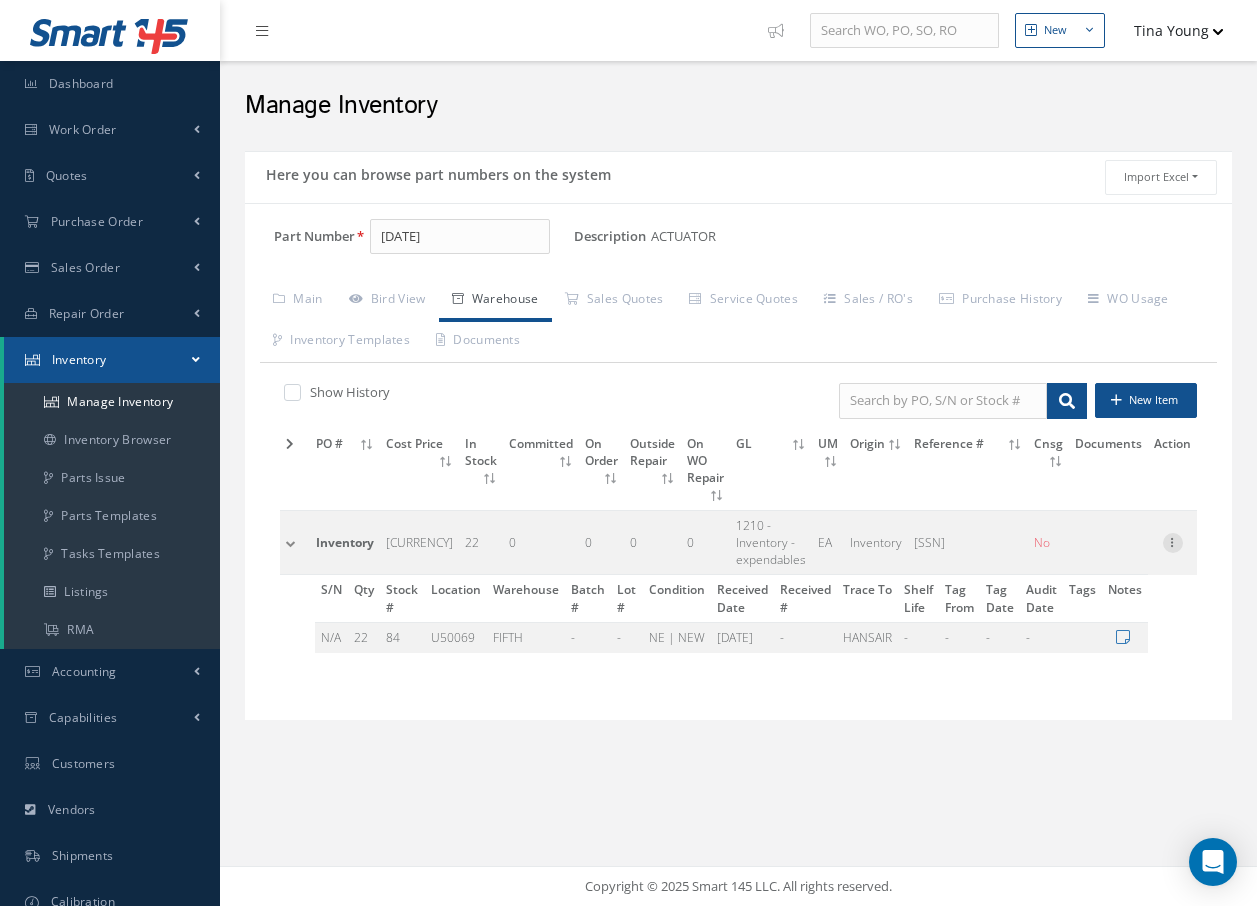 click at bounding box center (1173, 541) 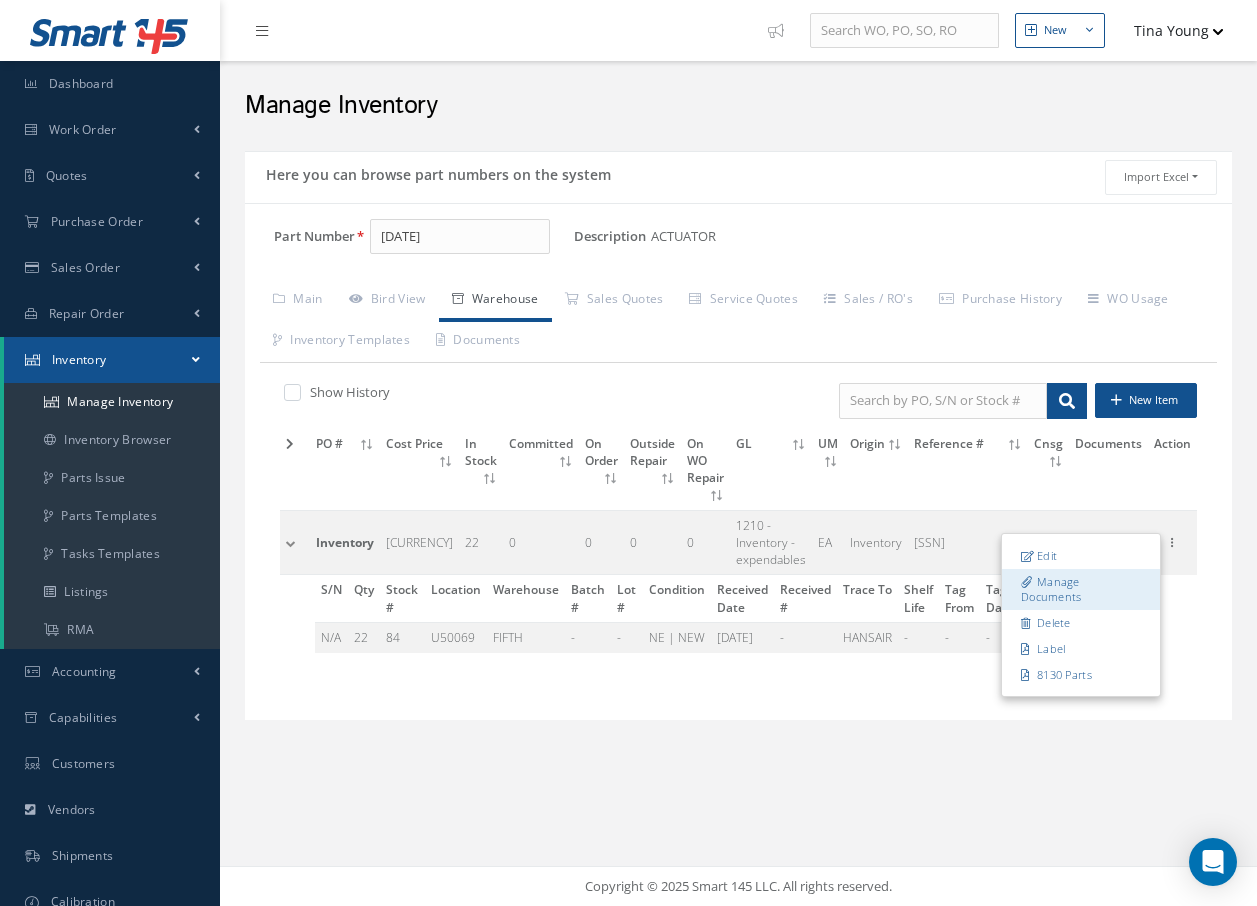 click on "Manage Documents" at bounding box center (1081, 589) 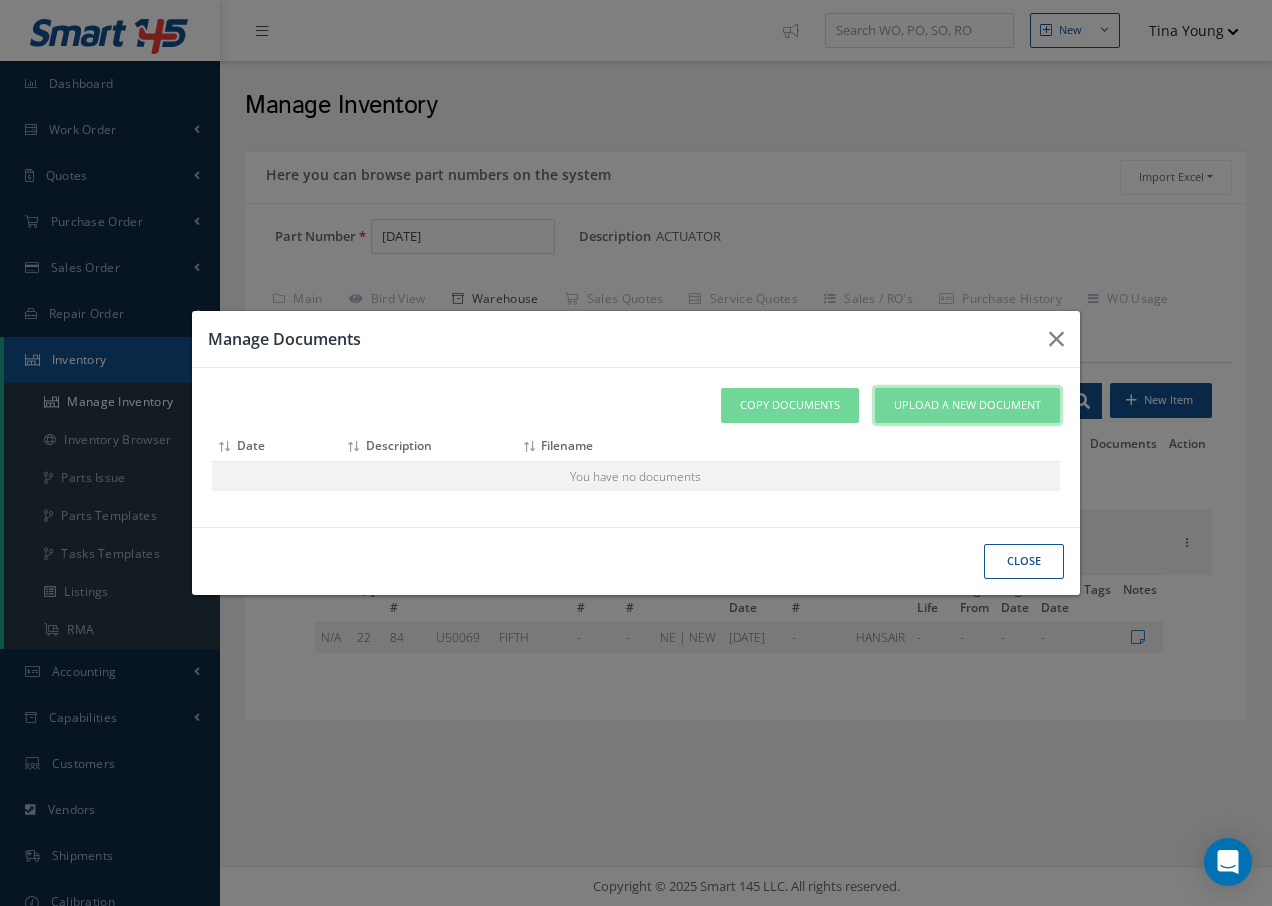 click on "Upload a New Document" at bounding box center (967, 405) 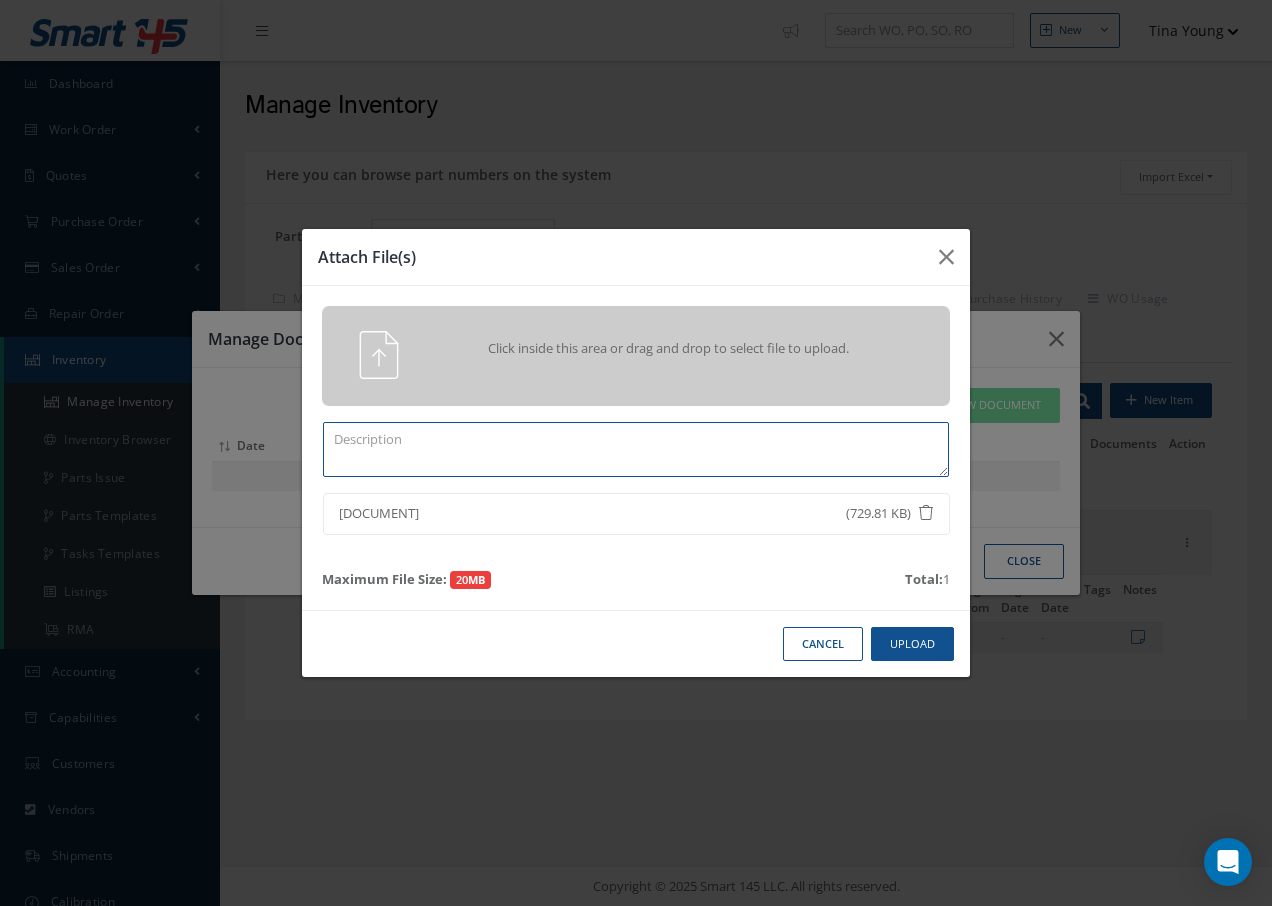 click at bounding box center [636, 449] 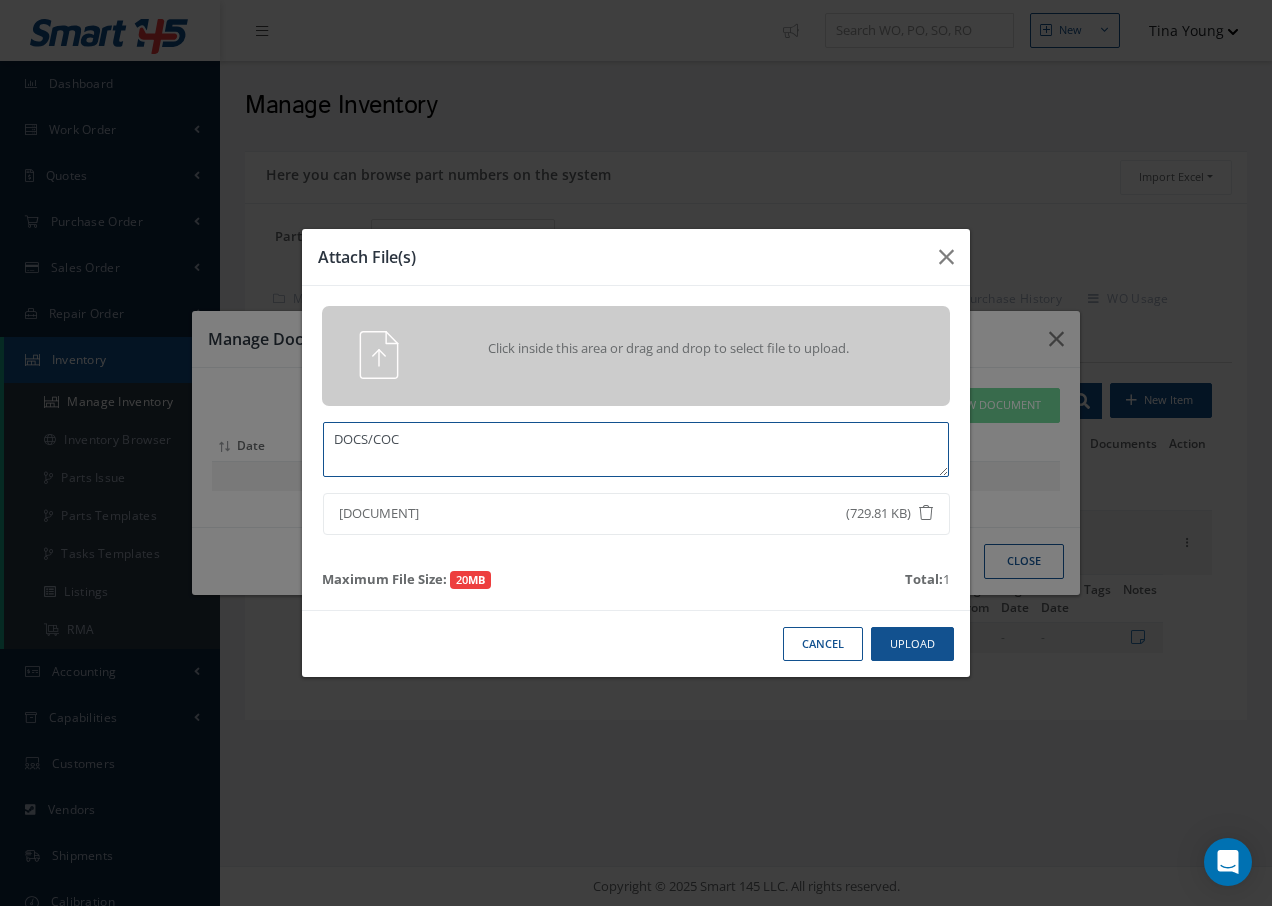 type on "DOCS/COC" 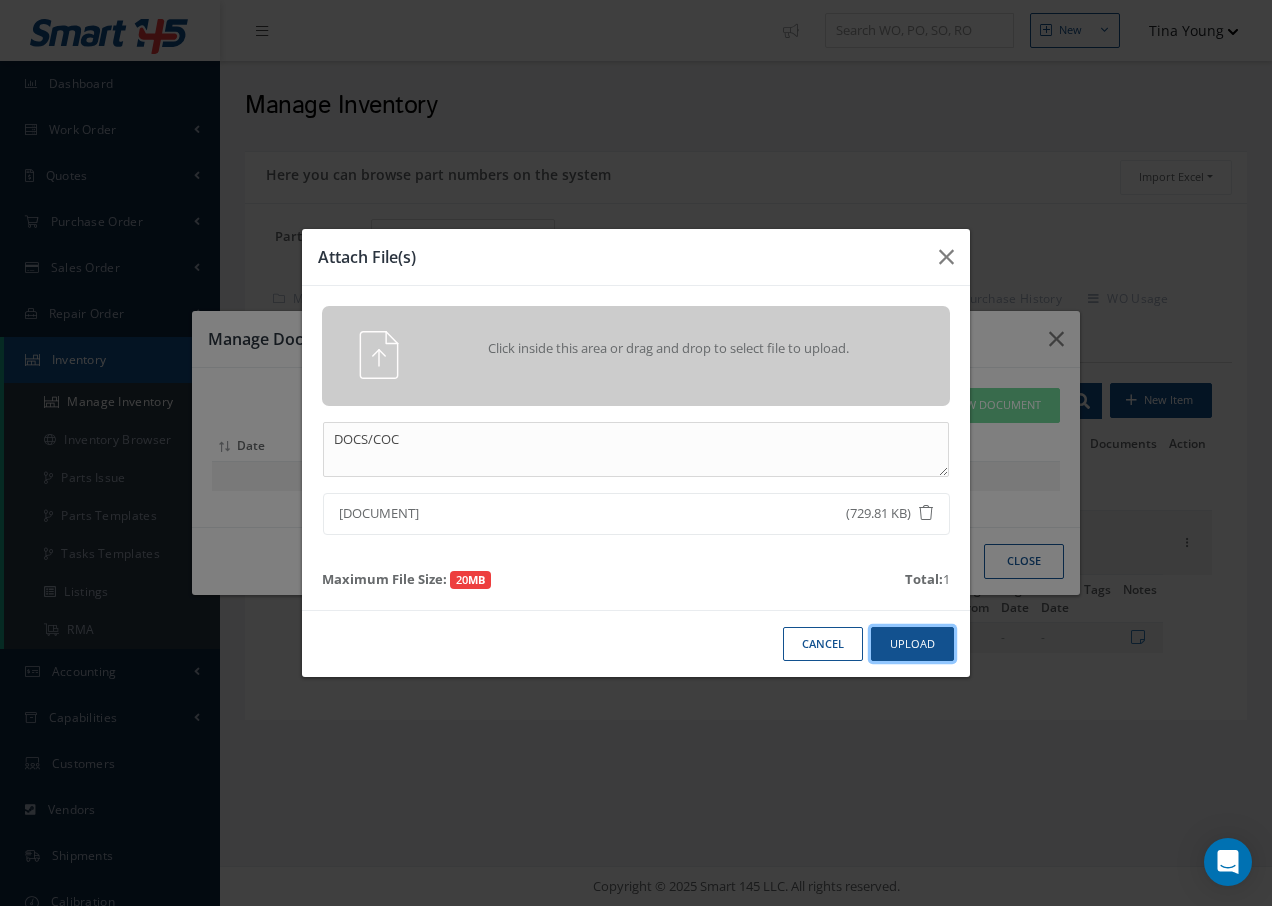 click on "Upload" at bounding box center (912, 644) 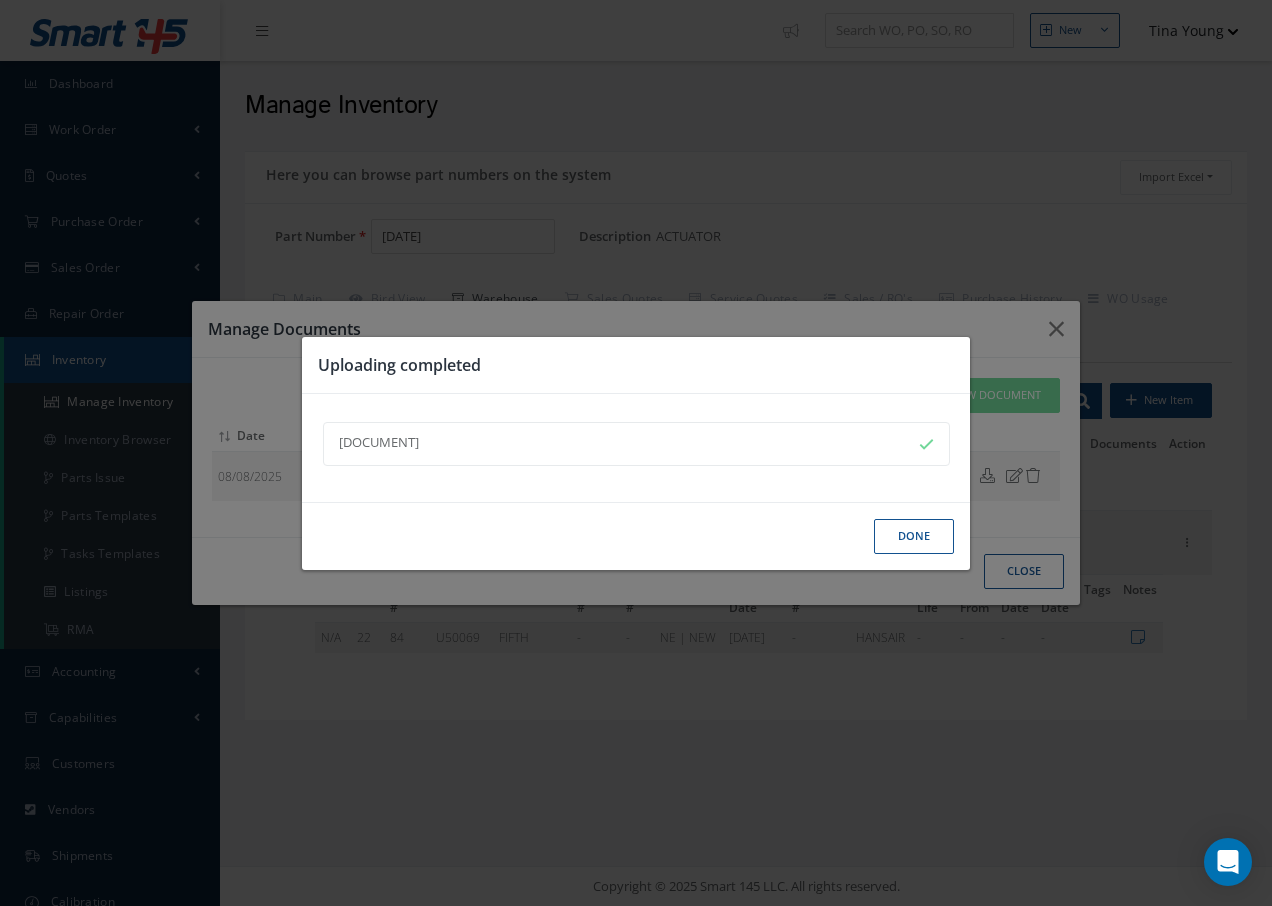 click on "Done" at bounding box center (914, 536) 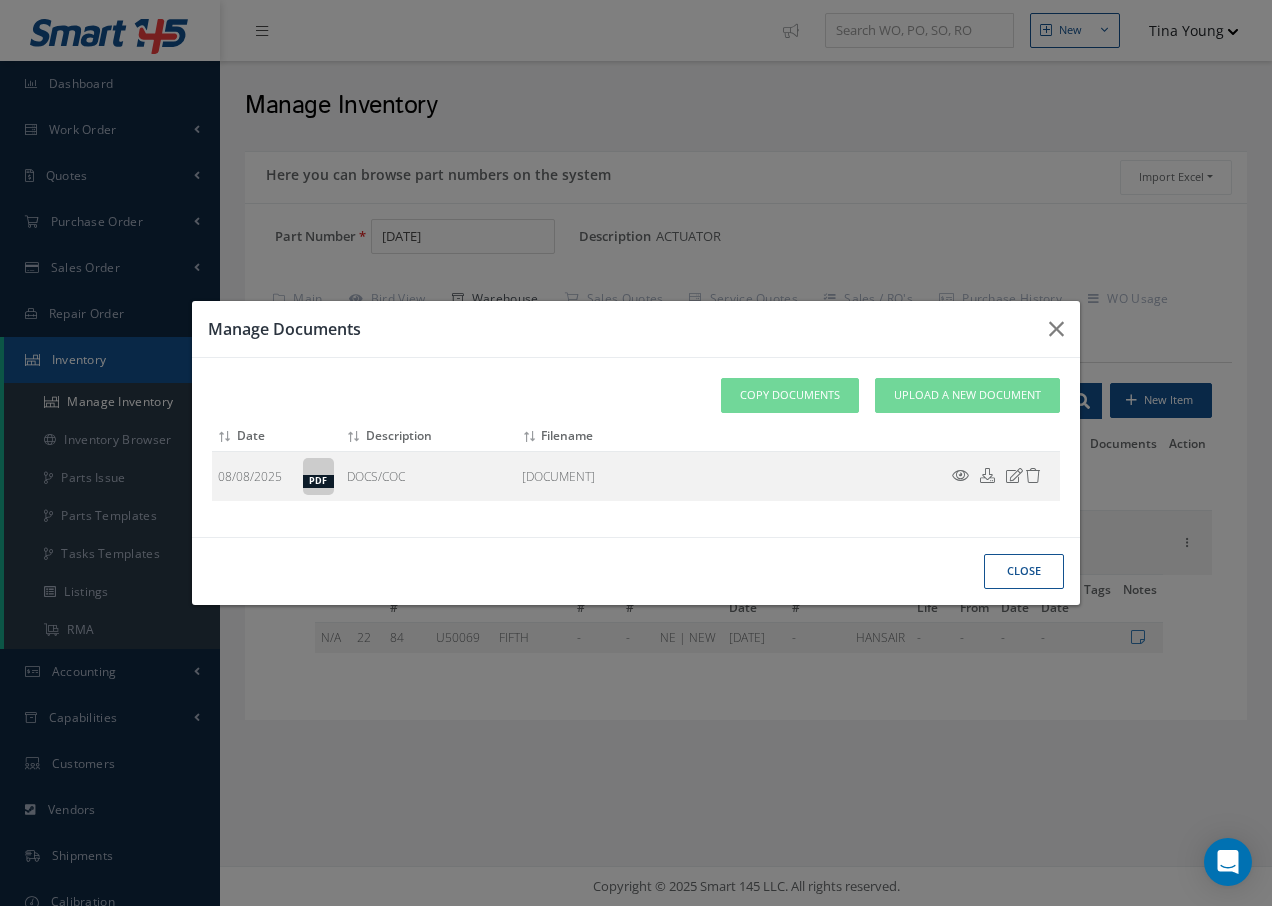 click on "Close" at bounding box center (0, 0) 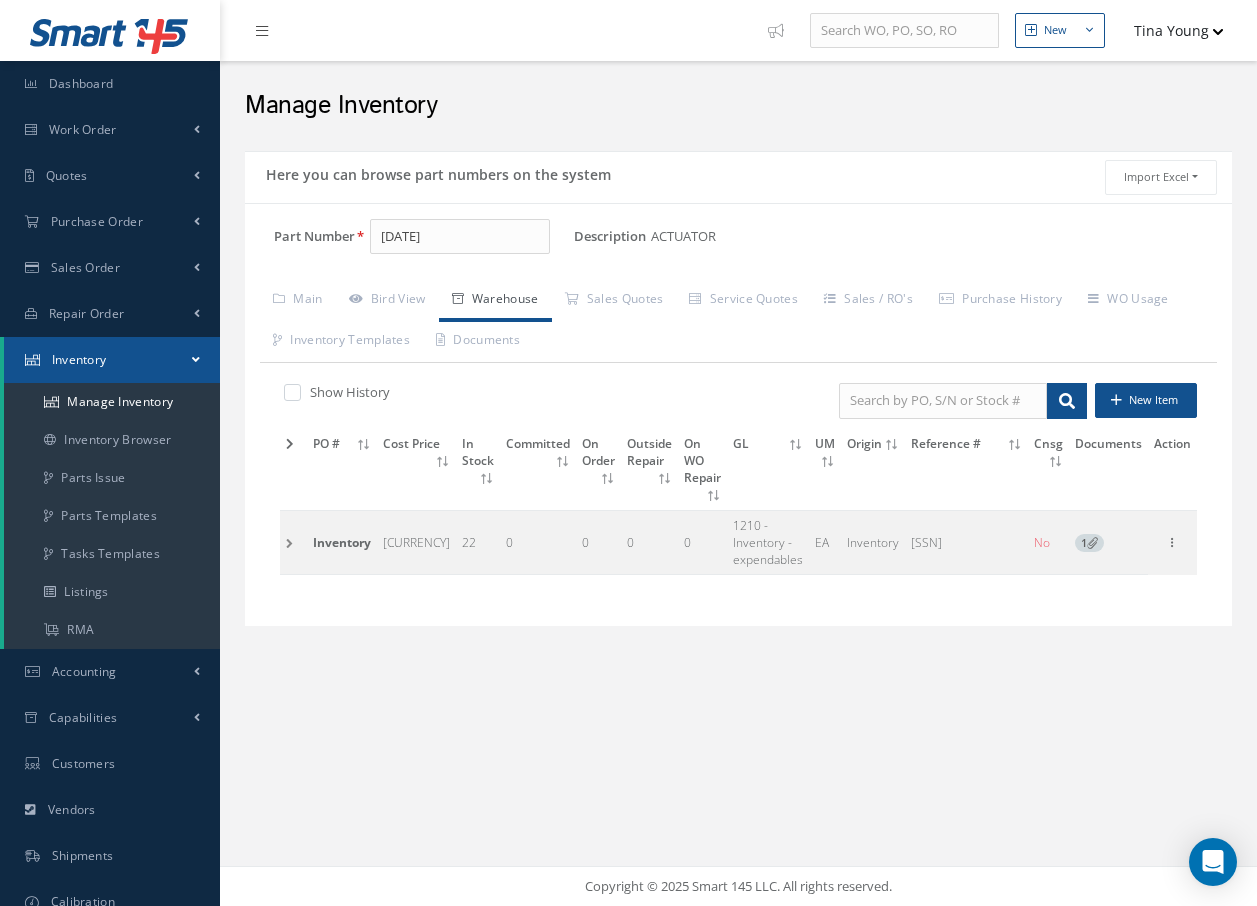 click on "Edit
Manage Documents
Delete
Label
8130 Parts" at bounding box center [1173, 543] 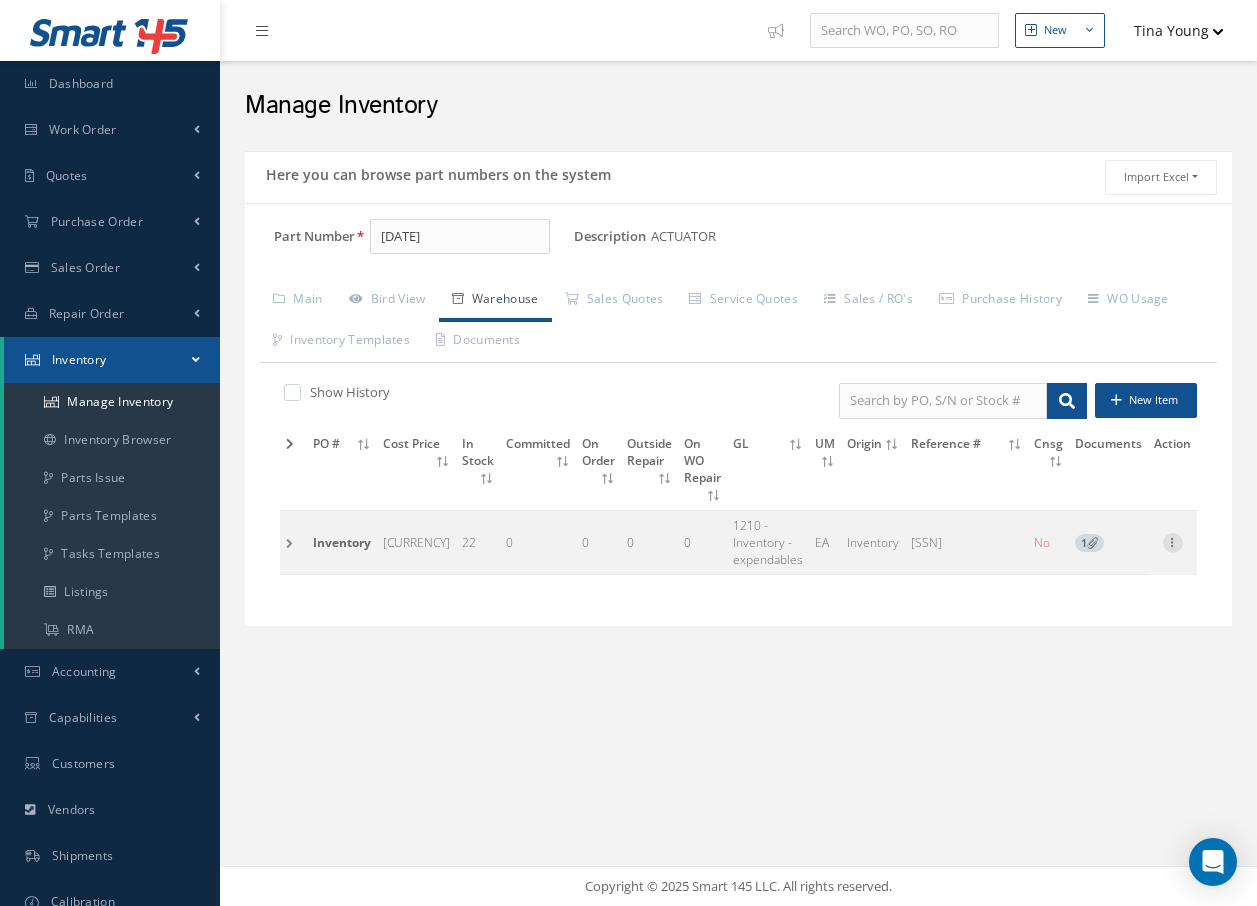 click at bounding box center [1173, 541] 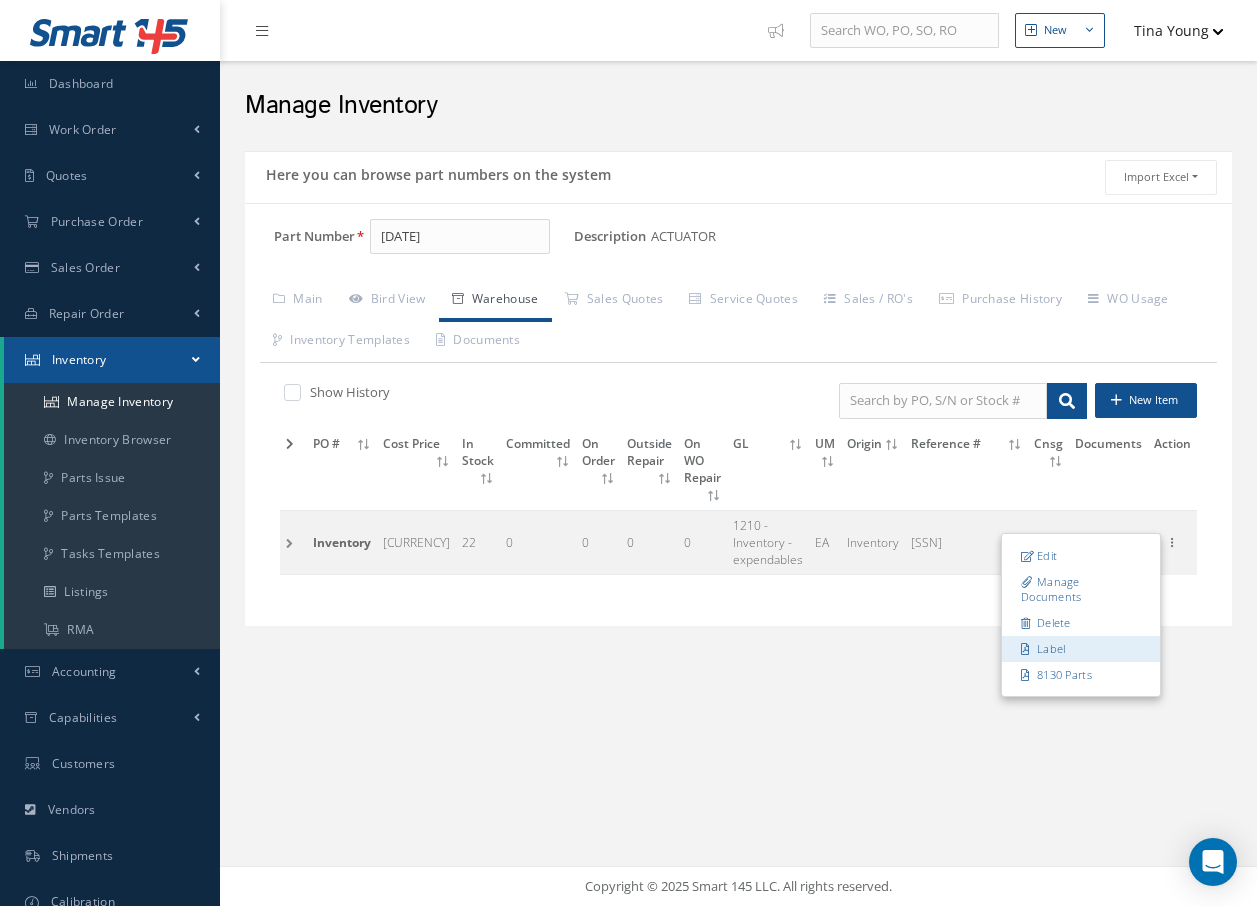 click on "Label" at bounding box center (1081, 649) 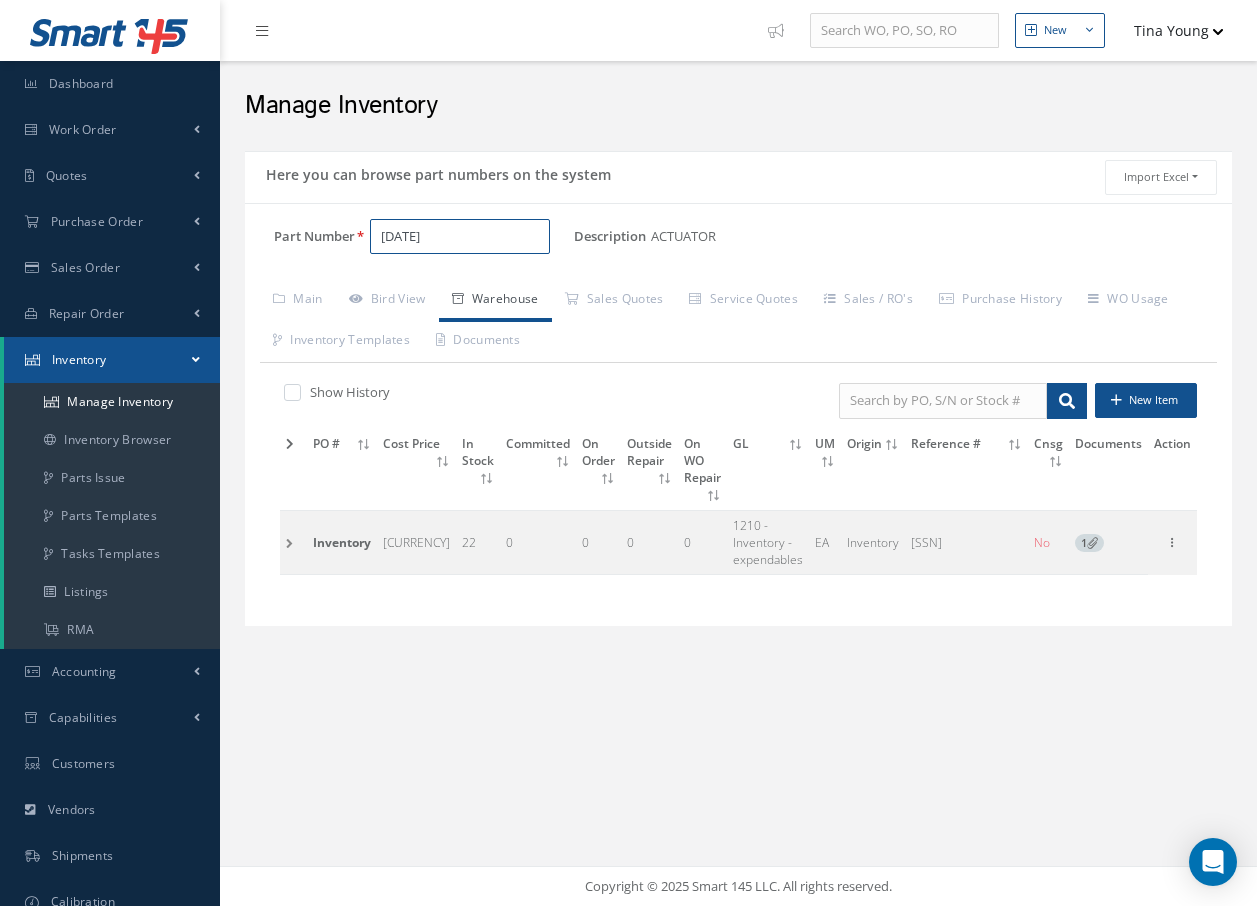 drag, startPoint x: 468, startPoint y: 241, endPoint x: 214, endPoint y: 244, distance: 254.01772 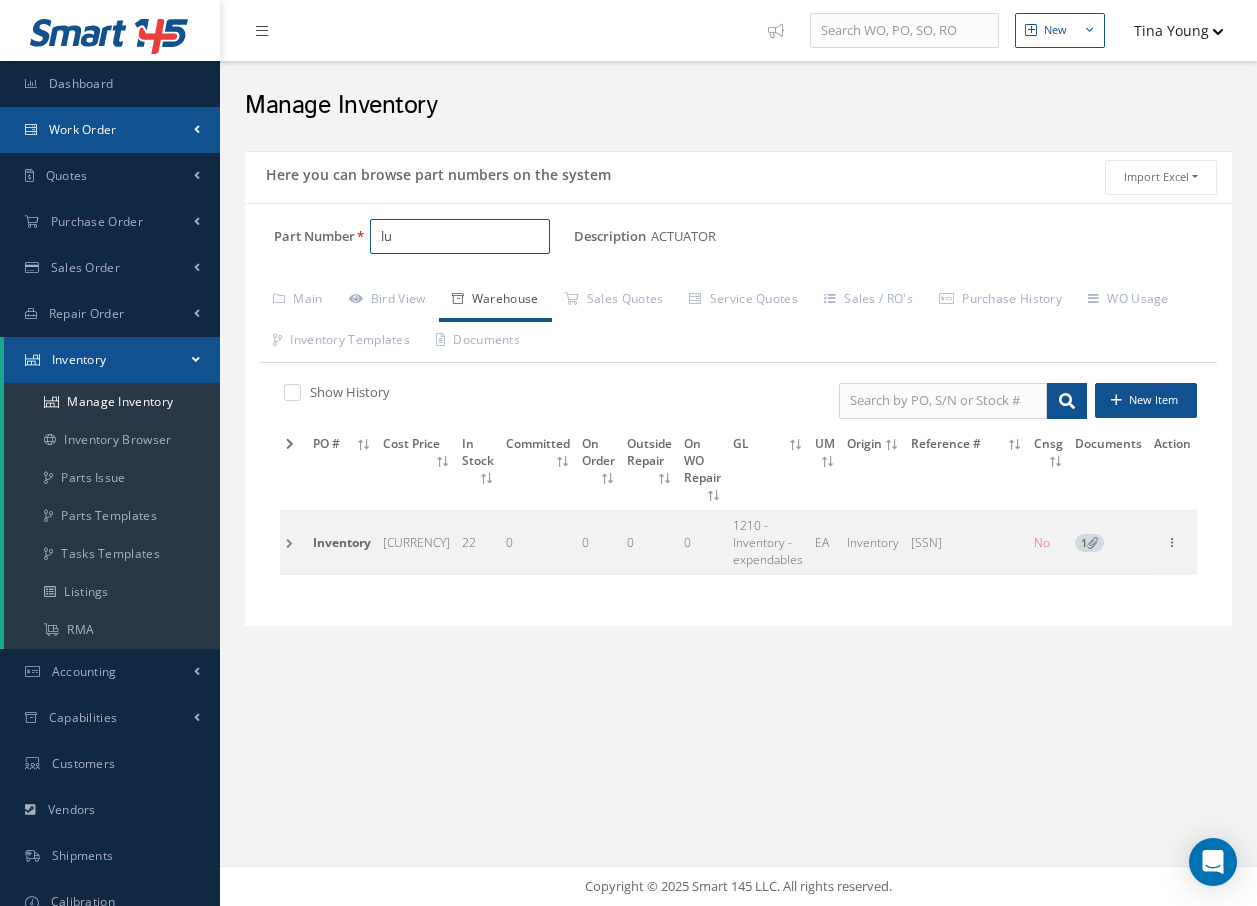 type on "l" 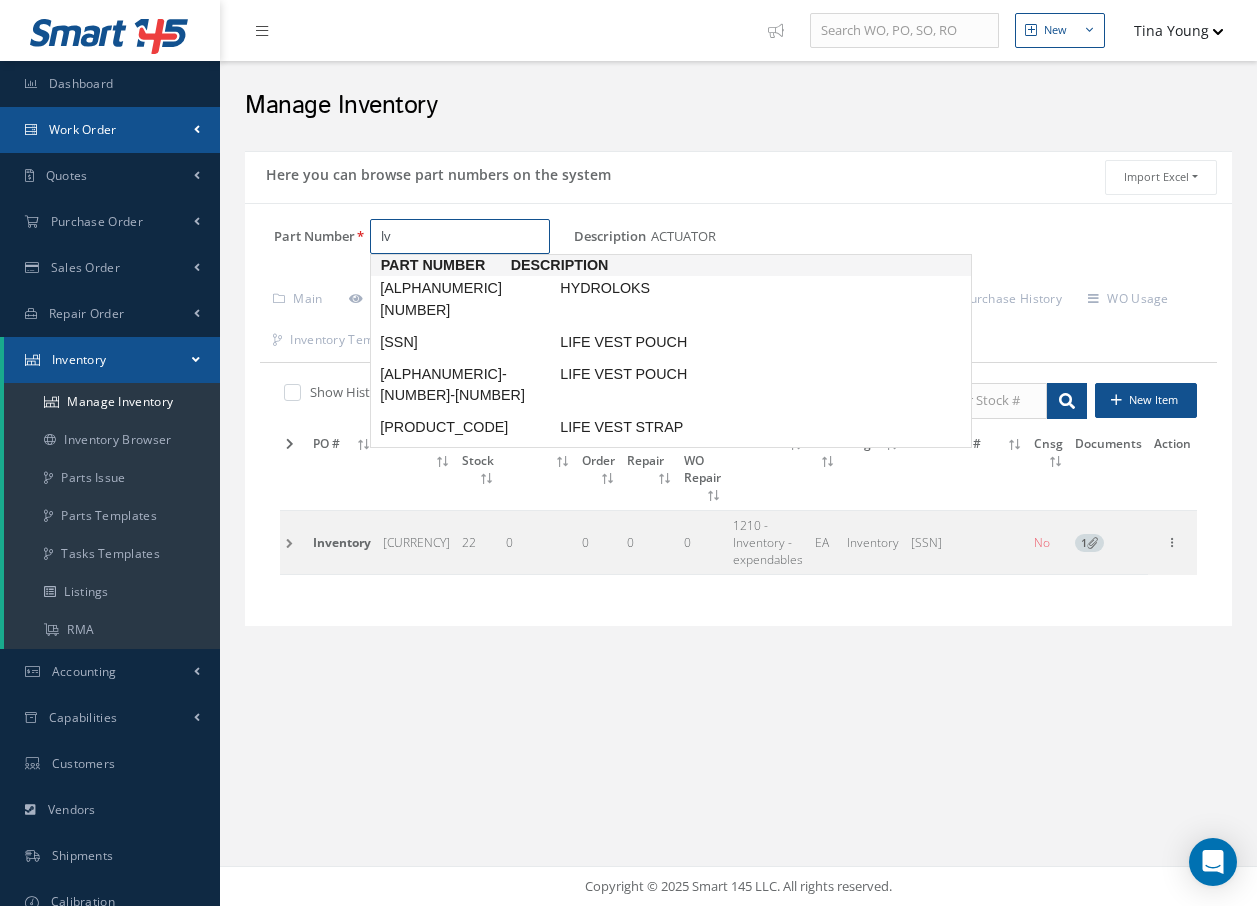 type on "l" 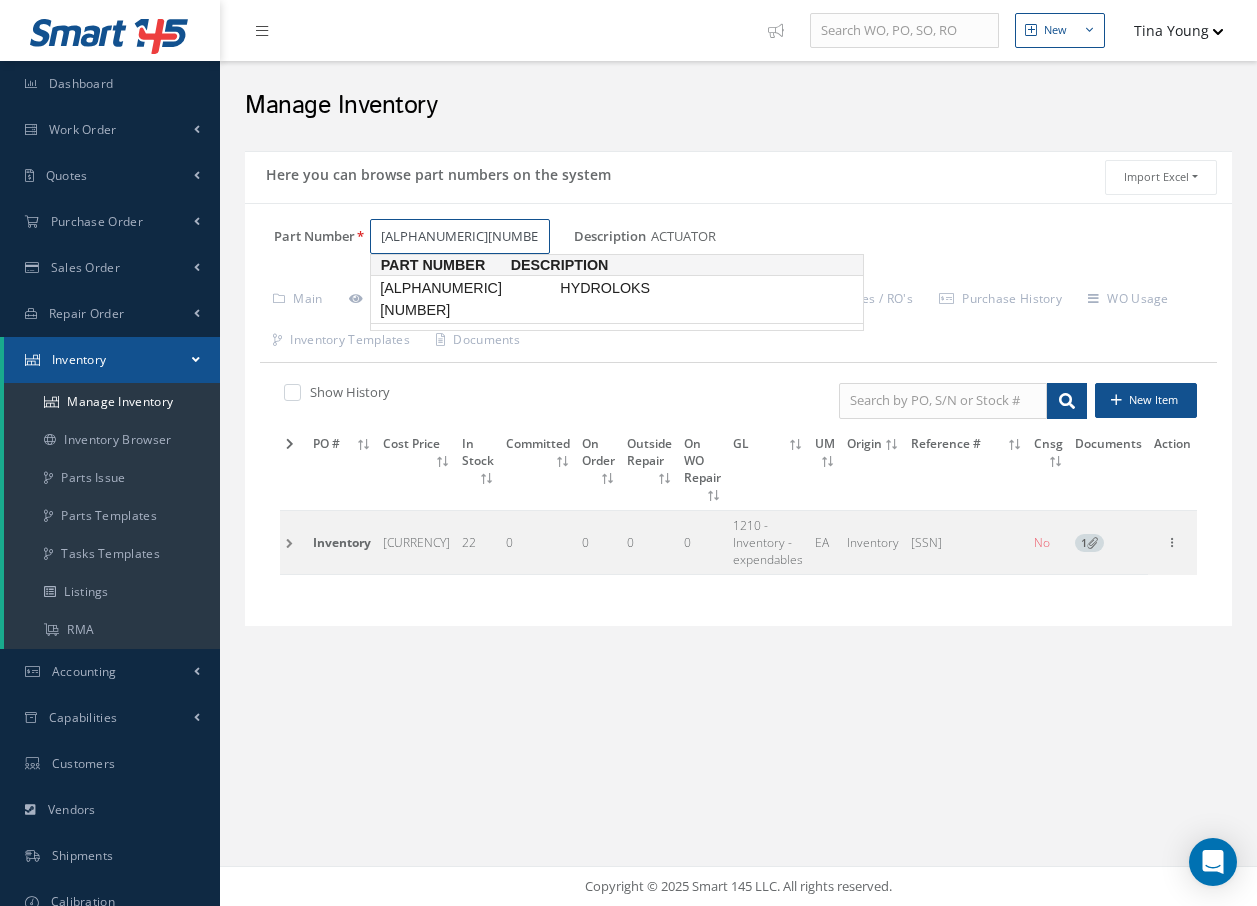 click on "LV17500-02" at bounding box center (466, 299) 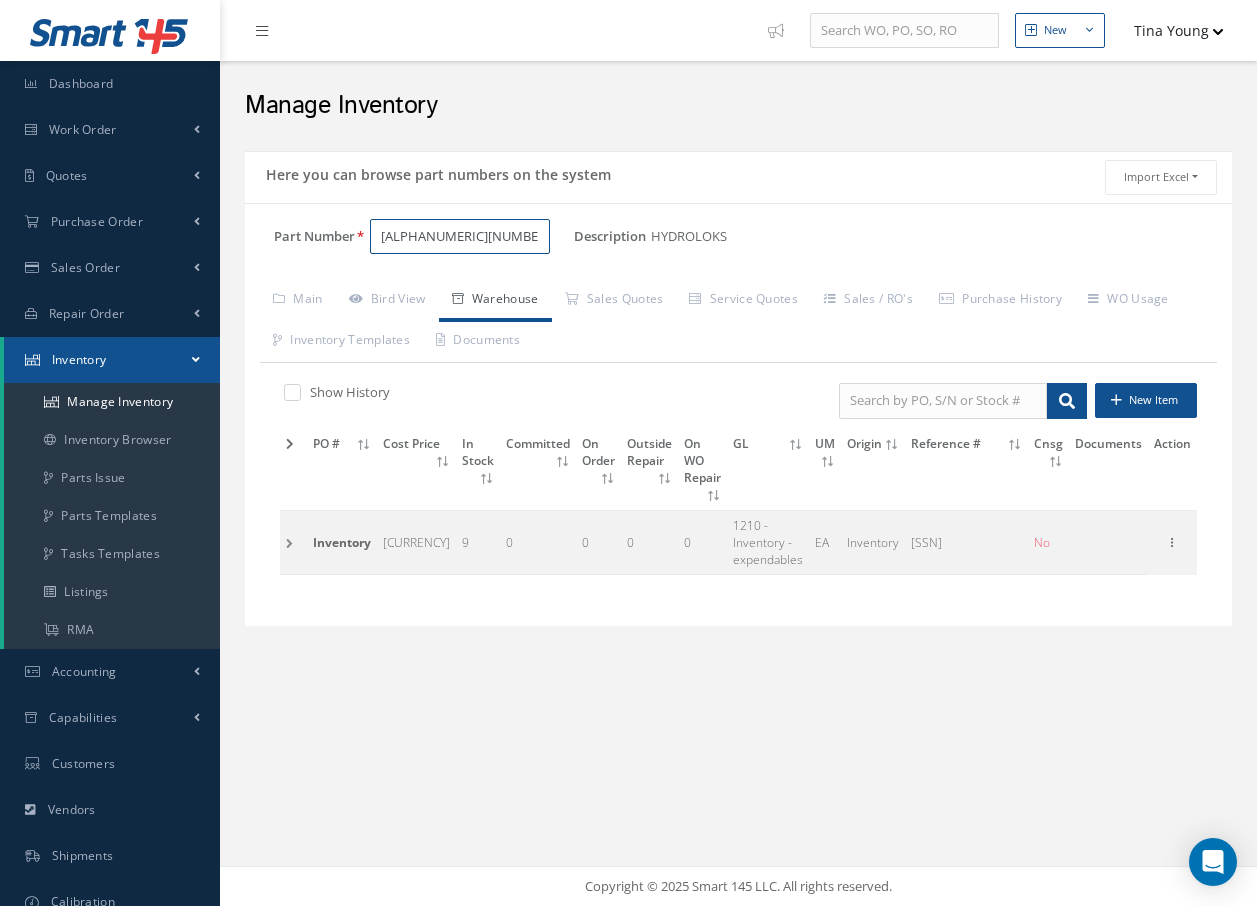 type on "LV17500-02" 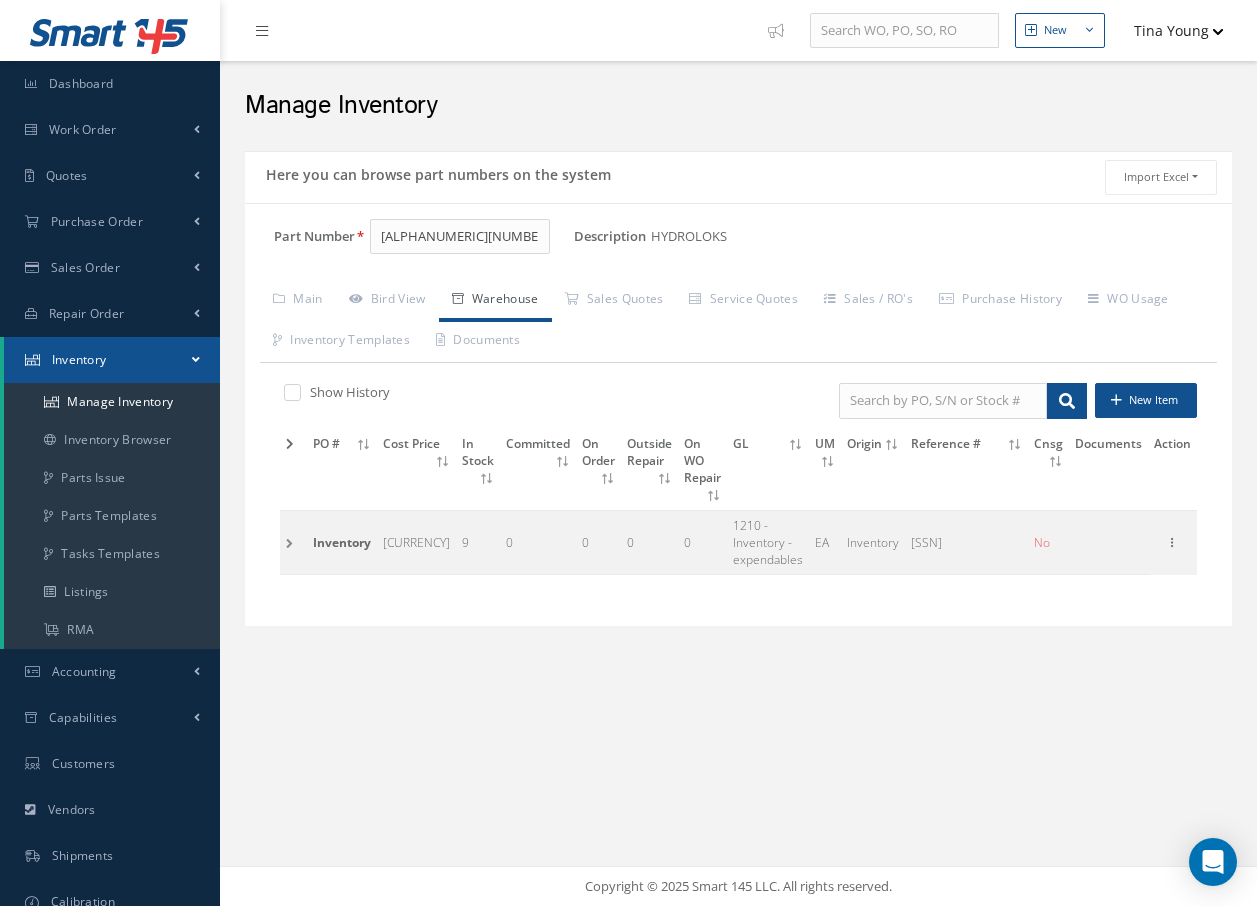 click at bounding box center (293, 543) 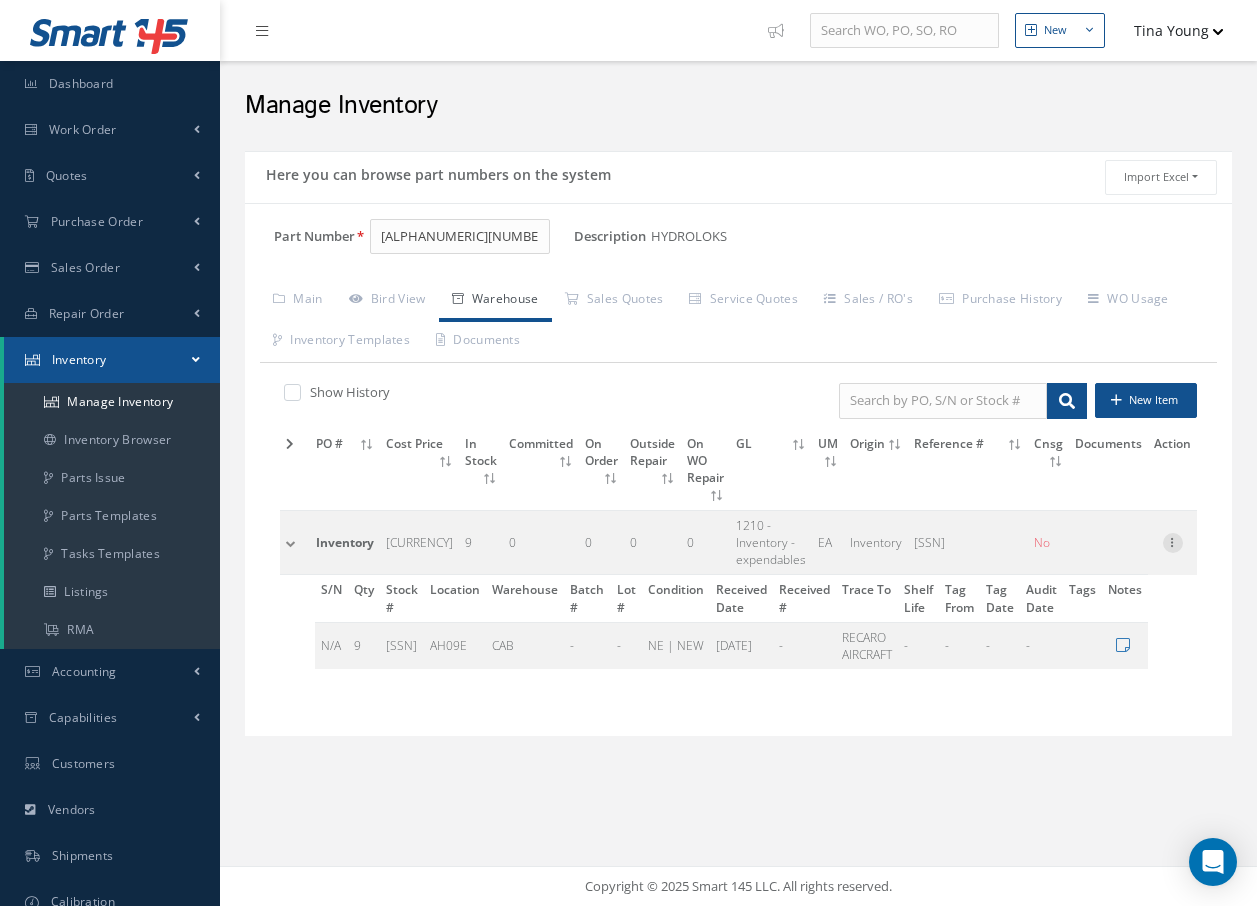 click at bounding box center [1173, 541] 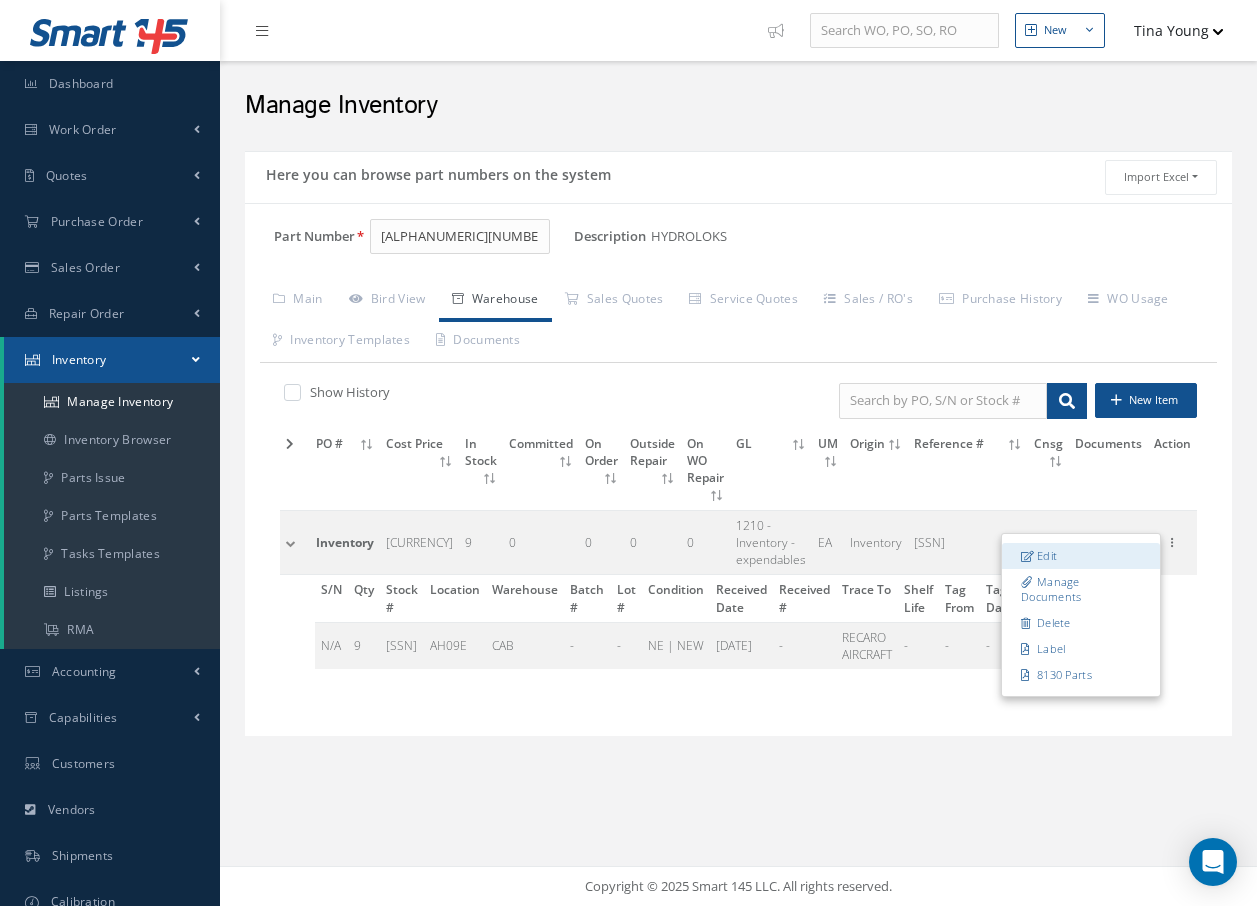 click on "Edit" at bounding box center [1081, 556] 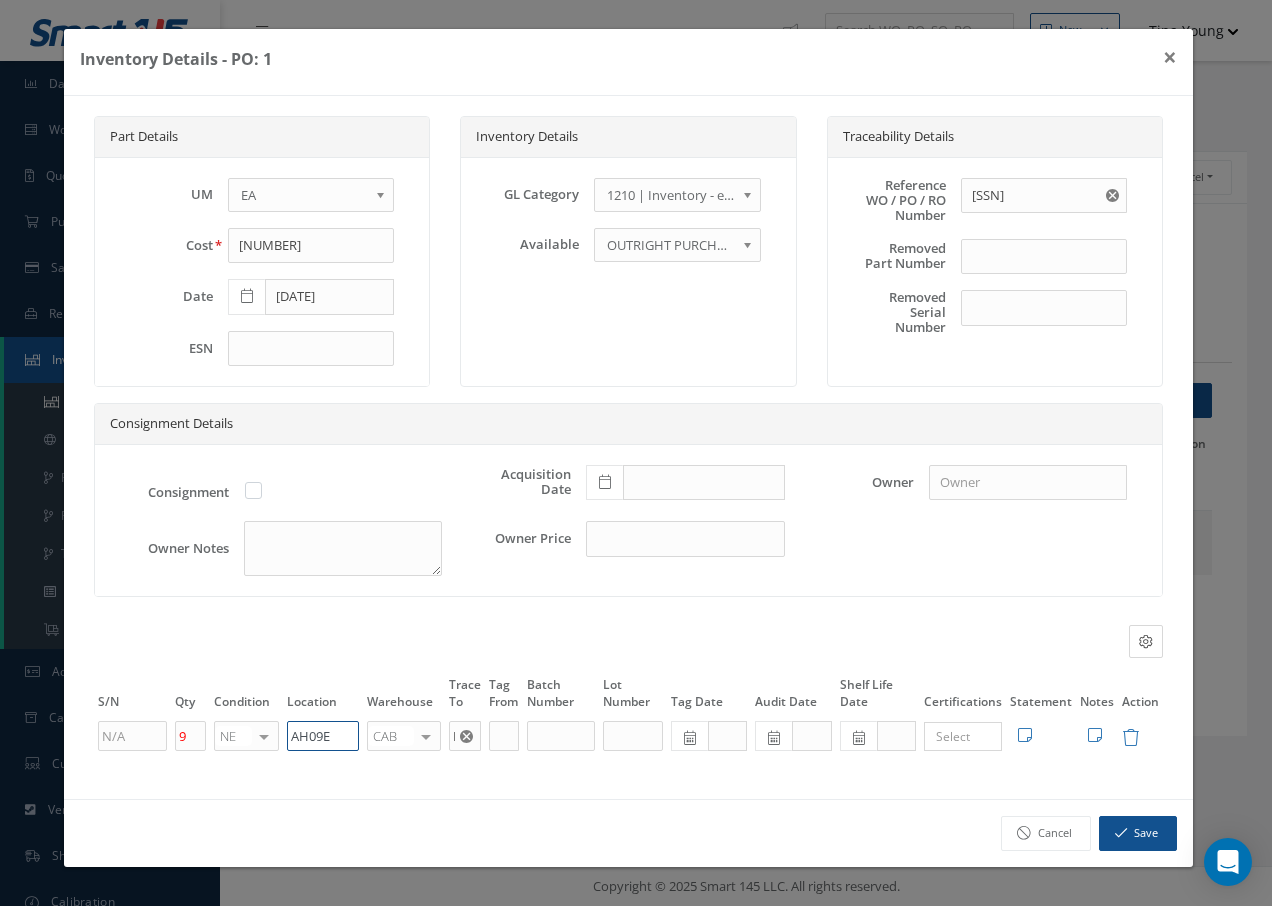 drag, startPoint x: 345, startPoint y: 733, endPoint x: 265, endPoint y: 723, distance: 80.622574 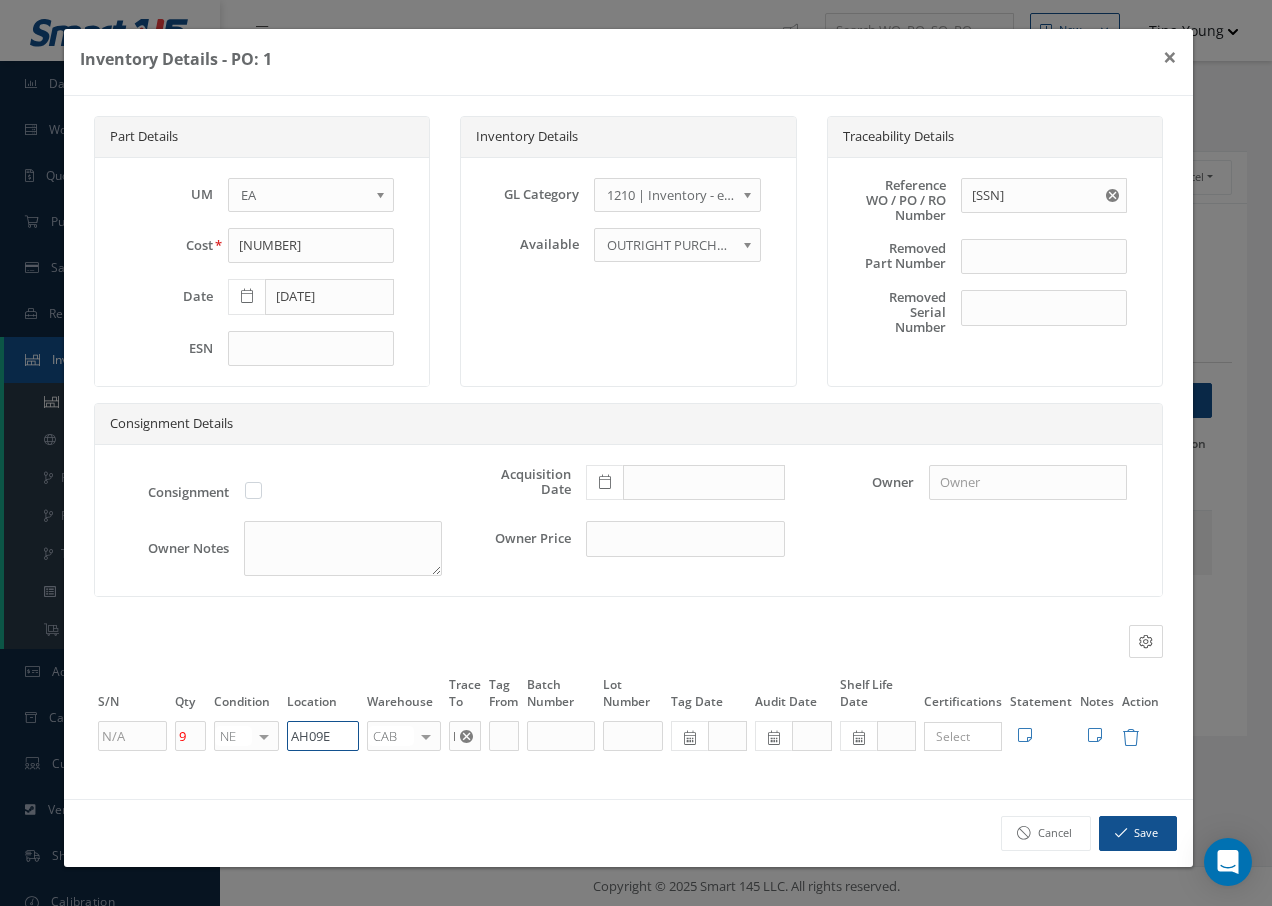 click on "Part Details
UM   - BAG BX CA RL EA FT HR IN KG LM LY ME LB RM SF SH SM SY TU YD
EA
Cost   321.61   Date   05/08/2017   ESN
Inventory Details
GL Category   1200 | Inventory - rotables 1210 | Inventory - expendables 1220 | Inventory - chemicals 1230 | Inventory - Misc. Workshop Items 1300 | Inventory - Packaging 1310 | Inventory- Spares for Brokering 5000 | Inventory- Purchases Consumables etc
1210 | Inventory - expendables
Available   OUTRIGHT PURCHASE EXCHANGE
OUTRIGHT PURCHASE
Traceability Details
Reference WO / PO / RO
Number      10002592           Removed Part Number
PN" at bounding box center [628, 447] 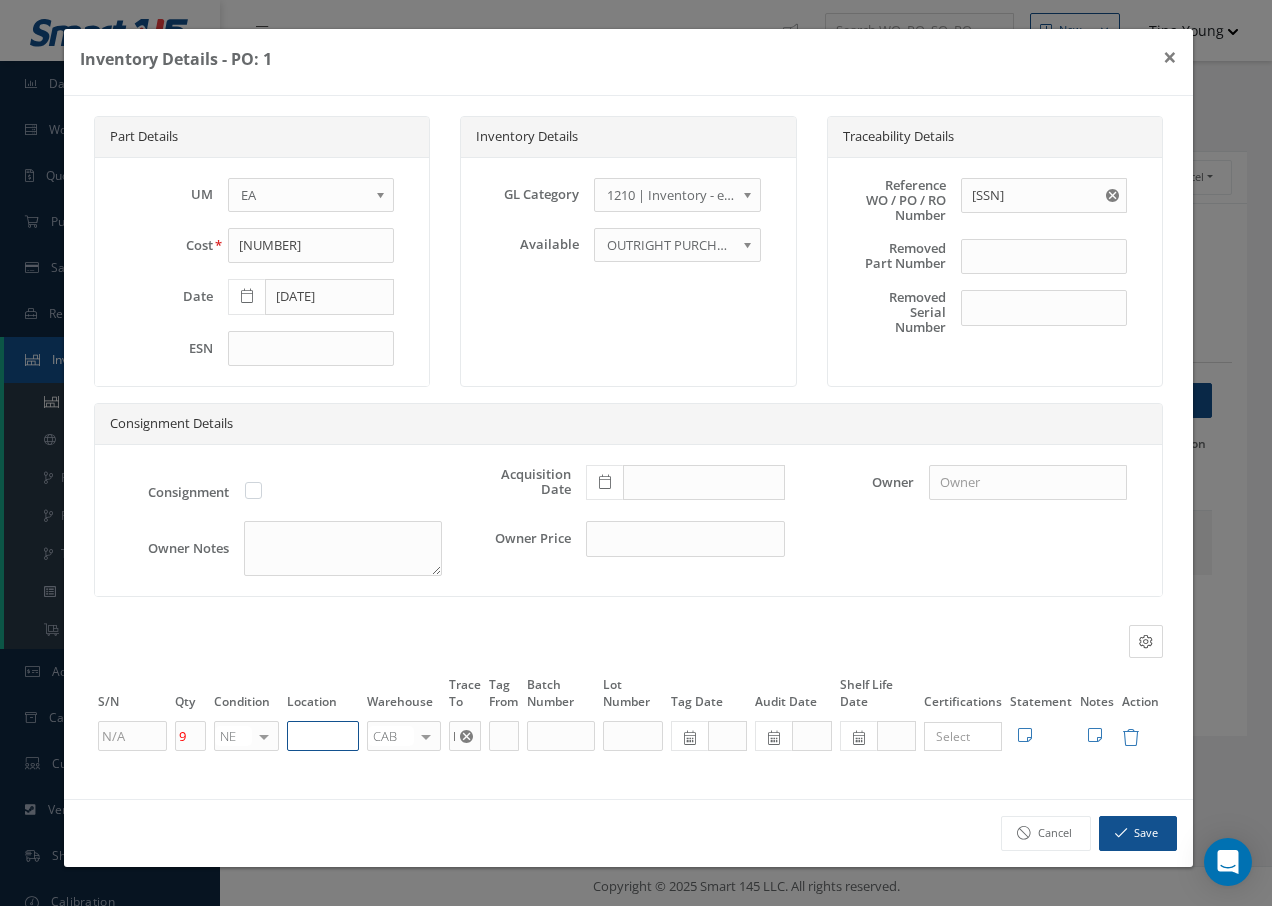 paste on "U50069" 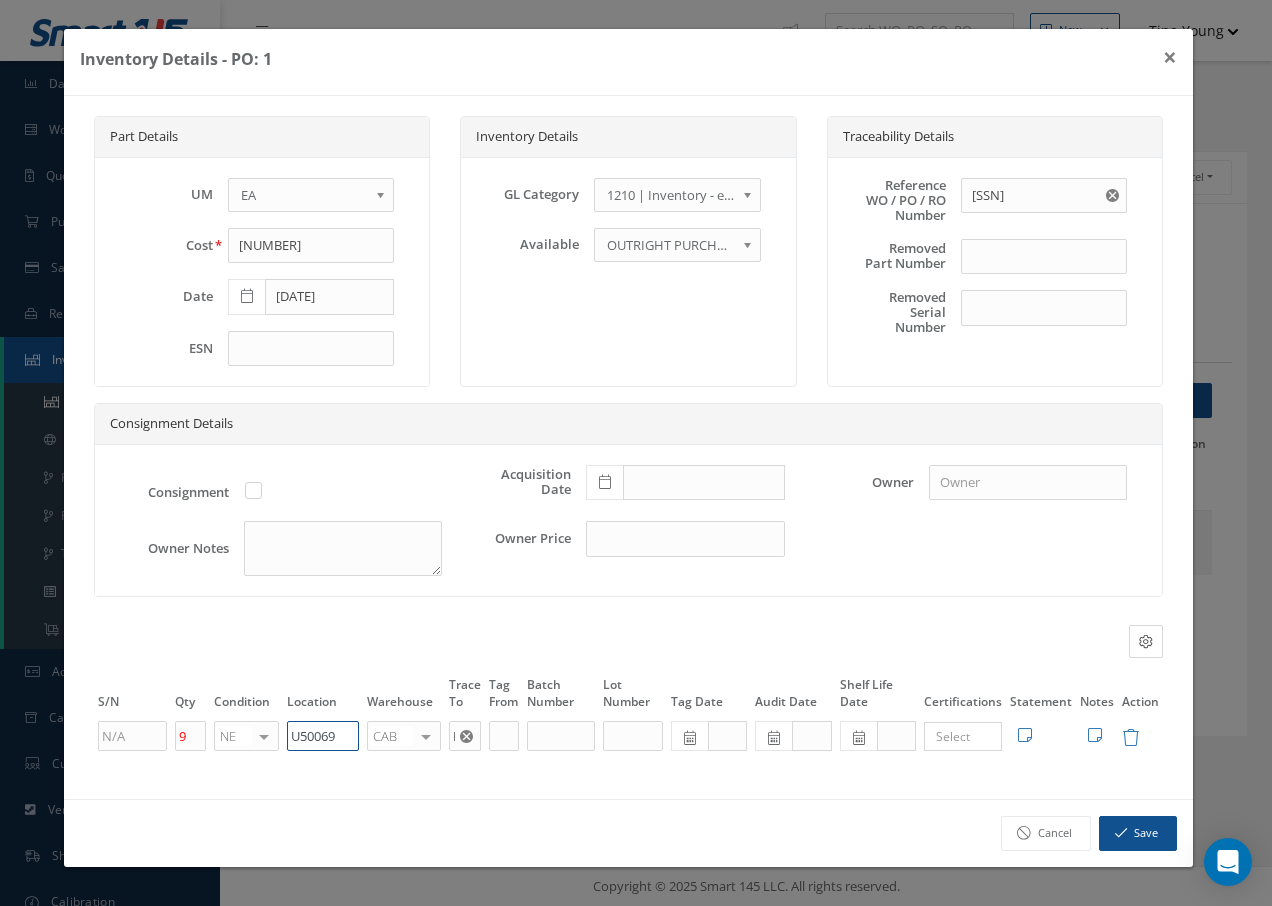 type on "U50069" 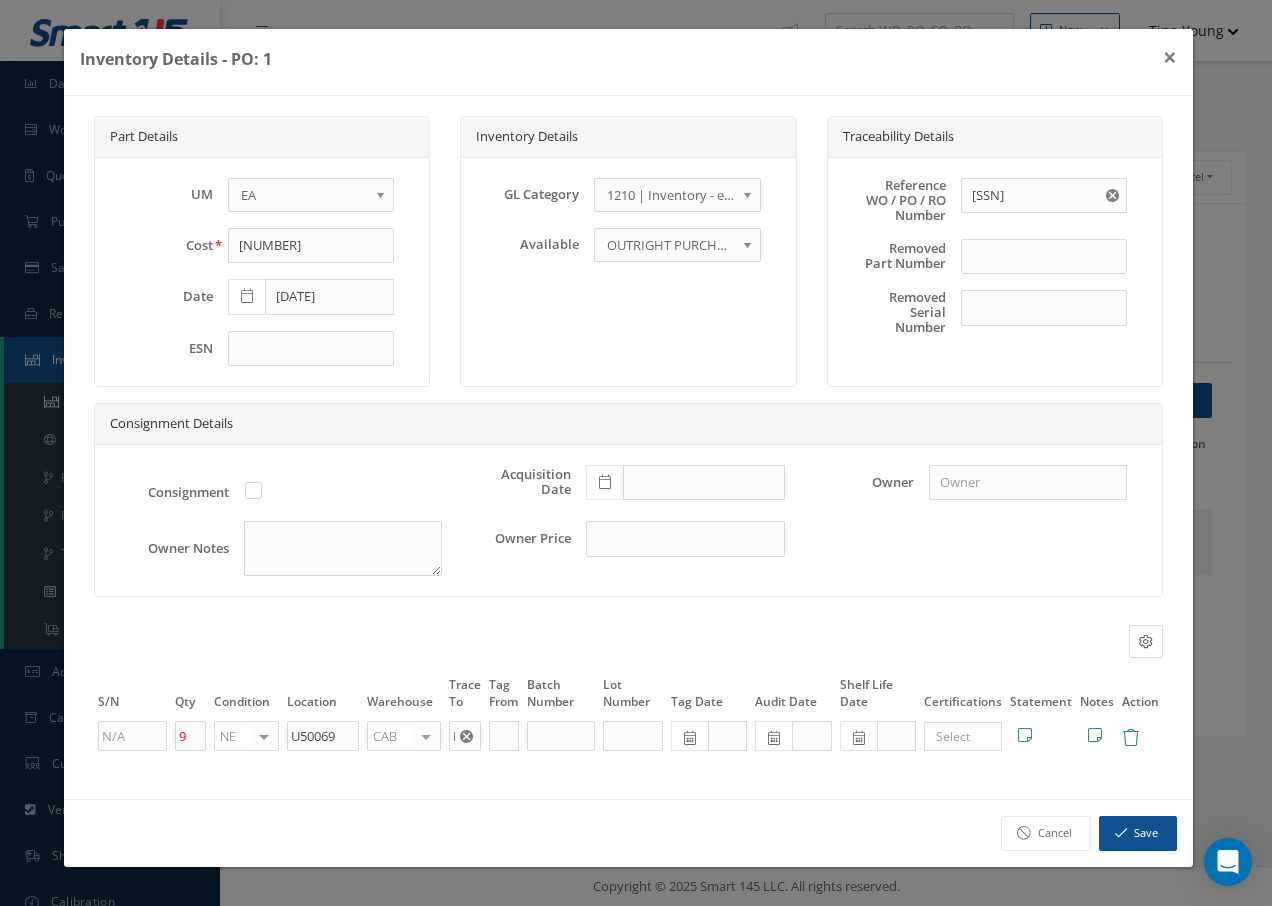 click at bounding box center (426, 736) 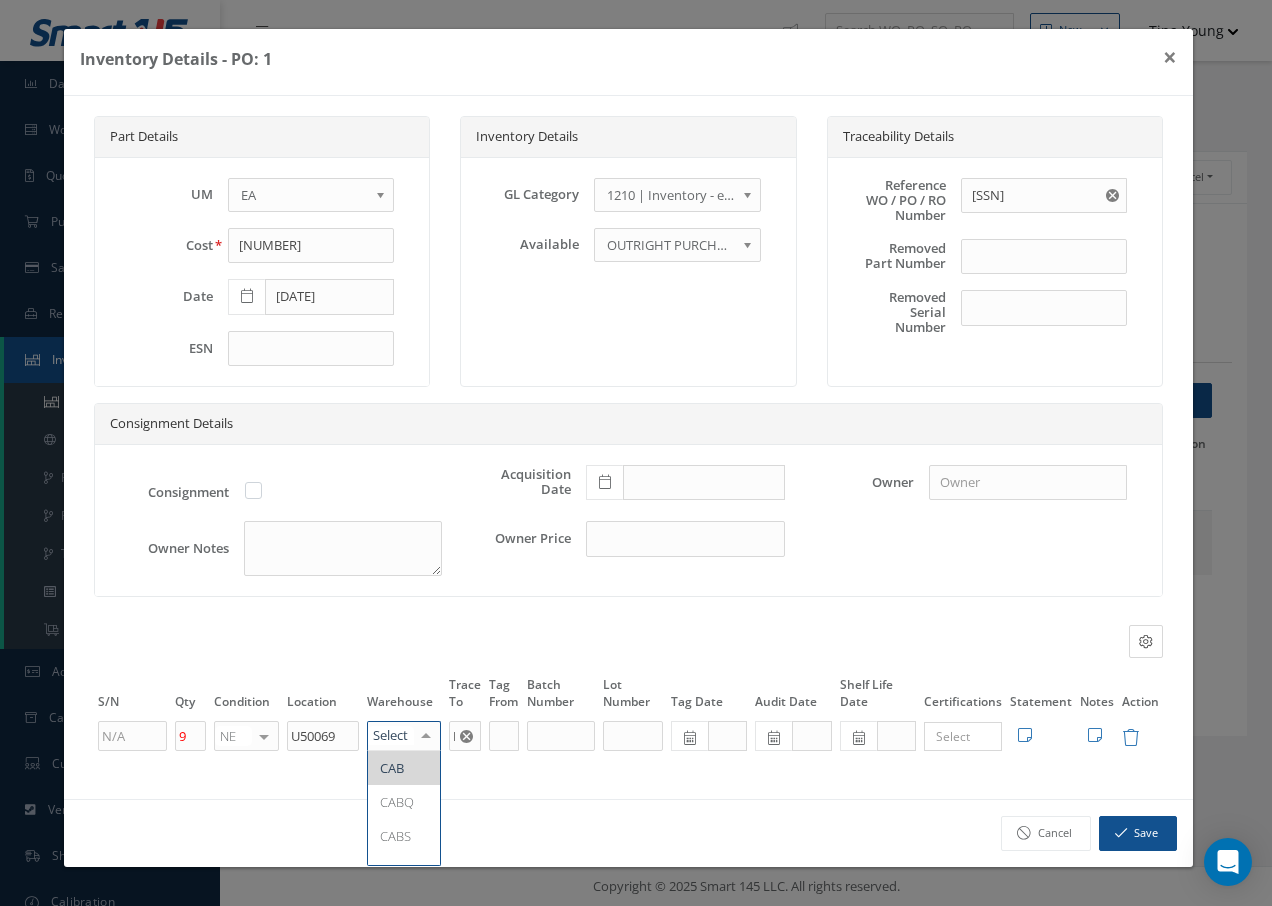type on "F" 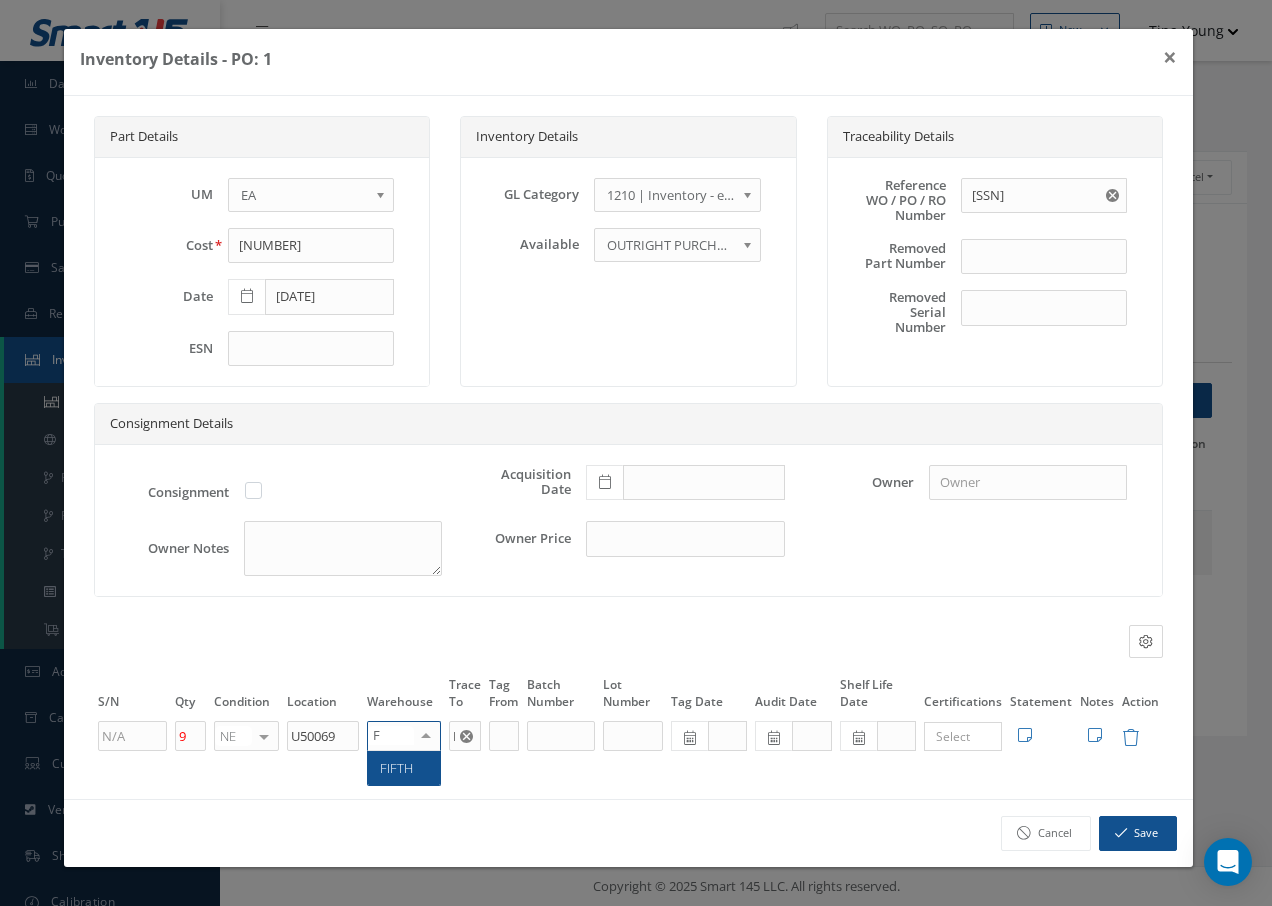 click on "FIFTH" at bounding box center [404, 768] 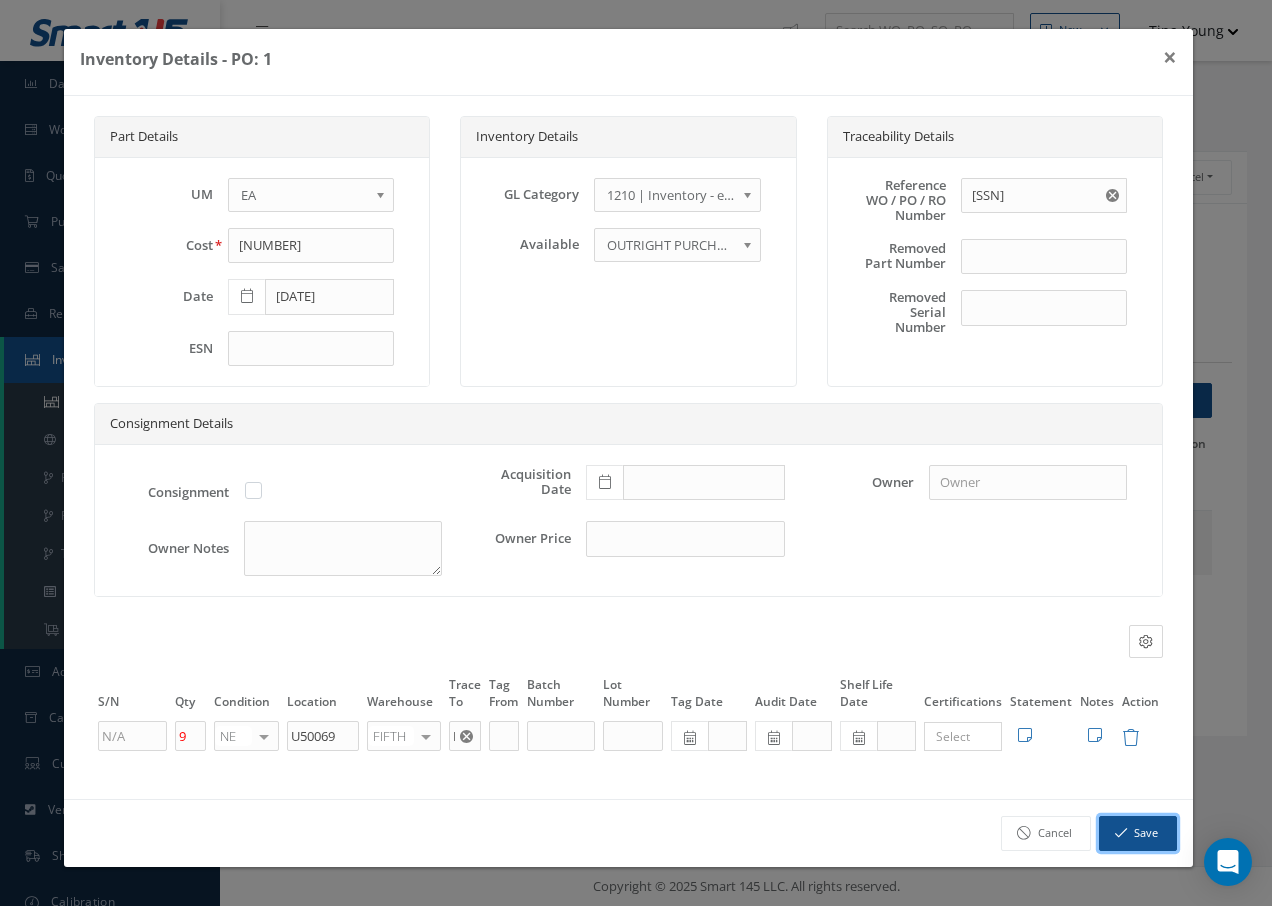 click on "Save" at bounding box center (1138, 833) 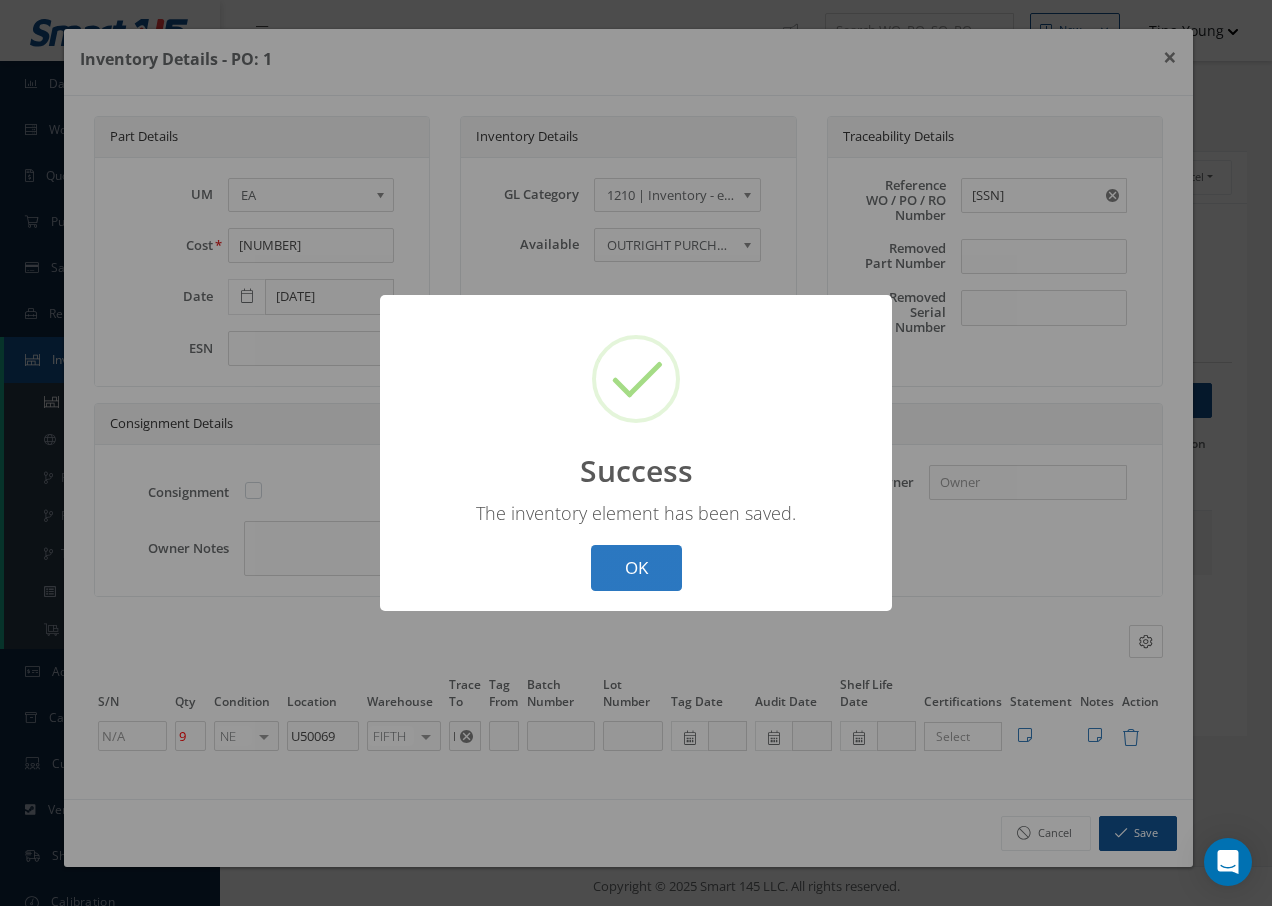 click on "OK" at bounding box center (636, 568) 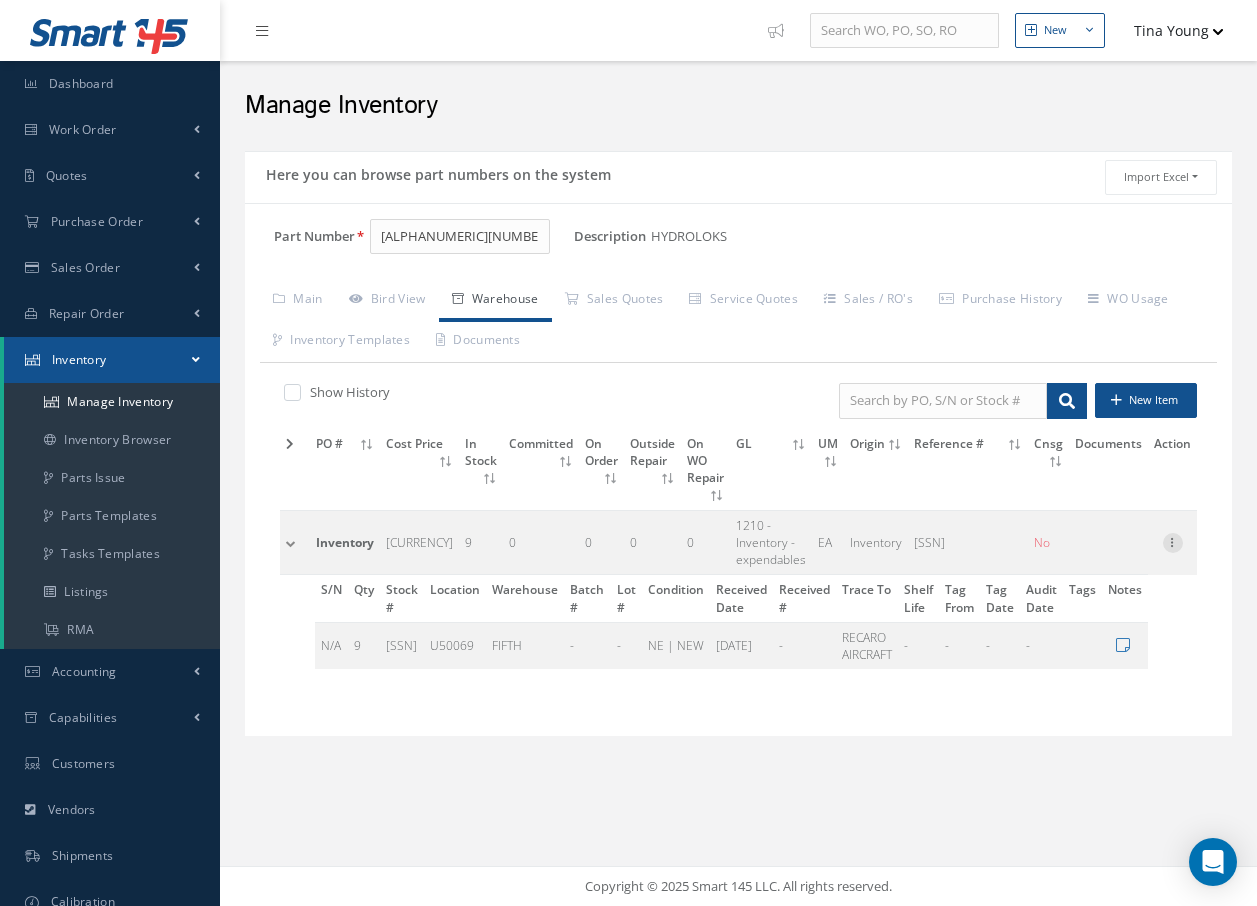 click at bounding box center (1173, 541) 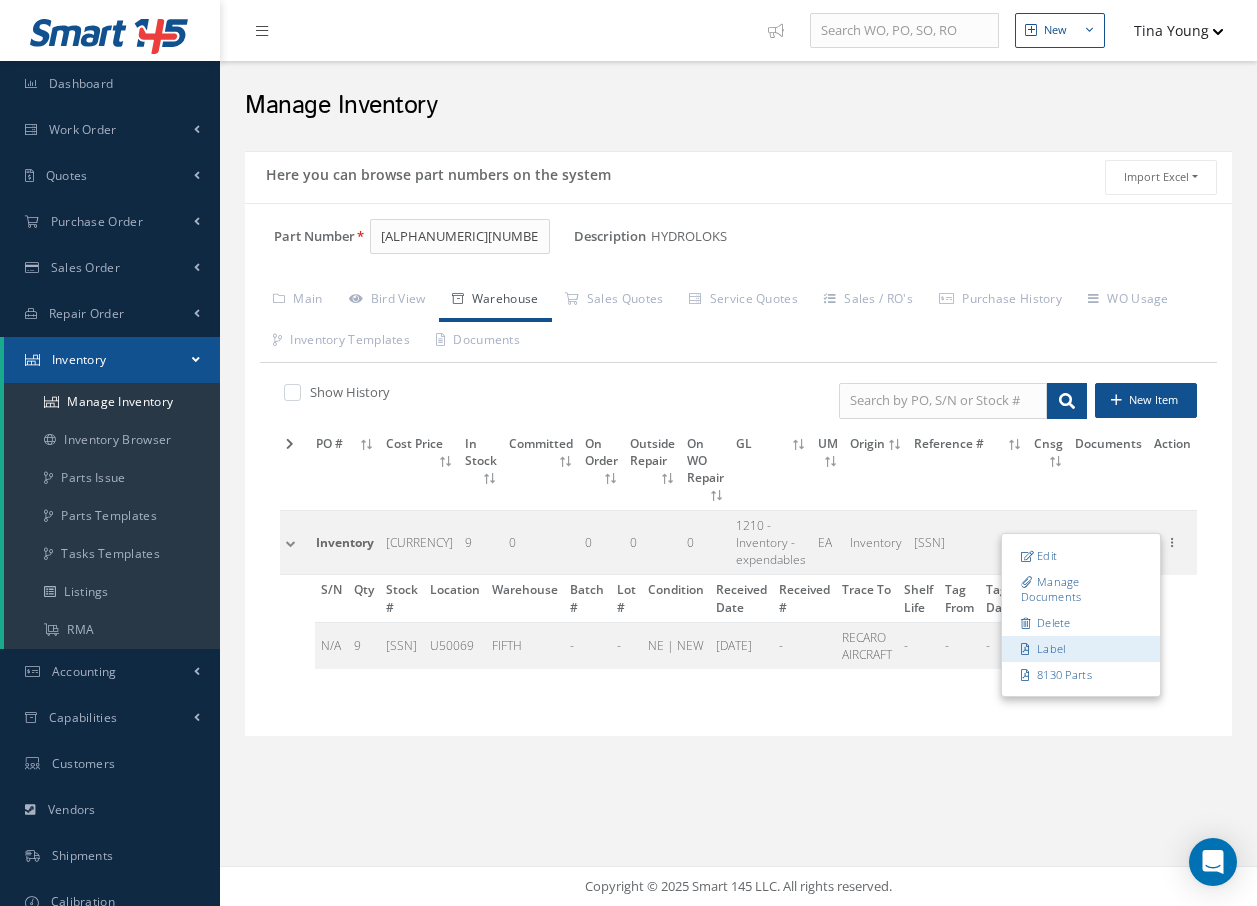 click on "Label" at bounding box center [1081, 649] 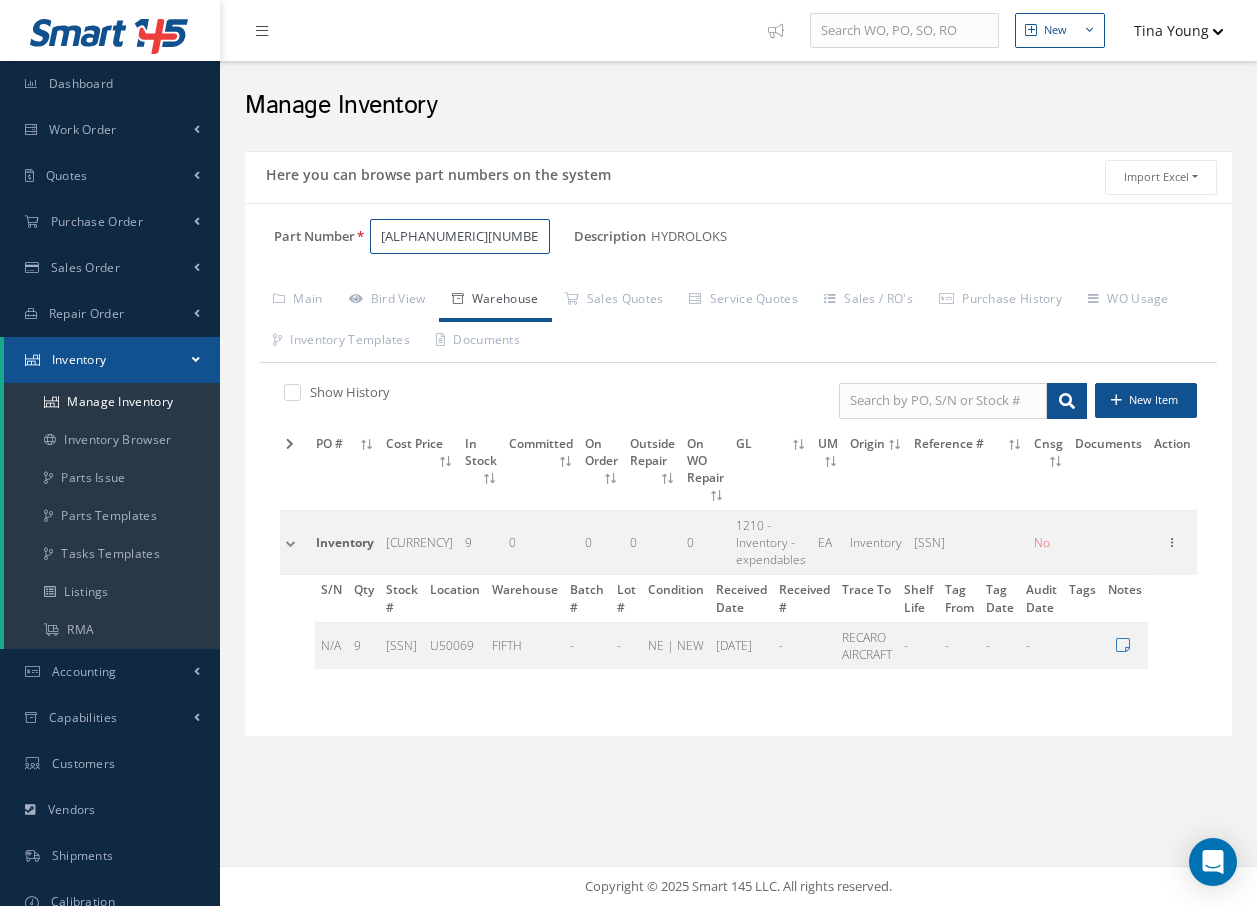 drag, startPoint x: 521, startPoint y: 231, endPoint x: 541, endPoint y: 224, distance: 21.189621 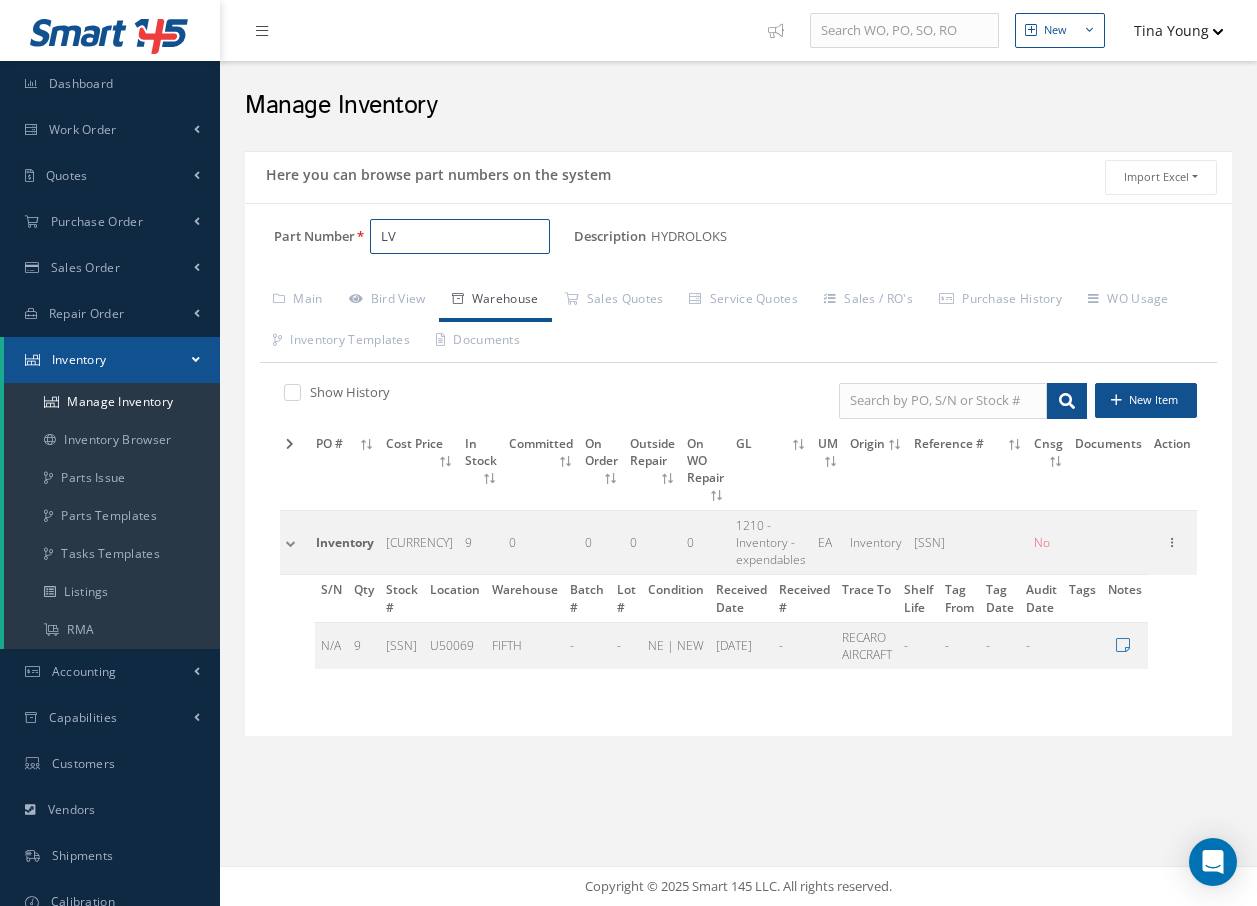 type on "L" 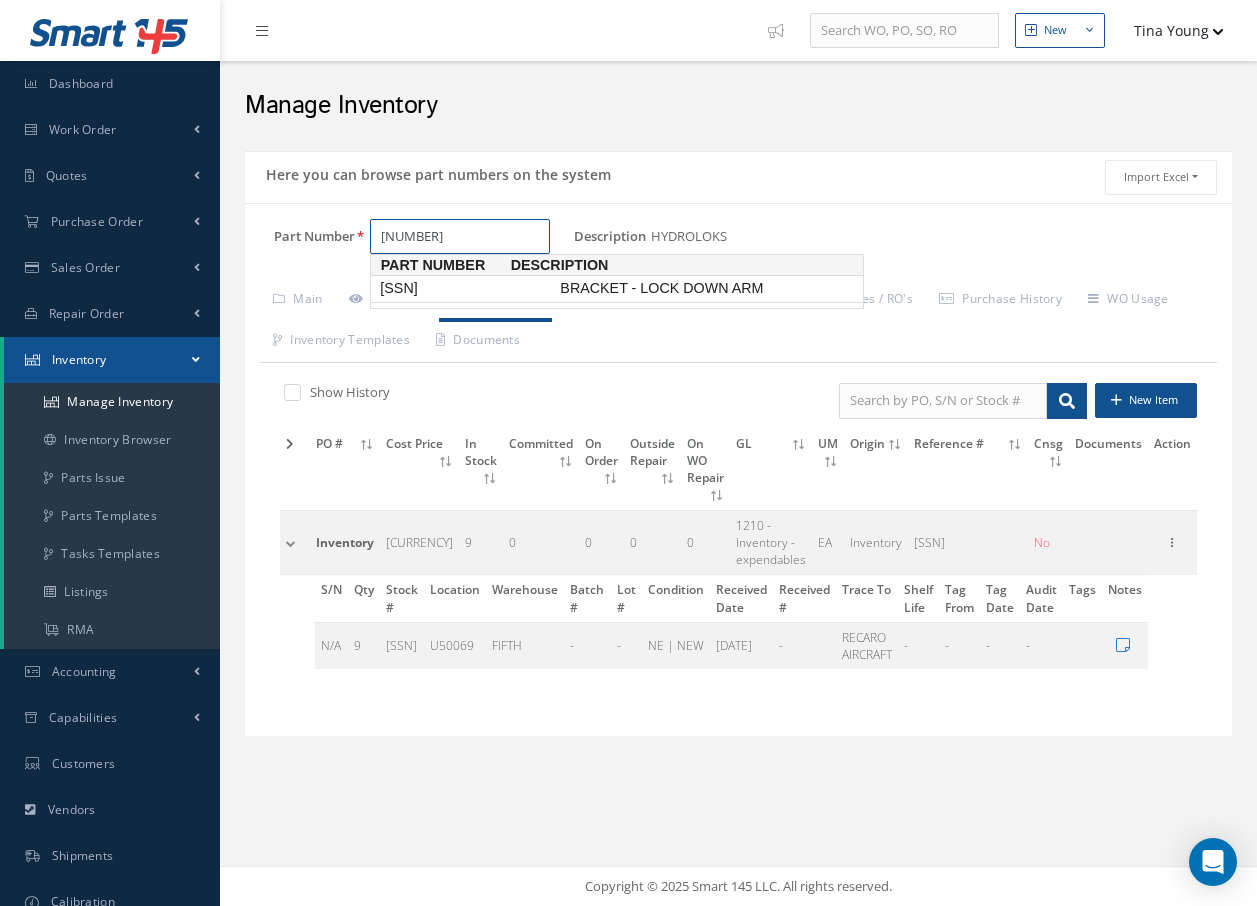 click on "BRACKET - LOCK DOWN ARM" at bounding box center [706, 288] 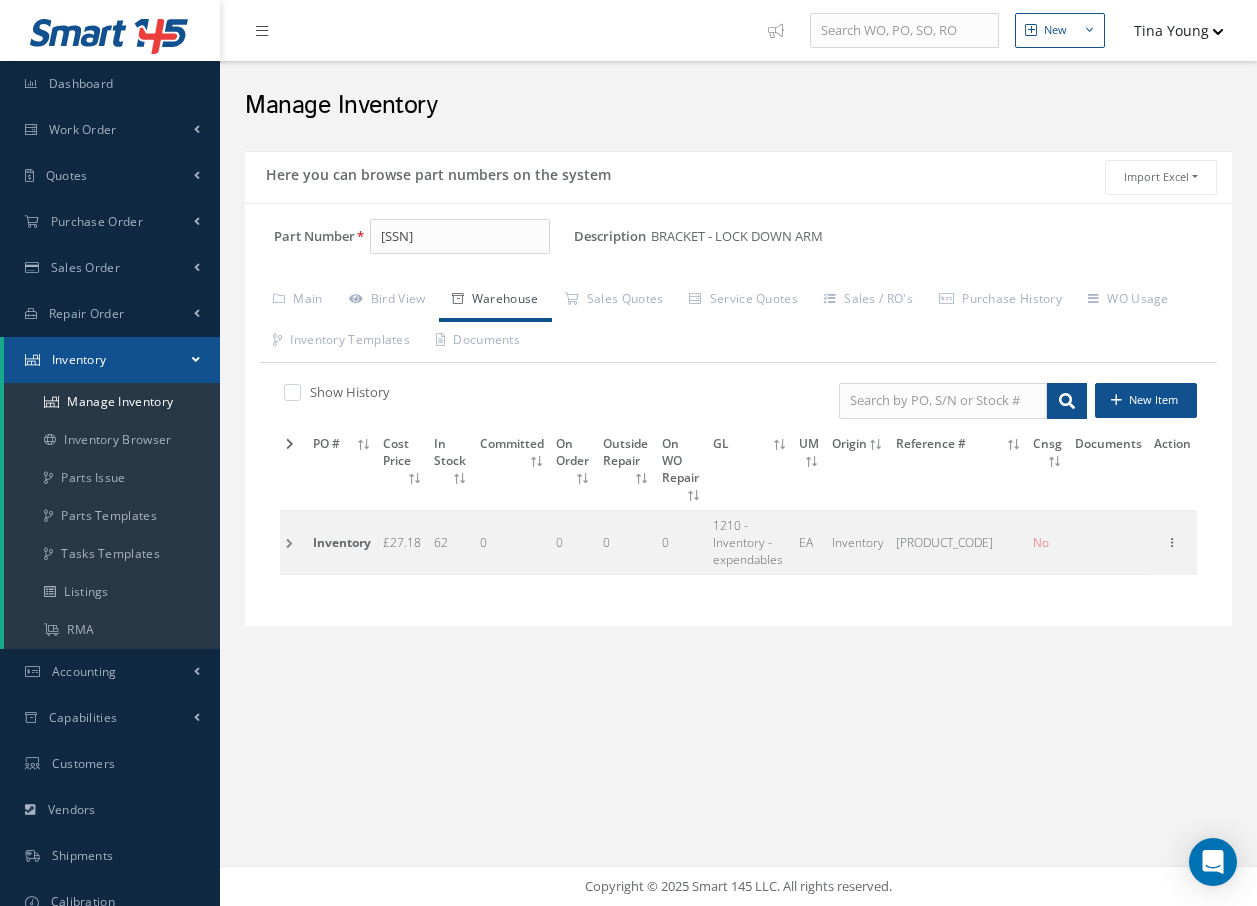 click at bounding box center (293, 543) 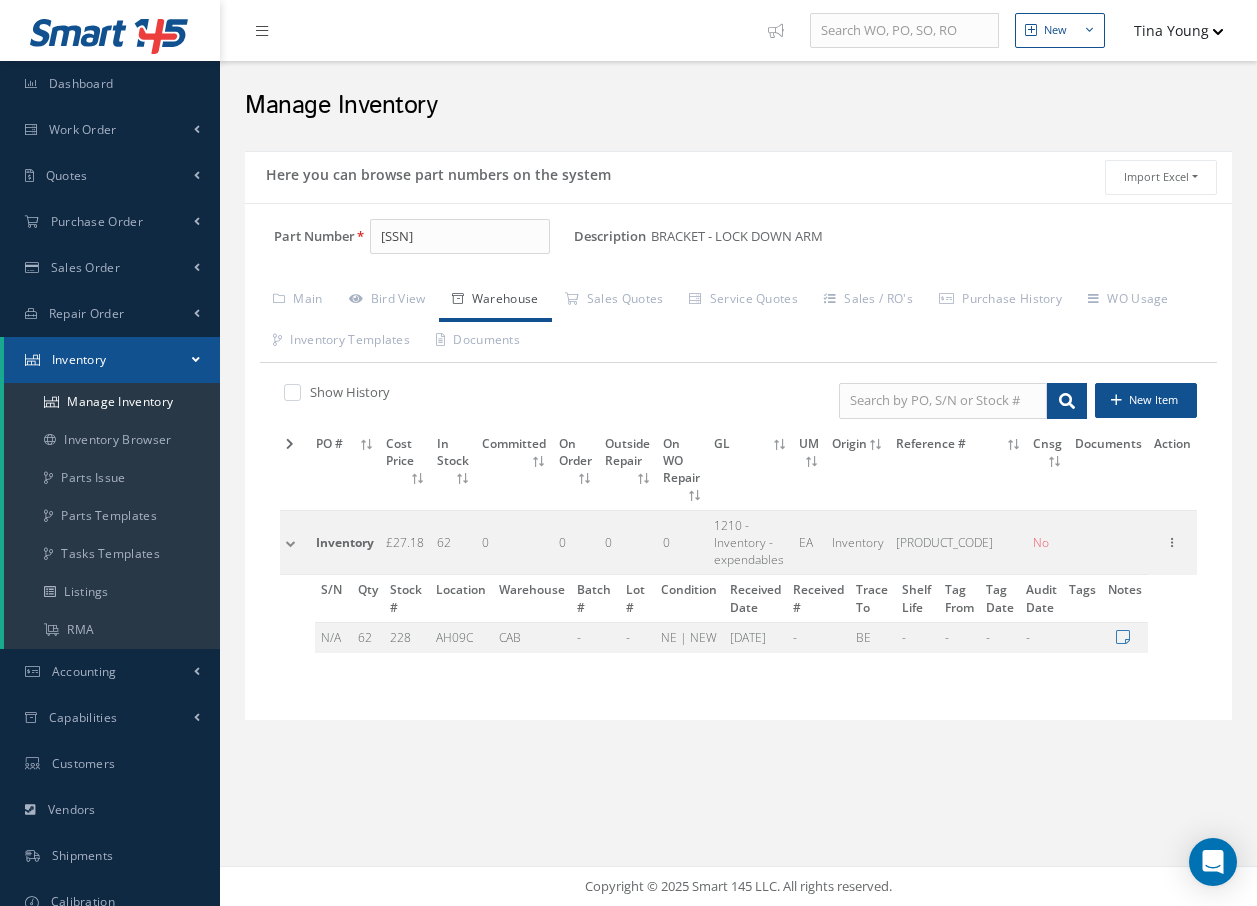 click at bounding box center [295, 543] 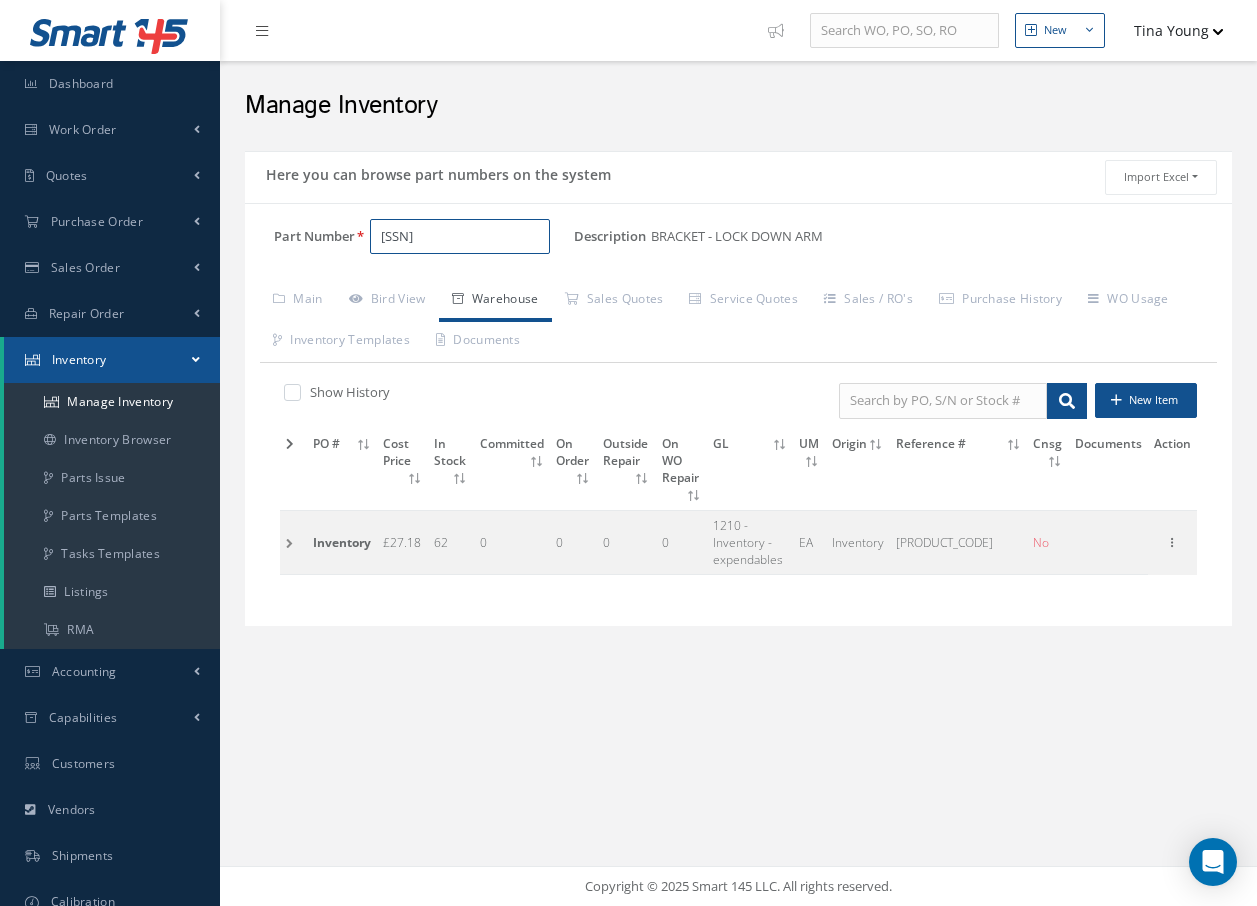 click on "1010238-101" at bounding box center [460, 237] 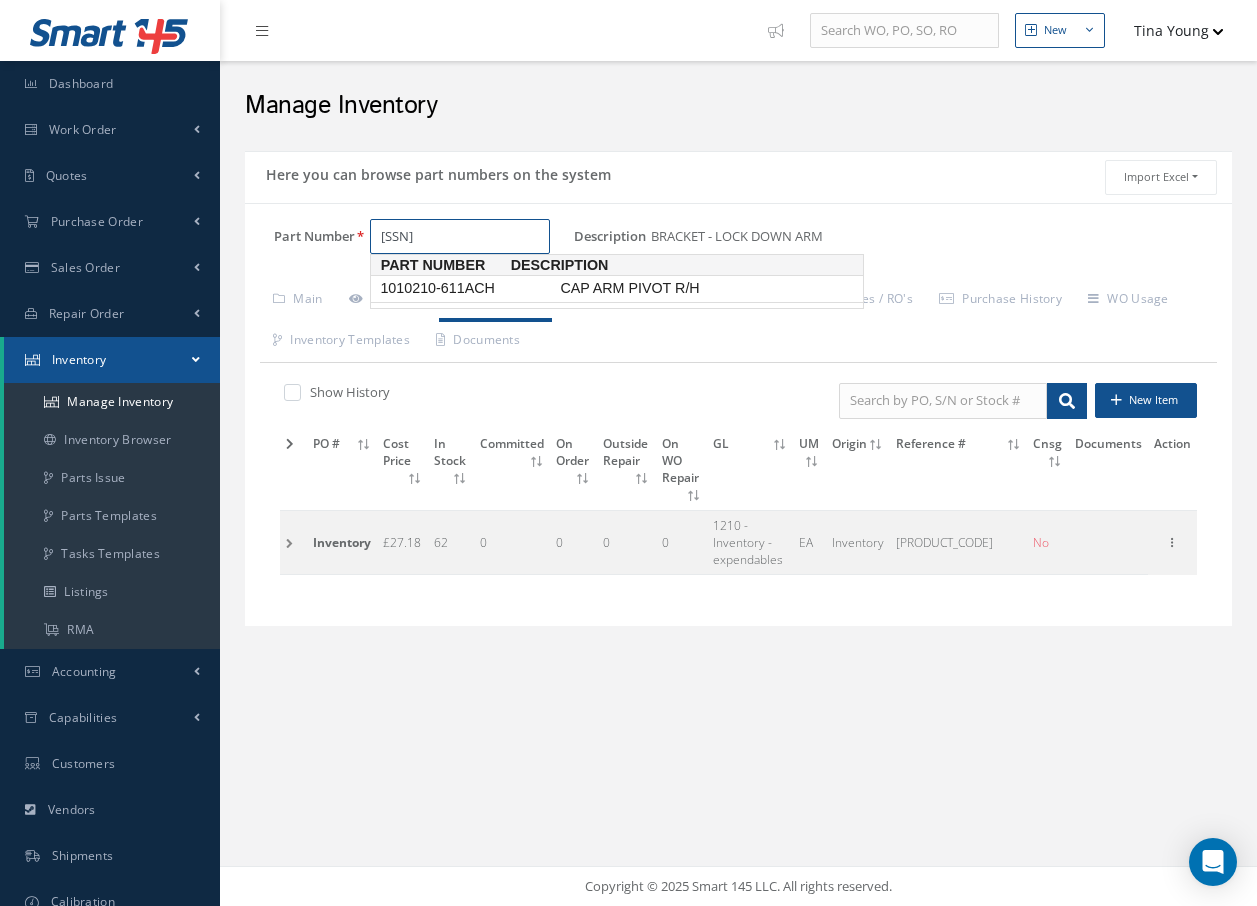 click on "CAP ARM PIVOT R/H" at bounding box center [706, 288] 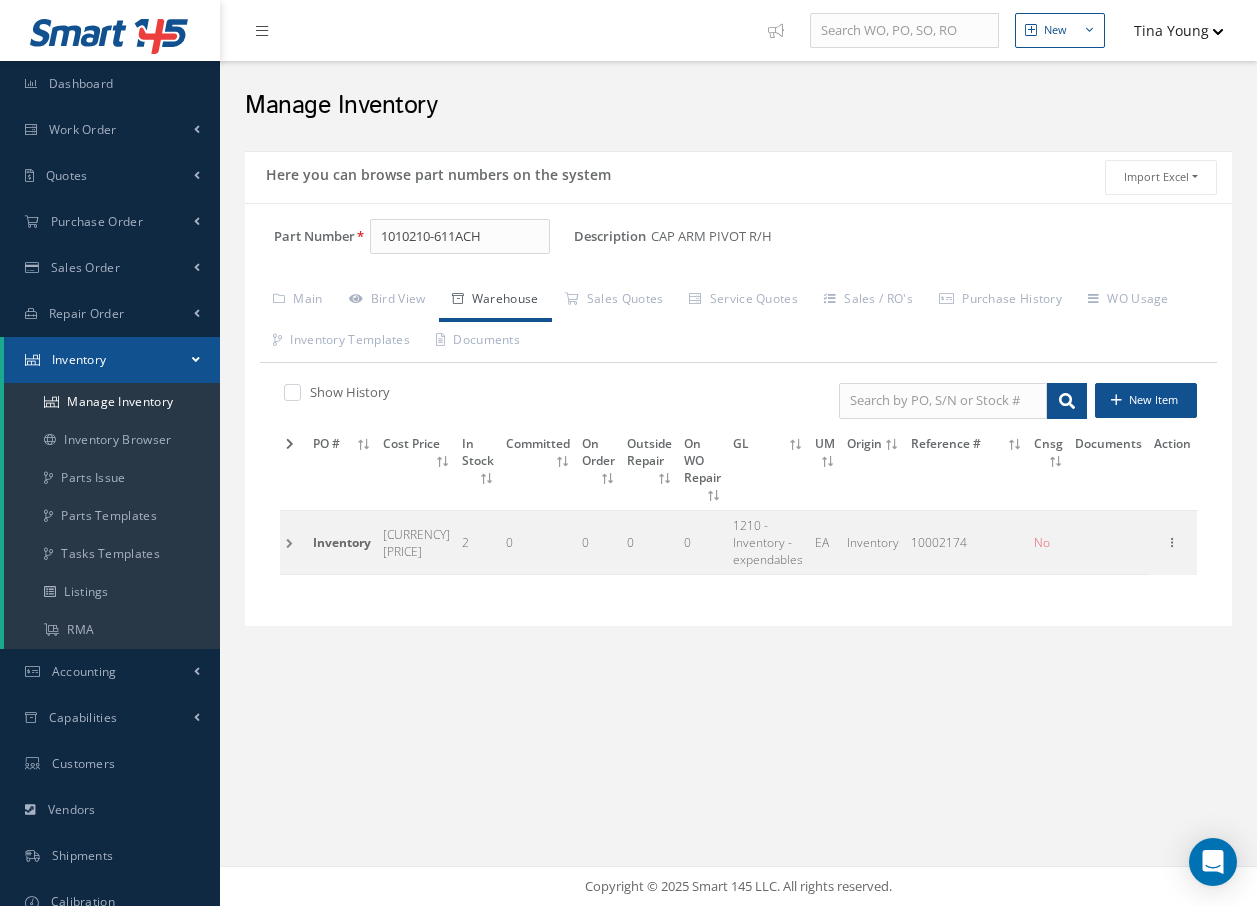 click at bounding box center [293, 543] 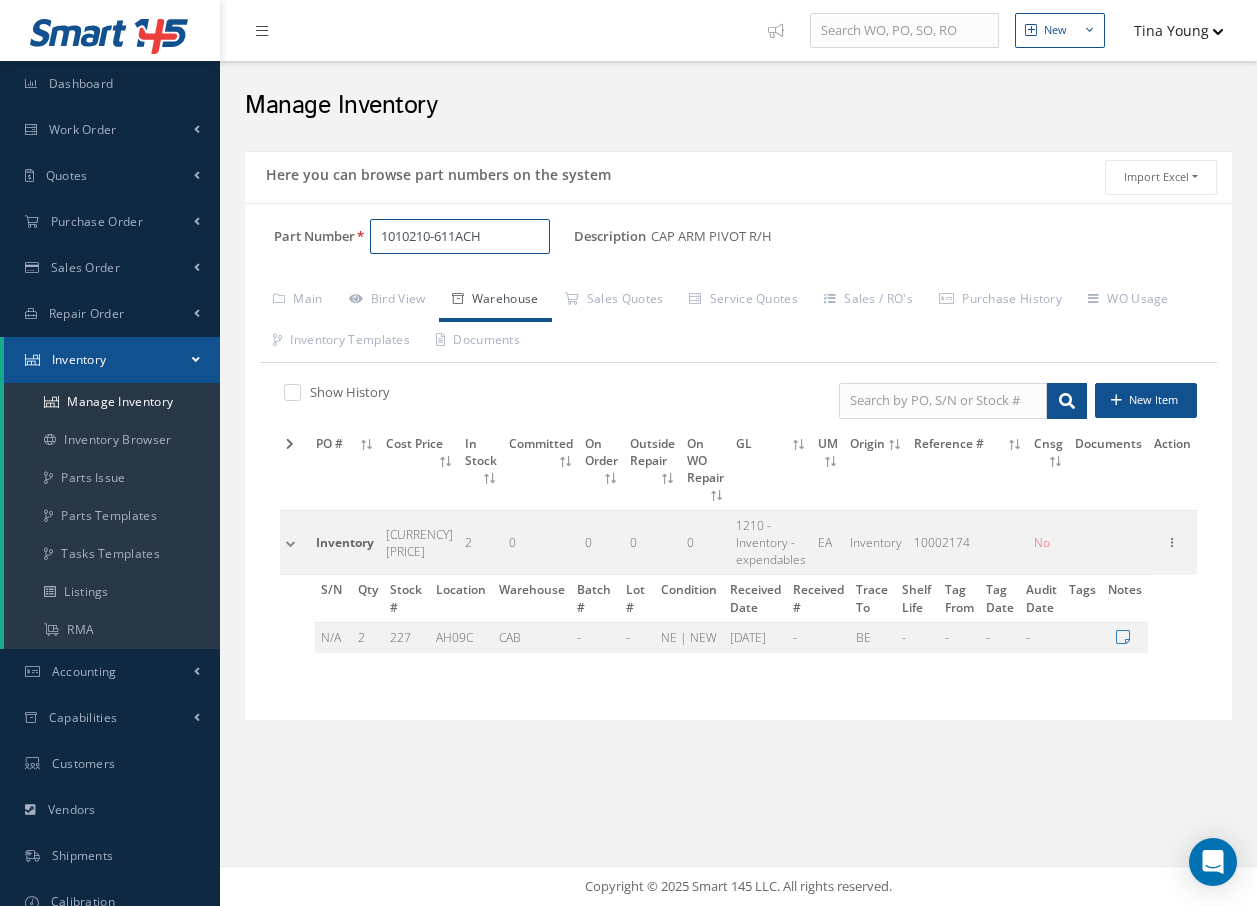 click on "1010210-611ACH" at bounding box center [460, 237] 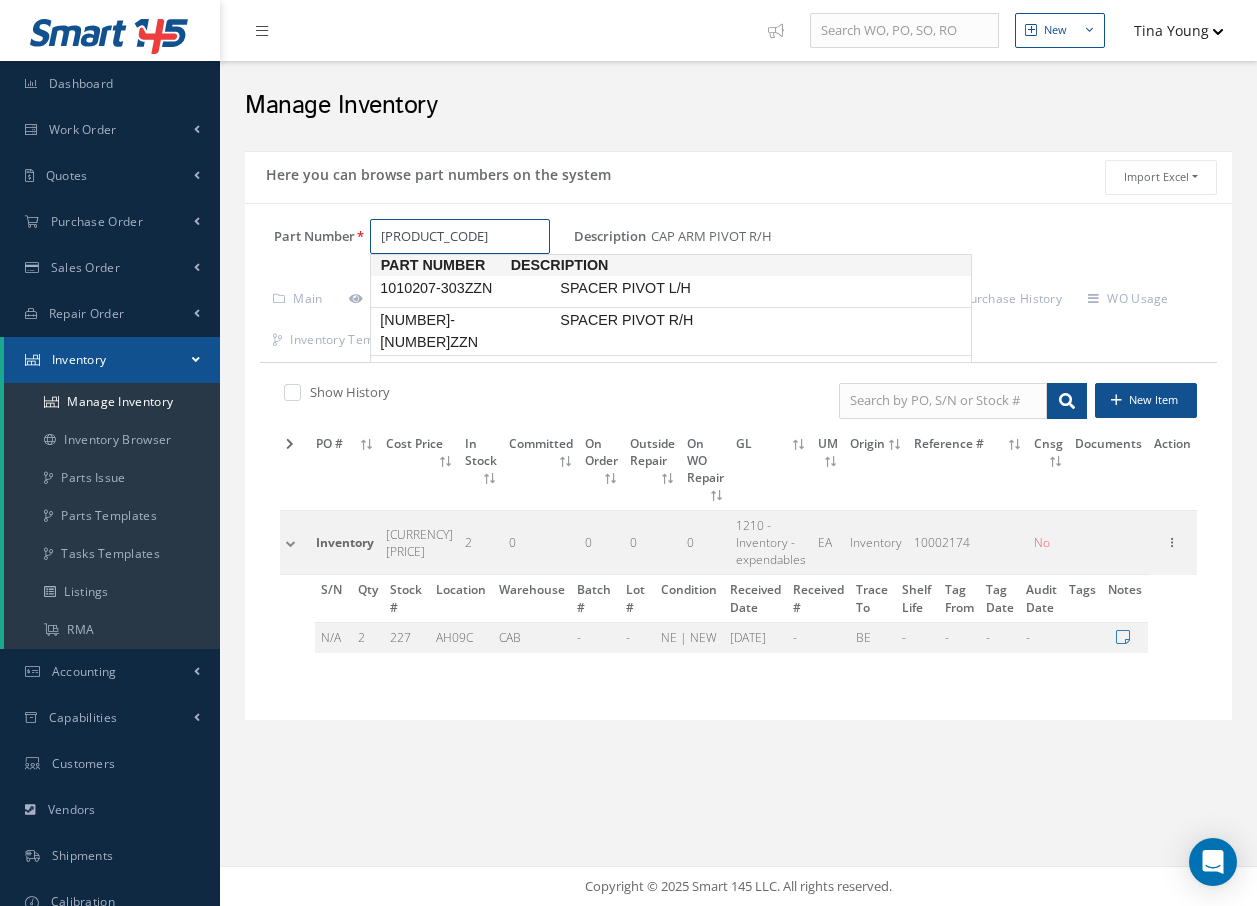 click on "1010207-304ZZN" at bounding box center (466, 331) 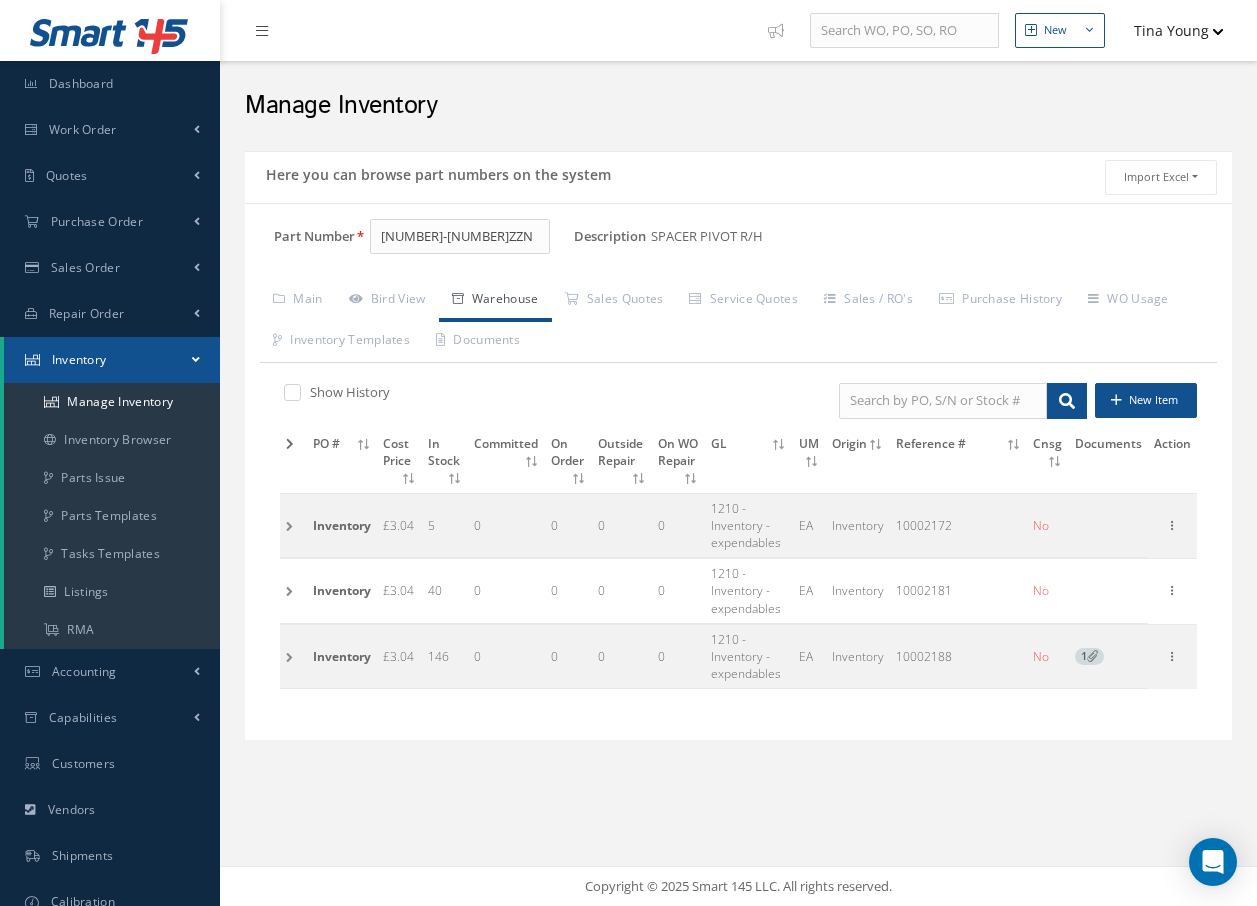 click at bounding box center [293, 656] 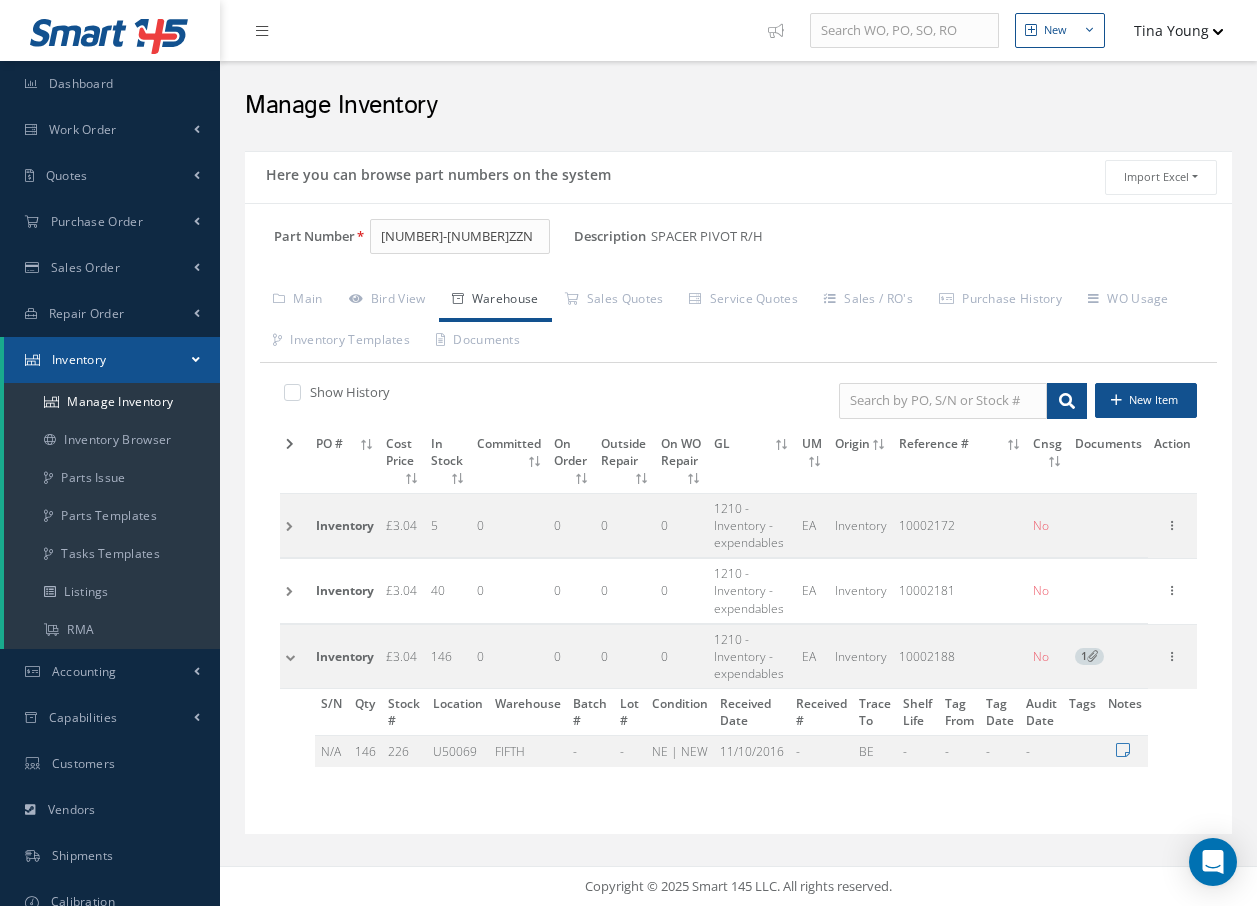 click at bounding box center (295, 656) 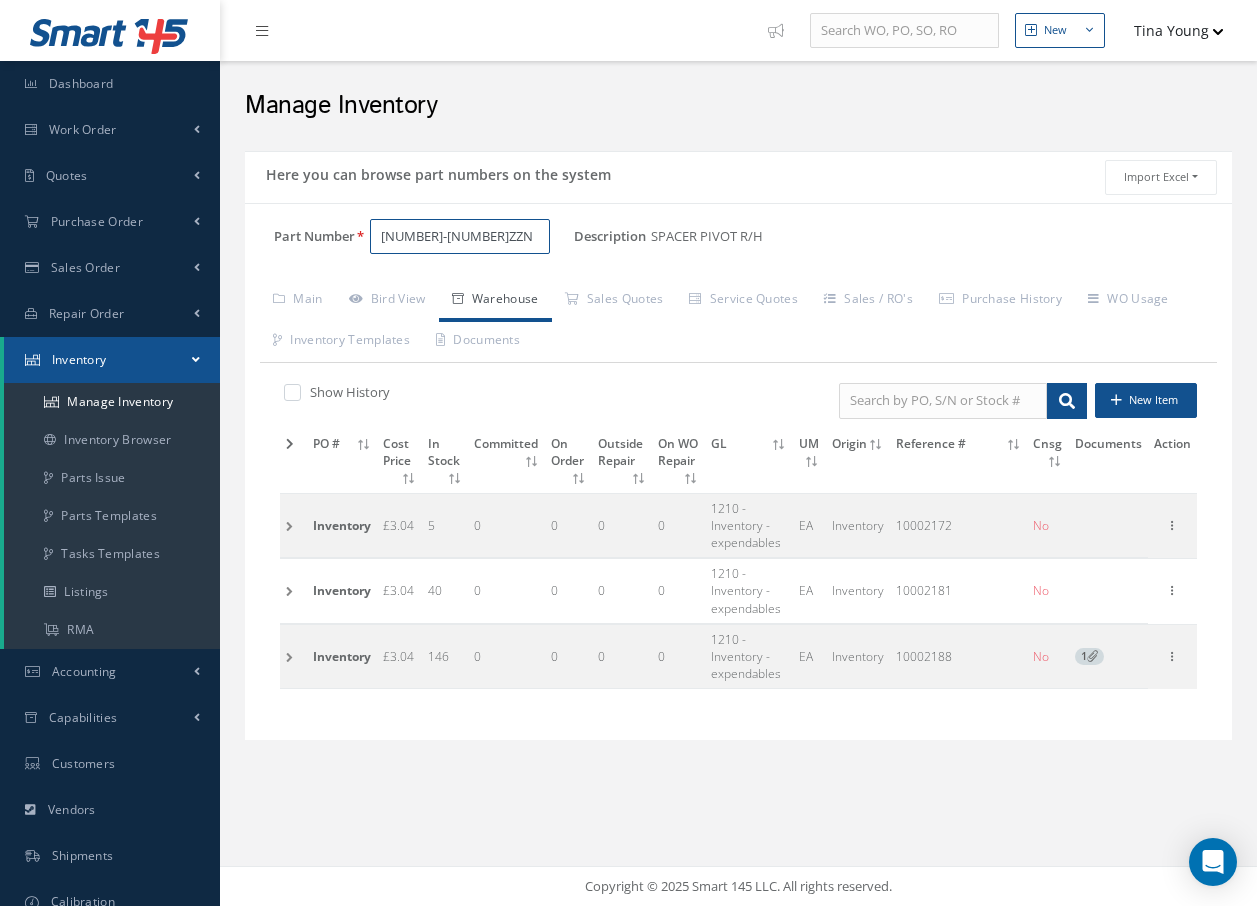 click on "1010207-304ZZN" at bounding box center (460, 237) 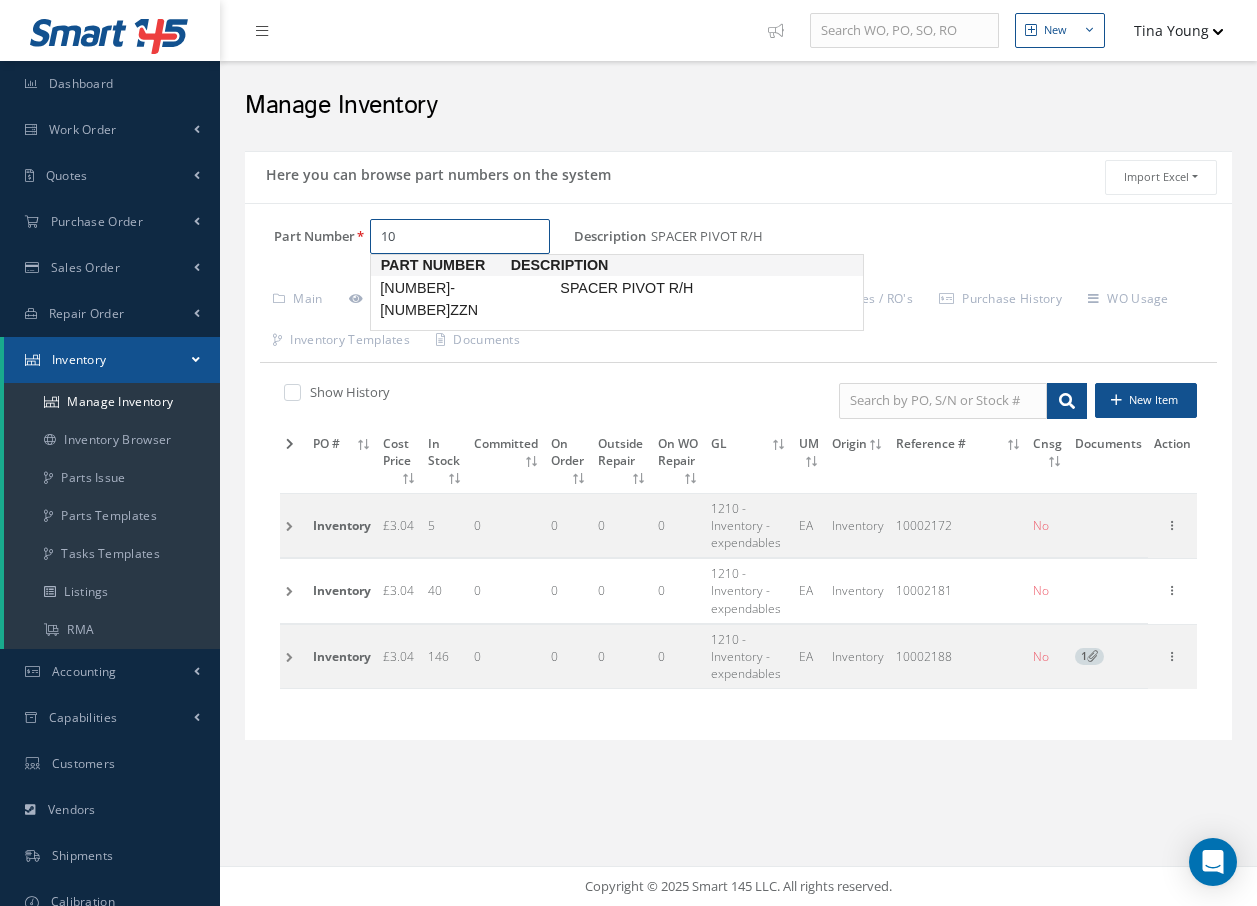 type on "1" 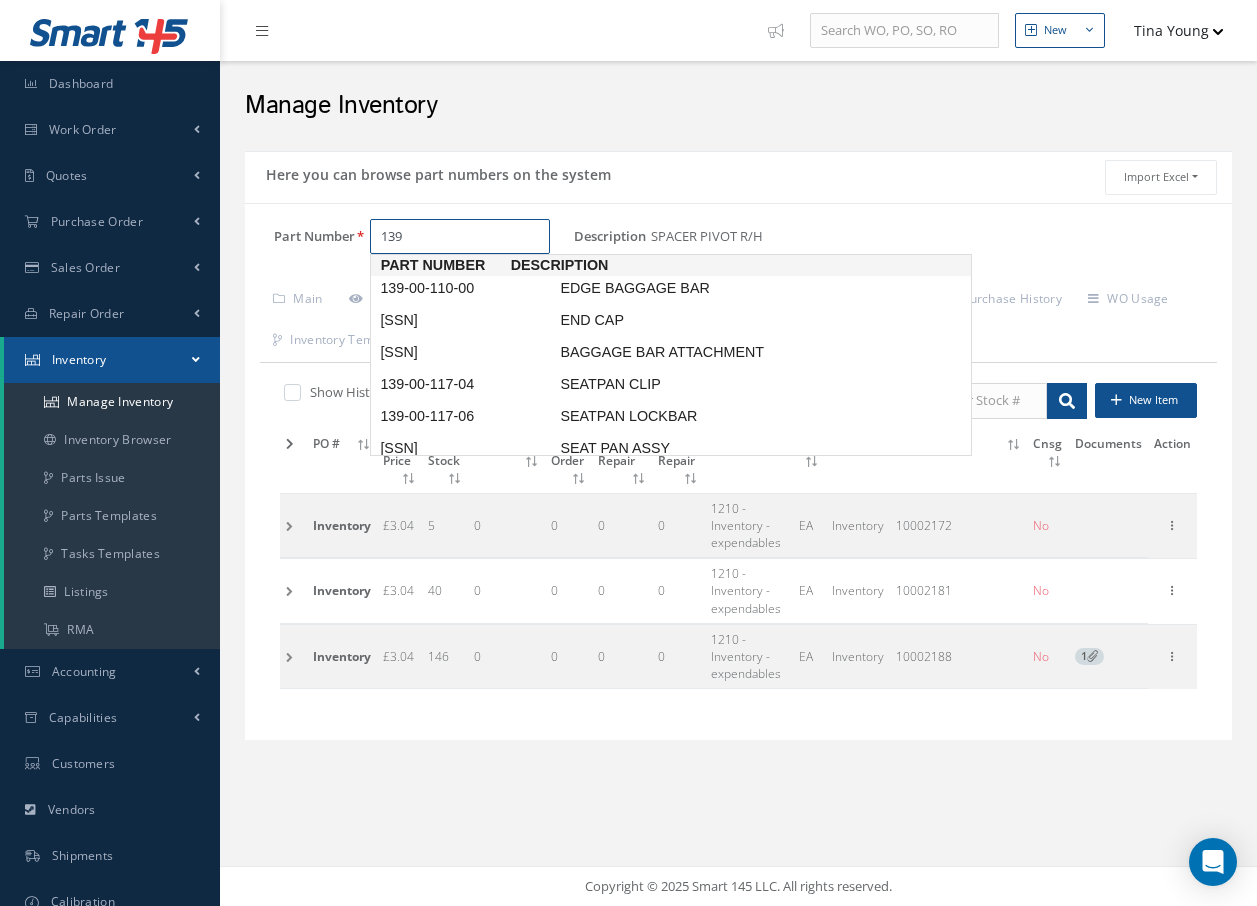 scroll, scrollTop: 1, scrollLeft: 0, axis: vertical 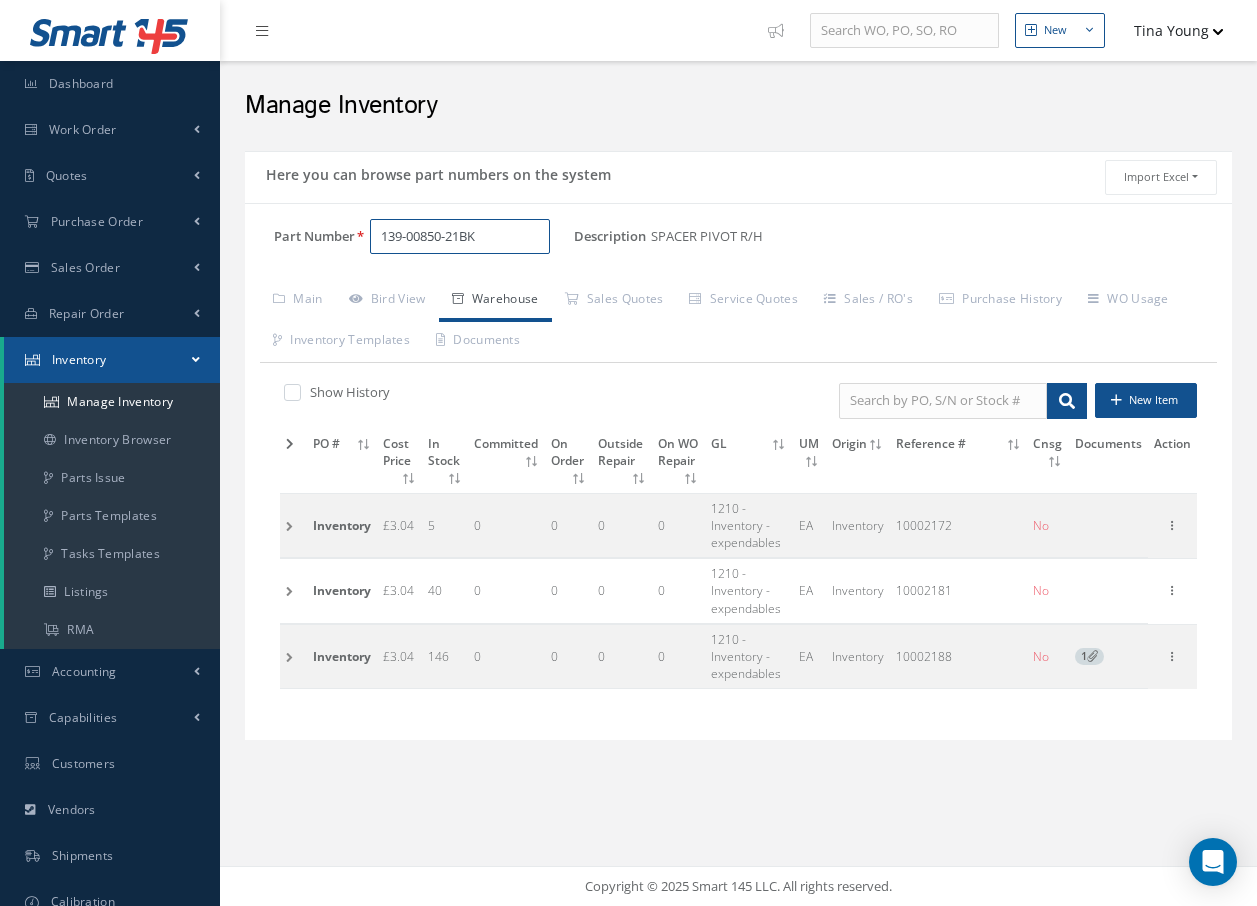 click on "139-00850-21BK" at bounding box center (460, 237) 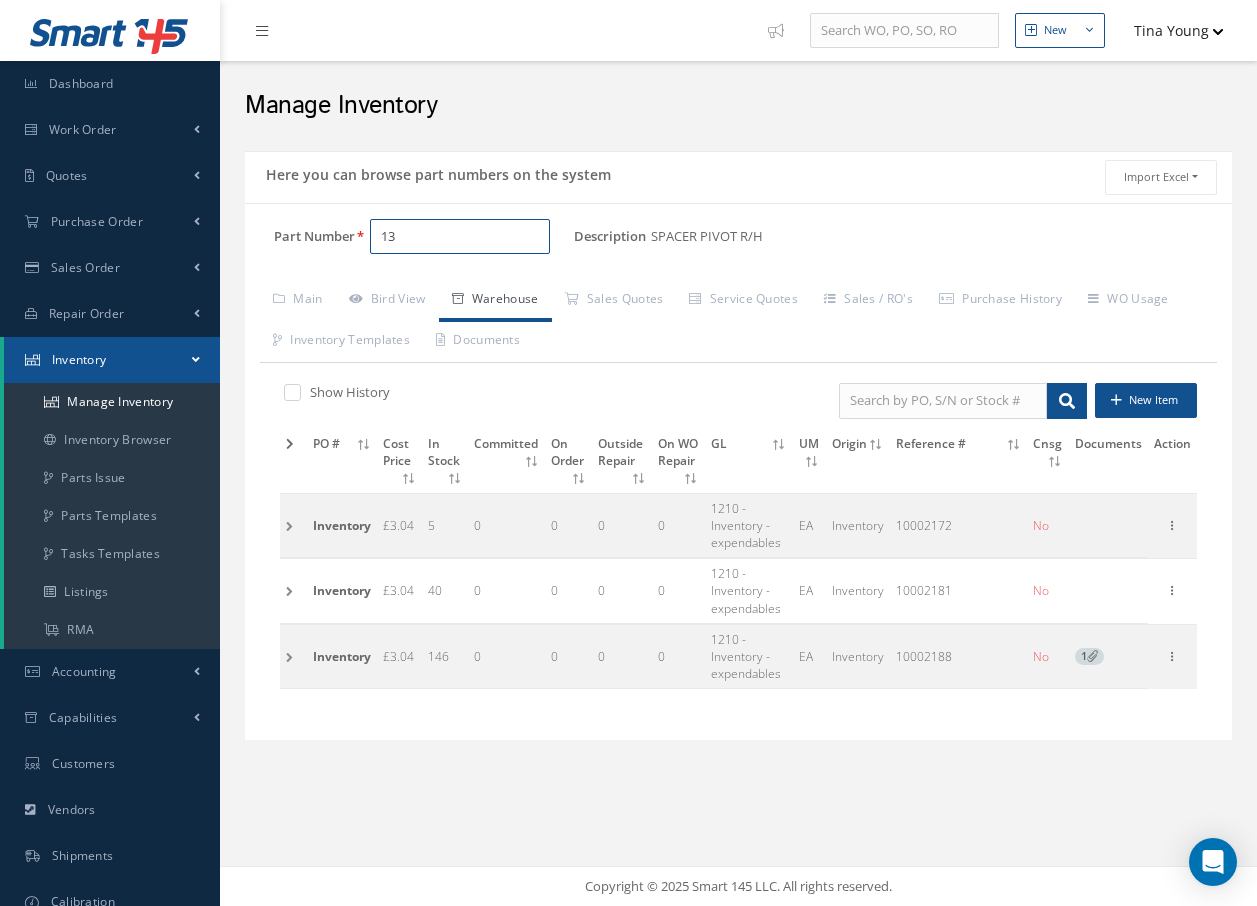 type on "1" 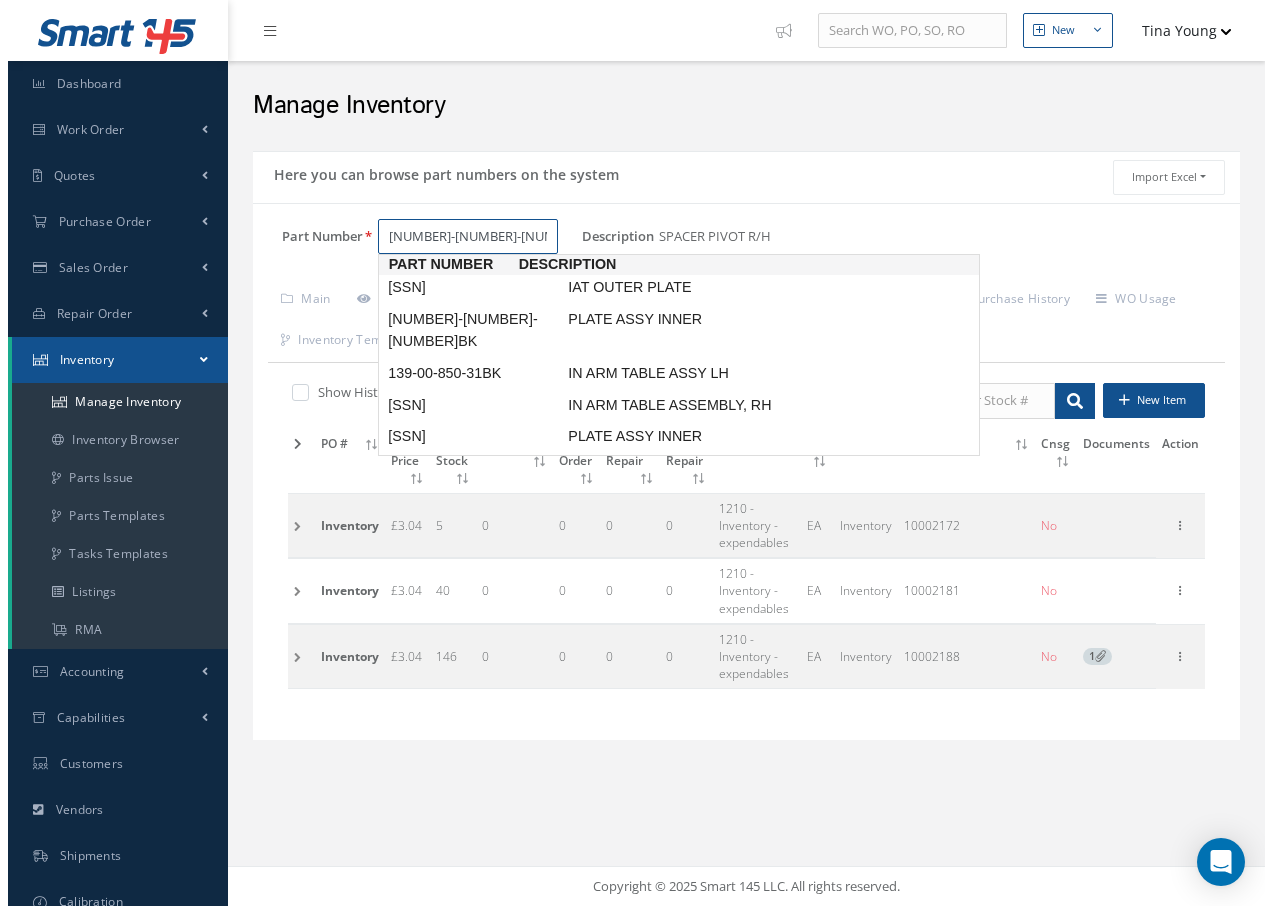 scroll, scrollTop: 0, scrollLeft: 0, axis: both 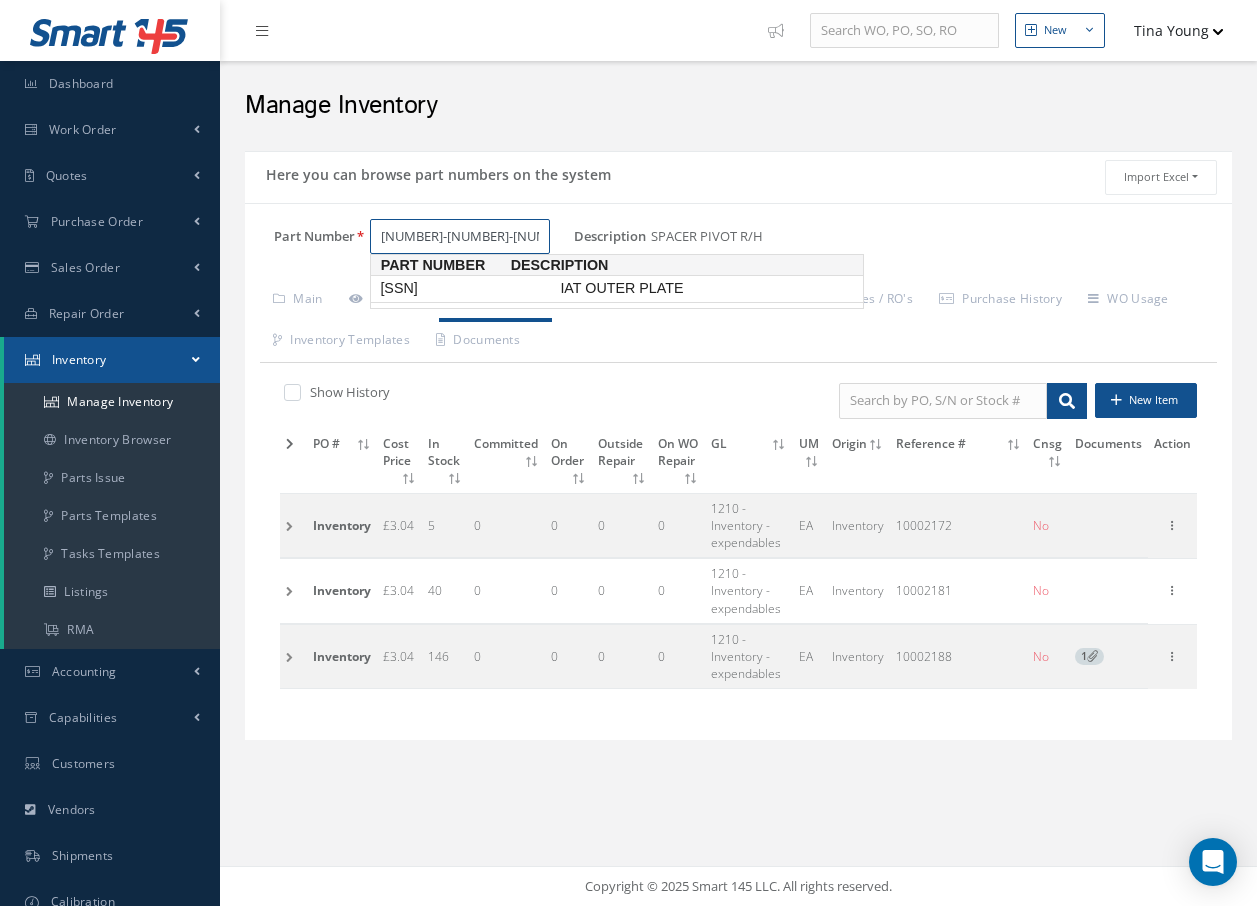 click on "IAT OUTER PLATE" at bounding box center [706, 288] 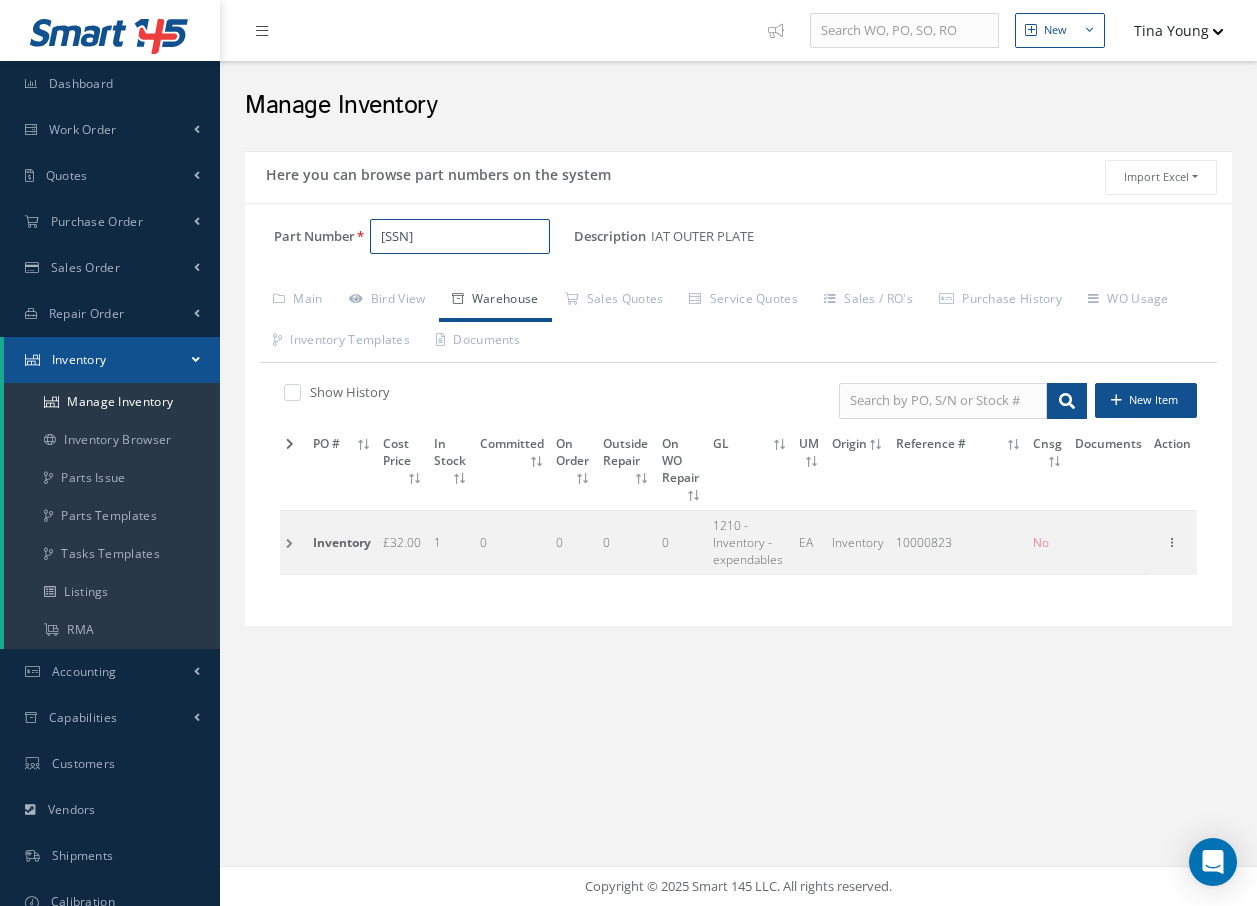 type on "139-00-850-21BK" 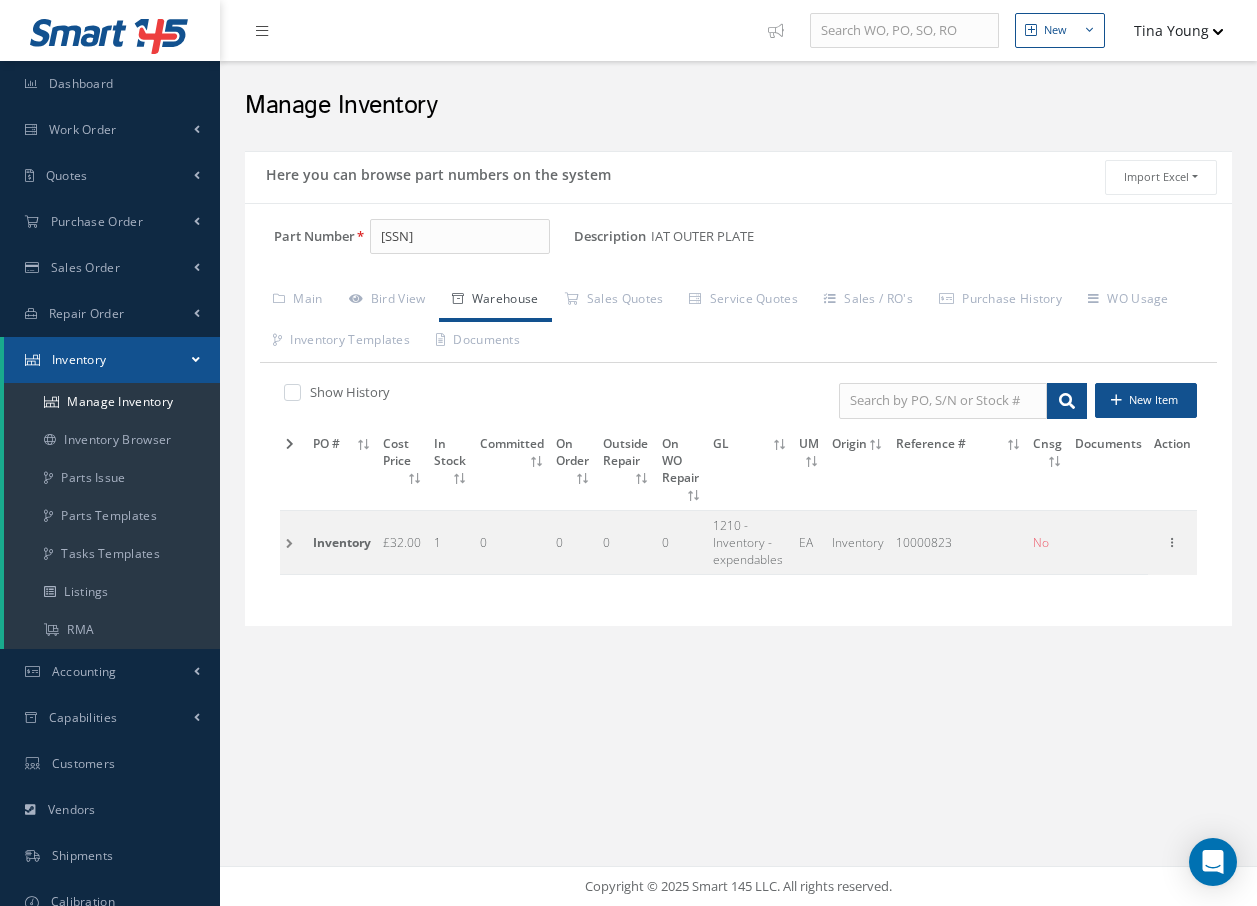 click at bounding box center [293, 543] 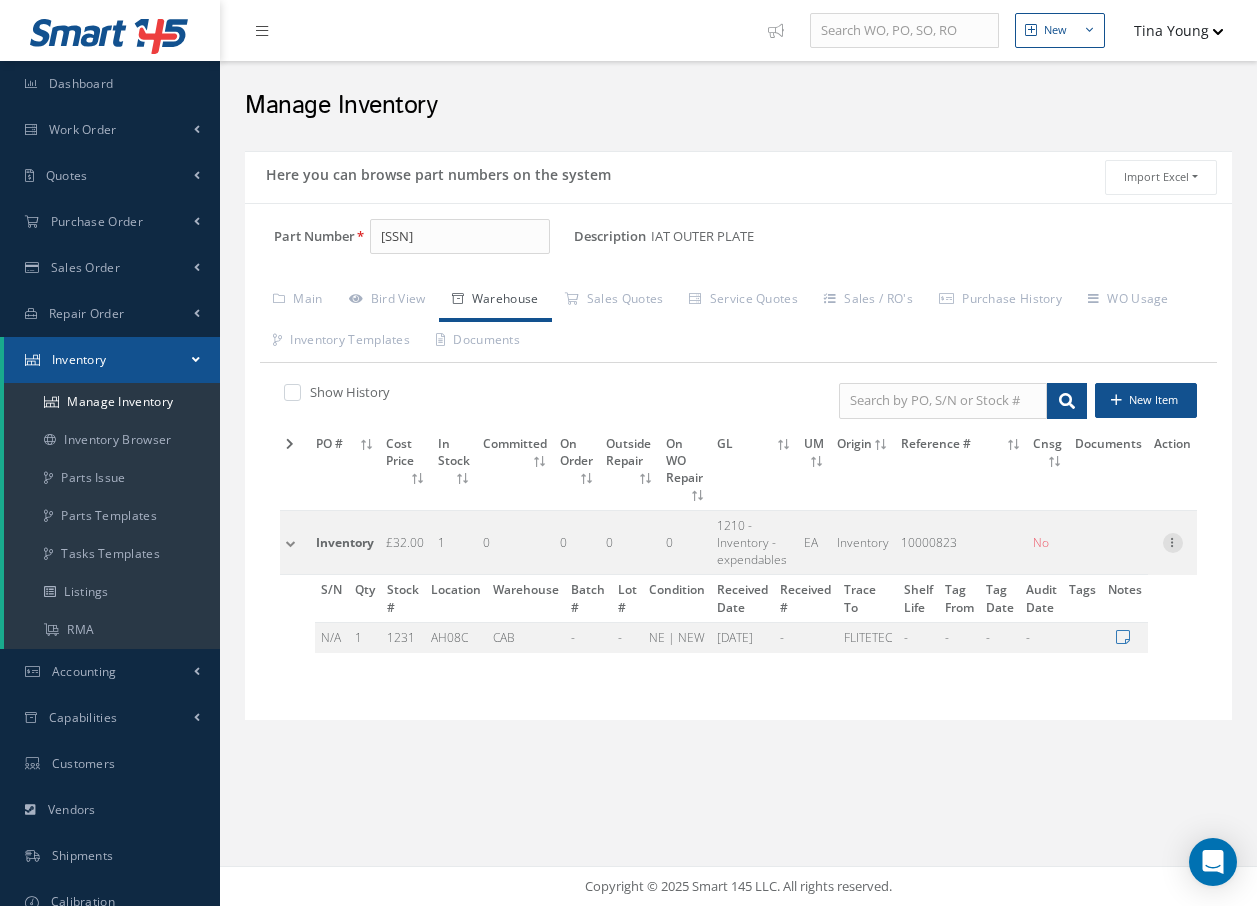 click at bounding box center [1173, 541] 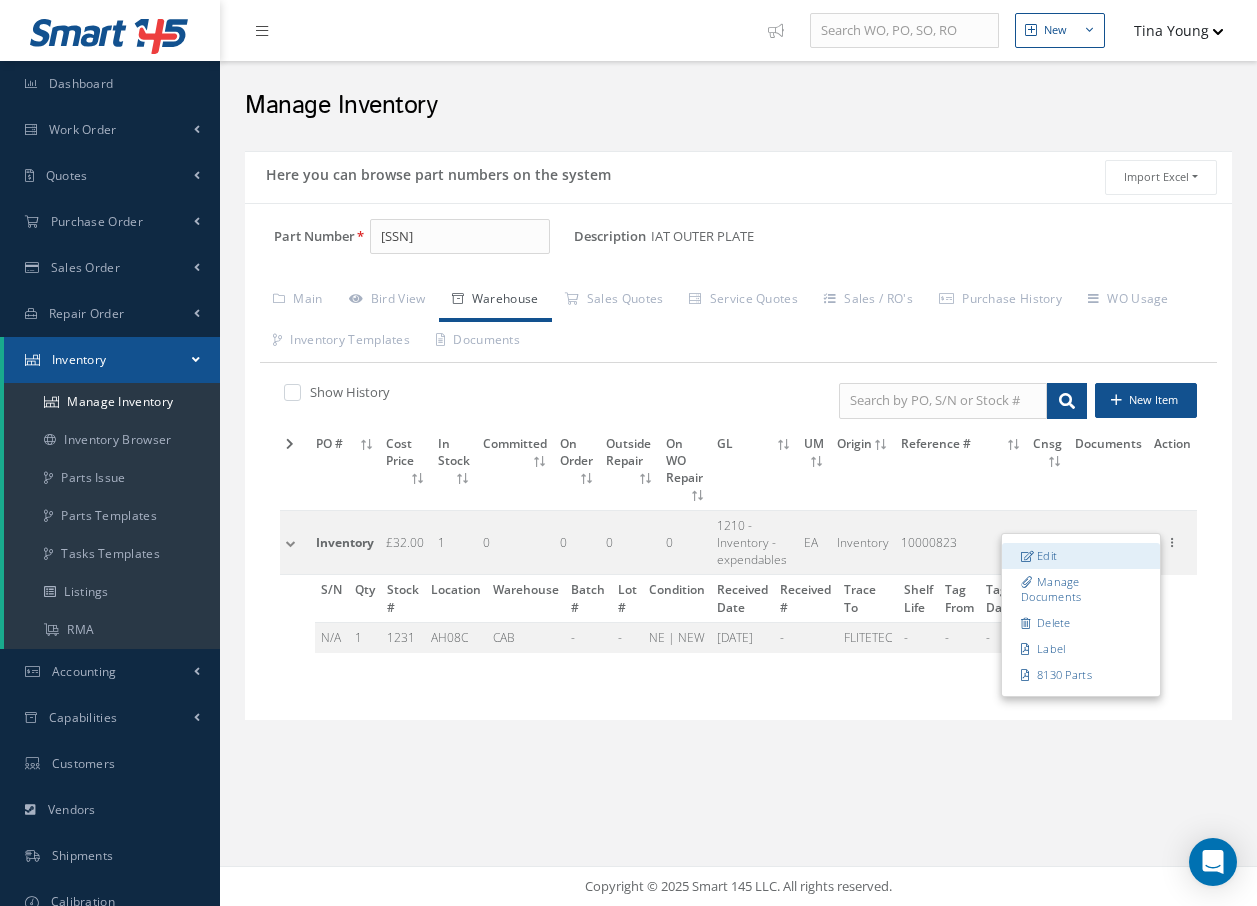 click on "Edit" at bounding box center [1081, 556] 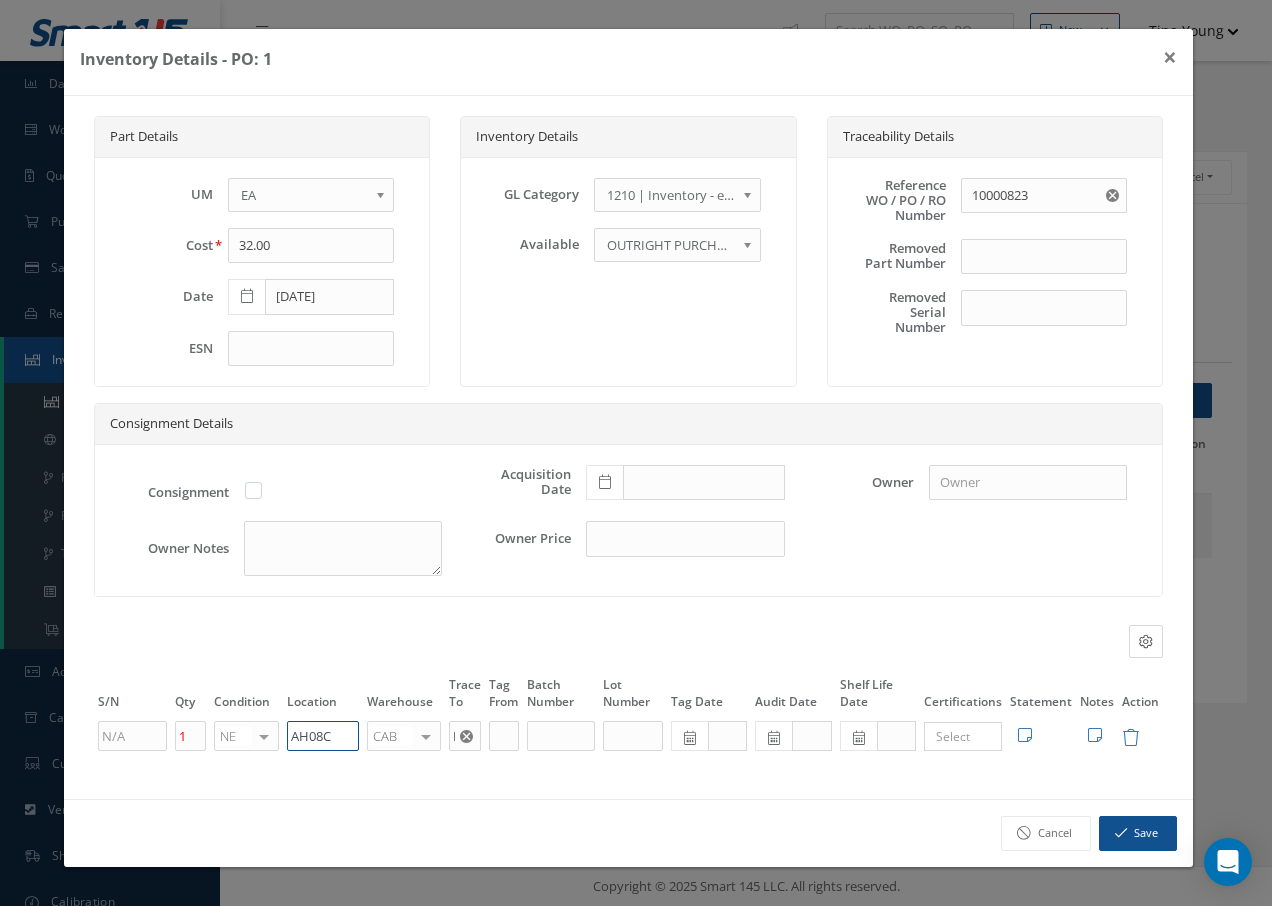 drag, startPoint x: 343, startPoint y: 735, endPoint x: 160, endPoint y: 724, distance: 183.3303 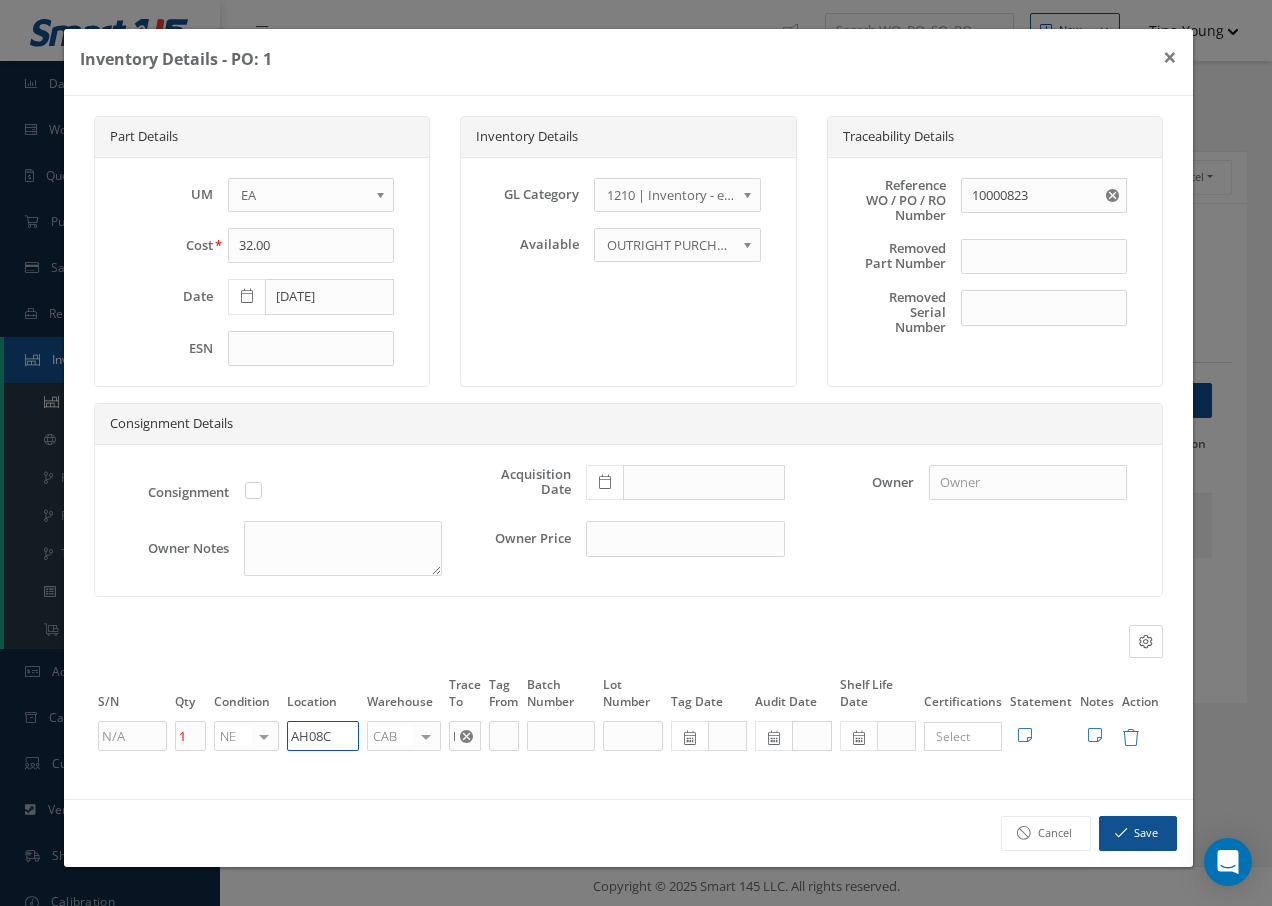 click on "1              NE         OH   SV   RP   AR   NE   FN   NS   RE   FP   BER   N/A   INSP   BC   AI   MD   RF   SCR   TS   USE   TL   SP   NU   AS   US   PM
No elements found.
List is empty.     AH08C              CAB         CAB   CABQ   CABS   CABK   CABG   AIRB   CASA   ONXP   UNIT20   FIFTH   CUST-PARTS
No elements found.
List is empty.        FLITETEC
×
Loading...
Search a tag
No tags found
No tags found
Edit Statement 8130
Cancel
Save
Edit Notes" at bounding box center [628, 736] 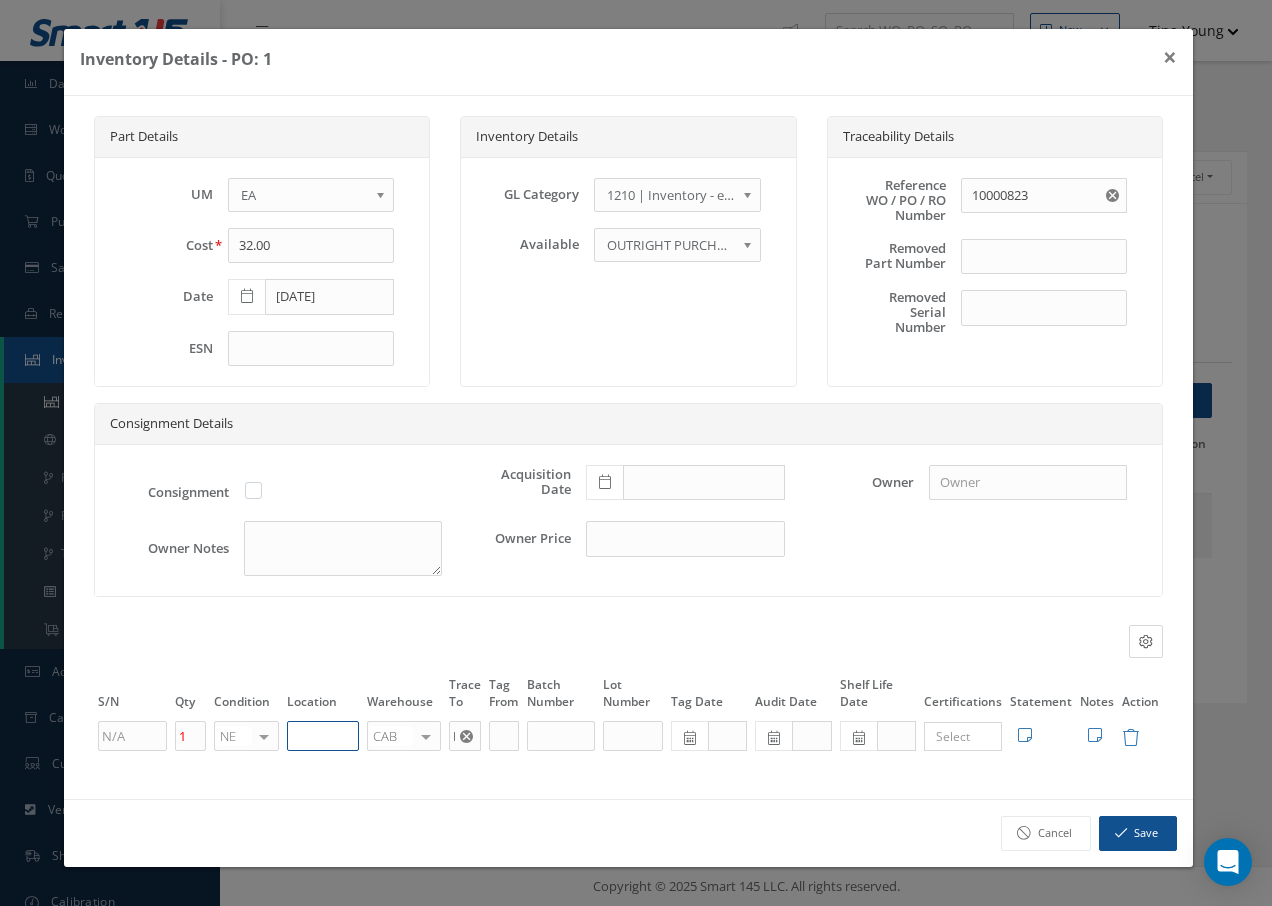 paste on "U50069" 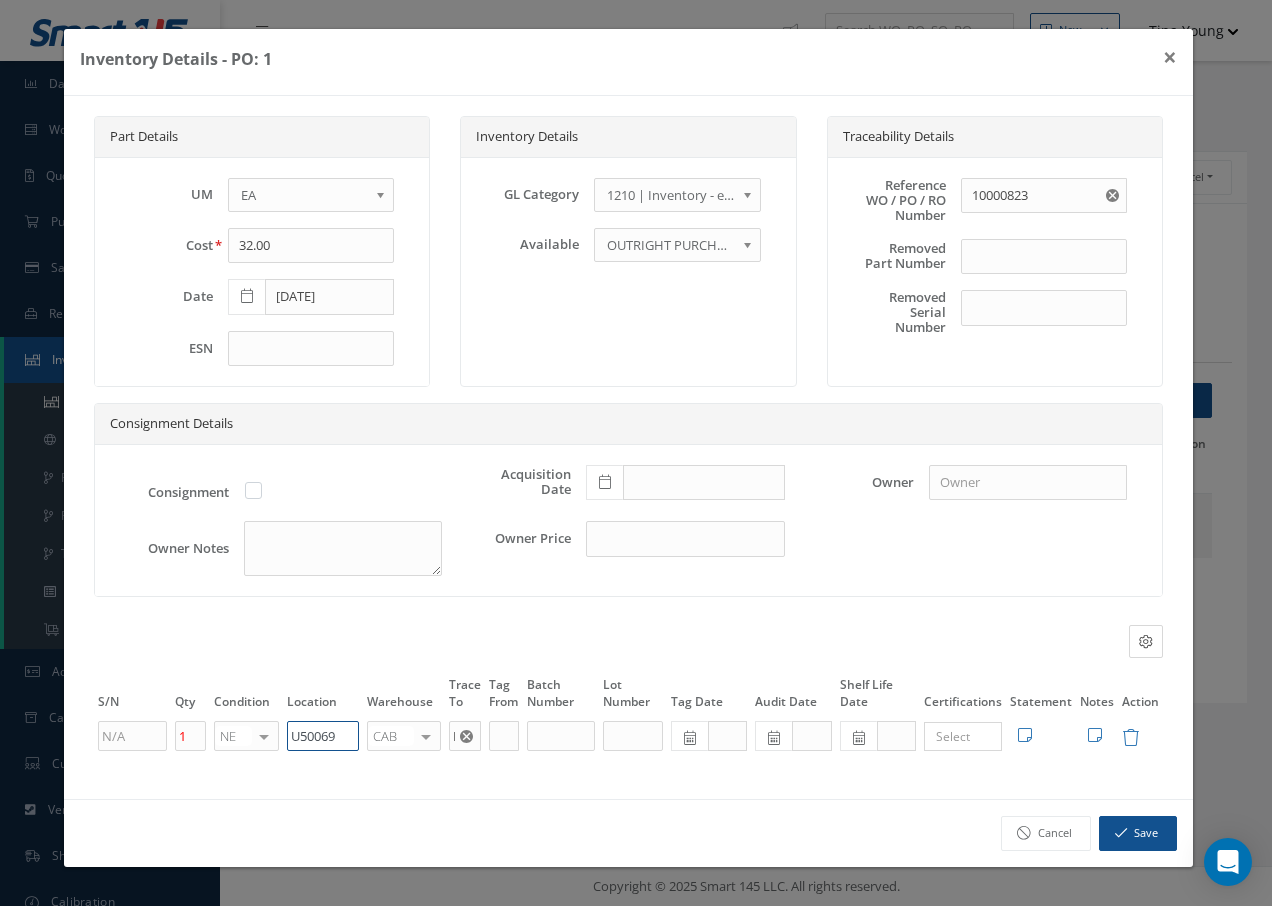 type on "U50069" 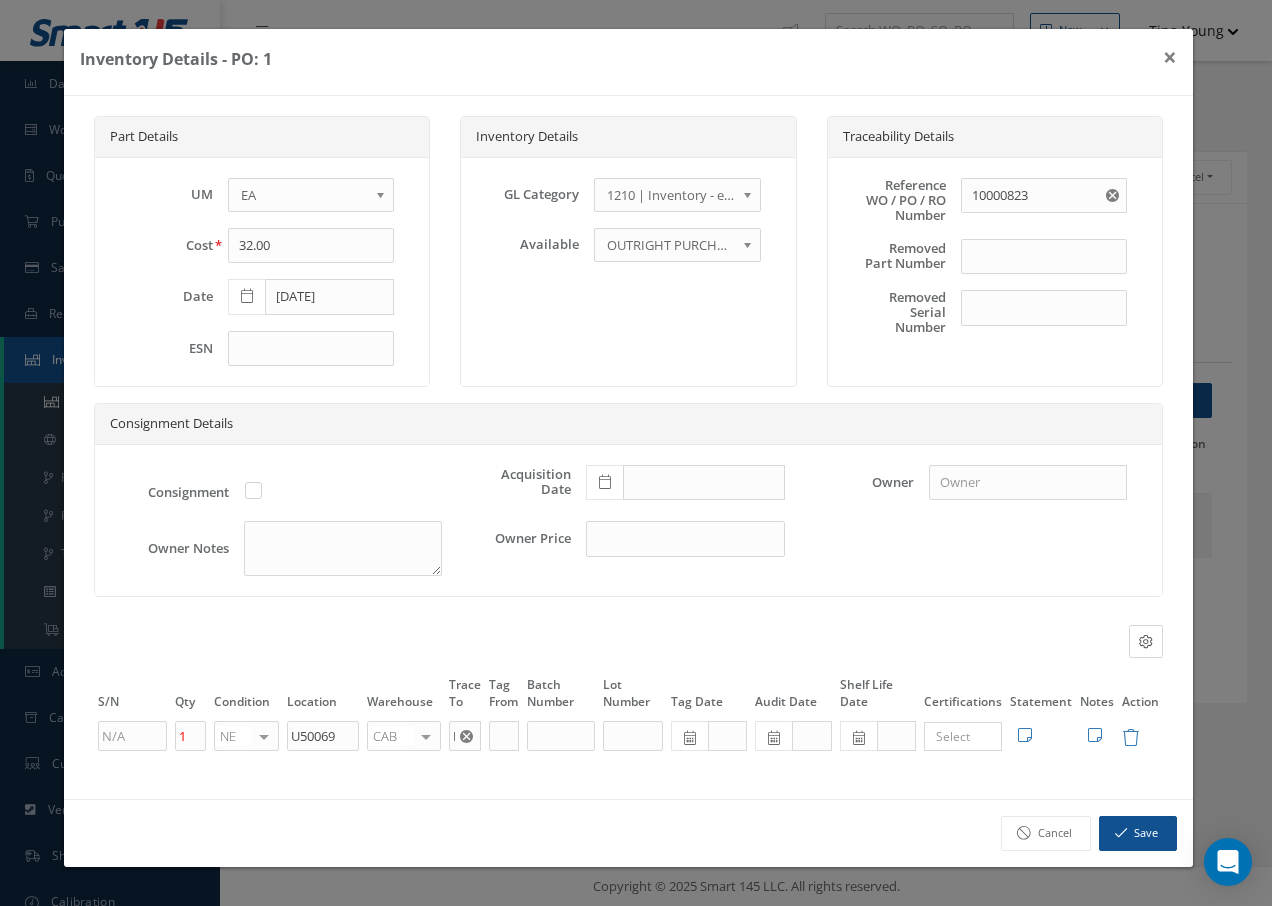 click at bounding box center (426, 736) 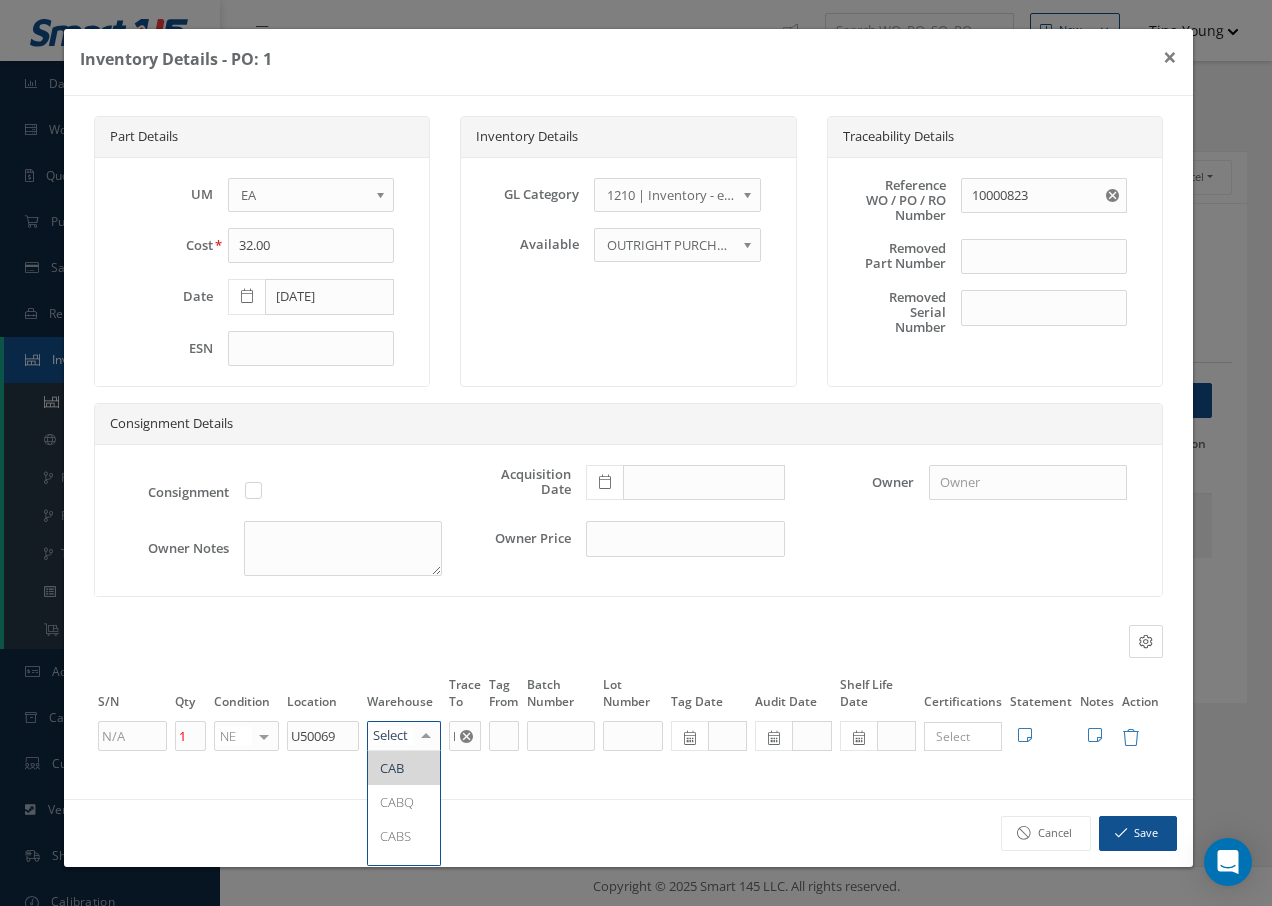 type on "F" 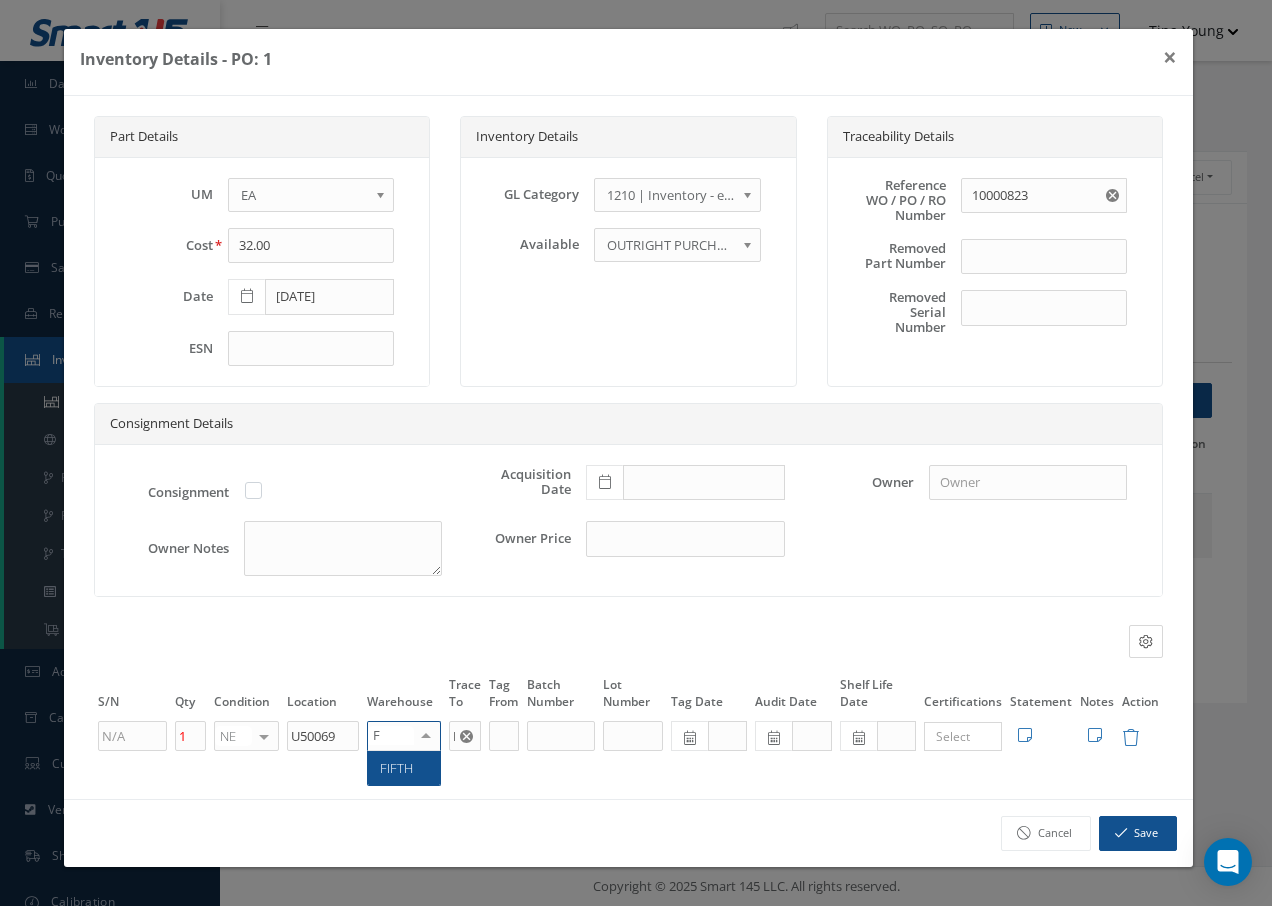 click on "FIFTH" at bounding box center (404, 768) 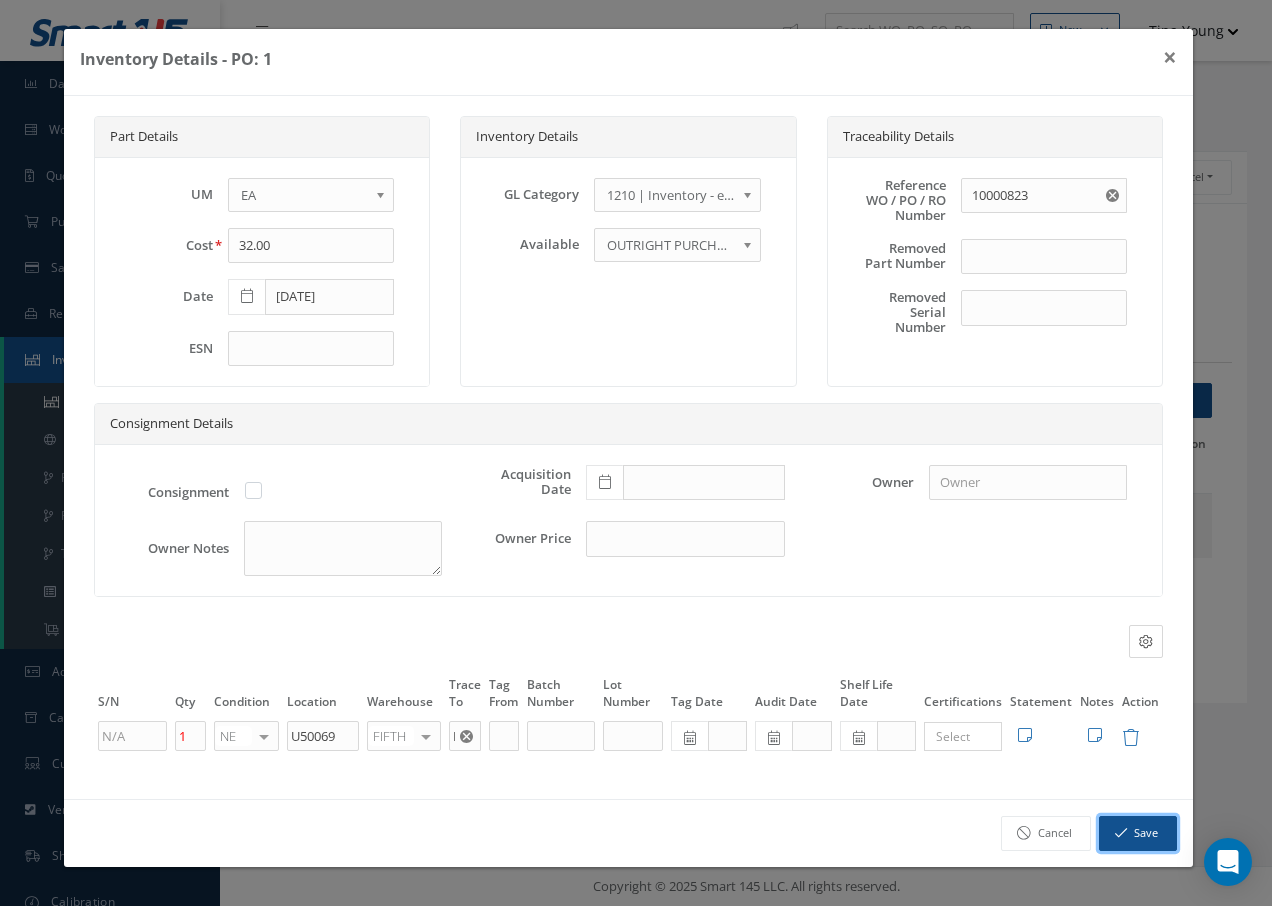 click on "Save" at bounding box center (1138, 833) 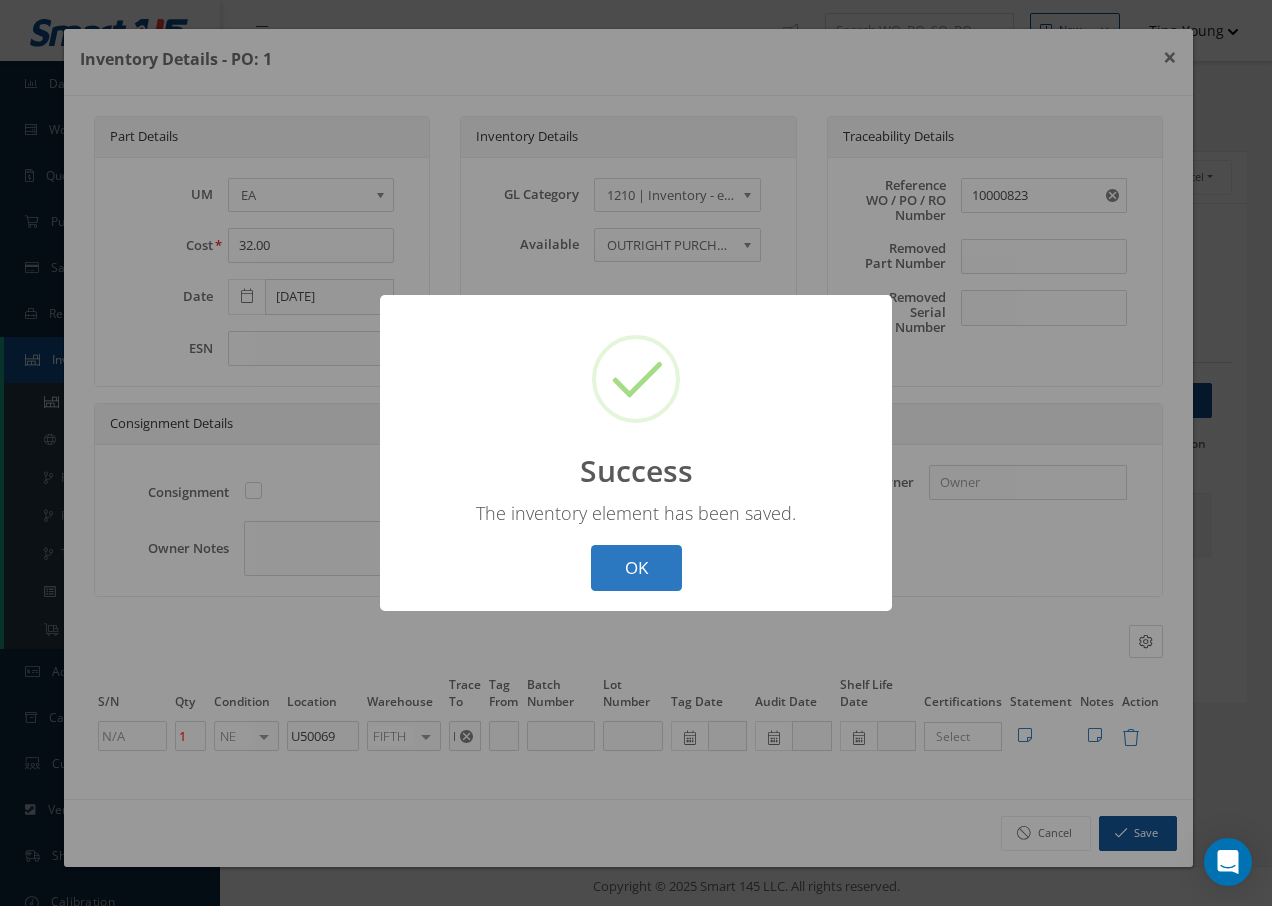click on "OK" at bounding box center [636, 568] 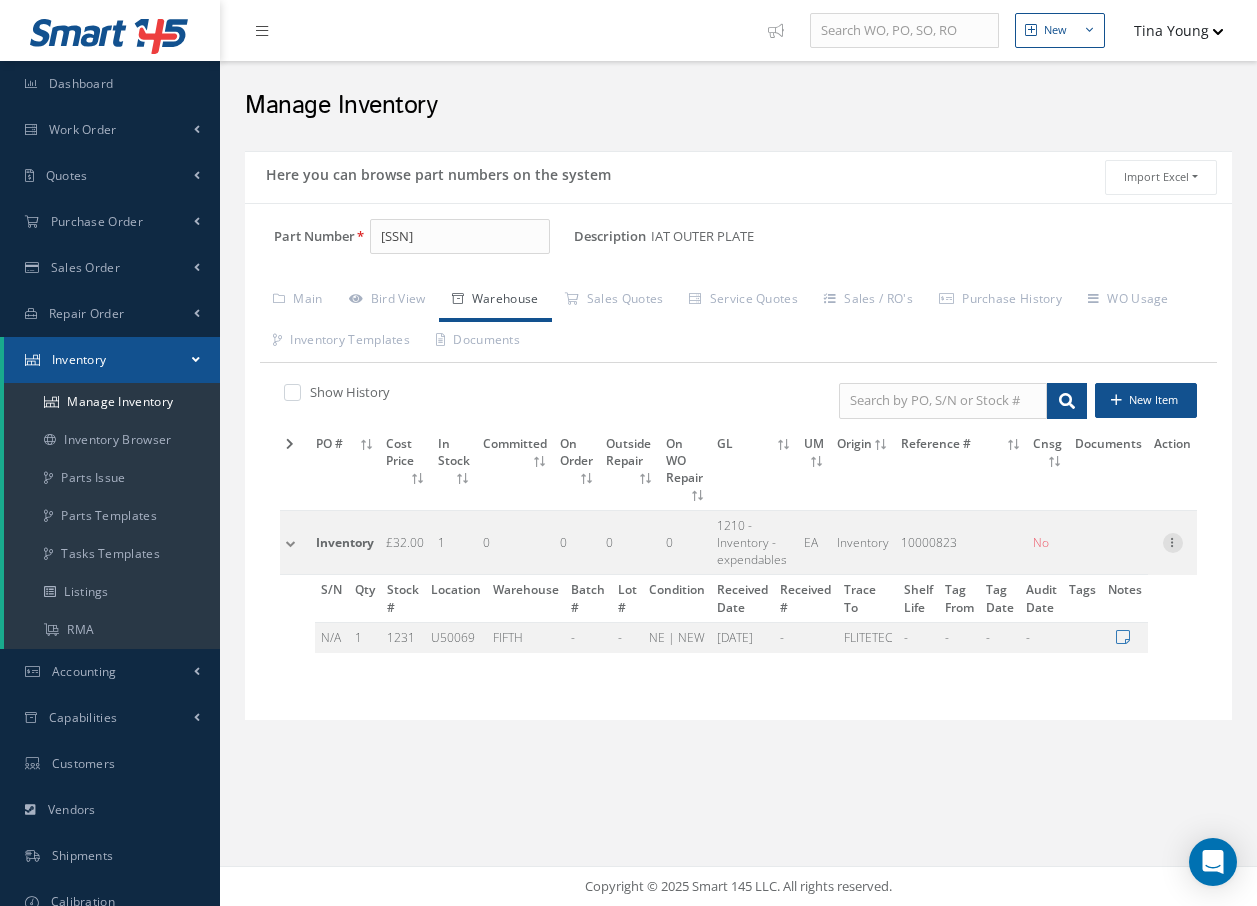 click at bounding box center (1173, 541) 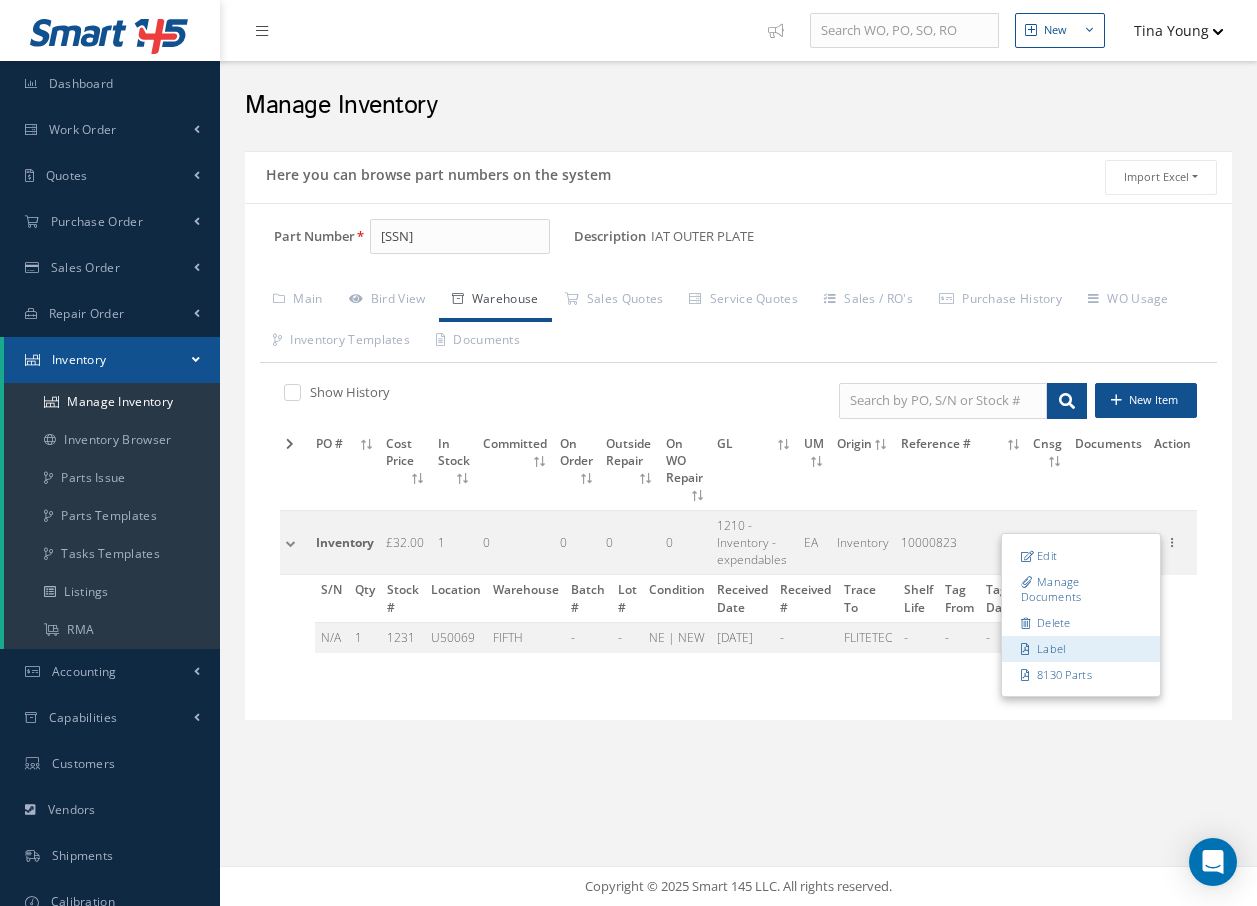 click on "Label" at bounding box center [1081, 649] 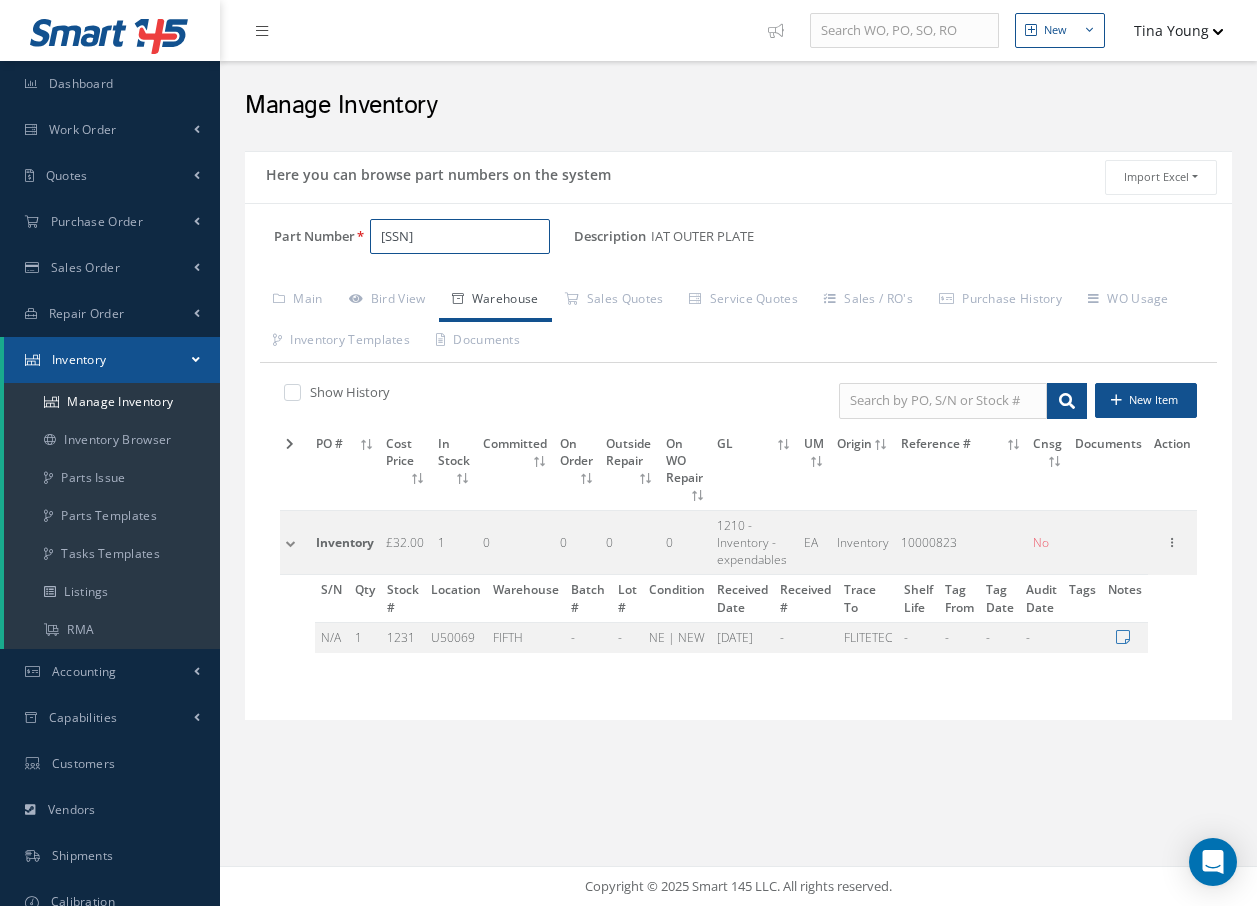 click on "139-00-850-21BK" at bounding box center [460, 237] 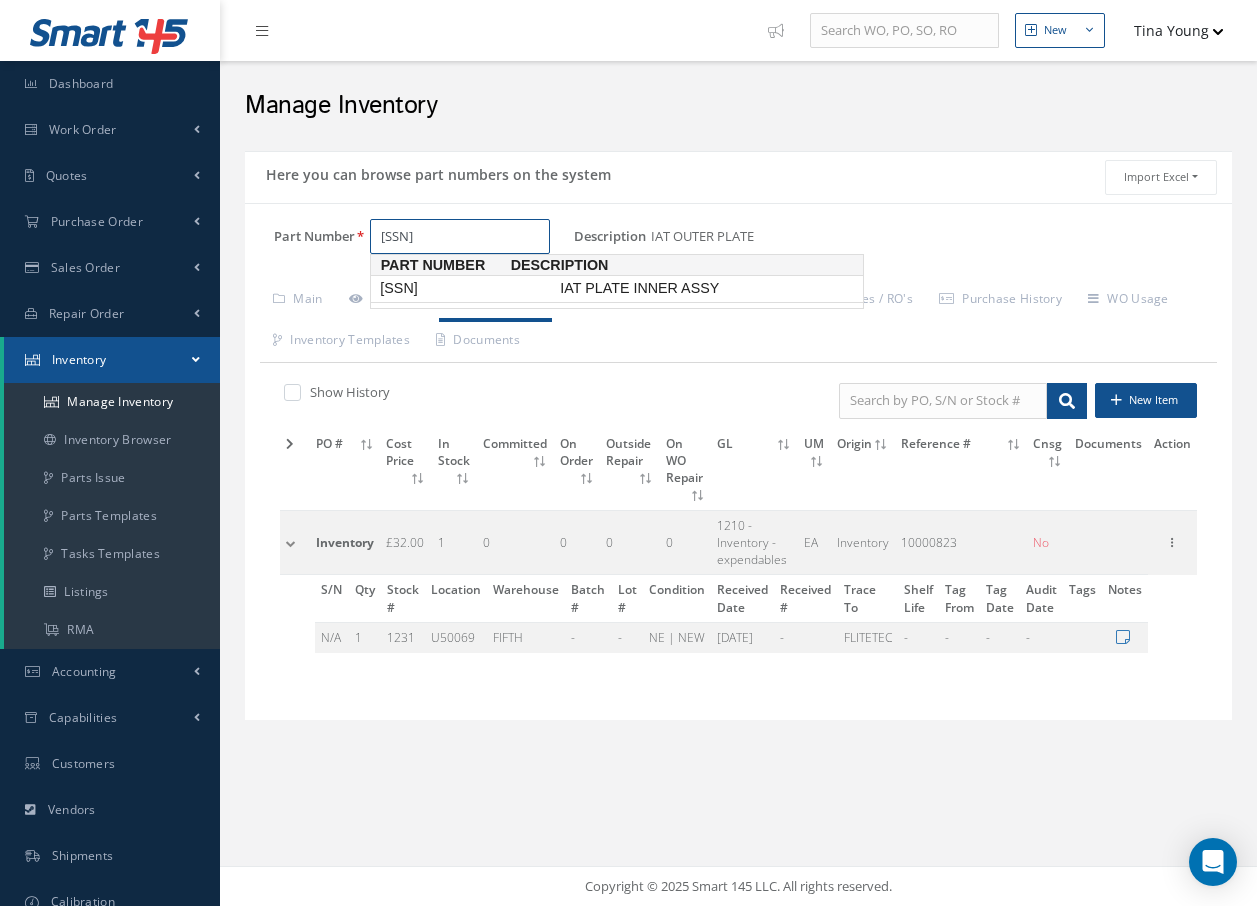 click on "139-00-850-84BK" at bounding box center [466, 288] 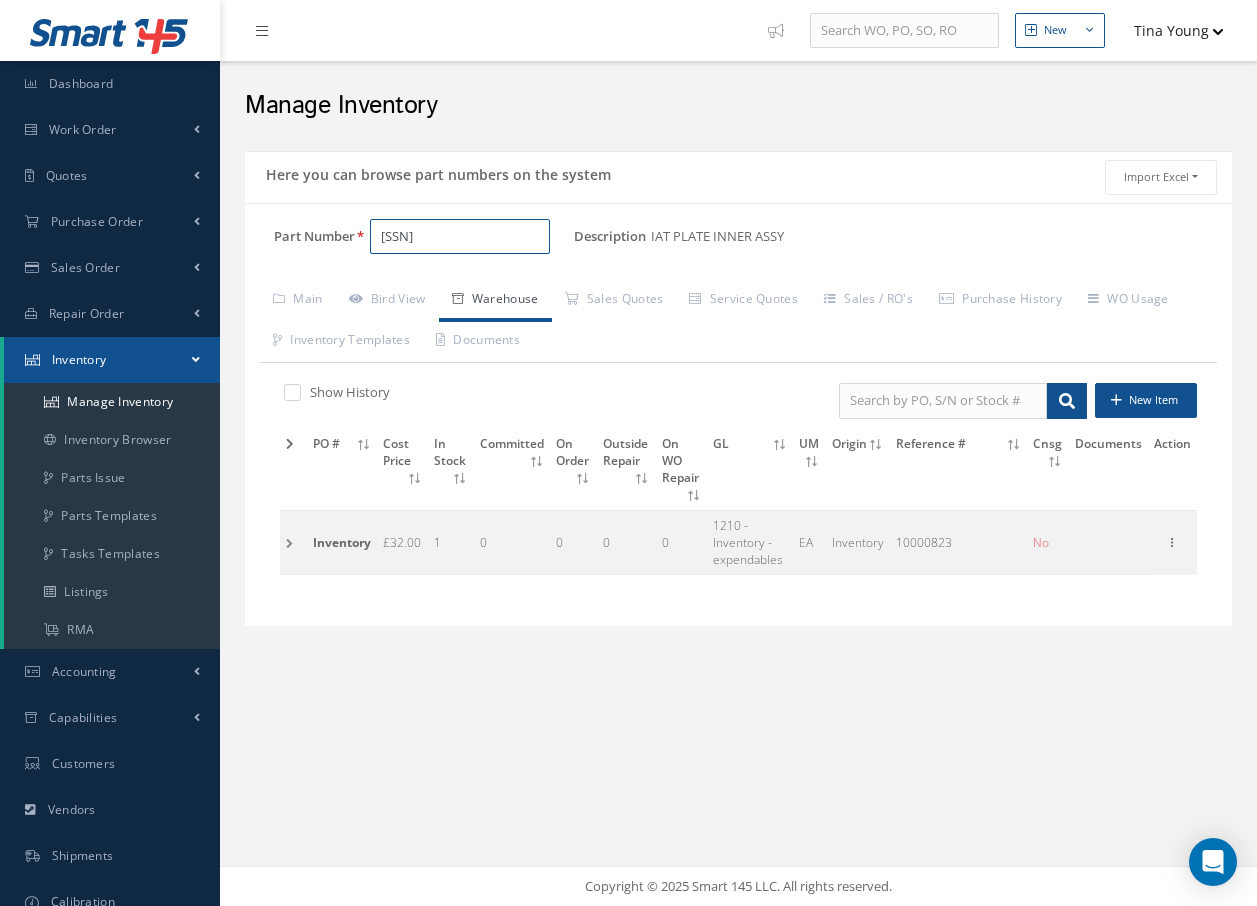 type on "139-00-850-84BK" 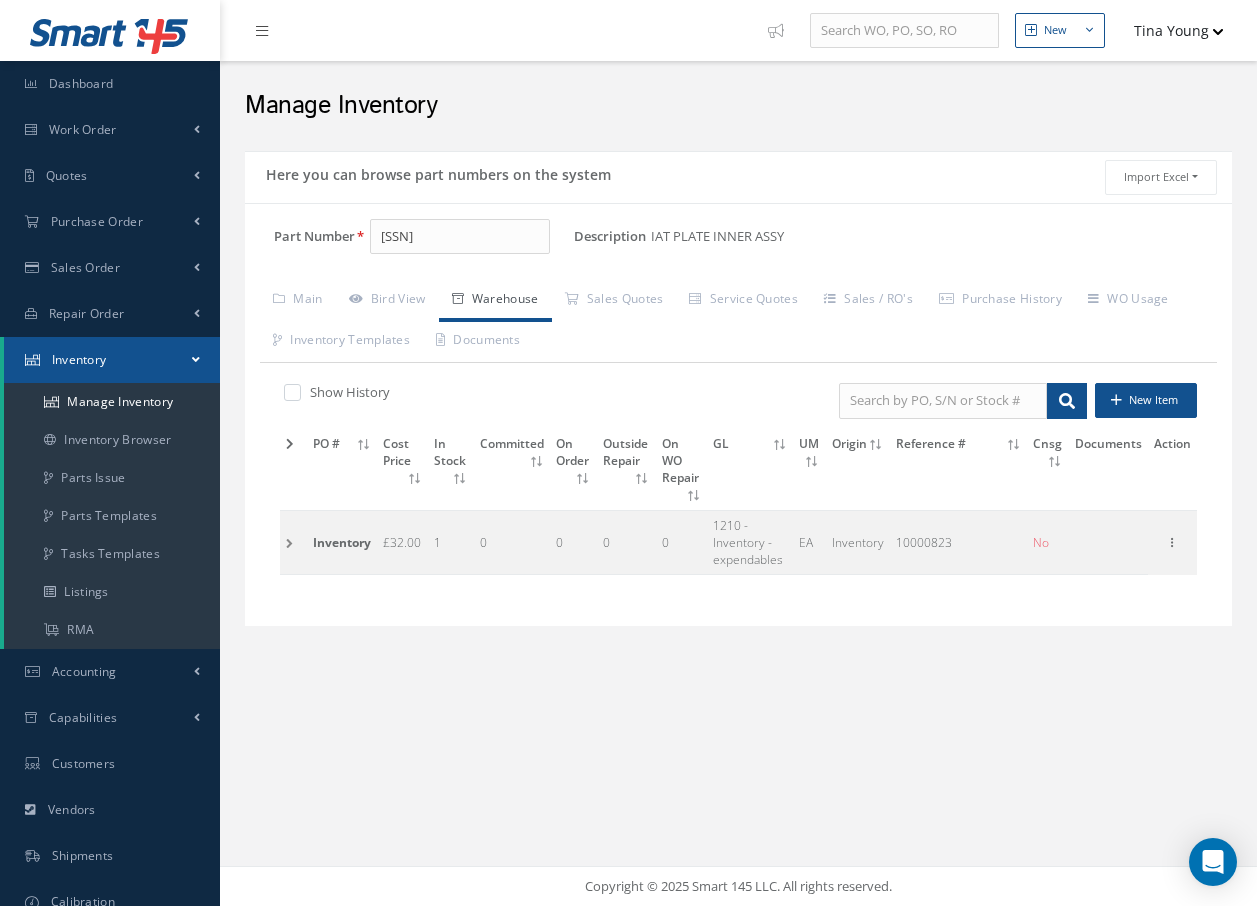 click at bounding box center [293, 543] 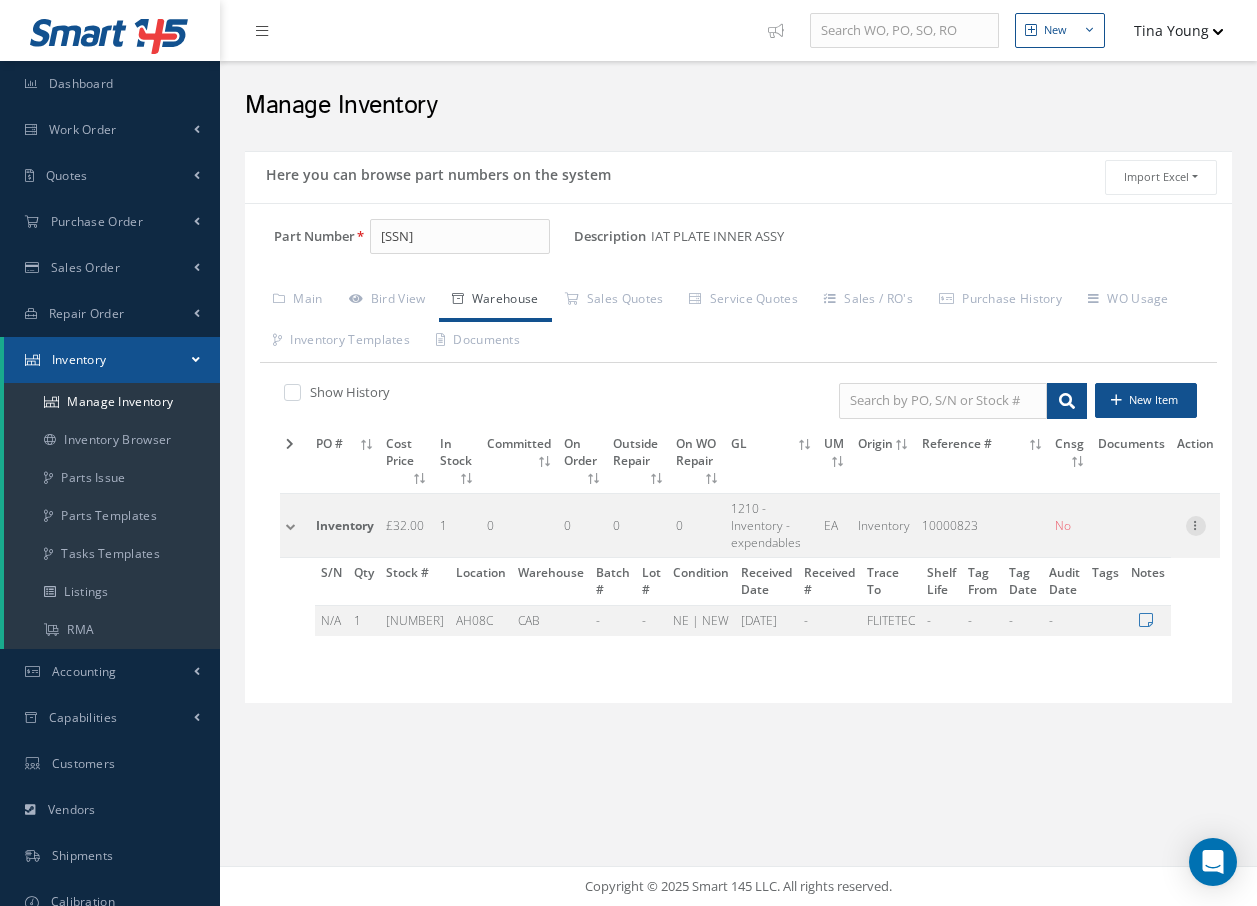 click at bounding box center (1196, 524) 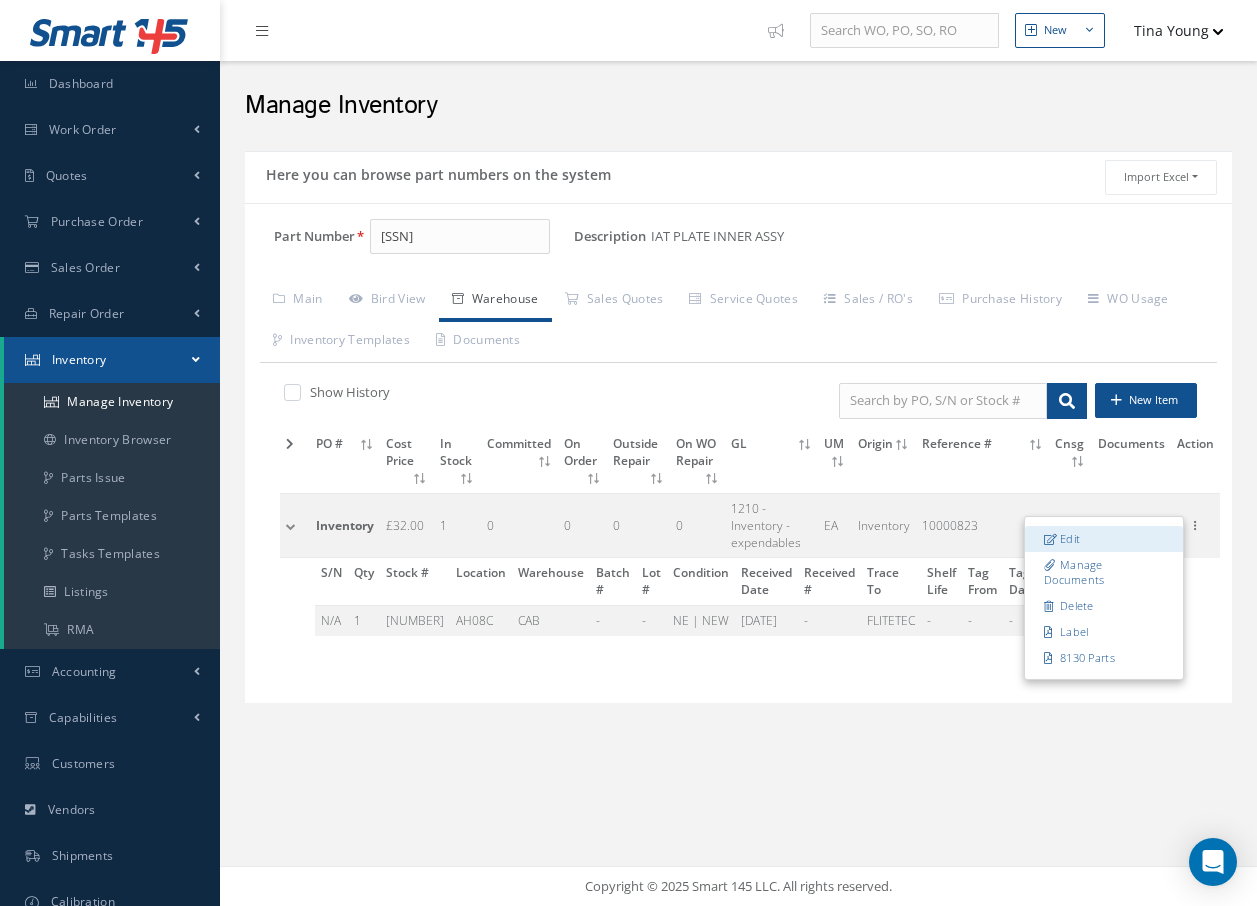click on "Edit" at bounding box center [1104, 539] 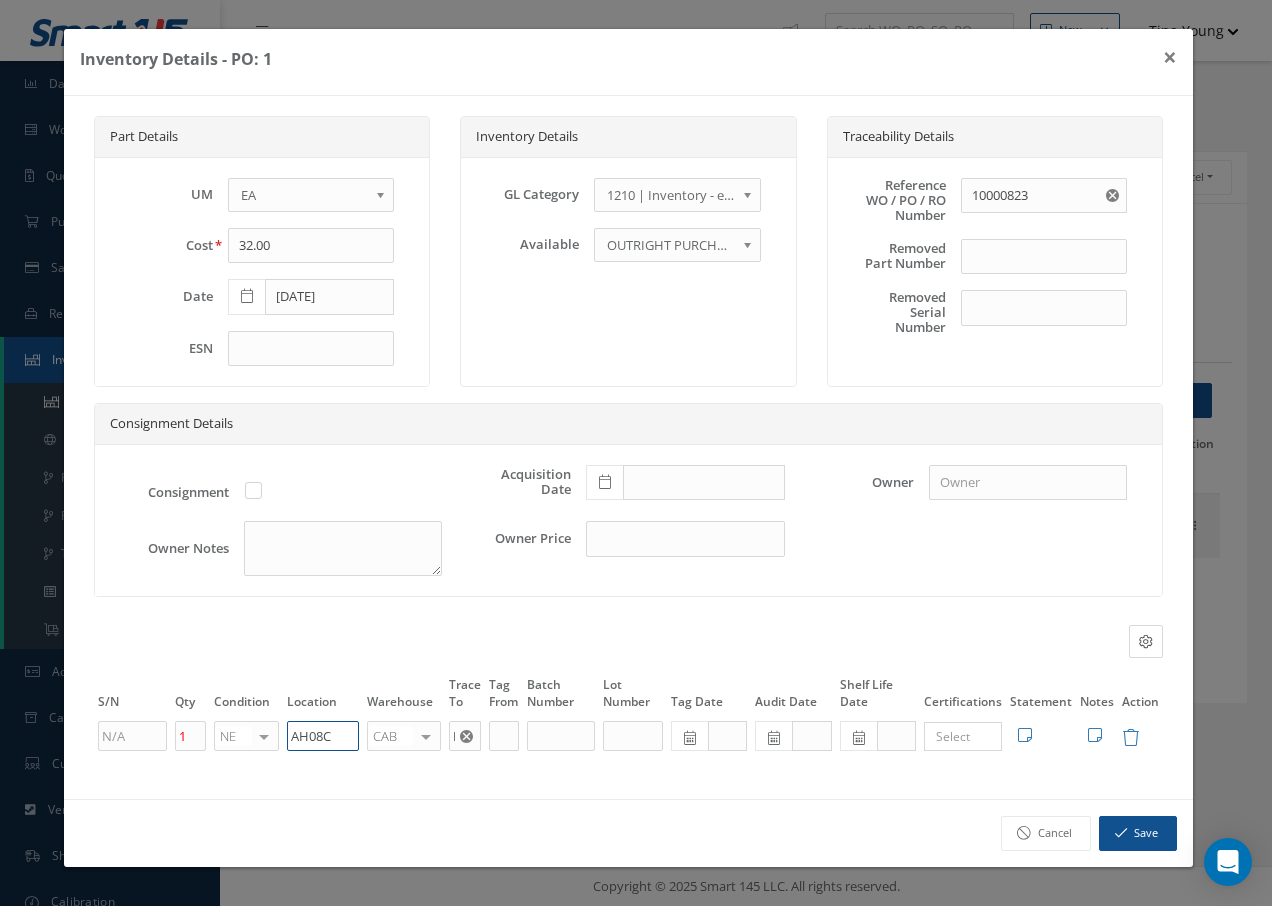 drag, startPoint x: 345, startPoint y: 733, endPoint x: 170, endPoint y: 713, distance: 176.13914 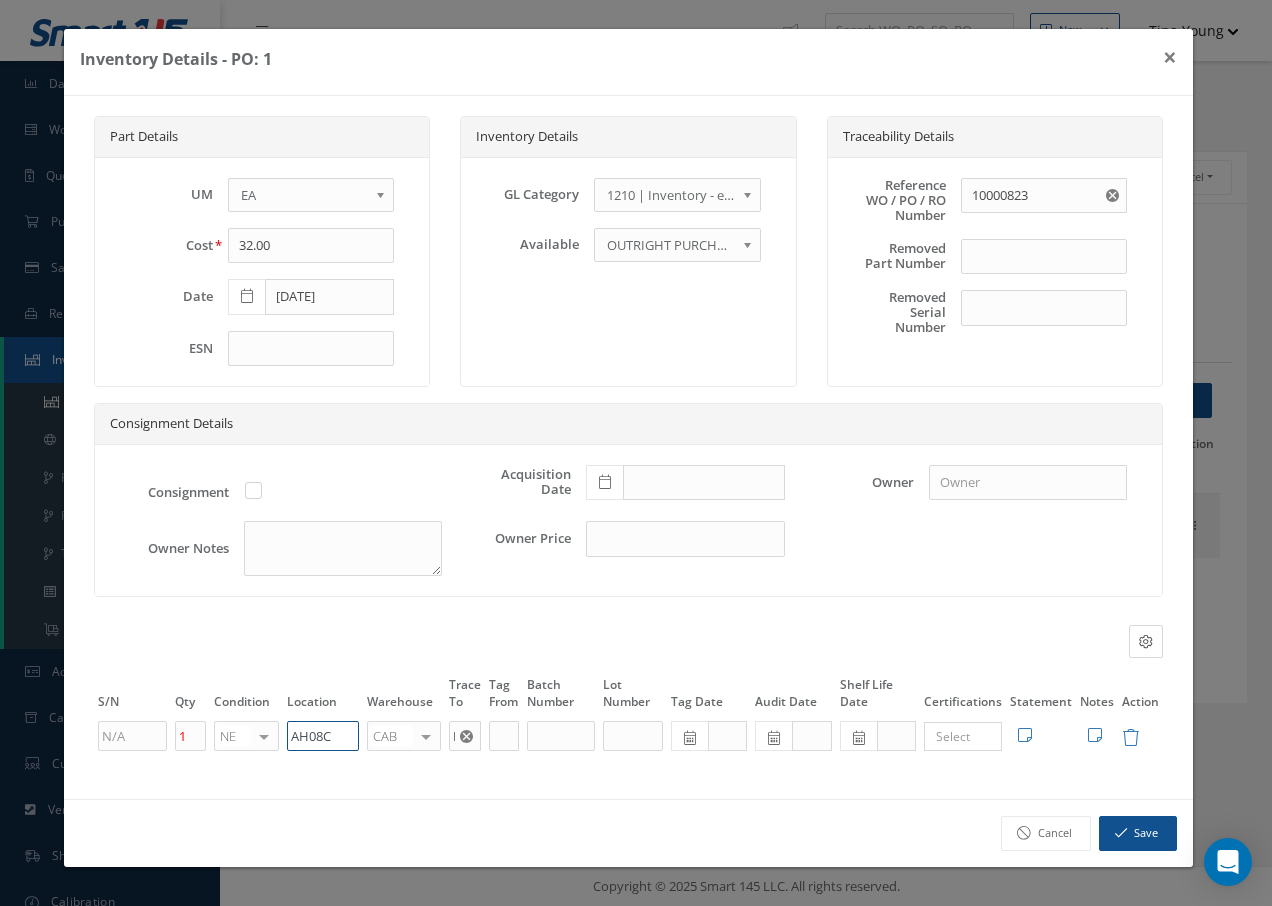 click on "S/N   Qty   Condition   Location   Warehouse   Trace To   Tag From   Batch Number   Lot Number   Tag Date   Audit Date   Shelf Life Date         Certifications   Tags   Statement   Notes   Action     1              NE         OH   SV   RP   AR   NE   FN   NS   RE   FP   BER   N/A   INSP   BC   AI   MD   RF   SCR   TS   USE   TL   SP   NU   AS   US   PM
No elements found.
List is empty.     AH08C              CAB         CAB   CABQ   CABS   CABK   CABG   AIRB   CASA   ONXP   UNIT20   FIFTH   CUST-PARTS
No elements found.
List is empty.        FLITETEC
×
Loading...
Search a tag
No tags found
No tags found
Edit Statement 8130
Cancel" at bounding box center (628, 713) 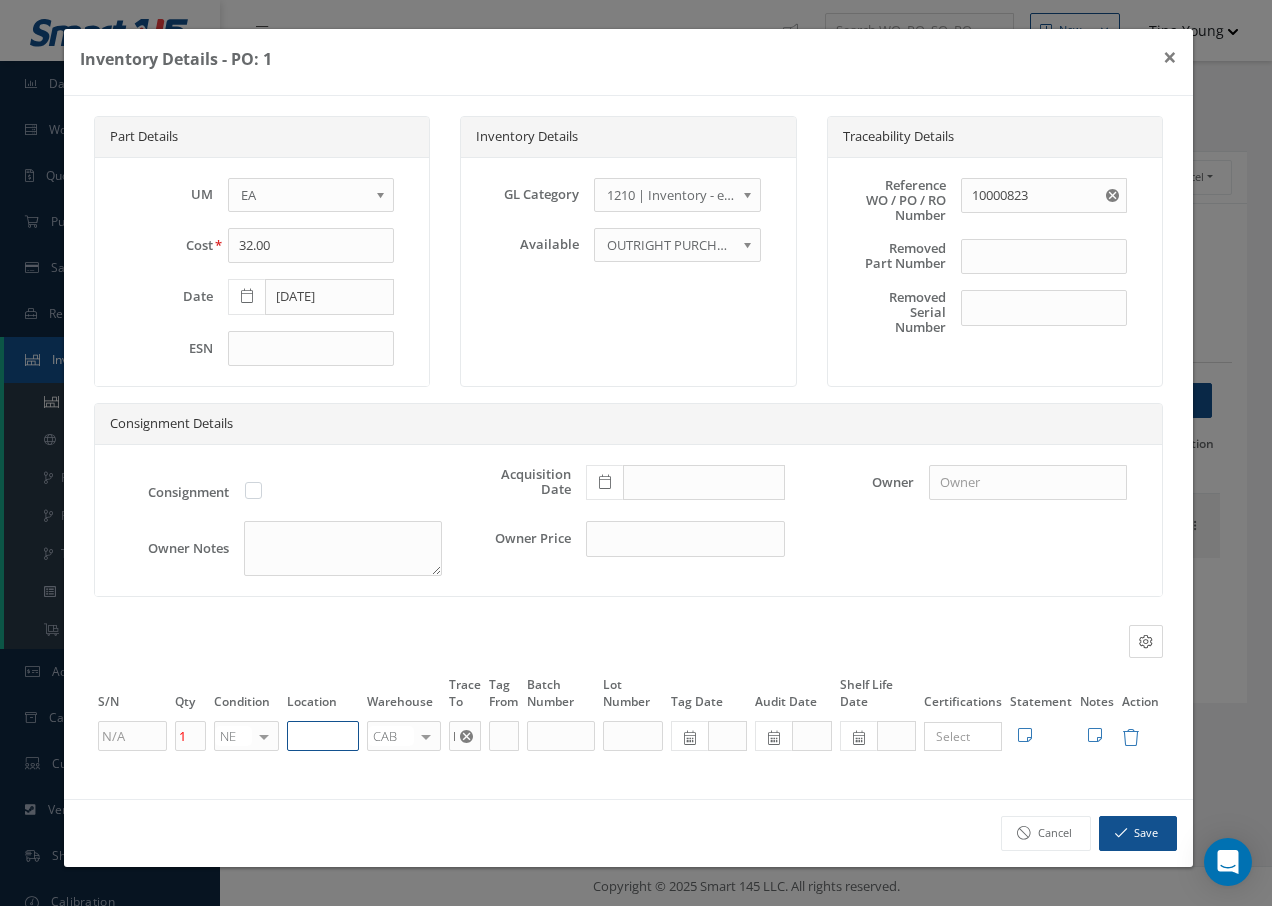 paste on "U50069" 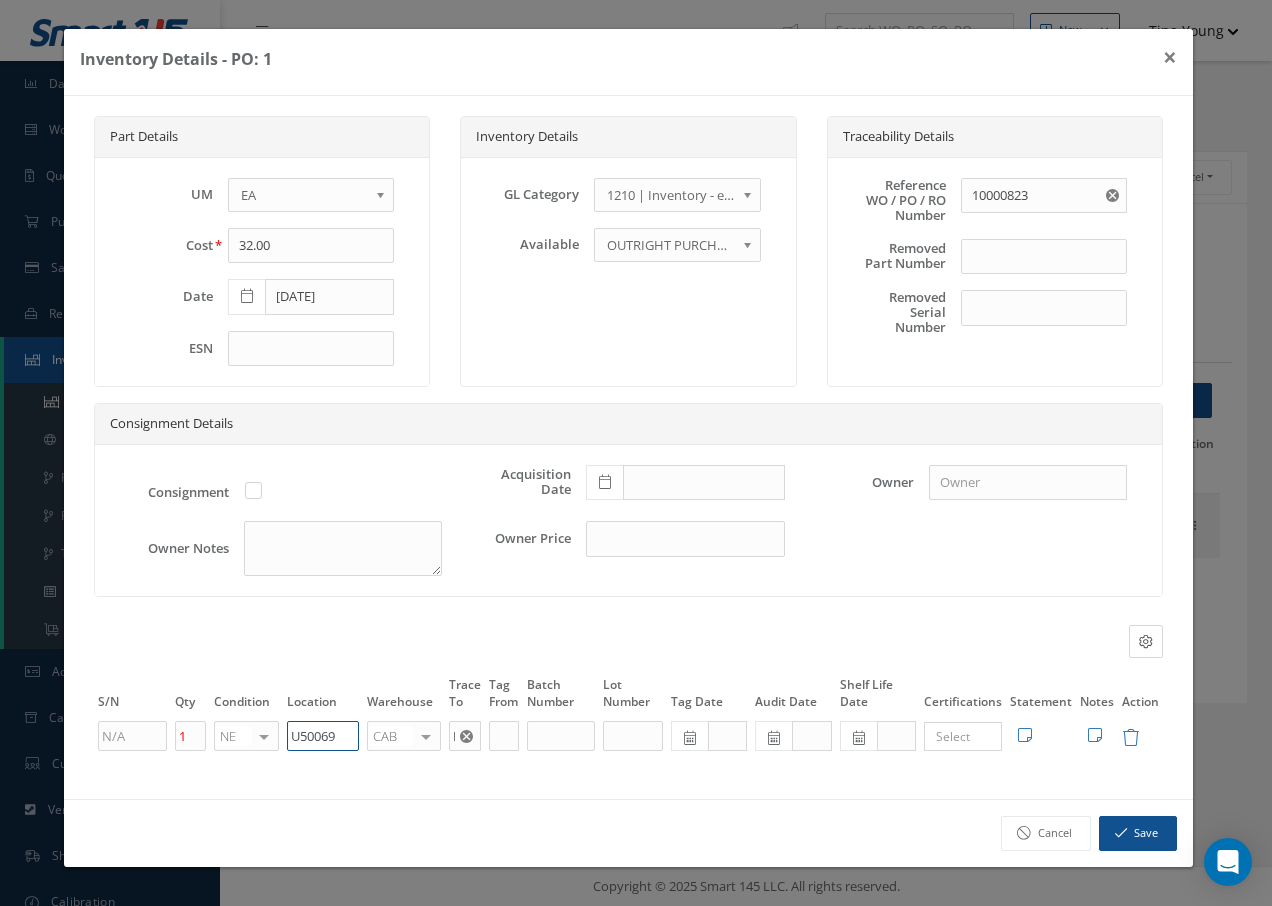 type on "U50069" 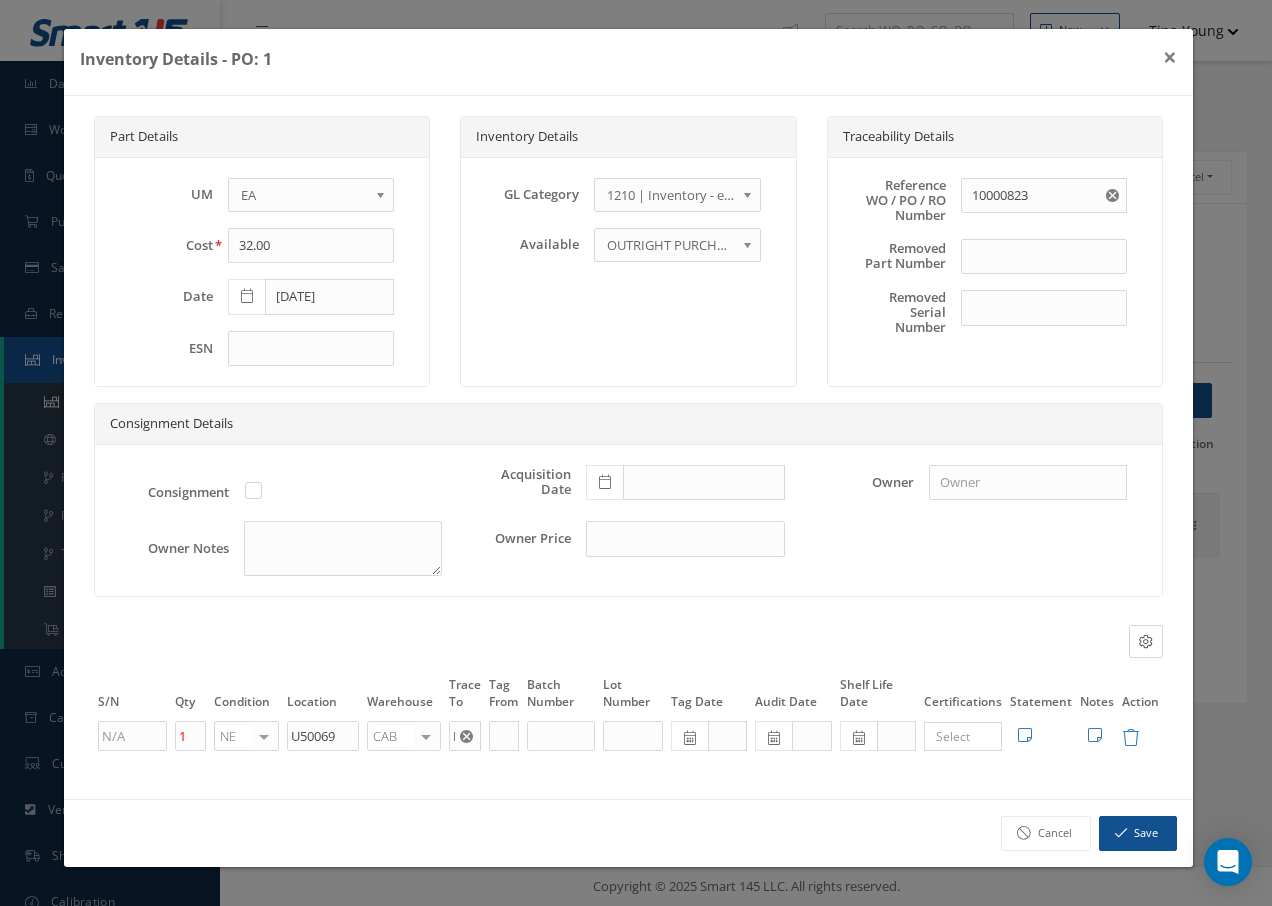 click at bounding box center (426, 736) 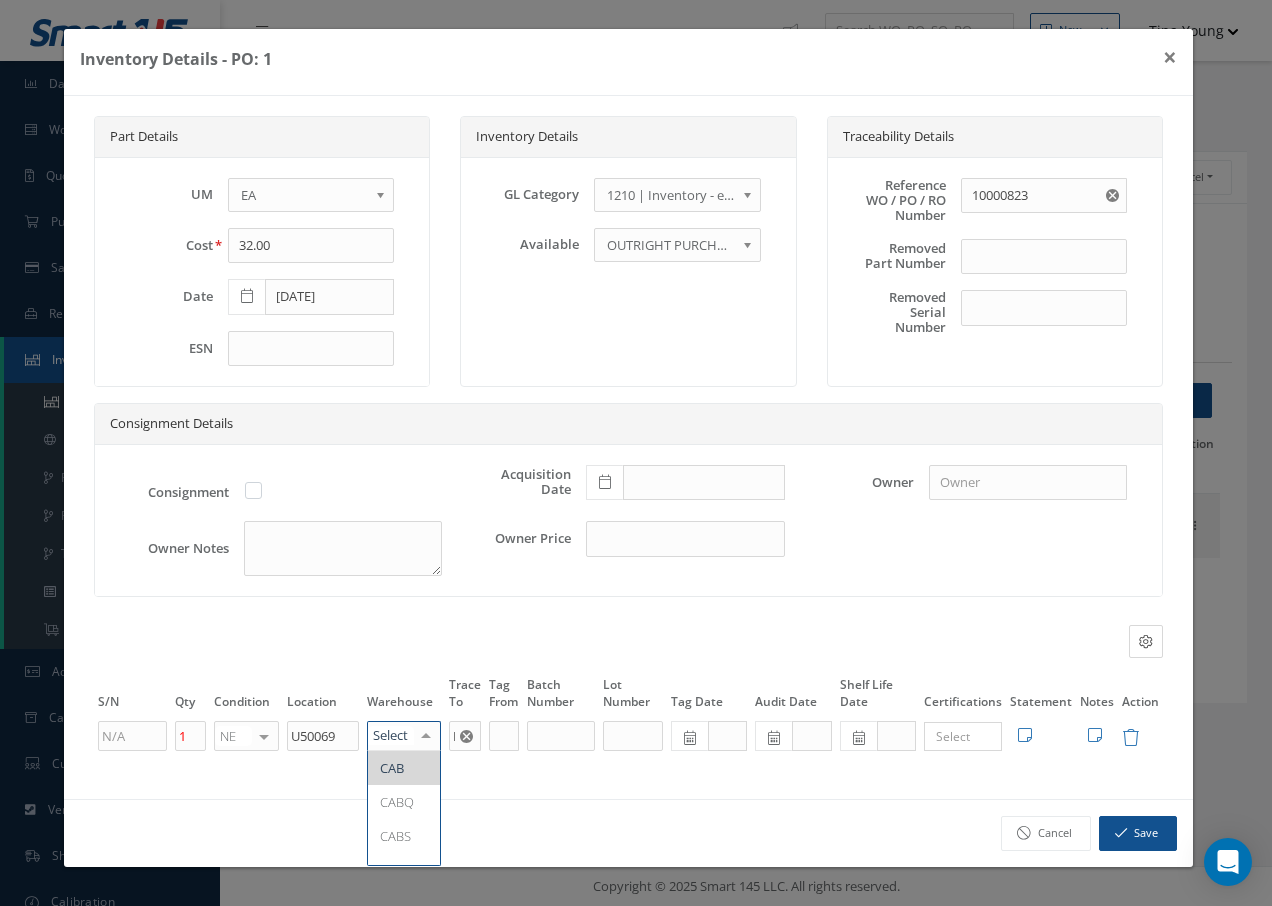 type on "F" 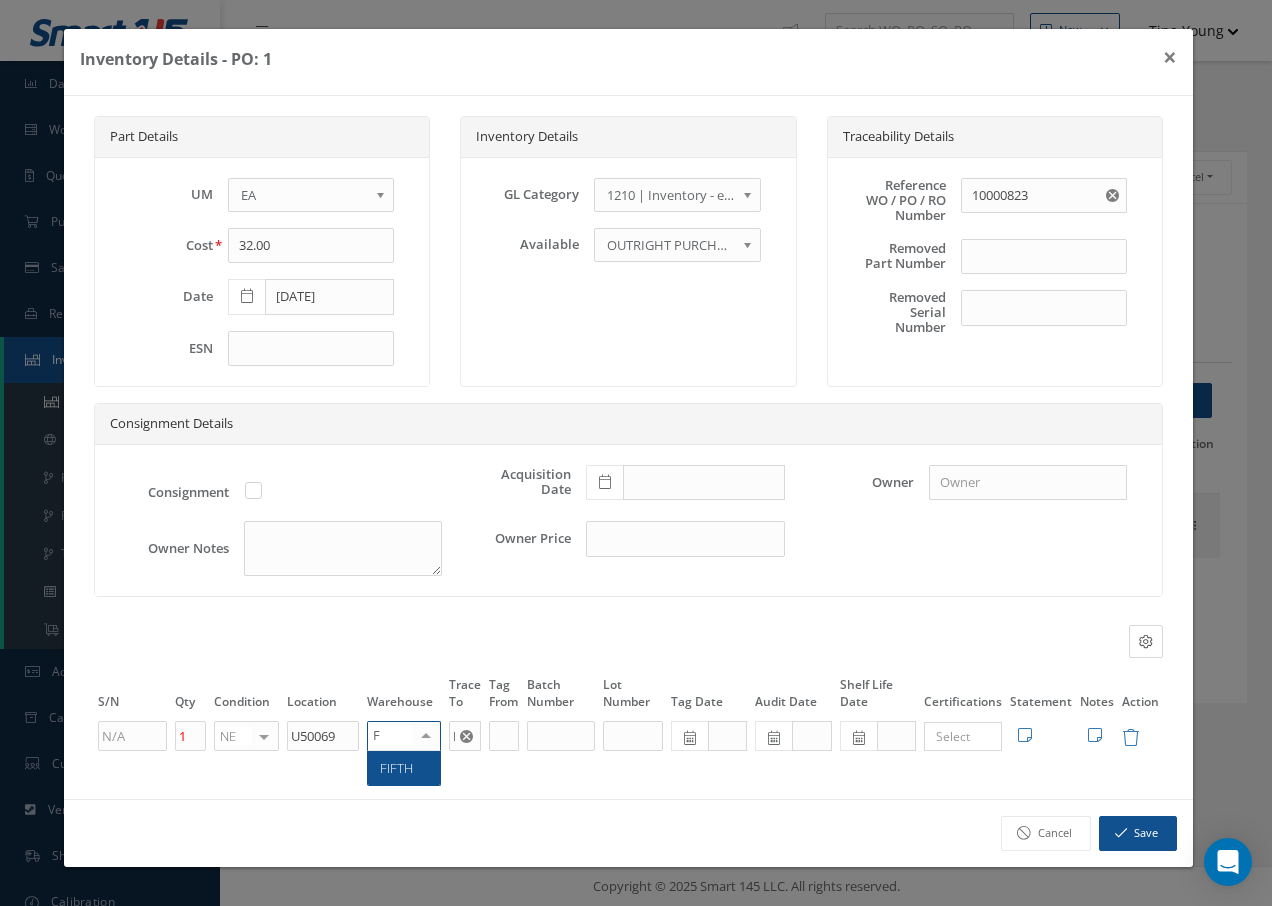 click on "FIFTH" at bounding box center [404, 768] 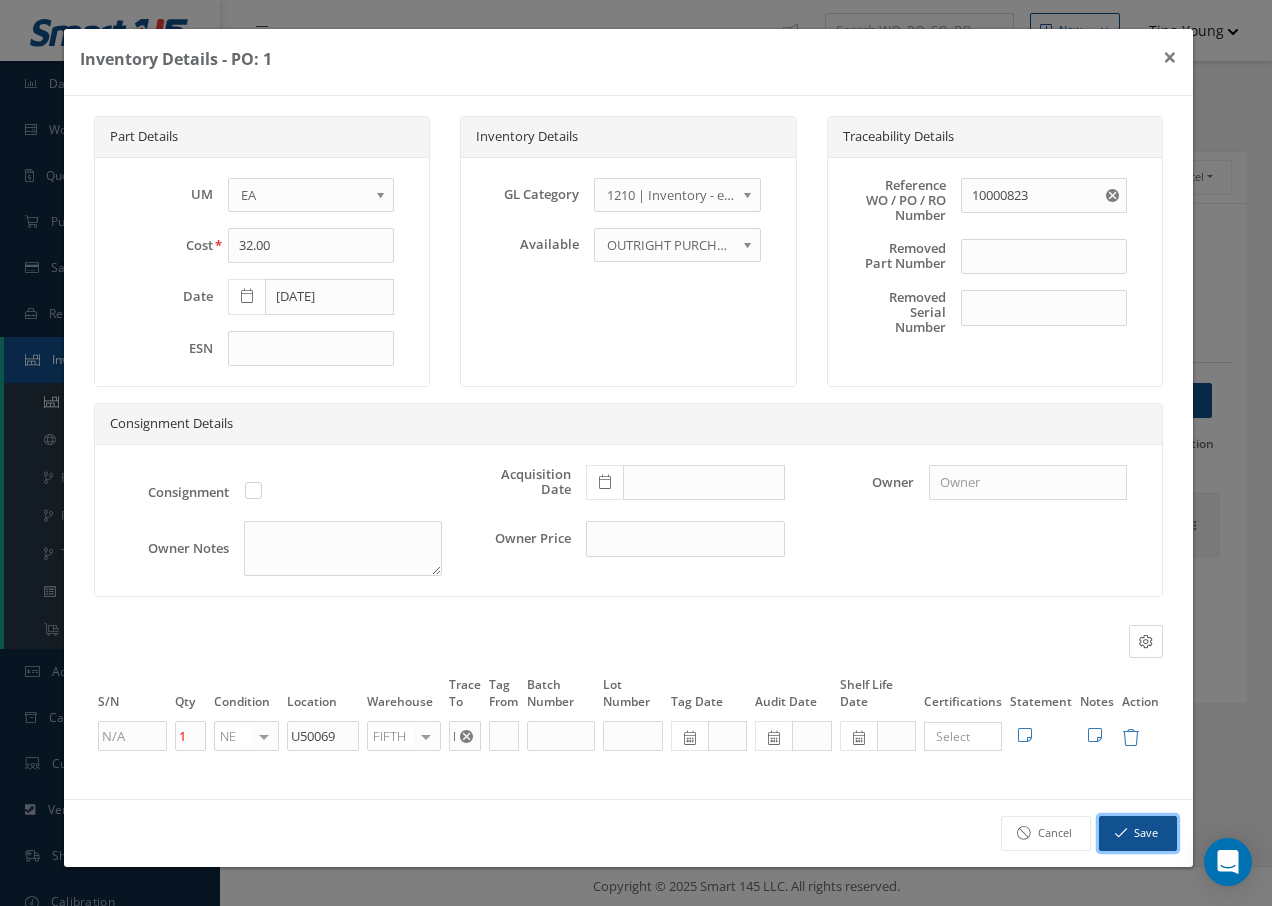 click at bounding box center (1121, 833) 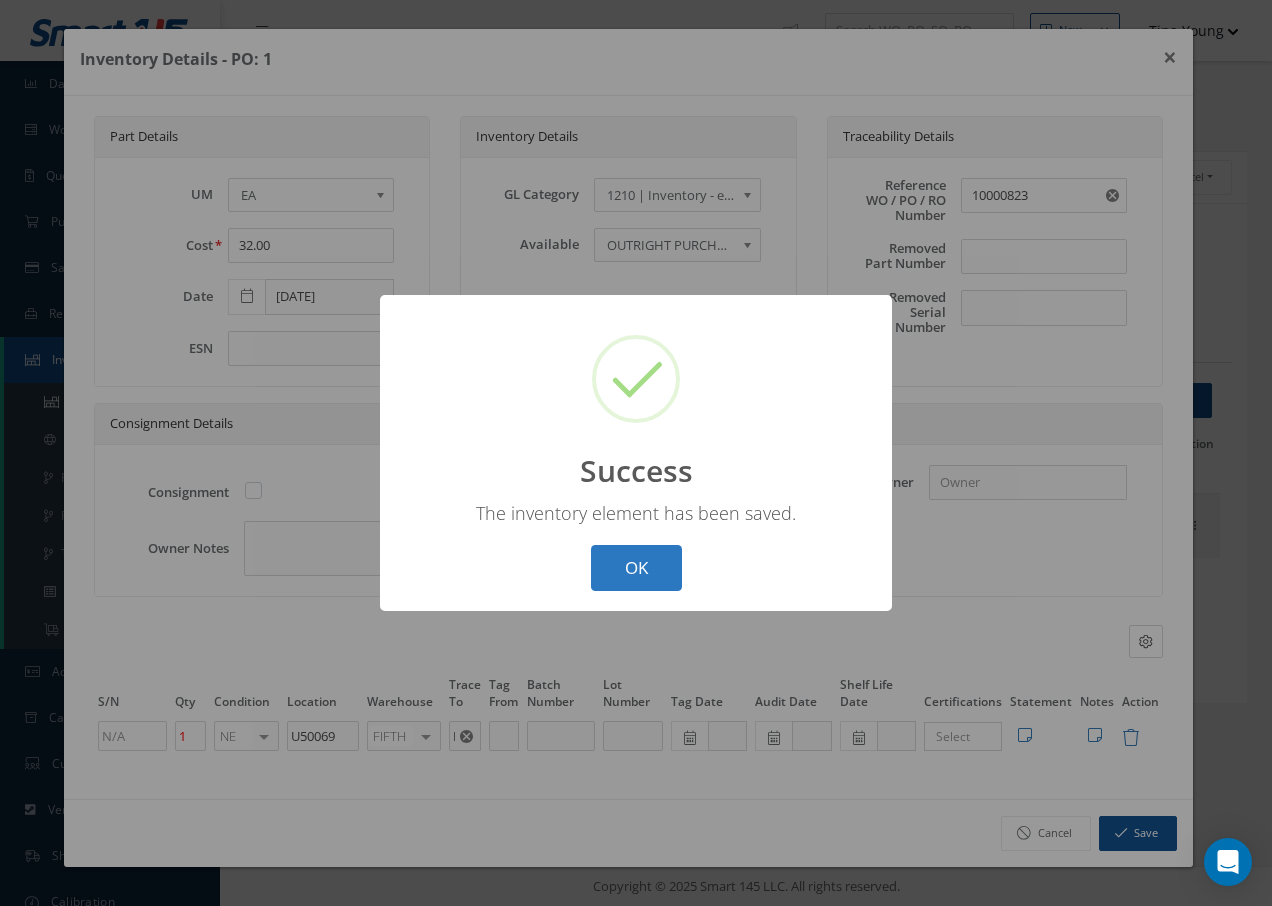 click on "OK" at bounding box center (636, 568) 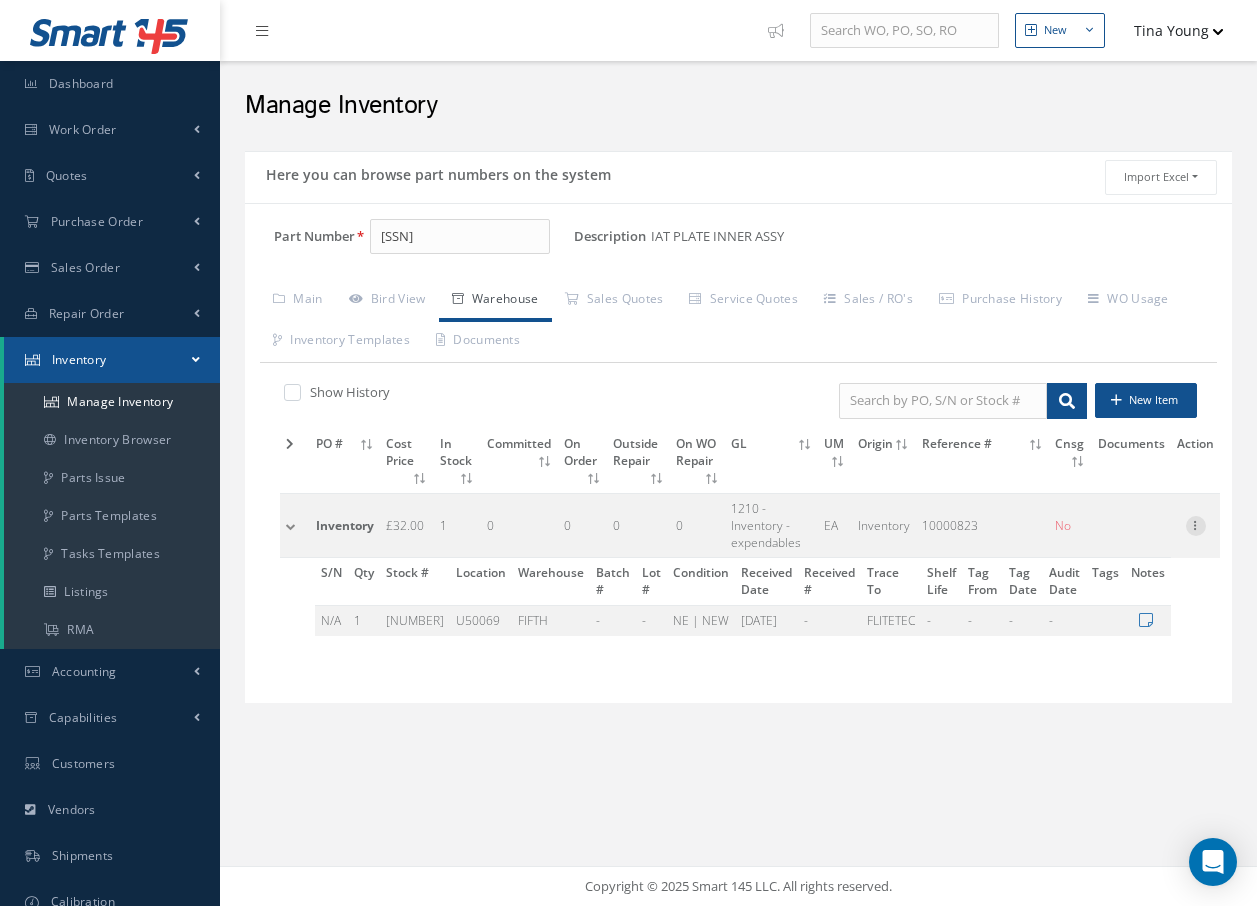 click at bounding box center (1196, 524) 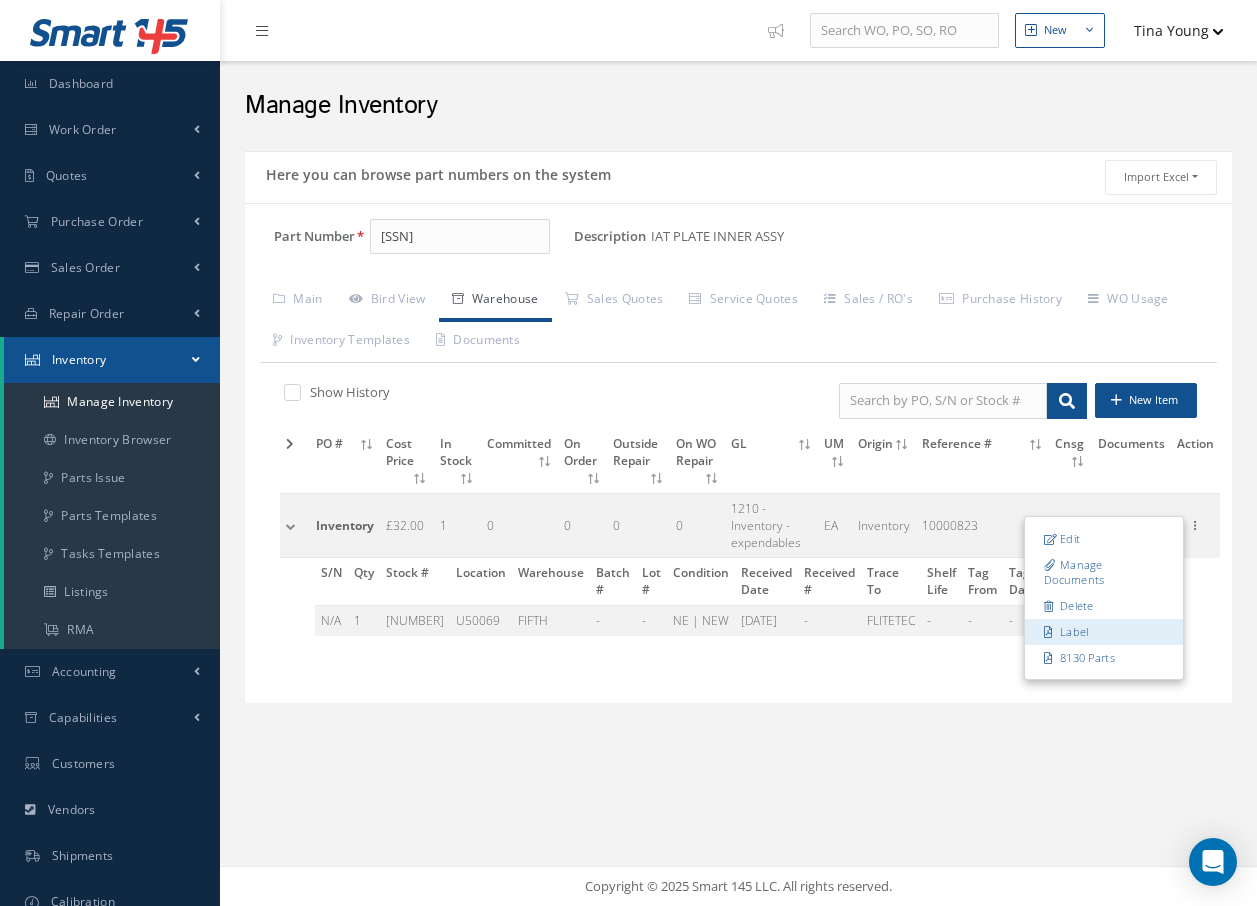 click on "Label" at bounding box center [1104, 632] 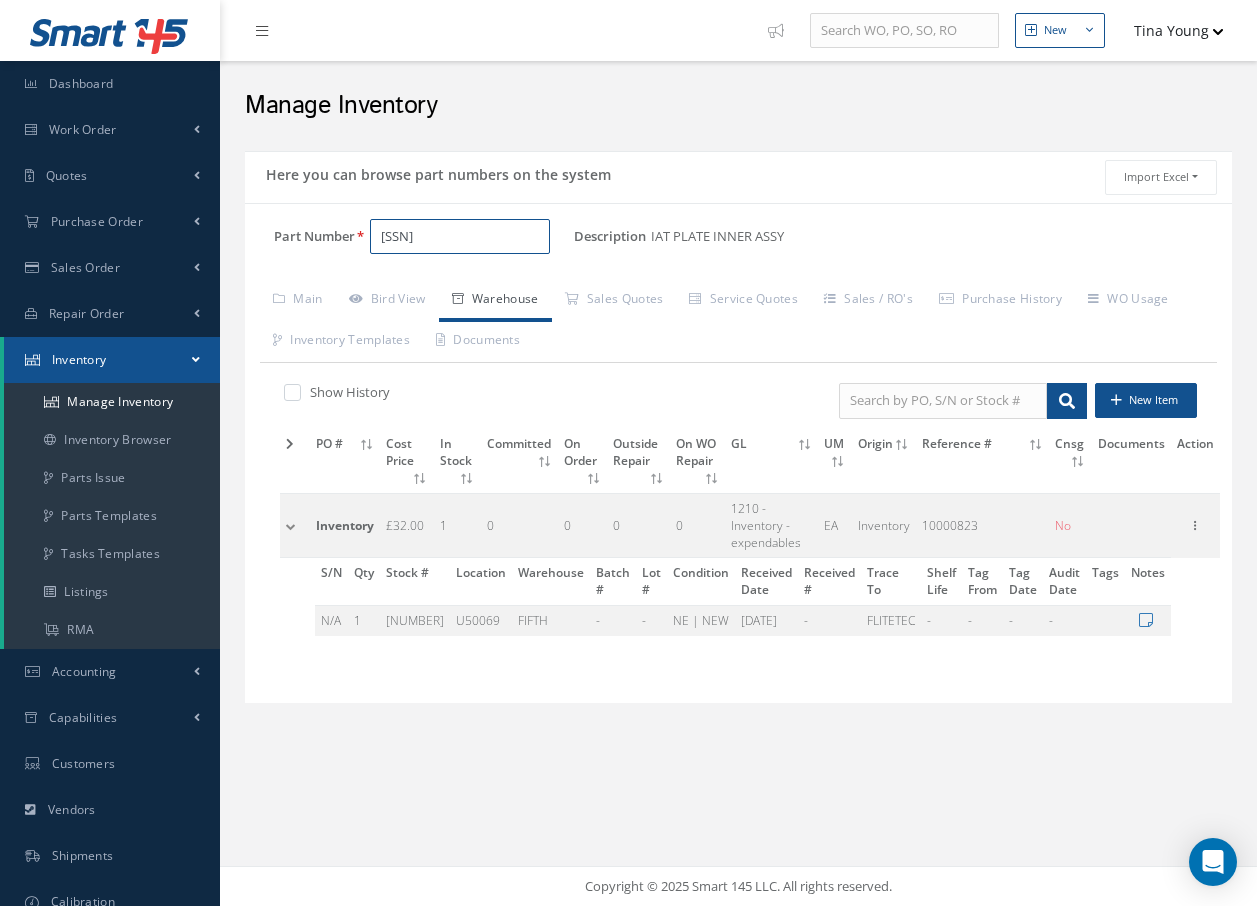 drag, startPoint x: 521, startPoint y: 236, endPoint x: 231, endPoint y: 225, distance: 290.20856 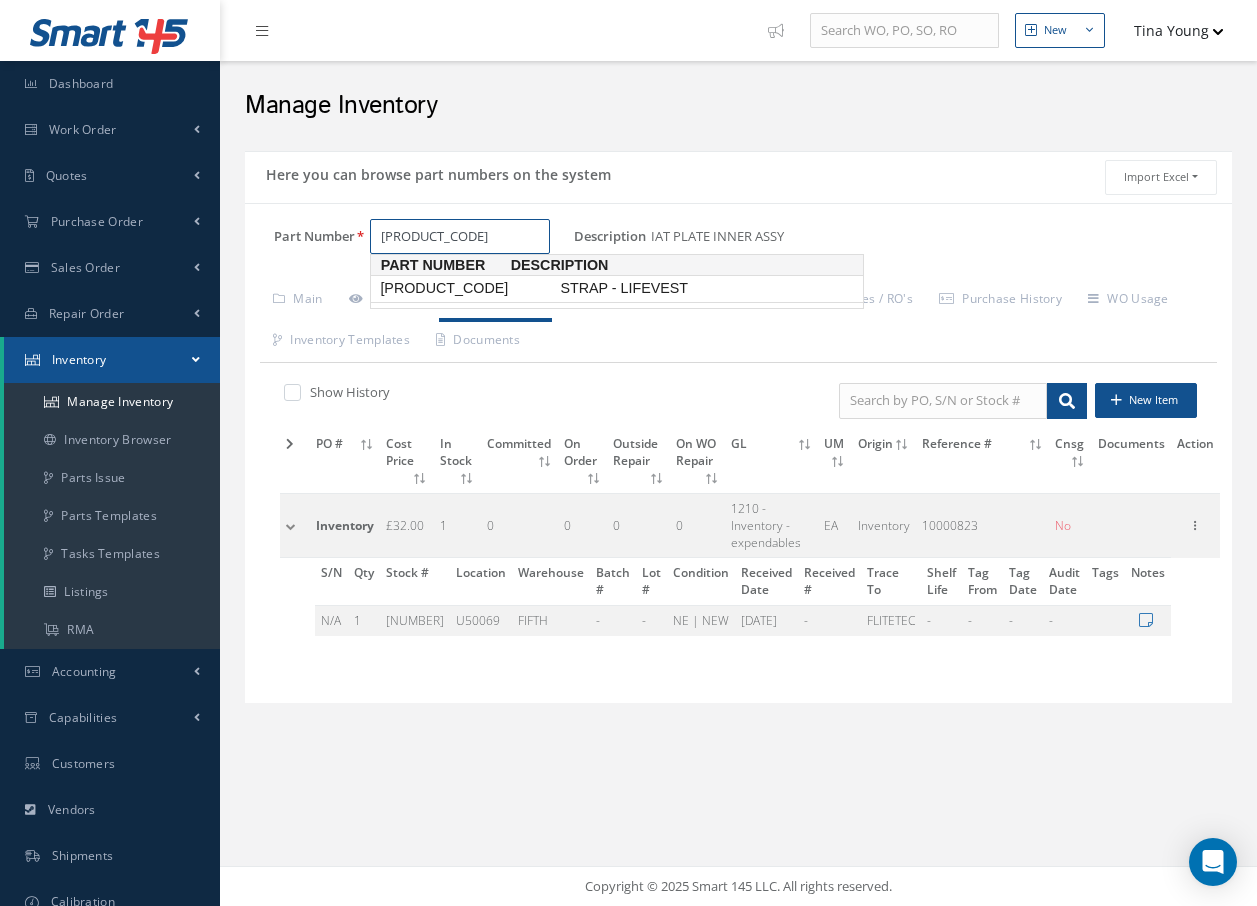 click on "1003118-001" at bounding box center [466, 288] 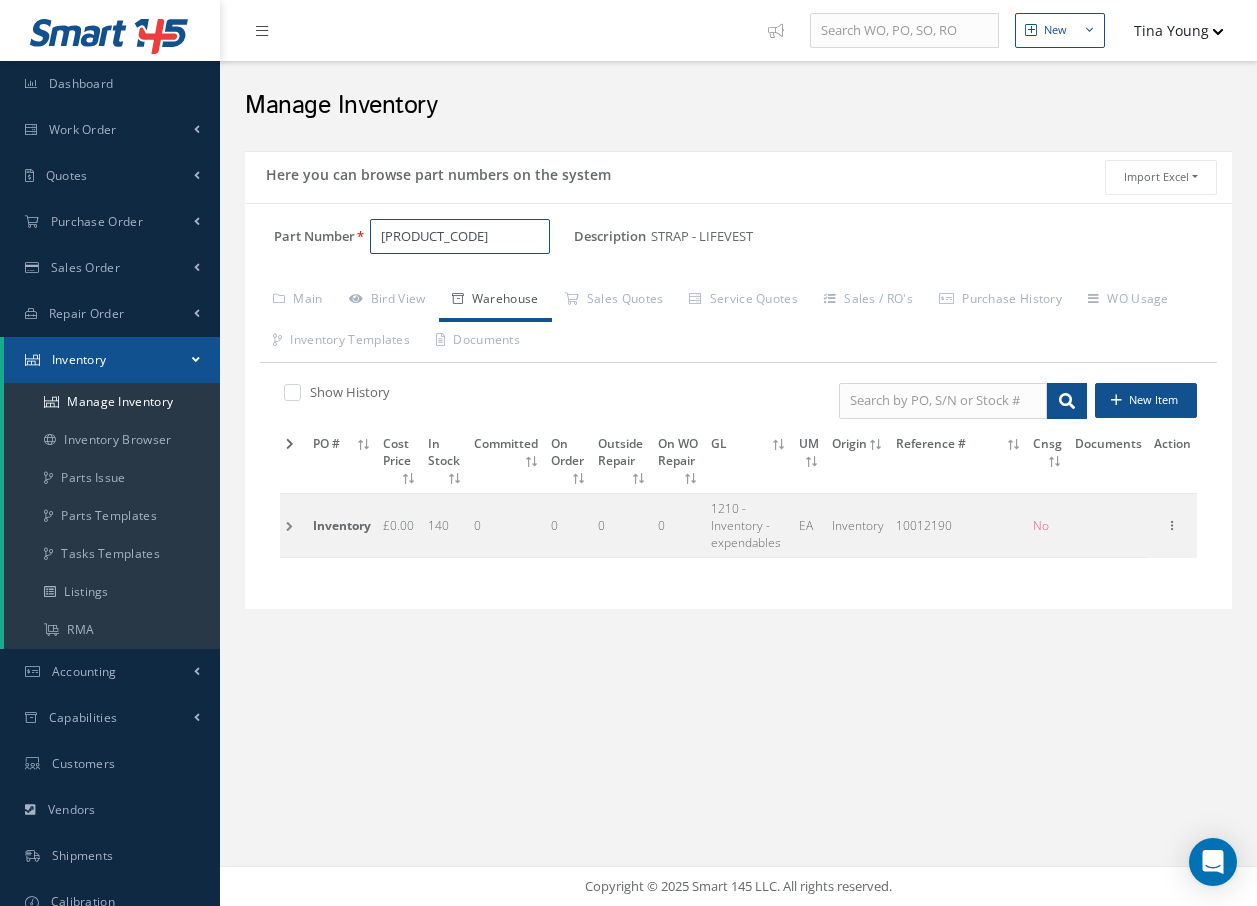 type on "1003118-001" 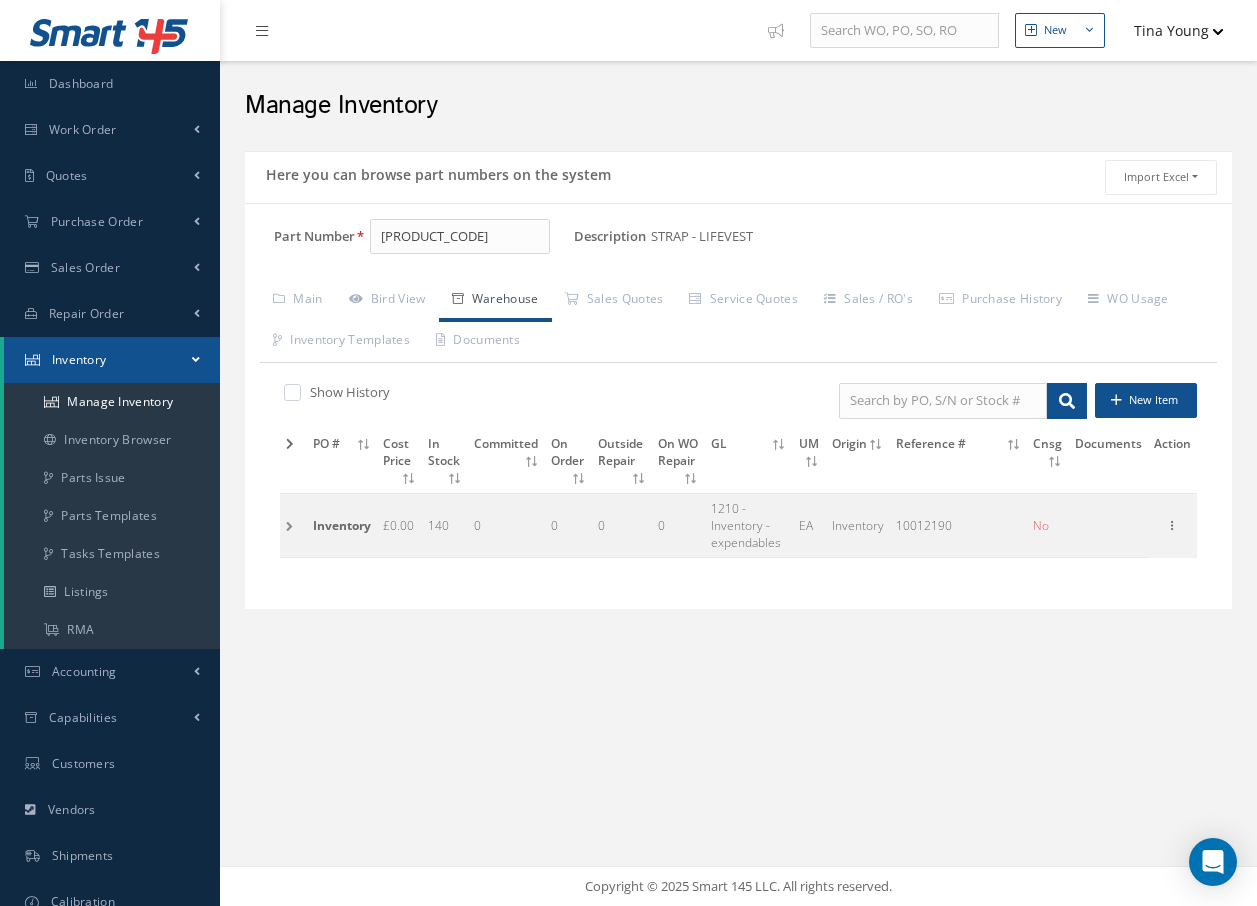 click at bounding box center (293, 525) 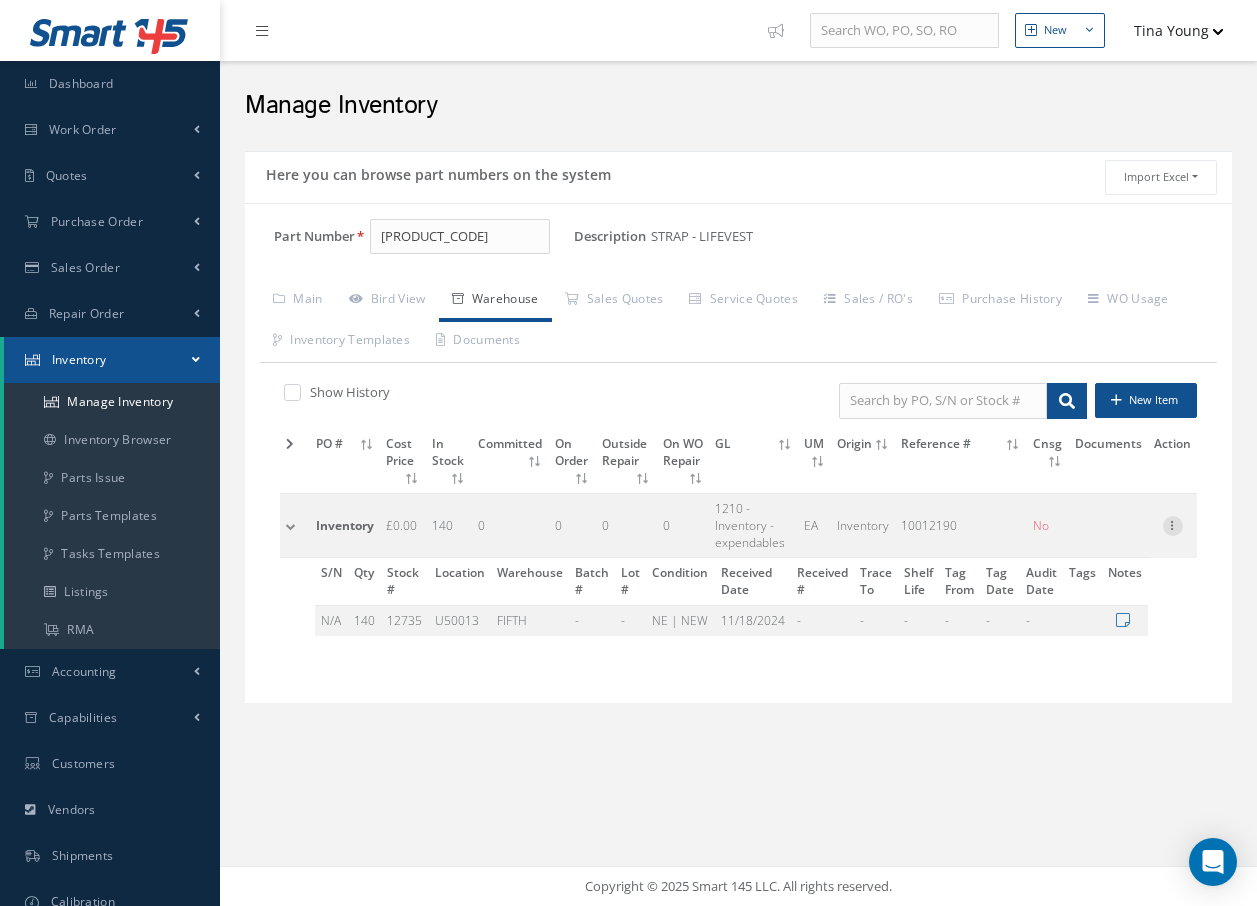 click at bounding box center [1173, 524] 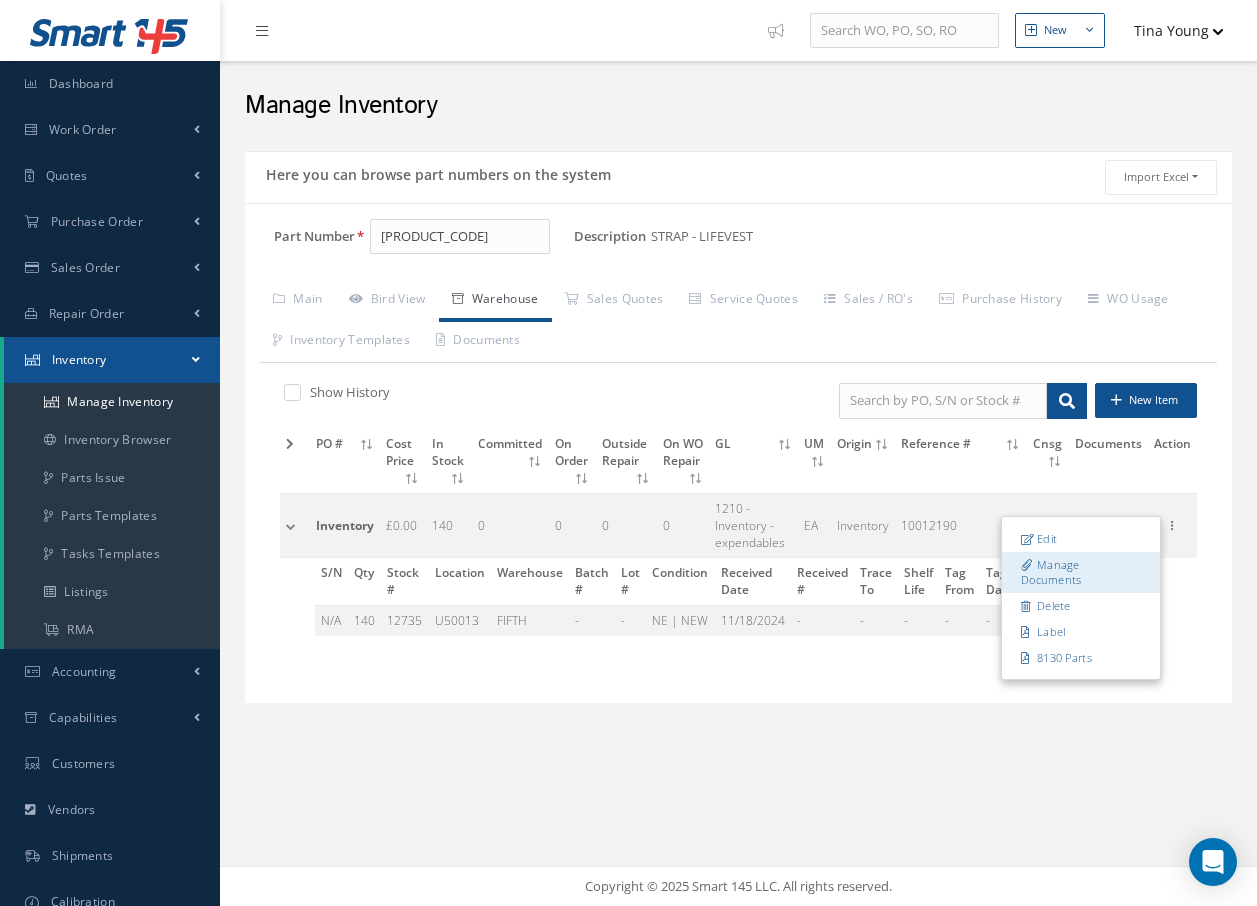 click on "Manage Documents" at bounding box center (1081, 572) 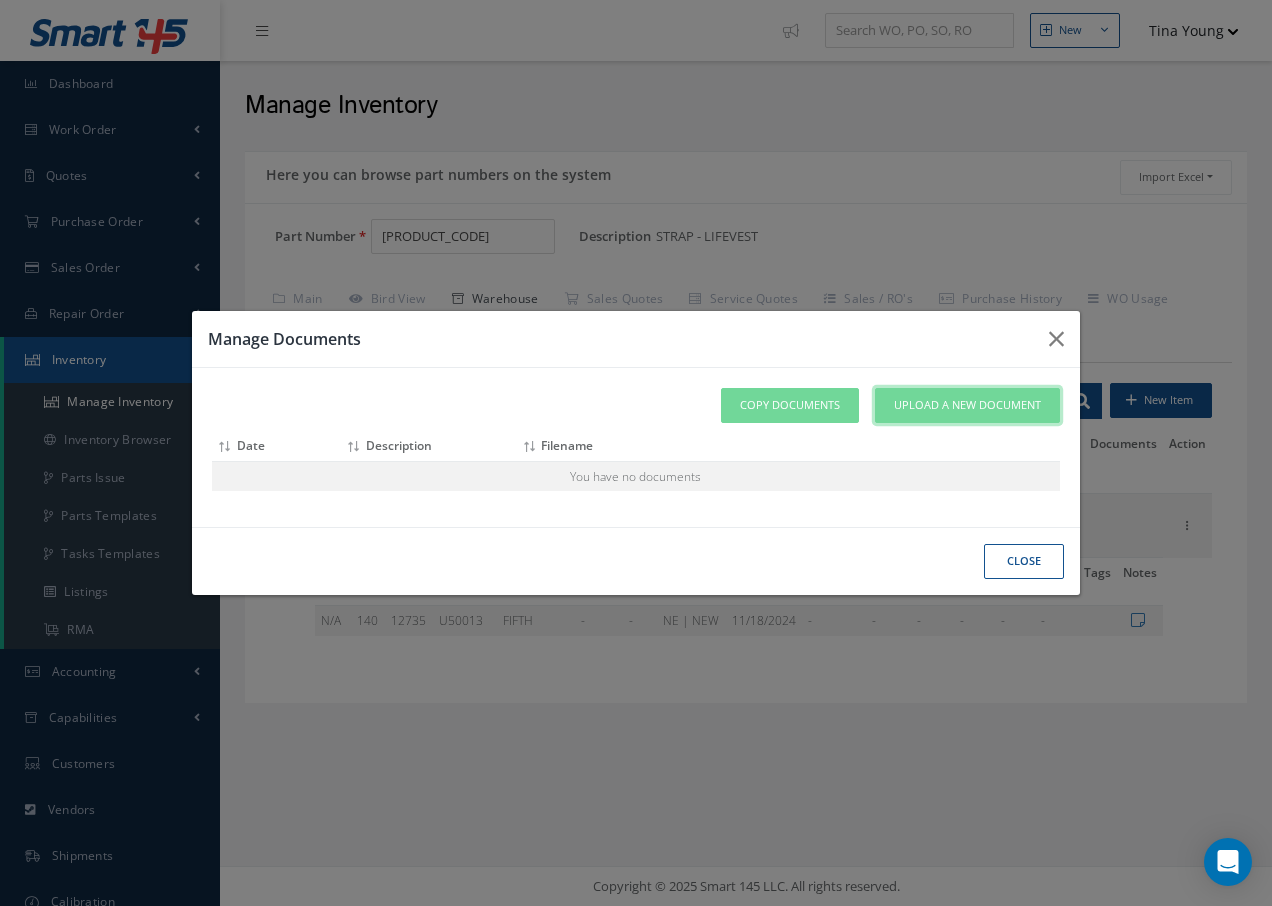 click on "Upload a New Document" at bounding box center (967, 405) 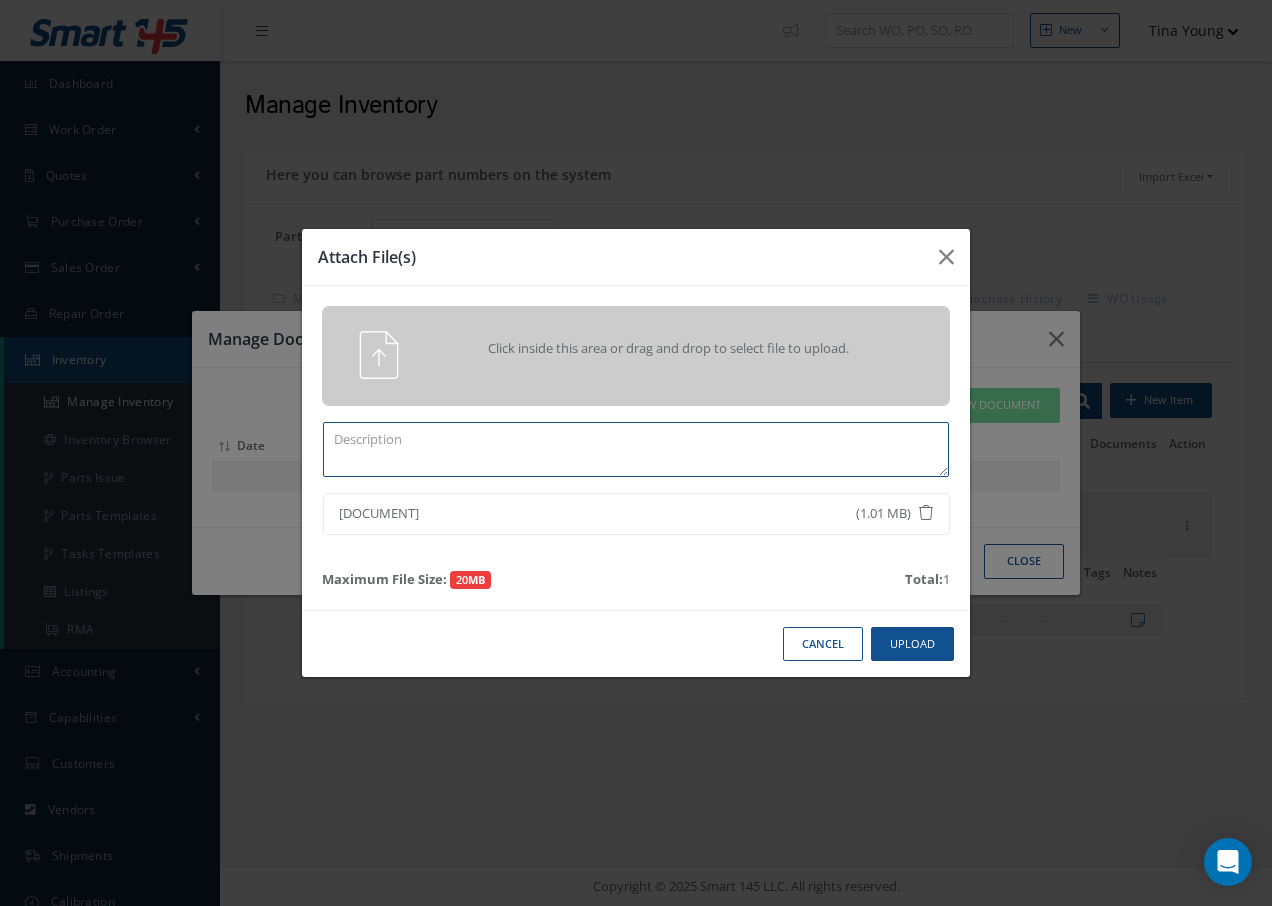 click at bounding box center (636, 449) 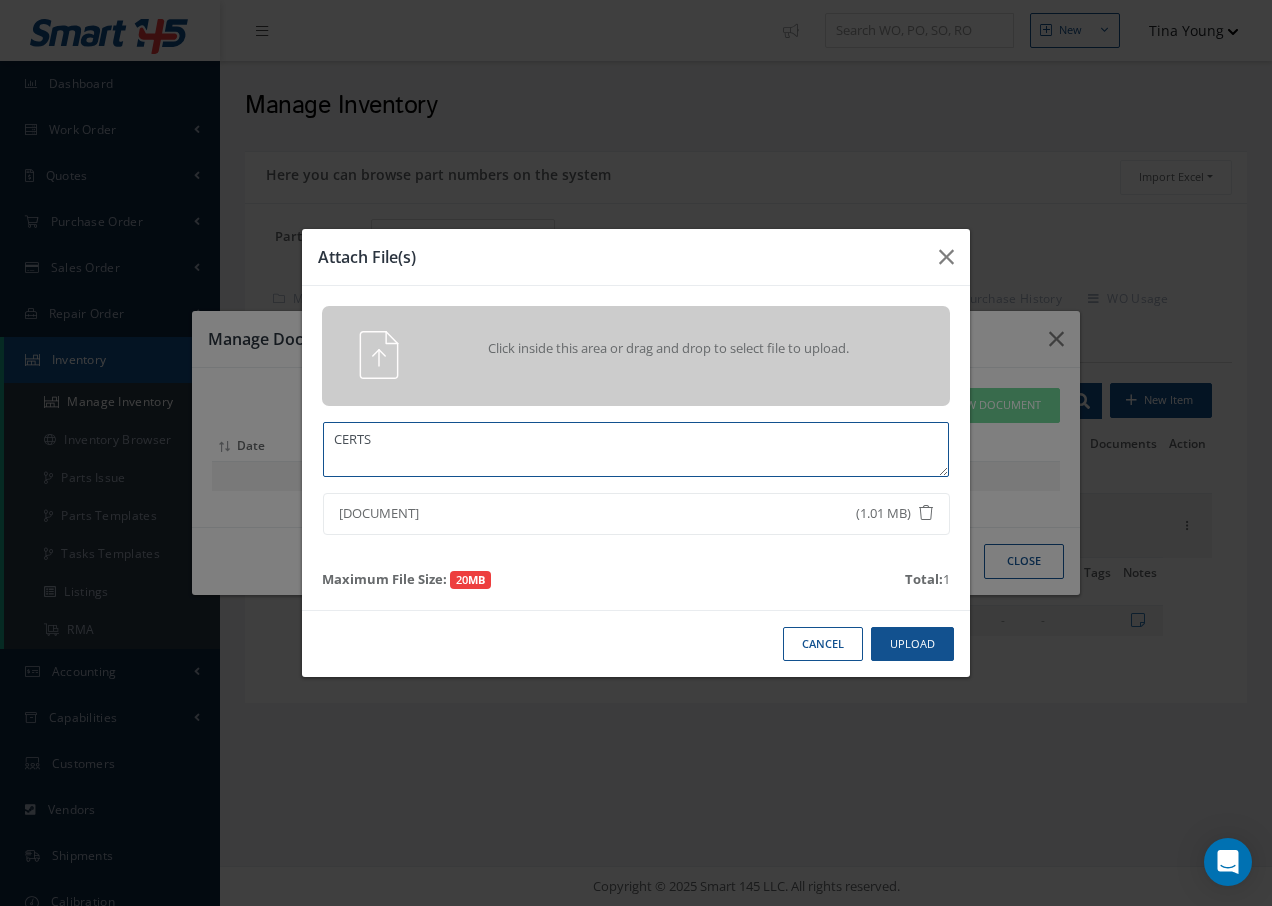type on "CERTS" 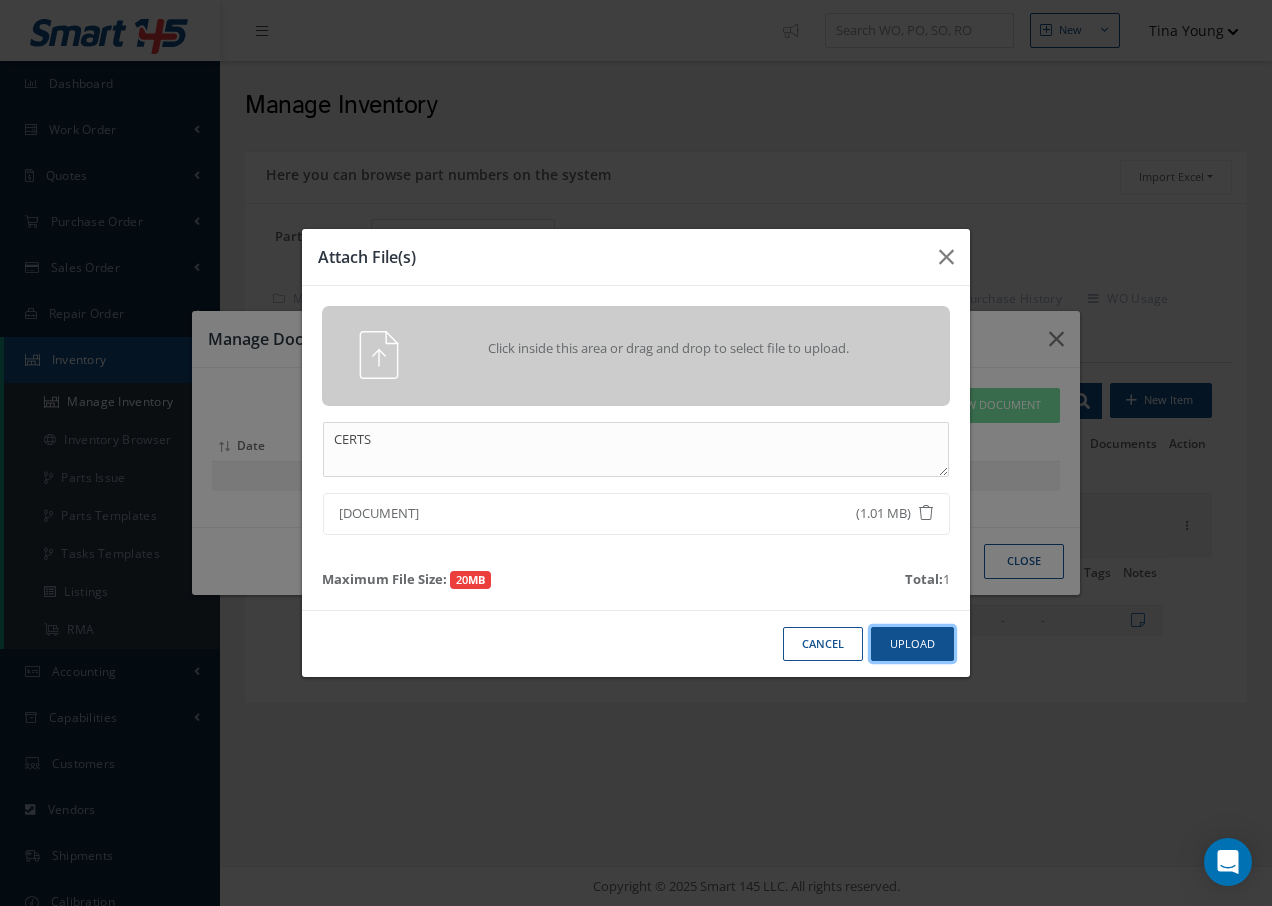 click on "Upload" at bounding box center [912, 644] 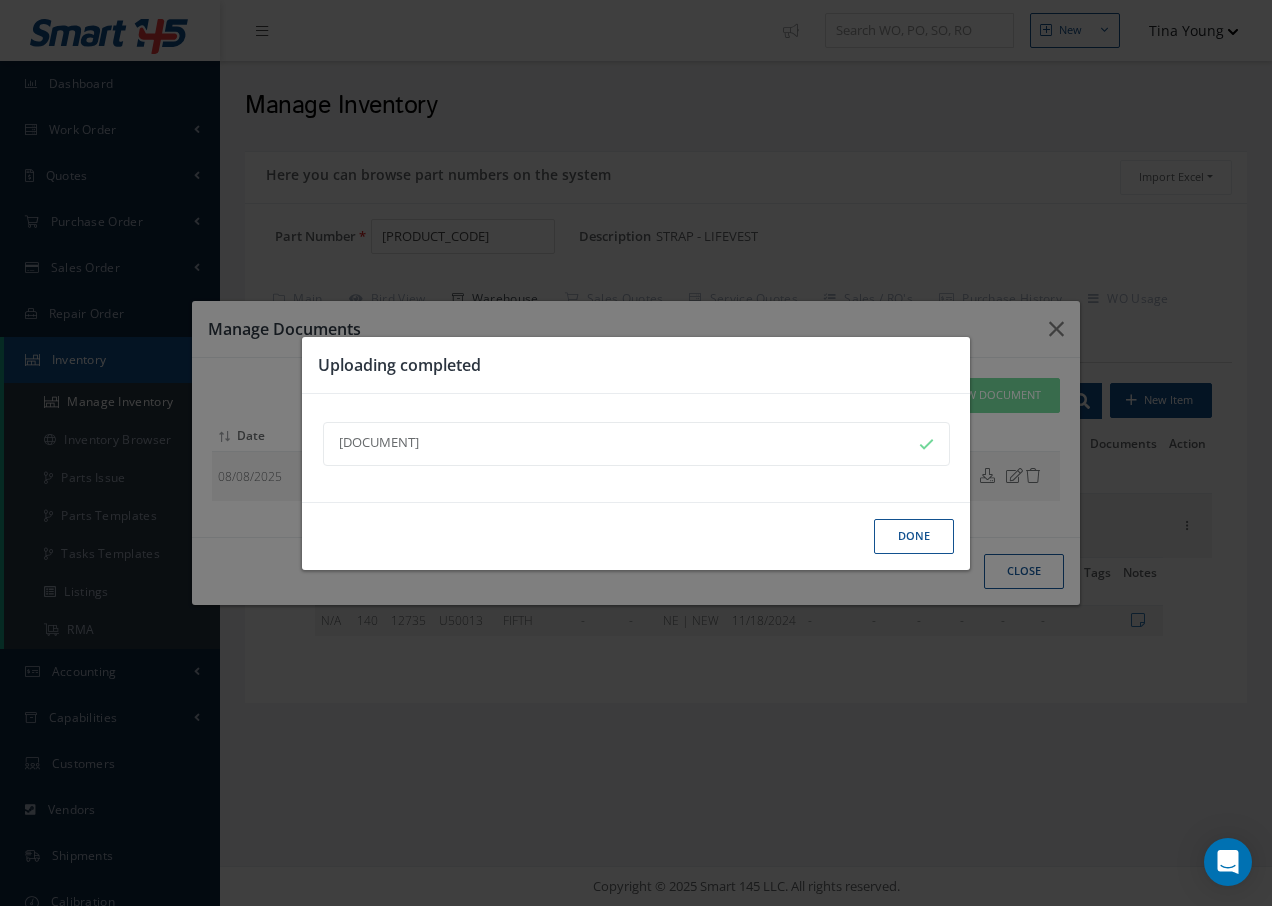click on "Done" at bounding box center [914, 536] 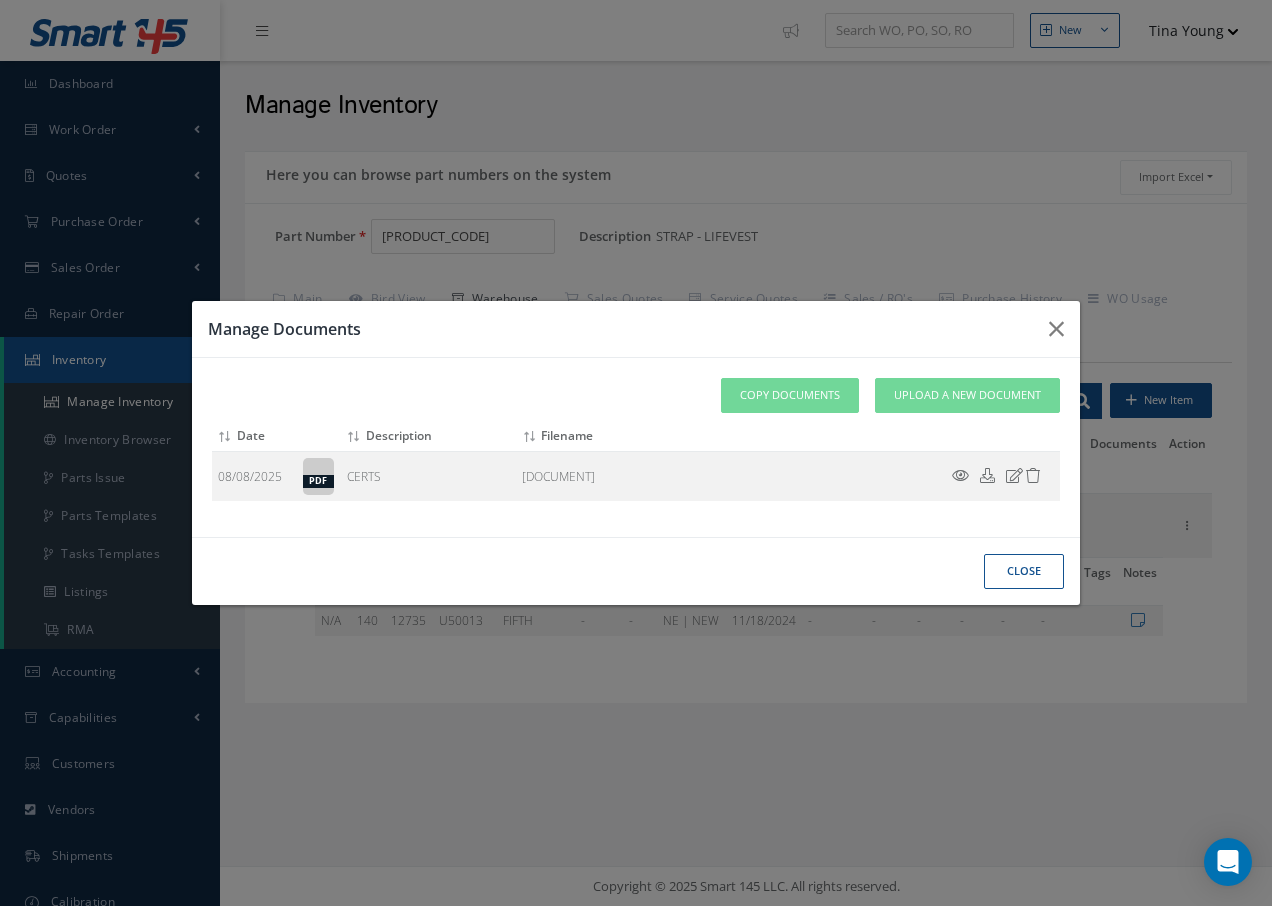 click on "Close" at bounding box center (0, 0) 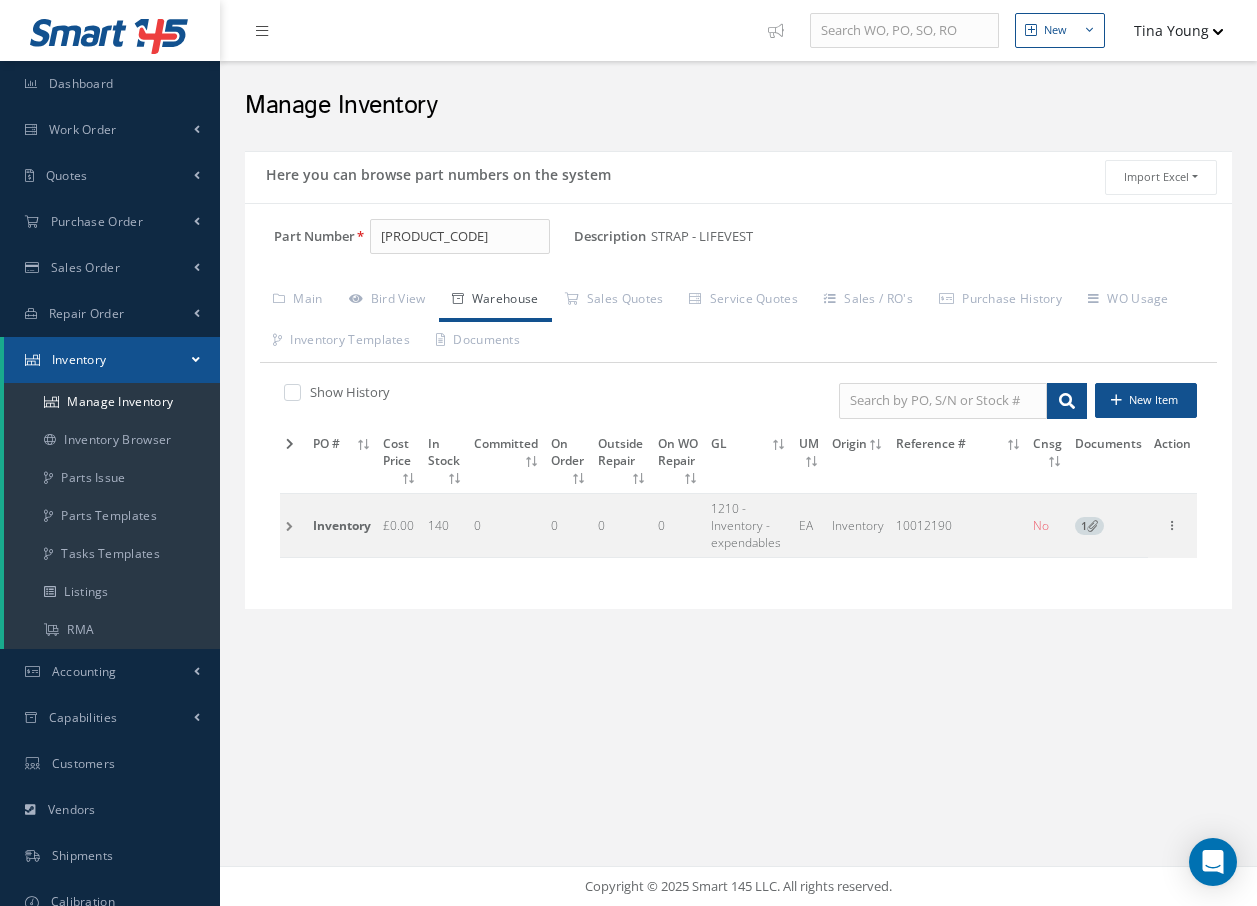 click at bounding box center (293, 525) 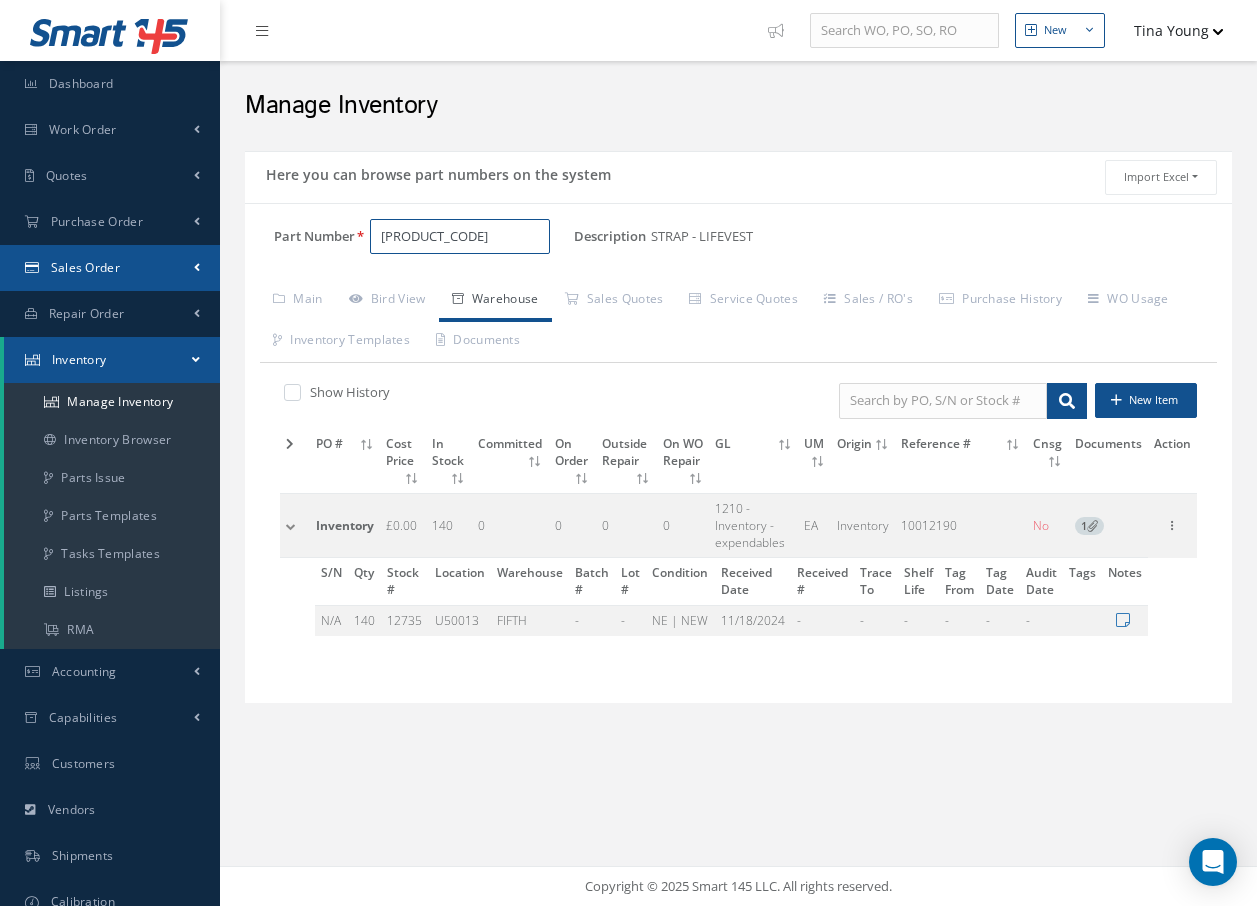 drag, startPoint x: 489, startPoint y: 231, endPoint x: 164, endPoint y: 266, distance: 326.87918 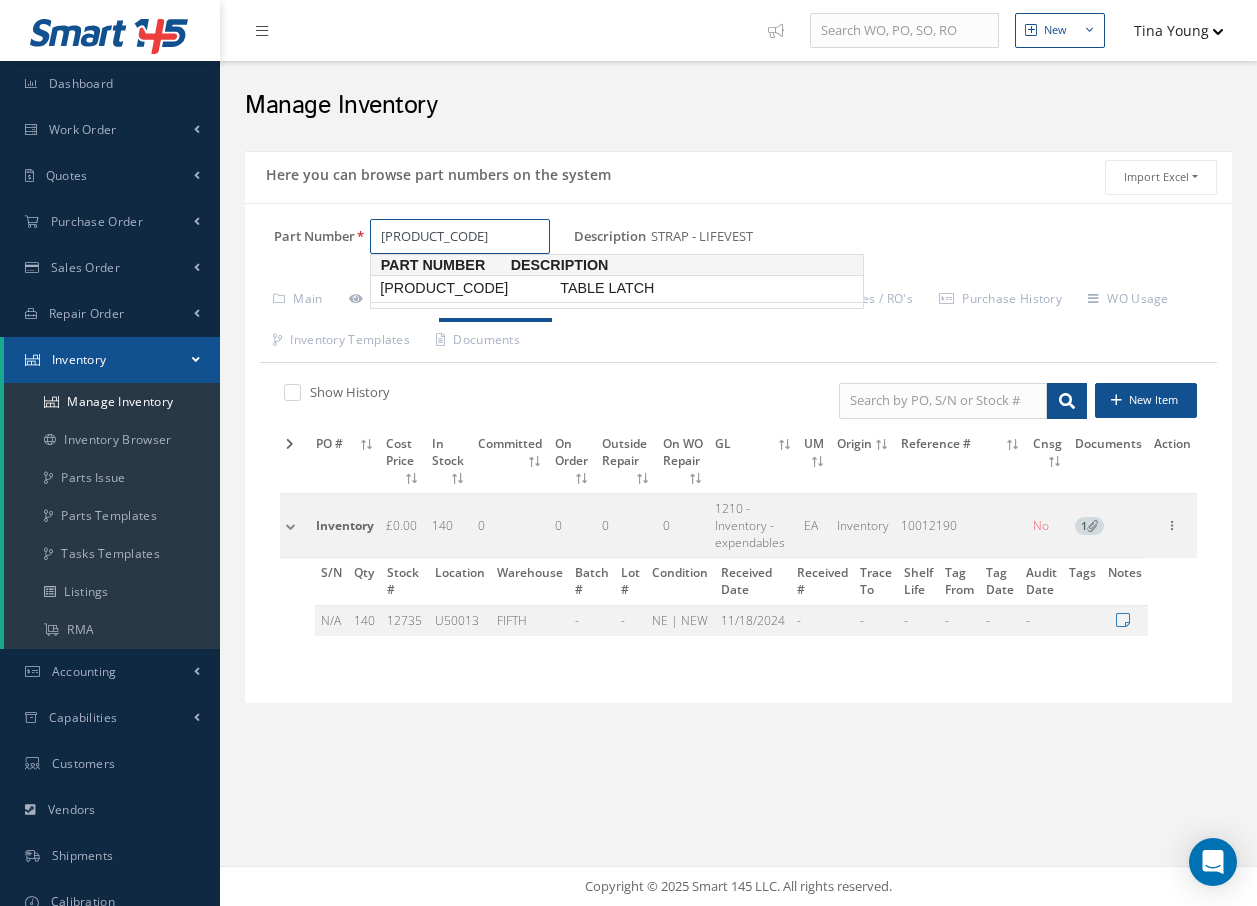 click on "119066-001A" at bounding box center (466, 288) 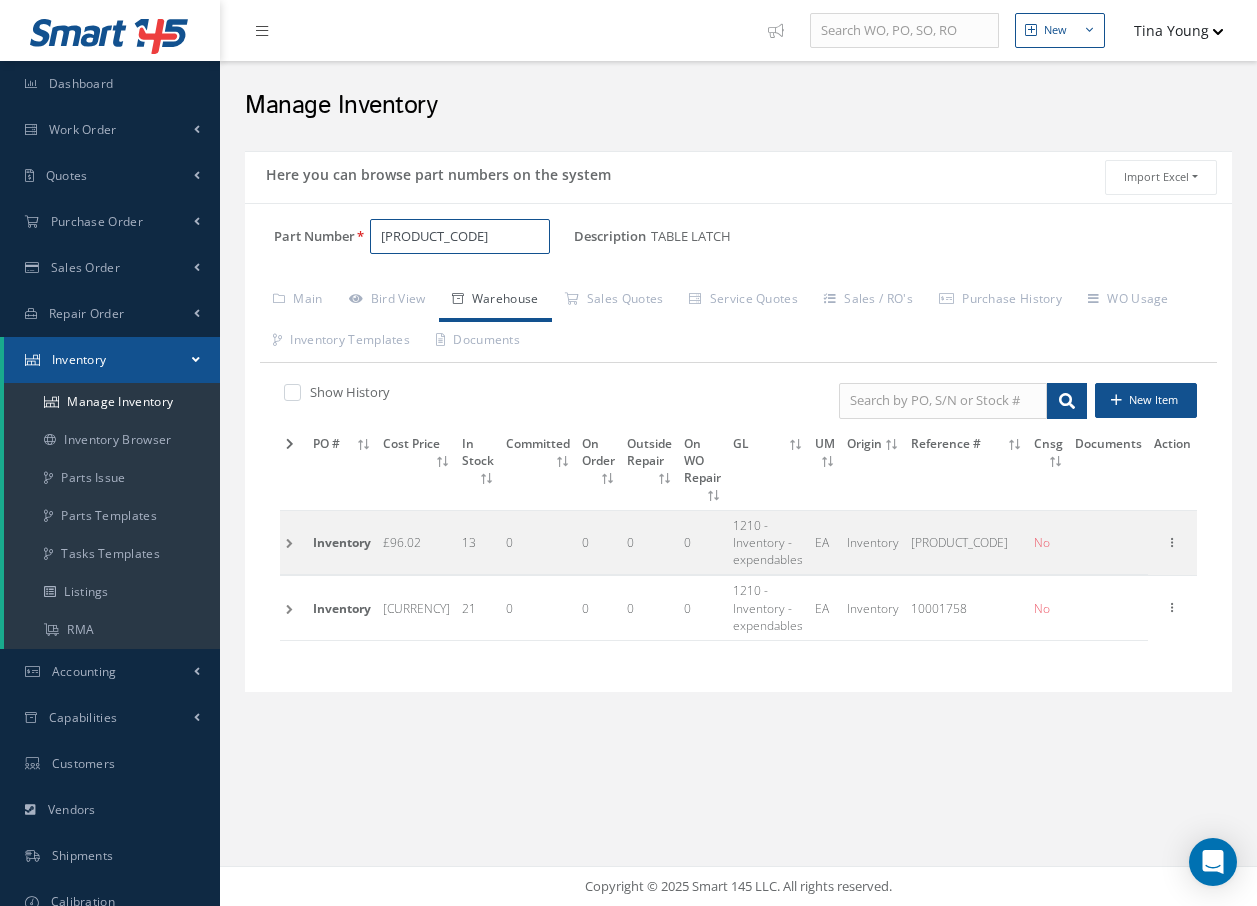 type on "119066-001A" 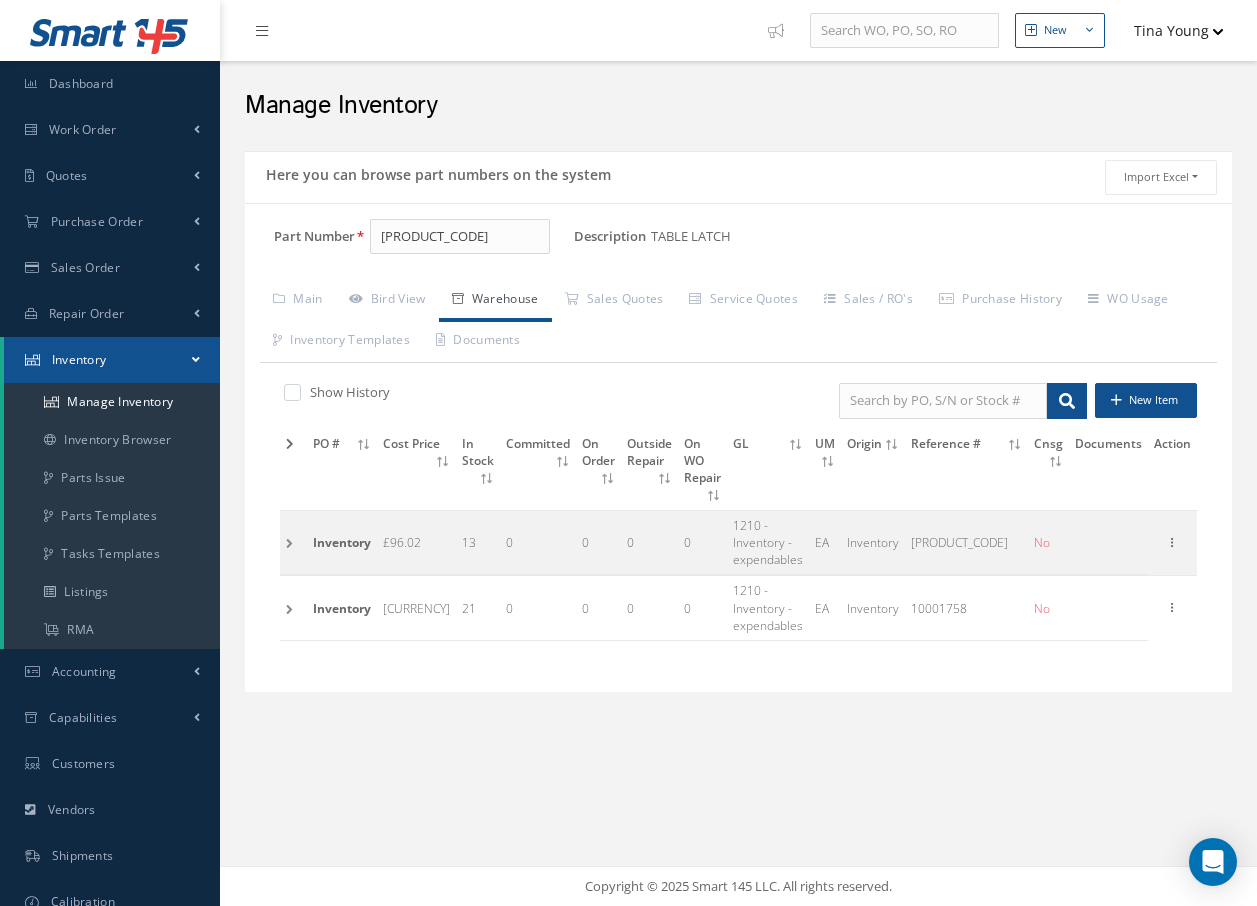 click at bounding box center [293, 543] 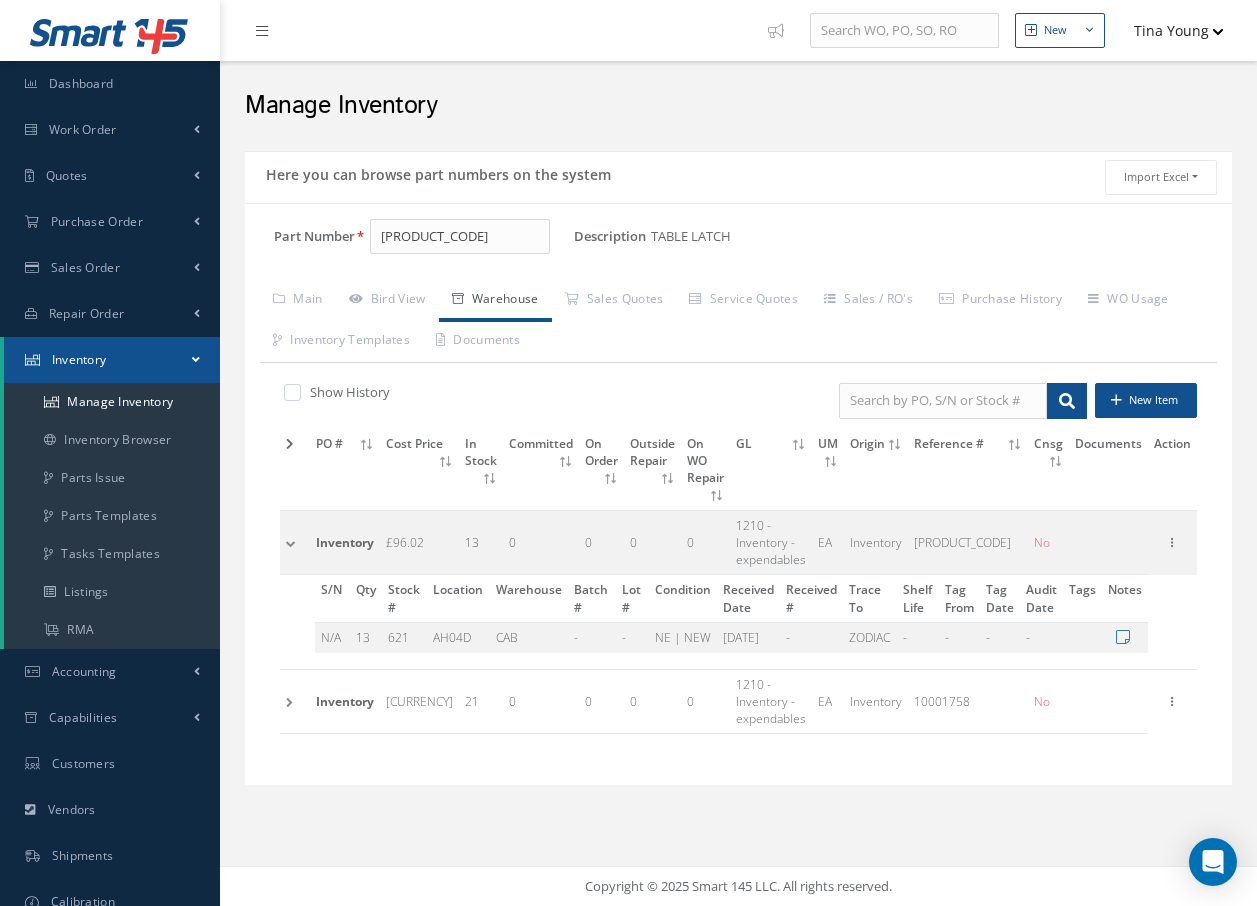 click at bounding box center [295, 543] 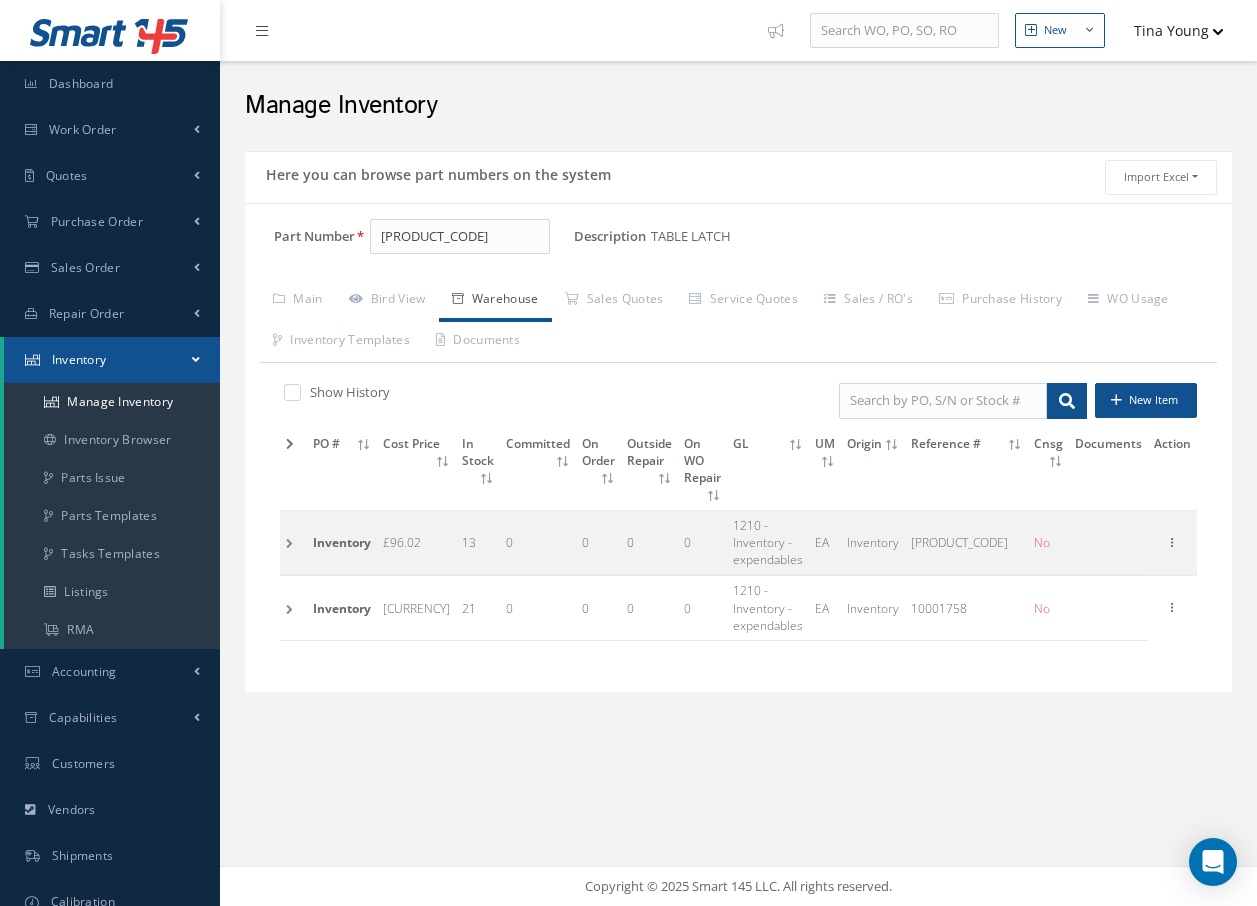 click at bounding box center (293, 608) 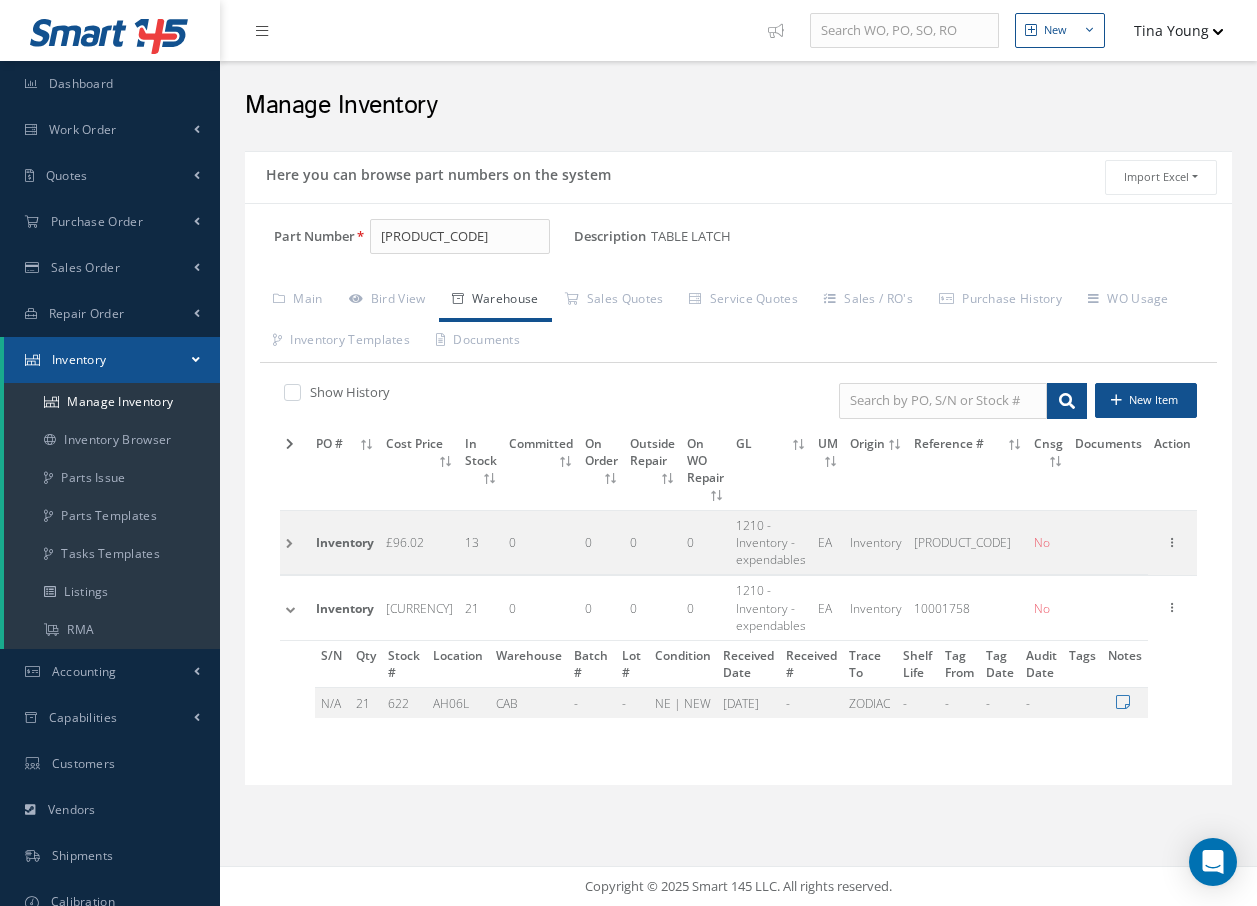drag, startPoint x: 1171, startPoint y: 592, endPoint x: 1188, endPoint y: 586, distance: 18.027756 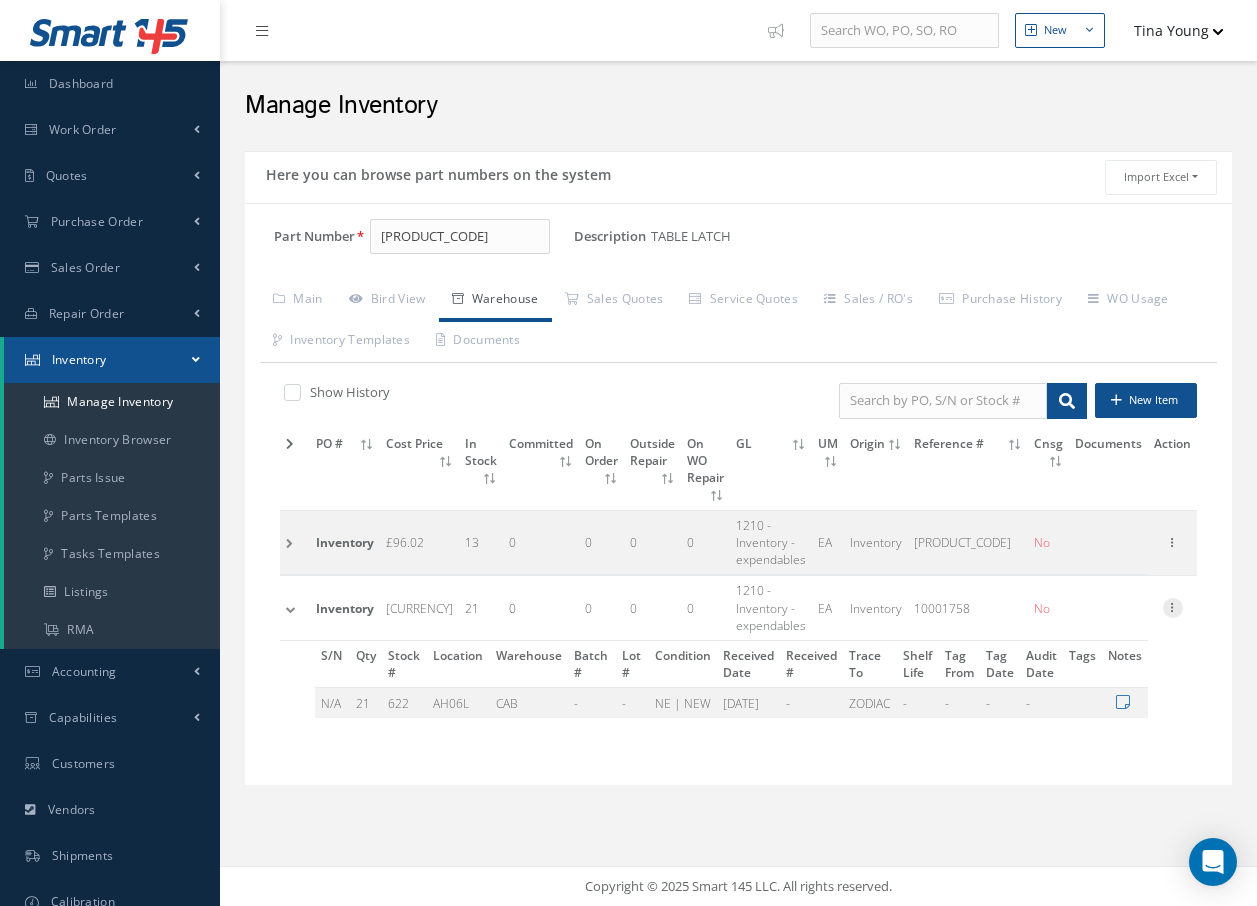 click at bounding box center (1173, 606) 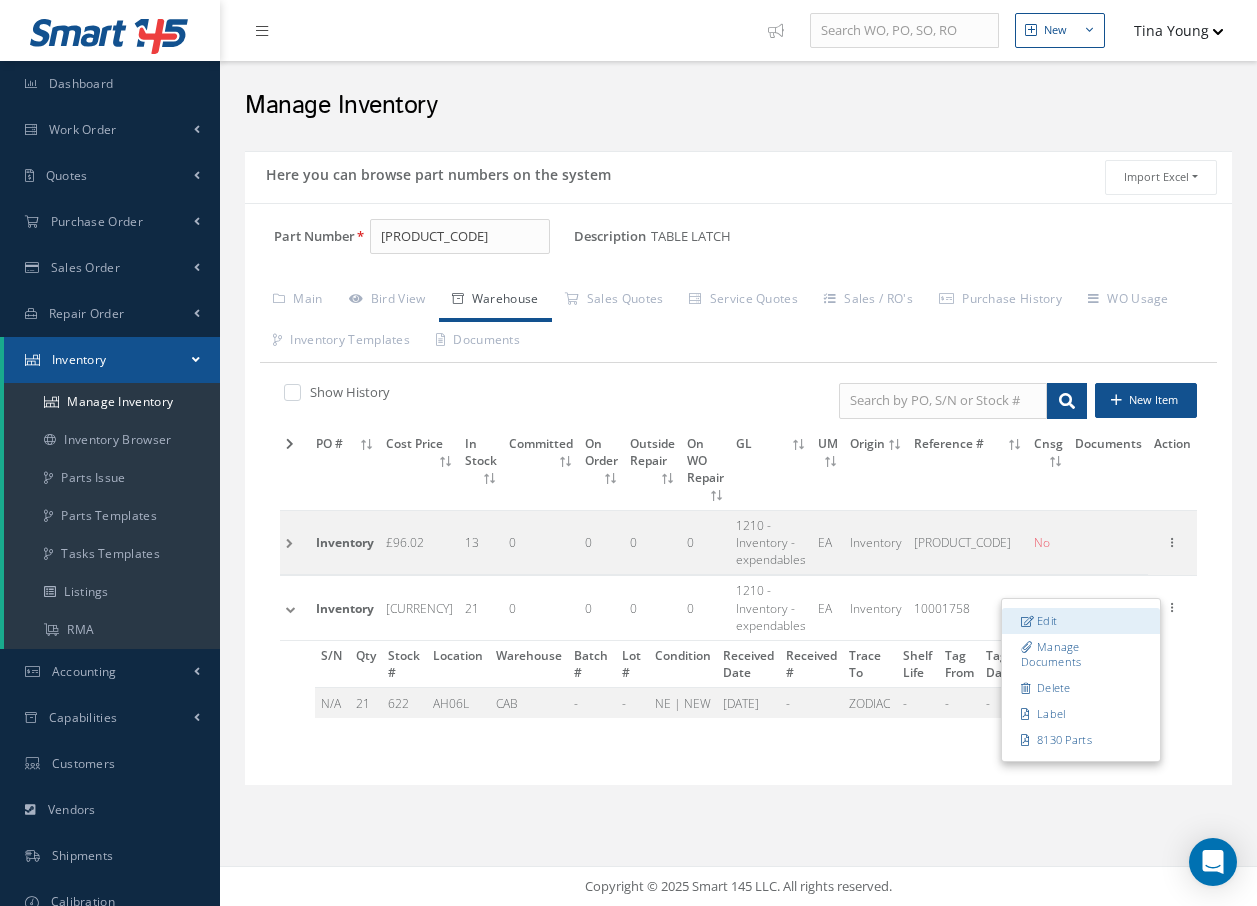 click on "Edit" at bounding box center [1081, 621] 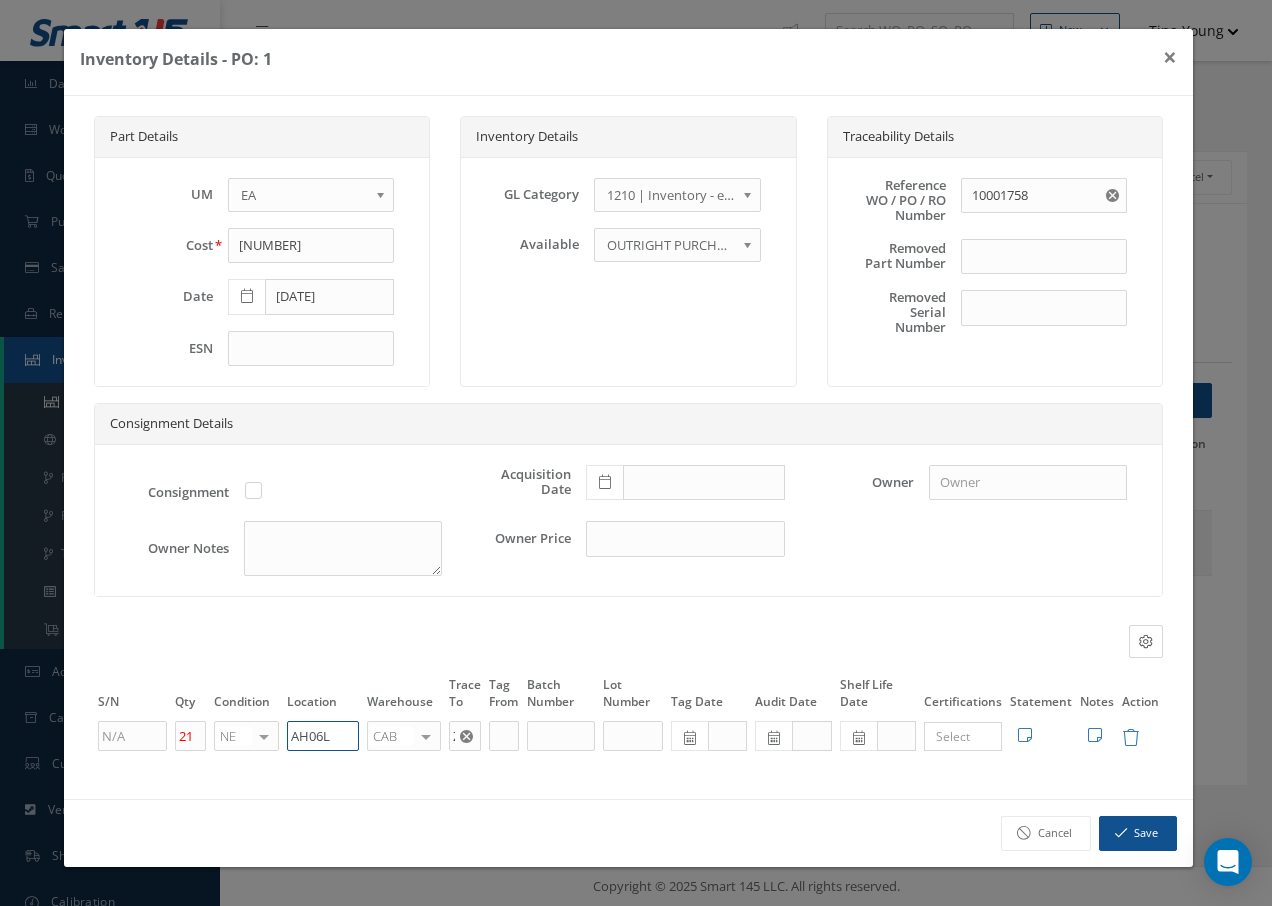 drag, startPoint x: 347, startPoint y: 735, endPoint x: 307, endPoint y: 742, distance: 40.60788 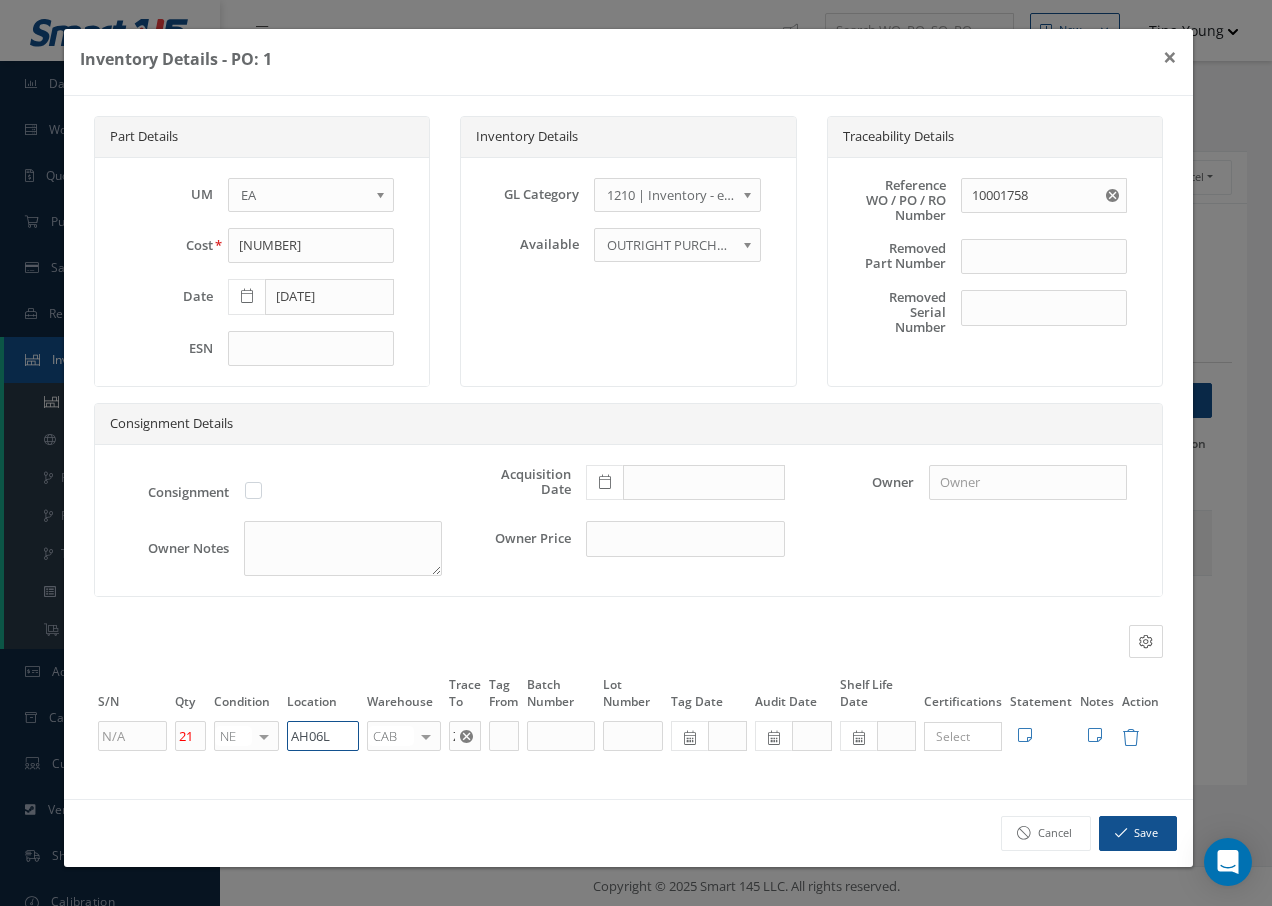 click on "21              NE         OH   SV   RP   AR   NE   FN   NS   RE   FP   BER   N/A   INSP   BC   AI   MD   RF   SCR   TS   USE   TL   SP   NU   AS   US   PM
No elements found.
List is empty.     AH06L              CAB         CAB   CABQ   CABS   CABK   CABG   AIRB   CASA   ONXP   UNIT20   FIFTH   CUST-PARTS
No elements found.
List is empty.        ZODIAC
×
Loading...
Search a tag
No tags found
No tags found
Edit Statement 8130
Cancel
Save
Edit Notes" at bounding box center (628, 736) 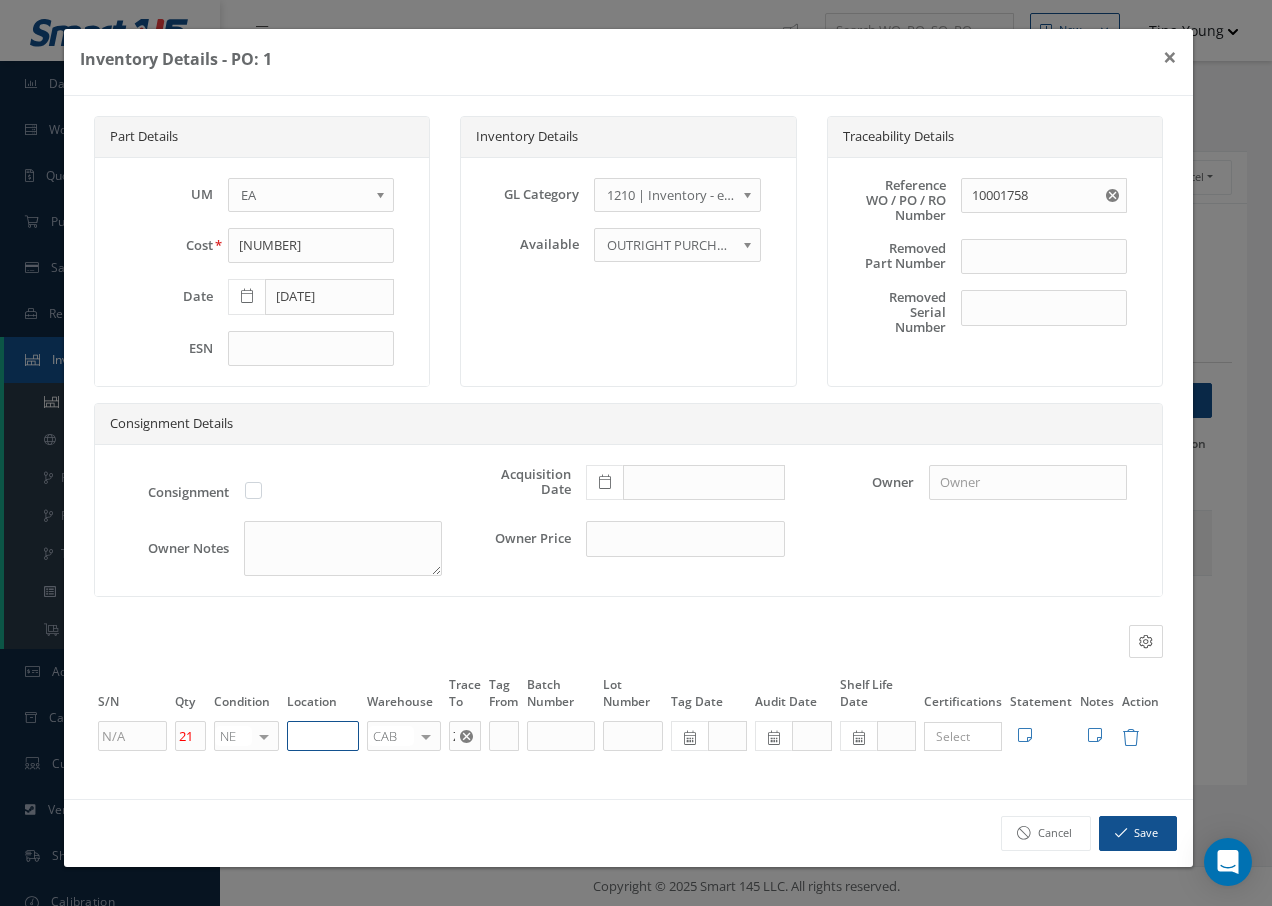 paste on "U50069" 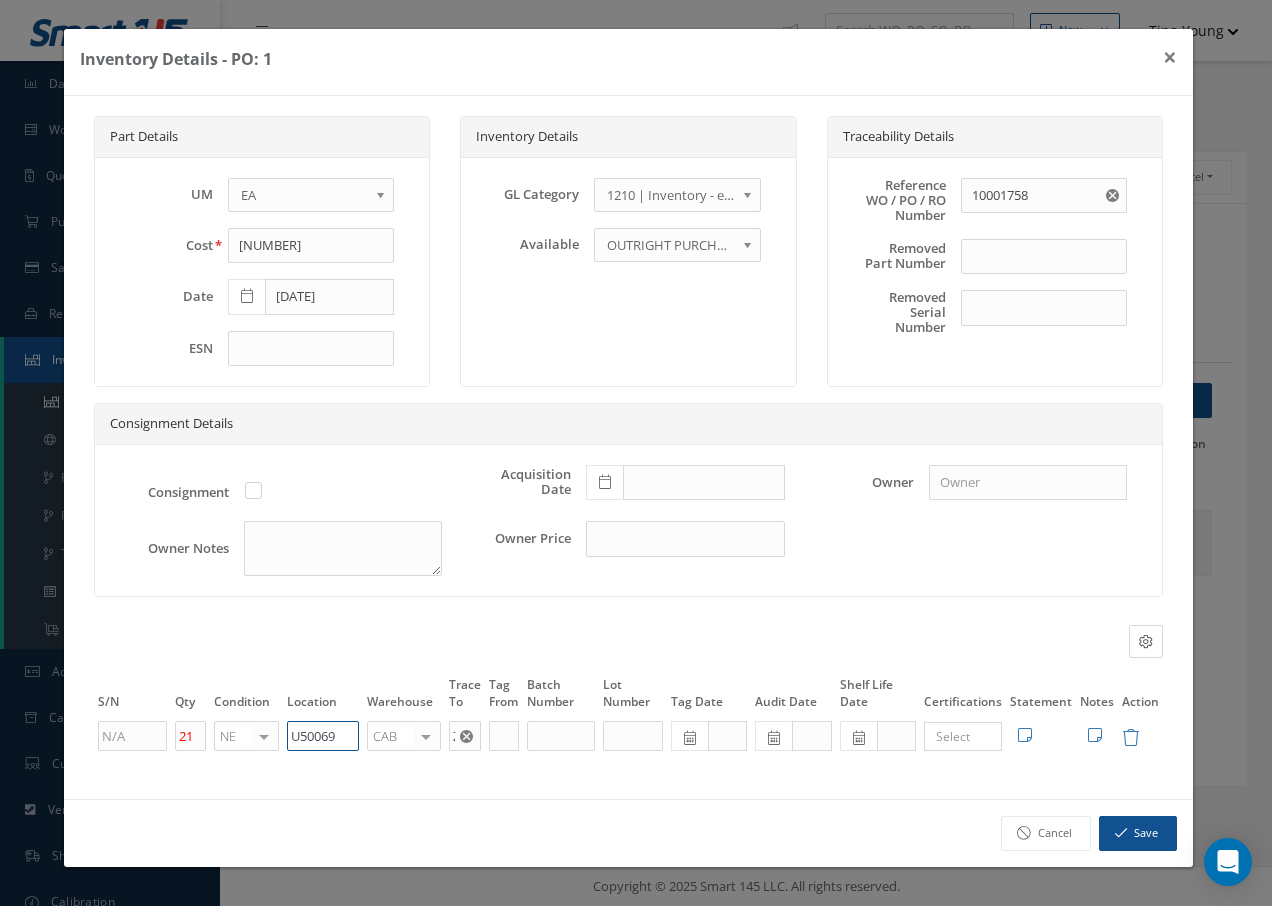 type on "U50069" 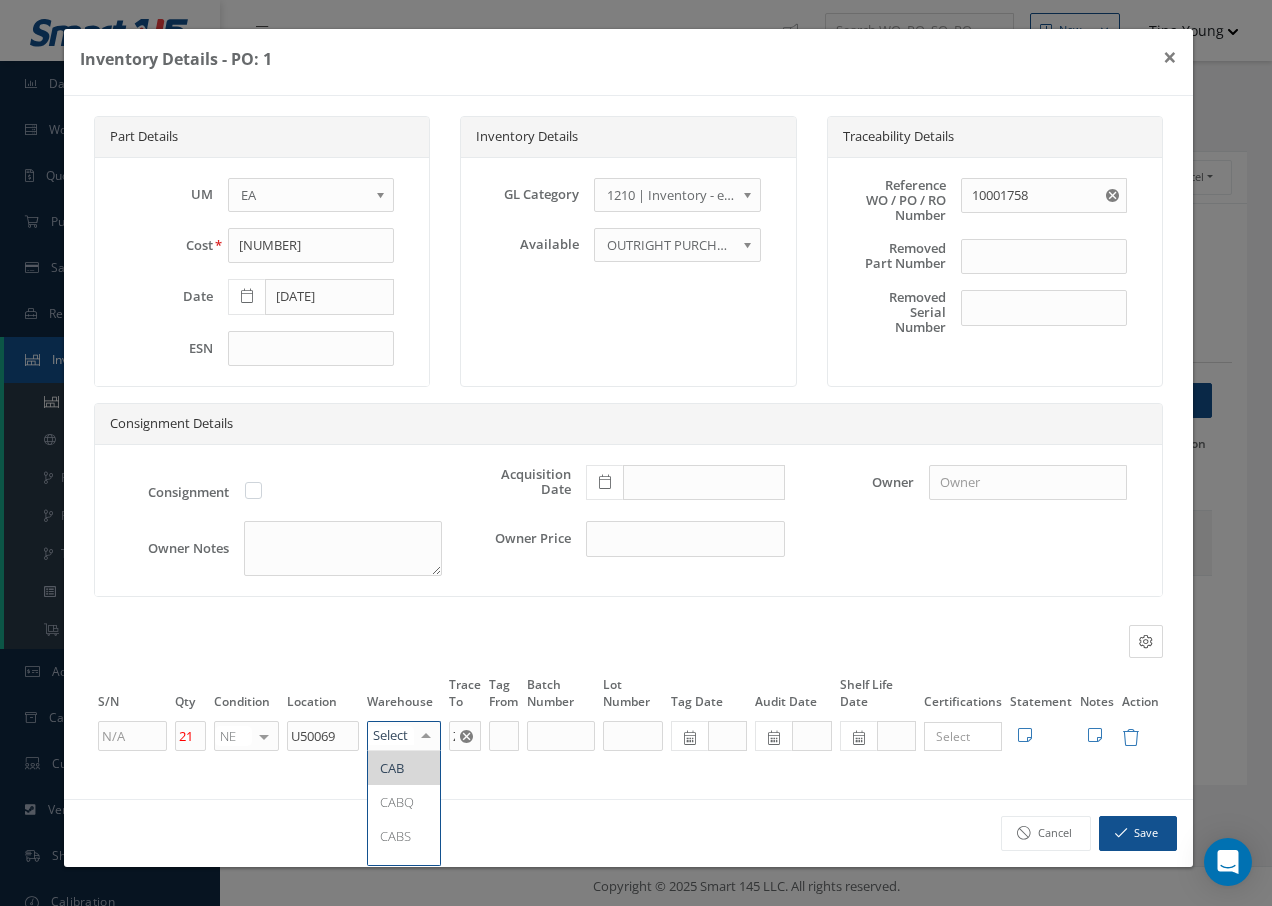 click at bounding box center (426, 736) 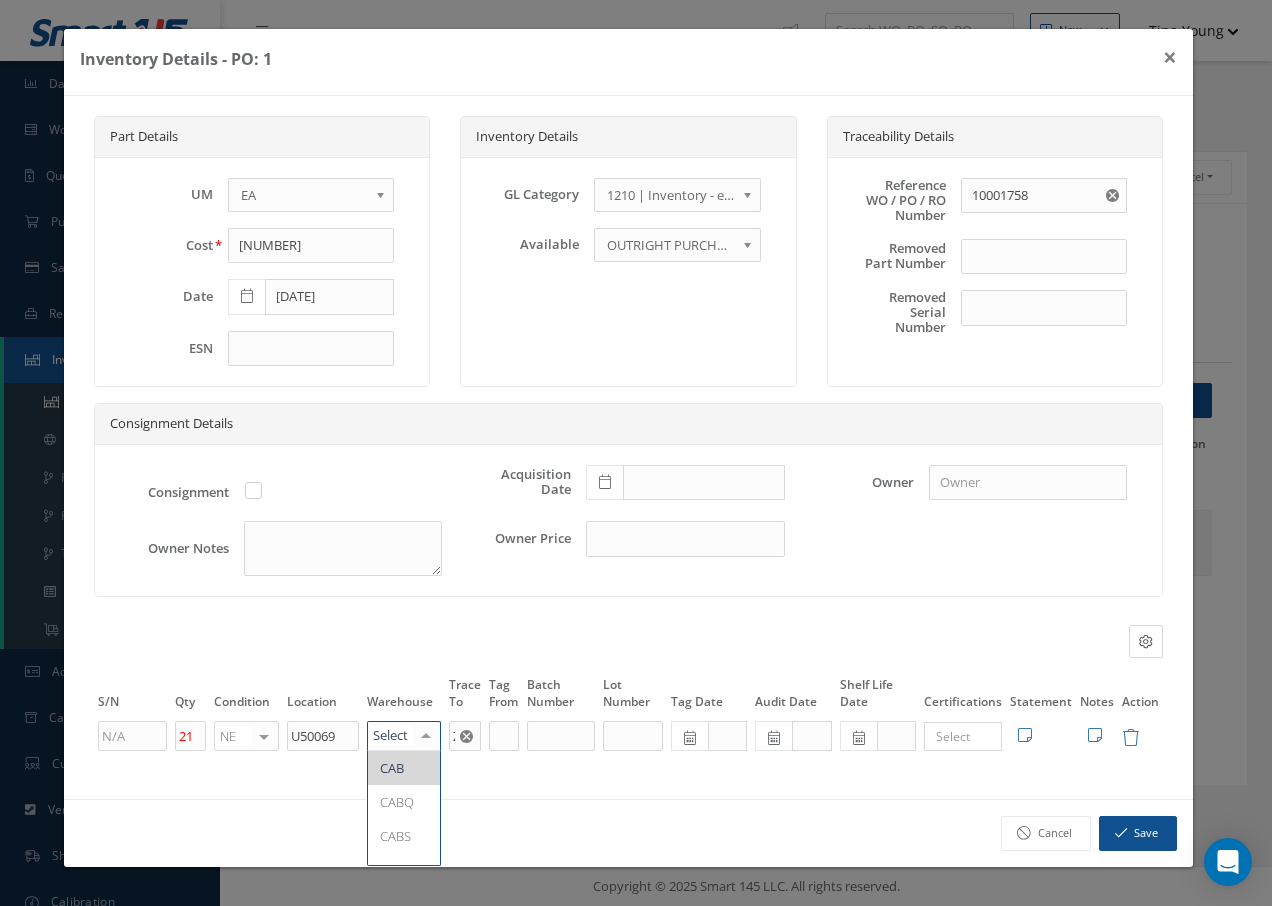 type on "F" 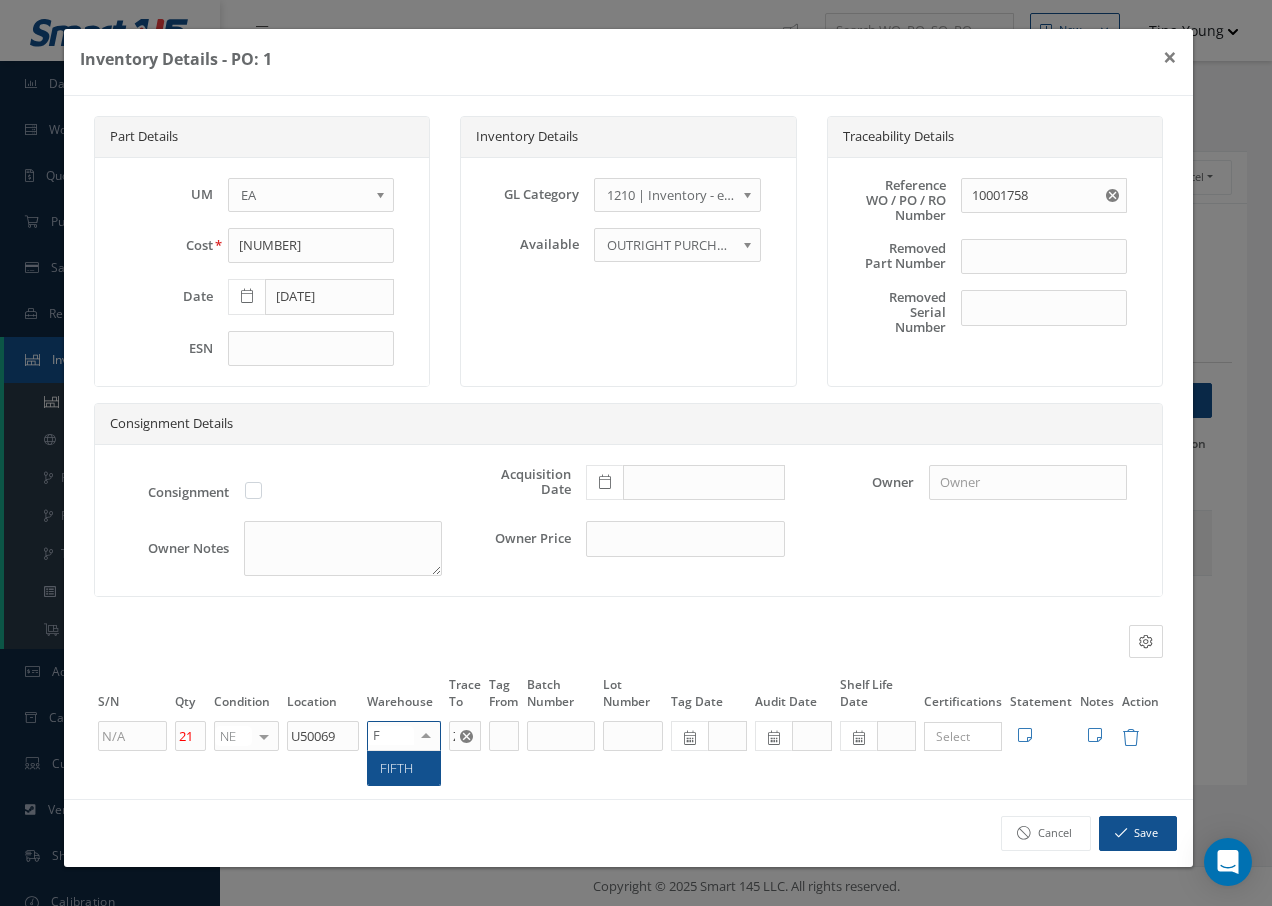 click on "FIFTH" at bounding box center [404, 768] 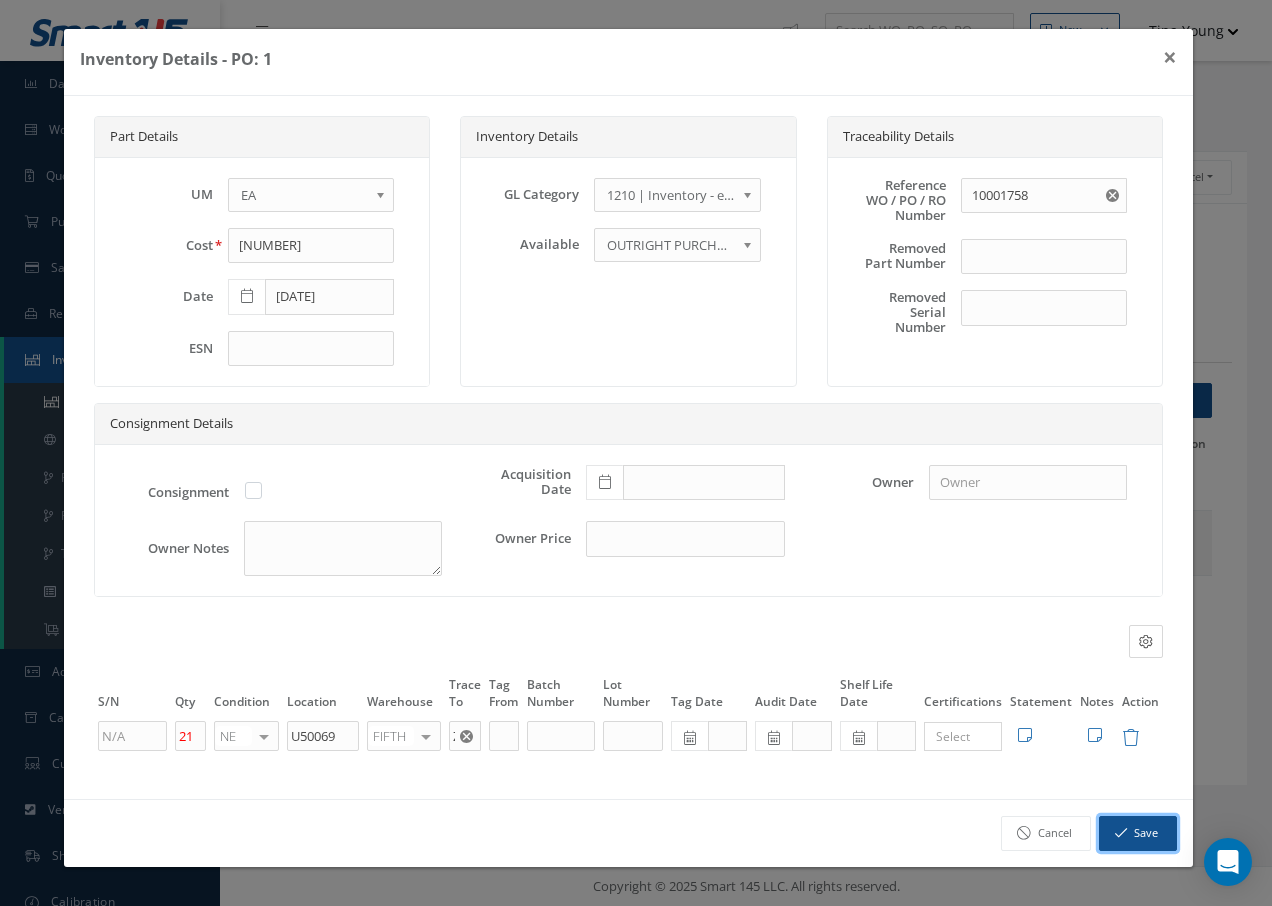 click on "Save" at bounding box center (1138, 833) 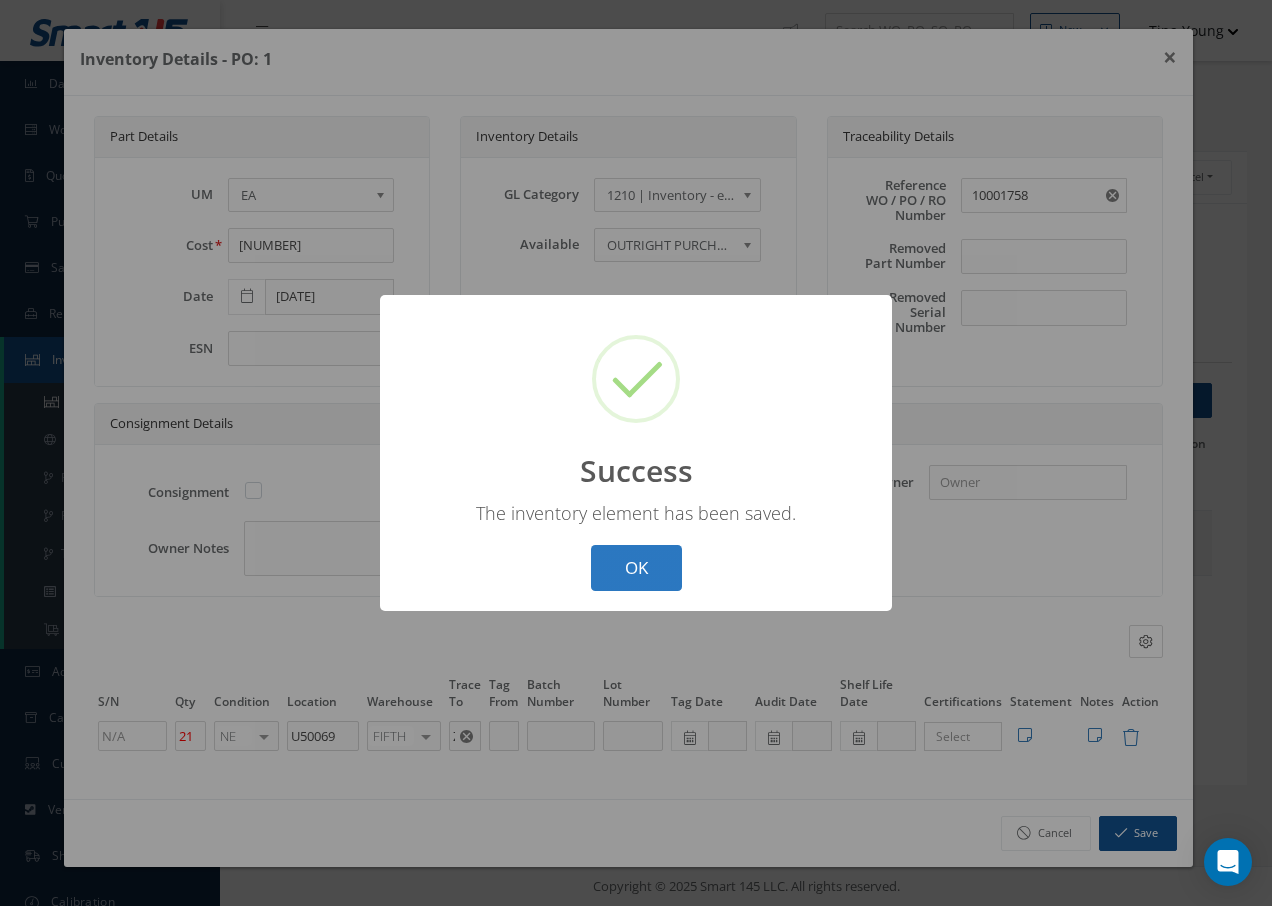 click on "OK" at bounding box center [636, 568] 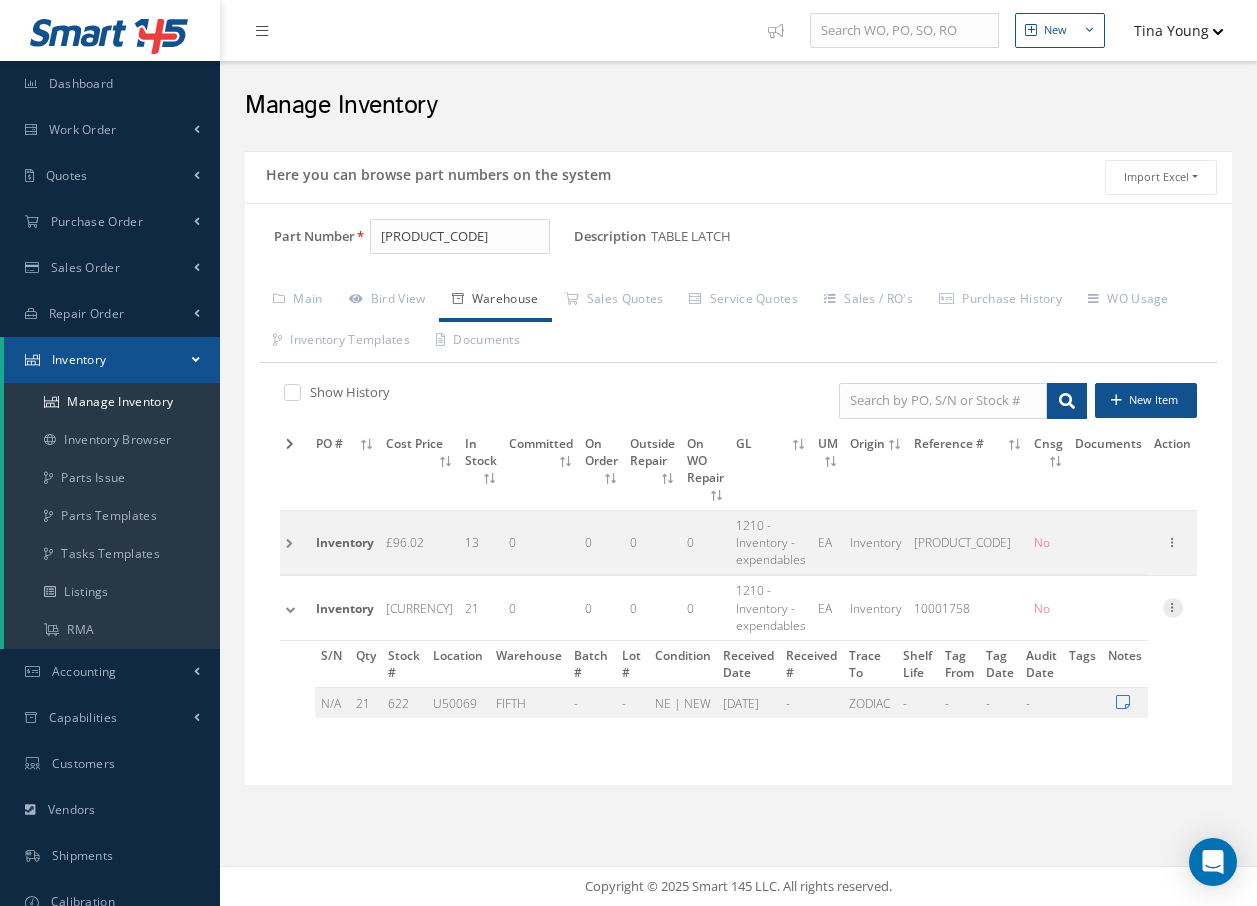 click at bounding box center [1173, 606] 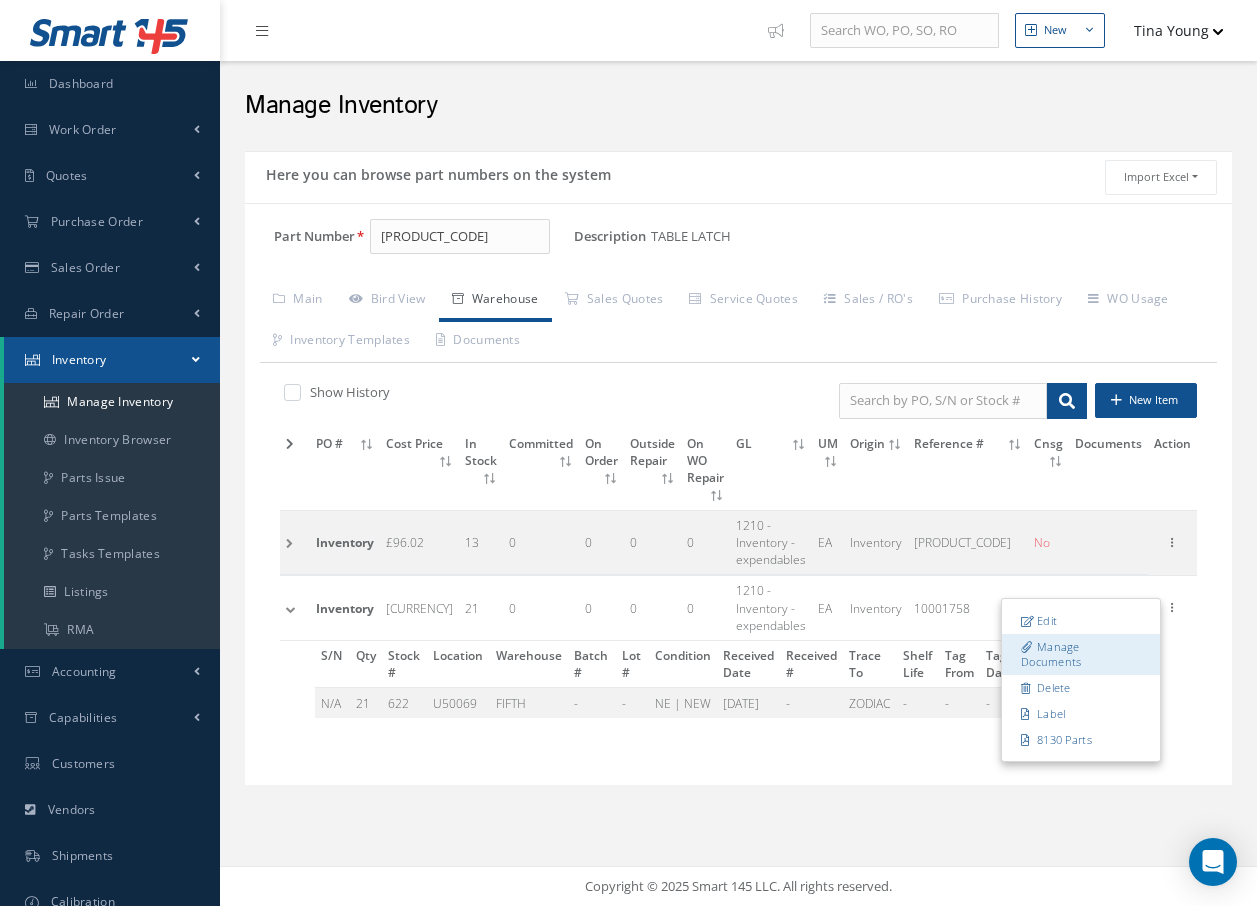 click on "Manage Documents" at bounding box center (1081, 654) 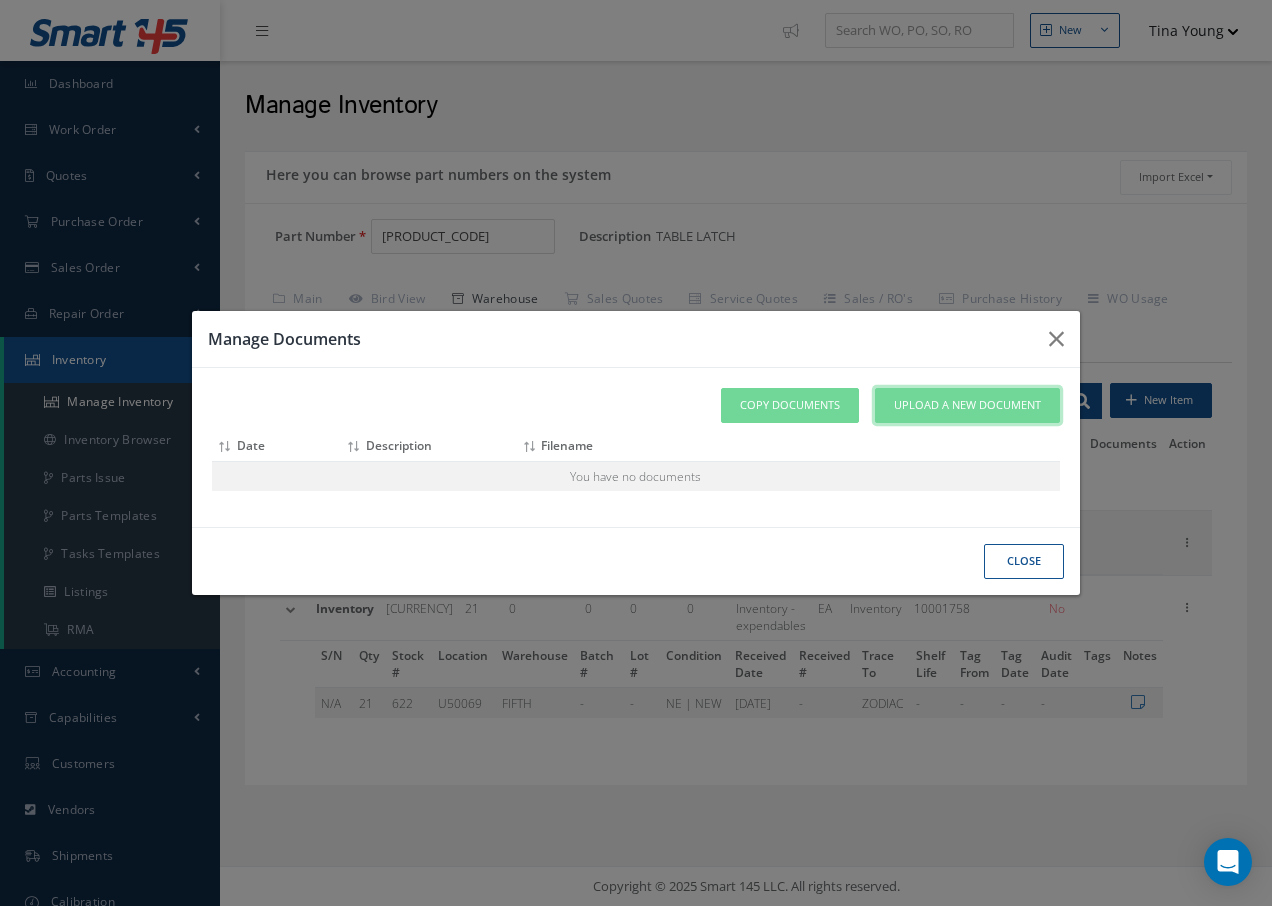 click on "Upload a New Document" at bounding box center [967, 405] 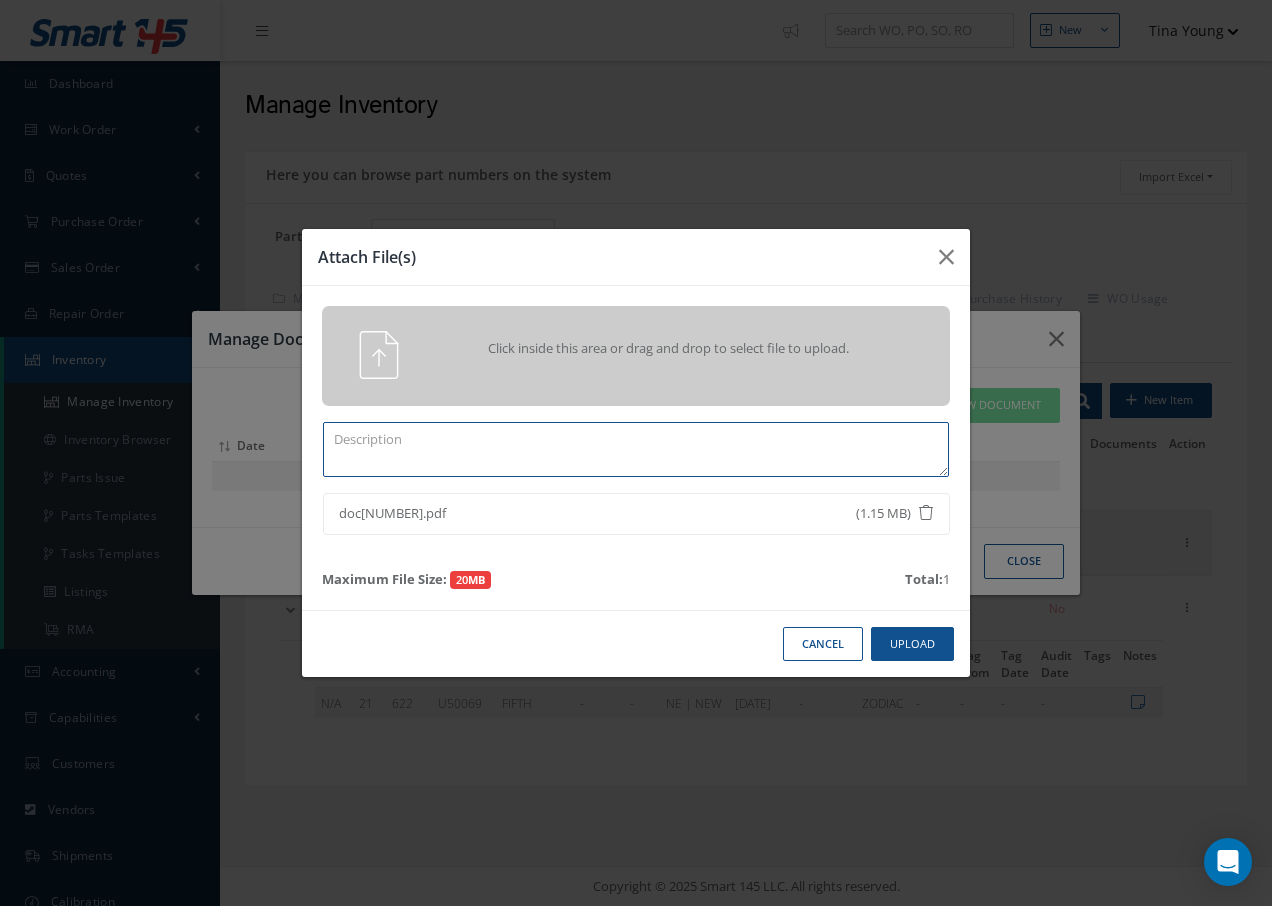click at bounding box center (636, 449) 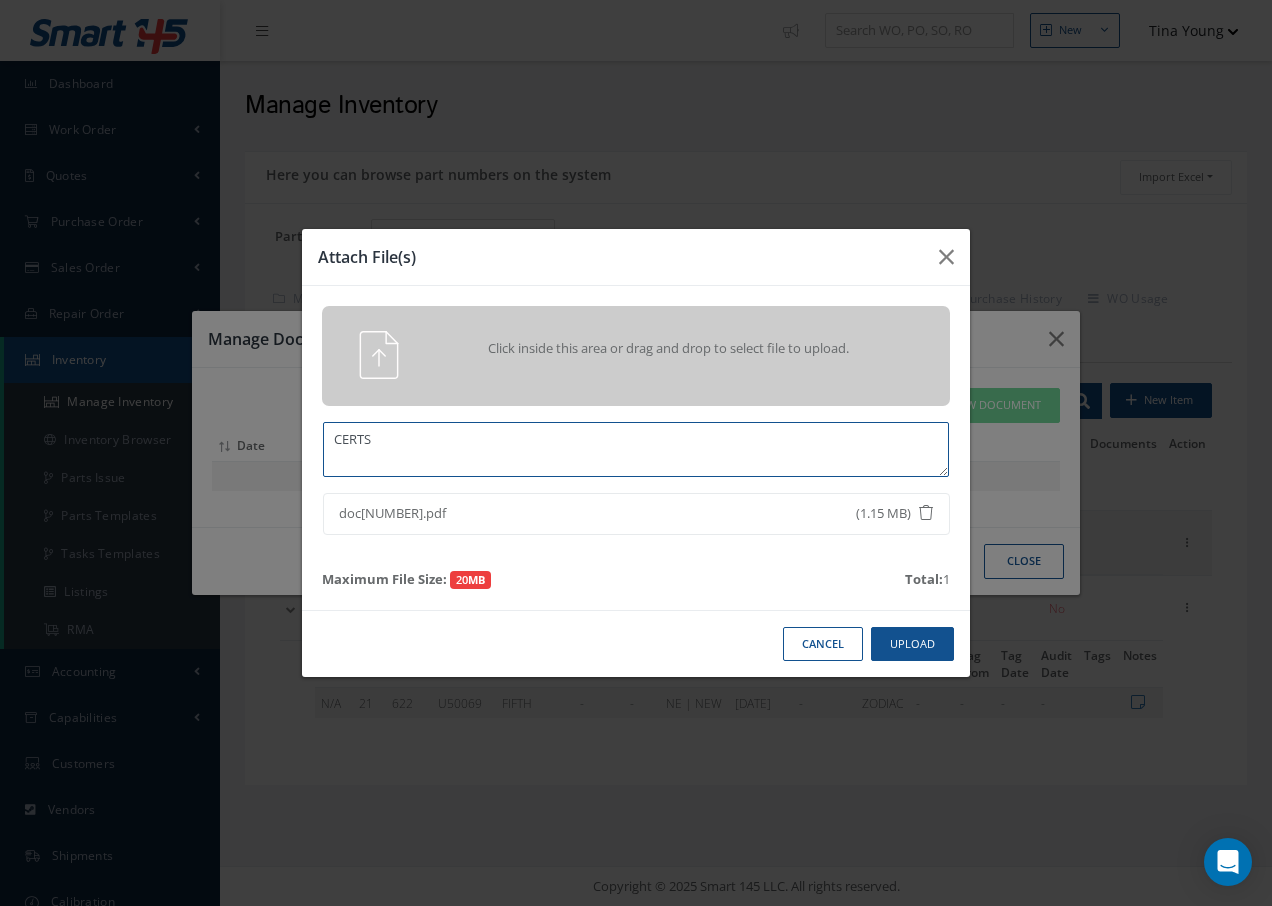 type on "CERTS" 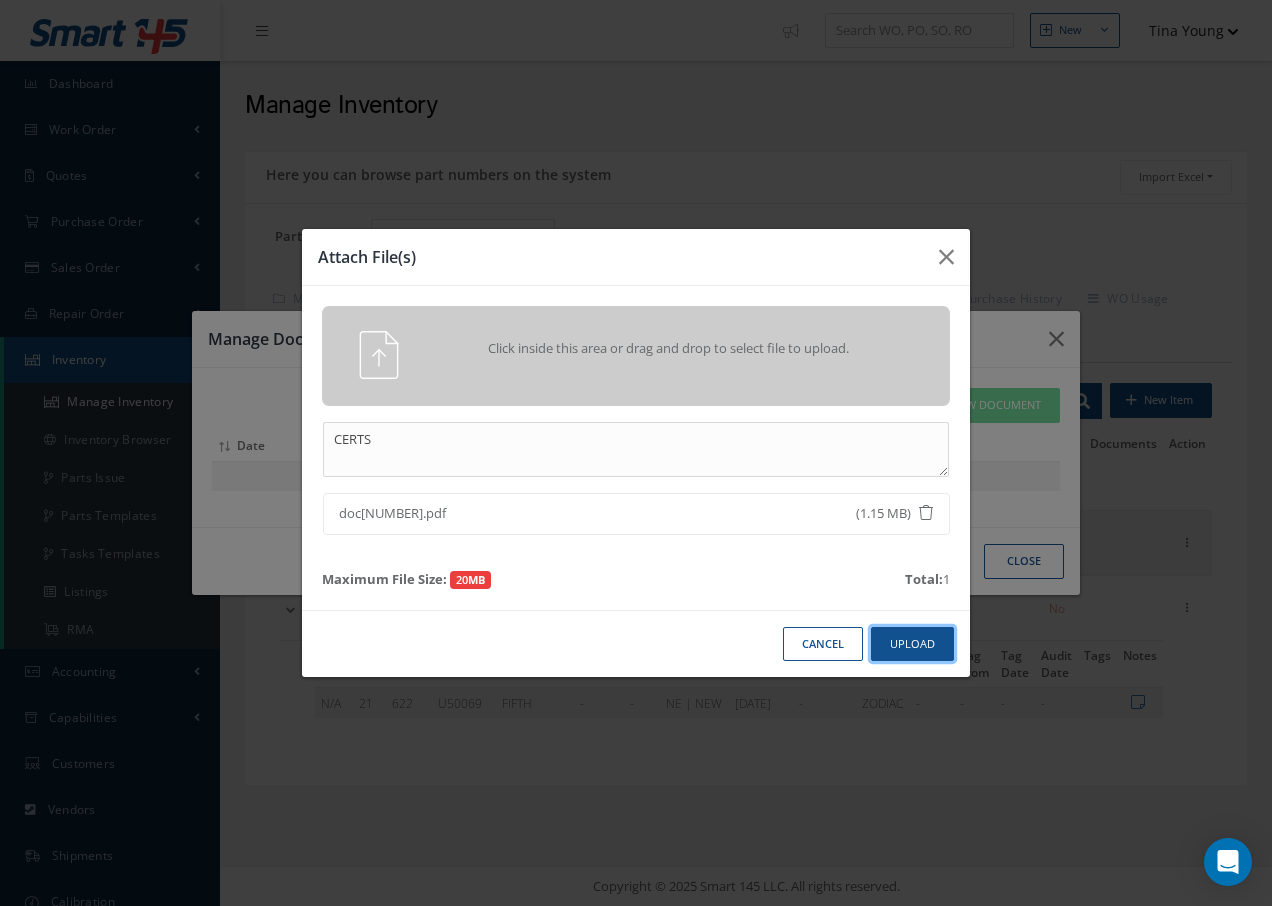 click on "Upload" at bounding box center [912, 644] 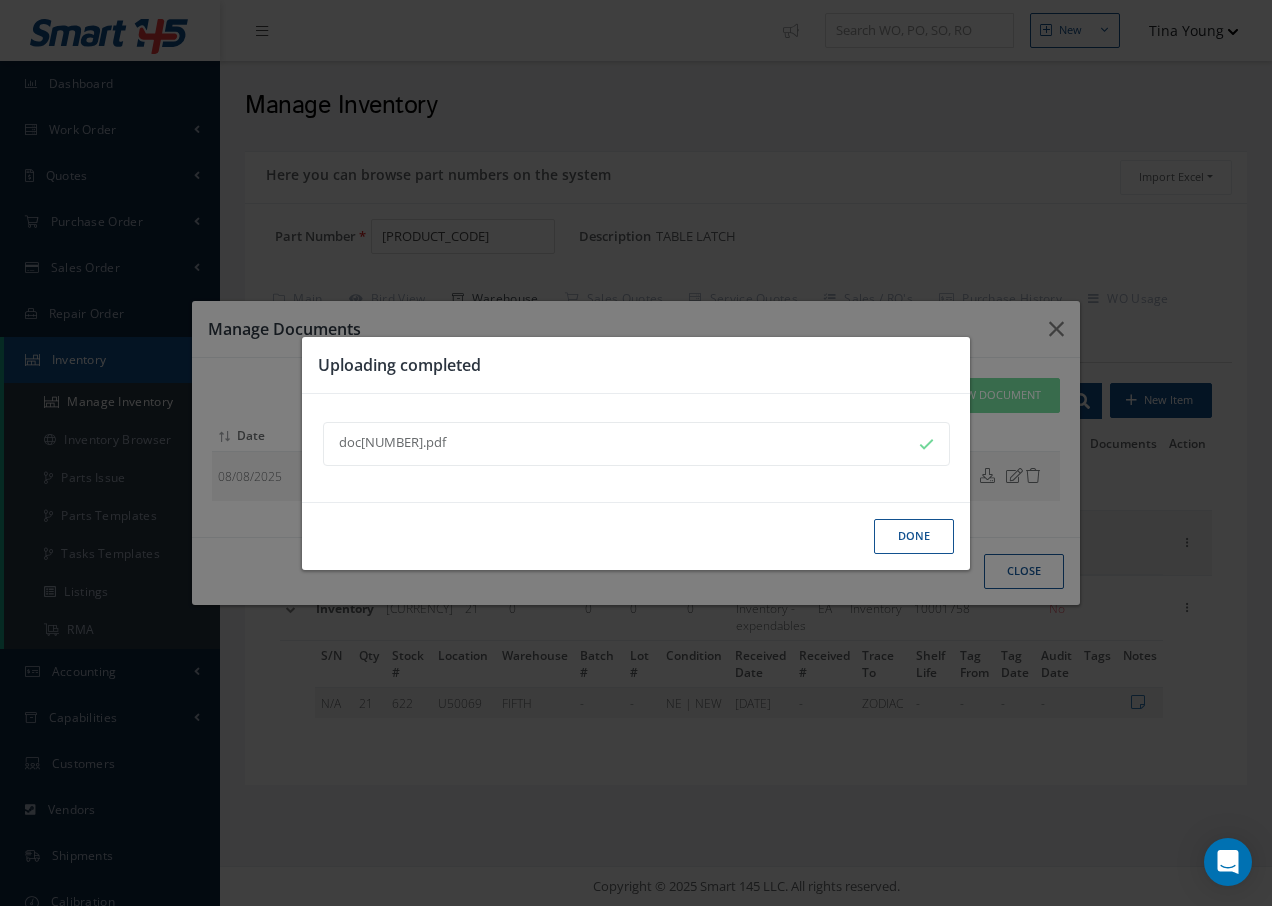 click on "Done" at bounding box center [914, 536] 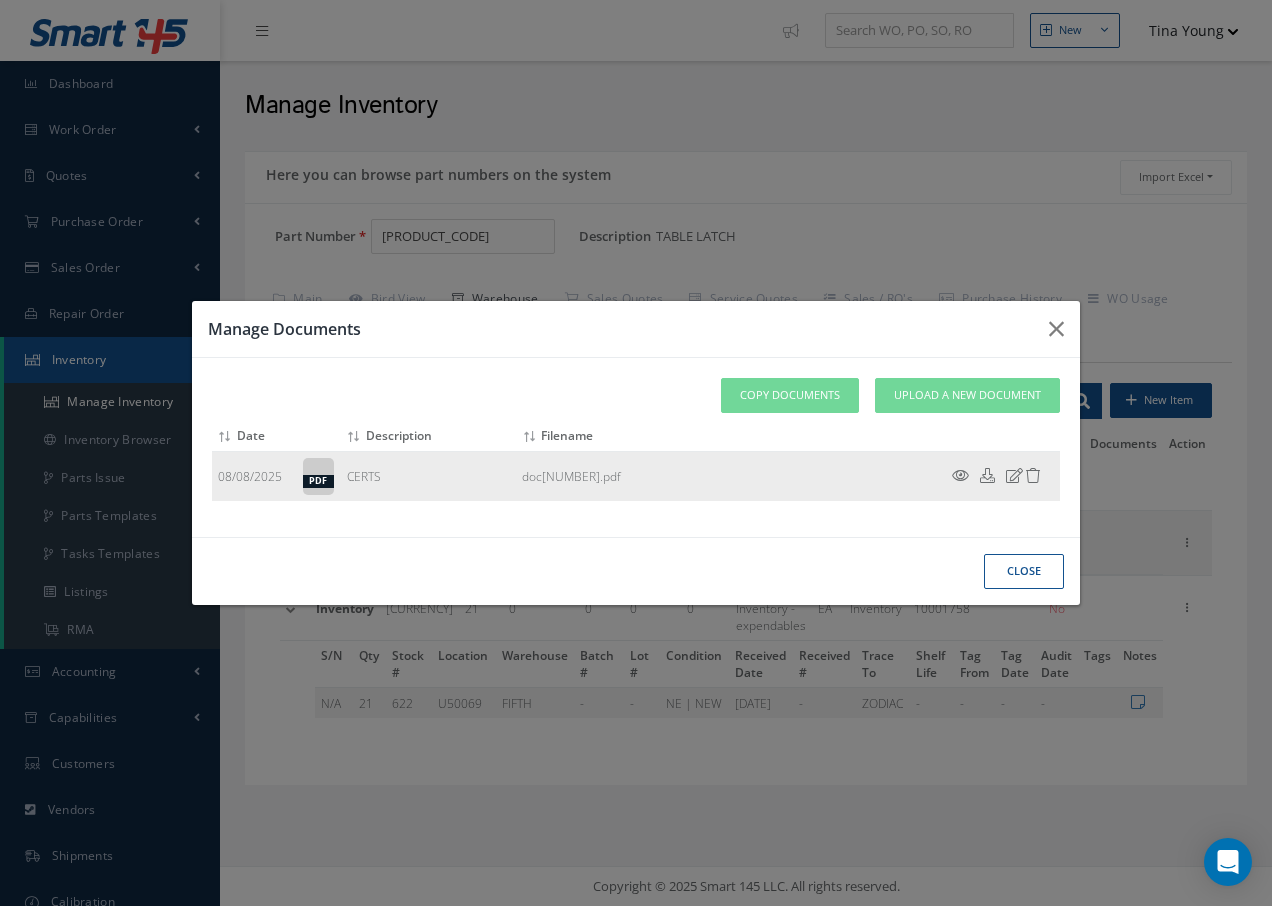 click at bounding box center [960, 475] 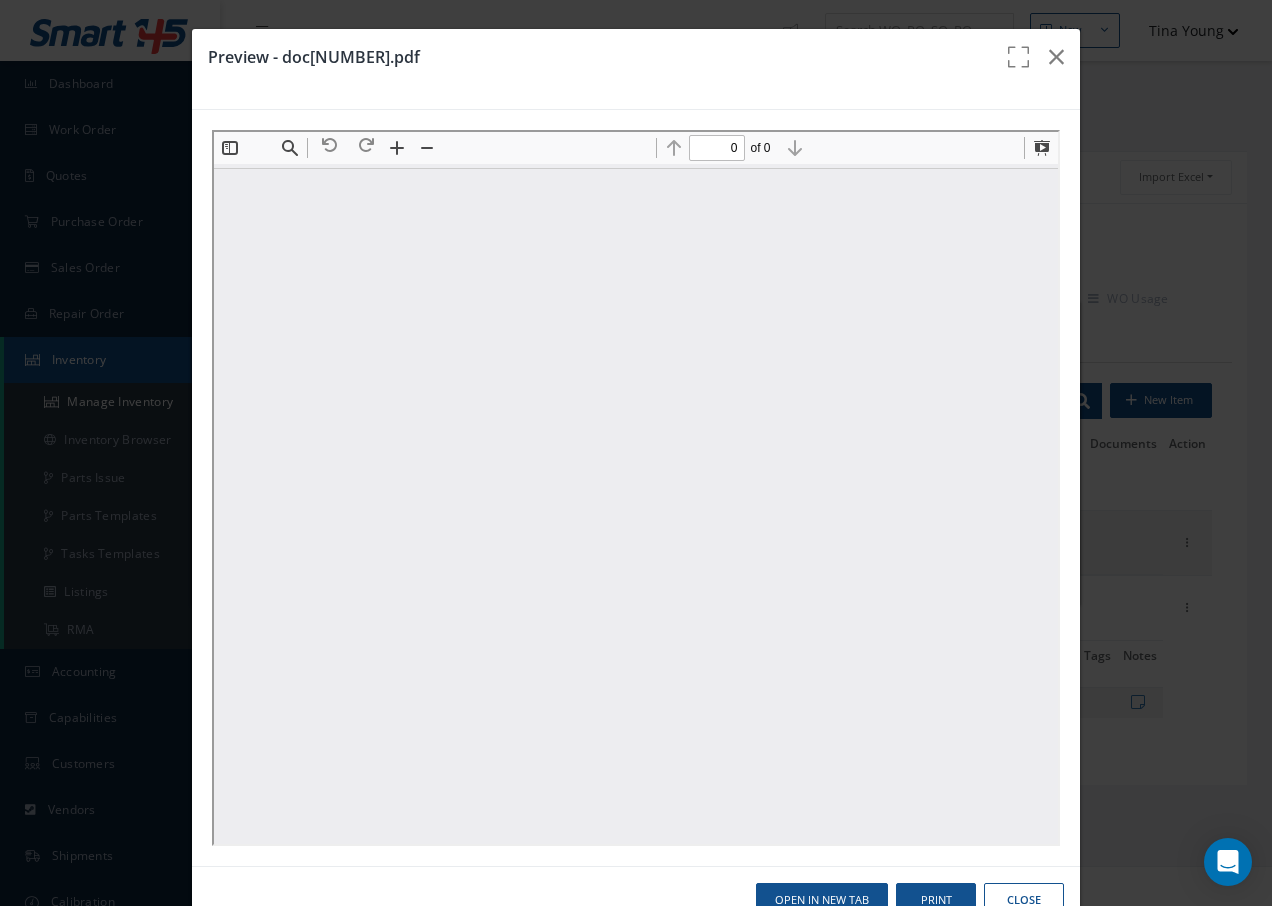 scroll, scrollTop: 0, scrollLeft: 0, axis: both 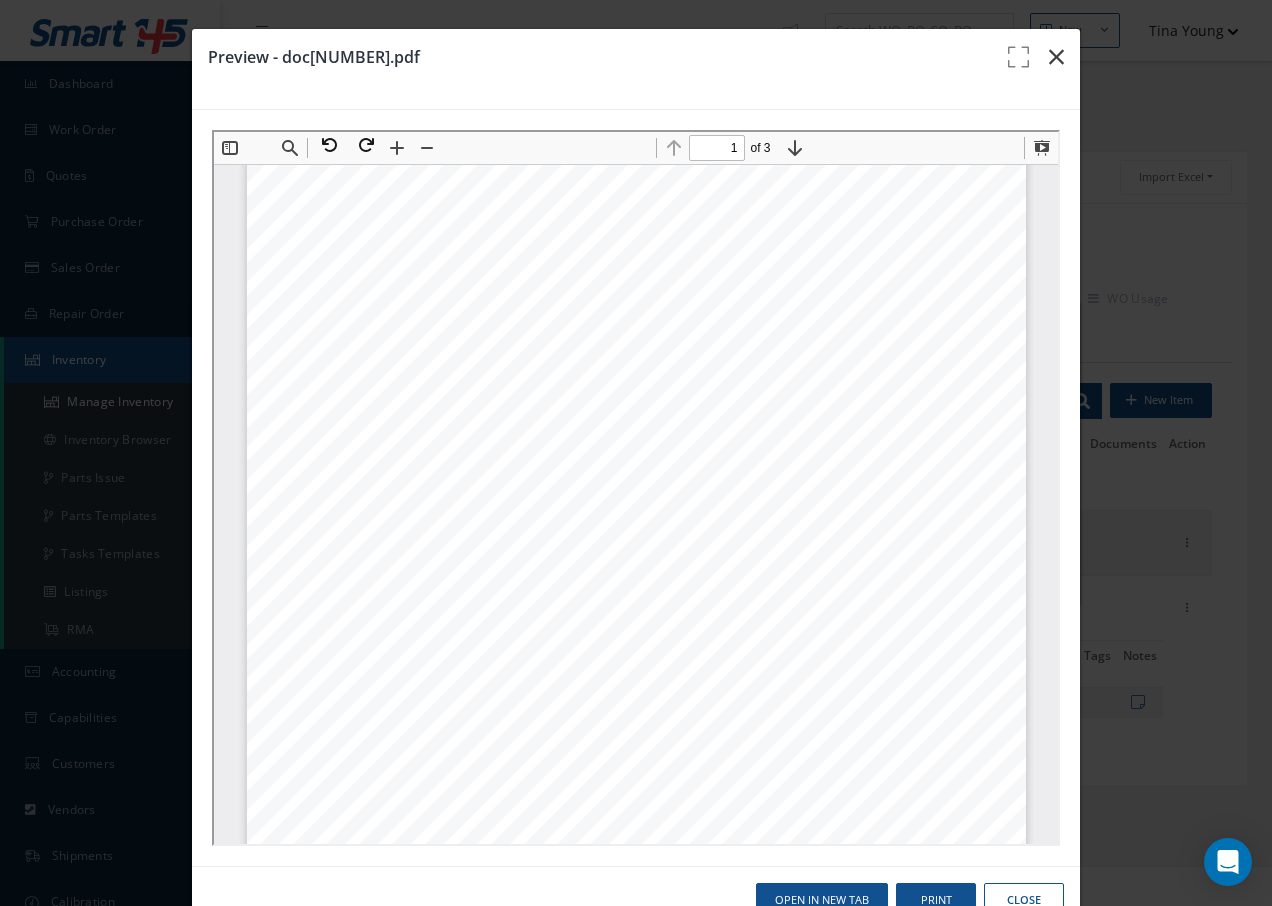 click at bounding box center (1056, 57) 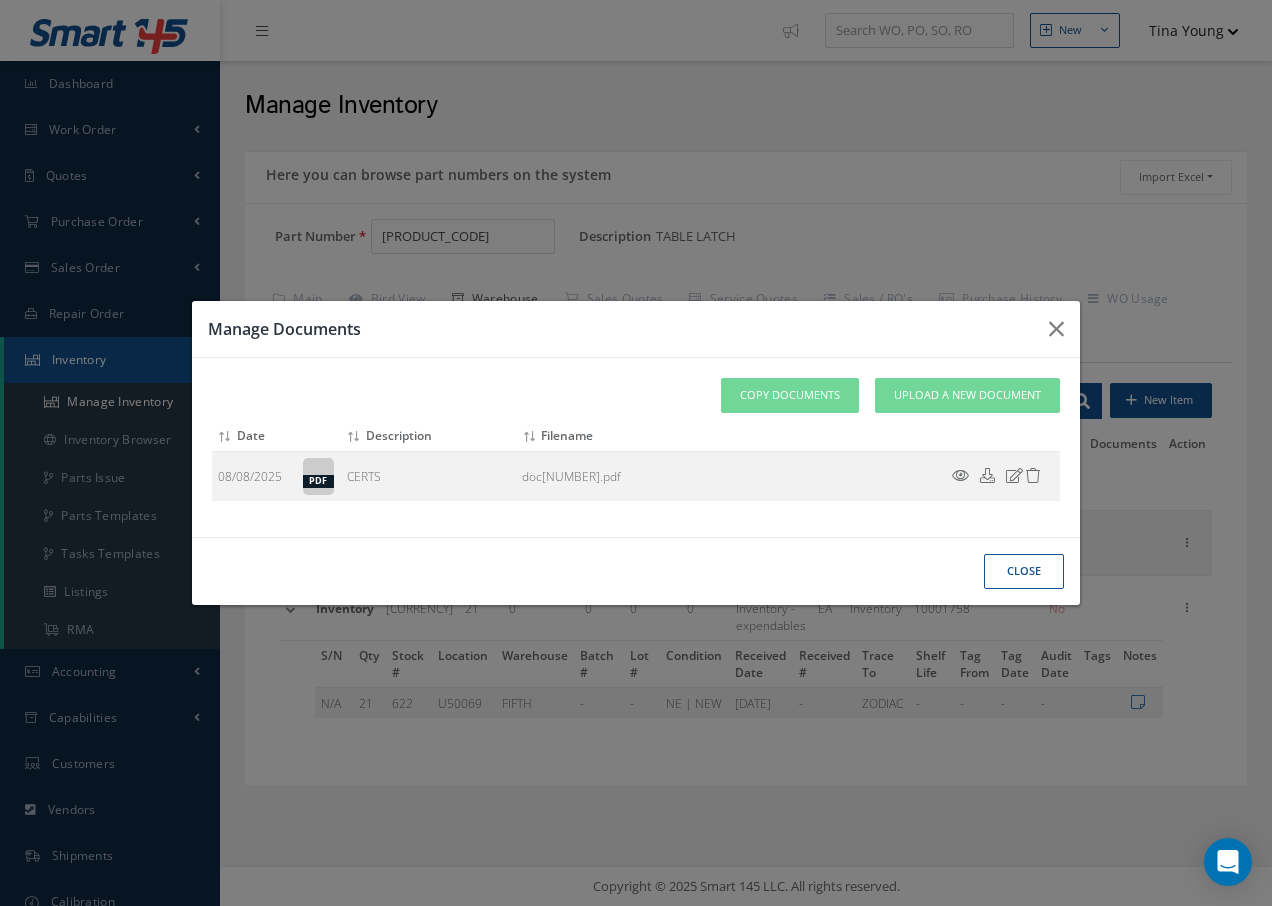 click on "Close" at bounding box center [0, 0] 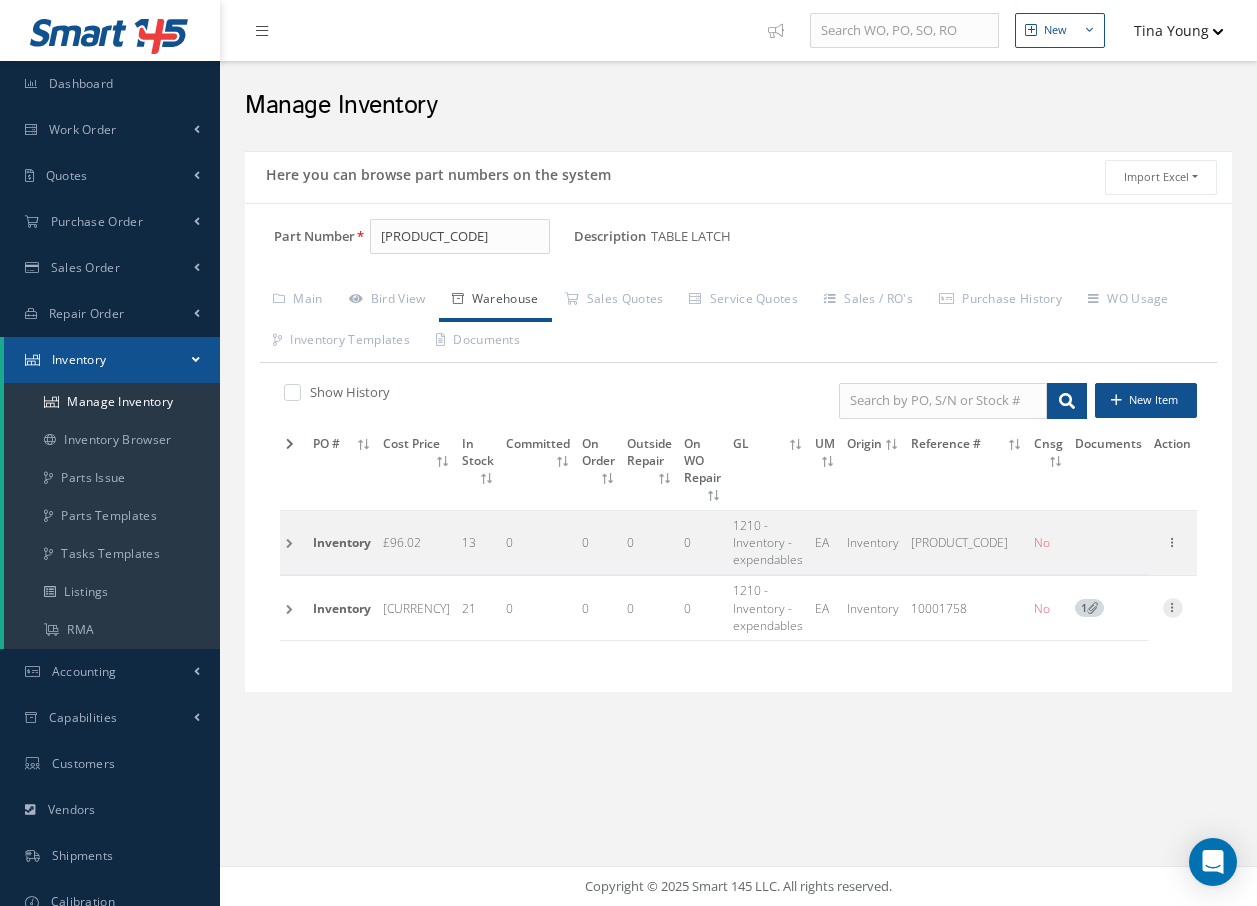 click at bounding box center [1173, 606] 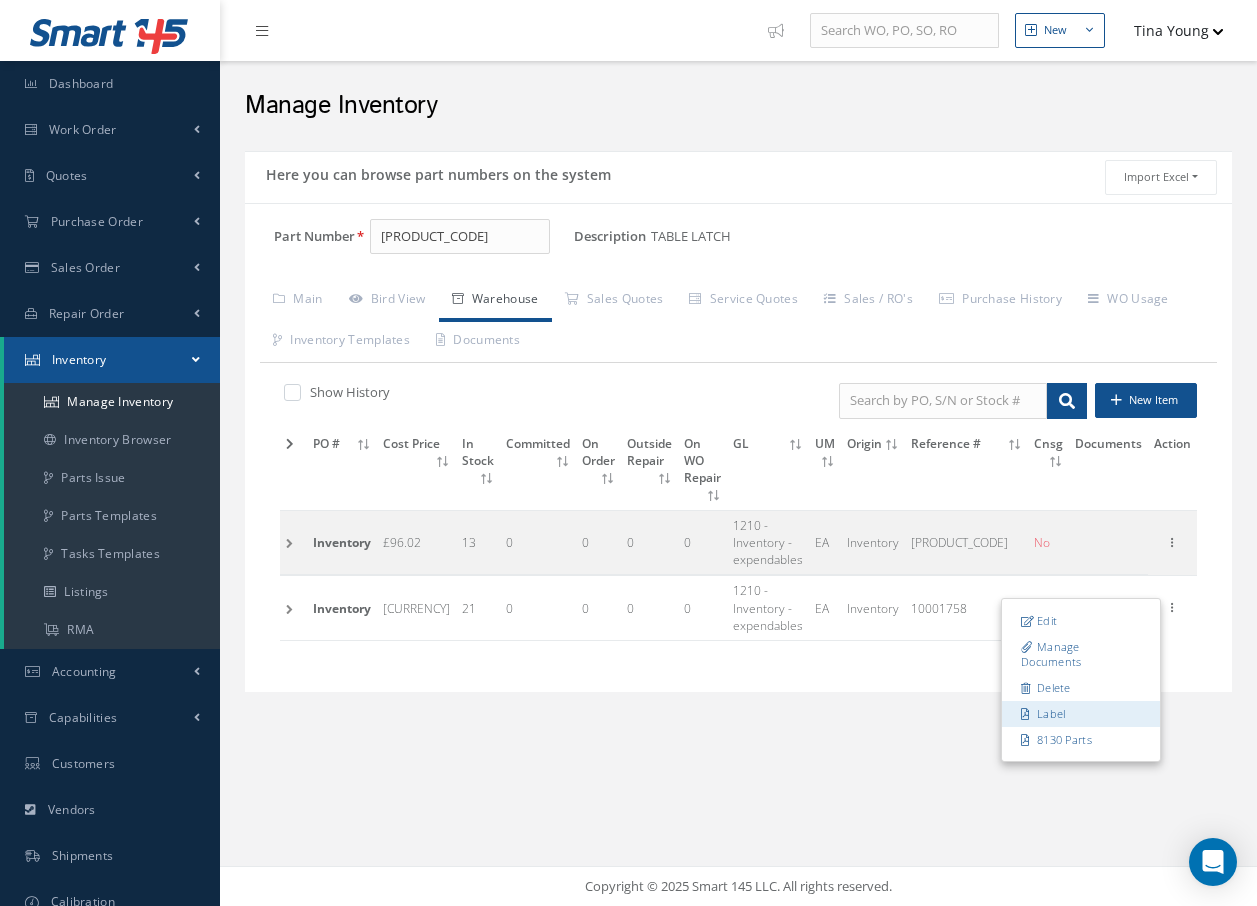 click on "Label" at bounding box center [1081, 714] 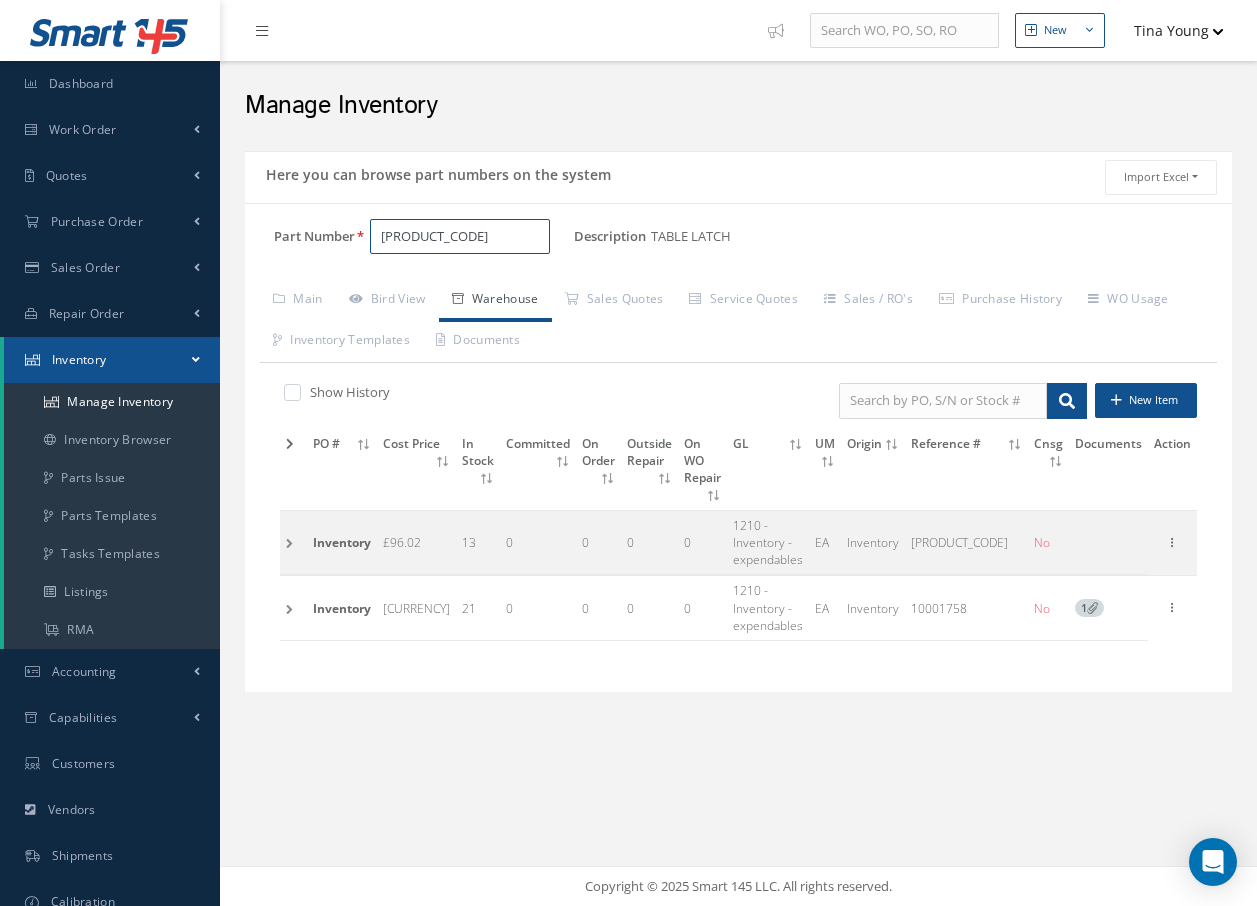 drag, startPoint x: 491, startPoint y: 241, endPoint x: 230, endPoint y: 271, distance: 262.71848 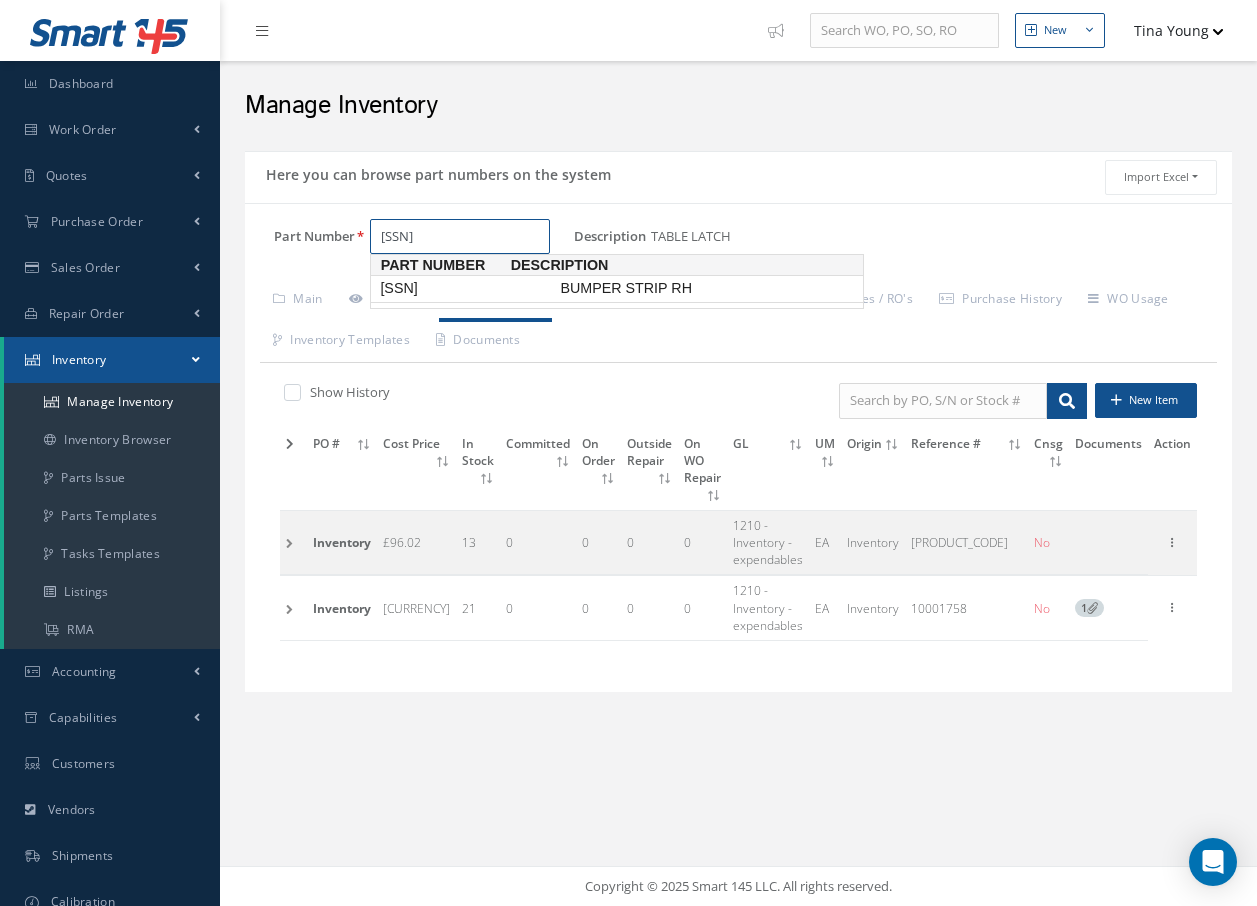 click on "137-00-262-41FW" at bounding box center [466, 288] 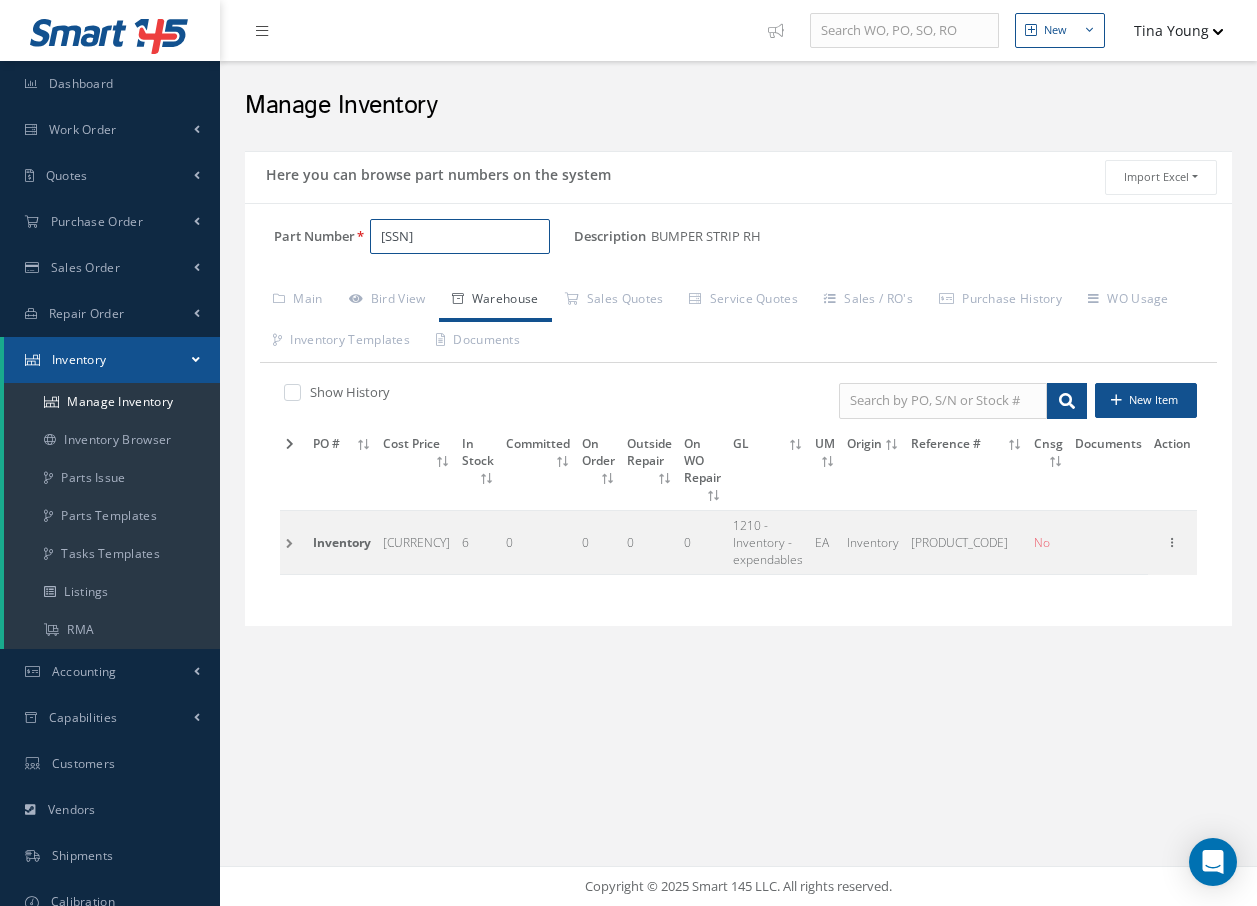 type on "137-00-262-41FW" 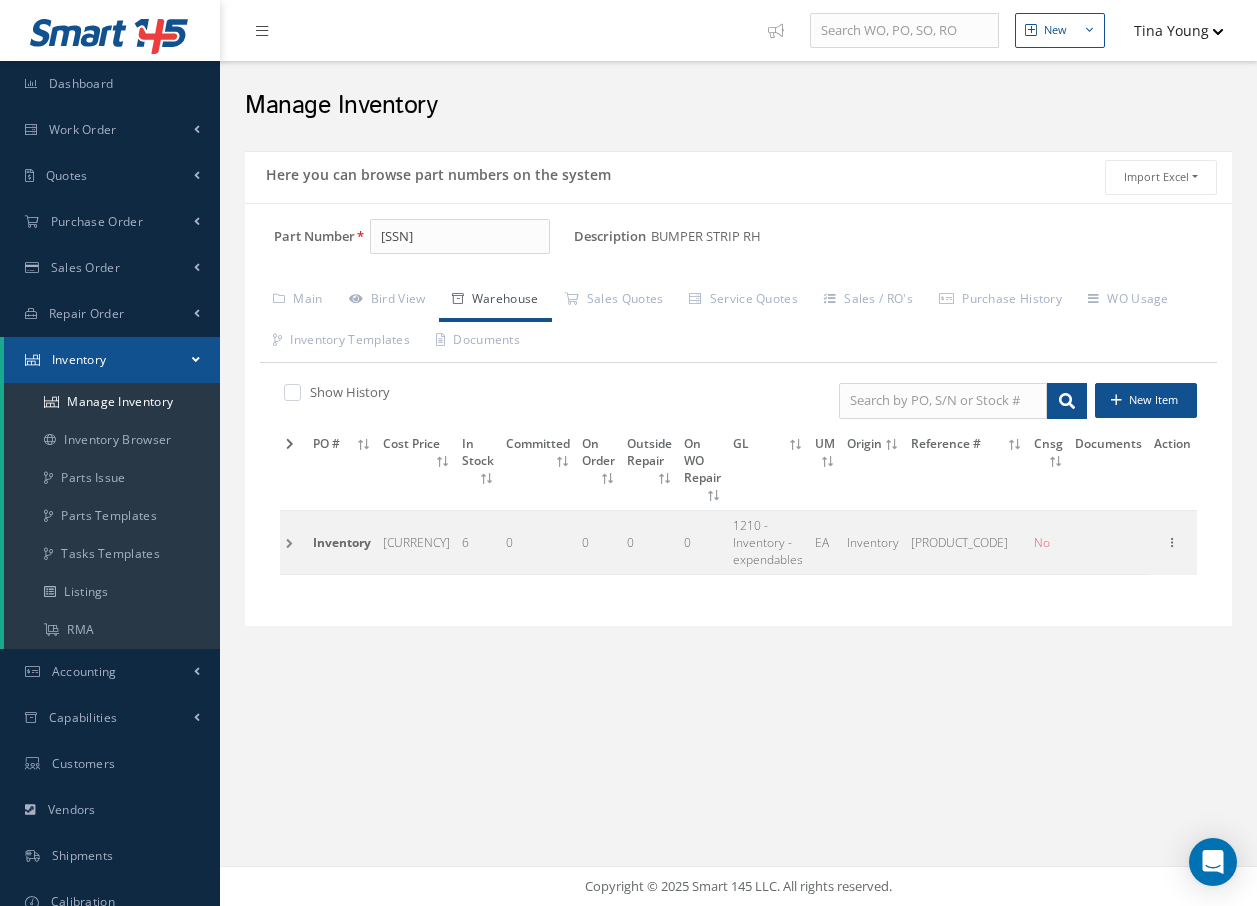 click at bounding box center [293, 543] 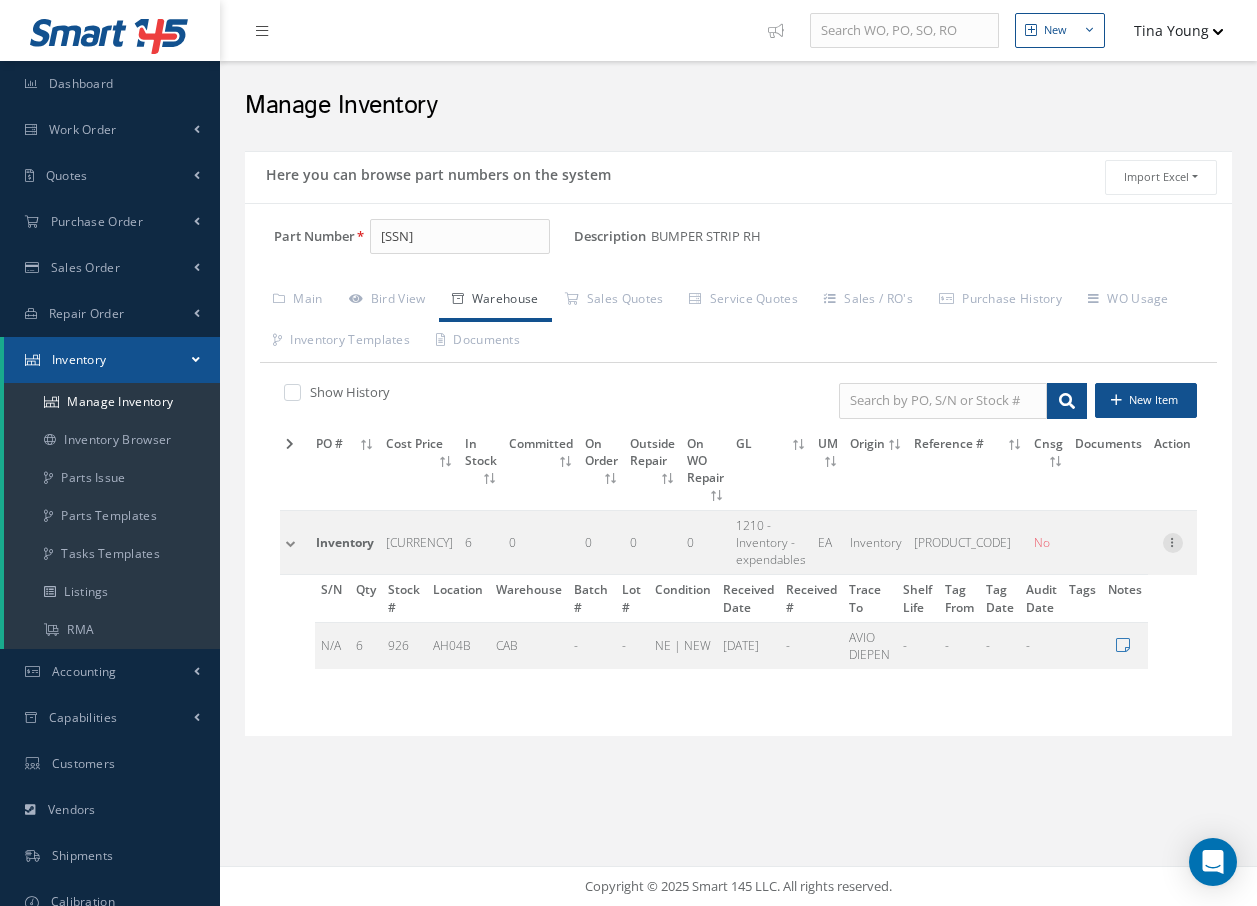 click at bounding box center (1173, 541) 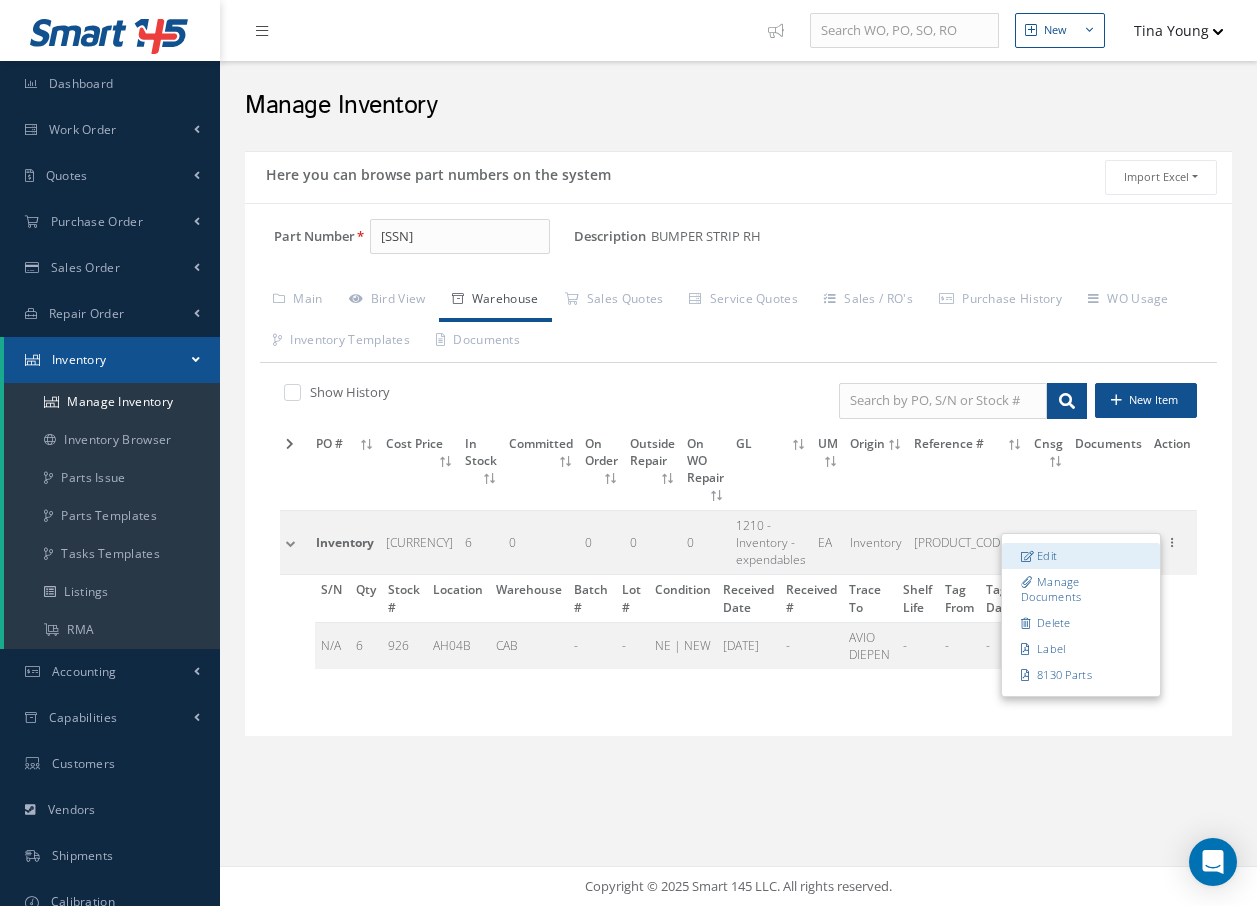 click on "Edit" at bounding box center [1081, 556] 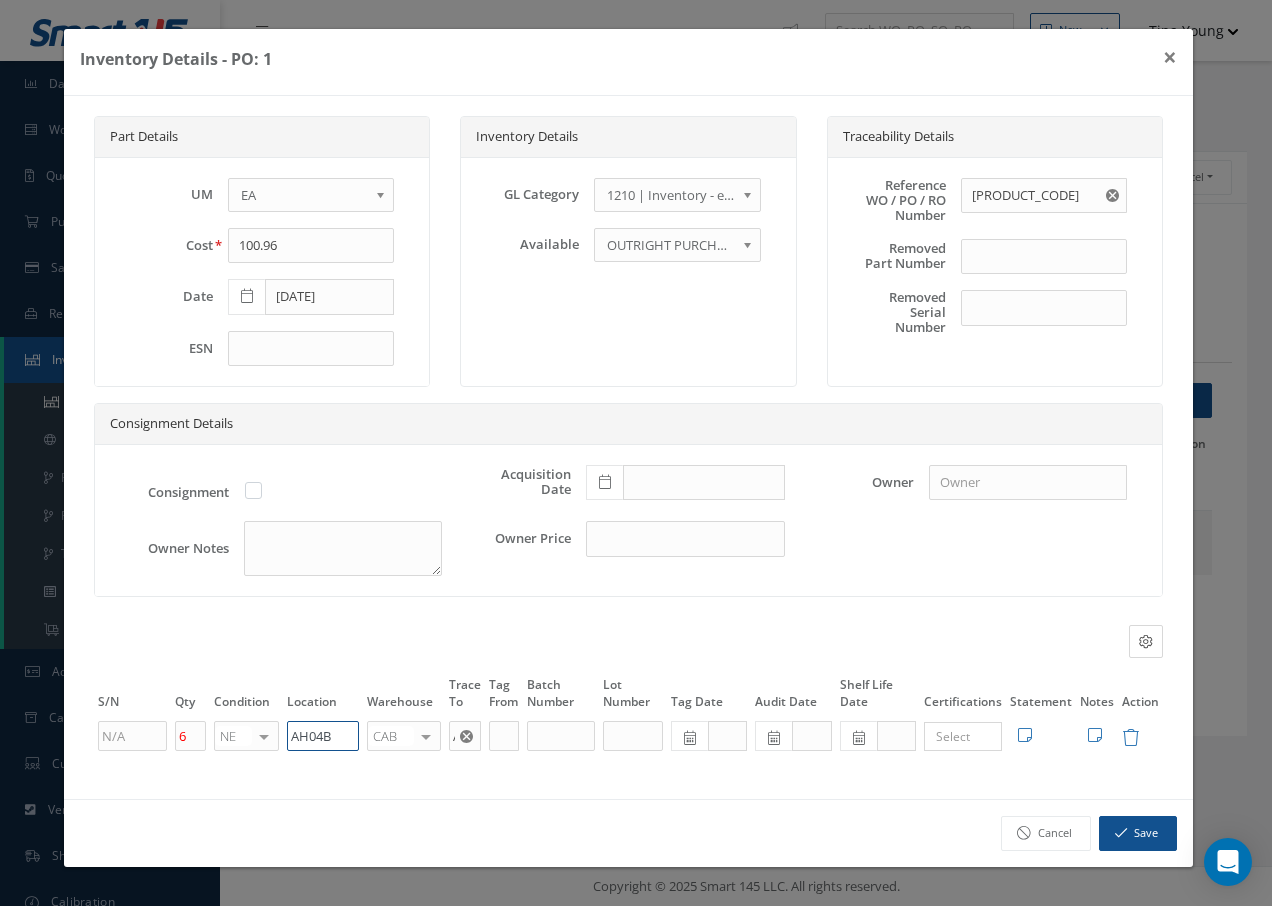 drag, startPoint x: 291, startPoint y: 733, endPoint x: 444, endPoint y: 726, distance: 153.16005 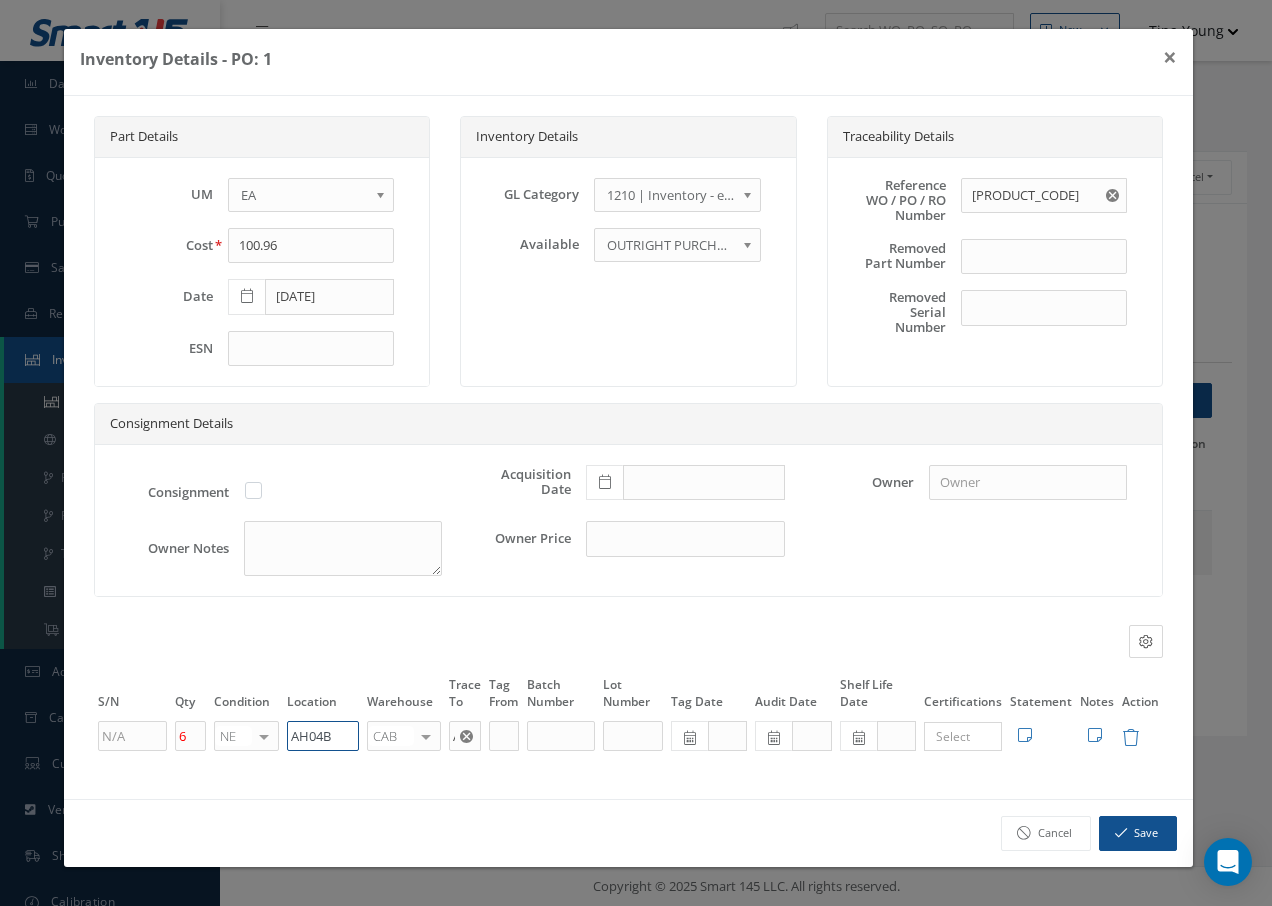 click on "6              NE         OH   SV   RP   AR   NE   FN   NS   RE   FP   BER   N/A   INSP   BC   AI   MD   RF   SCR   TS   USE   TL   SP   NU   AS   US   PM
No elements found.
List is empty.     AH04B              CAB         CAB   CABQ   CABS   CABK   CABG   AIRB   CASA   ONXP   UNIT20   FIFTH   CUST-PARTS
No elements found.
List is empty.        AVIO DIEPEN
×
Loading...
Search a tag
No tags found
No tags found
Edit Statement 8130
Cancel
Save
Edit Notes" at bounding box center (628, 736) 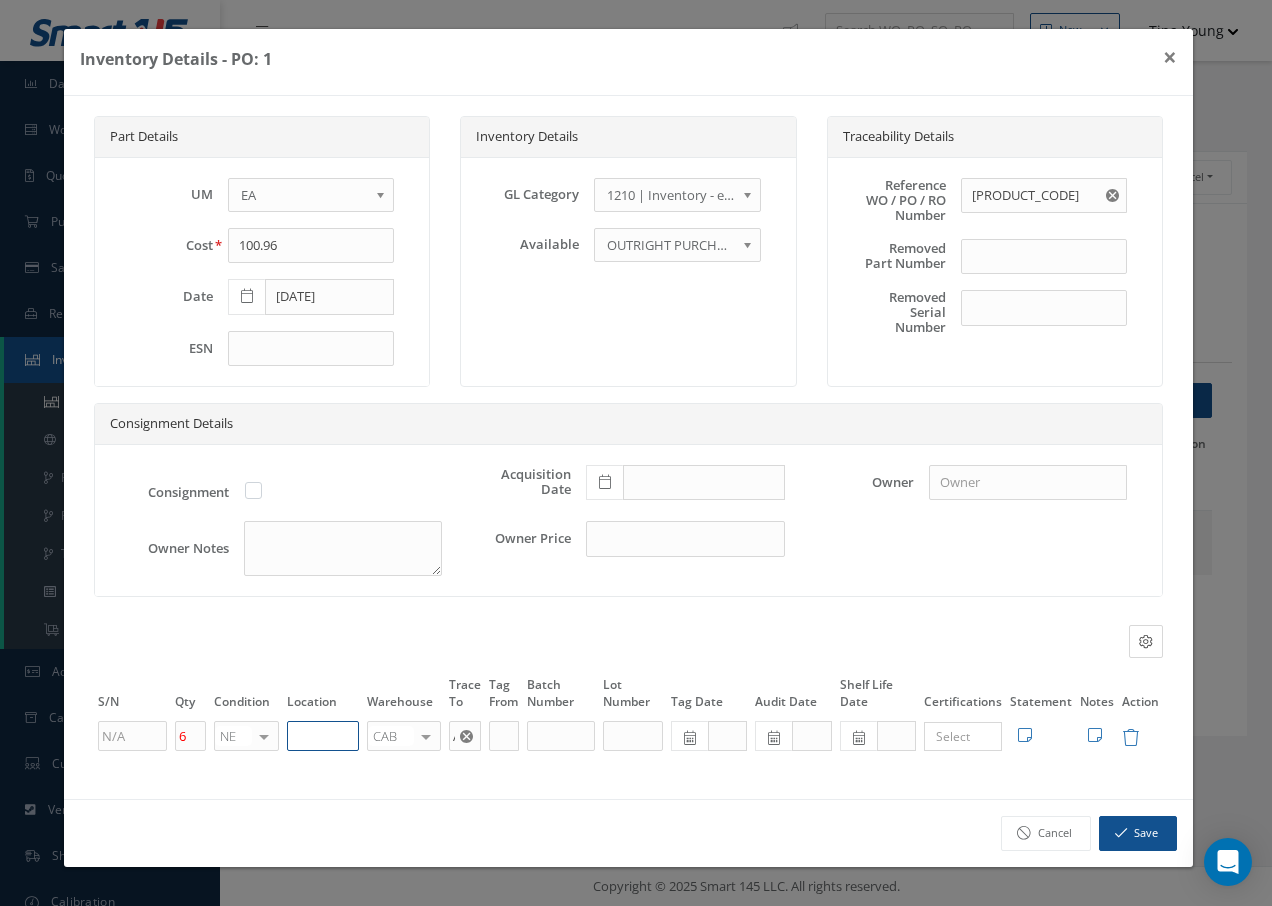 paste on "U50069" 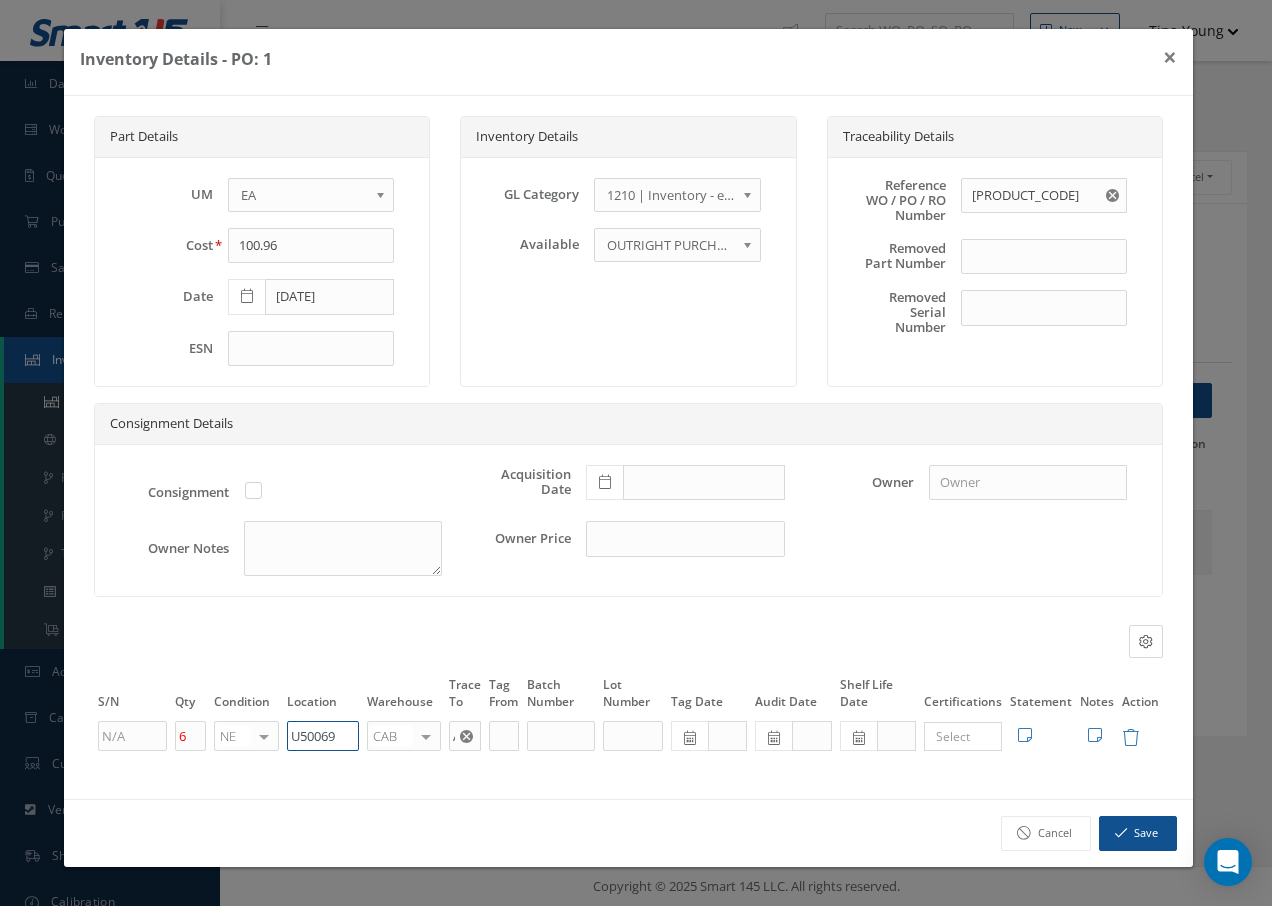 type on "U50069" 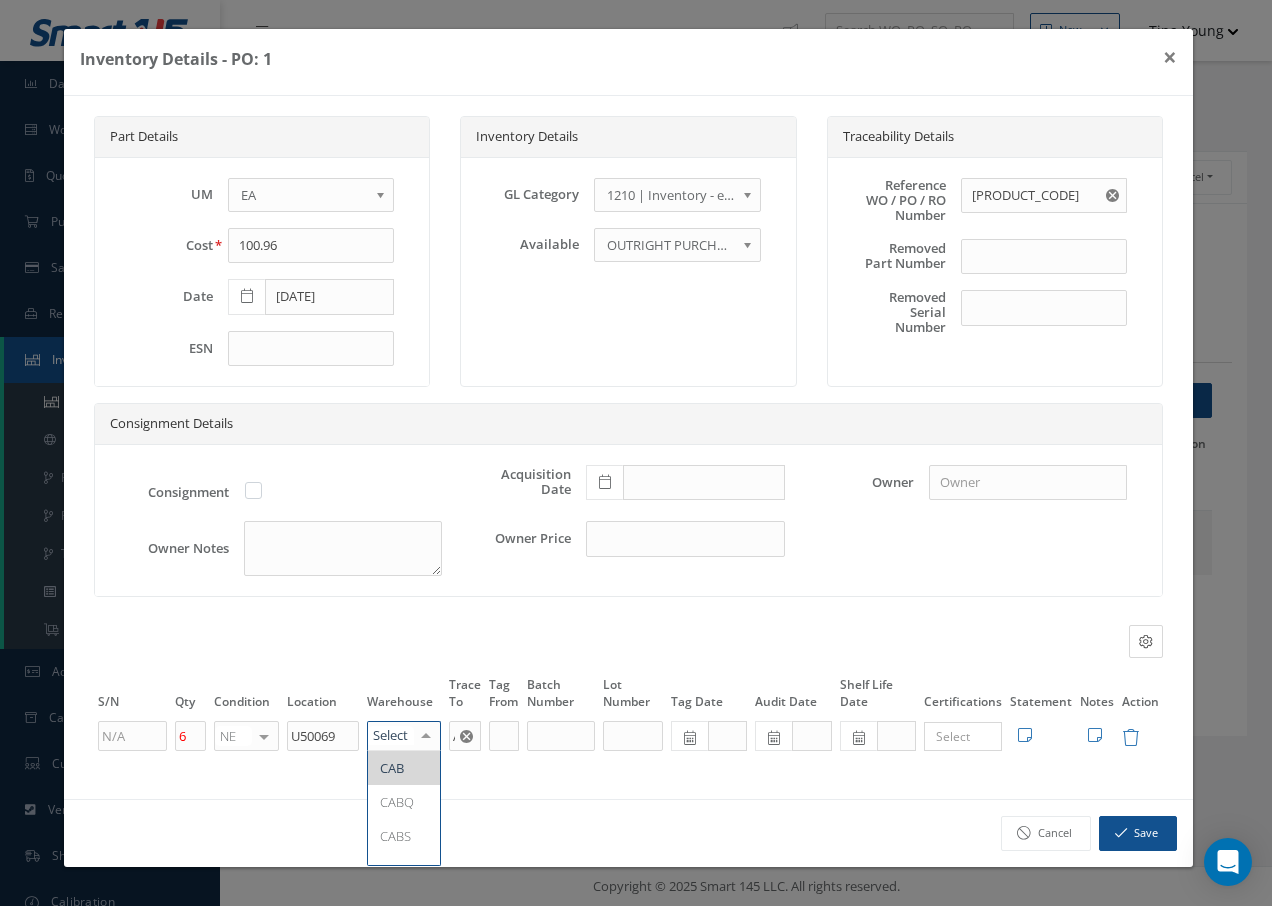 click at bounding box center [426, 736] 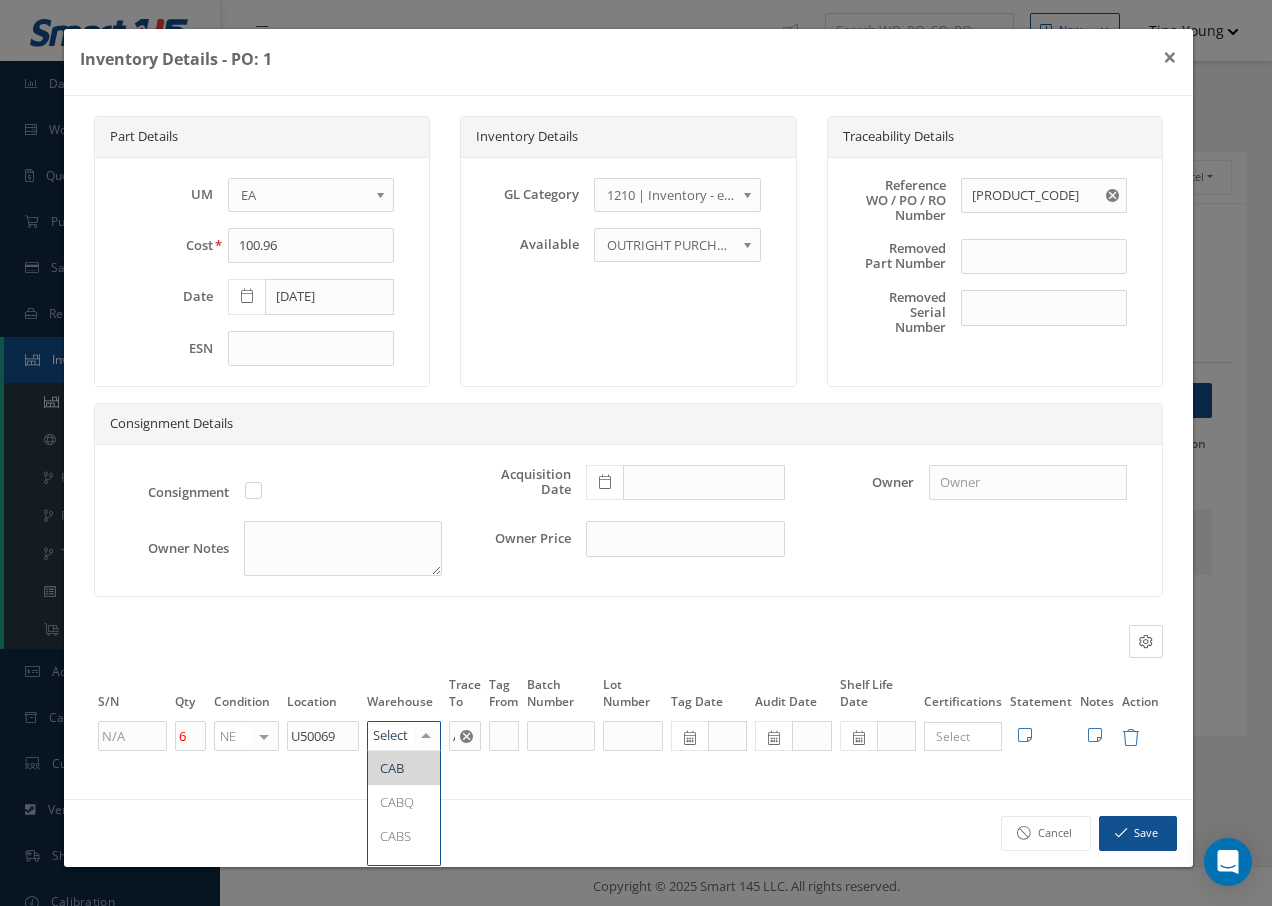 type on "F" 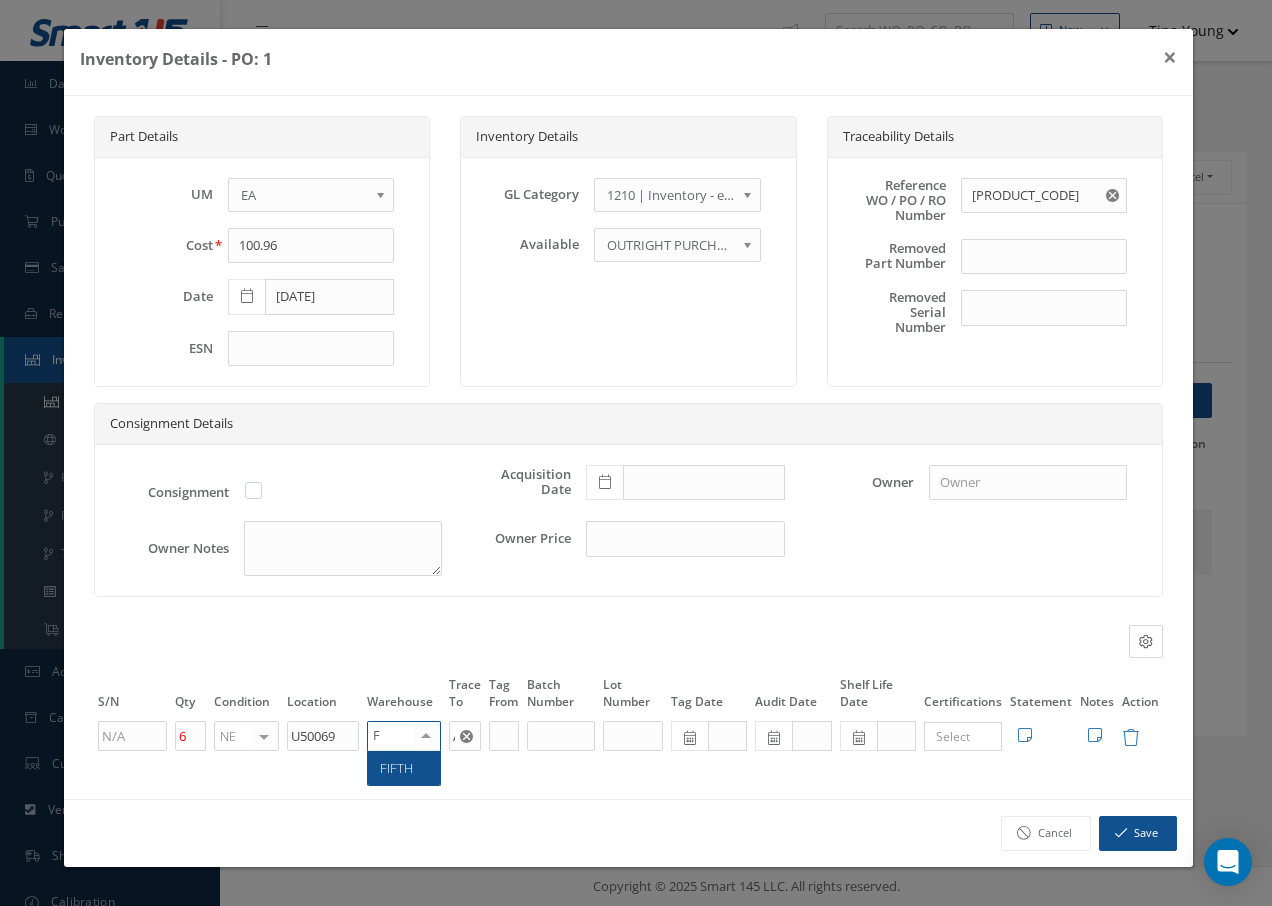click on "FIFTH" at bounding box center (396, 768) 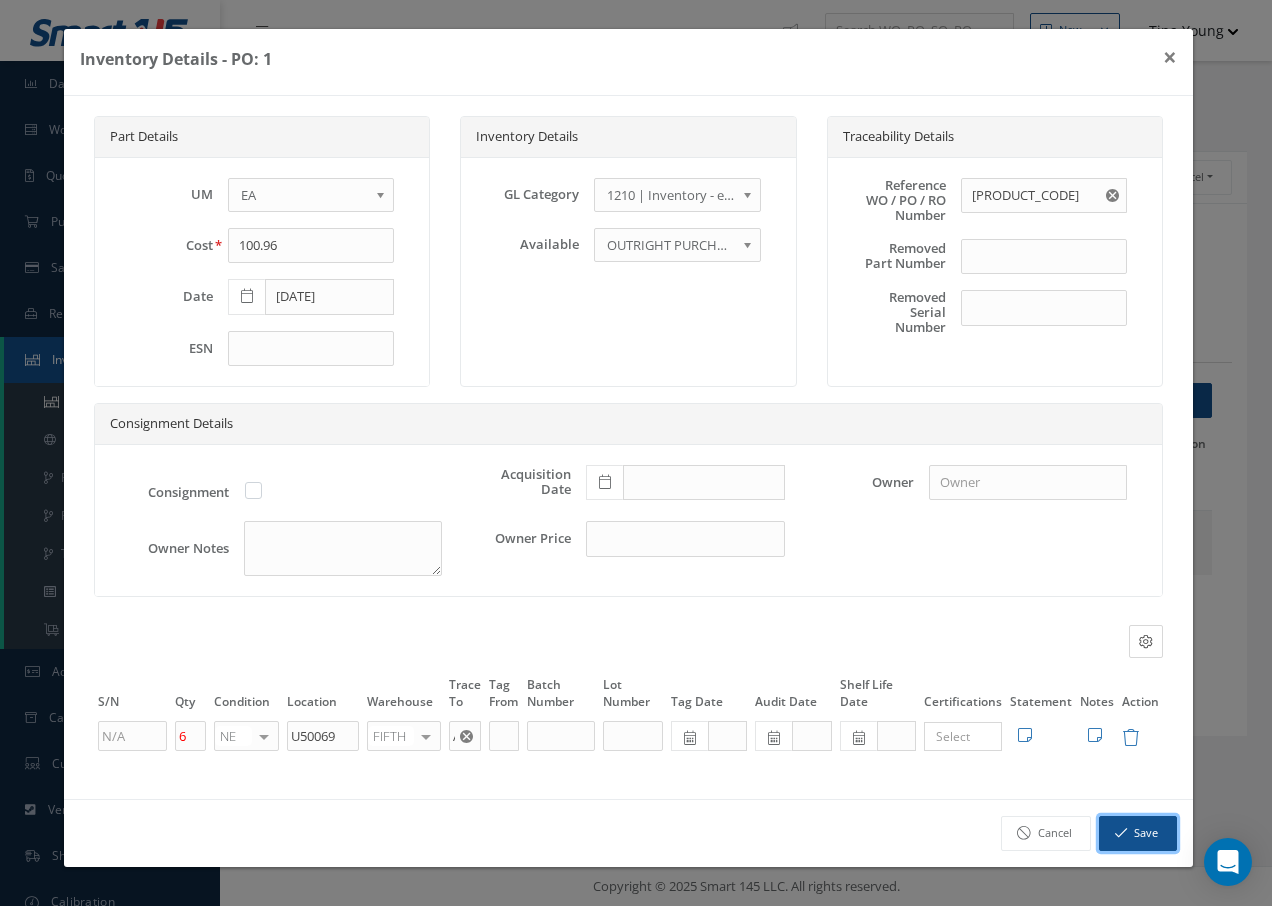 click on "Save" at bounding box center (1138, 833) 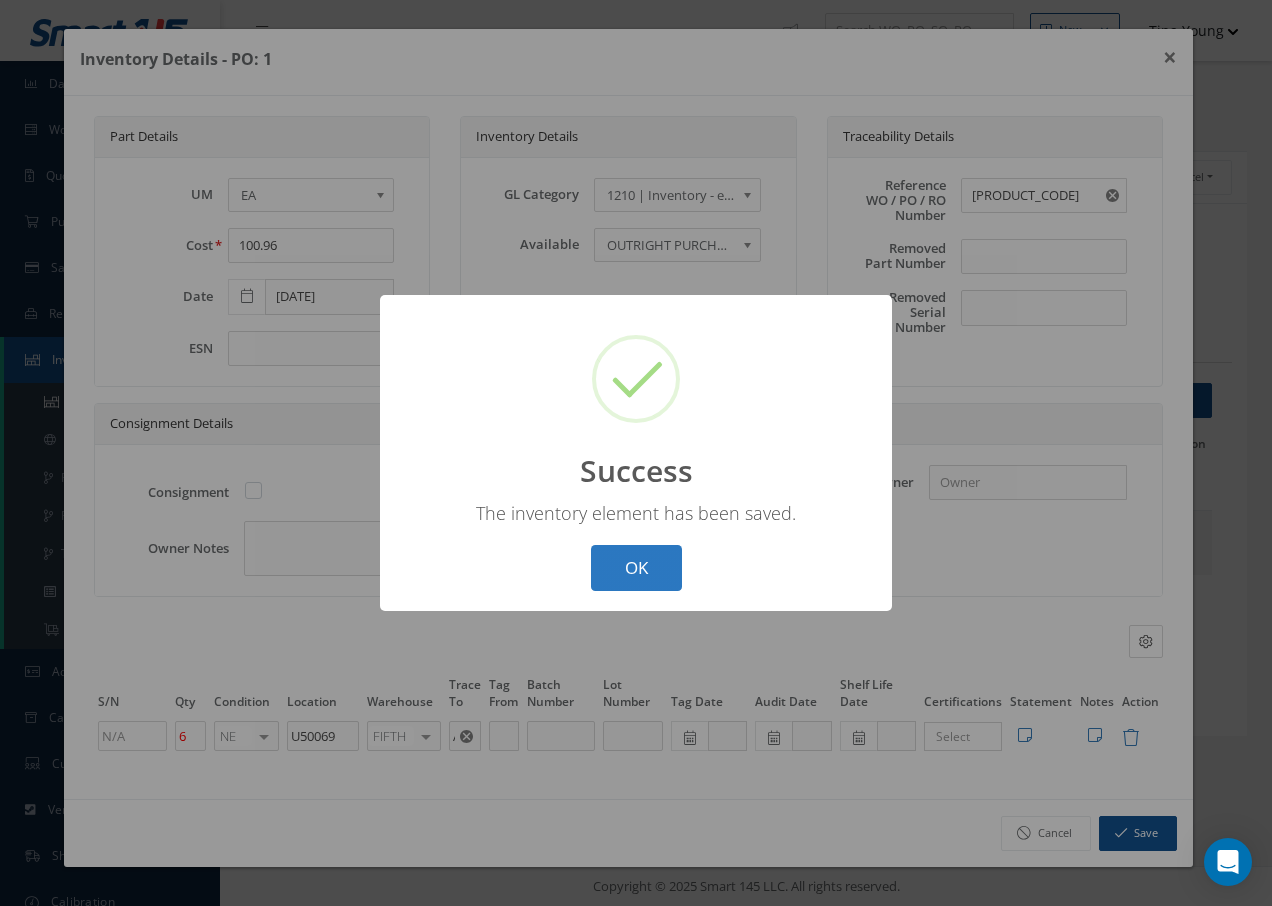 click on "OK" at bounding box center [636, 568] 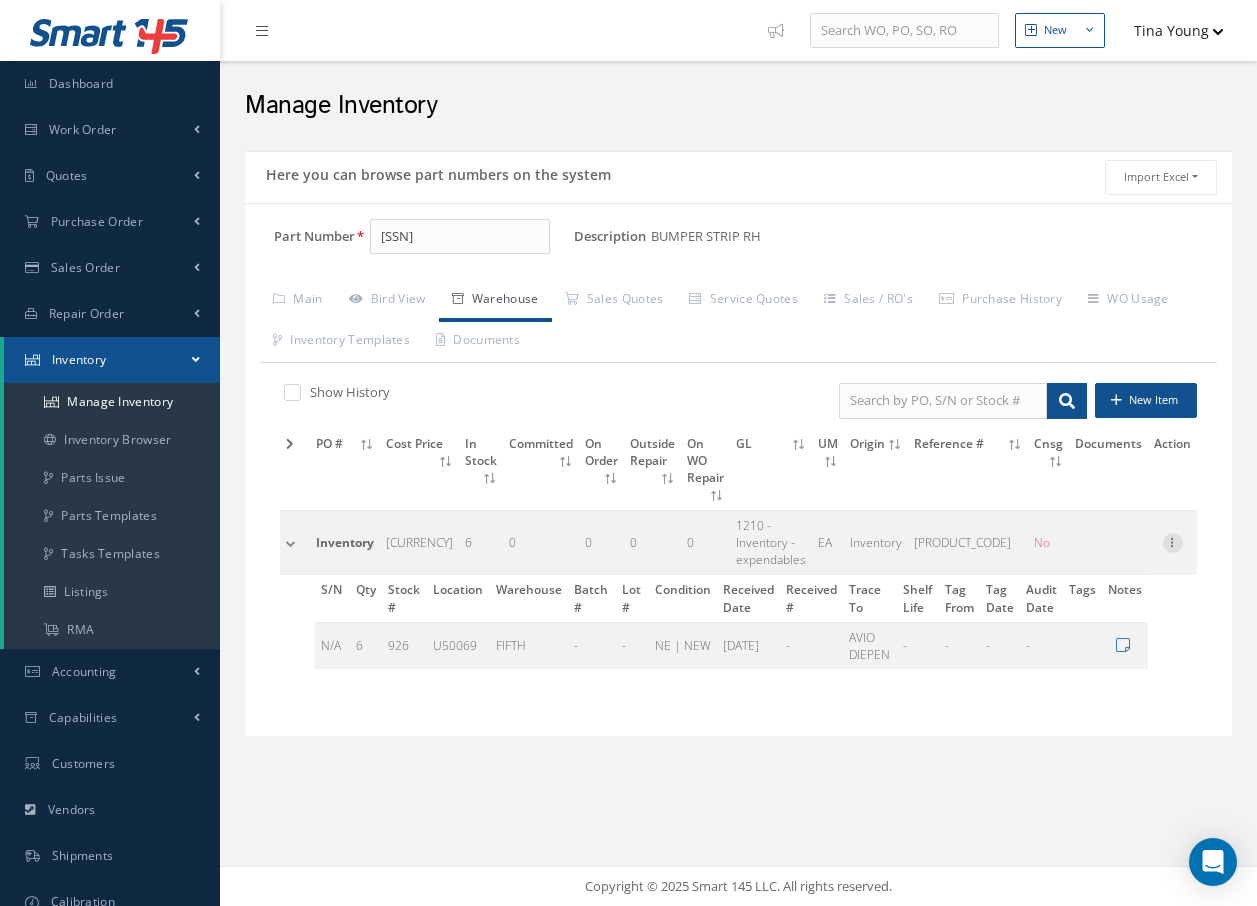 click at bounding box center (1173, 541) 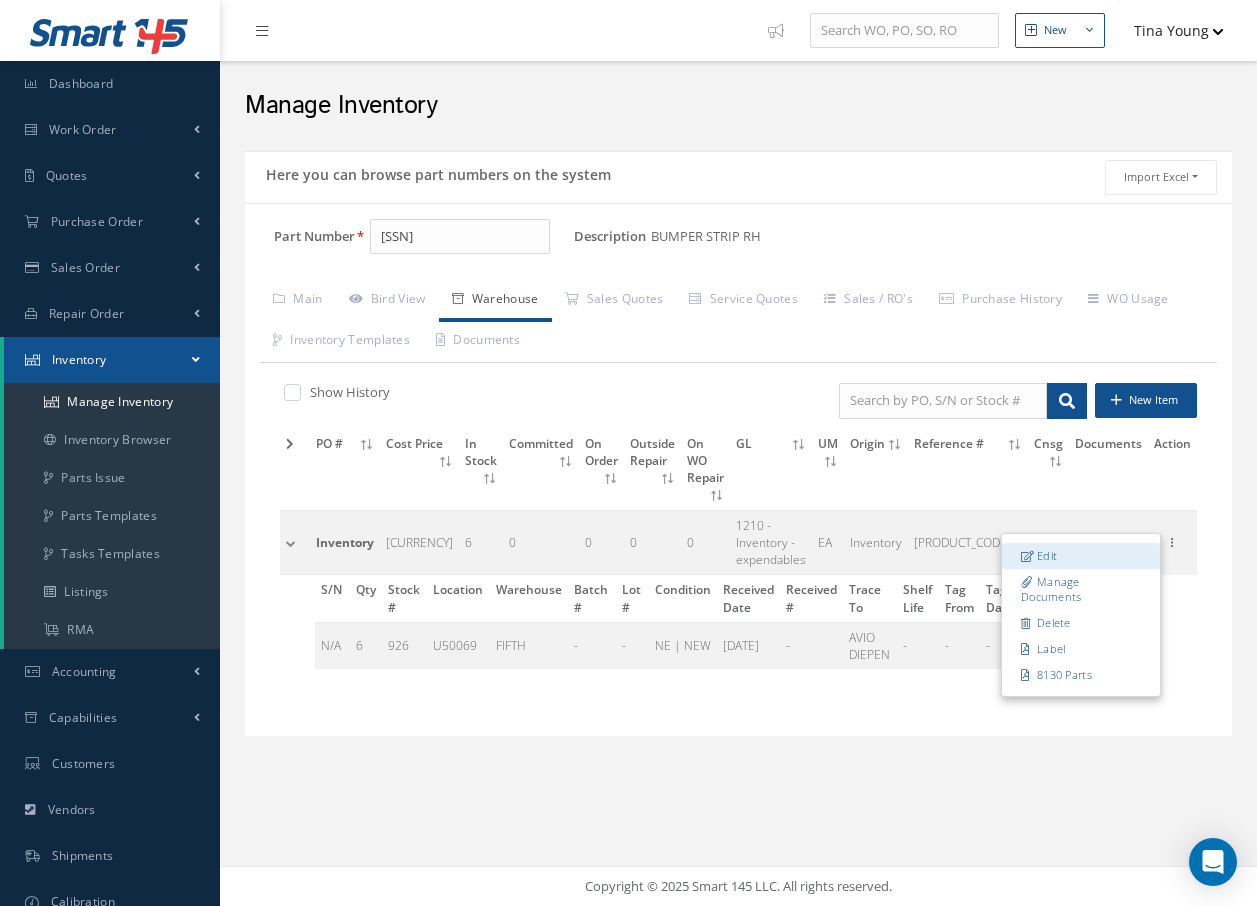 click on "Edit" at bounding box center (1081, 556) 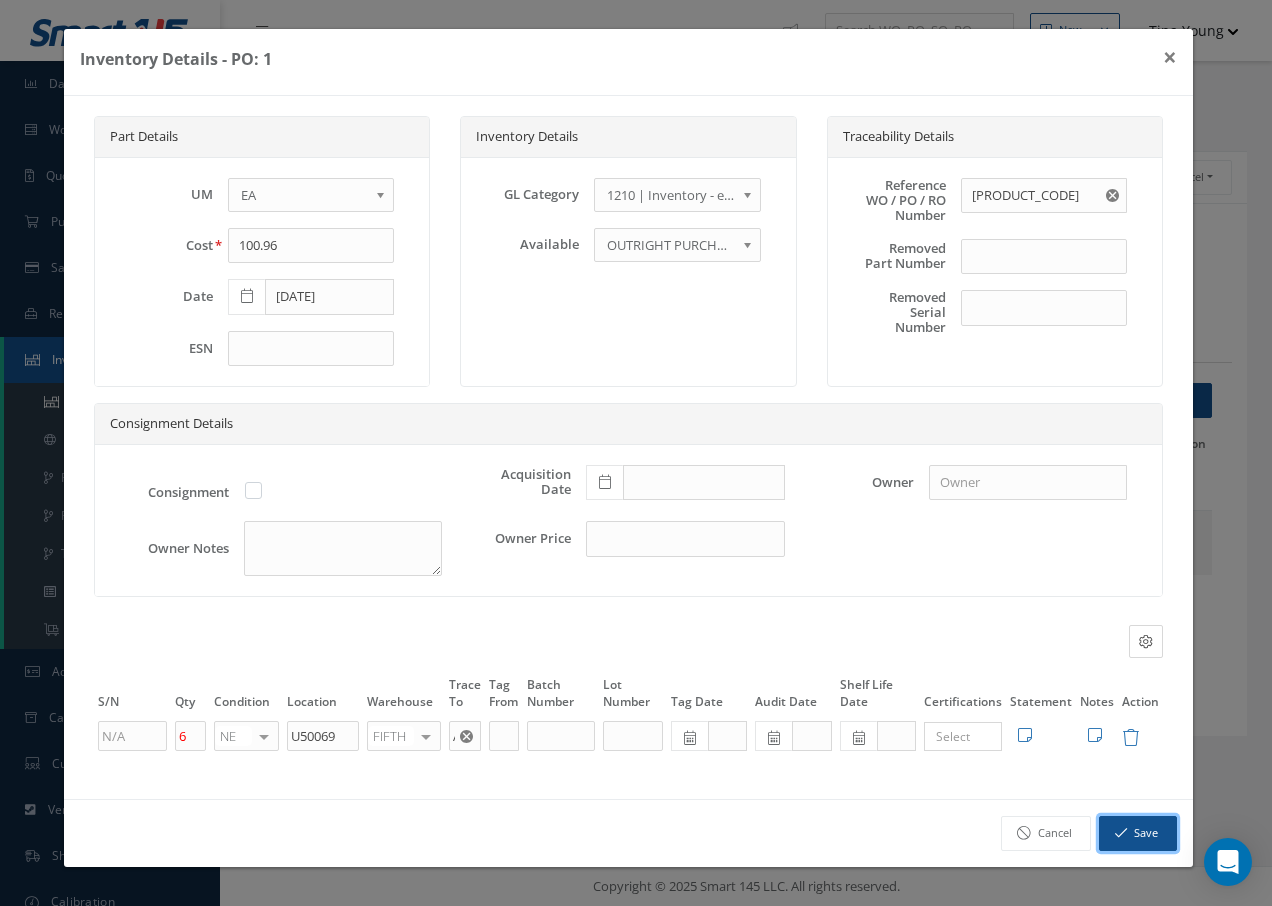 click at bounding box center [1121, 833] 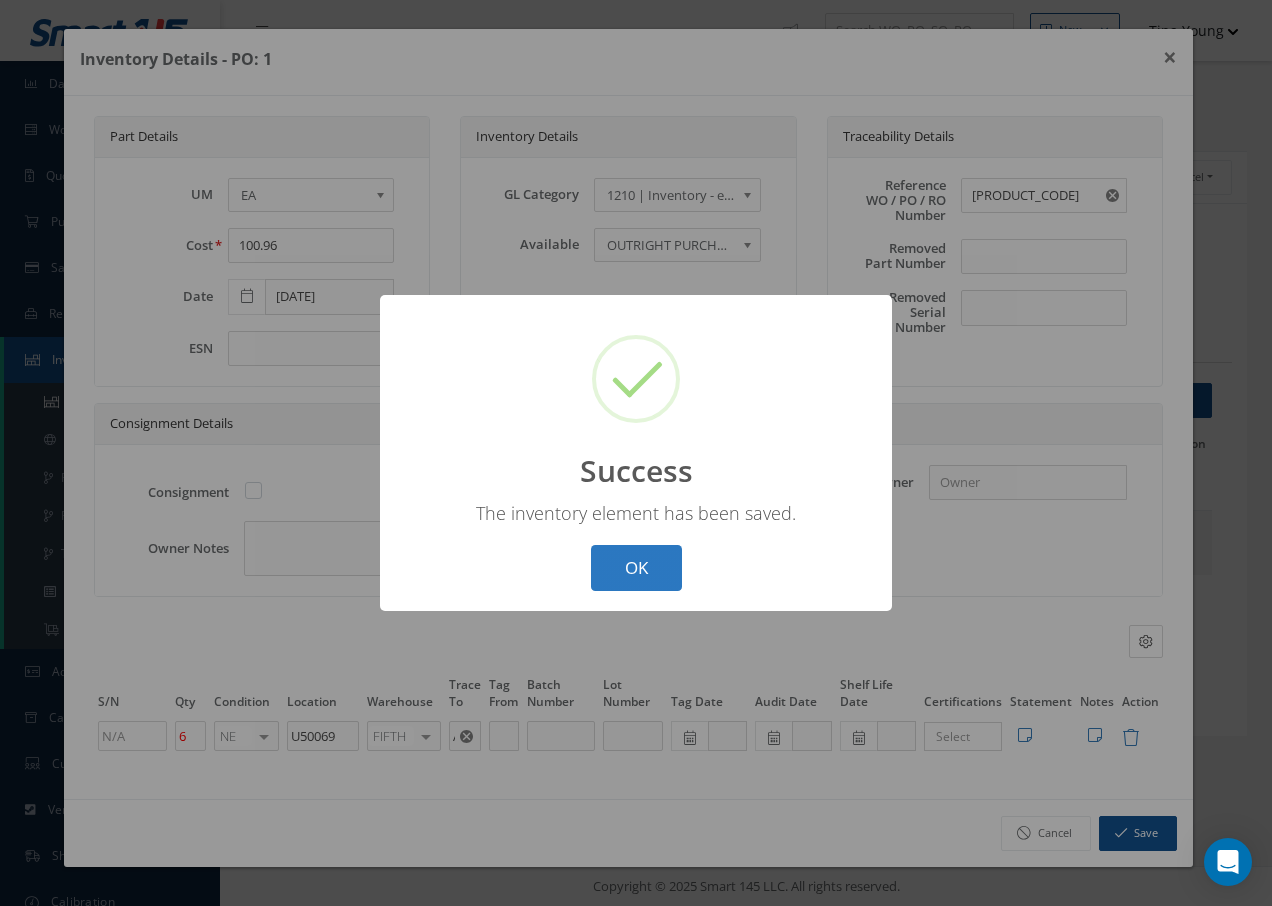 click on "OK" at bounding box center [636, 568] 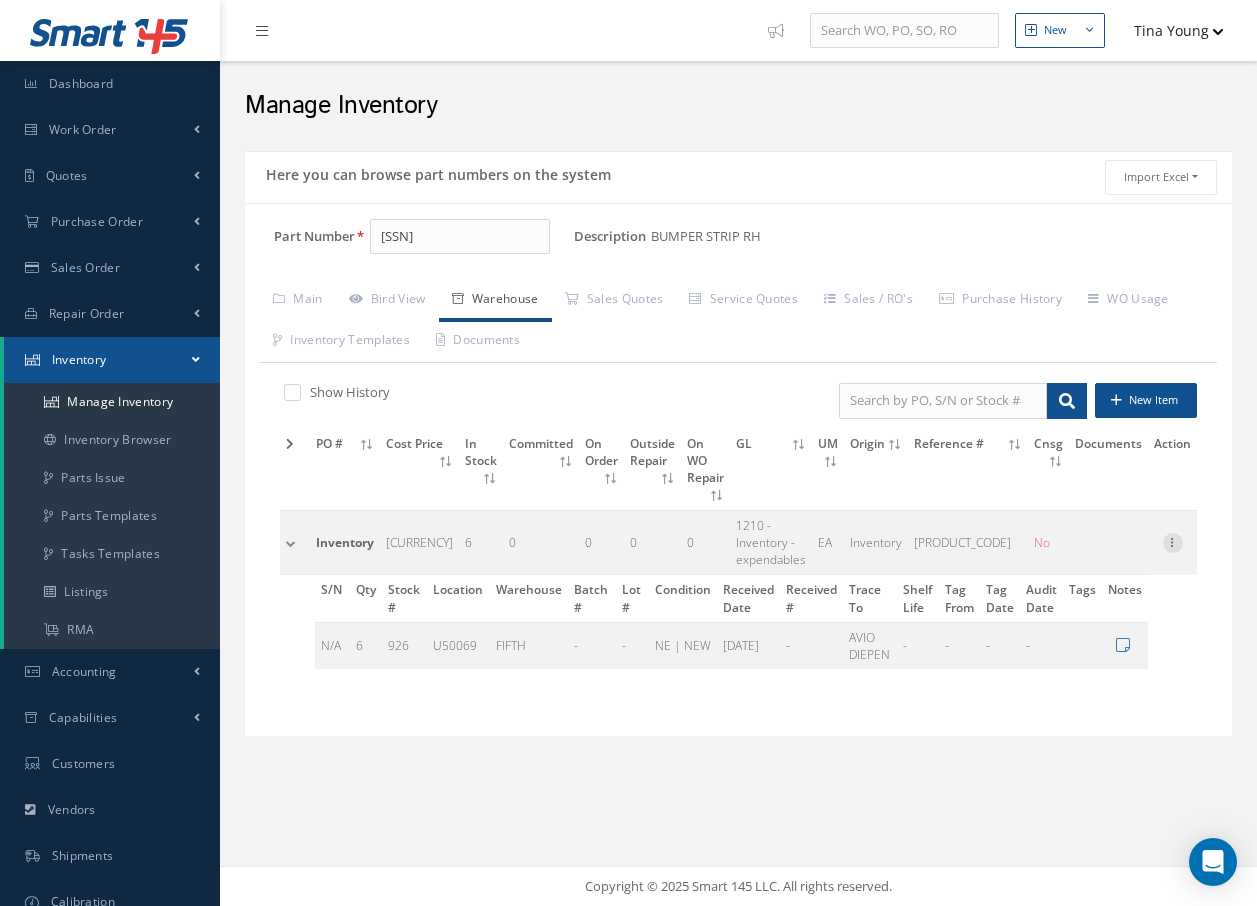 click at bounding box center (1173, 541) 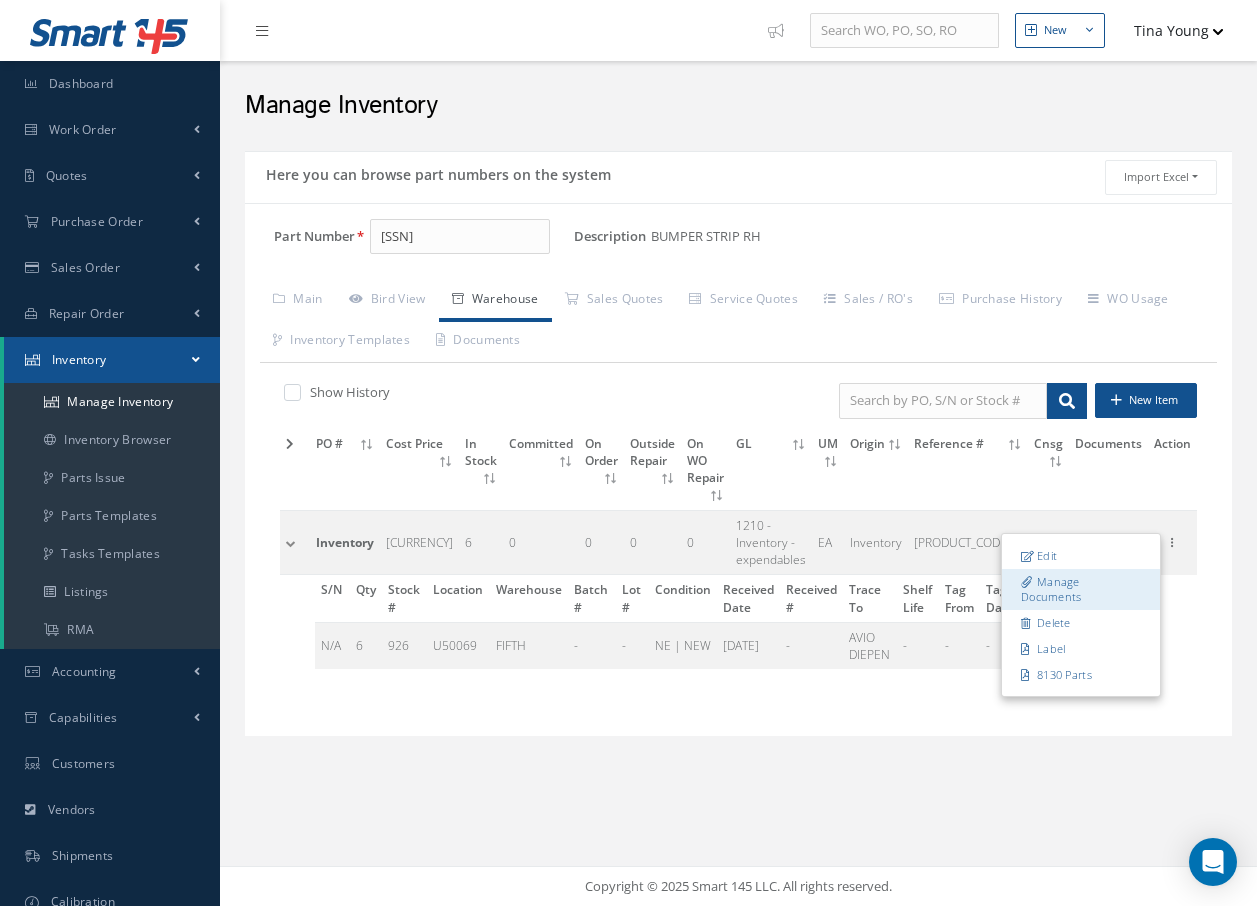 click on "Manage Documents" at bounding box center [1081, 589] 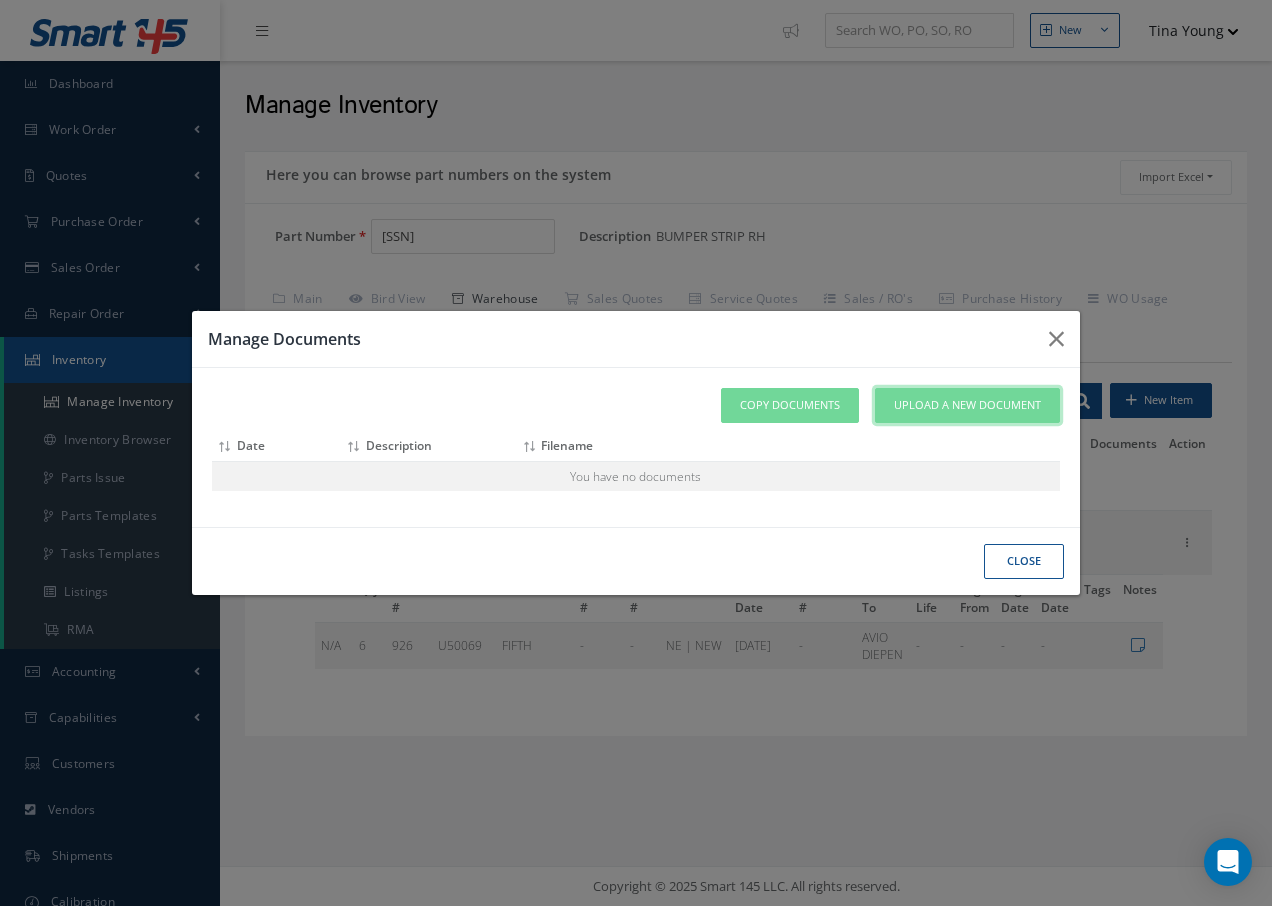 click on "Upload a New Document" at bounding box center [967, 405] 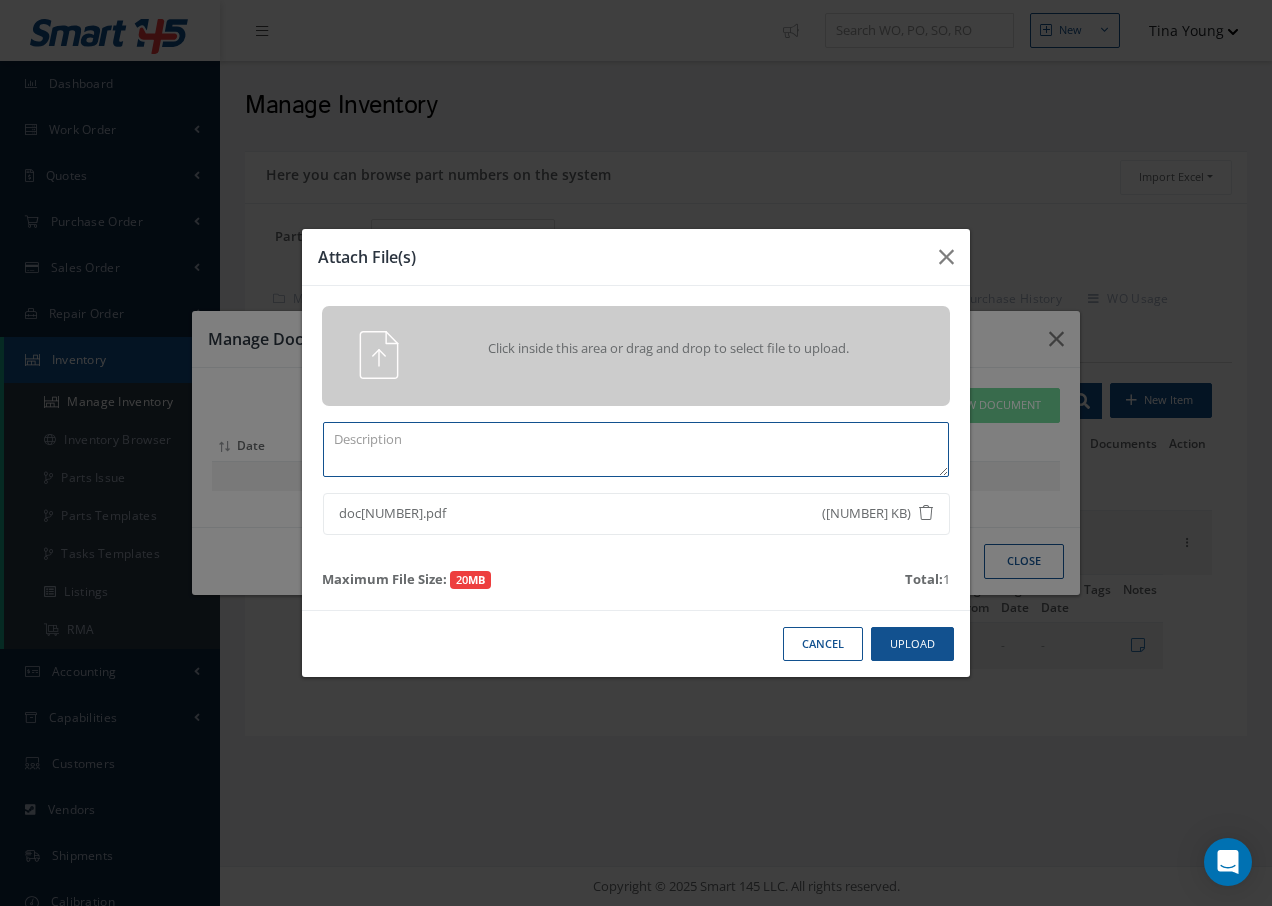 click at bounding box center (636, 449) 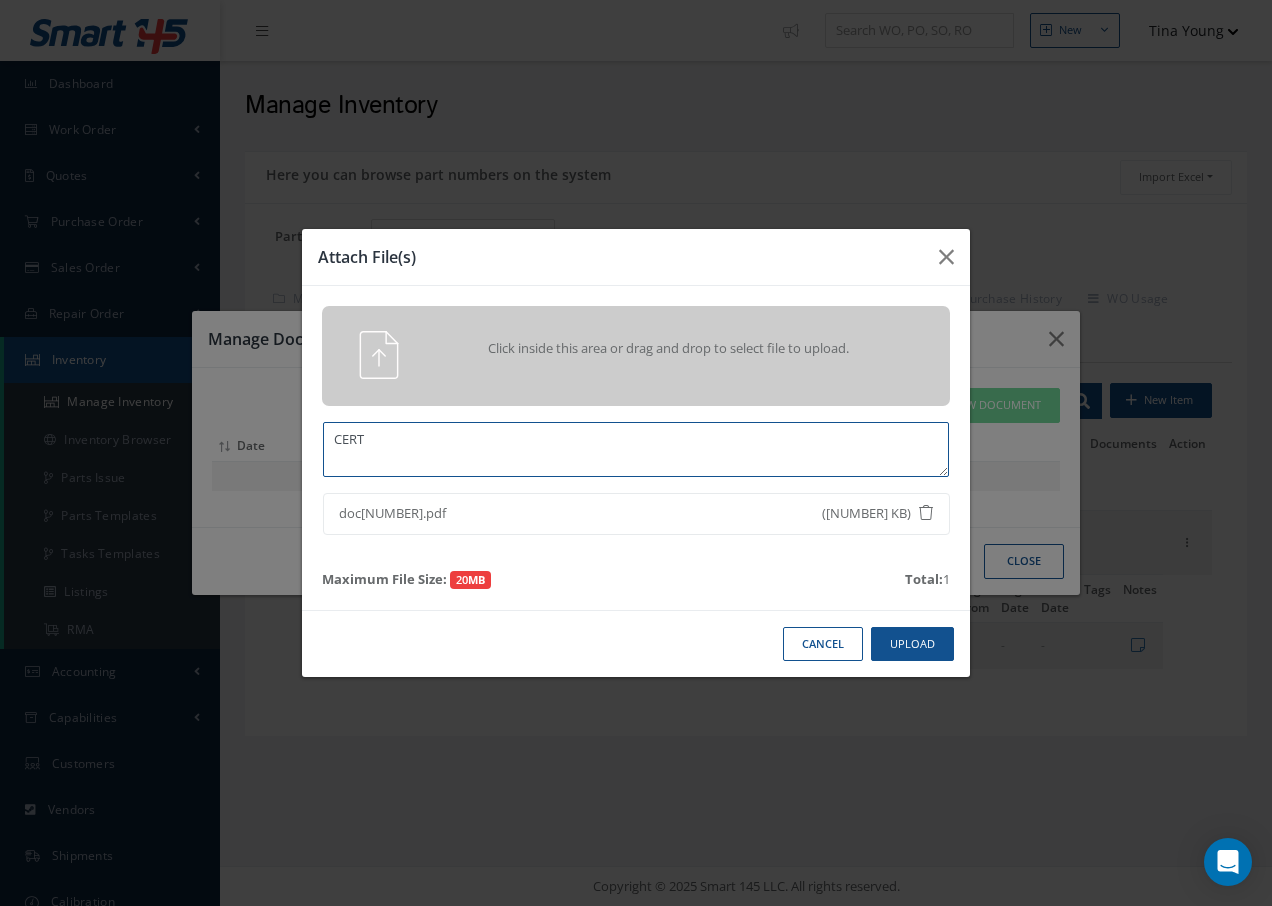 type on "CERT" 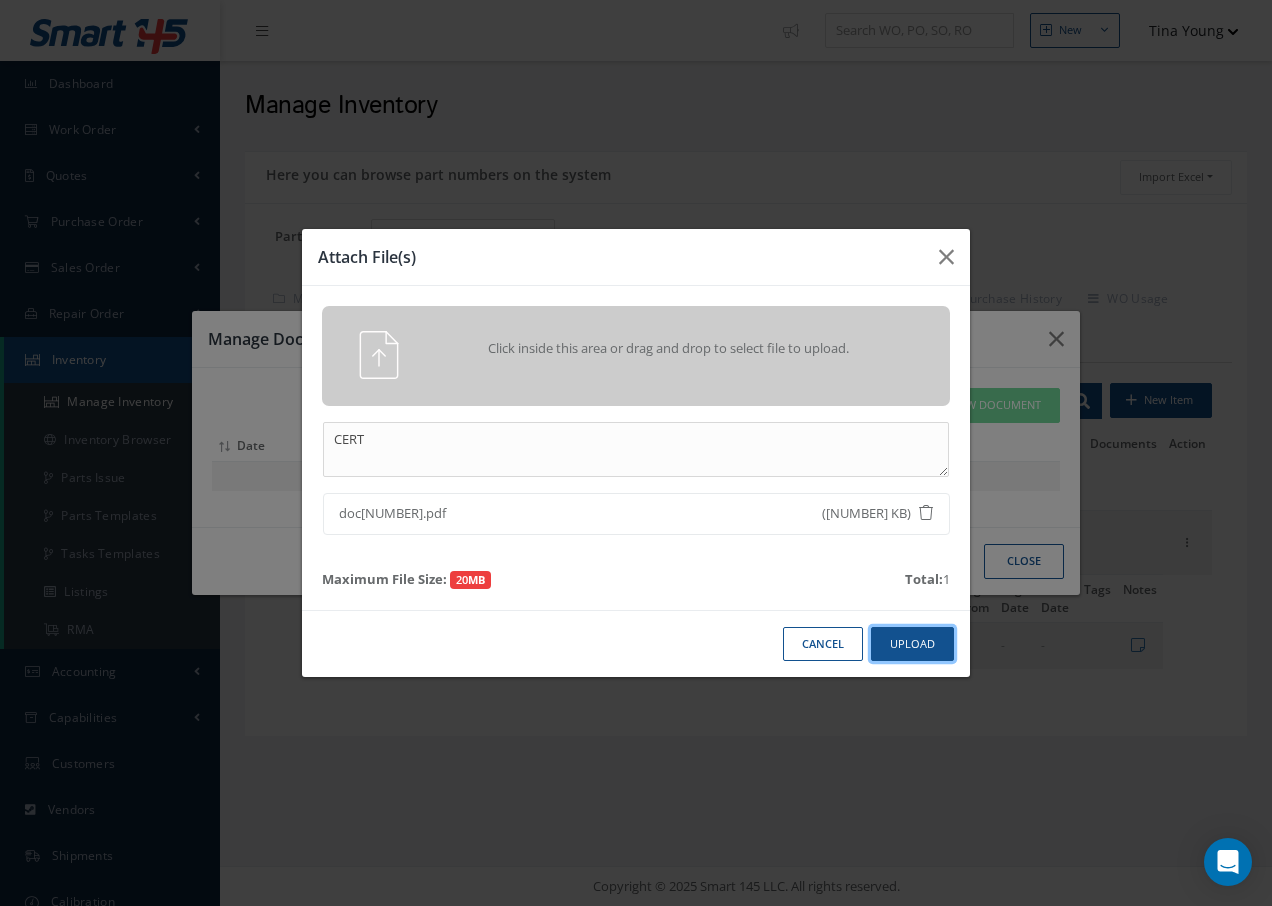 click on "Upload" at bounding box center [912, 644] 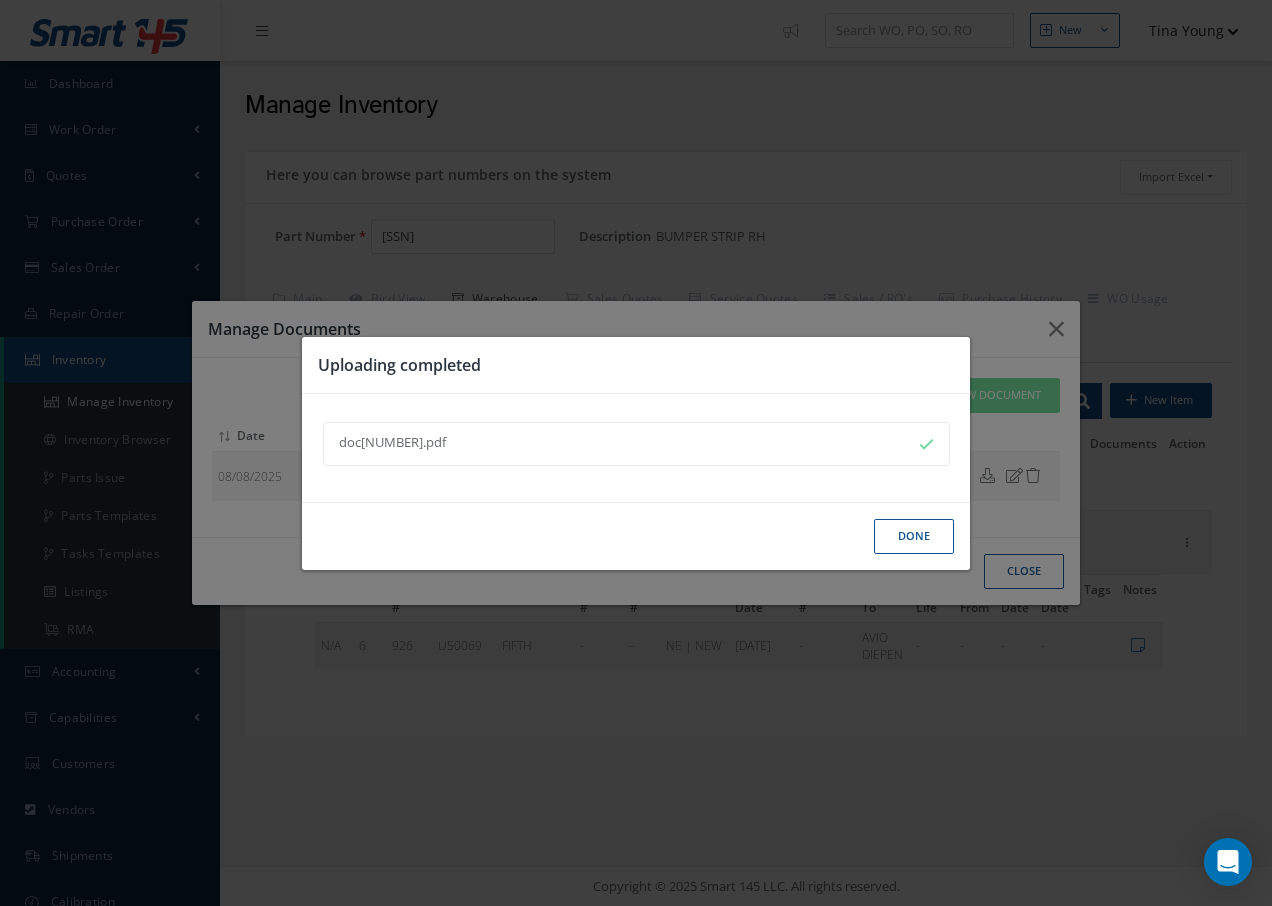 click on "Done" at bounding box center [914, 536] 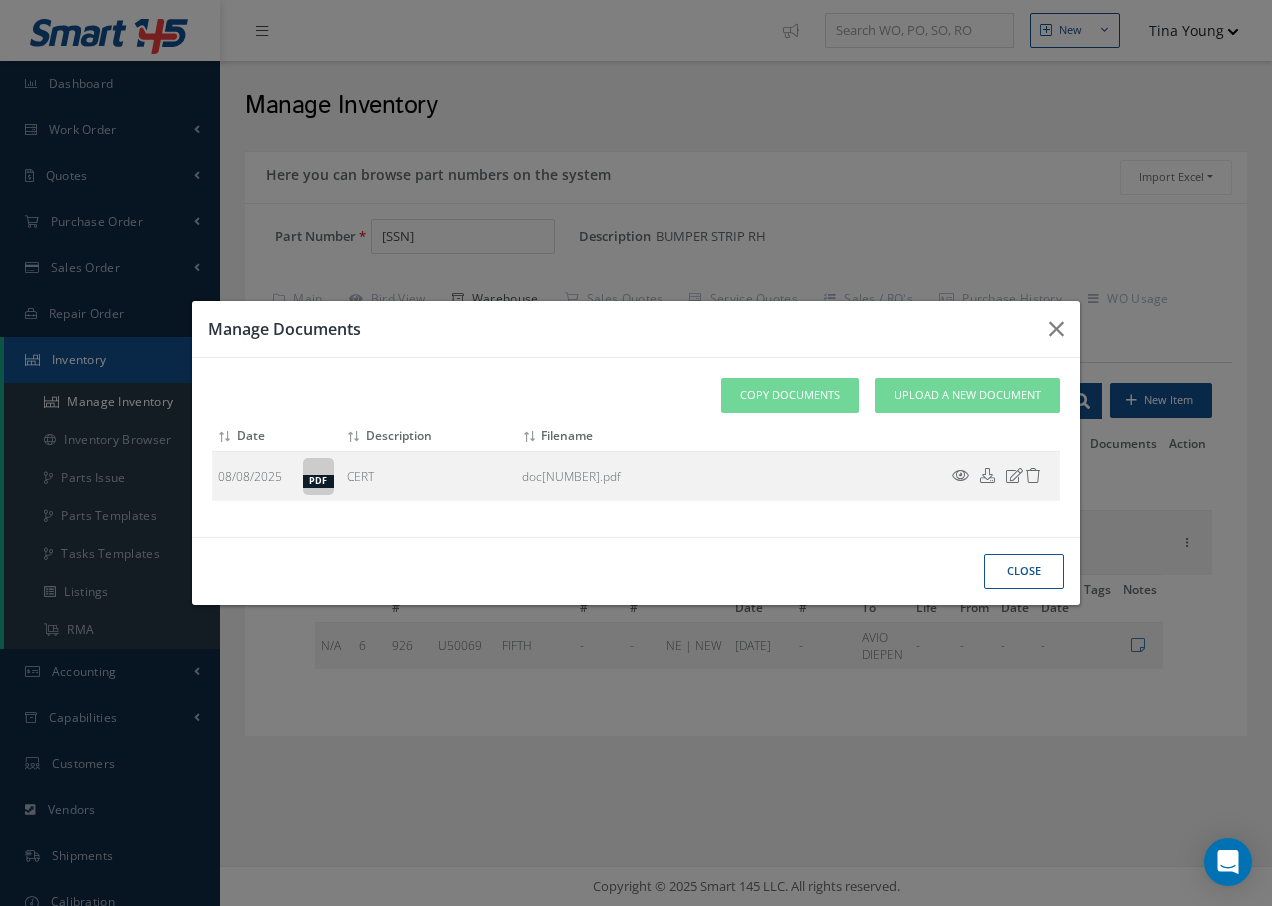 click on "Close" at bounding box center [0, 0] 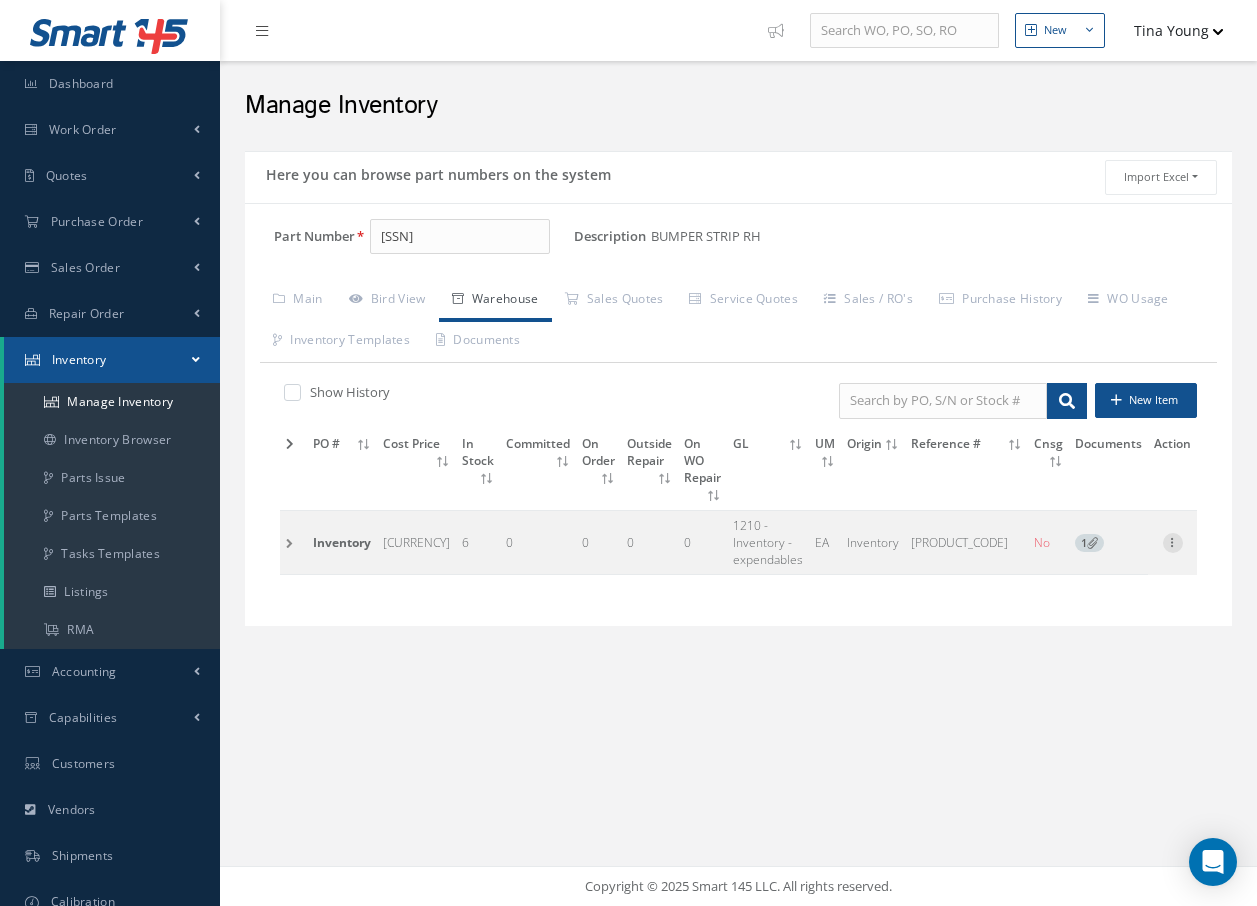 click at bounding box center (1173, 541) 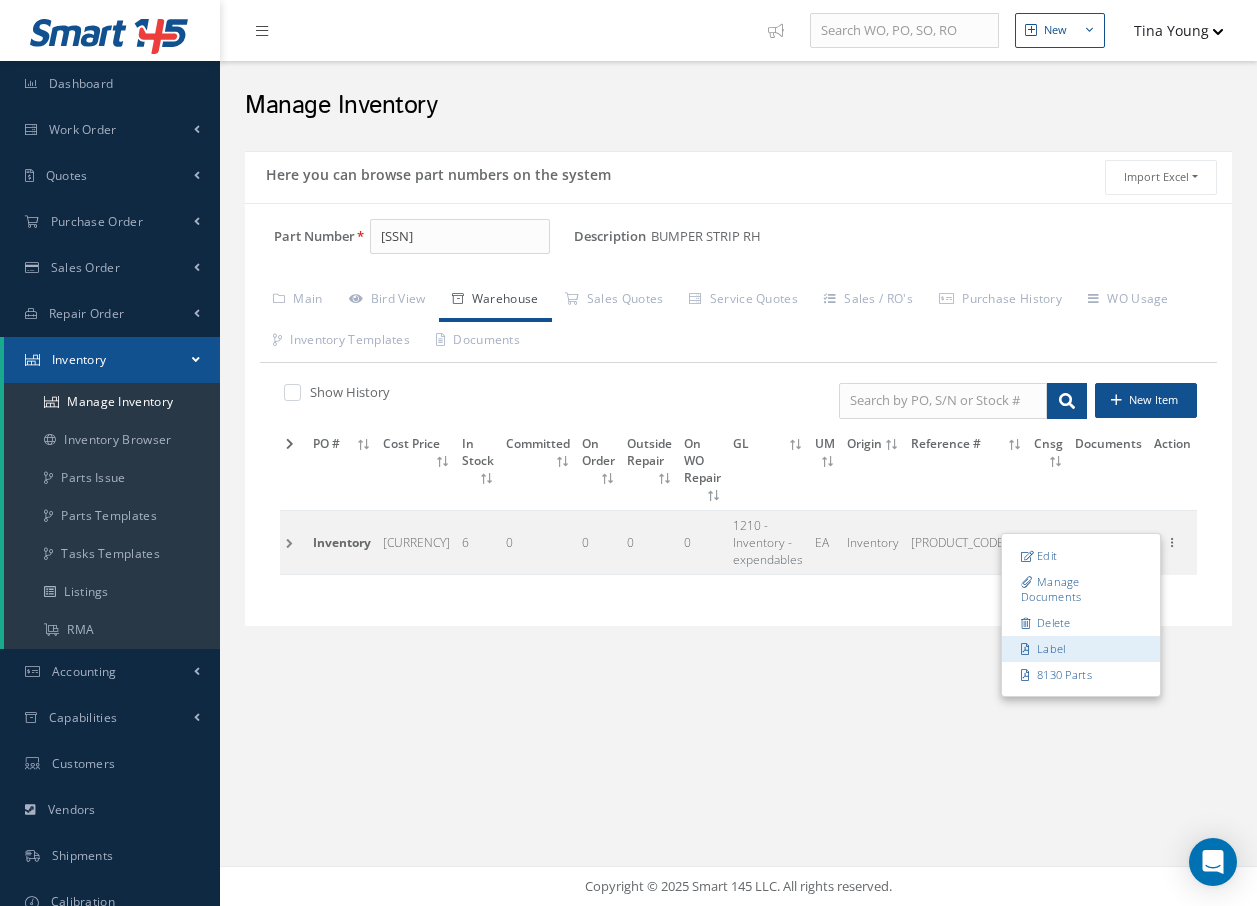 click on "Label" at bounding box center (1081, 649) 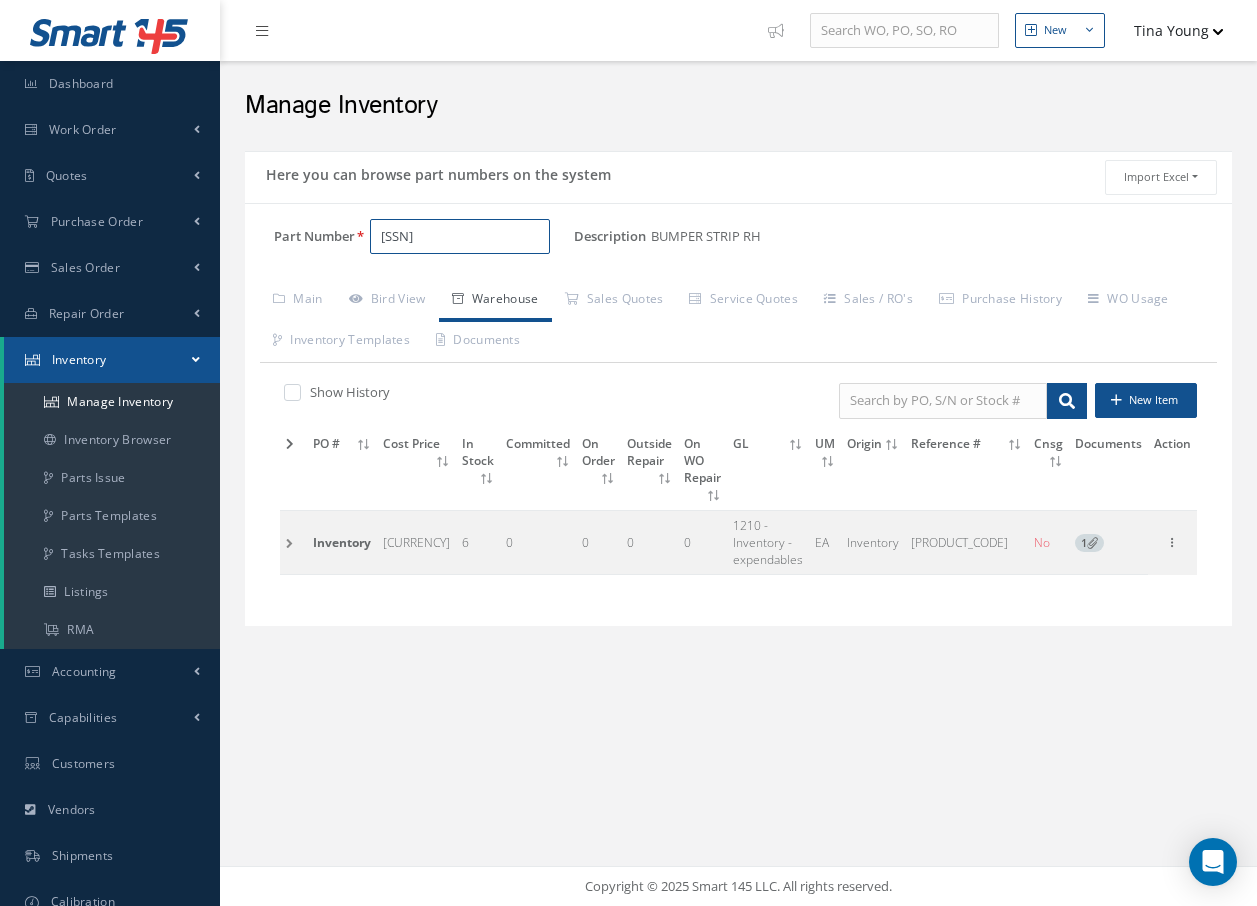click on "137-00-262-41FW" at bounding box center (460, 237) 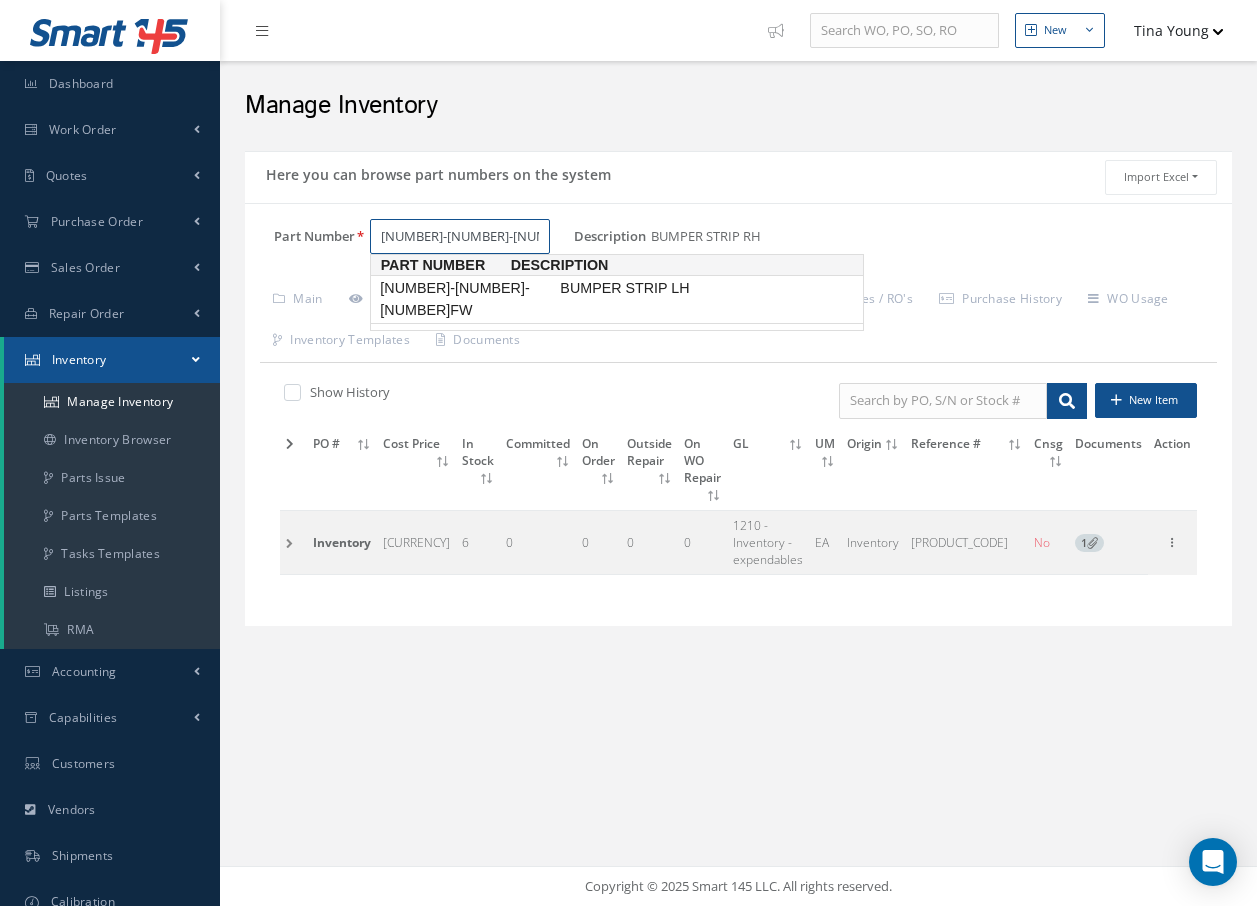 click on "137-00-262-42FW" at bounding box center [466, 299] 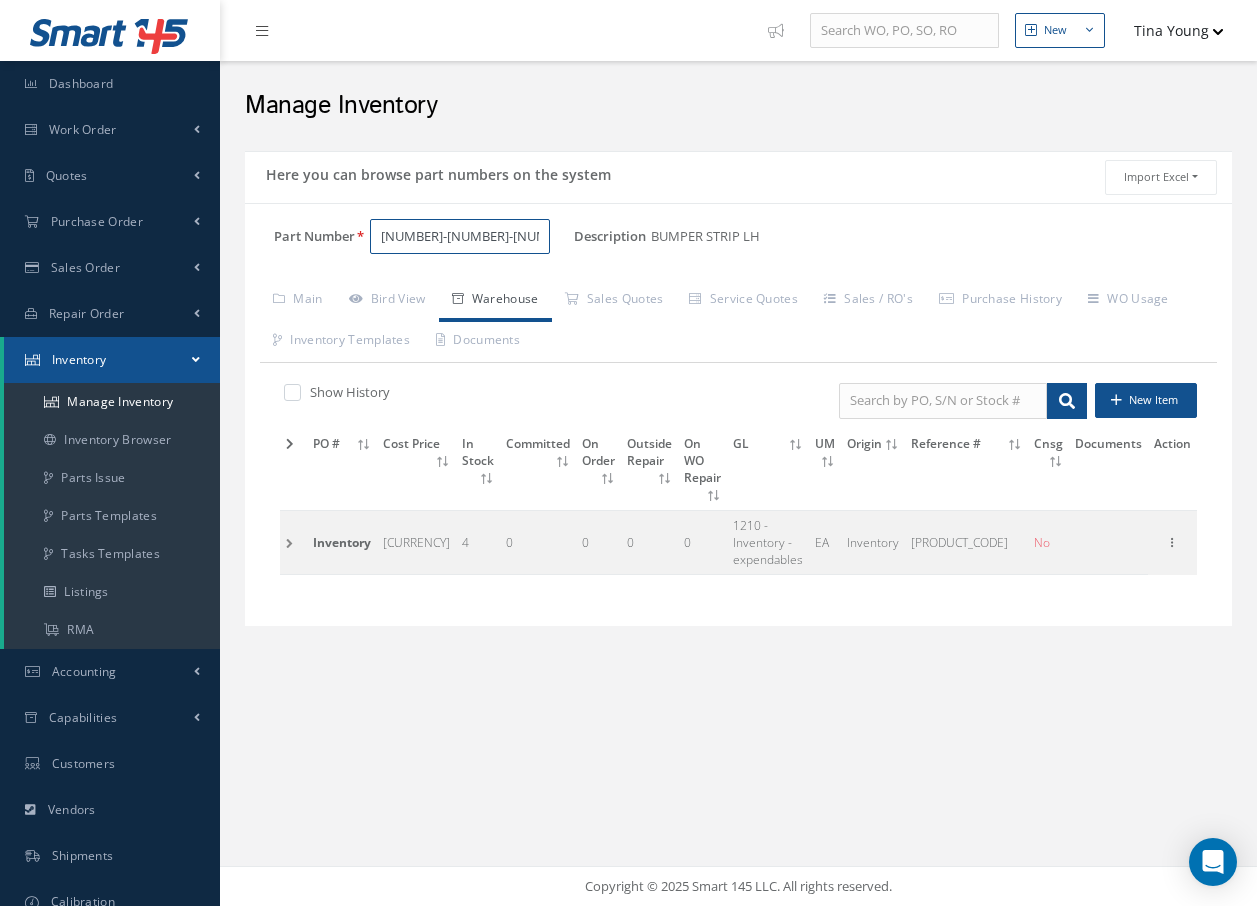 type on "137-00-262-42FW" 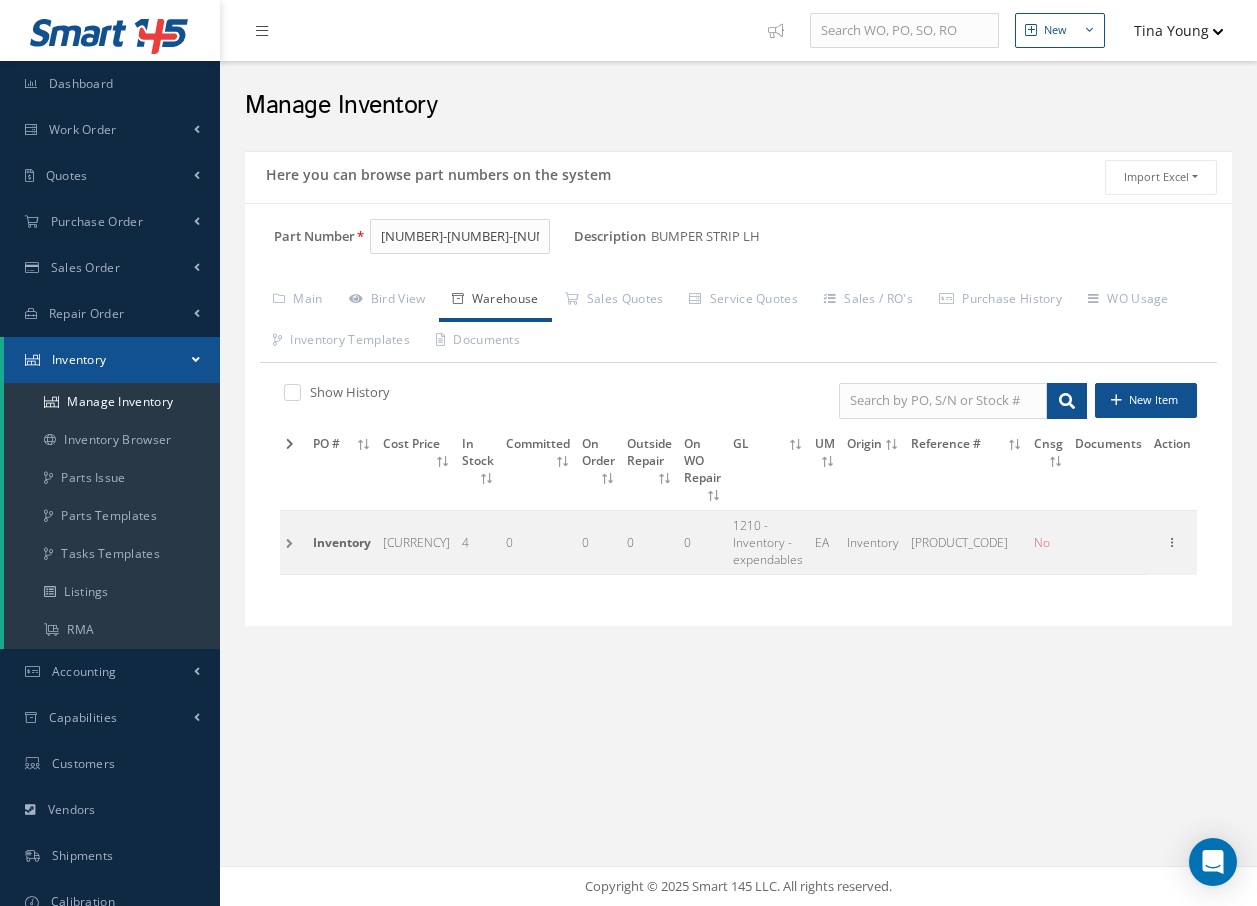 click at bounding box center (293, 543) 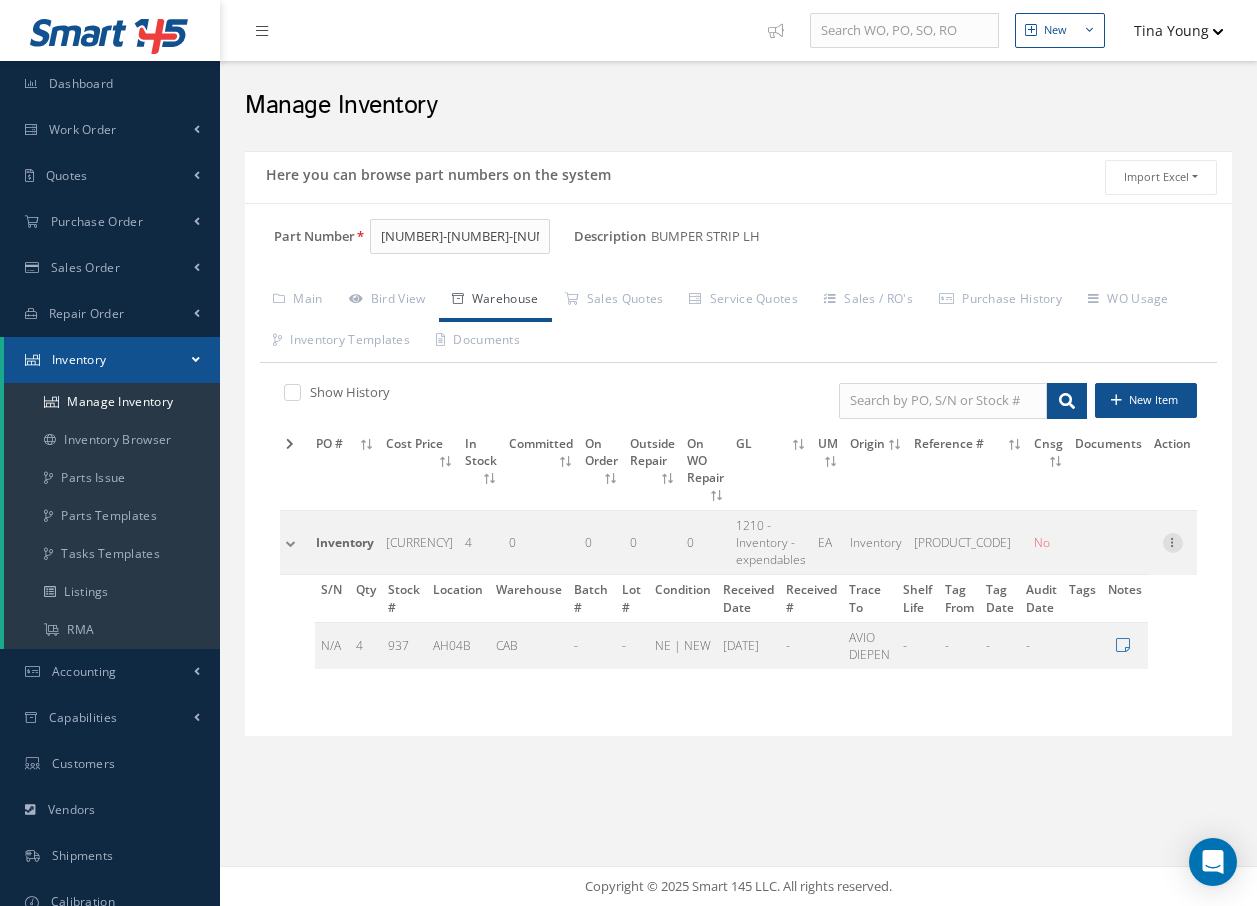 click at bounding box center (1173, 541) 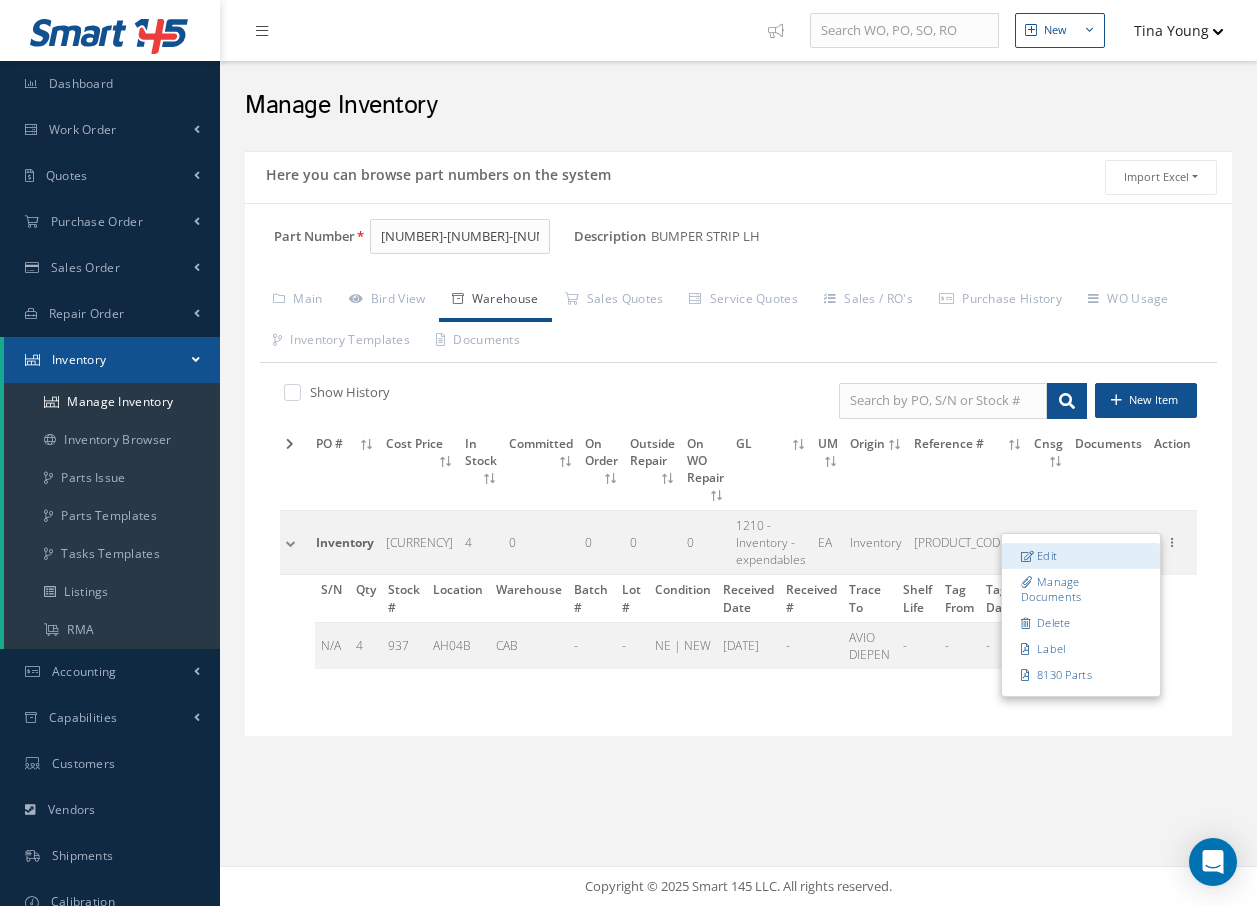 click on "Edit" at bounding box center (1081, 556) 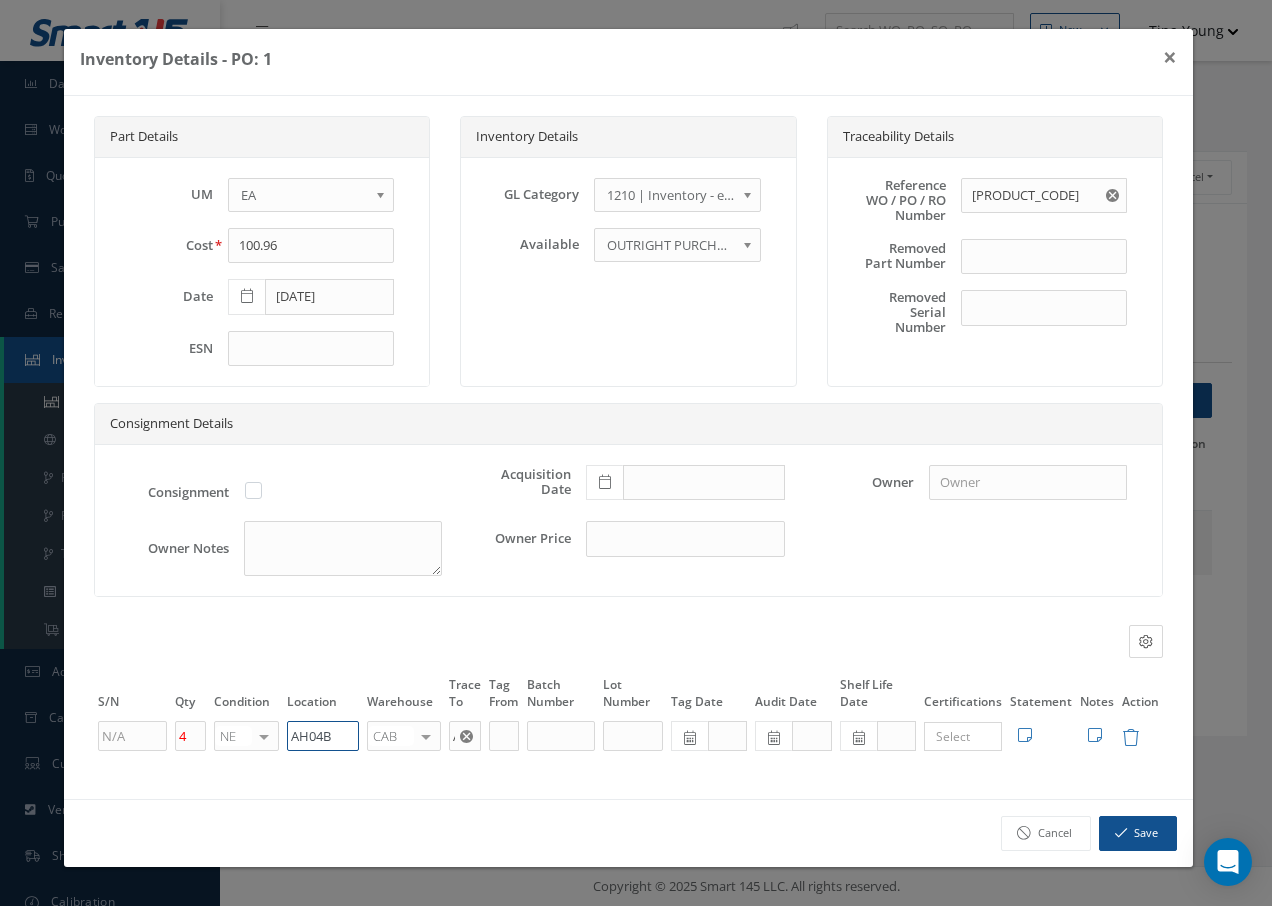 drag, startPoint x: 343, startPoint y: 729, endPoint x: 178, endPoint y: 749, distance: 166.2077 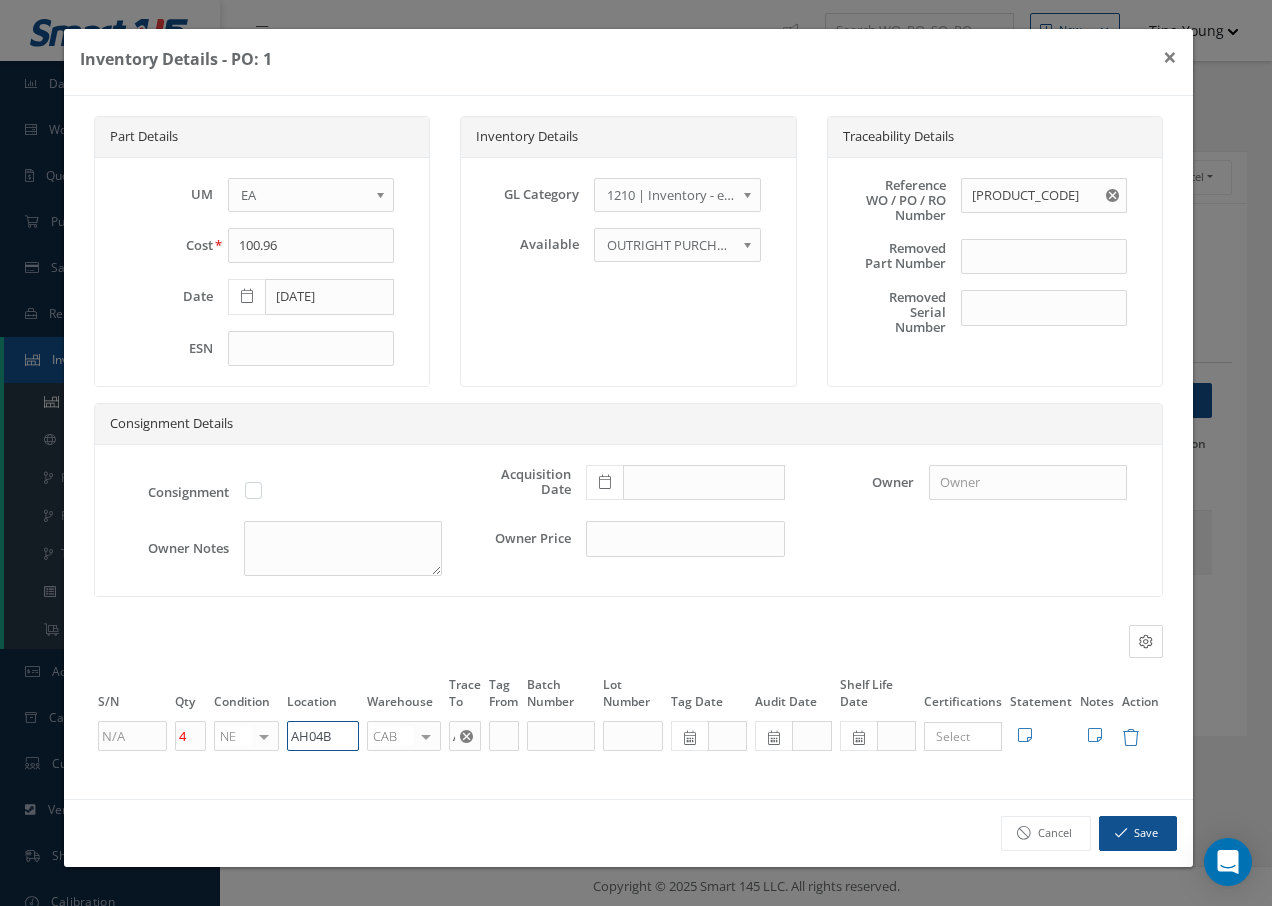 click on "4              NE         OH   SV   RP   AR   NE   FN   NS   RE   FP   BER   N/A   INSP   BC   AI   MD   RF   SCR   TS   USE   TL   SP   NU   AS   US   PM
No elements found.
List is empty.     AH04B              CAB         CAB   CABQ   CABS   CABK   CABG   AIRB   CASA   ONXP   UNIT20   FIFTH   CUST-PARTS
No elements found.
List is empty.        AVIO DIEPEN
×
Loading...
Search a tag
No tags found
No tags found
Edit Statement 8130
Cancel
Save
Edit Notes" at bounding box center (628, 736) 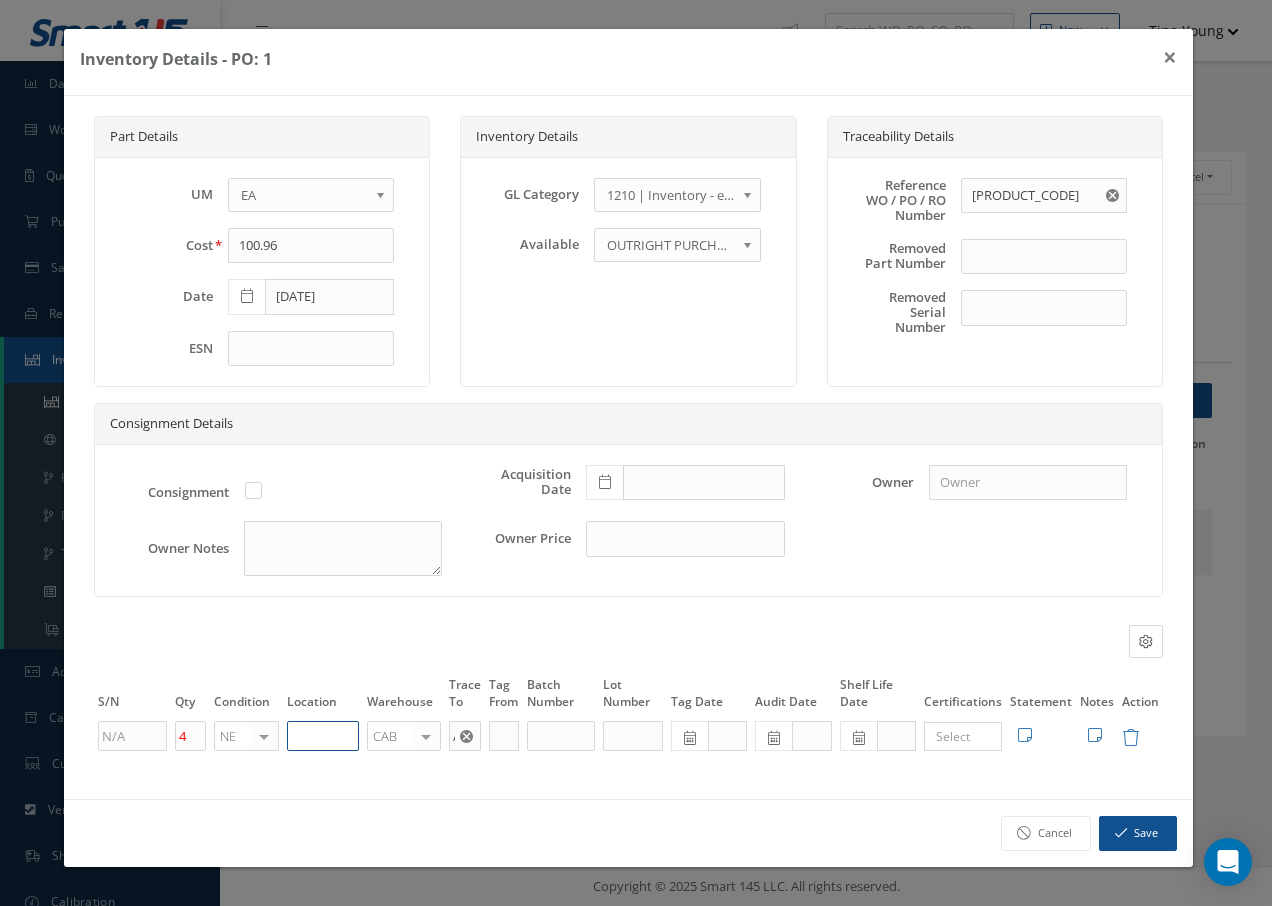 paste on "U50069" 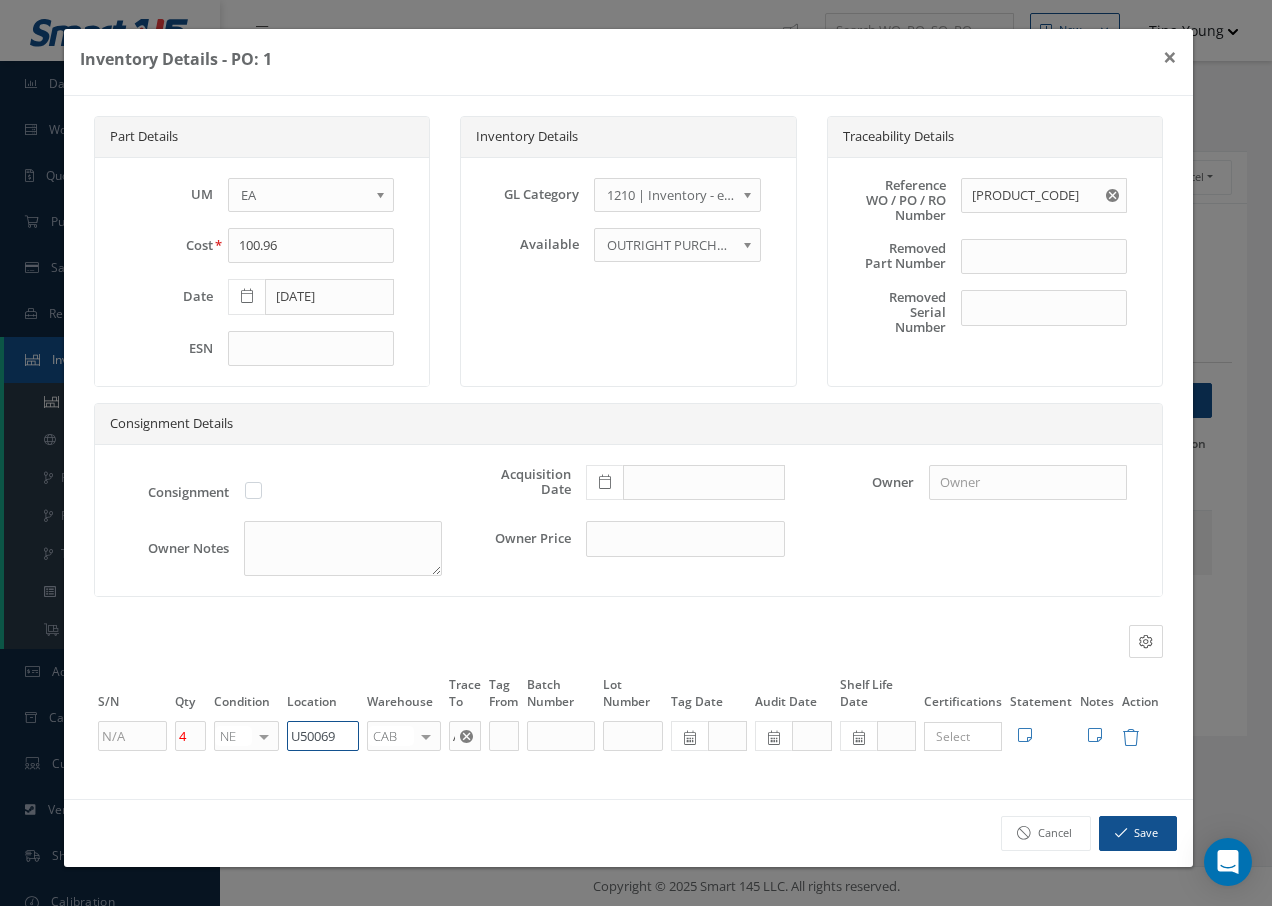 type on "U50069" 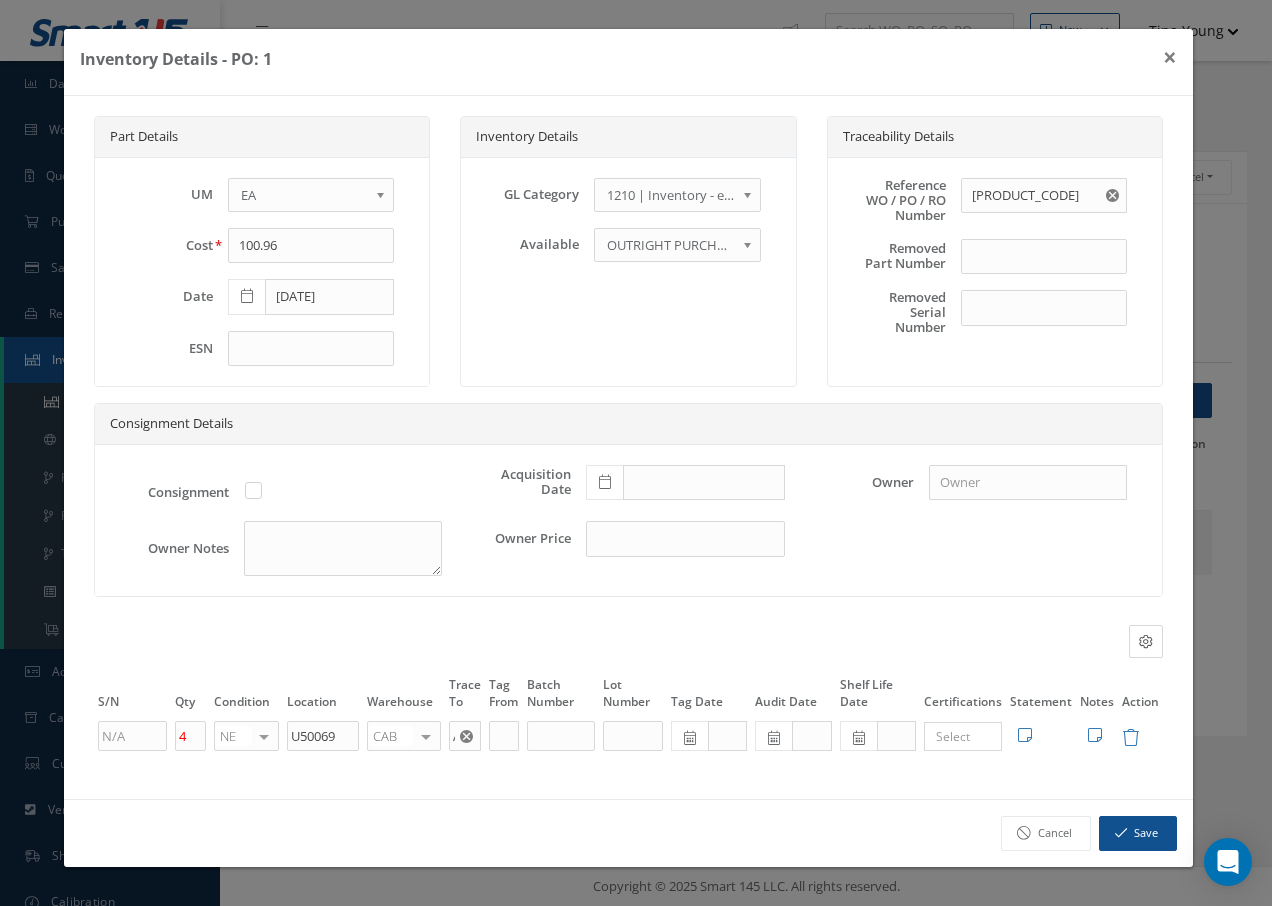 click at bounding box center [426, 736] 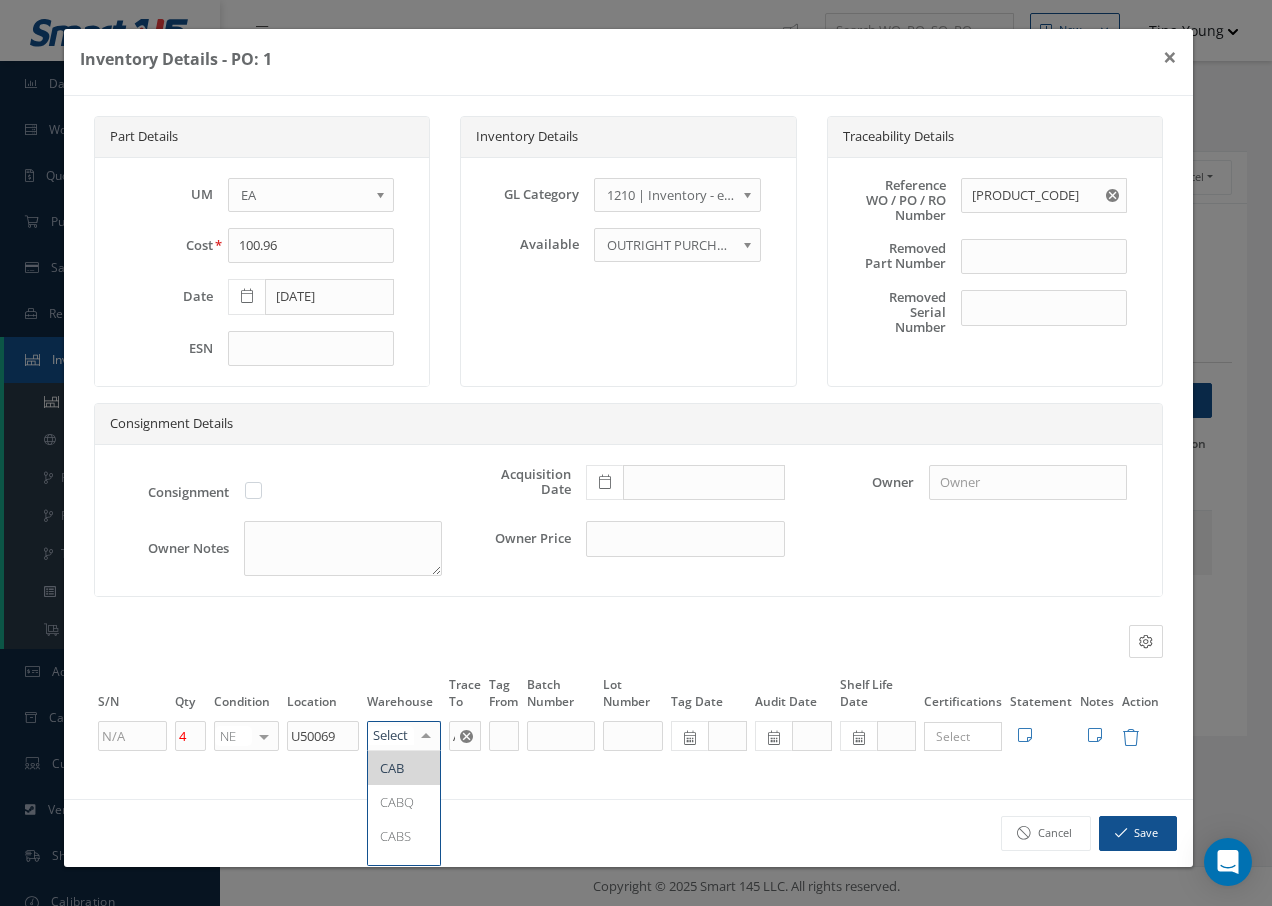 type on "F" 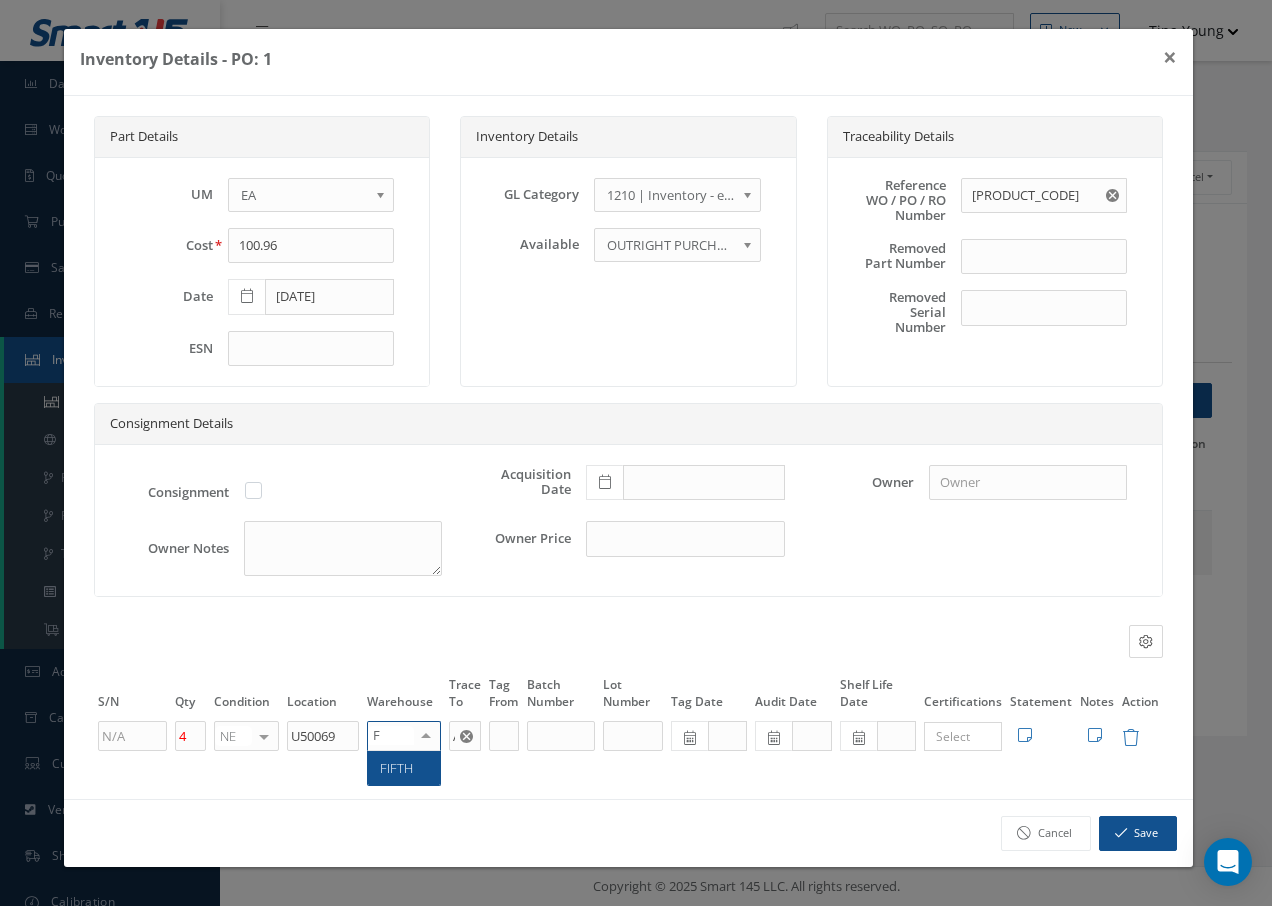 click on "FIFTH" at bounding box center (404, 768) 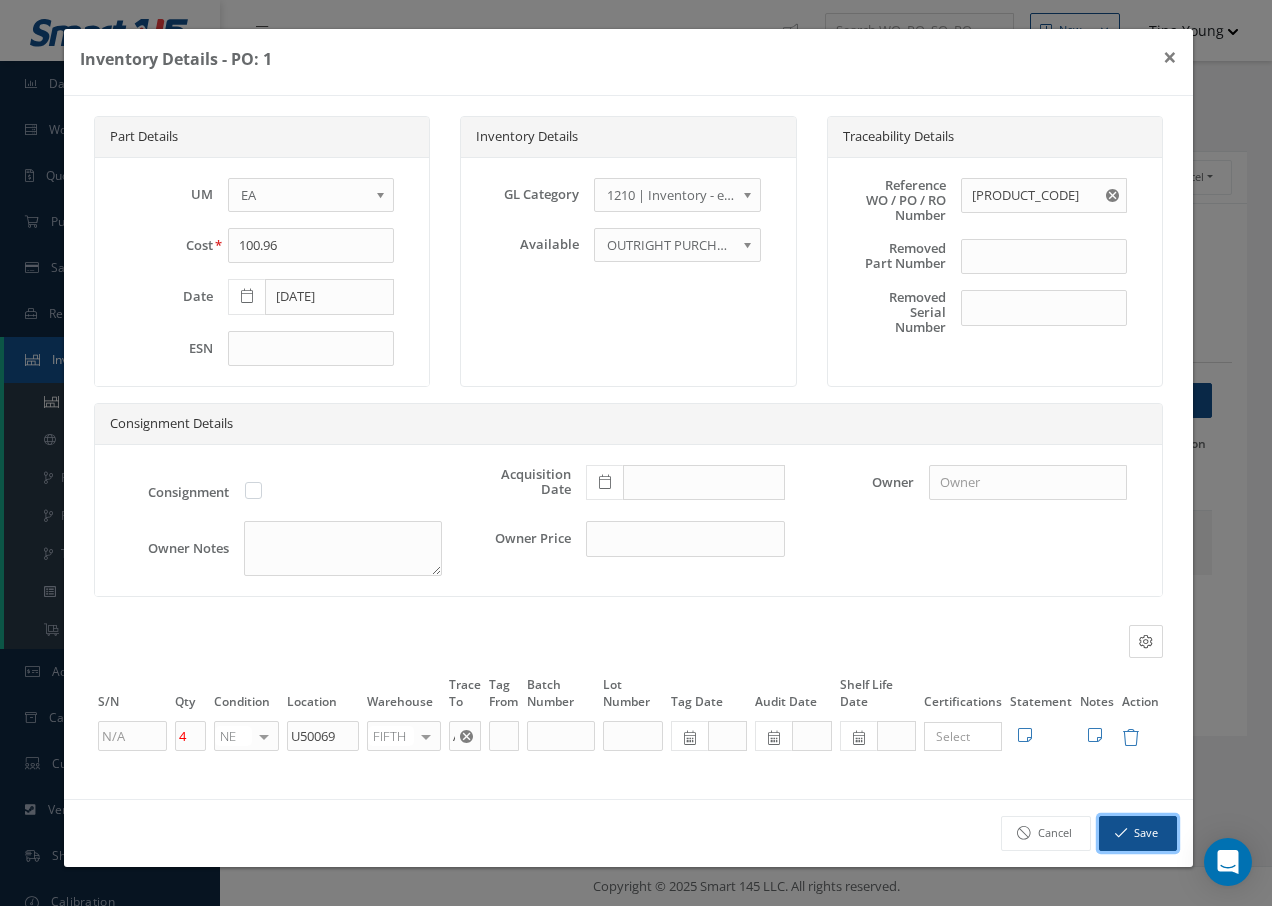 click on "Save" at bounding box center (1138, 833) 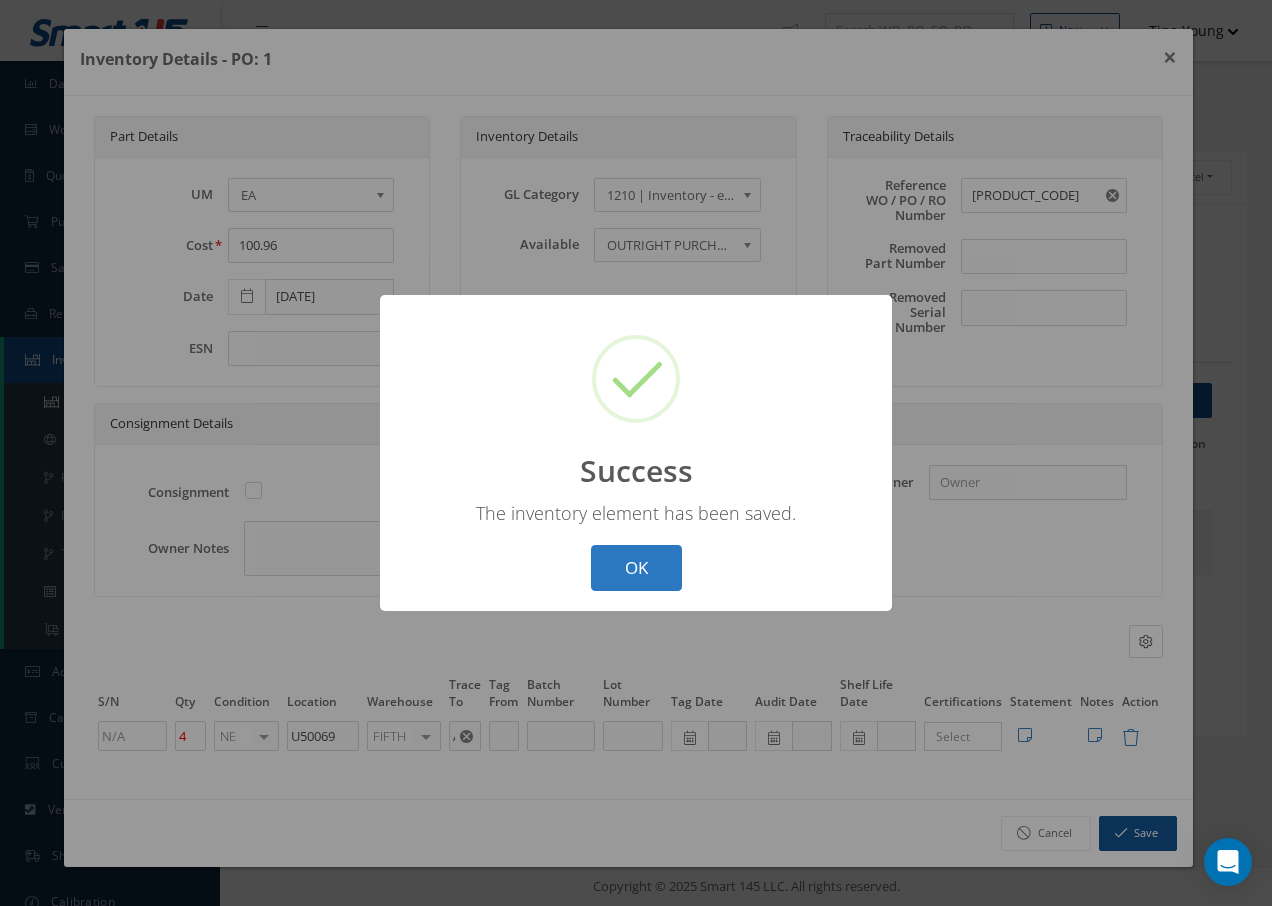 click on "OK" at bounding box center [636, 568] 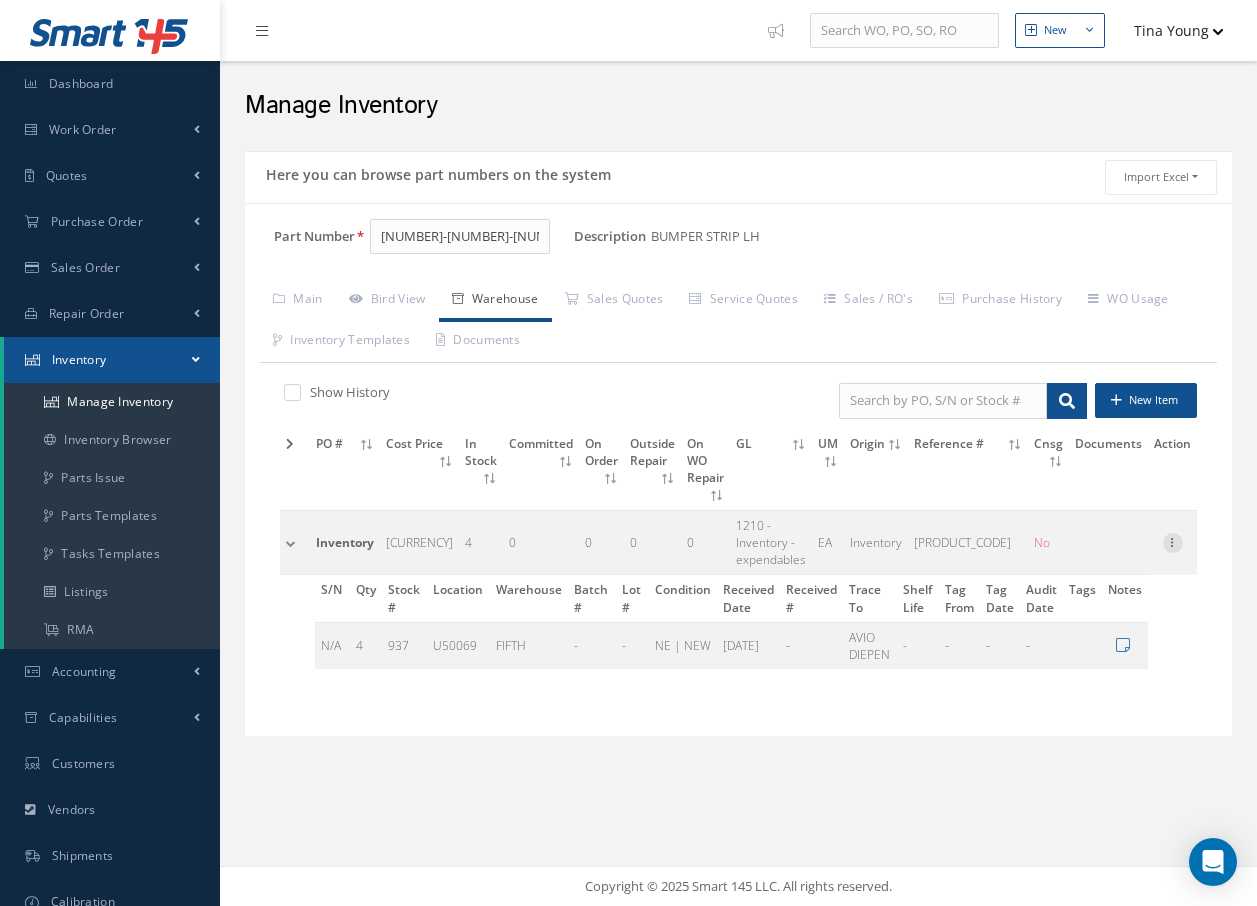 click at bounding box center (1173, 541) 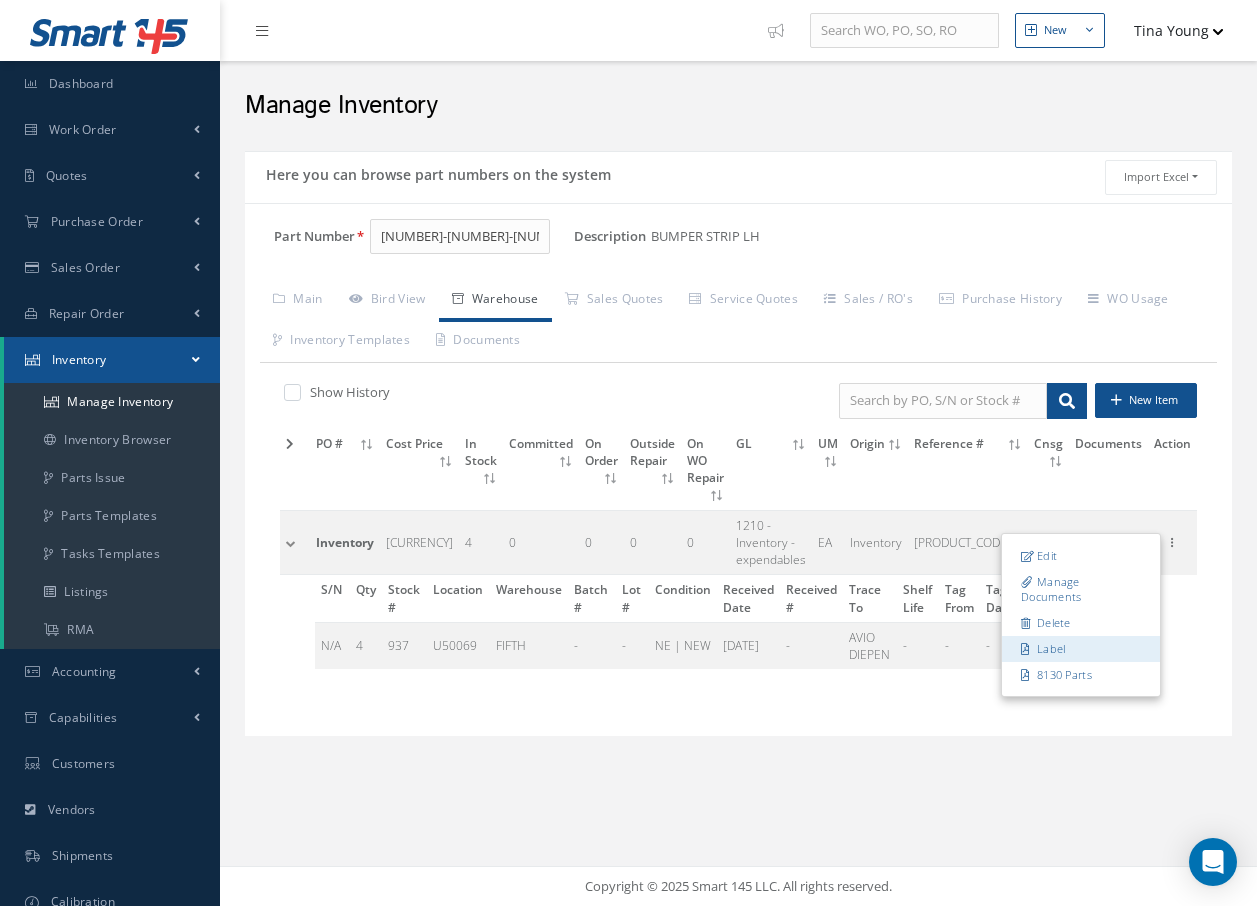 click on "Label" at bounding box center (1081, 649) 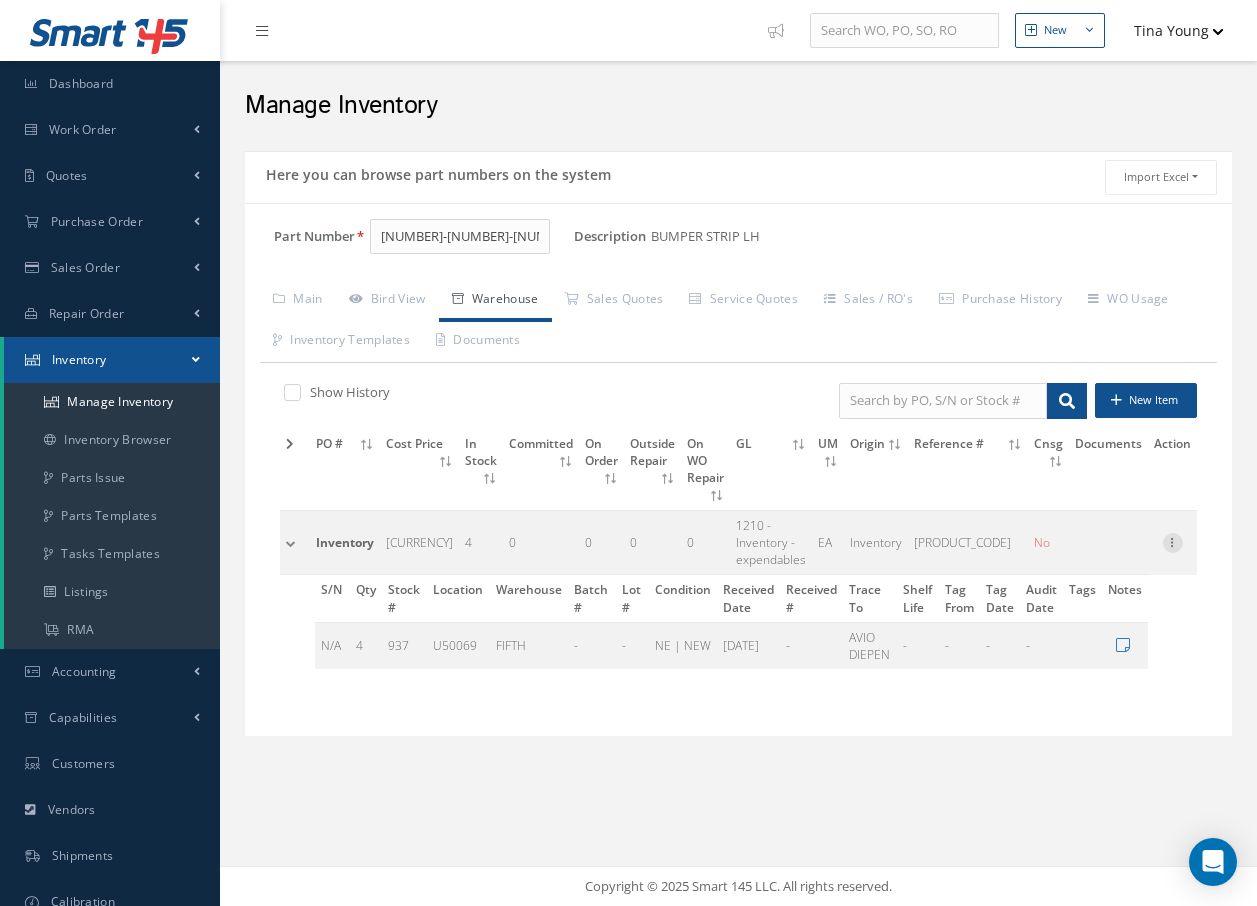 click at bounding box center [1173, 541] 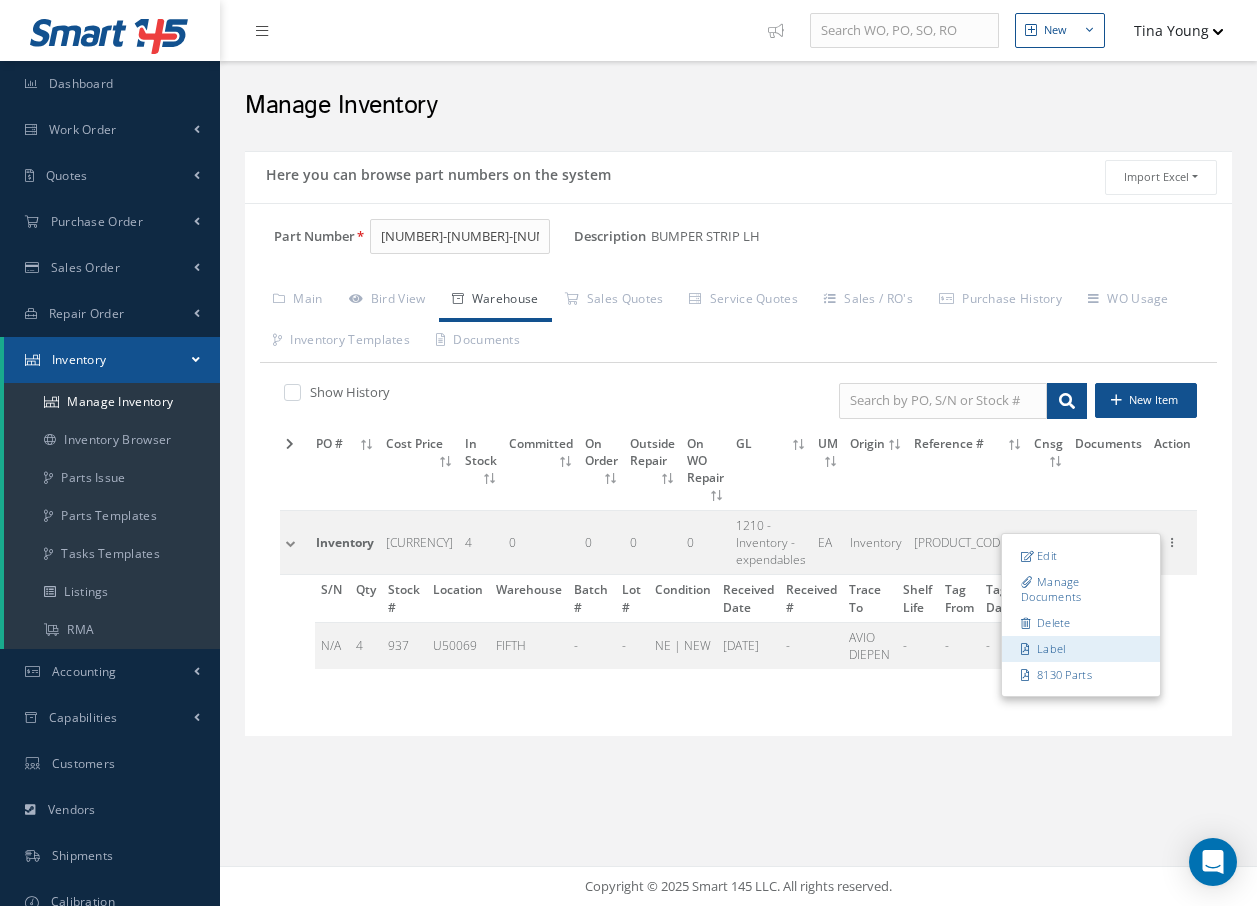 click on "Label" at bounding box center [1081, 649] 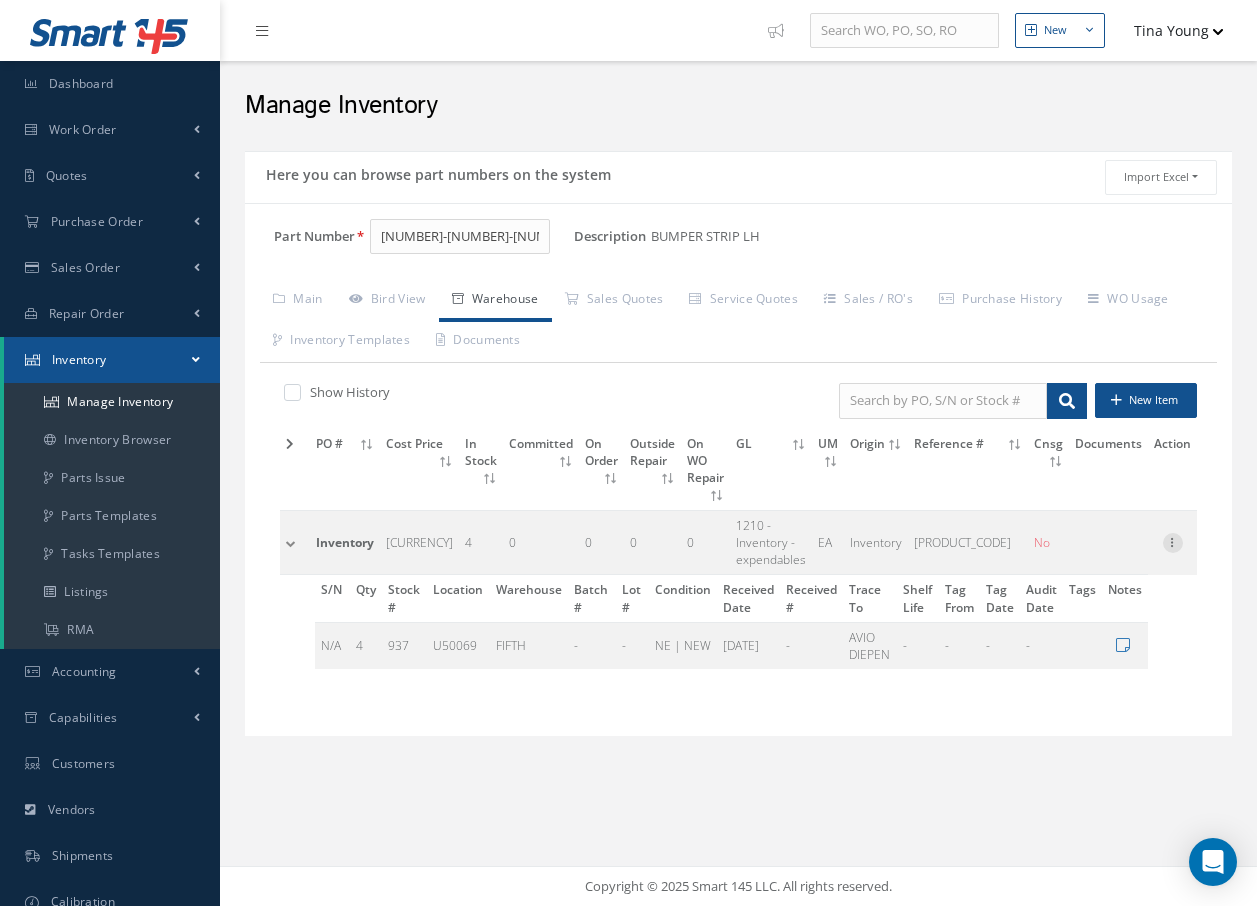 click at bounding box center [1173, 541] 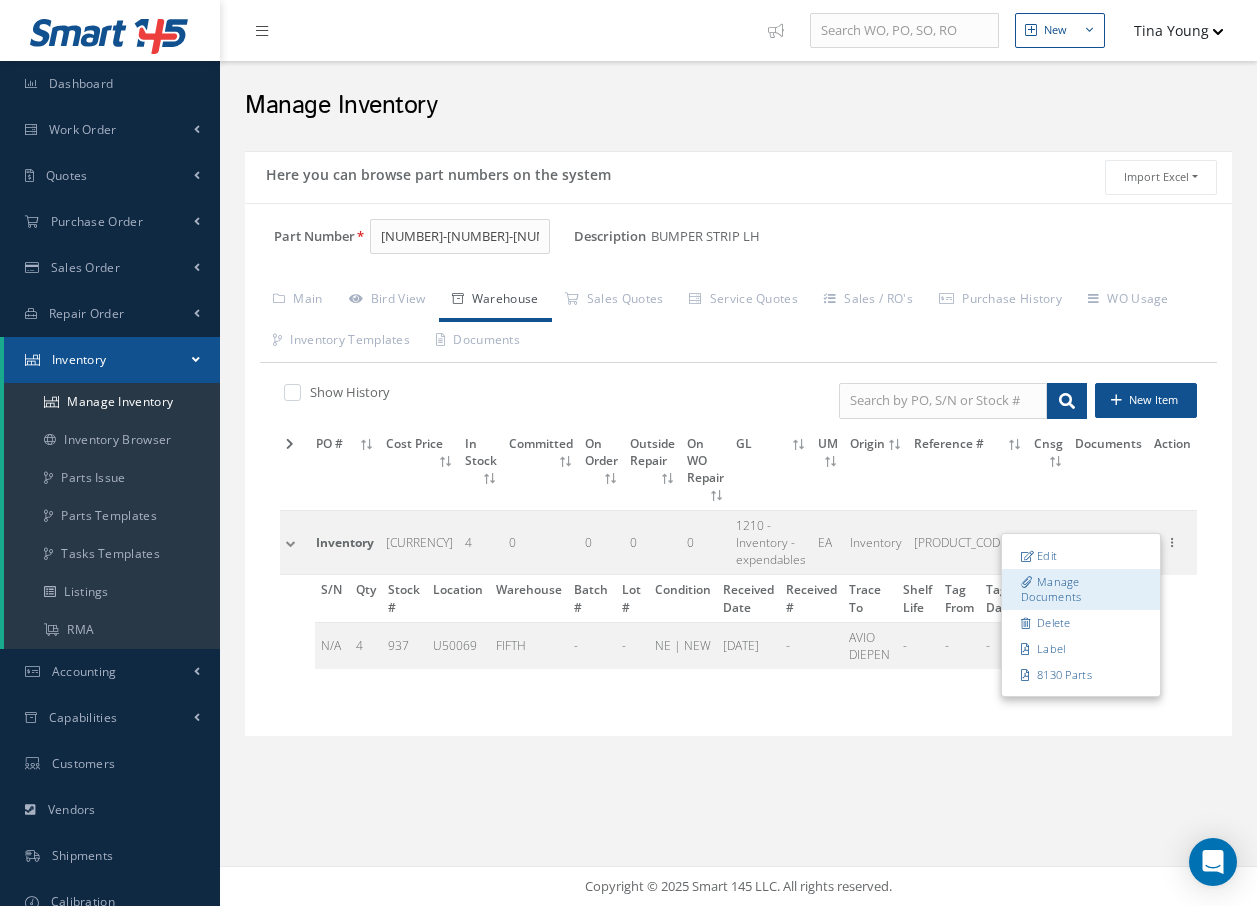 click on "Manage Documents" at bounding box center [1081, 589] 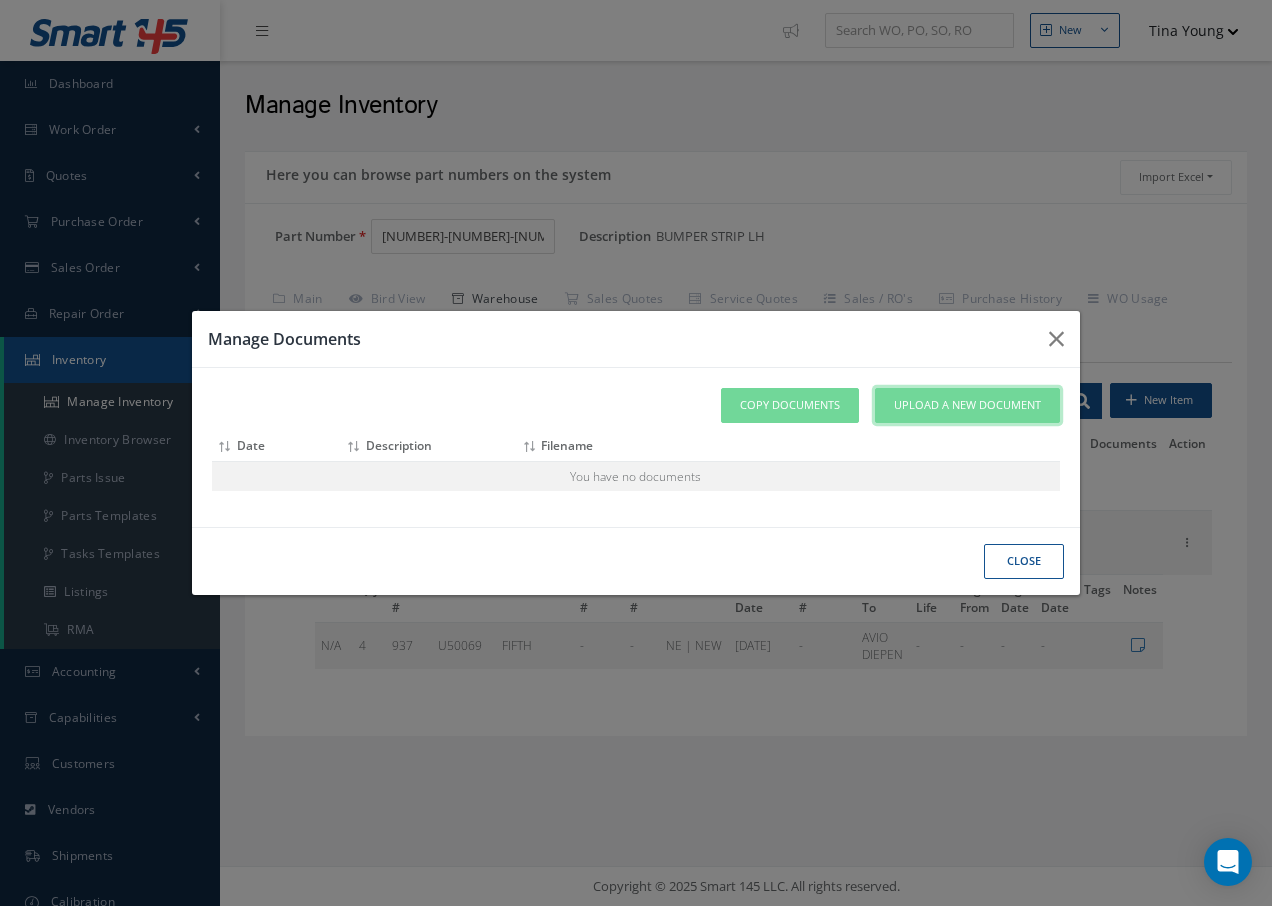 click on "Upload a New Document" at bounding box center (967, 405) 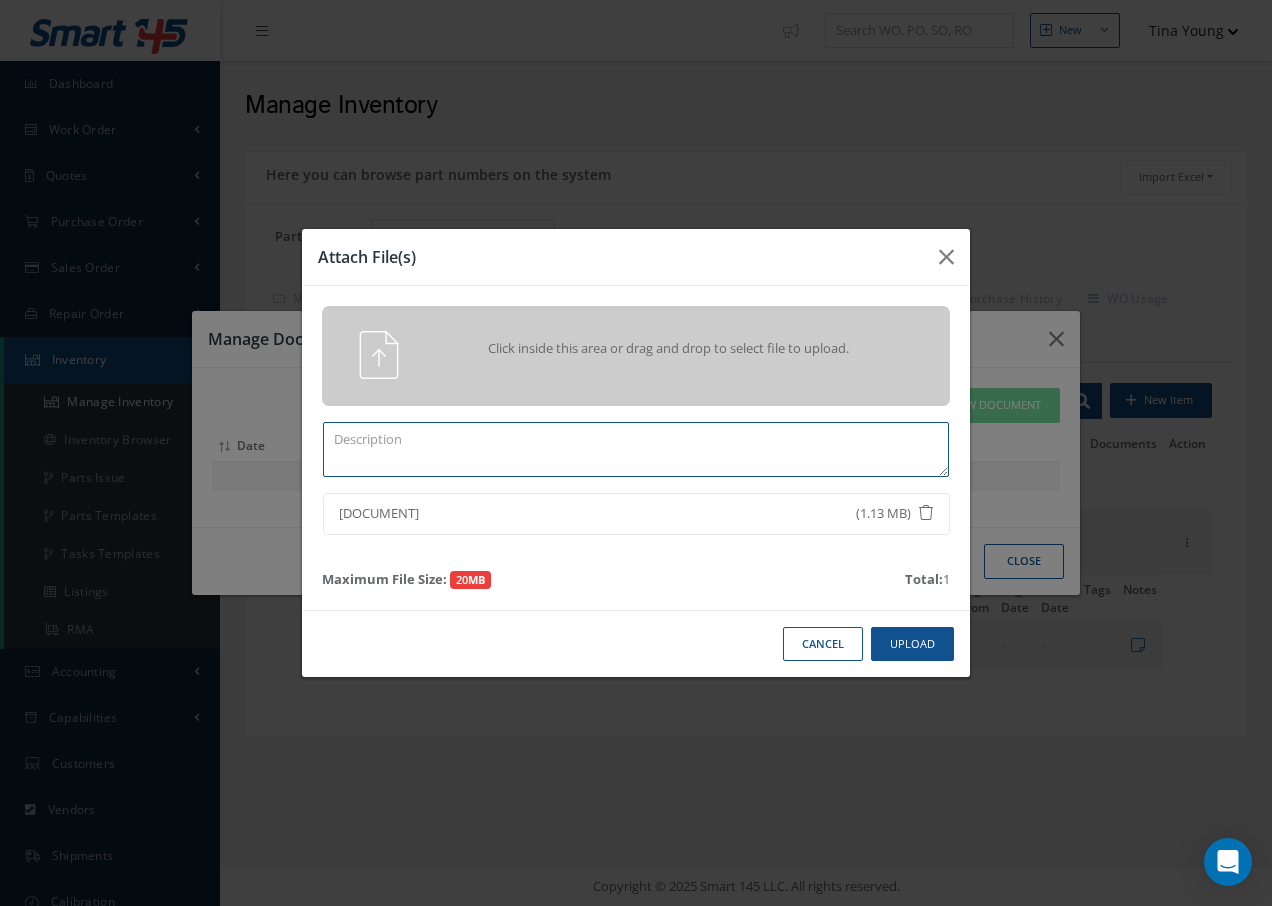 click at bounding box center [636, 449] 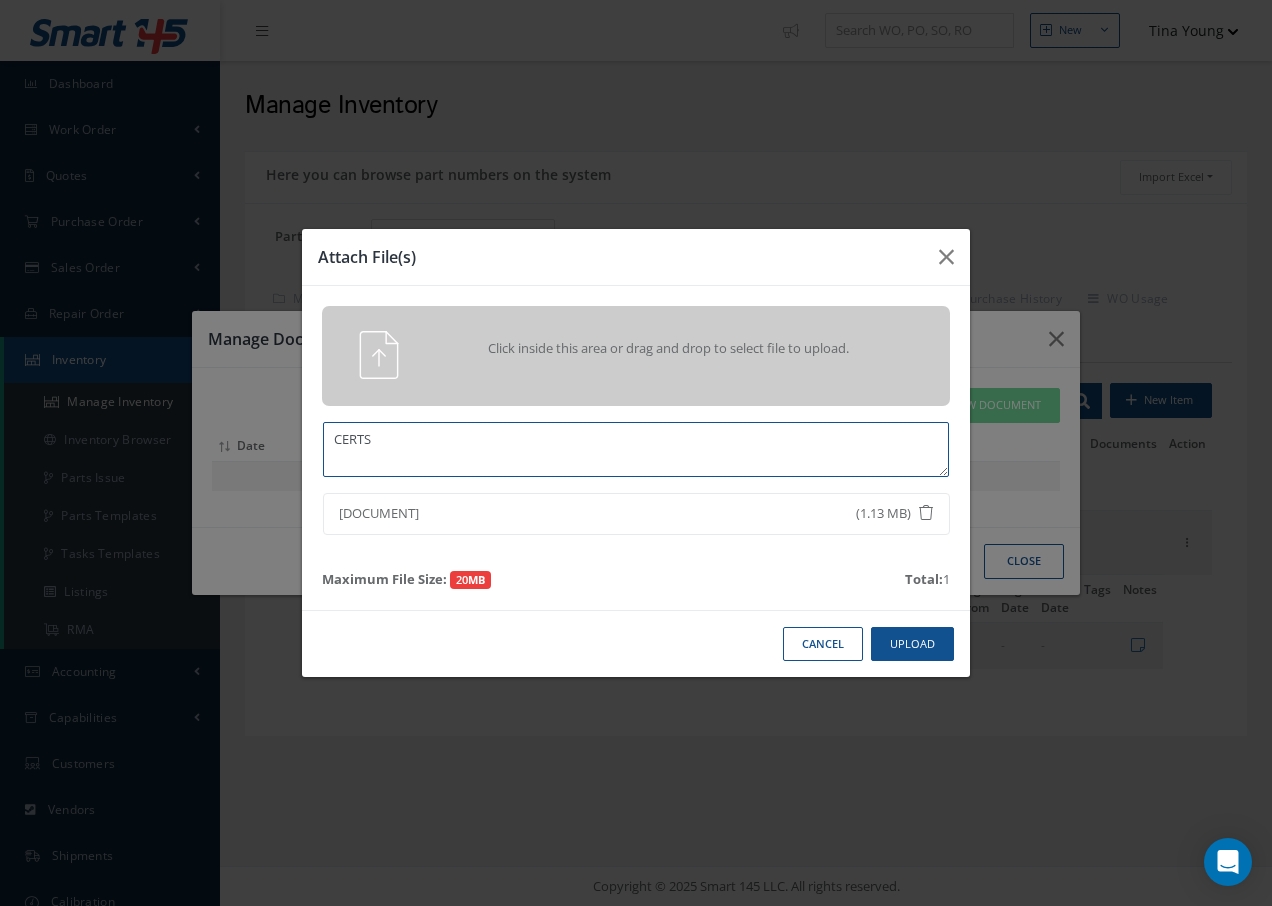type on "CERTS" 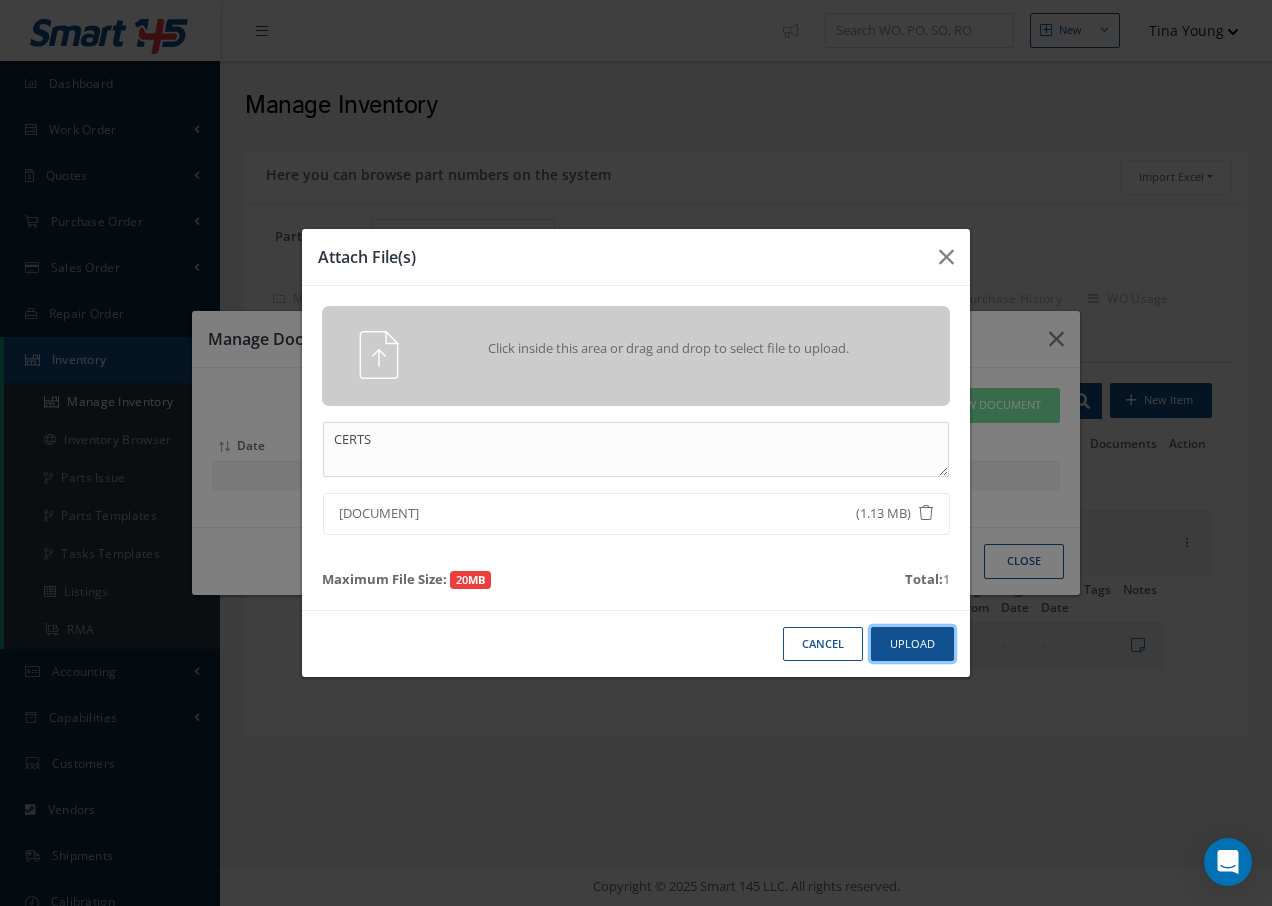 click on "Upload" at bounding box center [912, 644] 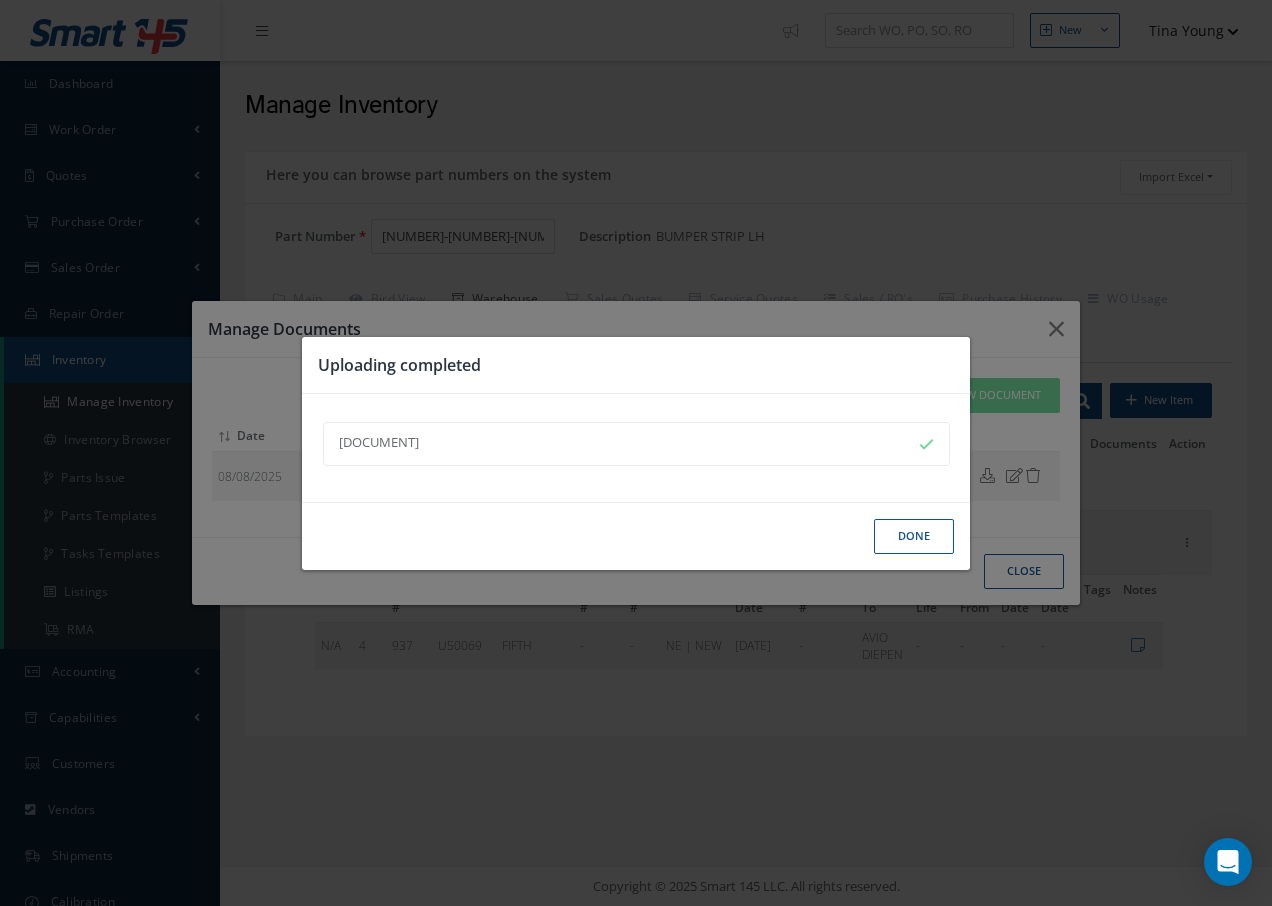 click on "Done" at bounding box center (914, 536) 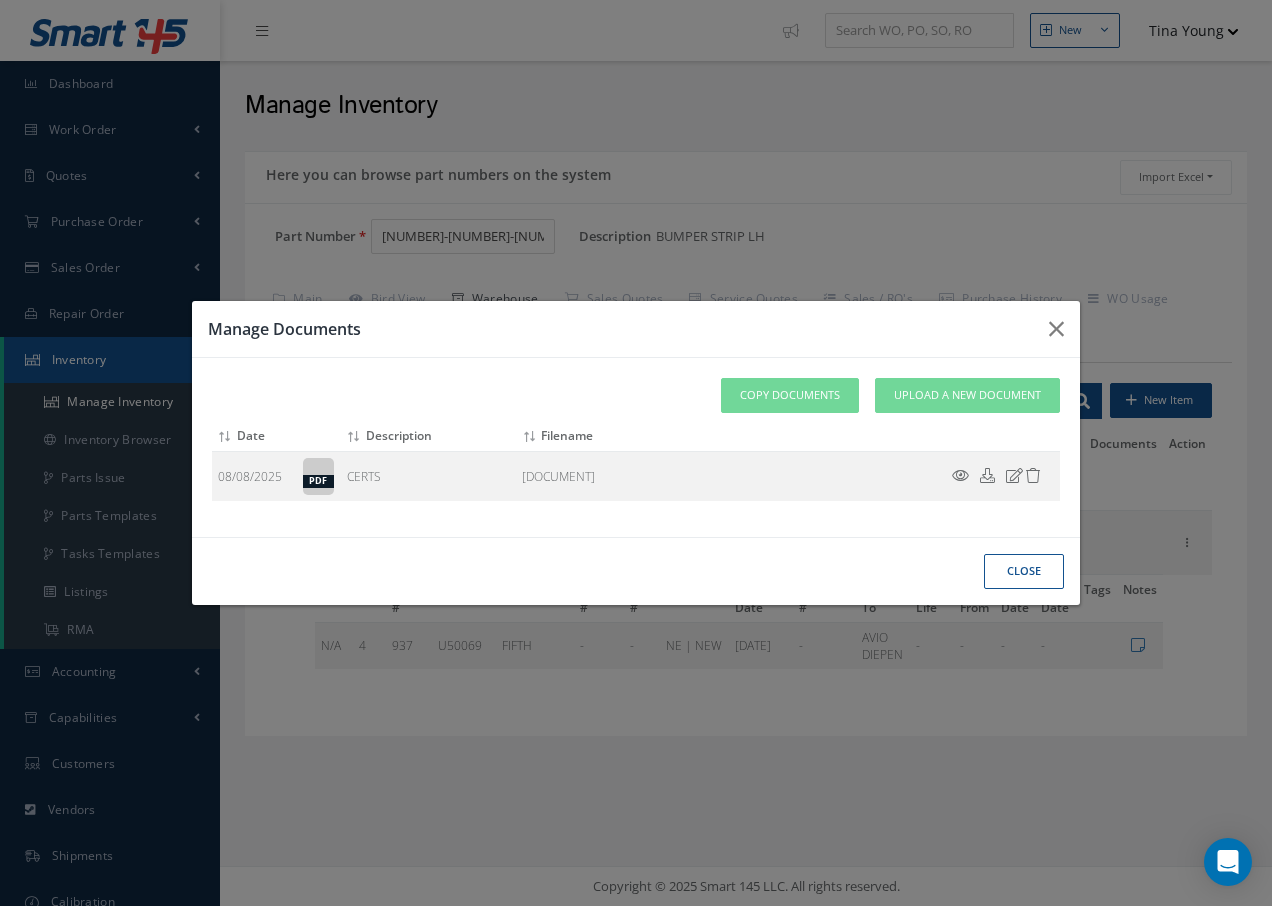 click on "Close" at bounding box center (0, 0) 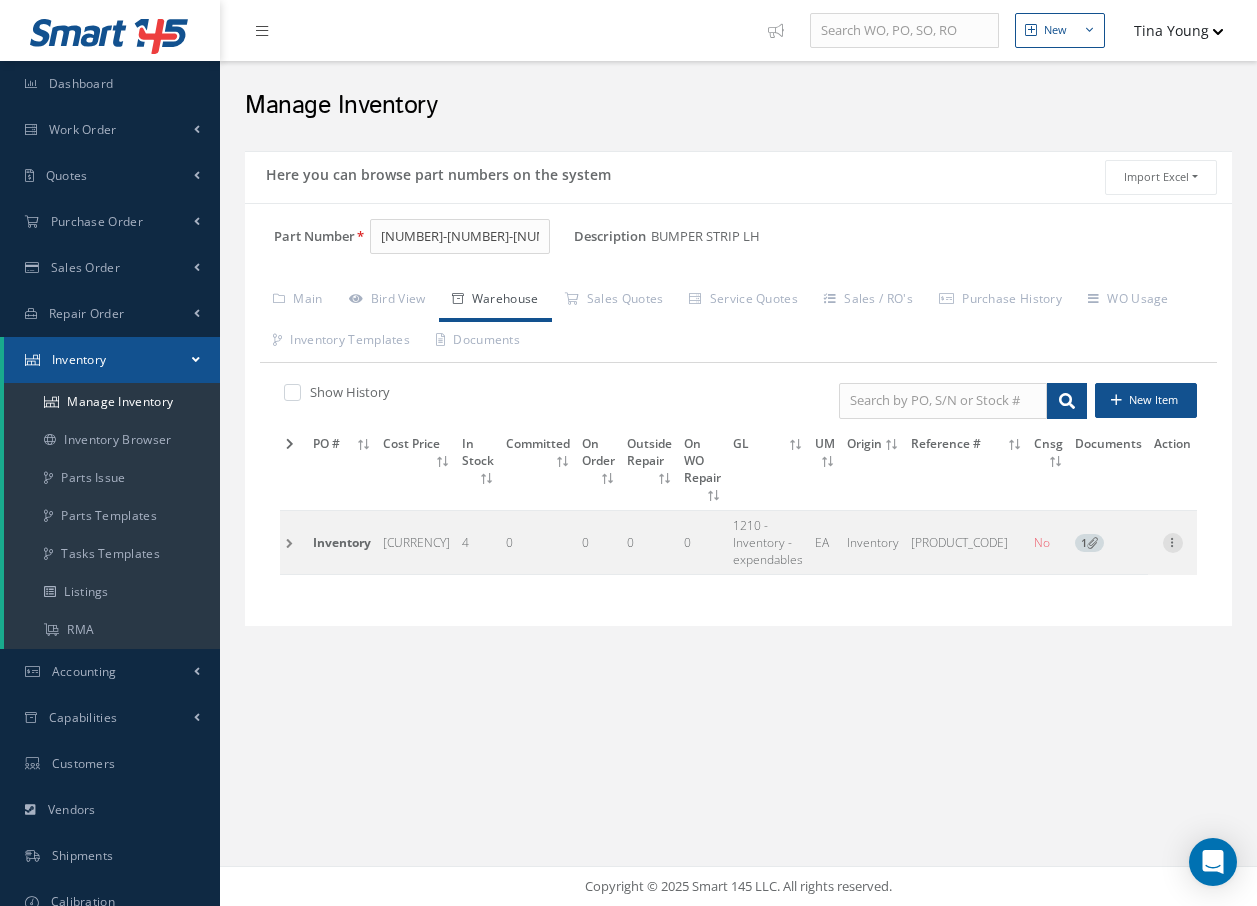 click at bounding box center (1173, 541) 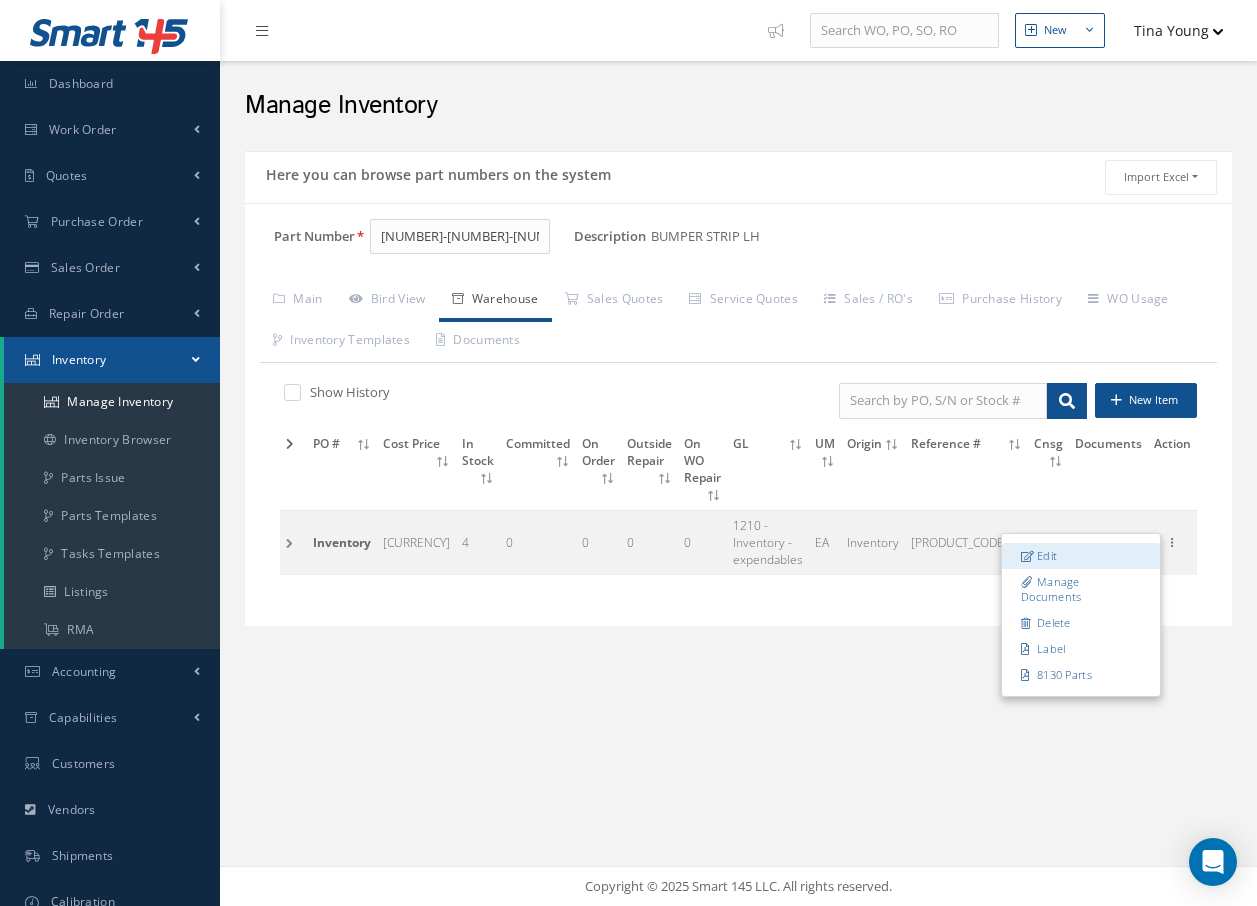 click on "Edit" at bounding box center (1081, 556) 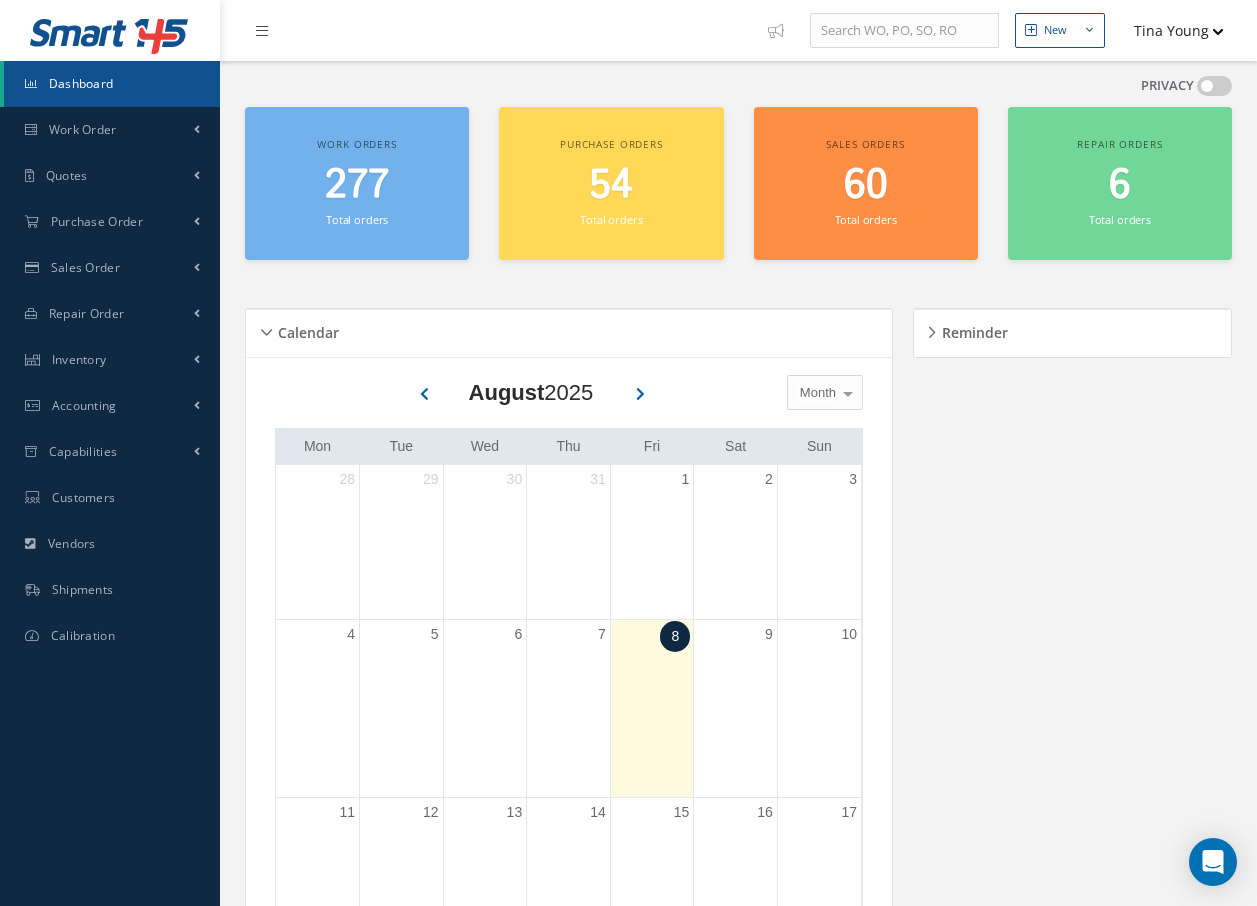 scroll, scrollTop: 0, scrollLeft: 0, axis: both 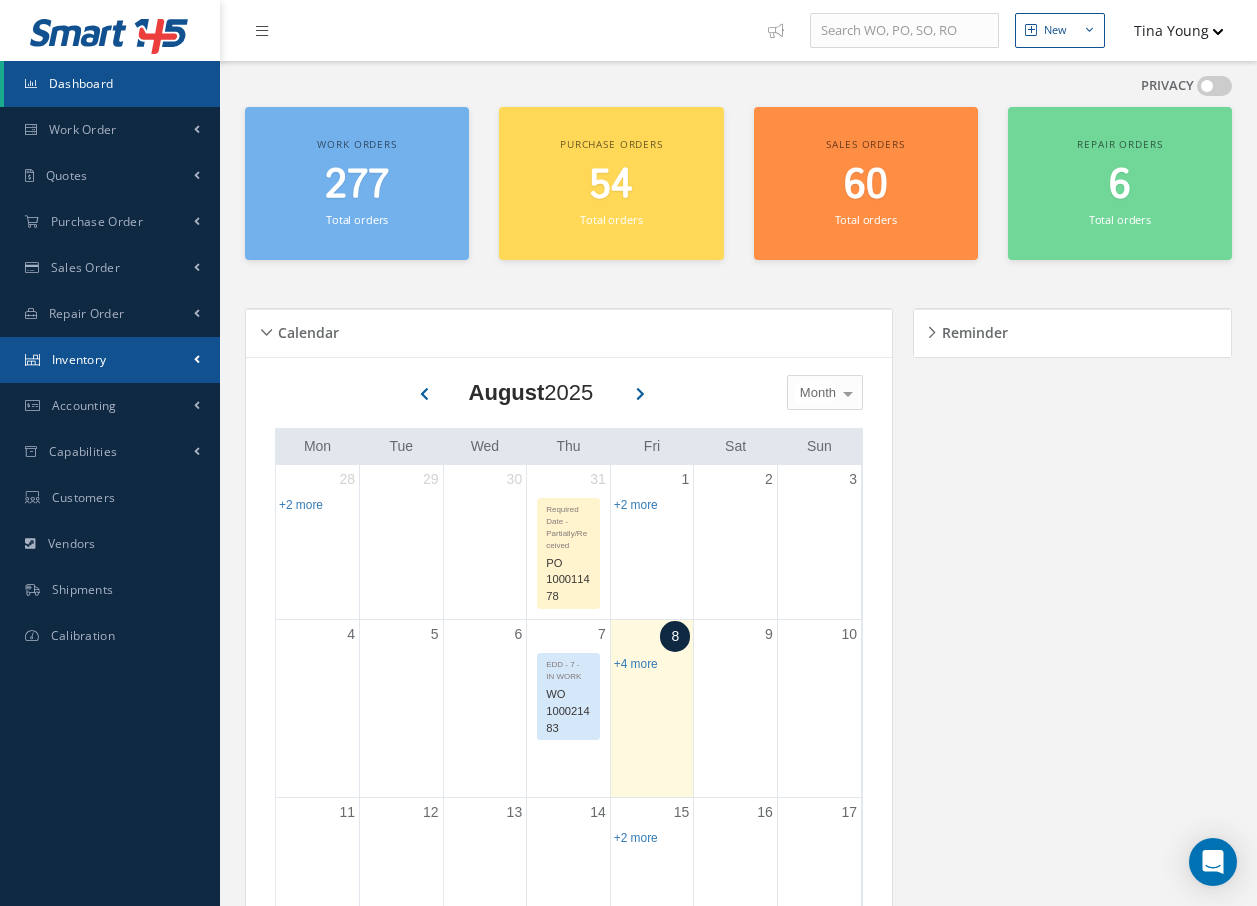 click on "Inventory" at bounding box center [79, 359] 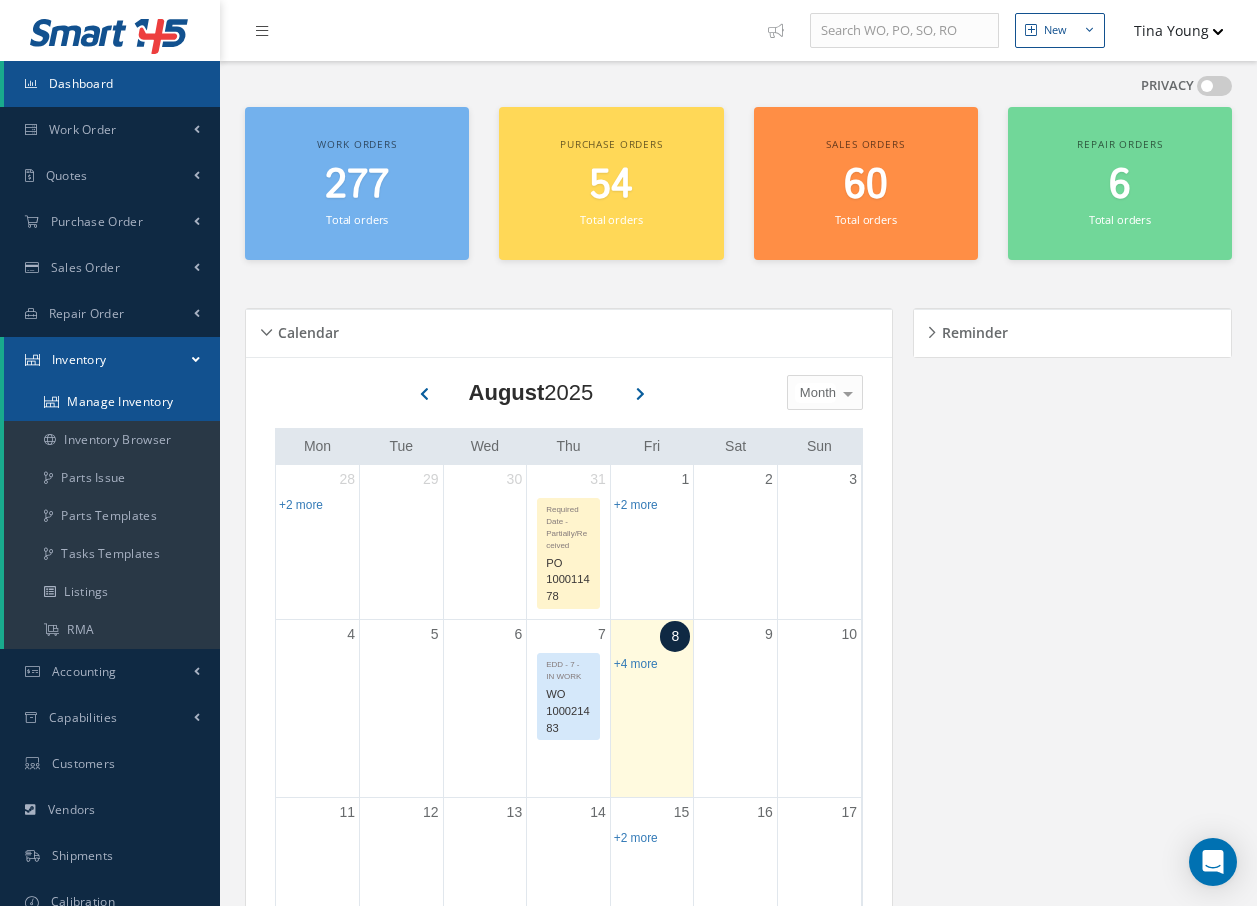 click on "Manage Inventory" at bounding box center [112, 402] 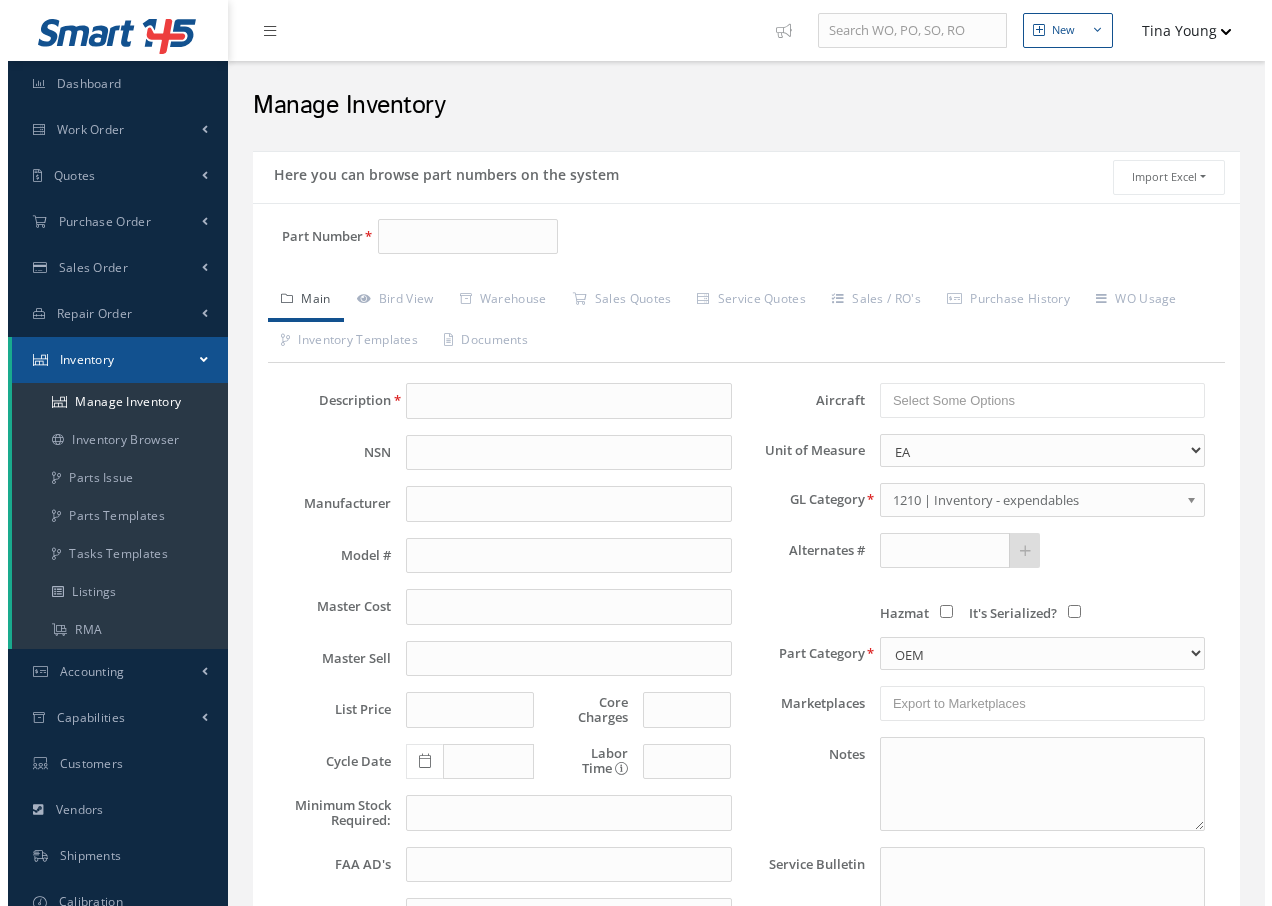 scroll, scrollTop: 0, scrollLeft: 0, axis: both 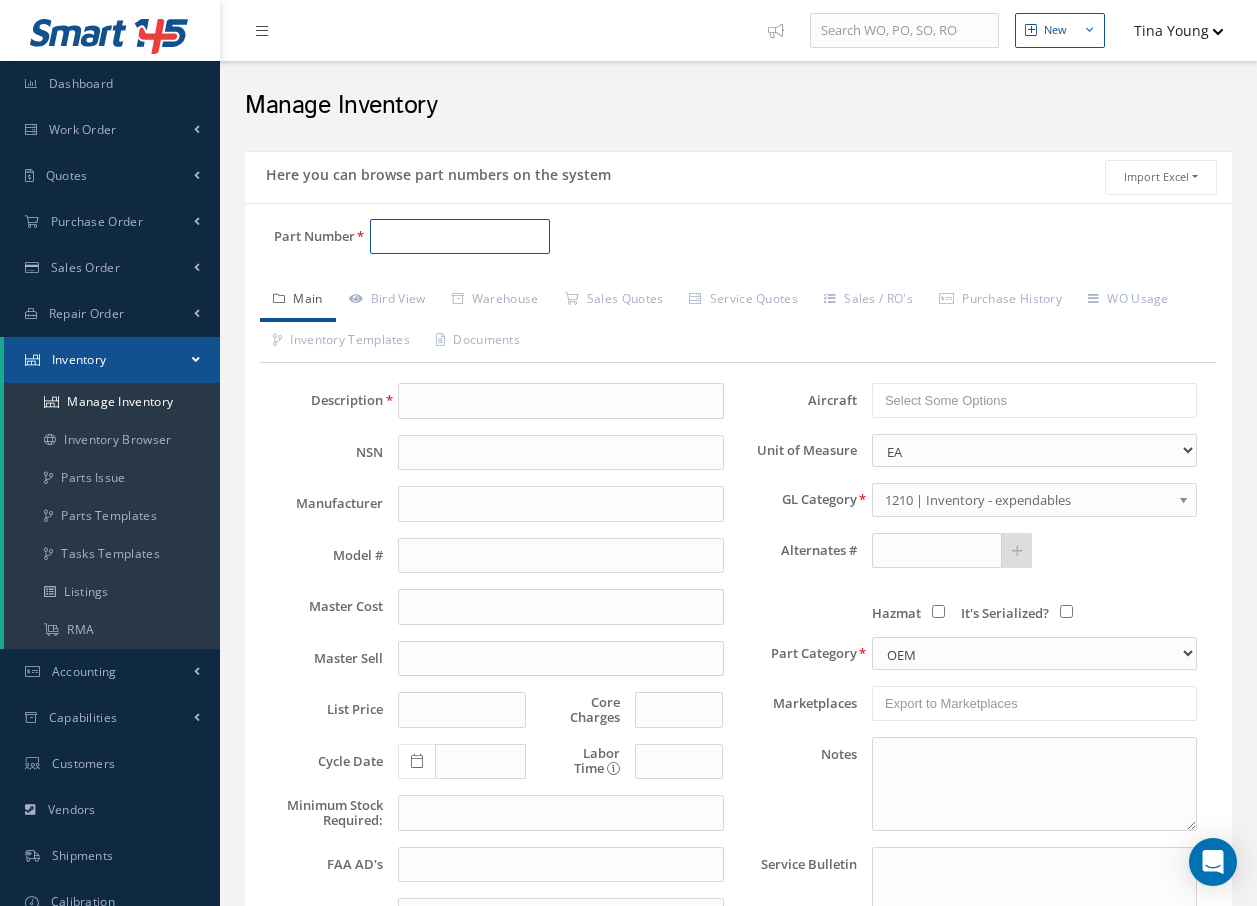 click on "Part Number" at bounding box center [460, 237] 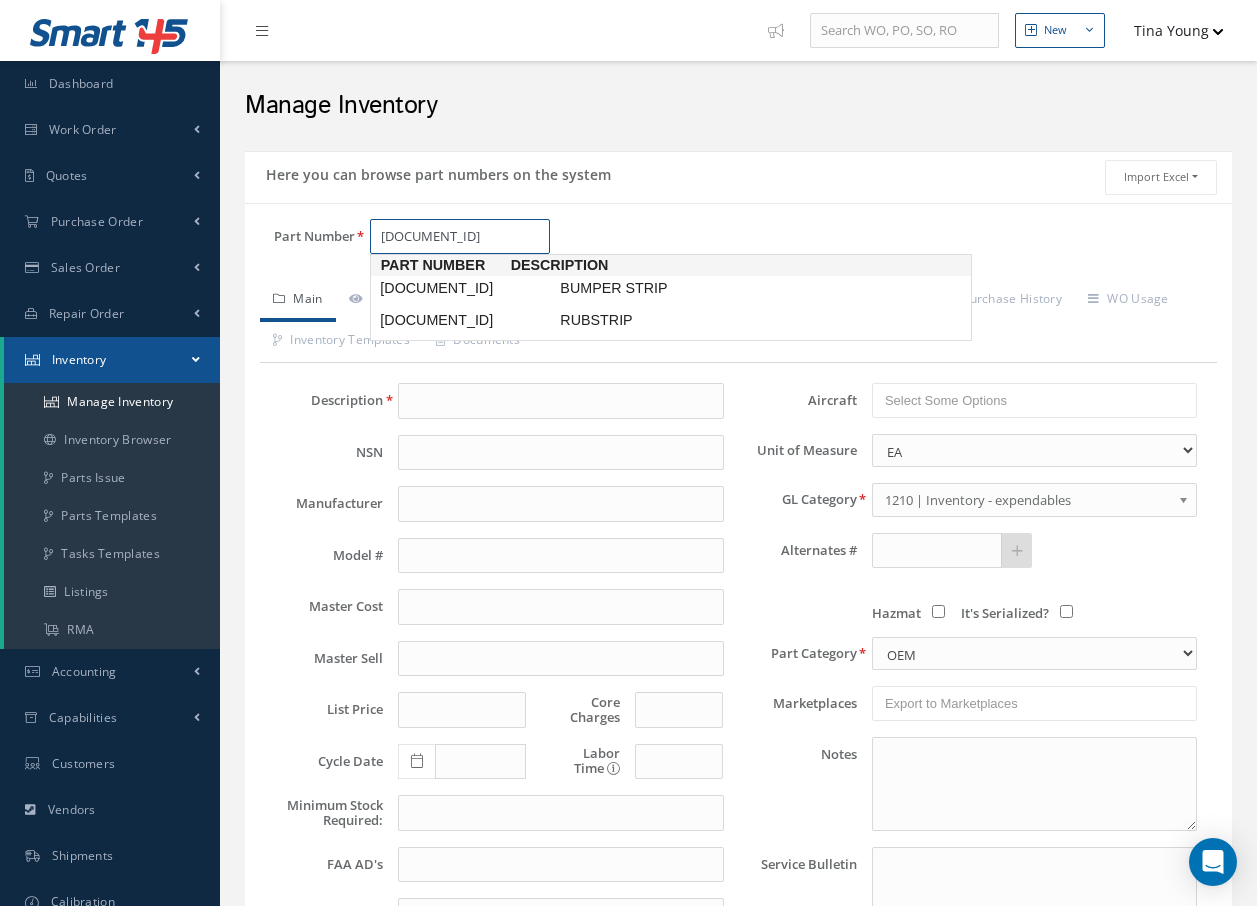 type on "[NUMBER]-[NUMBER]-[NUMBER]FW" 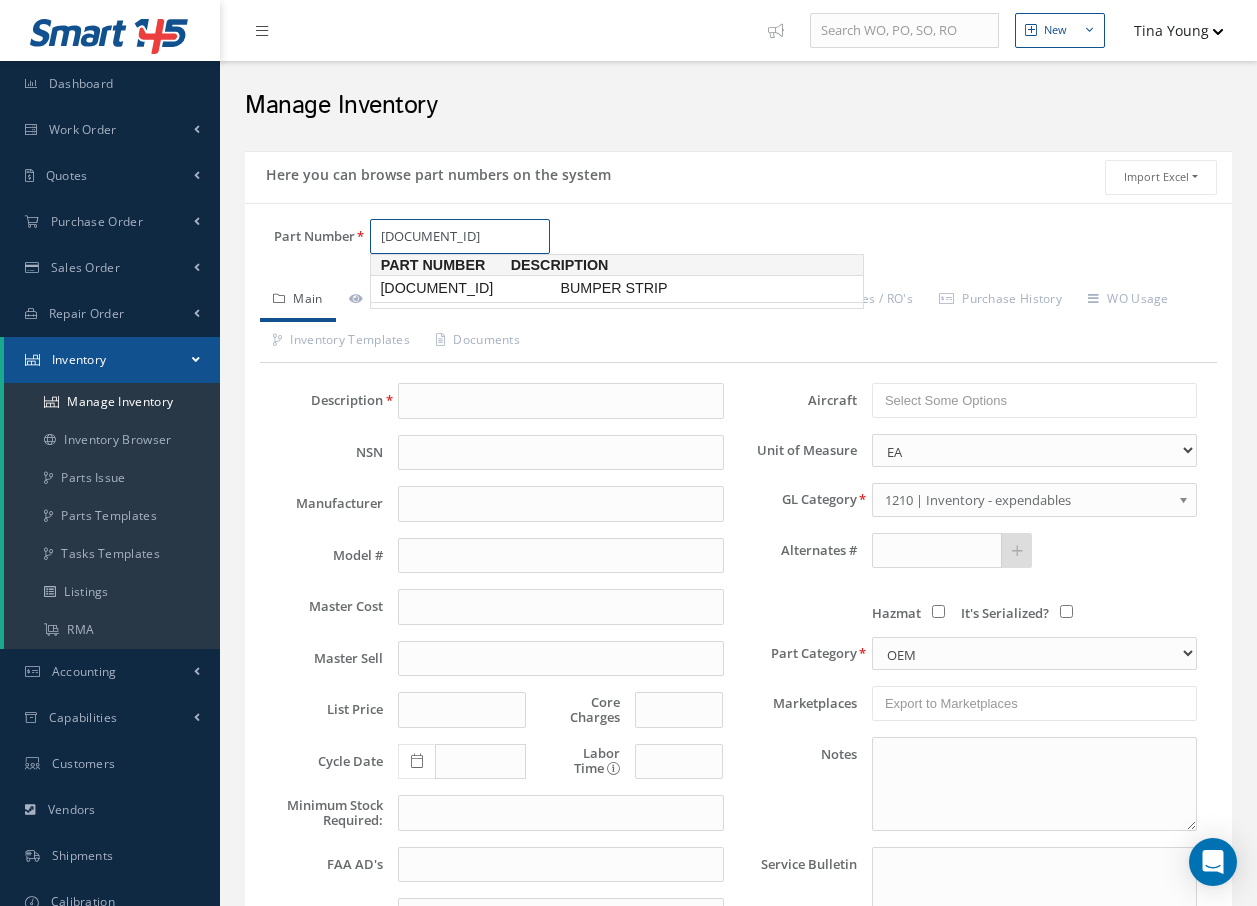 click on "BUMPER STRIP" at bounding box center (706, 288) 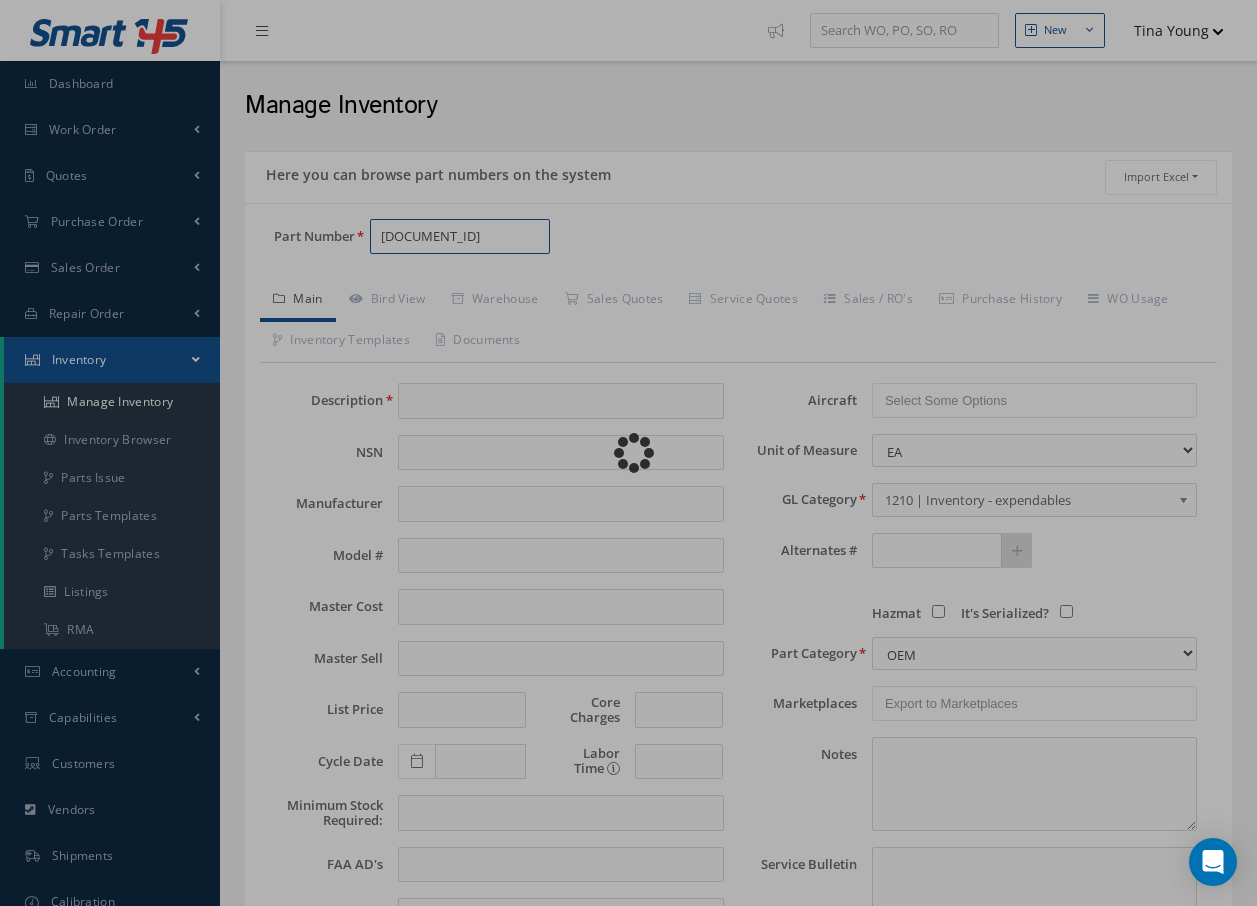 type on "BUMPER STRIP" 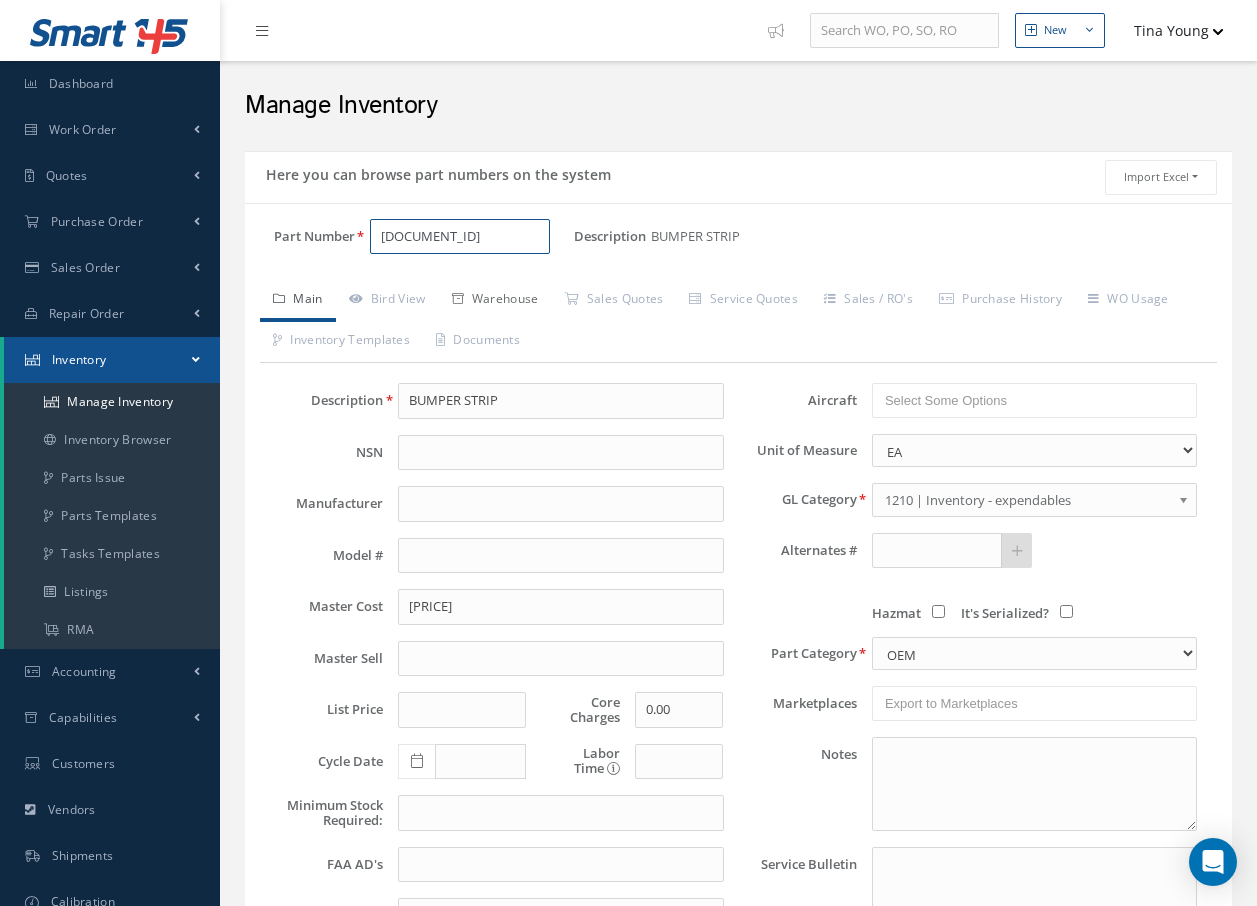 type on "[NUMBER]-[NUMBER]-[NUMBER]FW" 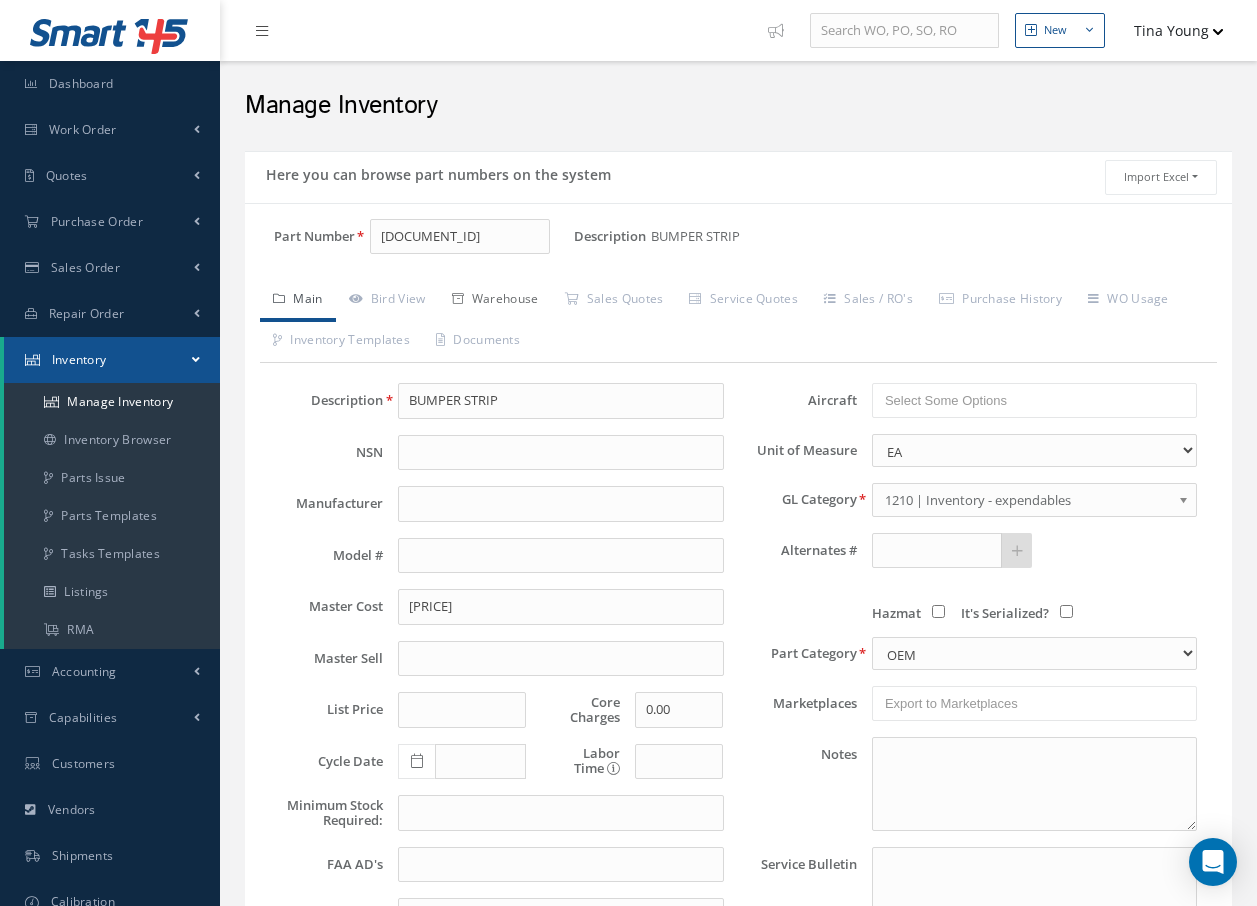 click on "Warehouse" at bounding box center (495, 301) 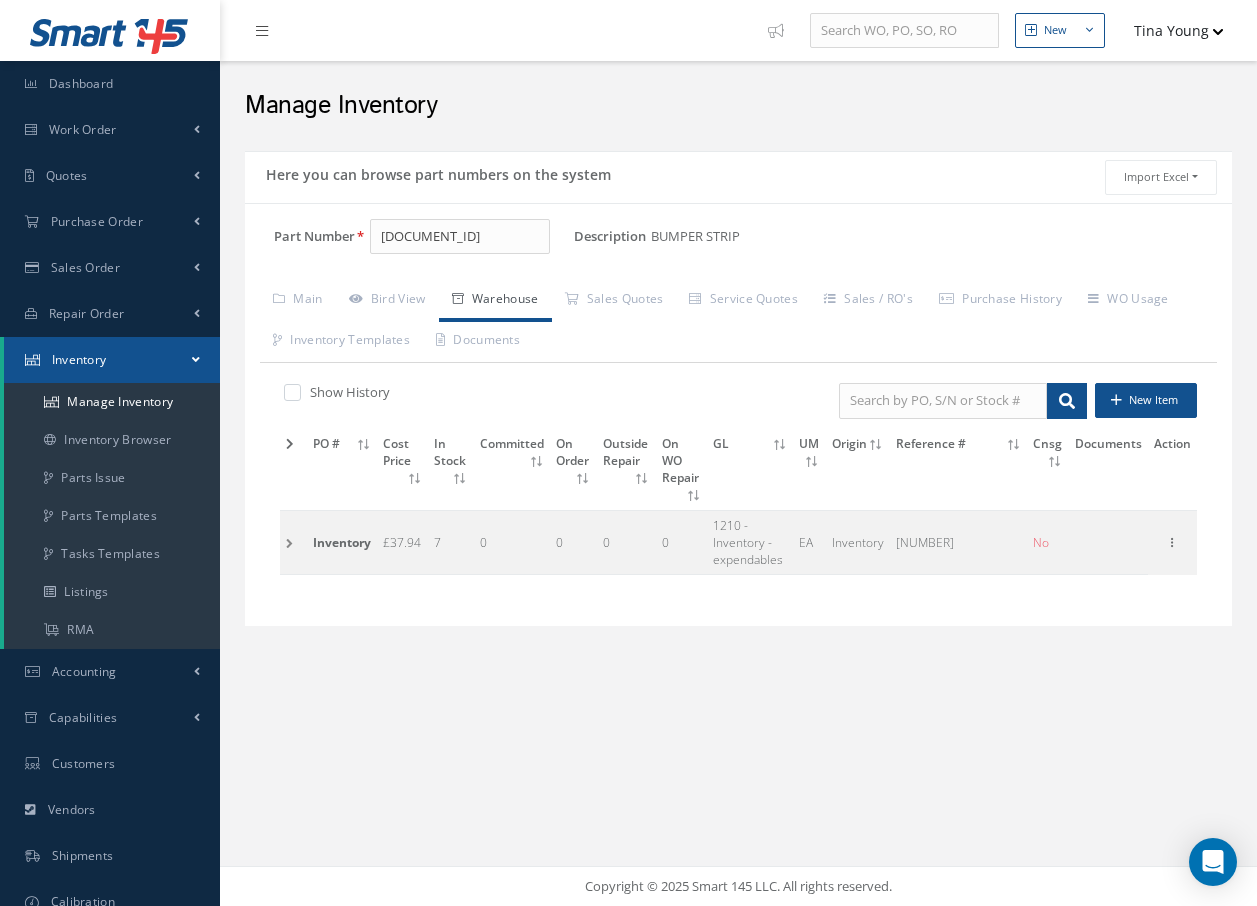 click at bounding box center [293, 543] 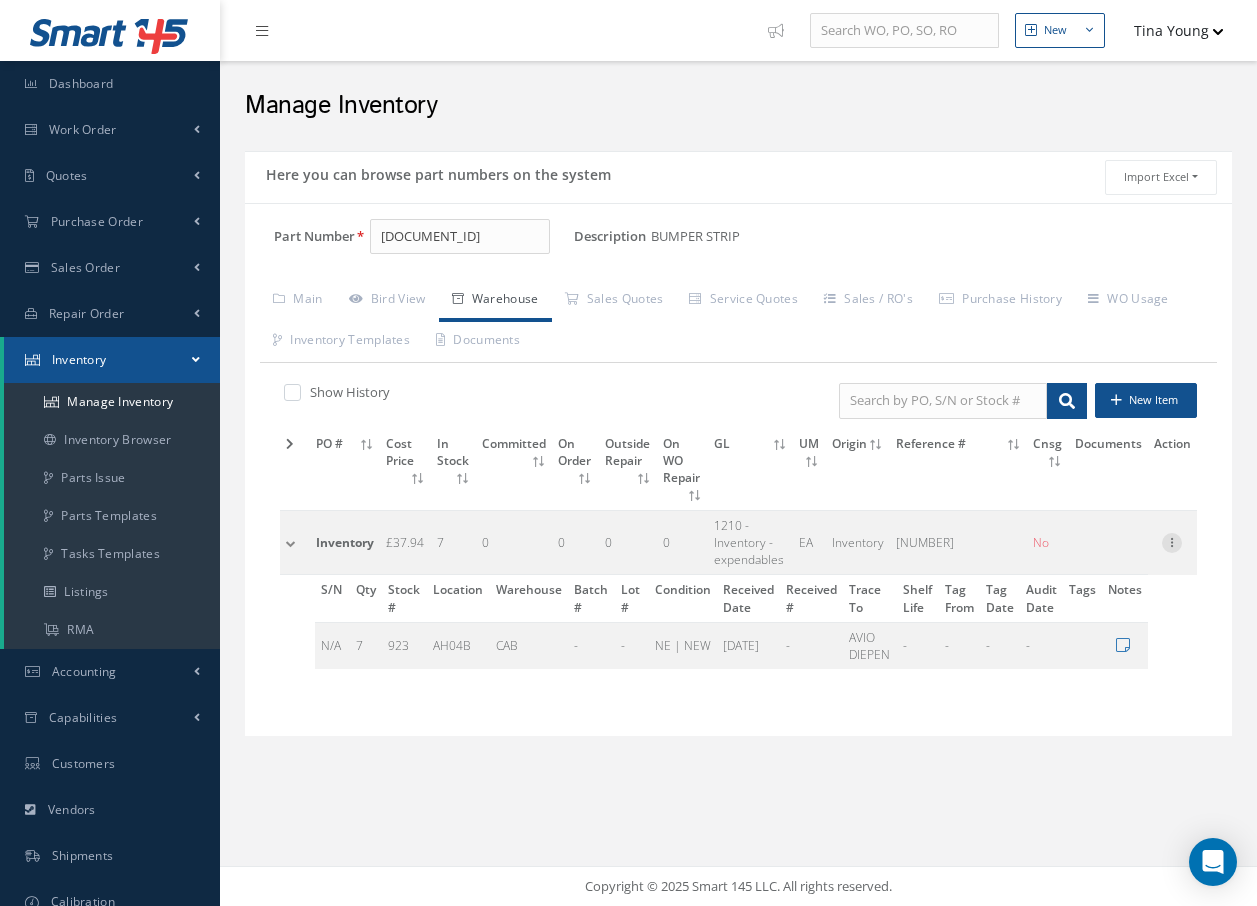 click at bounding box center (1172, 541) 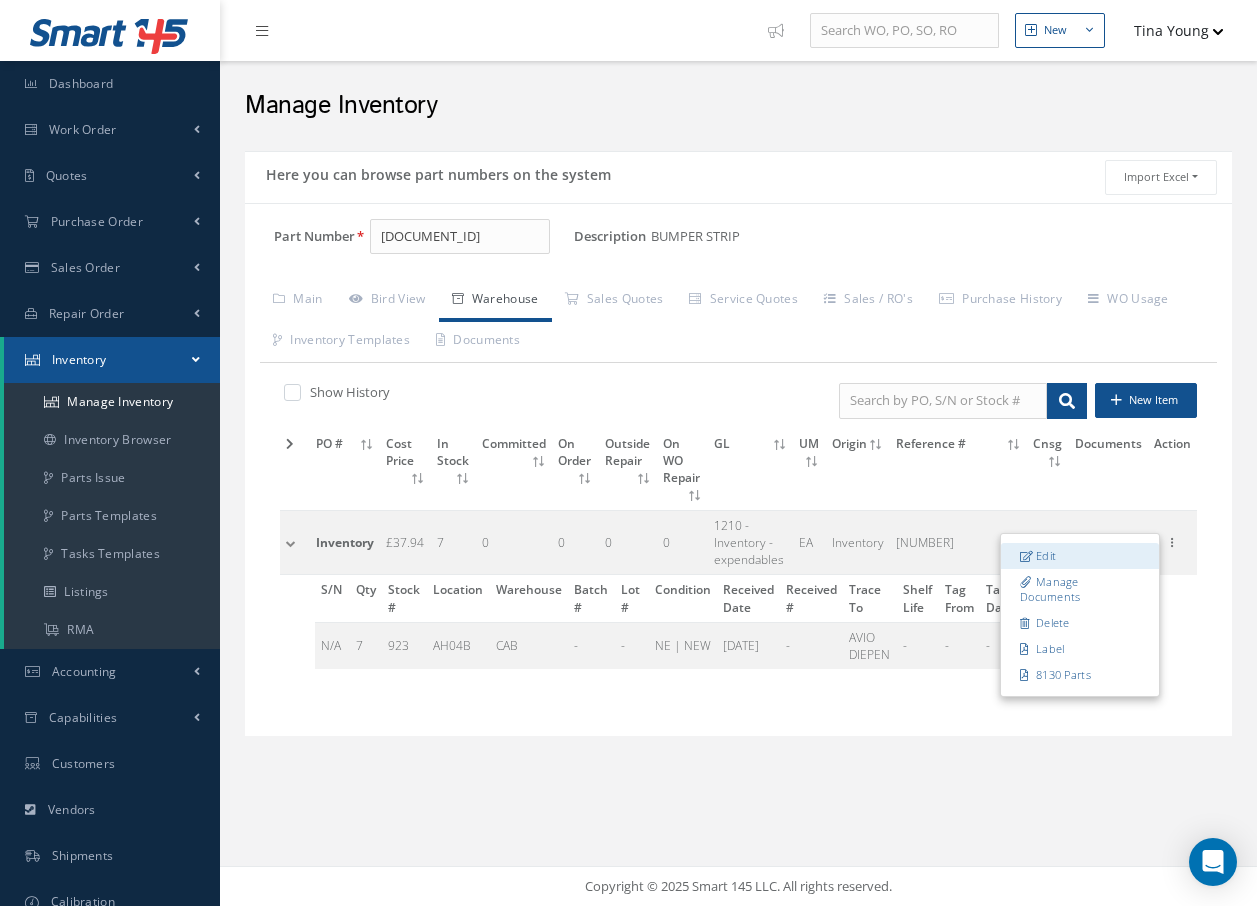 click on "Edit" at bounding box center [1080, 556] 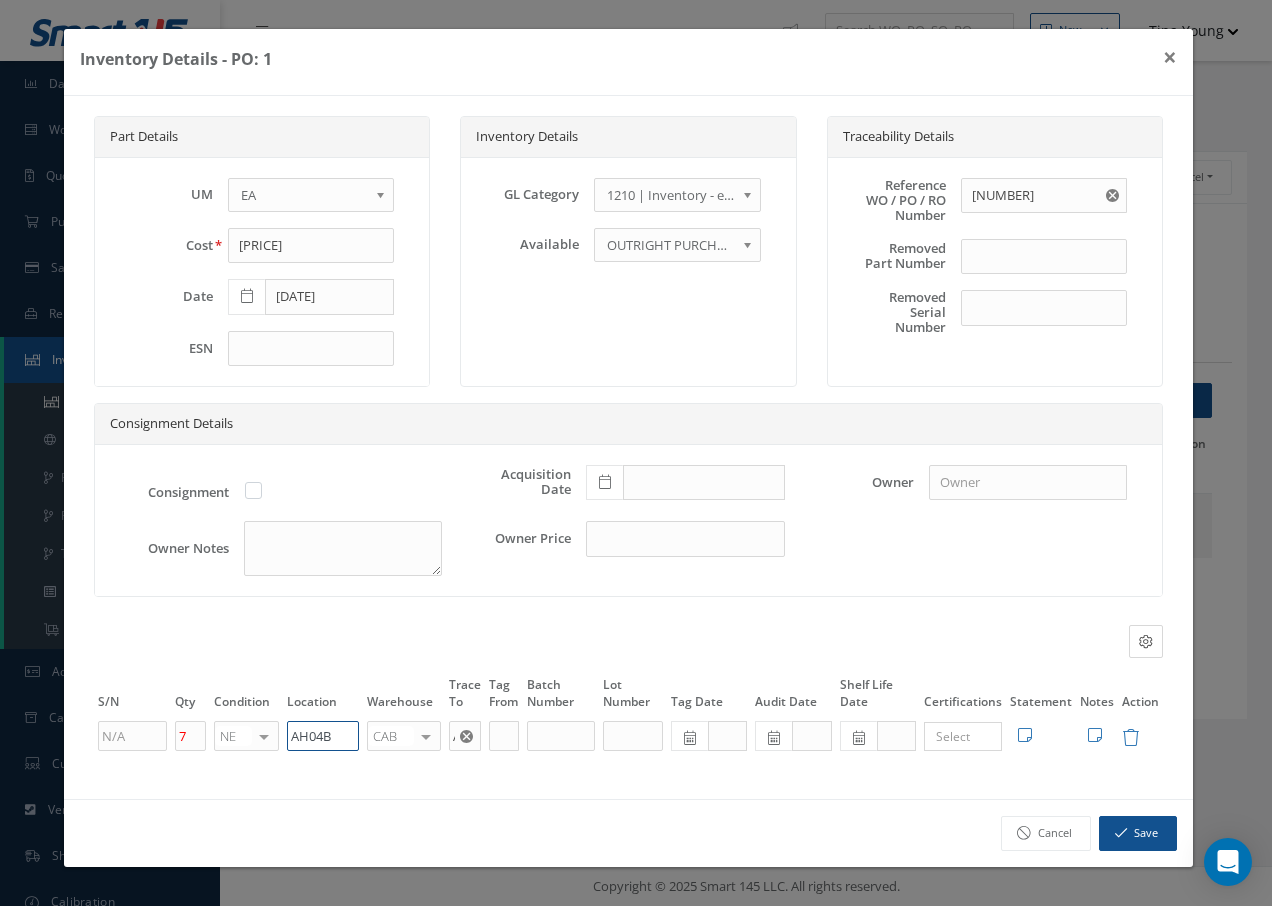 drag, startPoint x: 342, startPoint y: 722, endPoint x: 470, endPoint y: 707, distance: 128.87592 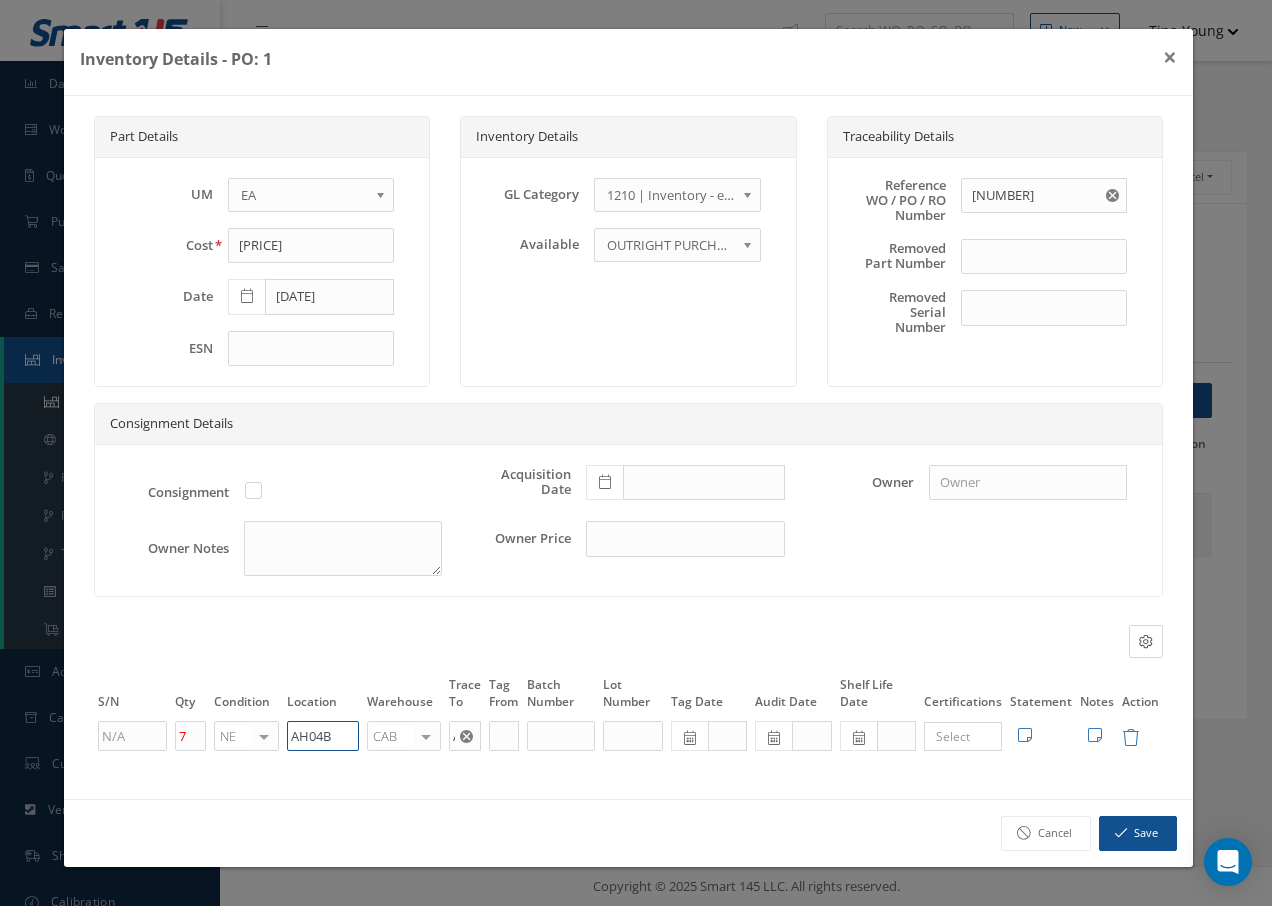 click on "7              NE         OH   SV   RP   AR   NE   FN   NS   RE   FP   BER   N/A   INSP   BC   AI   MD   RF   SCR   TS   USE   TL   SP   NU   AS   US   PM
No elements found.
List is empty.     AH04B              CAB         CAB   CABQ   CABS   CABK   CABG   AIRB   CASA   ONXP   UNIT20   FIFTH   CUST-PARTS
No elements found.
List is empty.        AVIO DIEPEN
×
Loading...
Search a tag
No tags found
No tags found
Edit Statement 8130
Cancel
Save
Edit Notes" at bounding box center [628, 736] 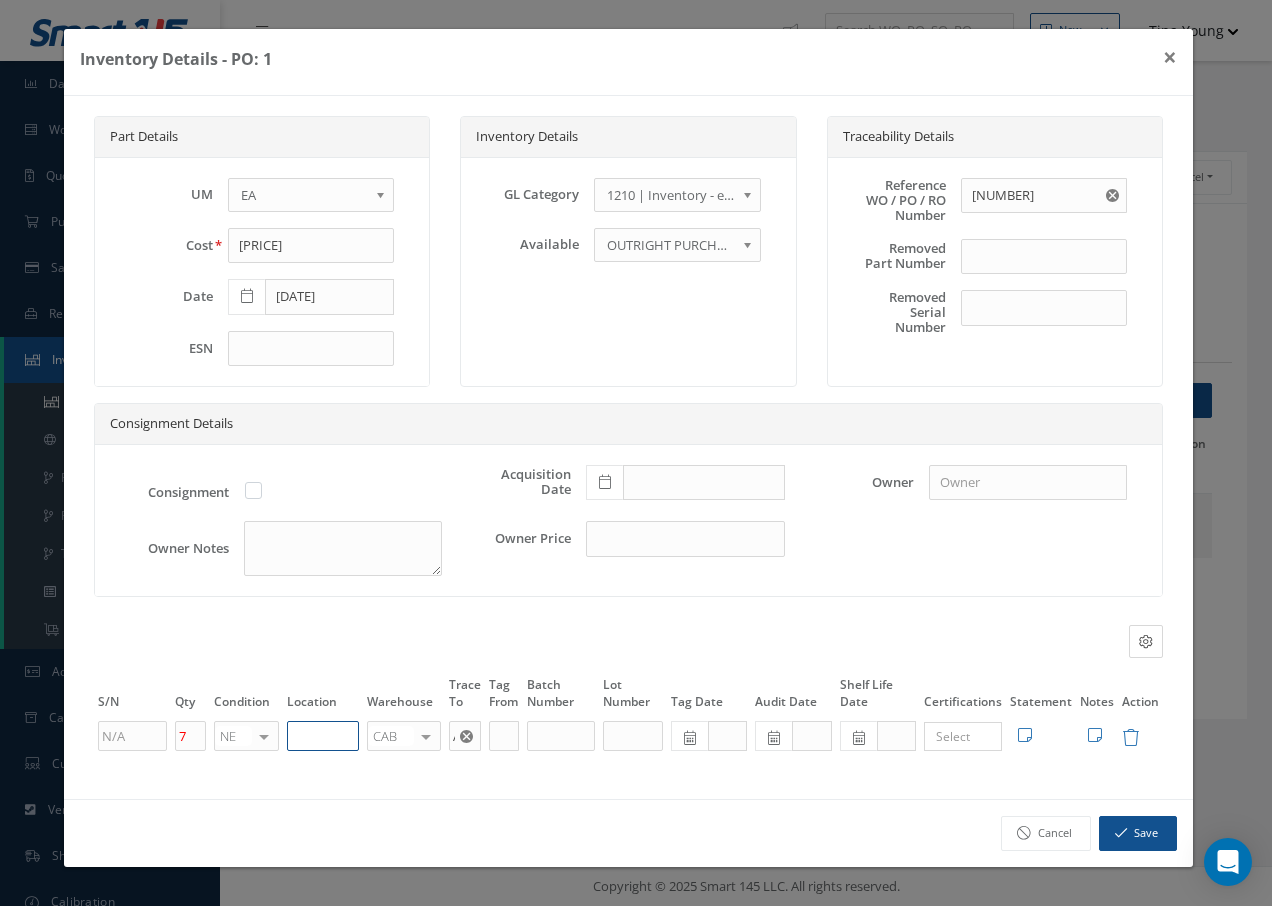 paste on "U50069" 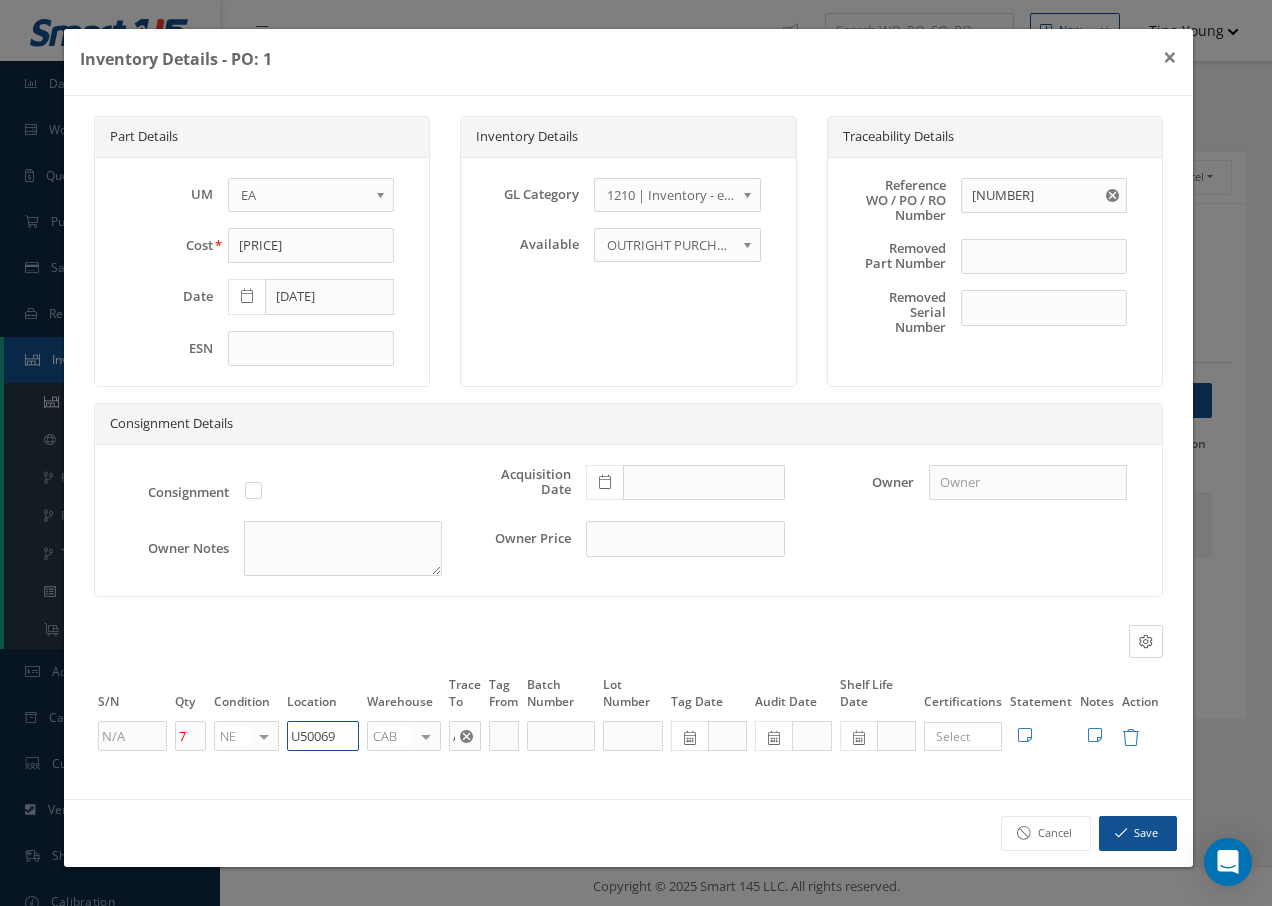 type on "U50069" 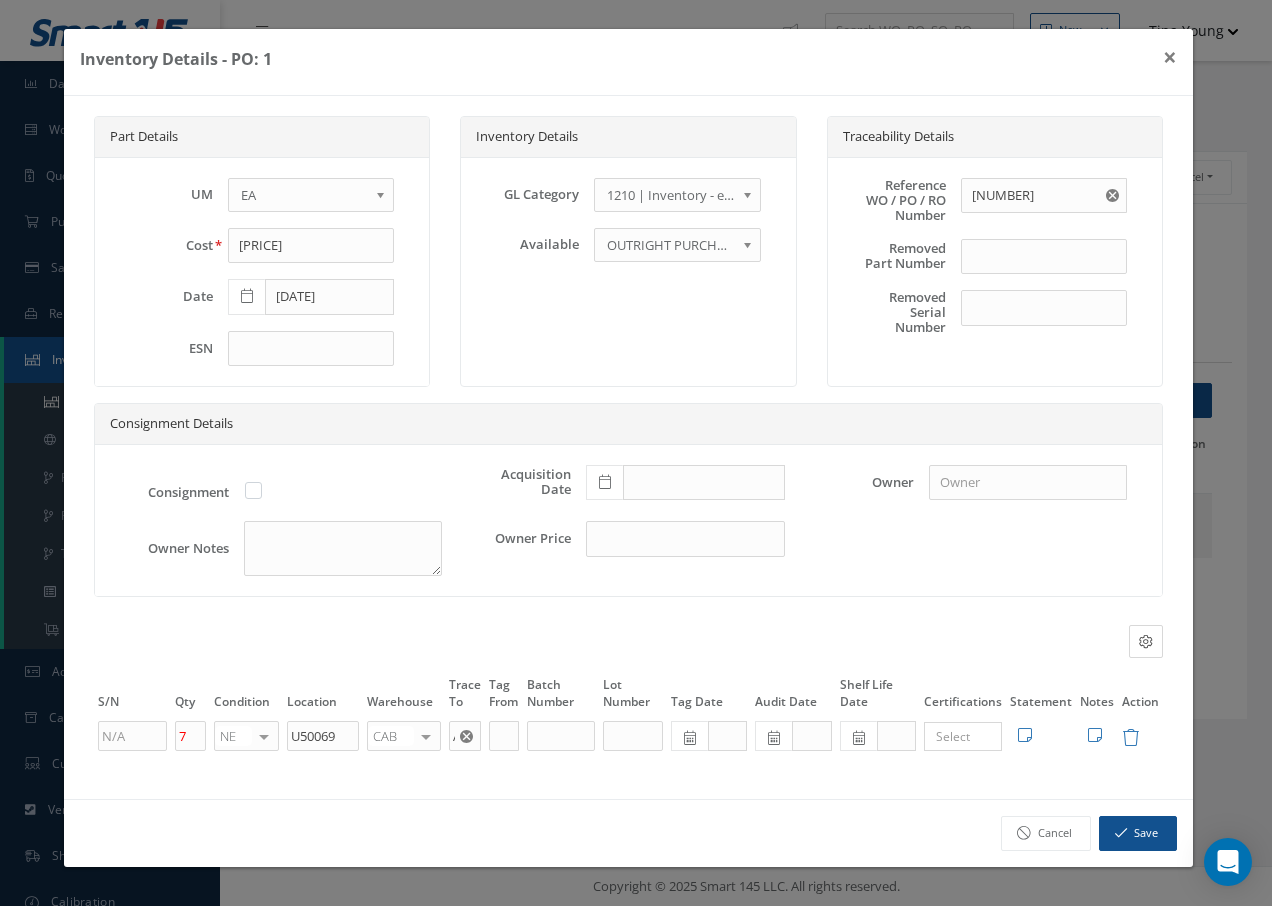 drag, startPoint x: 427, startPoint y: 739, endPoint x: 454, endPoint y: 719, distance: 33.600594 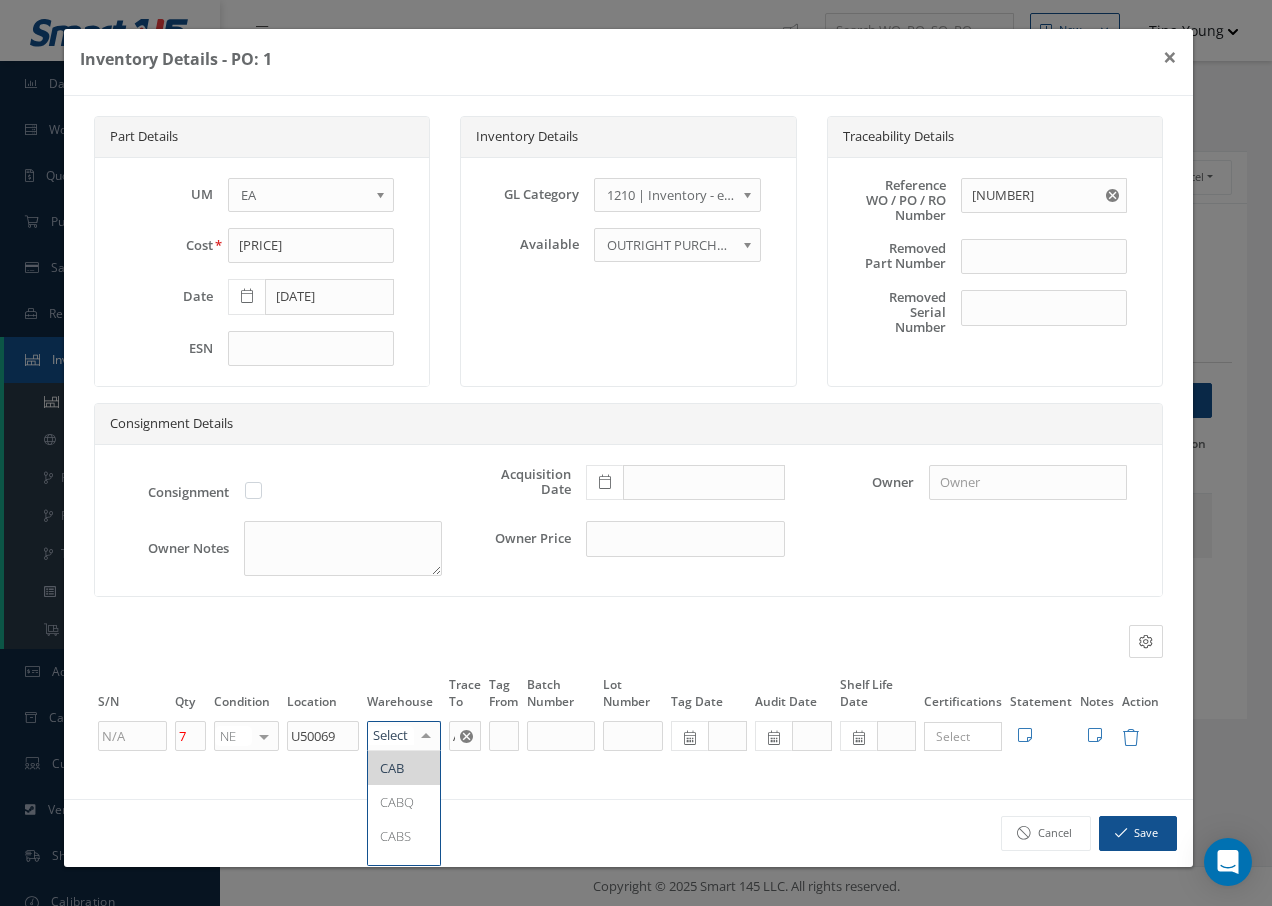 type on "F" 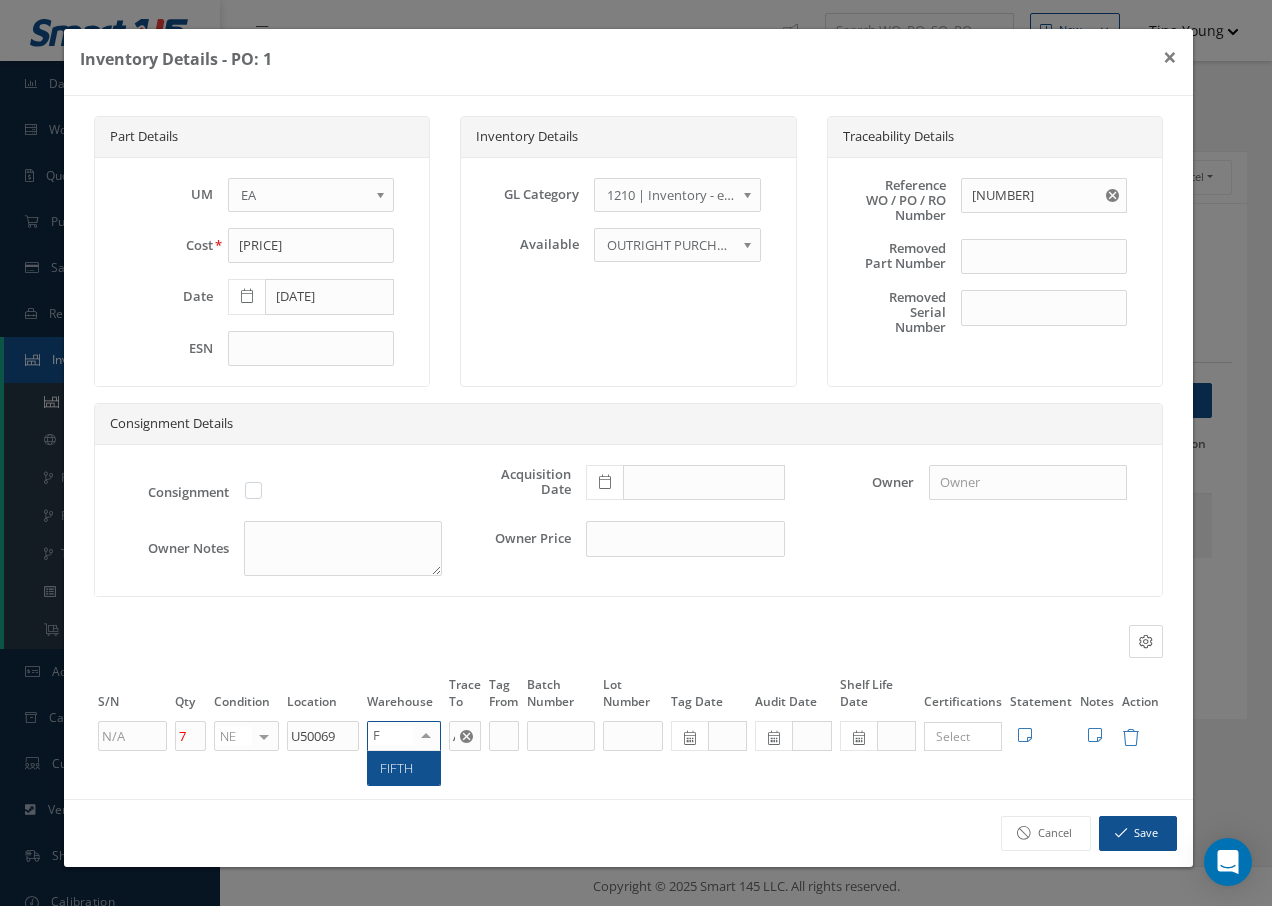 click on "FIFTH" at bounding box center (404, 768) 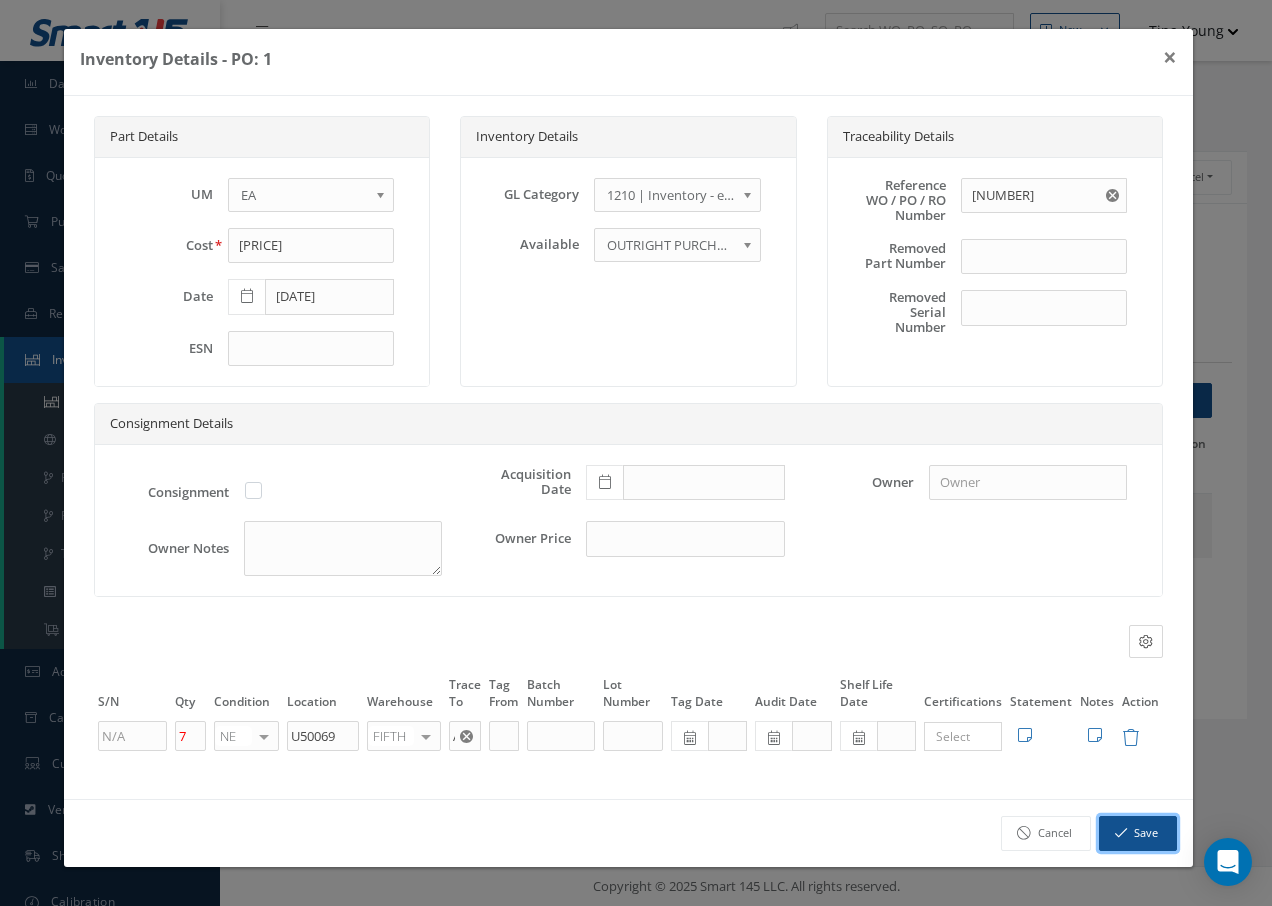 click on "Save" at bounding box center [1138, 833] 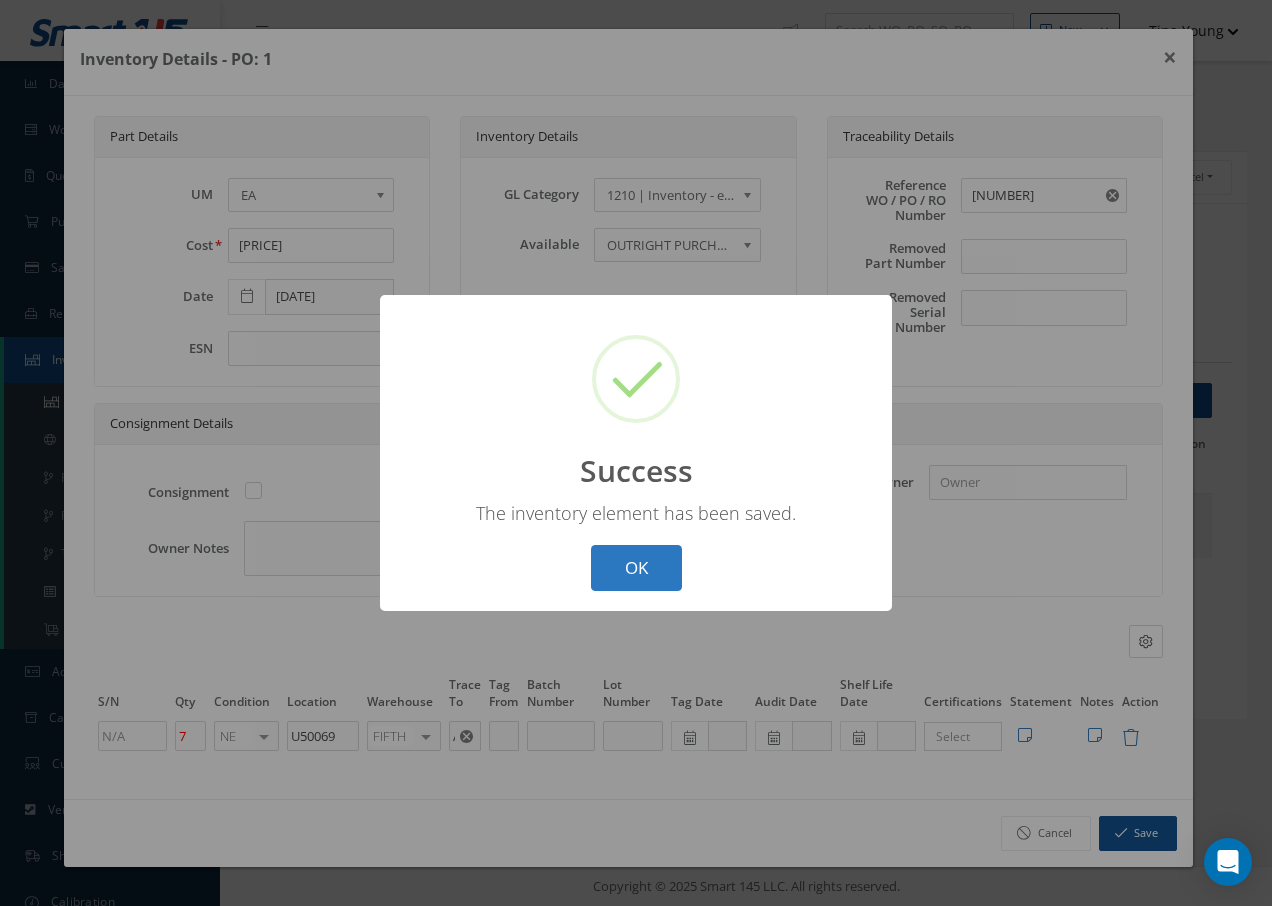 click on "OK" at bounding box center (636, 568) 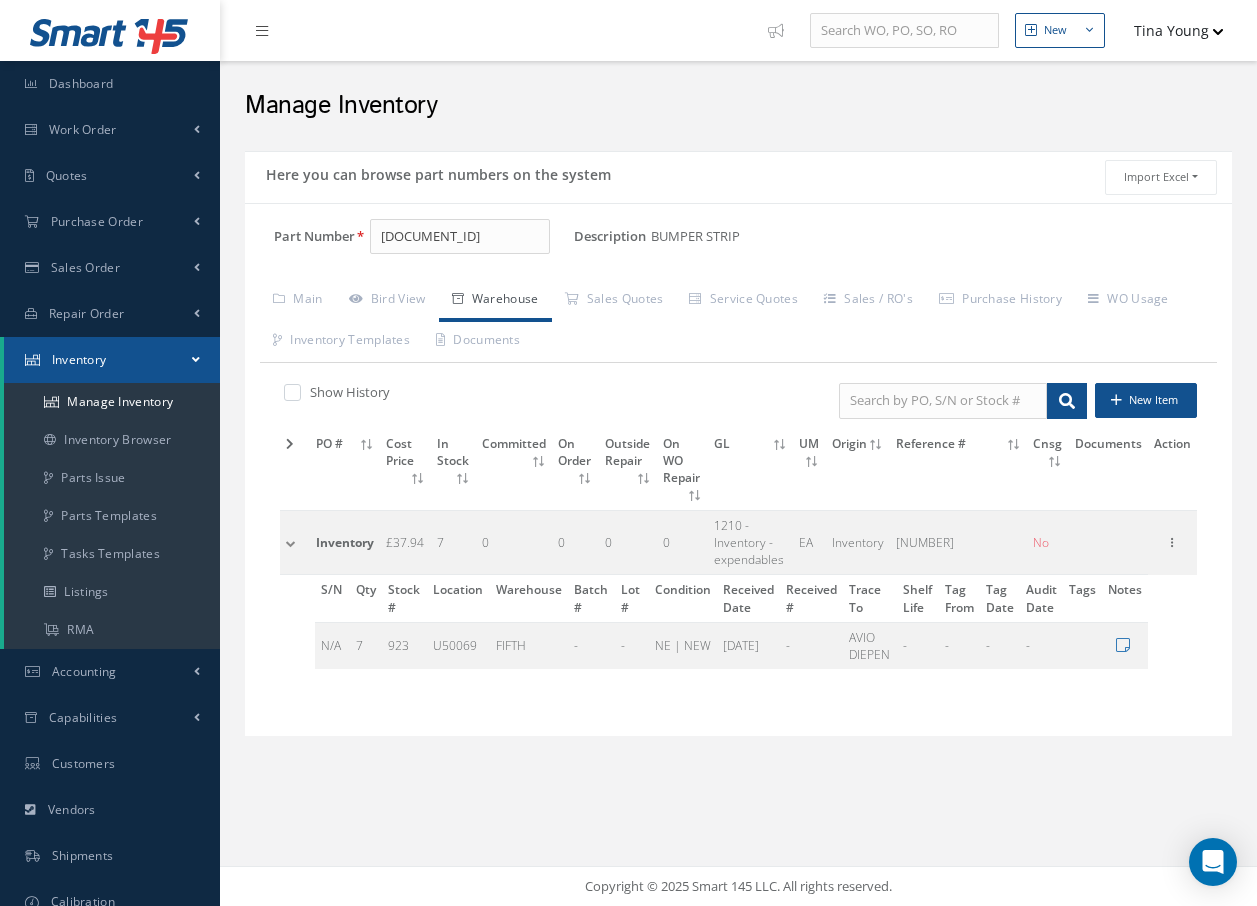 click on "1210 - Inventory - expendables" at bounding box center [750, 543] 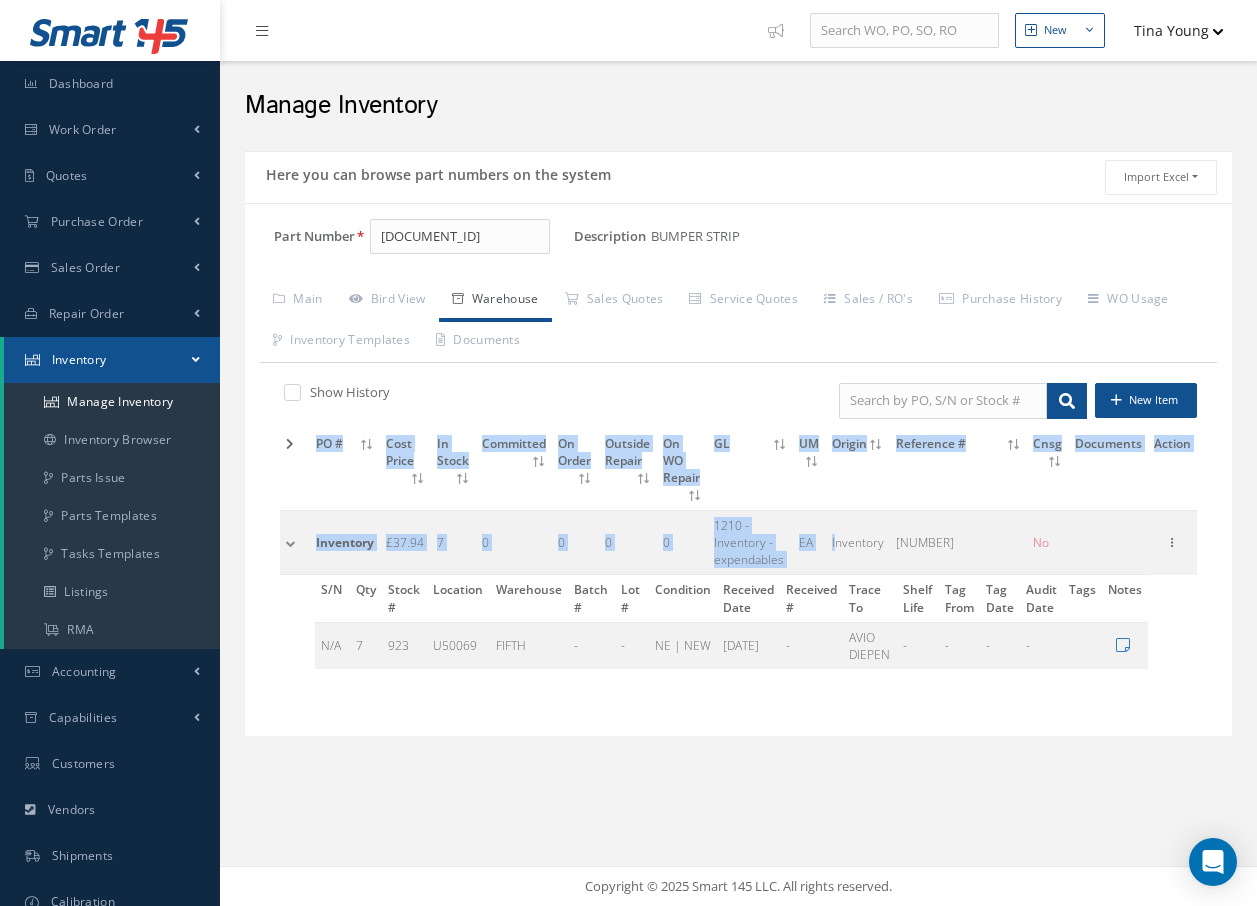 click on "[NAME]" at bounding box center (738, 453) 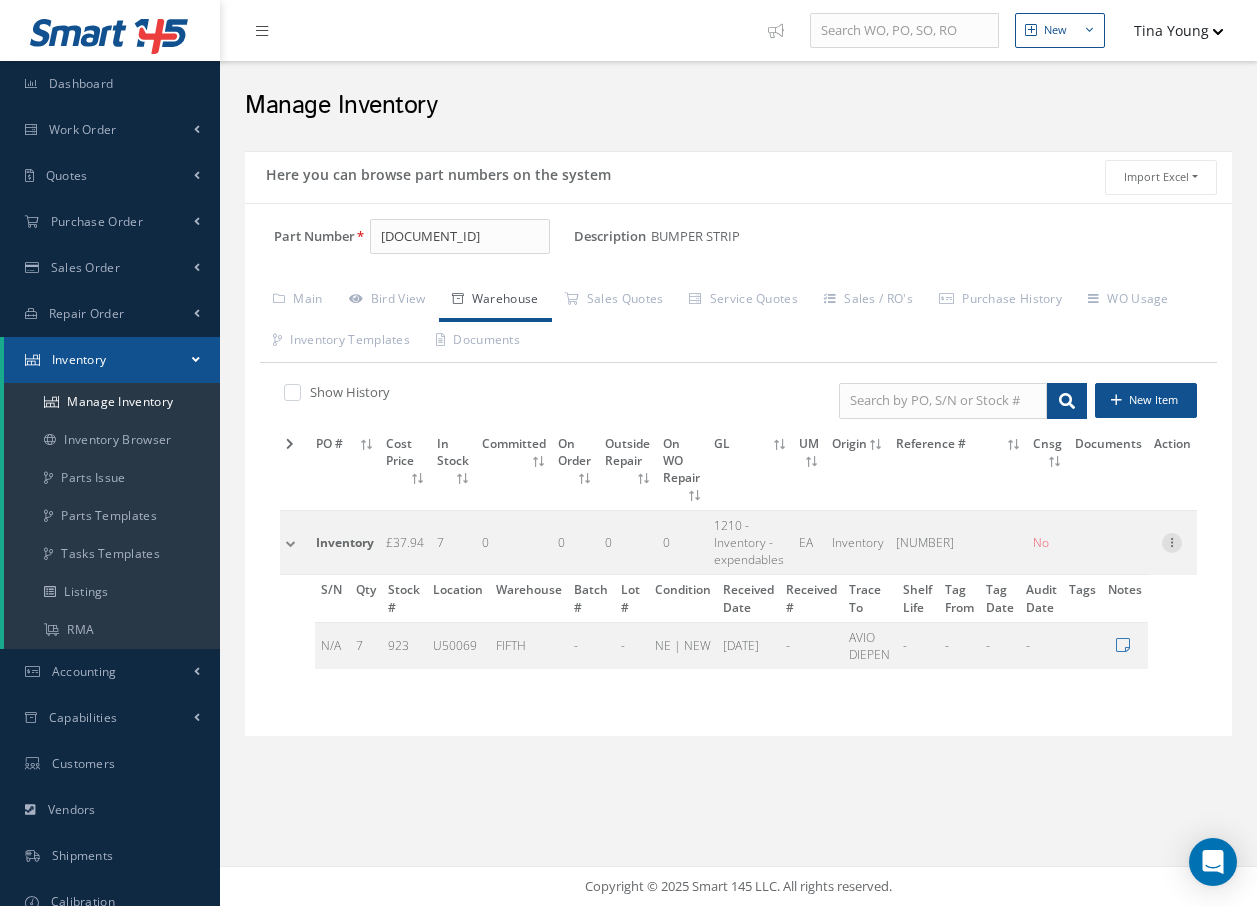 click at bounding box center (1172, 541) 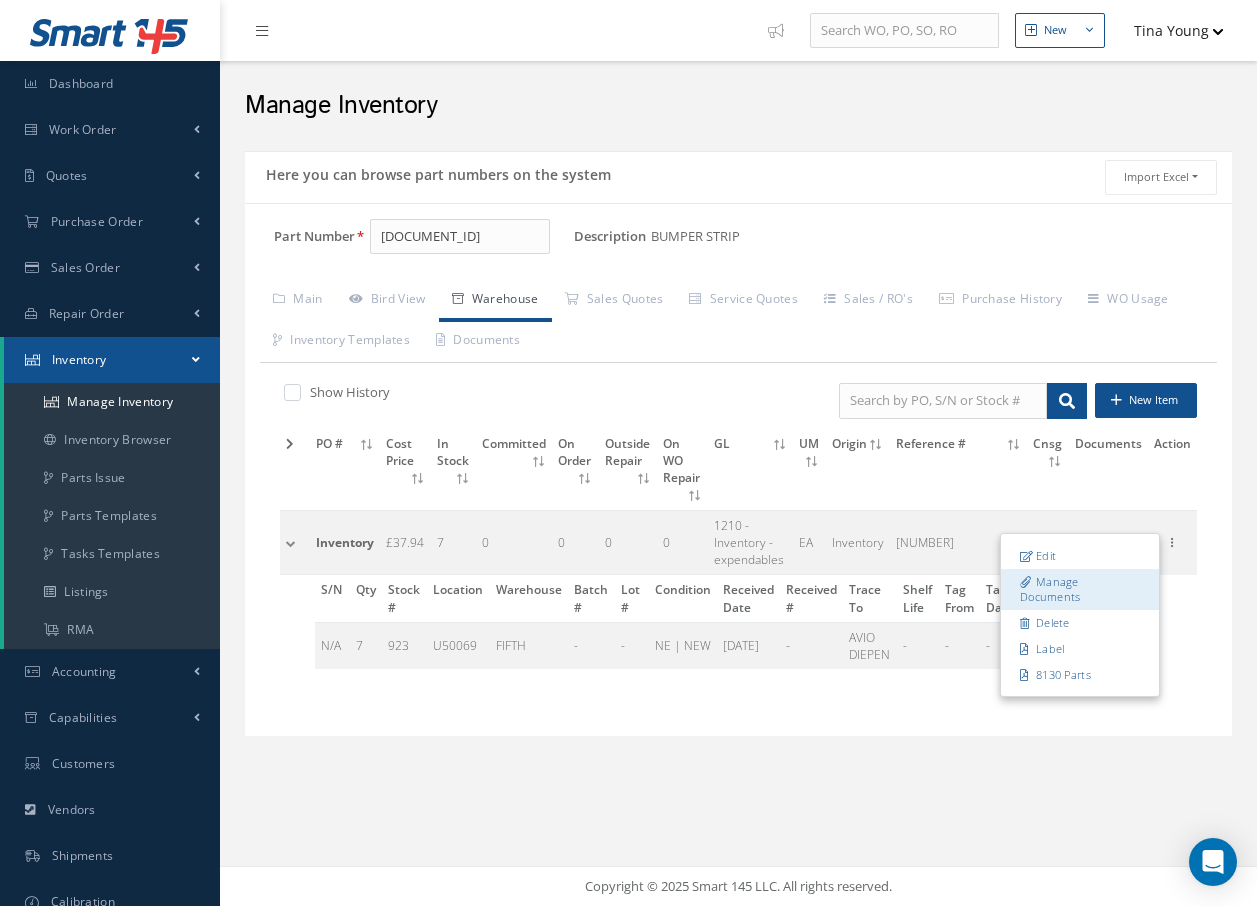 click on "Manage Documents" at bounding box center [1080, 589] 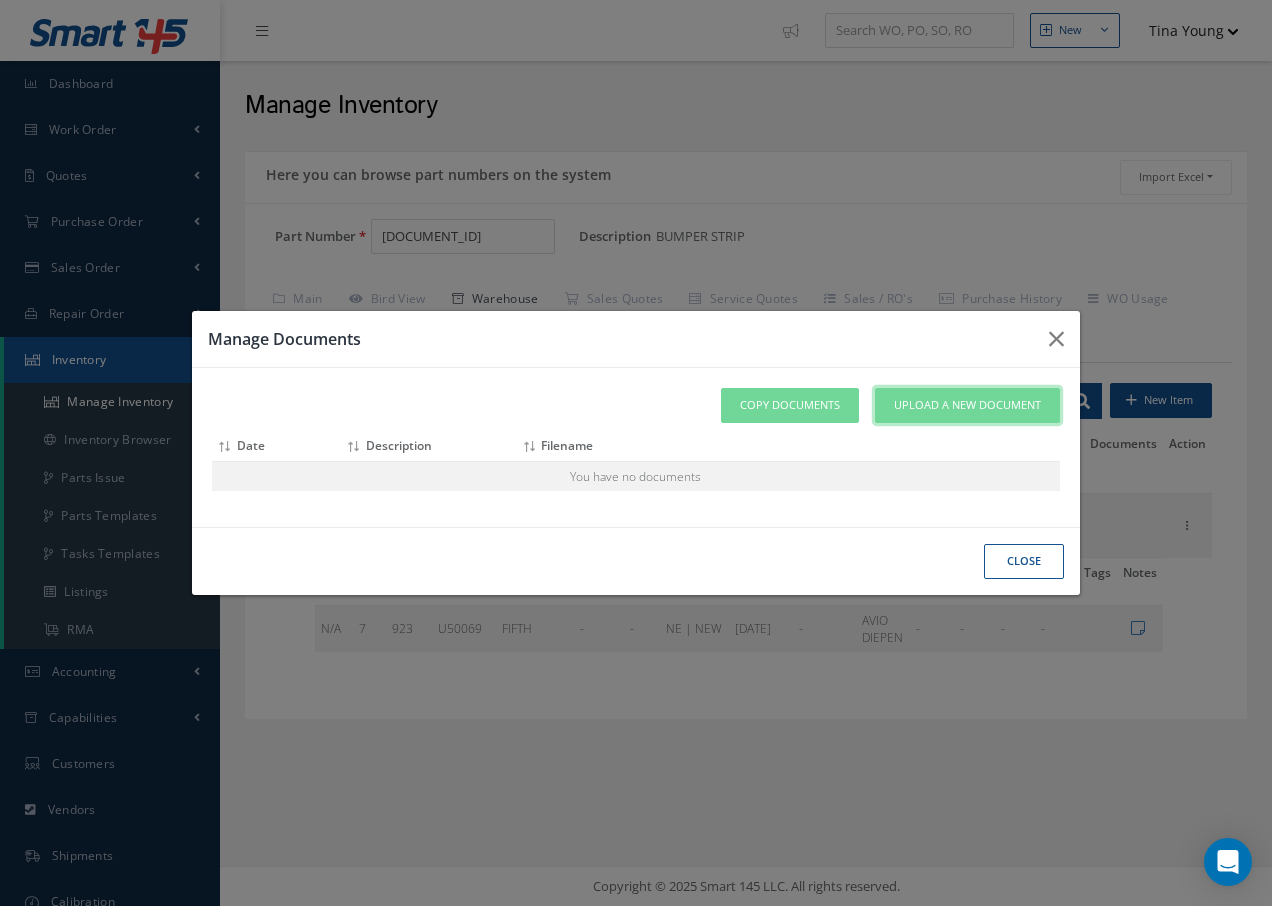 click on "Upload a New Document" at bounding box center (967, 405) 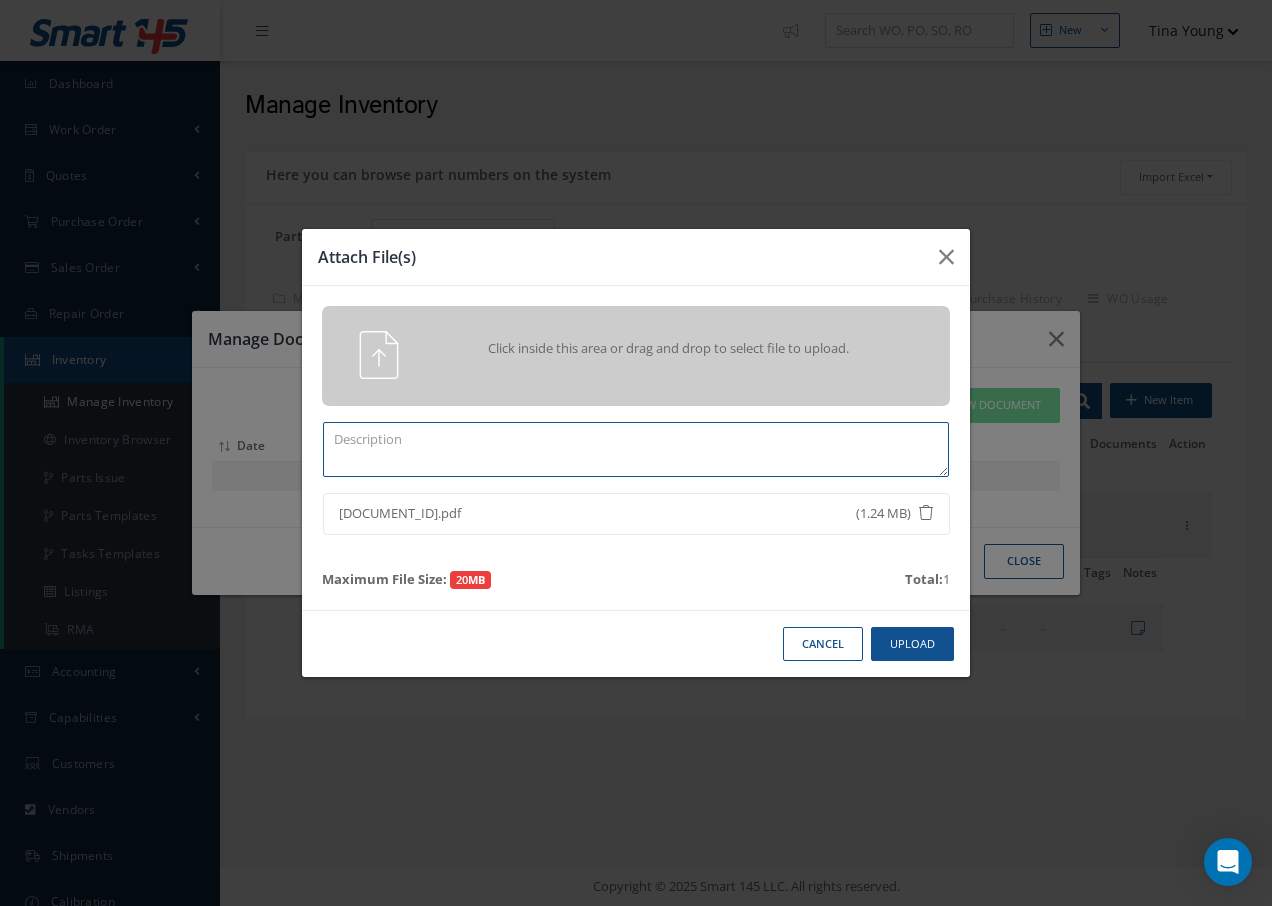 click at bounding box center (636, 449) 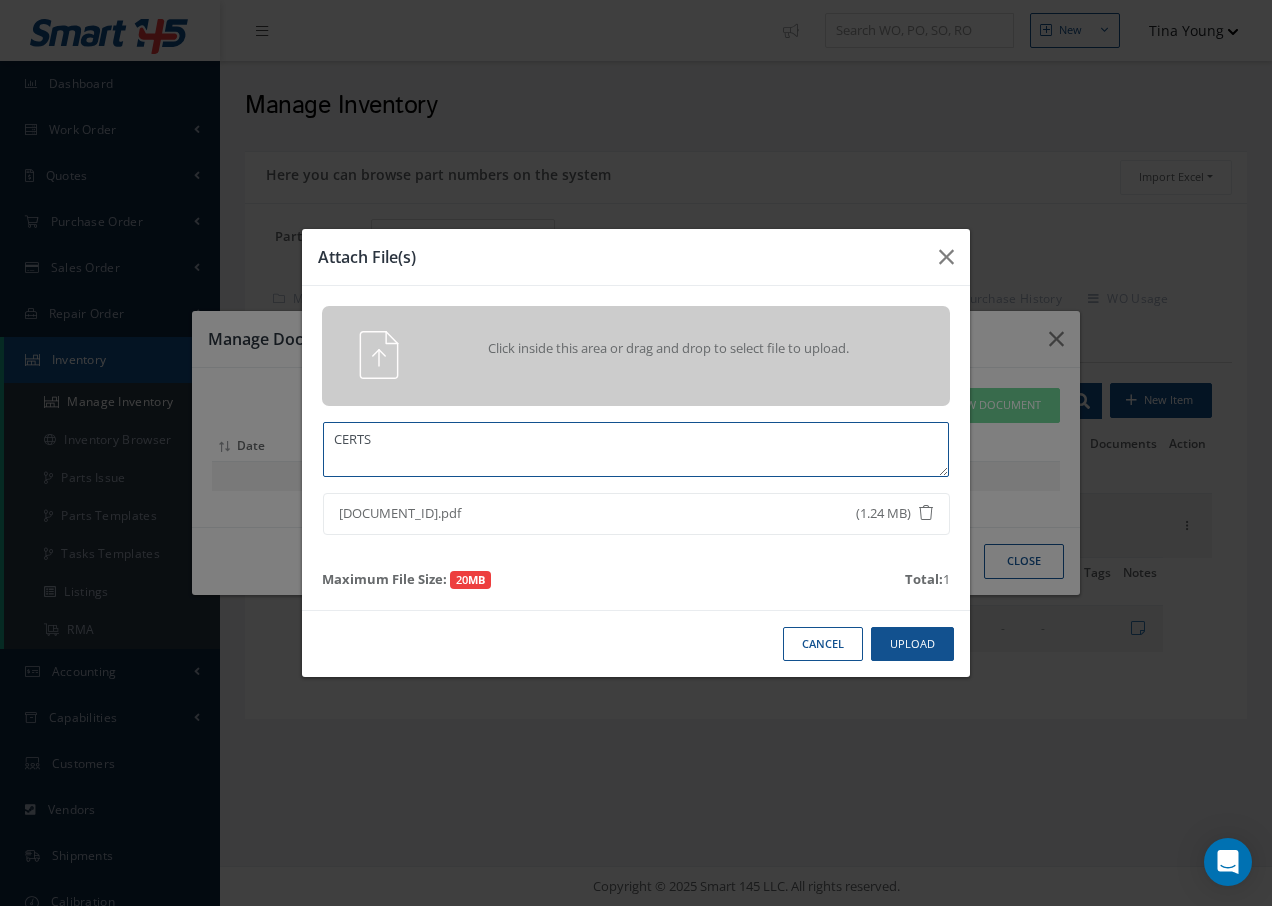 type on "CERTS" 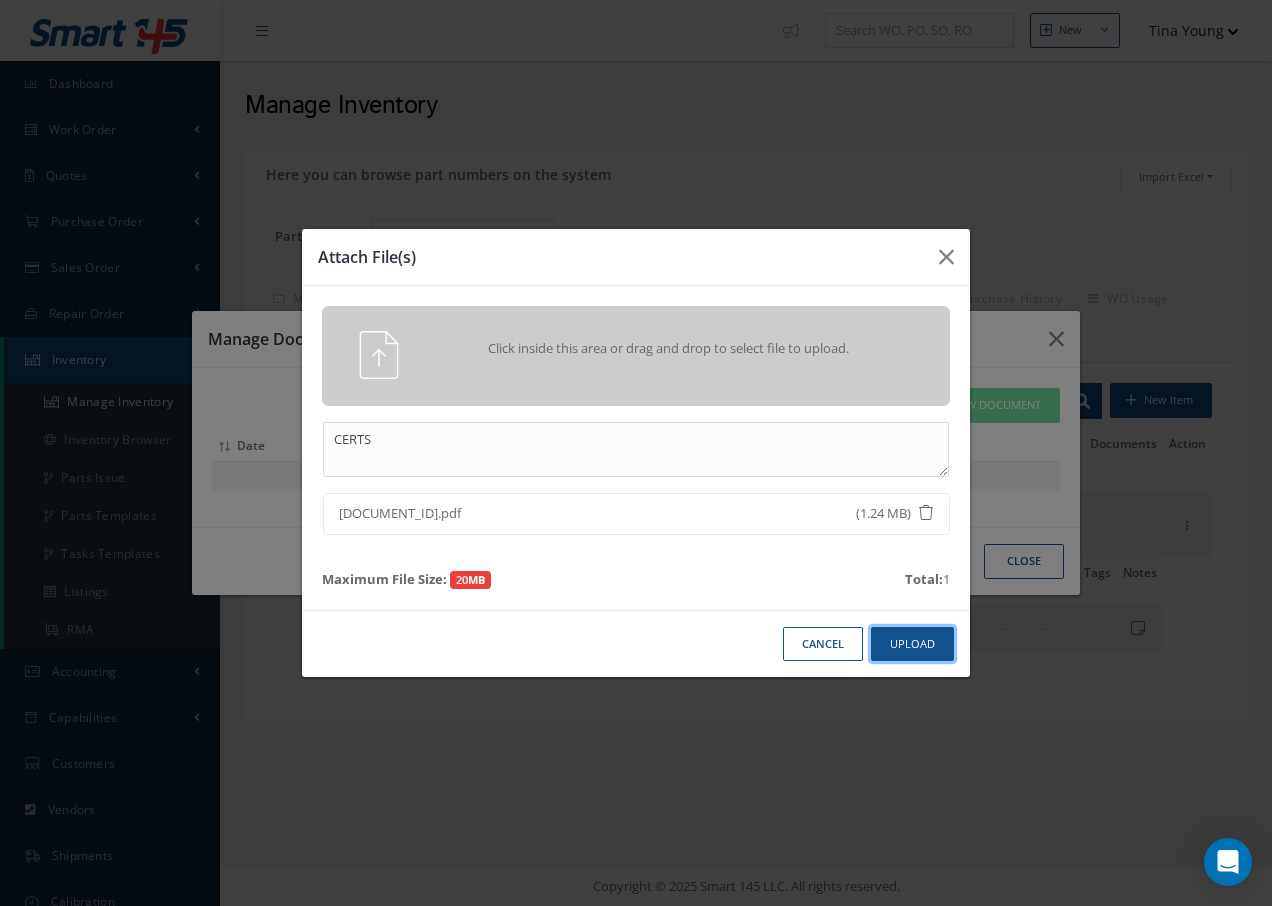 click on "Upload" at bounding box center (912, 644) 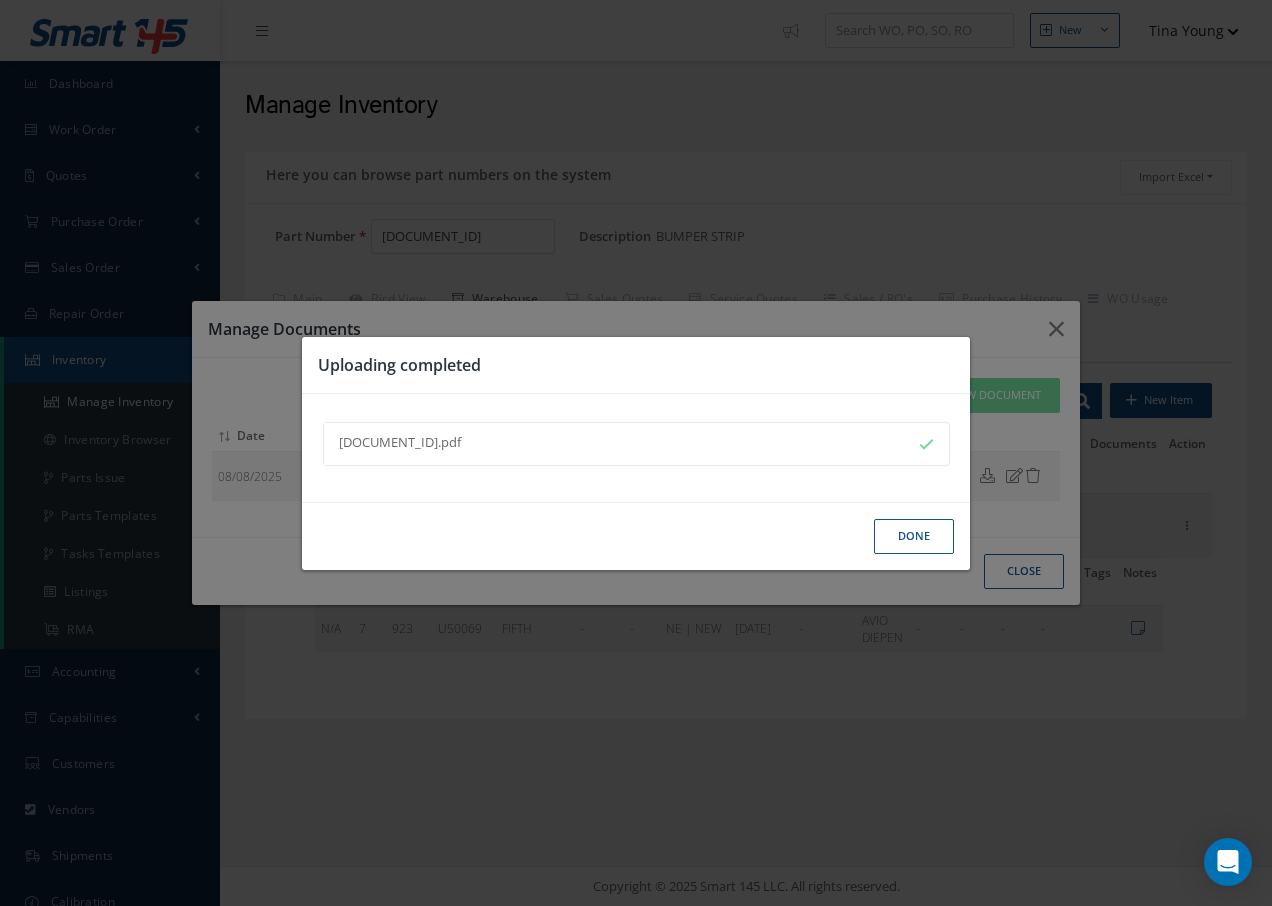 click on "Done" at bounding box center (914, 536) 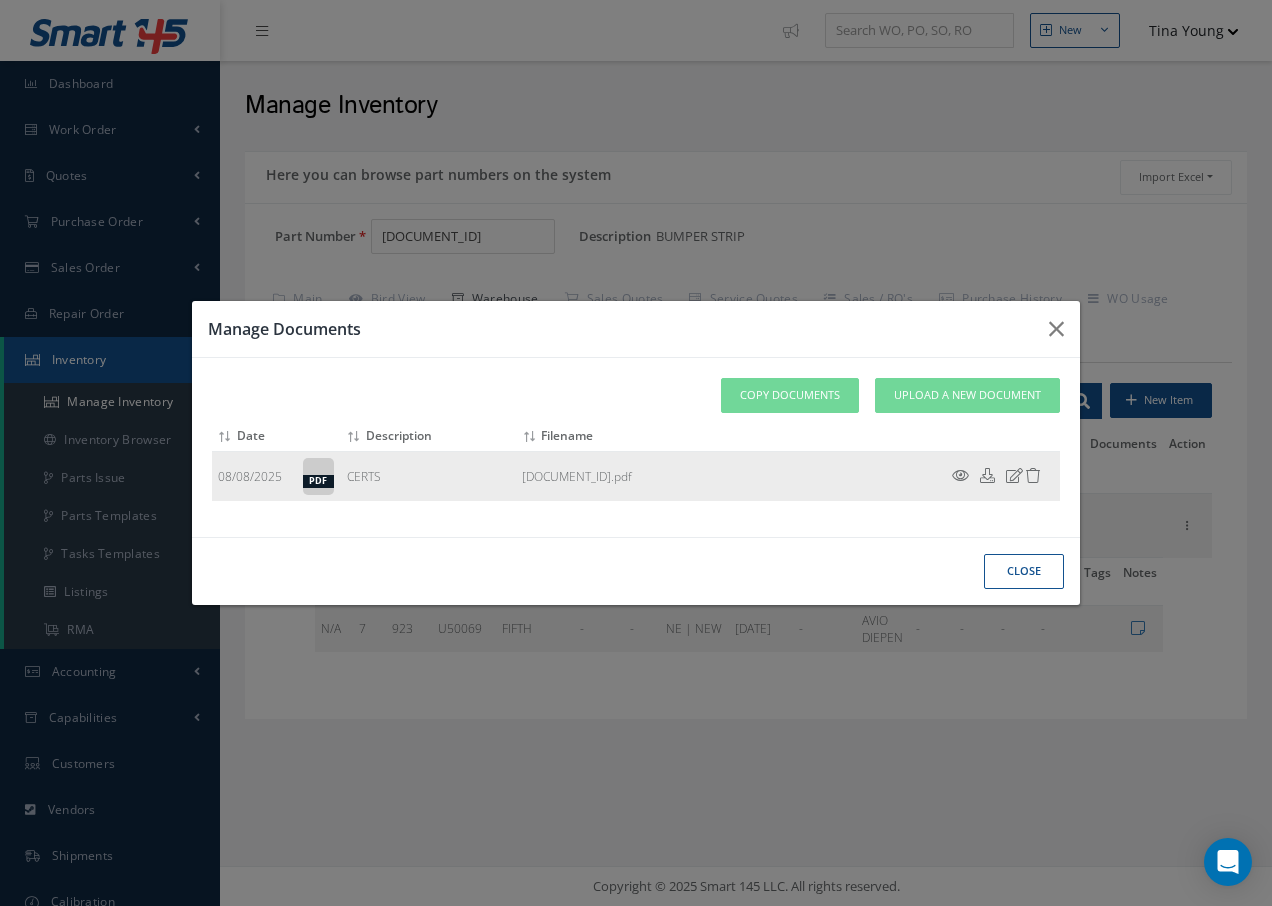 click at bounding box center [960, 475] 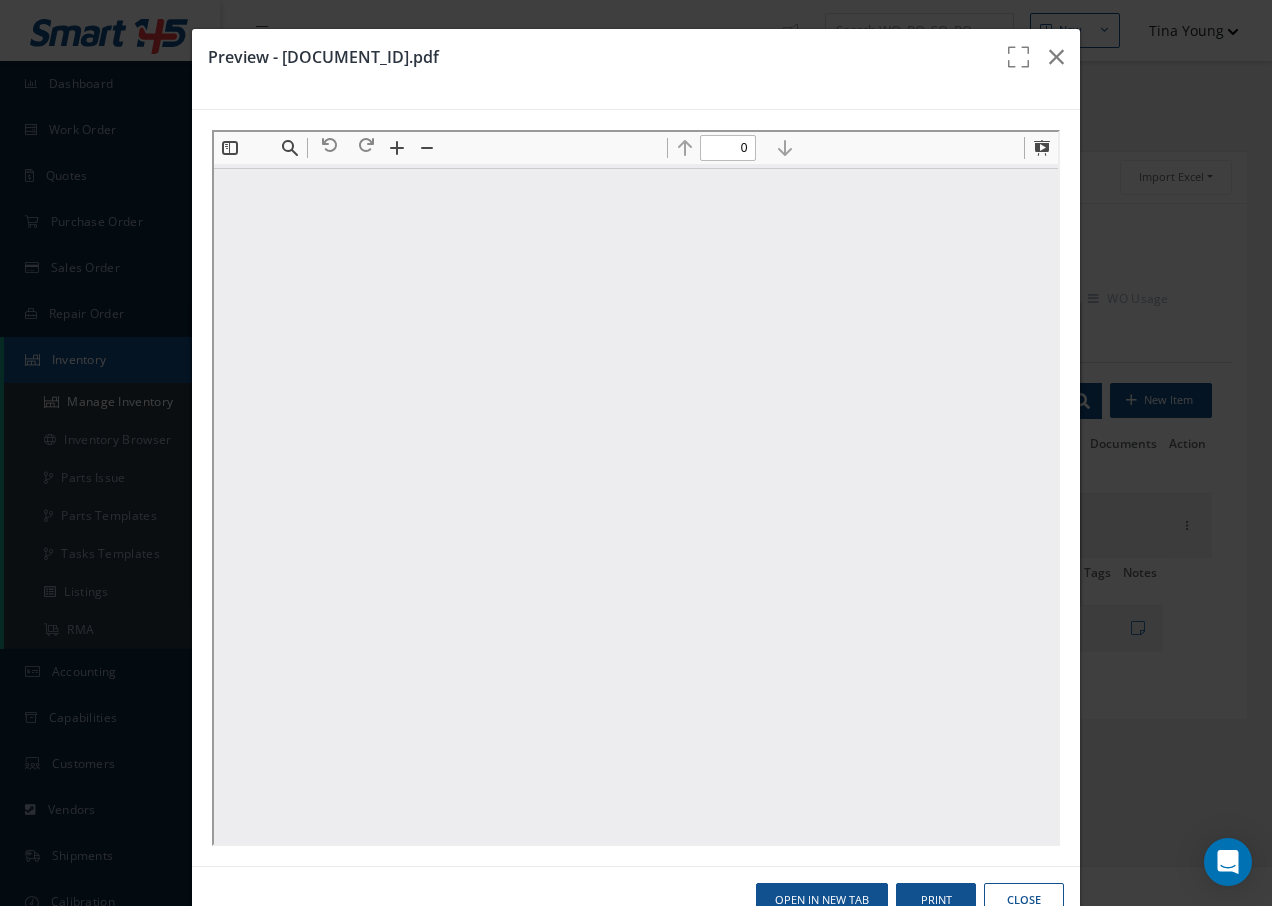 scroll, scrollTop: 0, scrollLeft: 0, axis: both 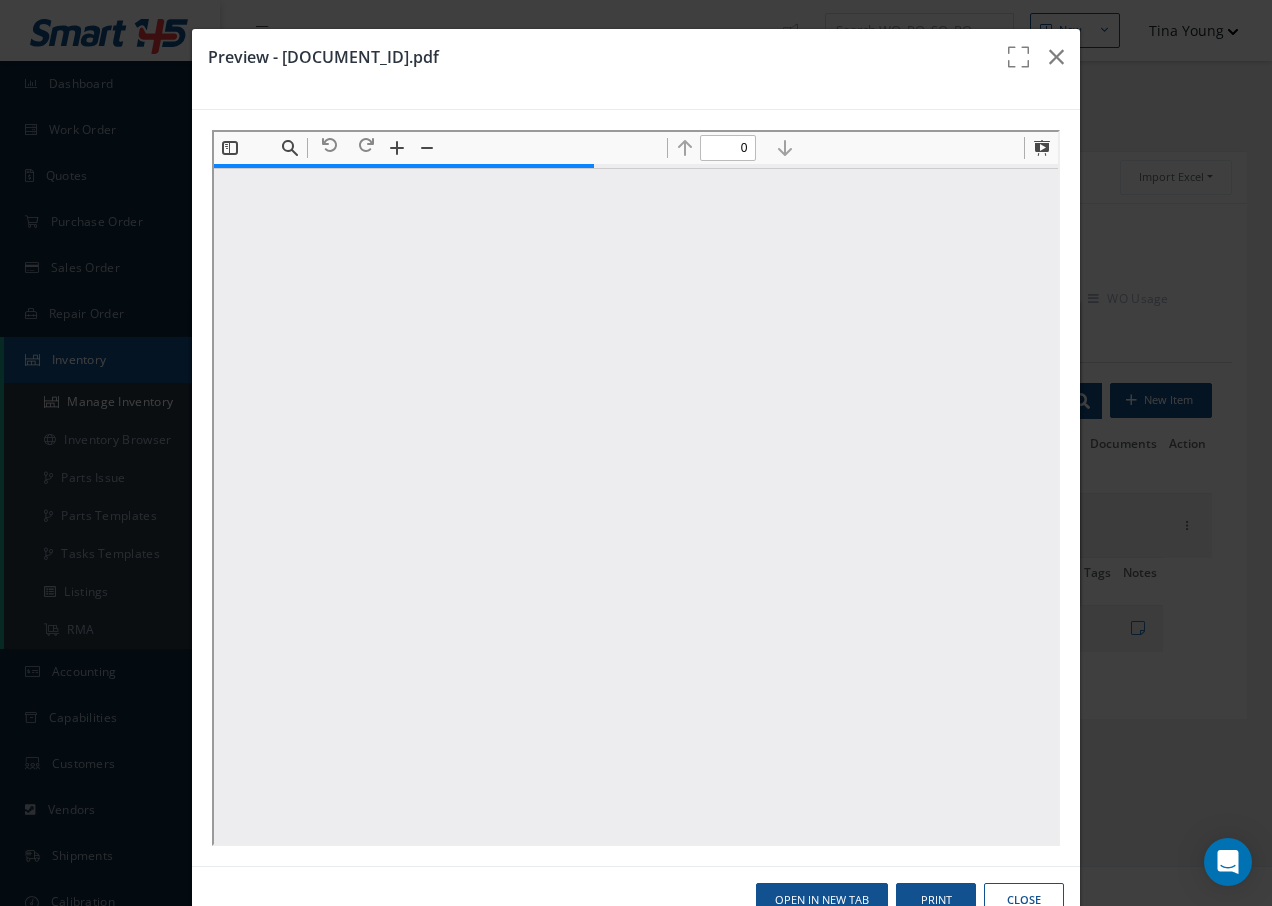 type on "1" 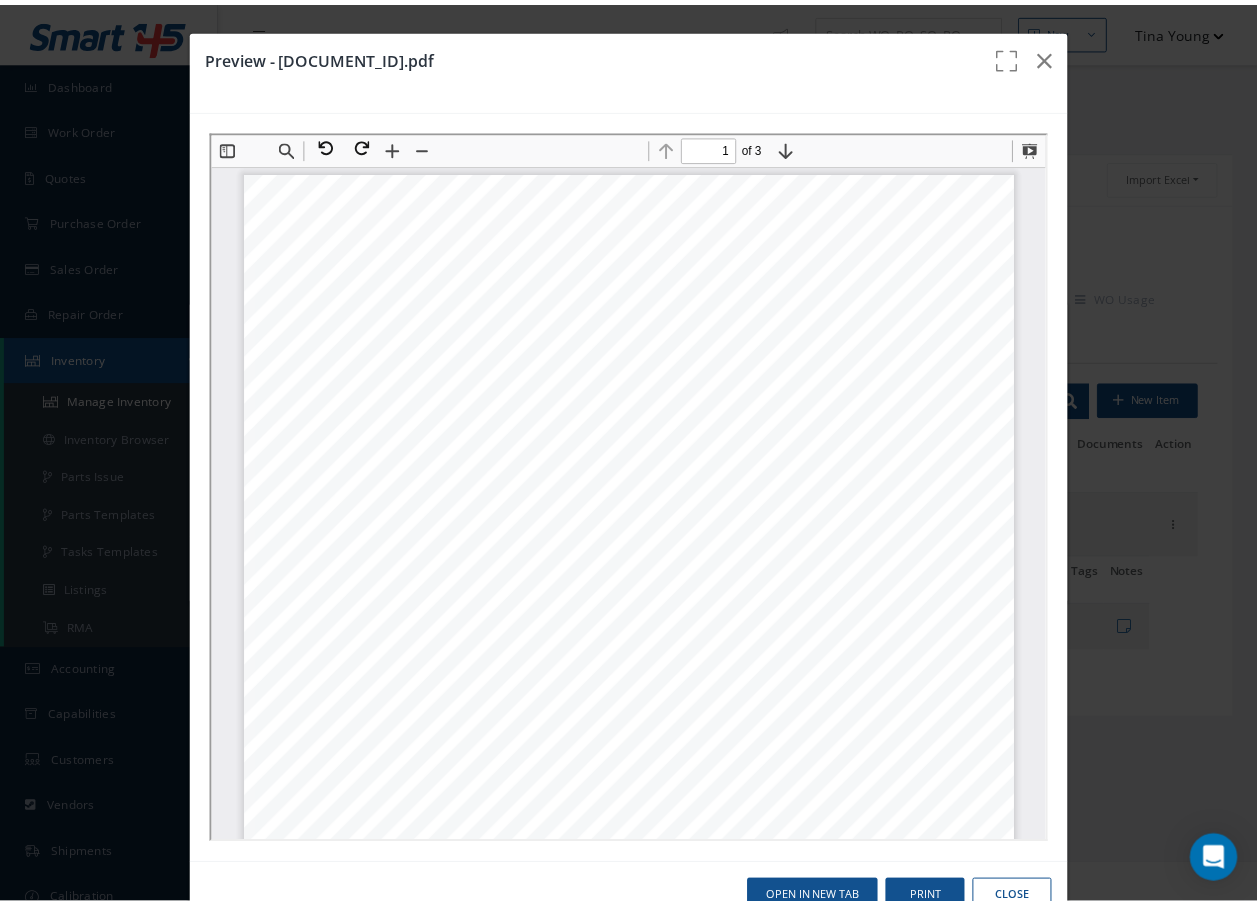 scroll, scrollTop: 0, scrollLeft: 0, axis: both 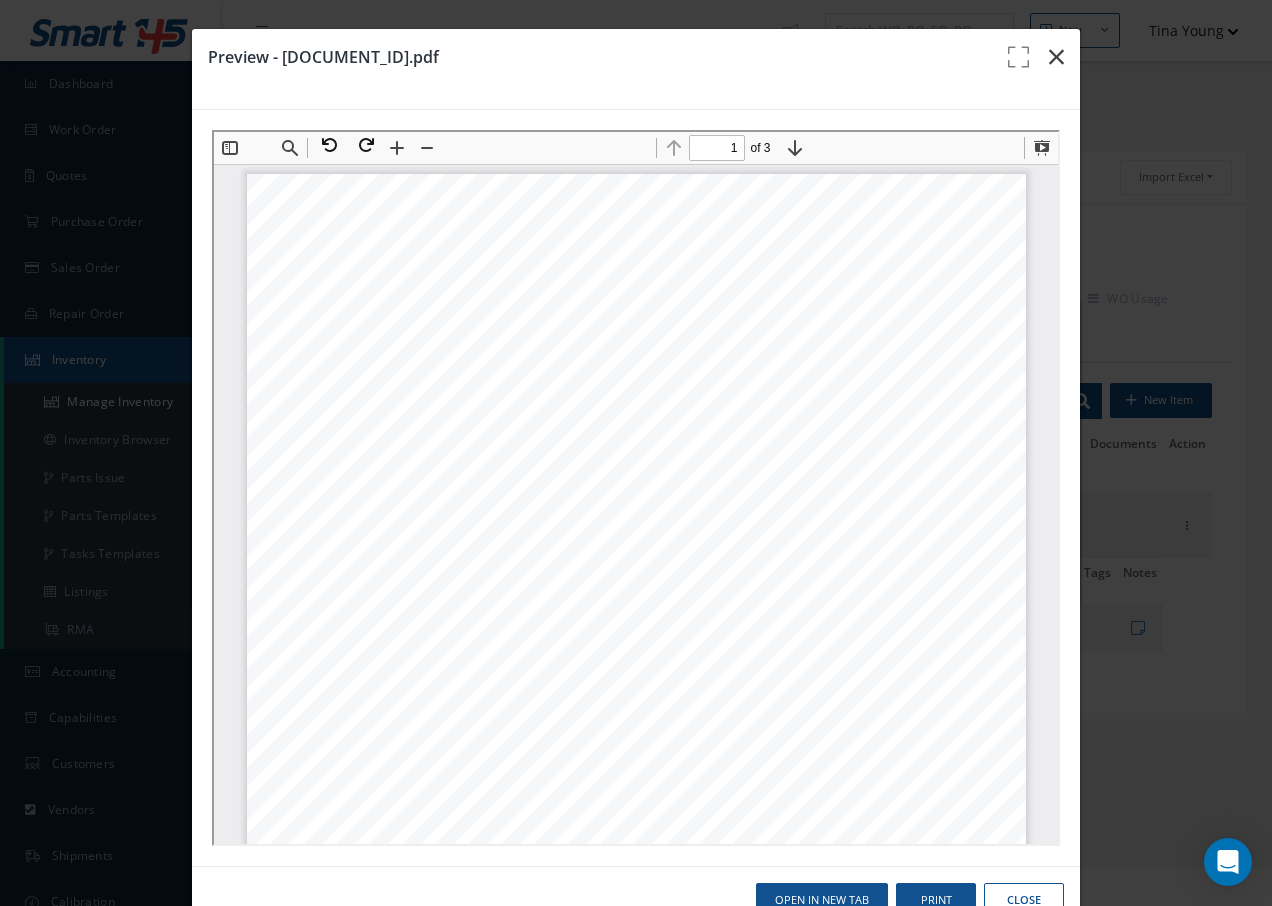 click at bounding box center [1056, 57] 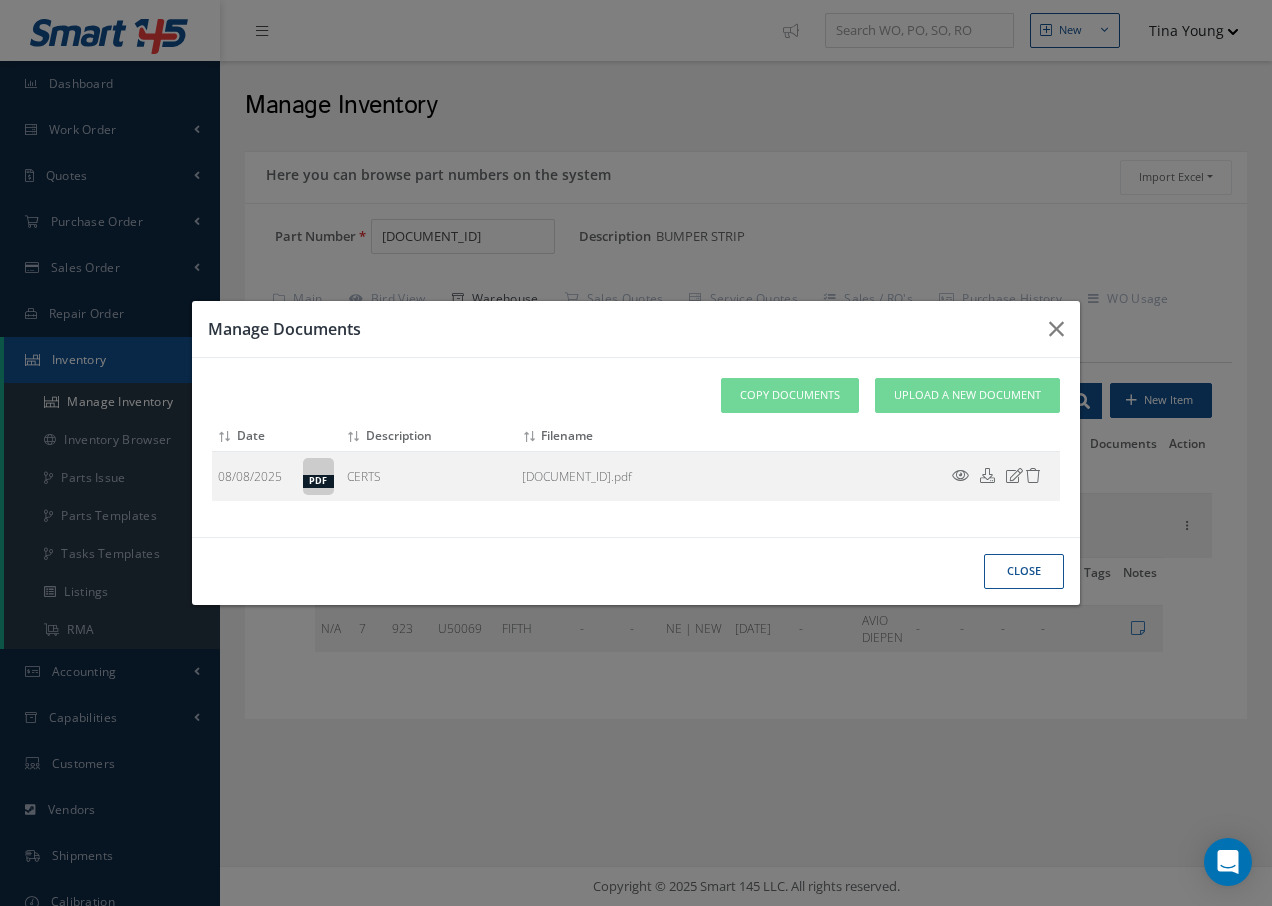 click on "Close" at bounding box center [0, 0] 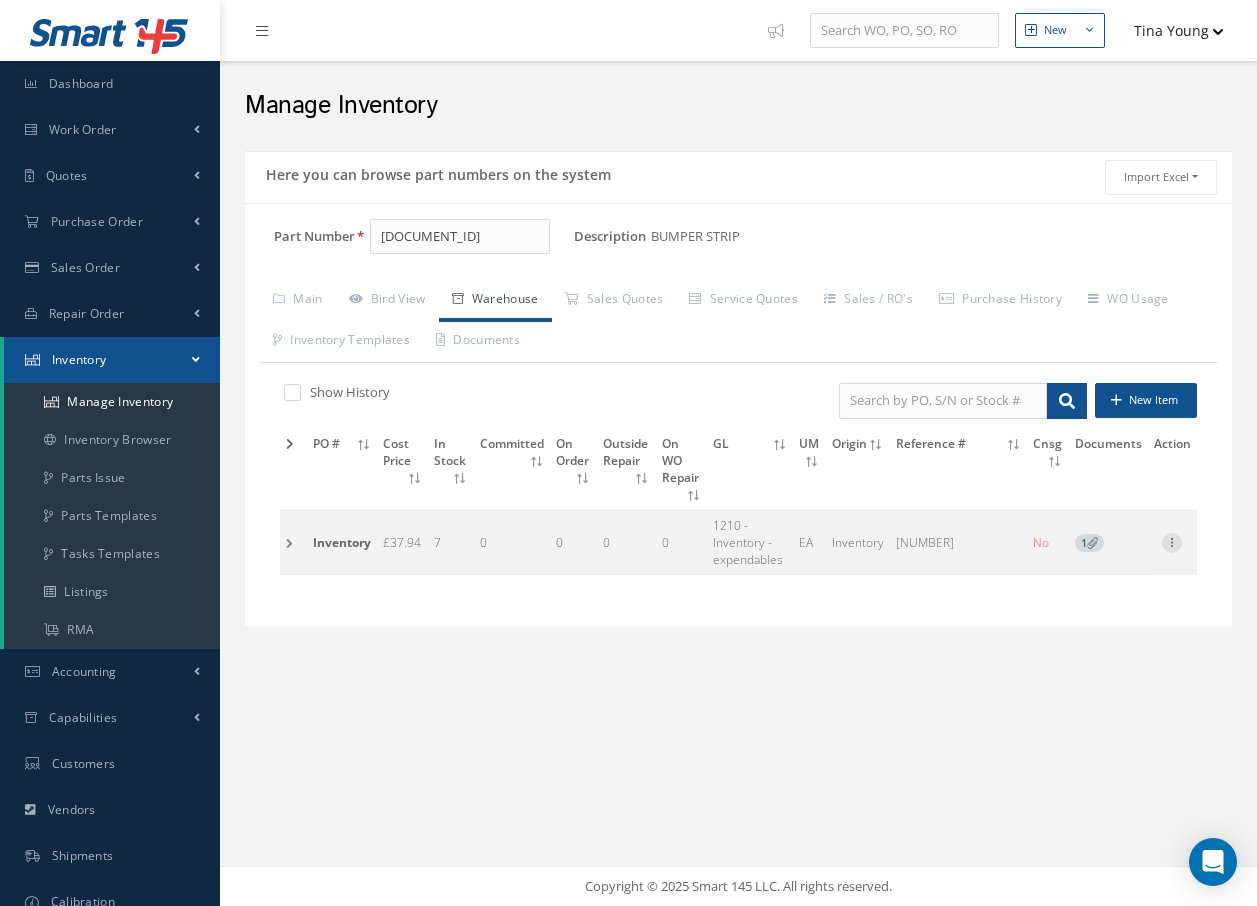 click at bounding box center (1172, 541) 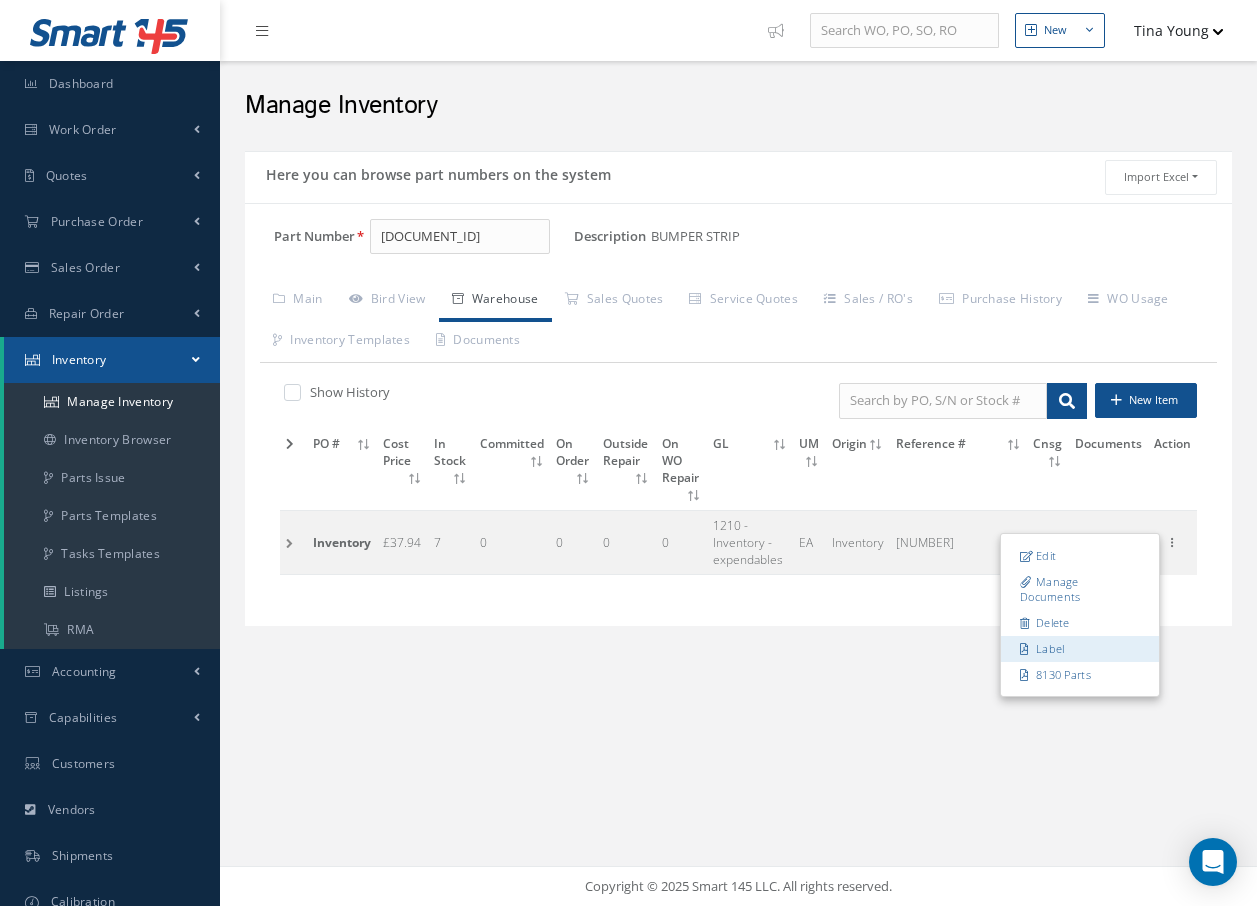 click on "Label" at bounding box center [1080, 649] 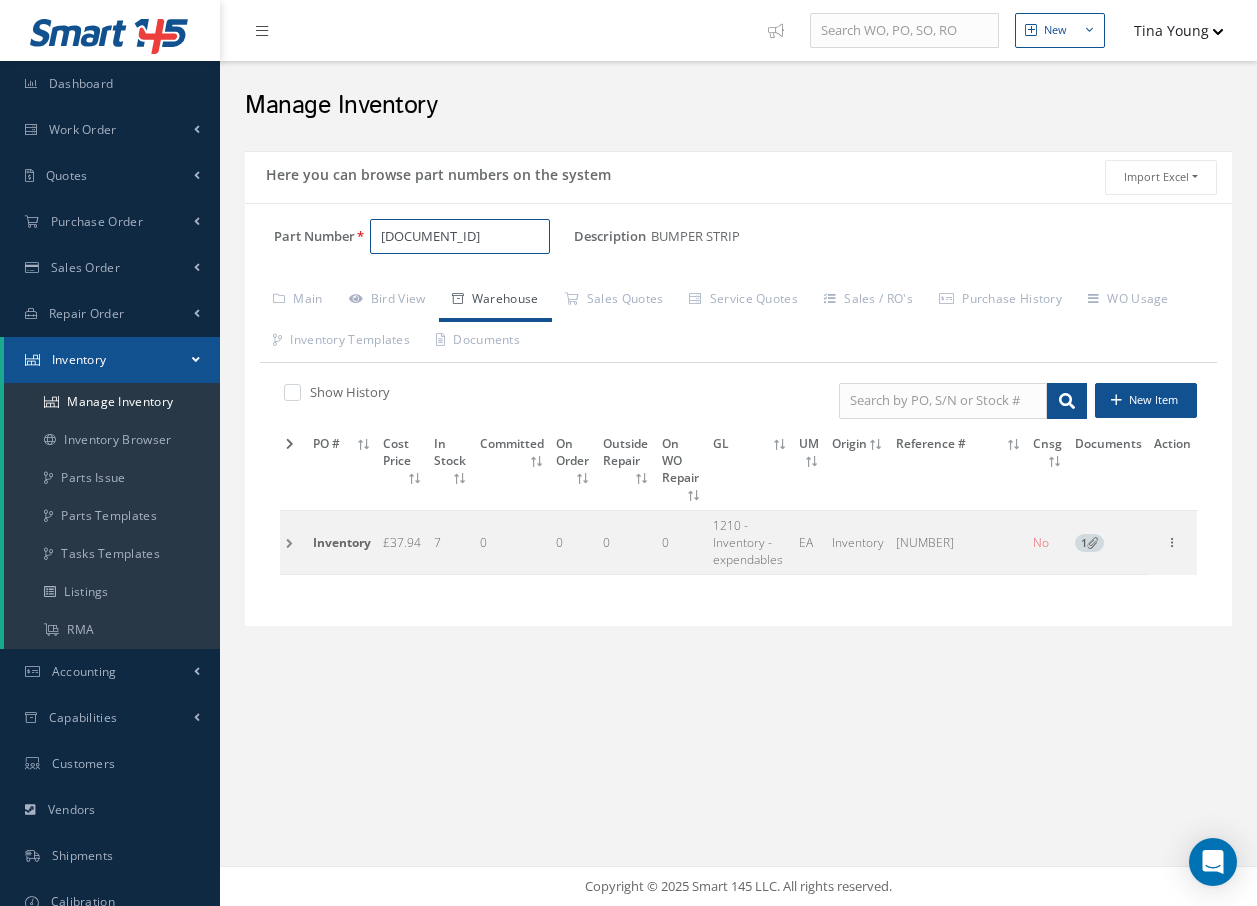 click on "[NUMBER]-[NUMBER]-[NUMBER]FW" at bounding box center [460, 237] 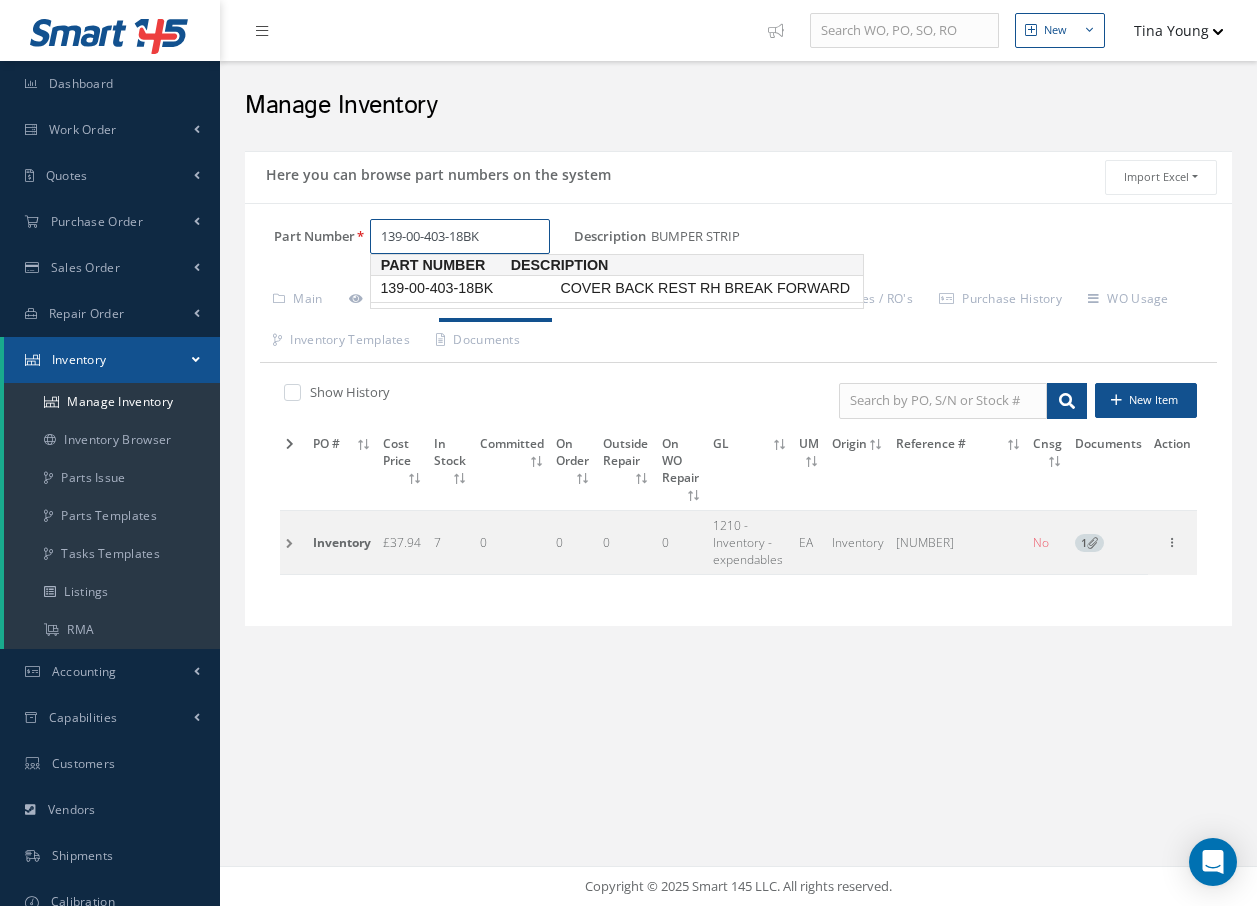 click on "COVER BACK REST RH BREAK FORWARD" at bounding box center [706, 288] 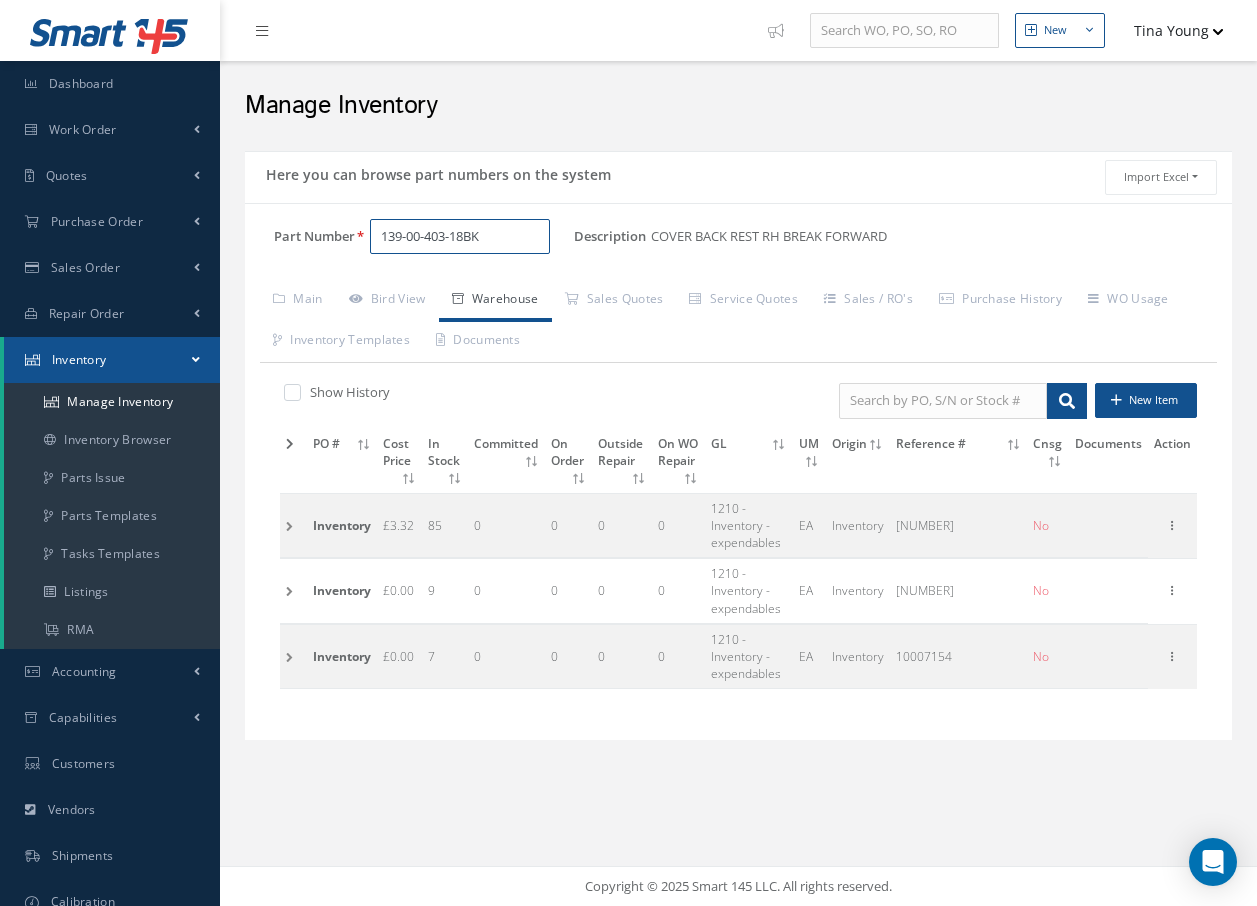 type on "139-00-403-18BK" 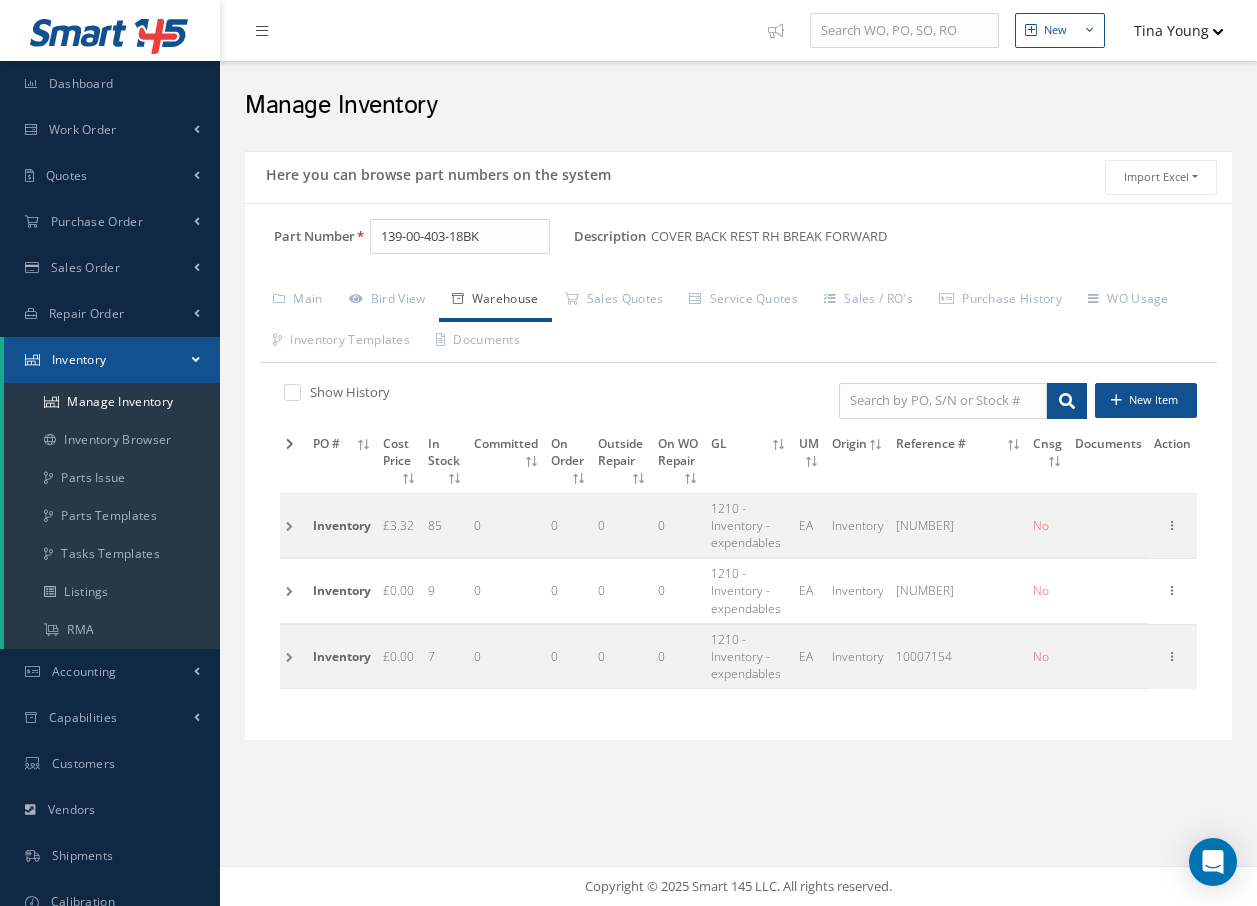click at bounding box center (293, 525) 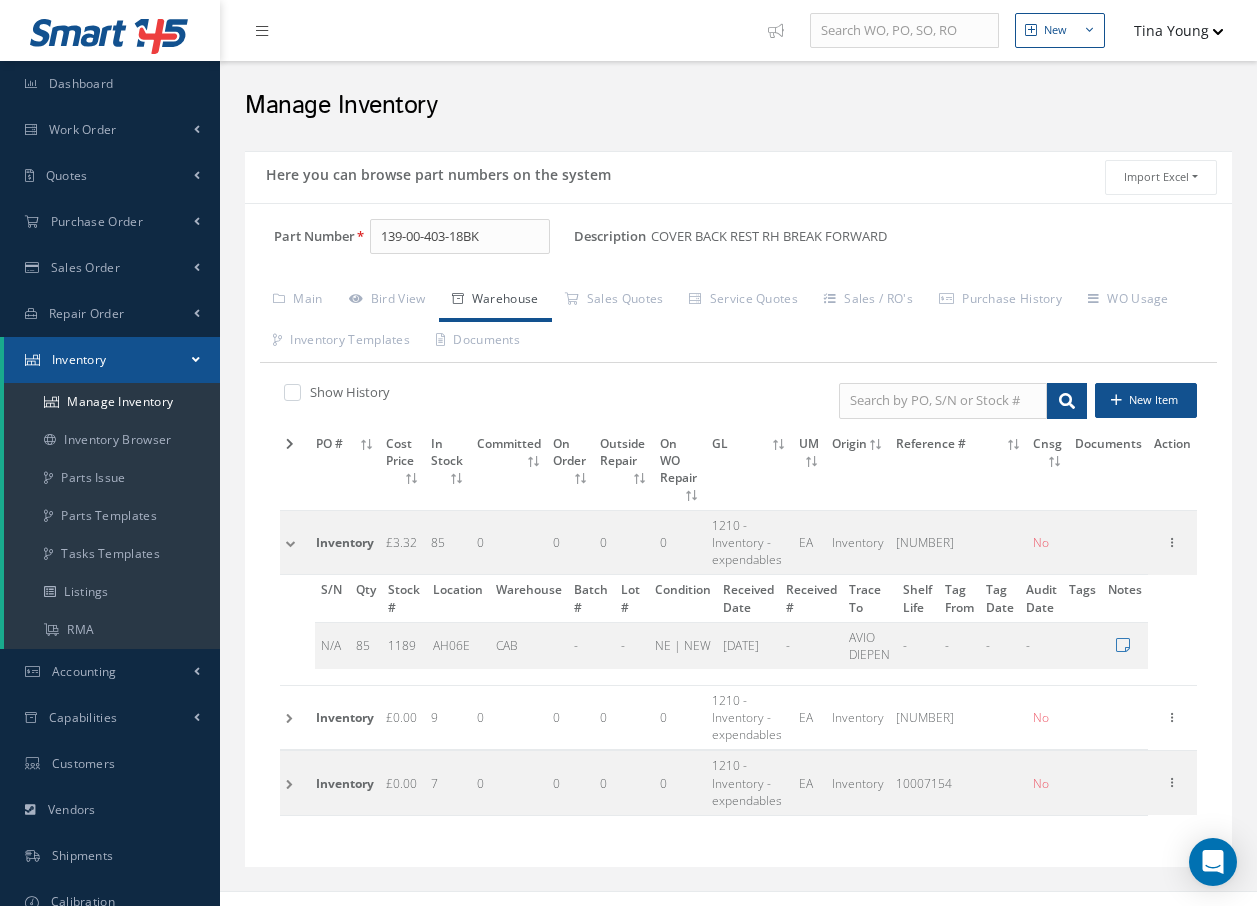 click at bounding box center [295, 718] 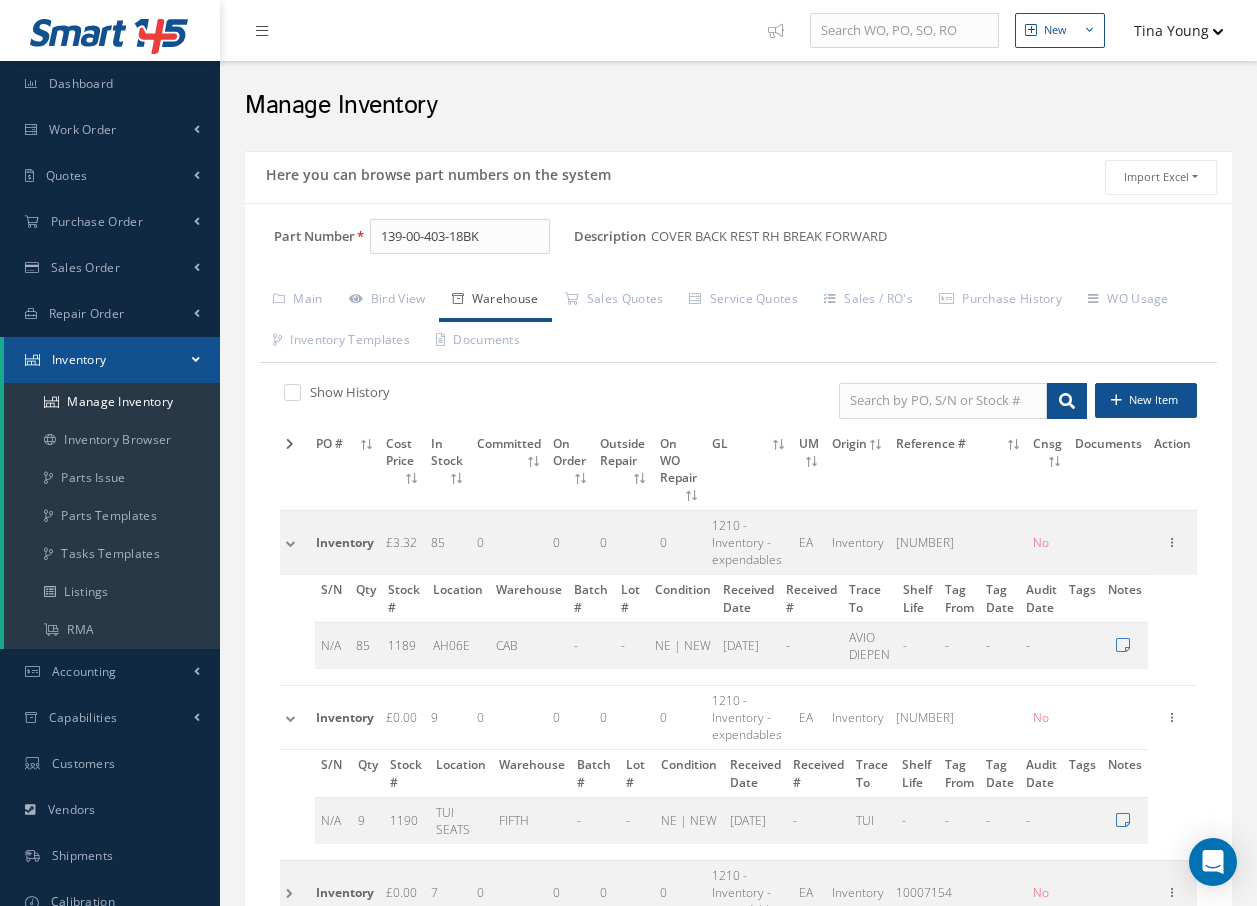 click at bounding box center [295, 893] 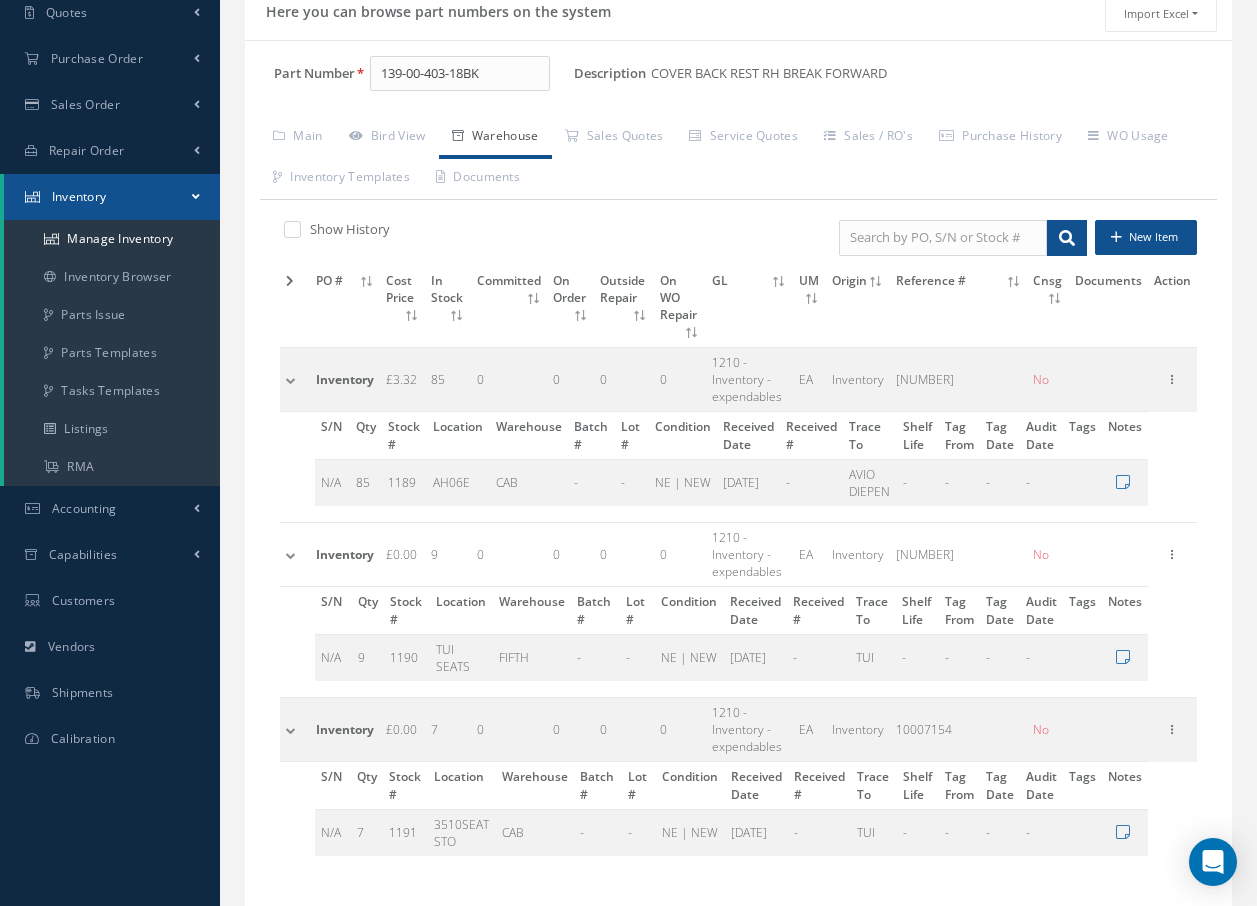 scroll, scrollTop: 128, scrollLeft: 0, axis: vertical 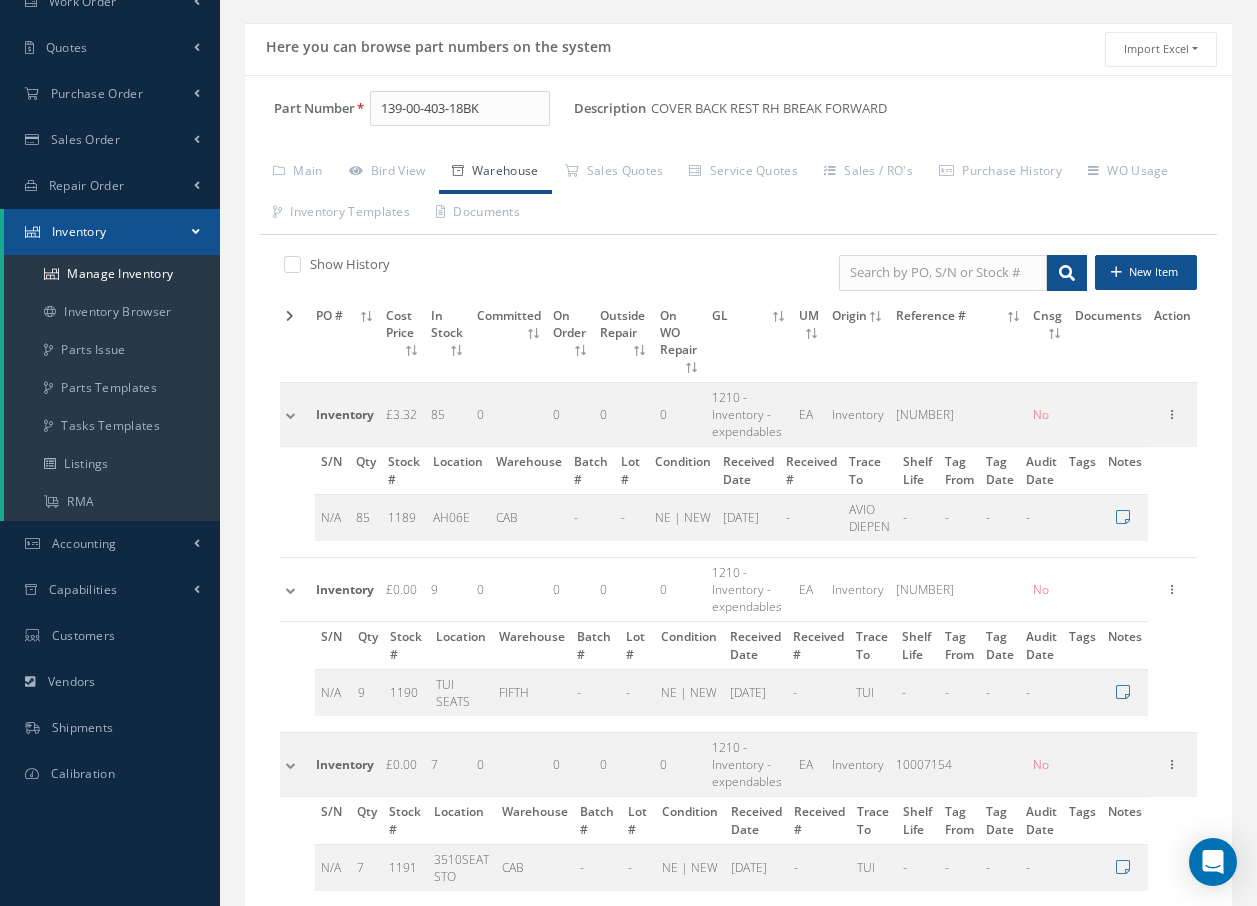 click at bounding box center [295, 590] 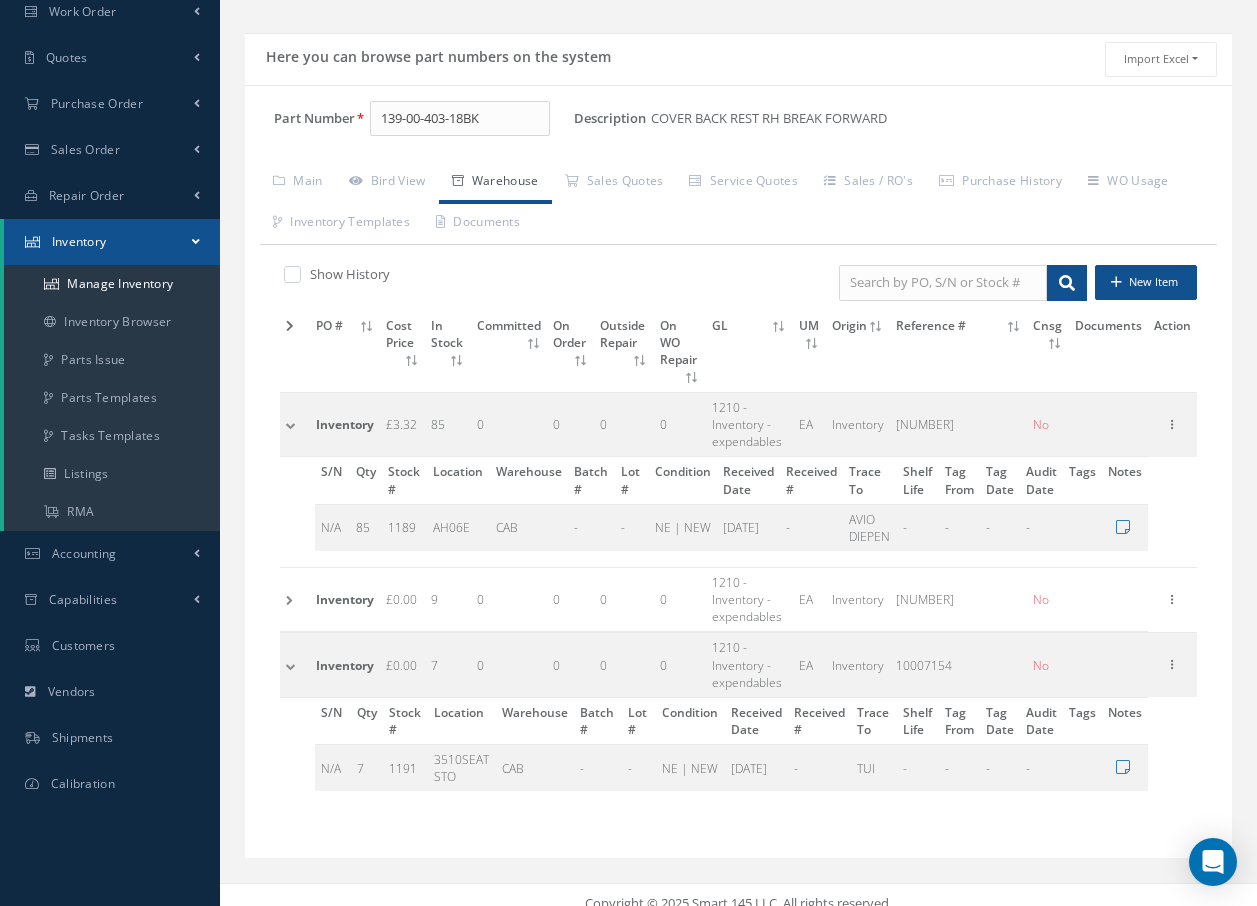 click at bounding box center (295, 665) 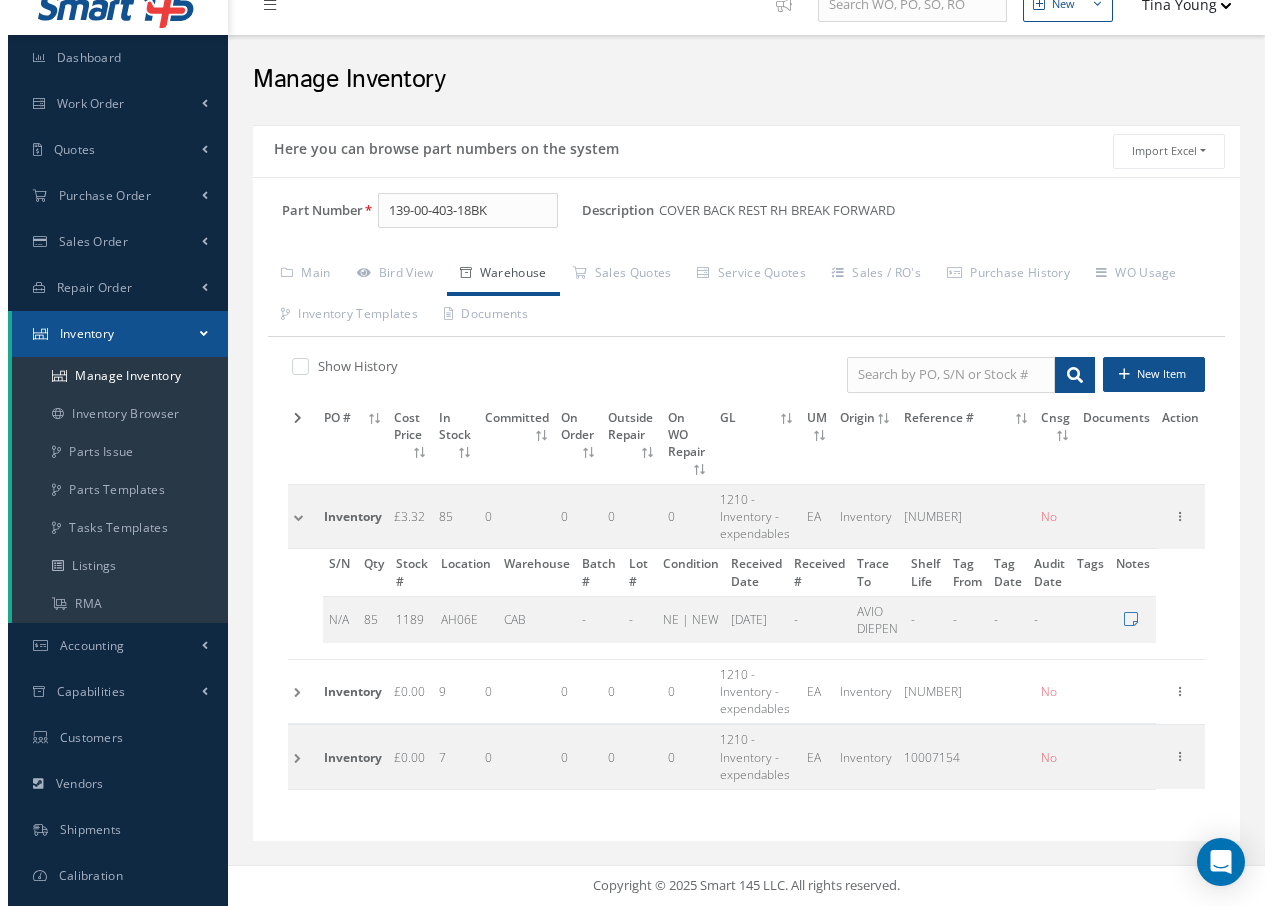 scroll, scrollTop: 19, scrollLeft: 0, axis: vertical 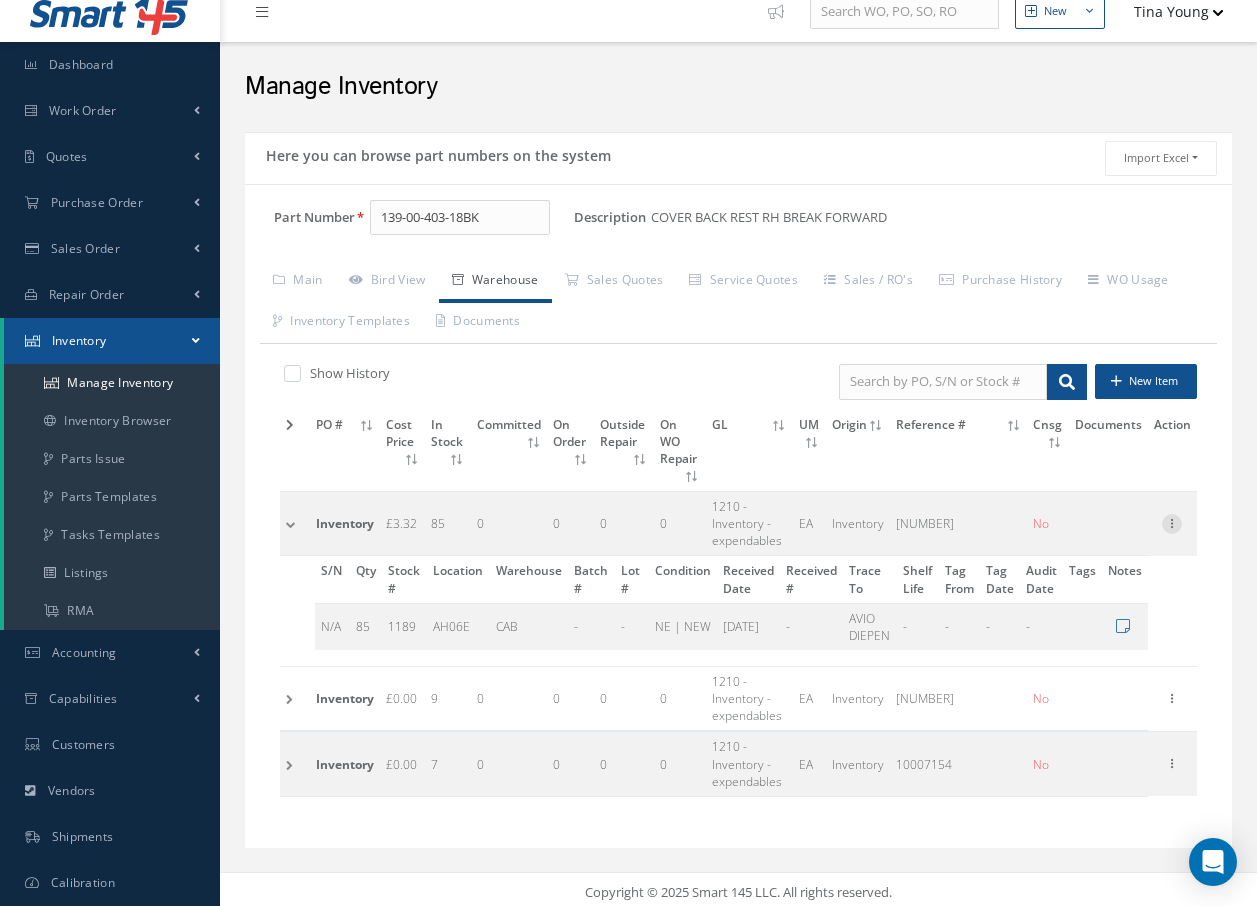 click at bounding box center (1172, 522) 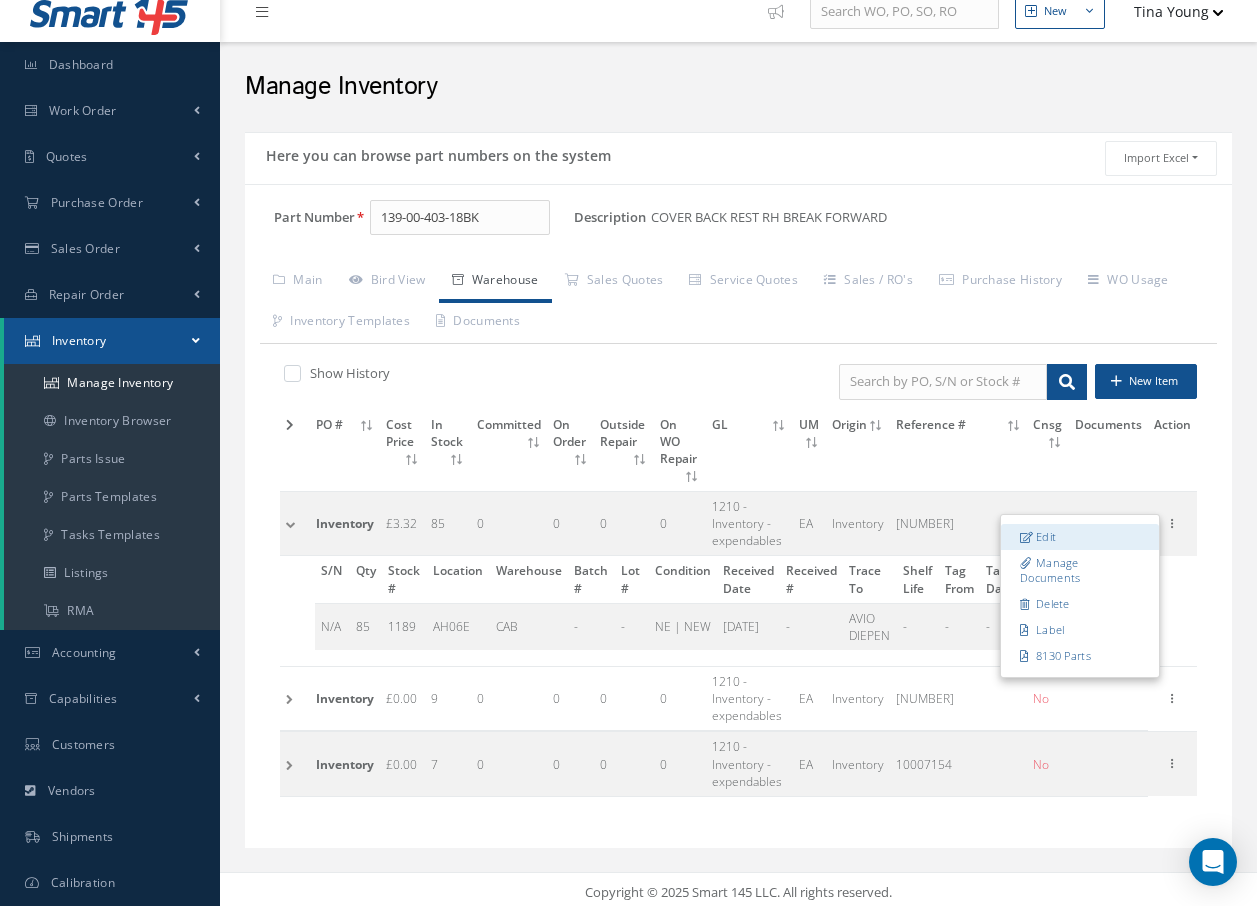 click on "Edit" at bounding box center (1080, 537) 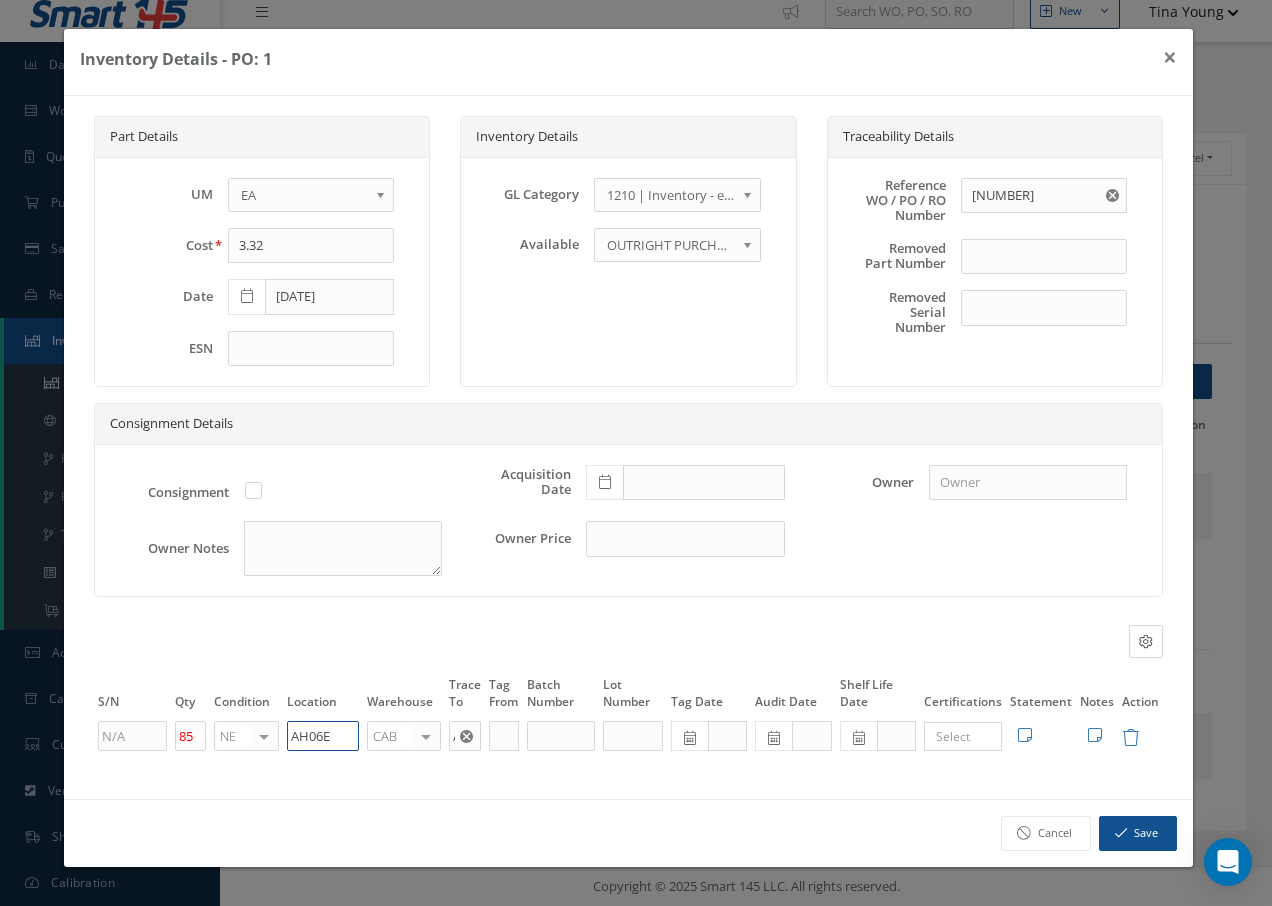 drag, startPoint x: 332, startPoint y: 738, endPoint x: 206, endPoint y: 694, distance: 133.46161 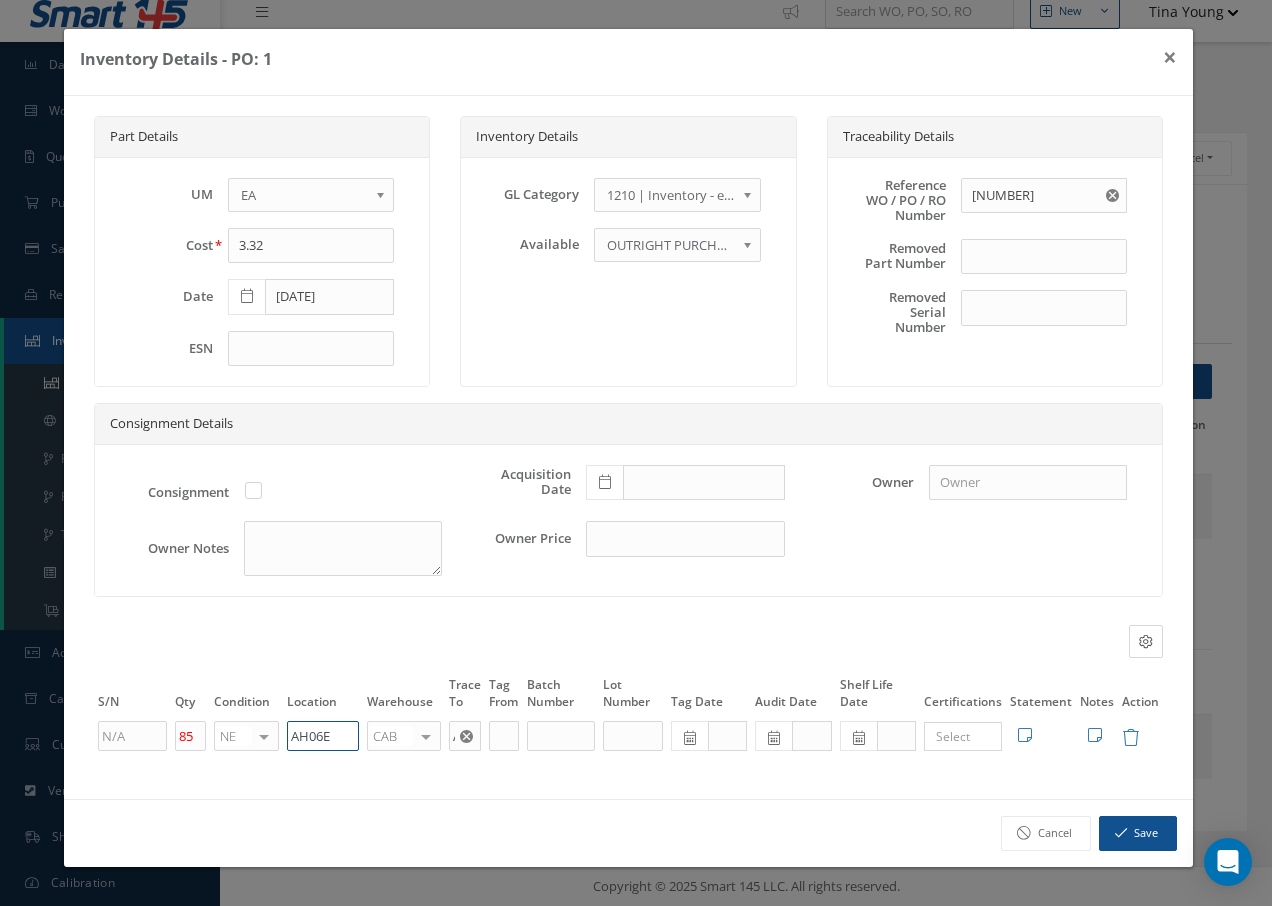 click on "S/N   Qty   Condition   Location   Warehouse   Trace To   Tag From   Batch Number   Lot Number   Tag Date   Audit Date   Shelf Life Date         Certifications   Tags   Statement   Notes   Action     85              NE         OH   SV   RP   AR   NE   FN   NS   RE   FP   BER   N/A   INSP   BC   AI   MD   RF   SCR   TS   USE   TL   SP   NU   AS   US   PM
No elements found.
List is empty.     AH06E              CAB         CAB   CABQ   CABS   CABK   CABG   AIRB   CASA   ONXP   UNIT20   FIFTH   CUST-PARTS
No elements found.
List is empty.        AVIO DIEPEN
×
Loading...
Search a tag
No tags found
No tags found
Edit Statement 8130
Cancel" at bounding box center [628, 713] 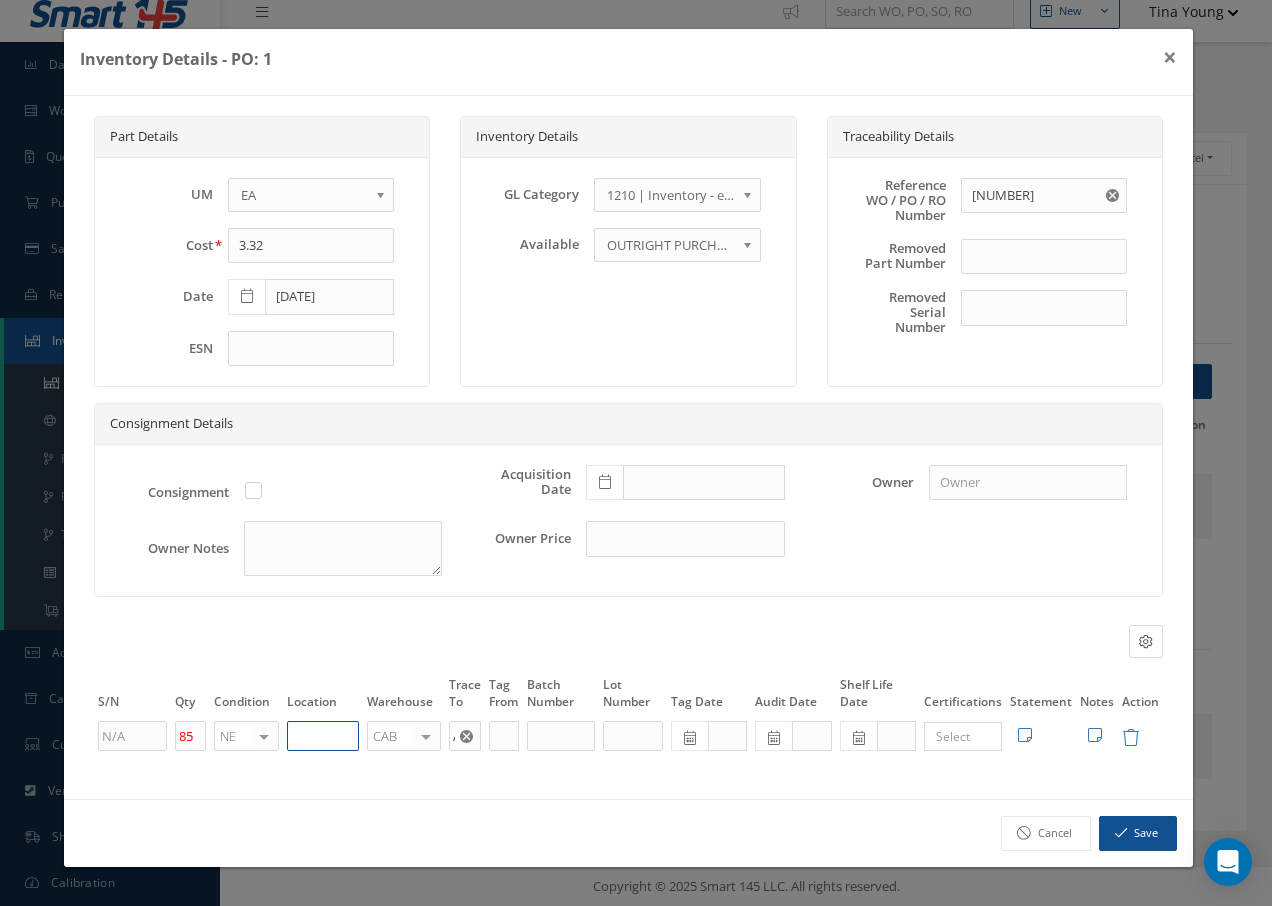paste on "U50069" 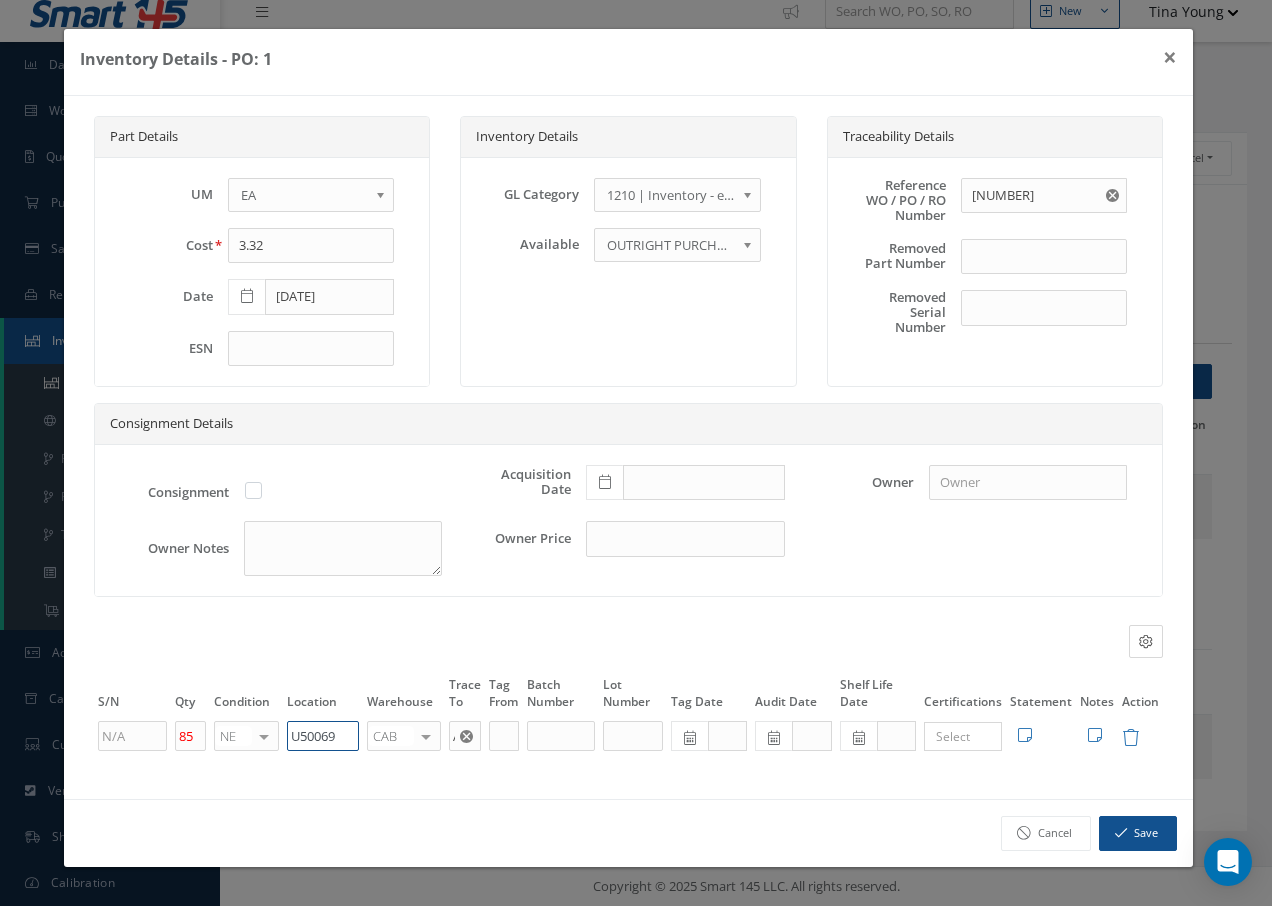 type on "U50069" 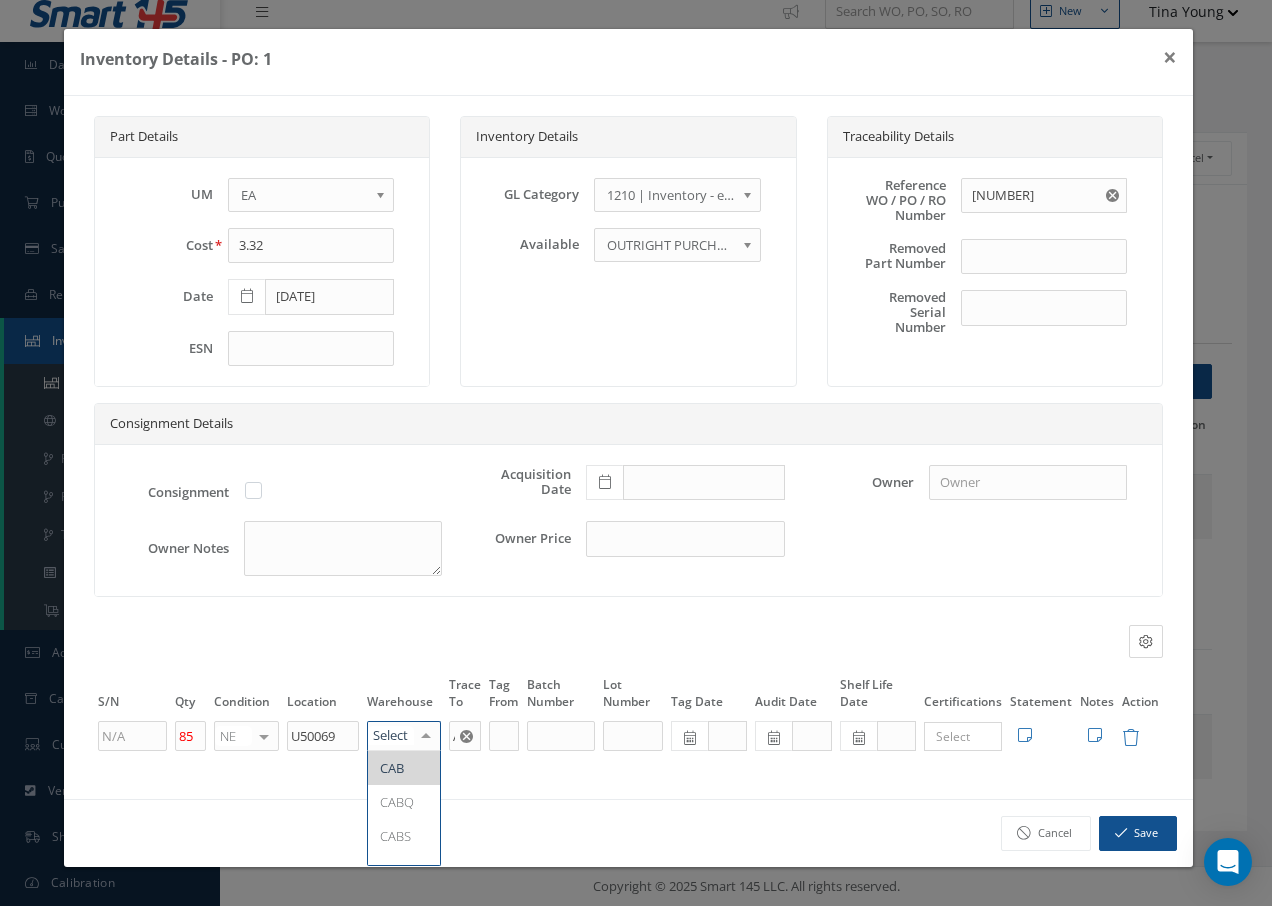 type on "F" 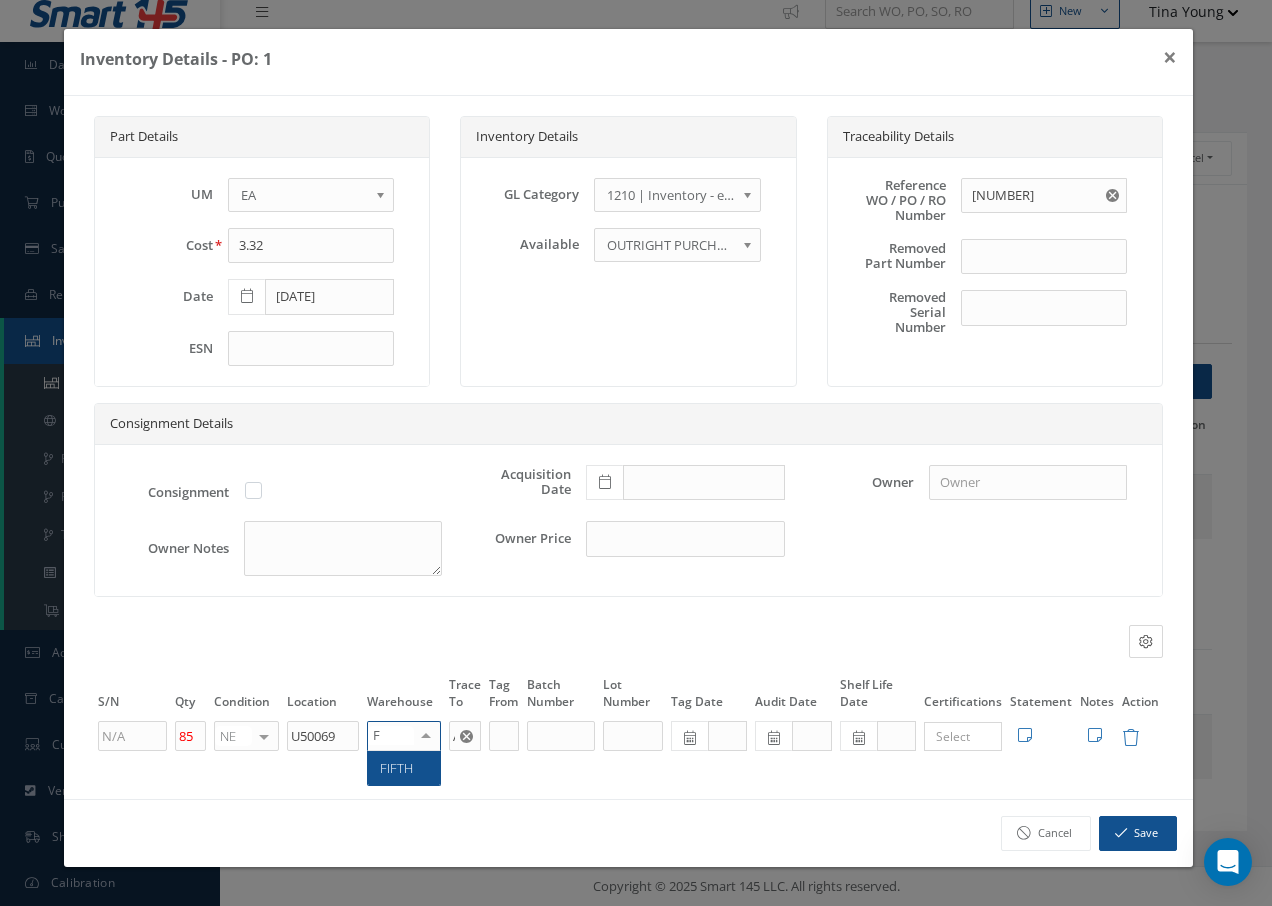 click on "FIFTH" at bounding box center [396, 768] 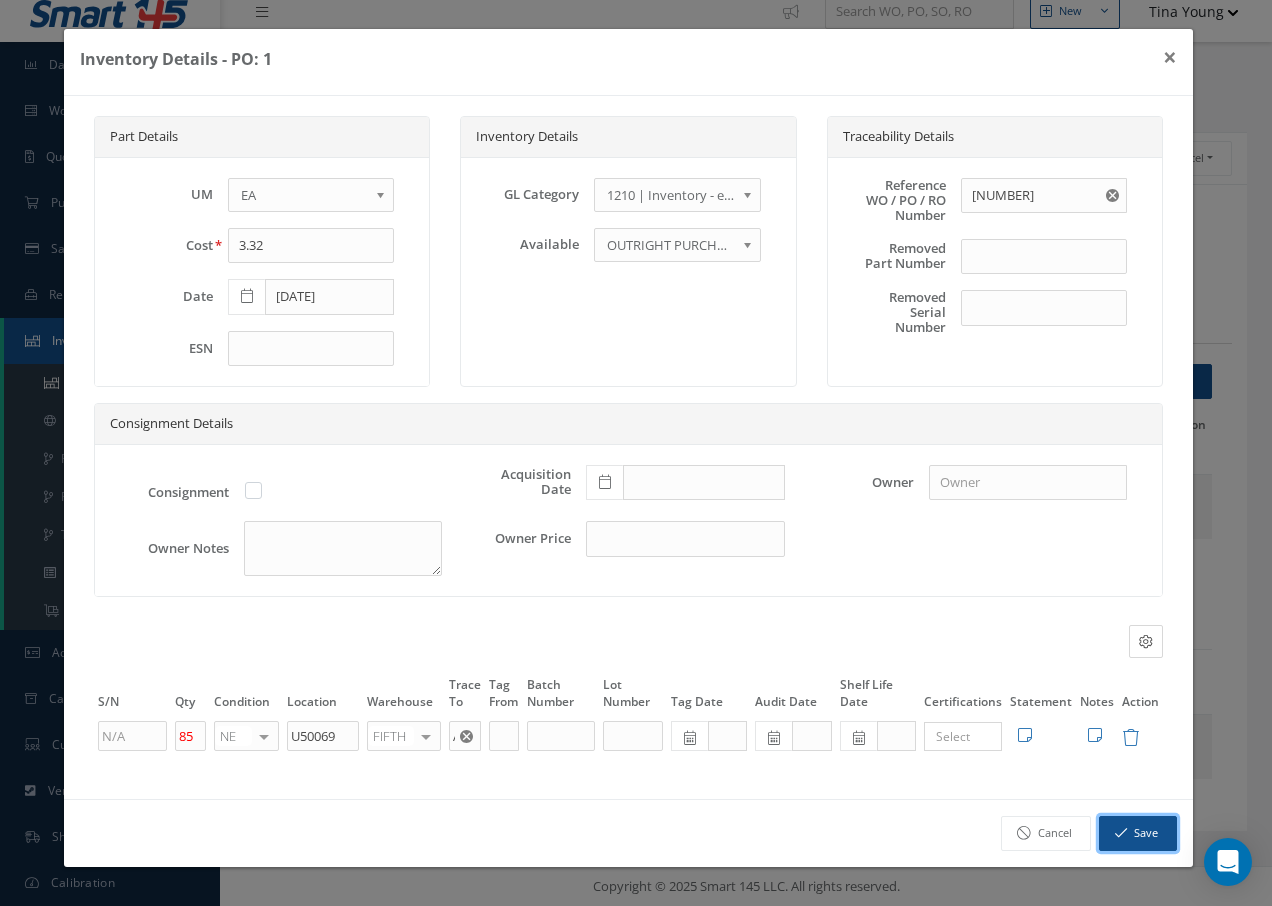 click on "Save" at bounding box center (1138, 833) 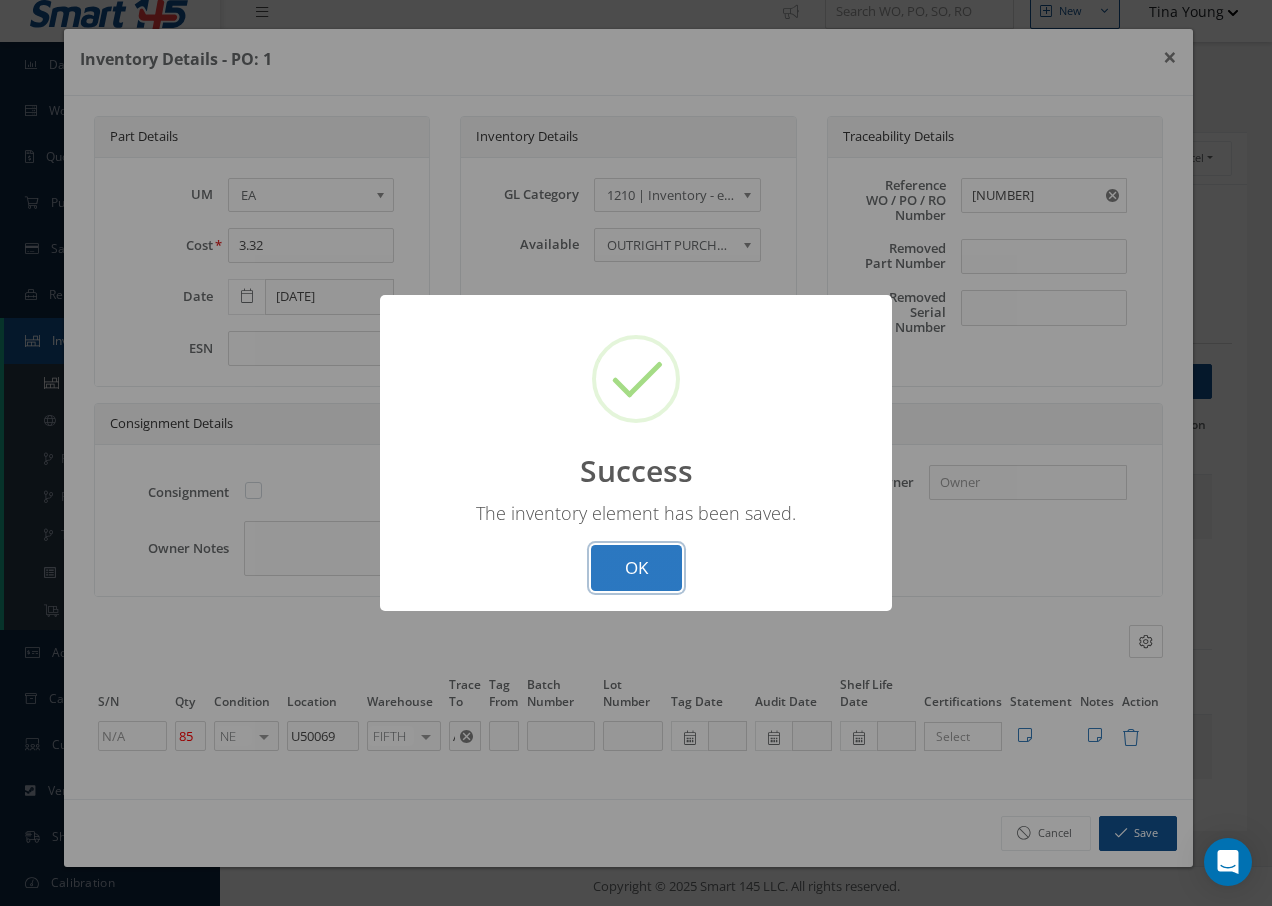 click on "OK" at bounding box center (636, 568) 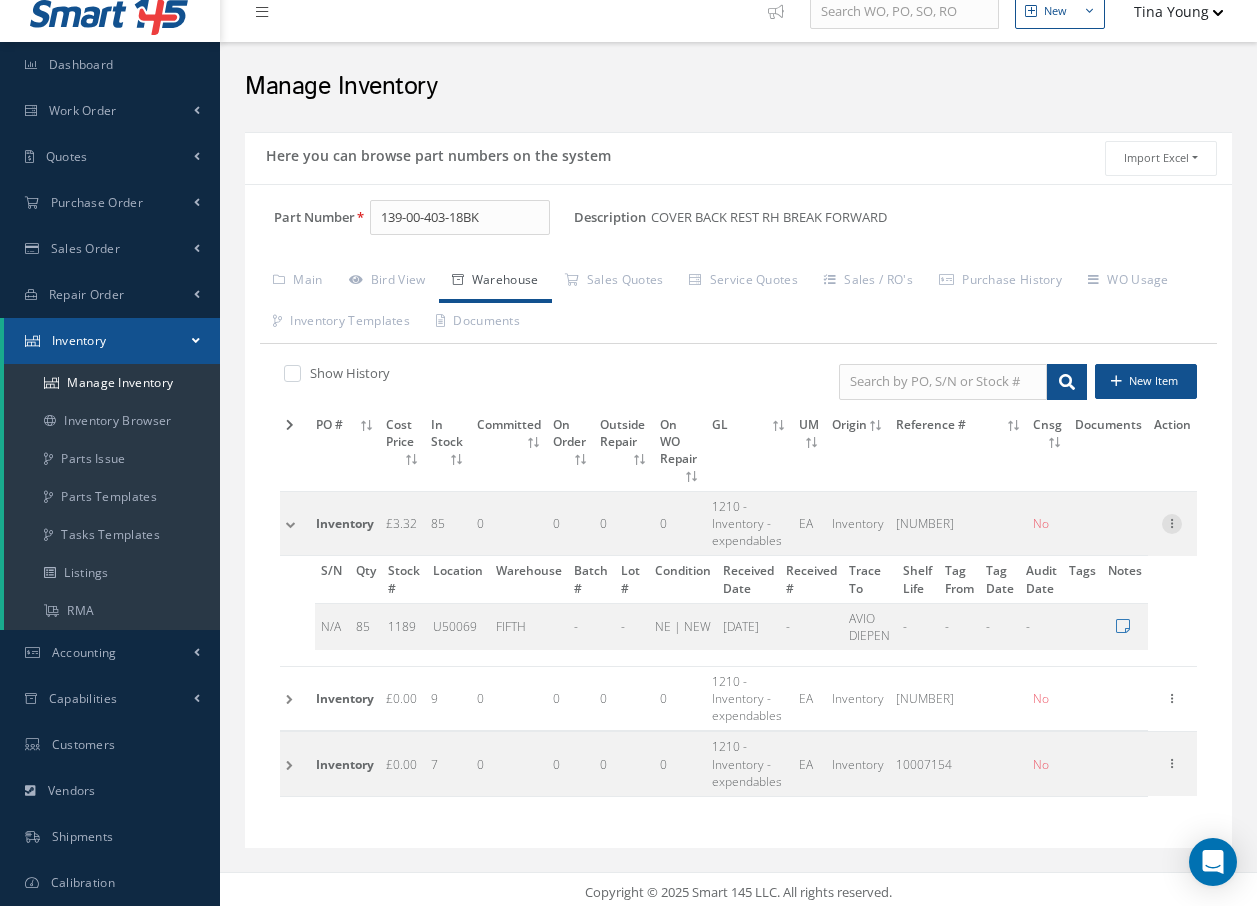 click at bounding box center [1172, 522] 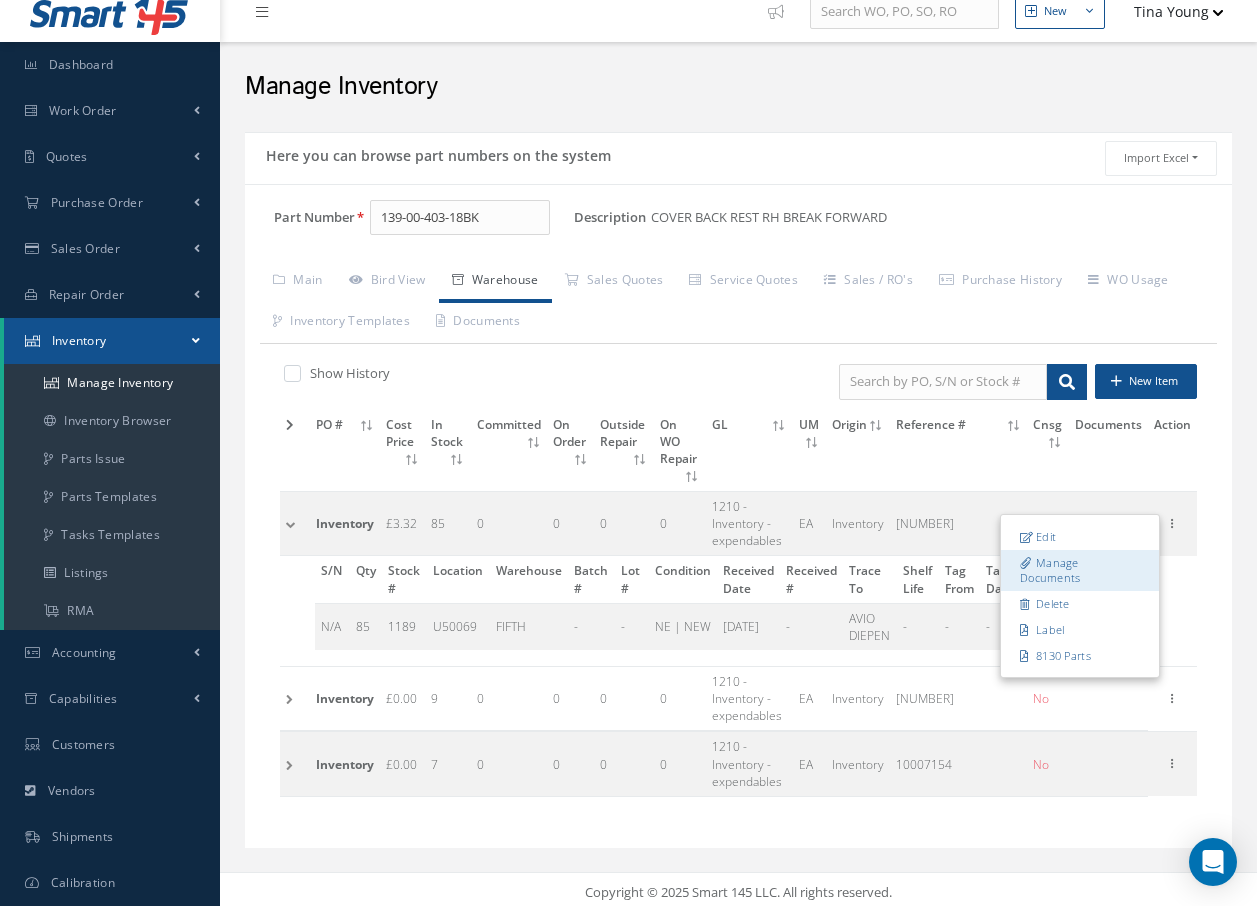 click on "Manage Documents" at bounding box center (1080, 570) 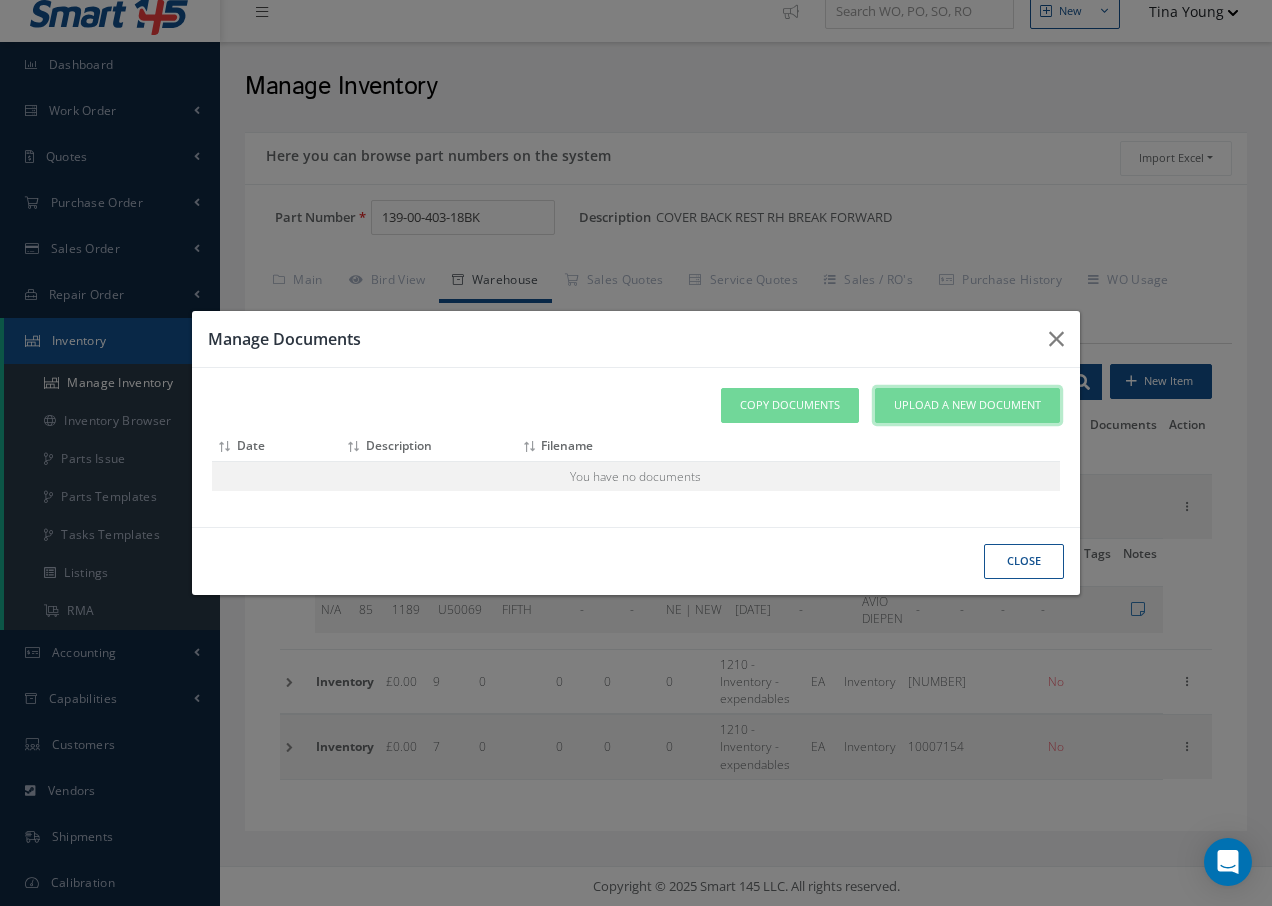 click on "Upload a New Document" at bounding box center [967, 405] 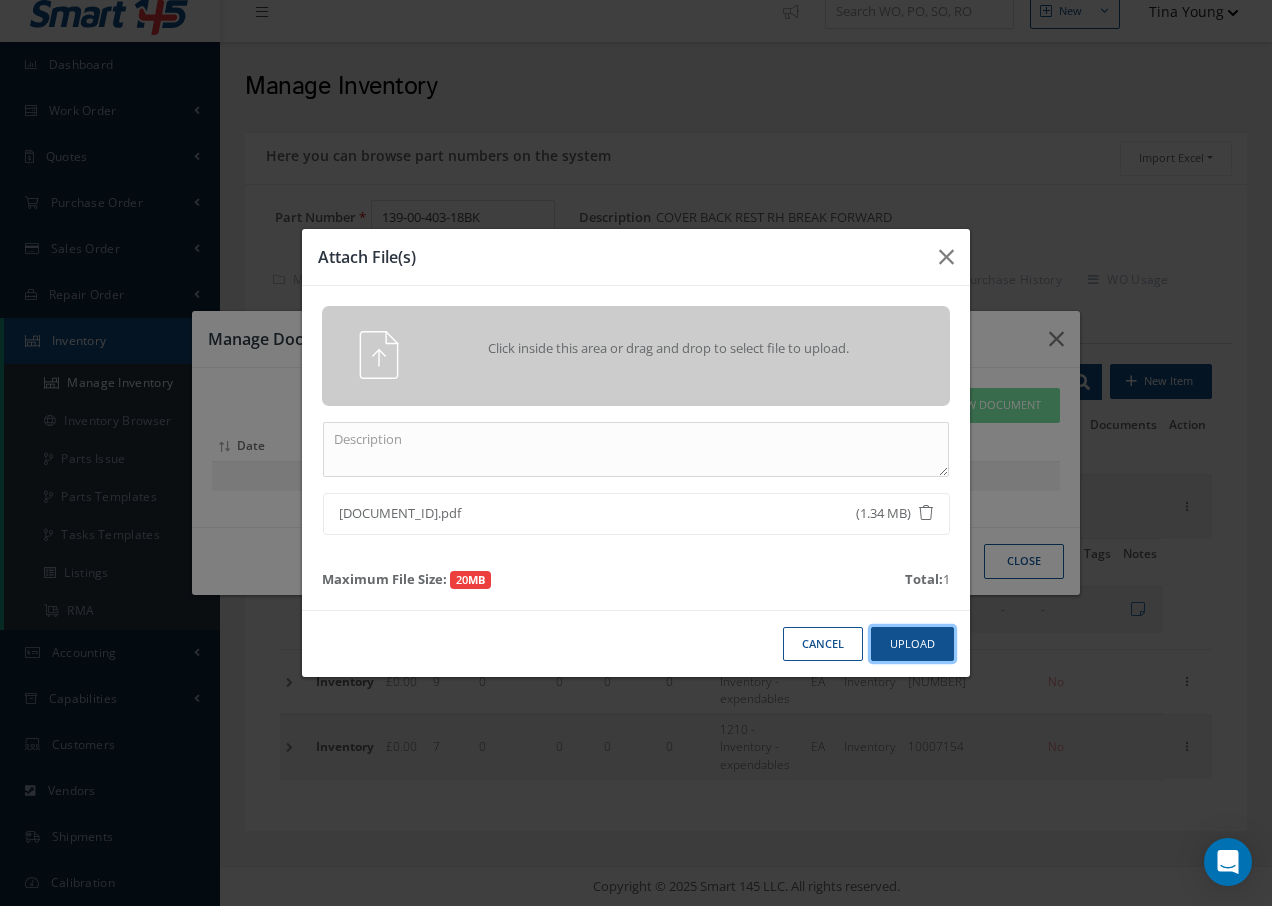 click on "Upload" at bounding box center [912, 644] 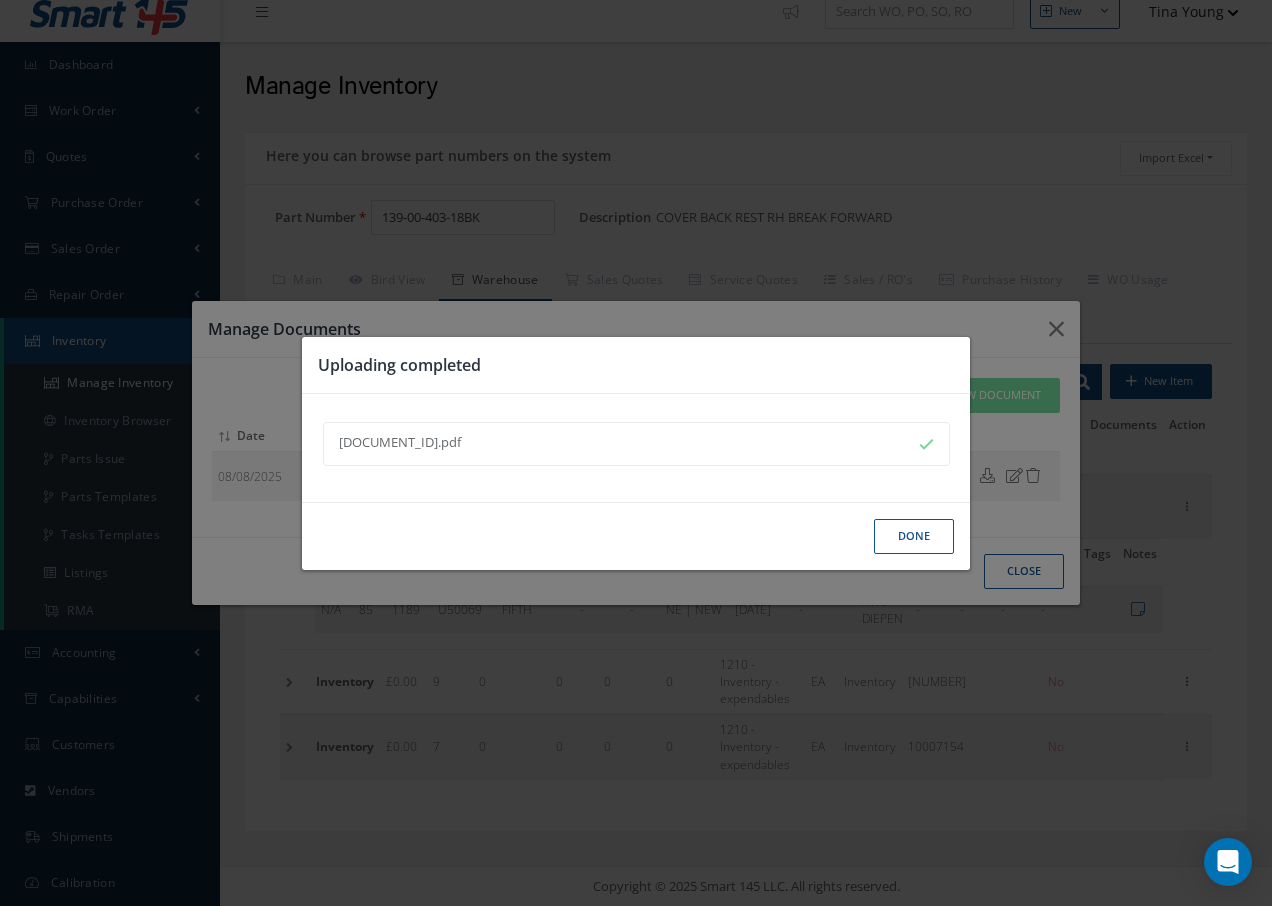 click on "Done" at bounding box center [914, 536] 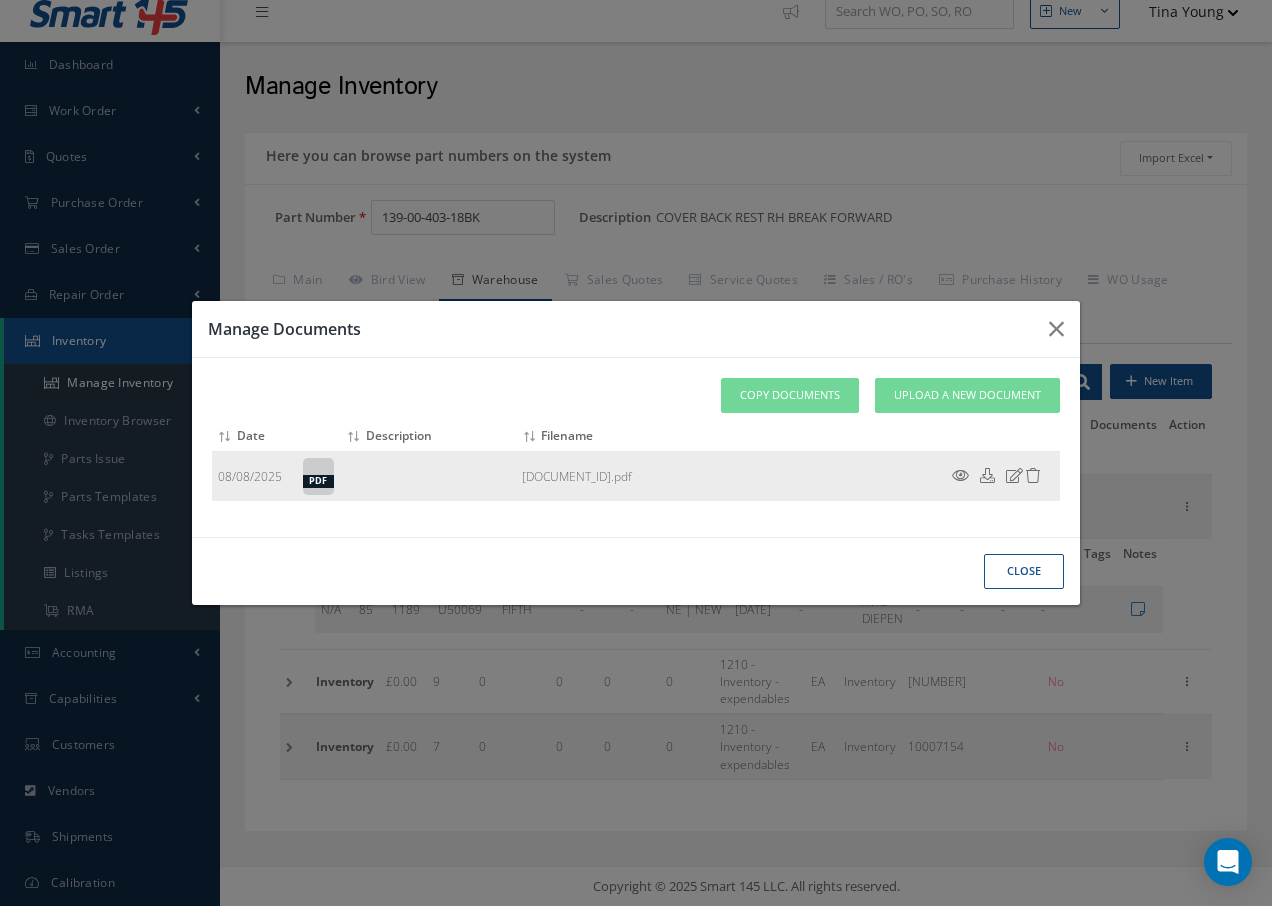 click at bounding box center (960, 475) 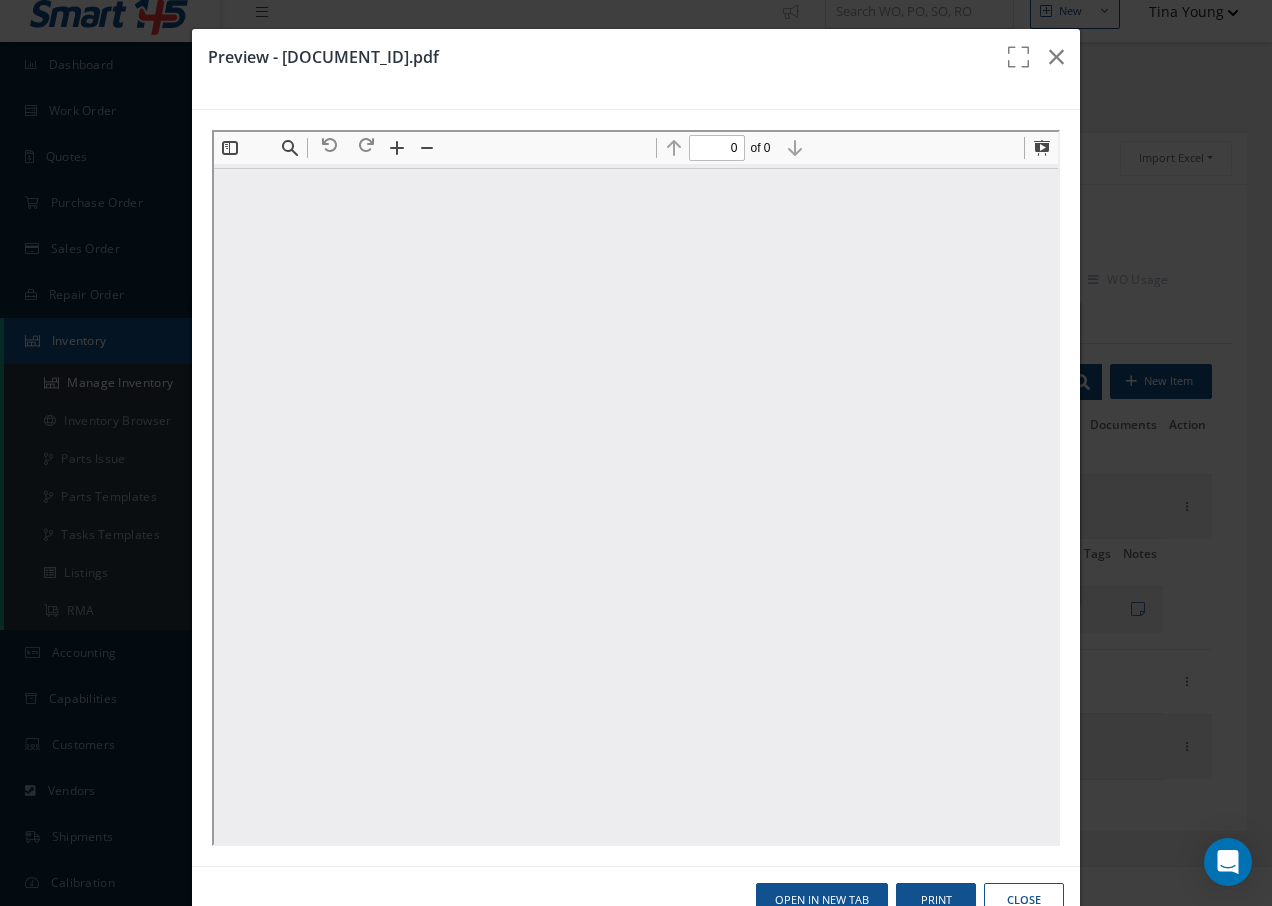 scroll, scrollTop: 0, scrollLeft: 0, axis: both 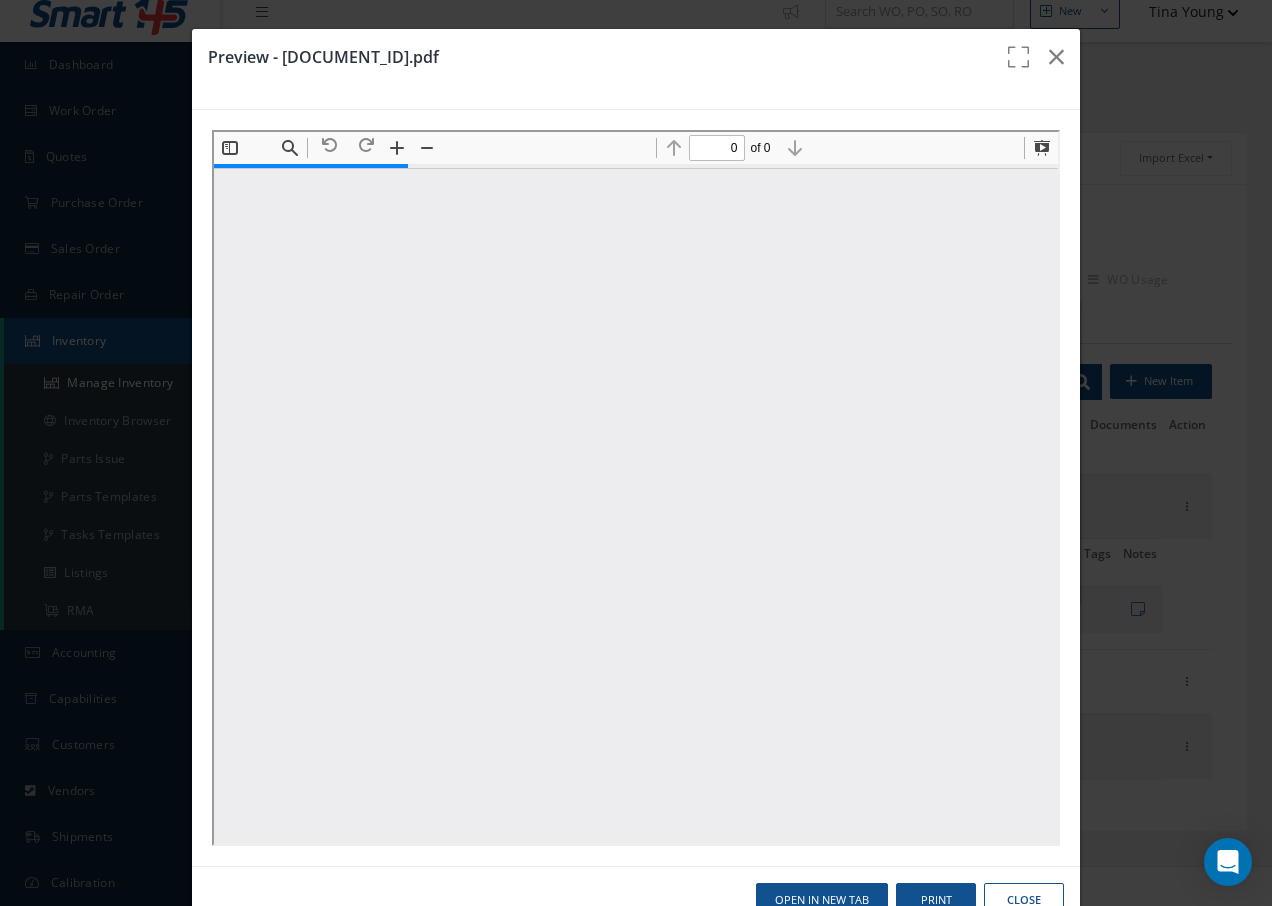 type on "1" 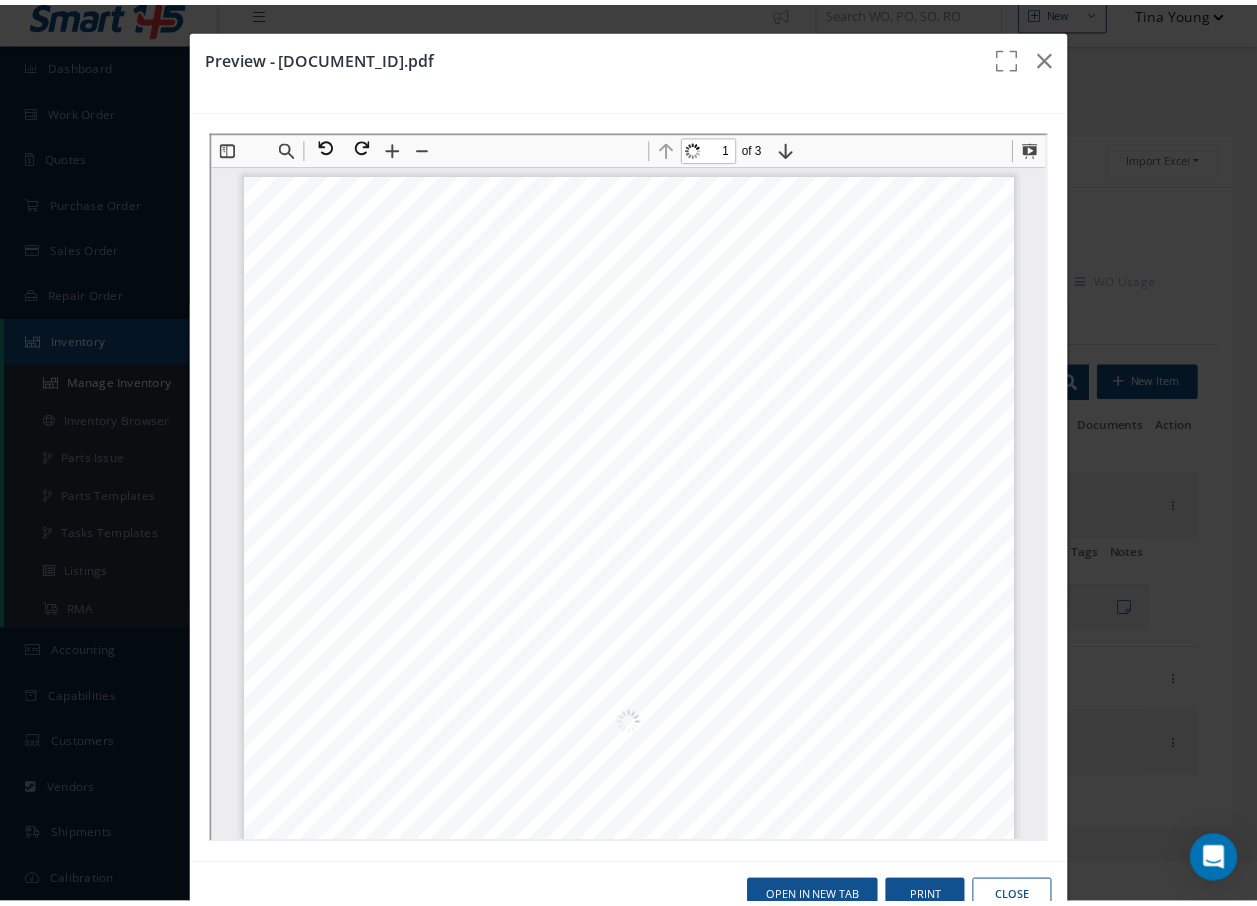 scroll, scrollTop: 10, scrollLeft: 0, axis: vertical 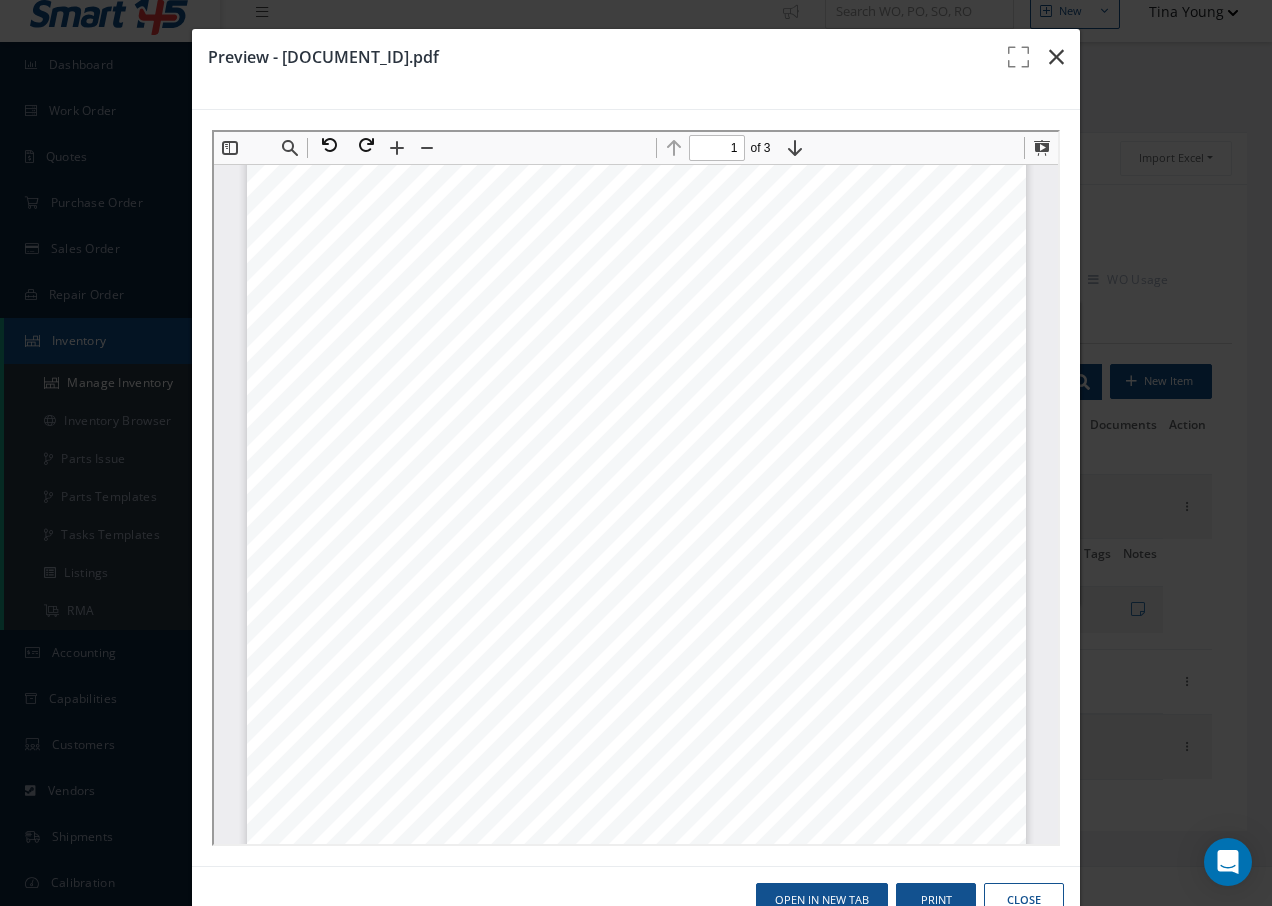 click at bounding box center [1056, 57] 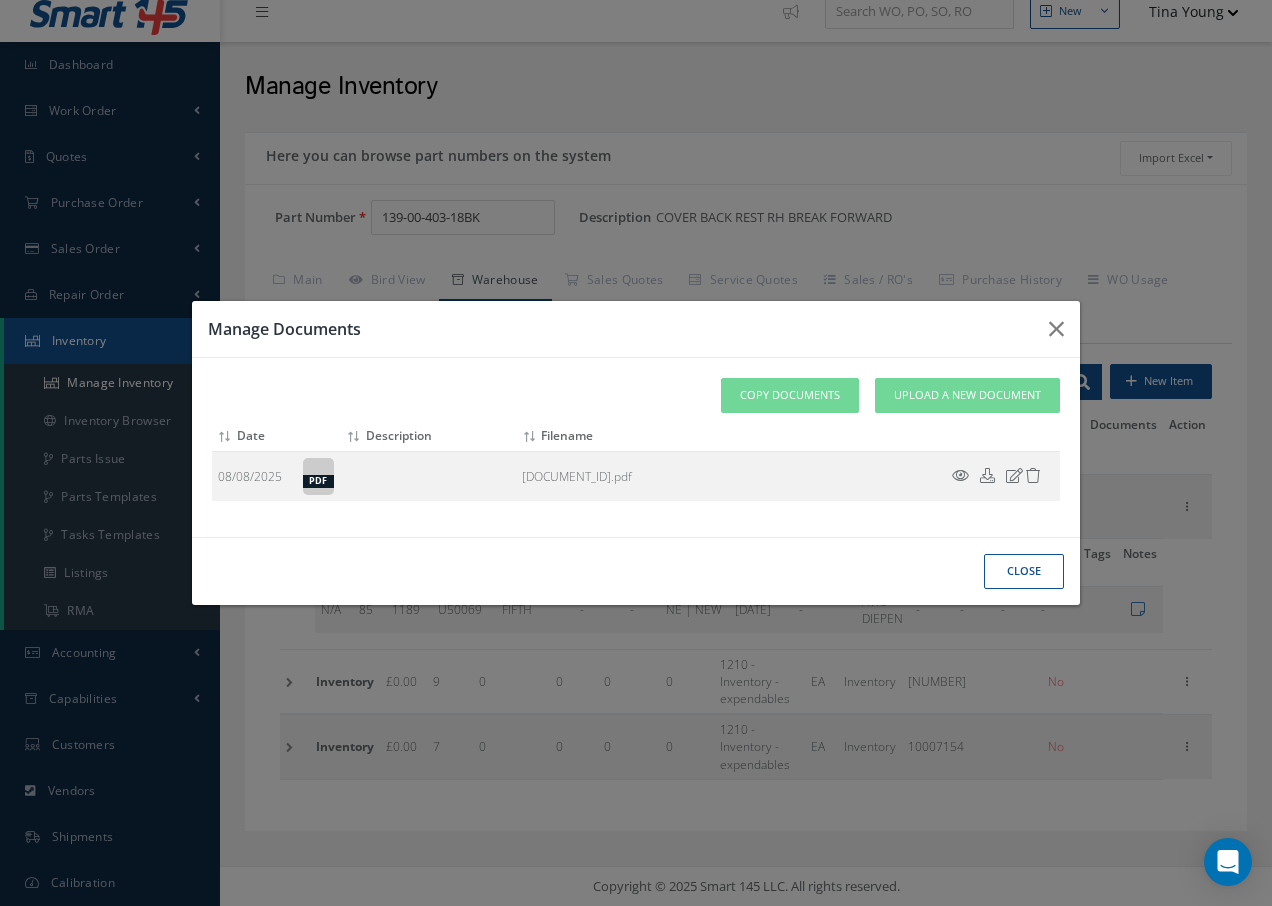 click on "Close" at bounding box center (0, 0) 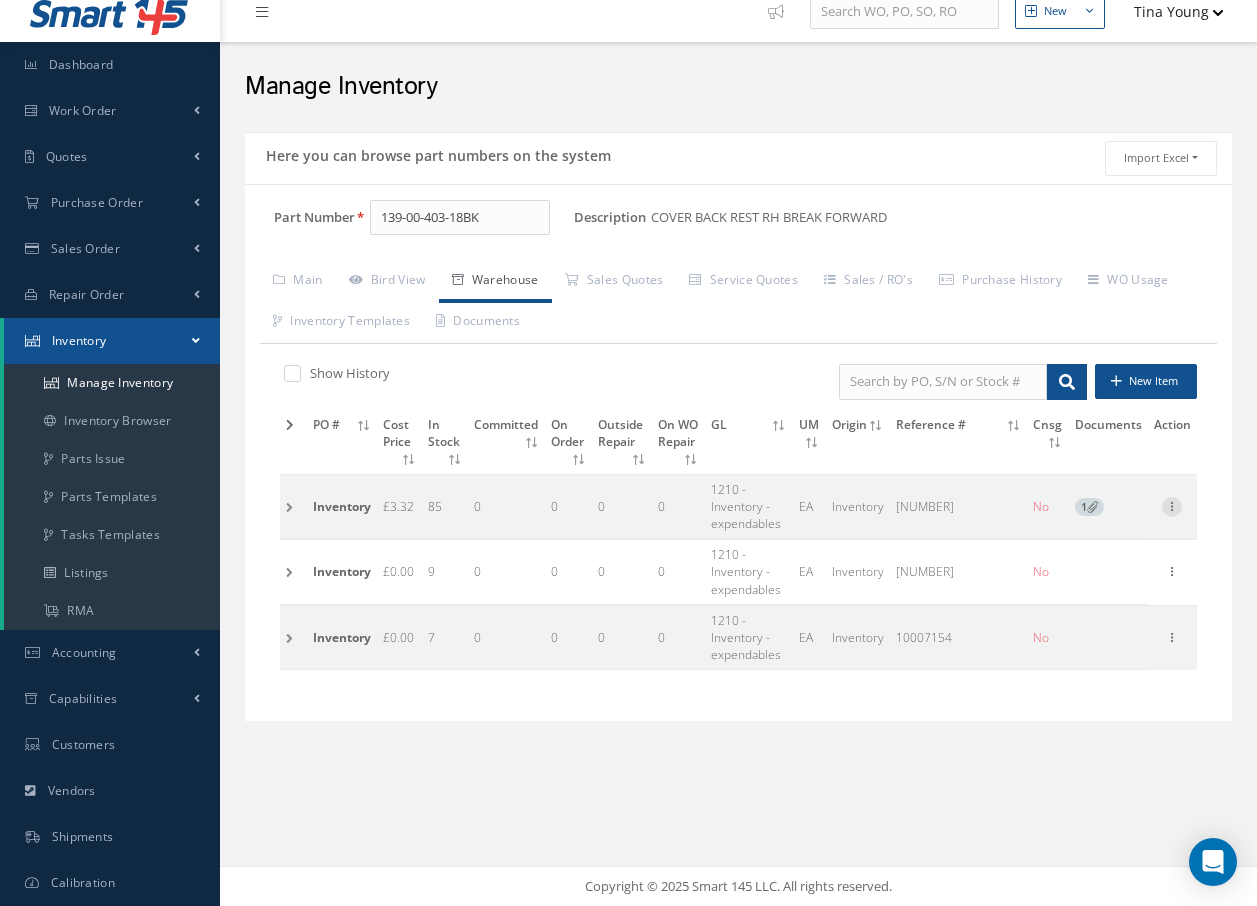 click at bounding box center [1172, 505] 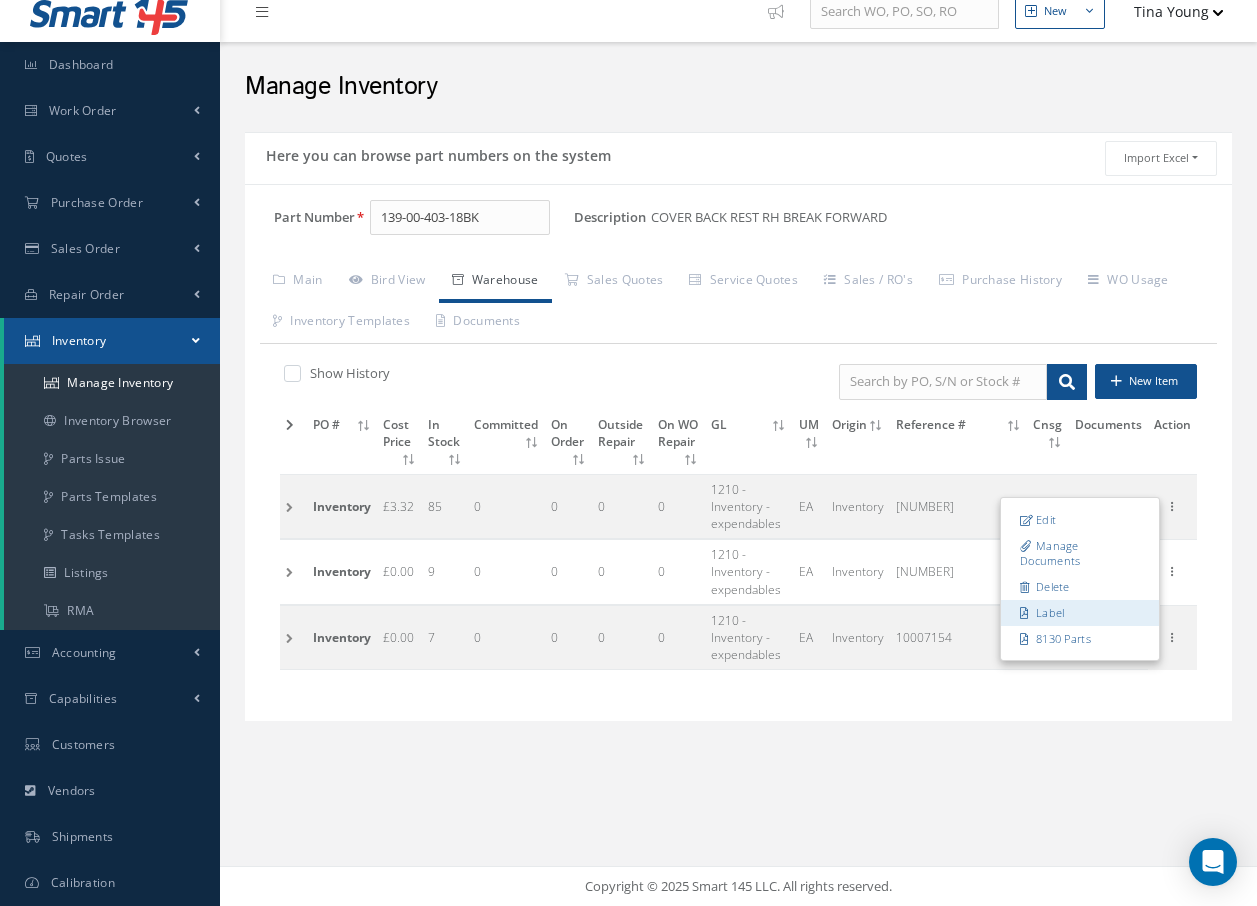 click on "Label" at bounding box center (1080, 613) 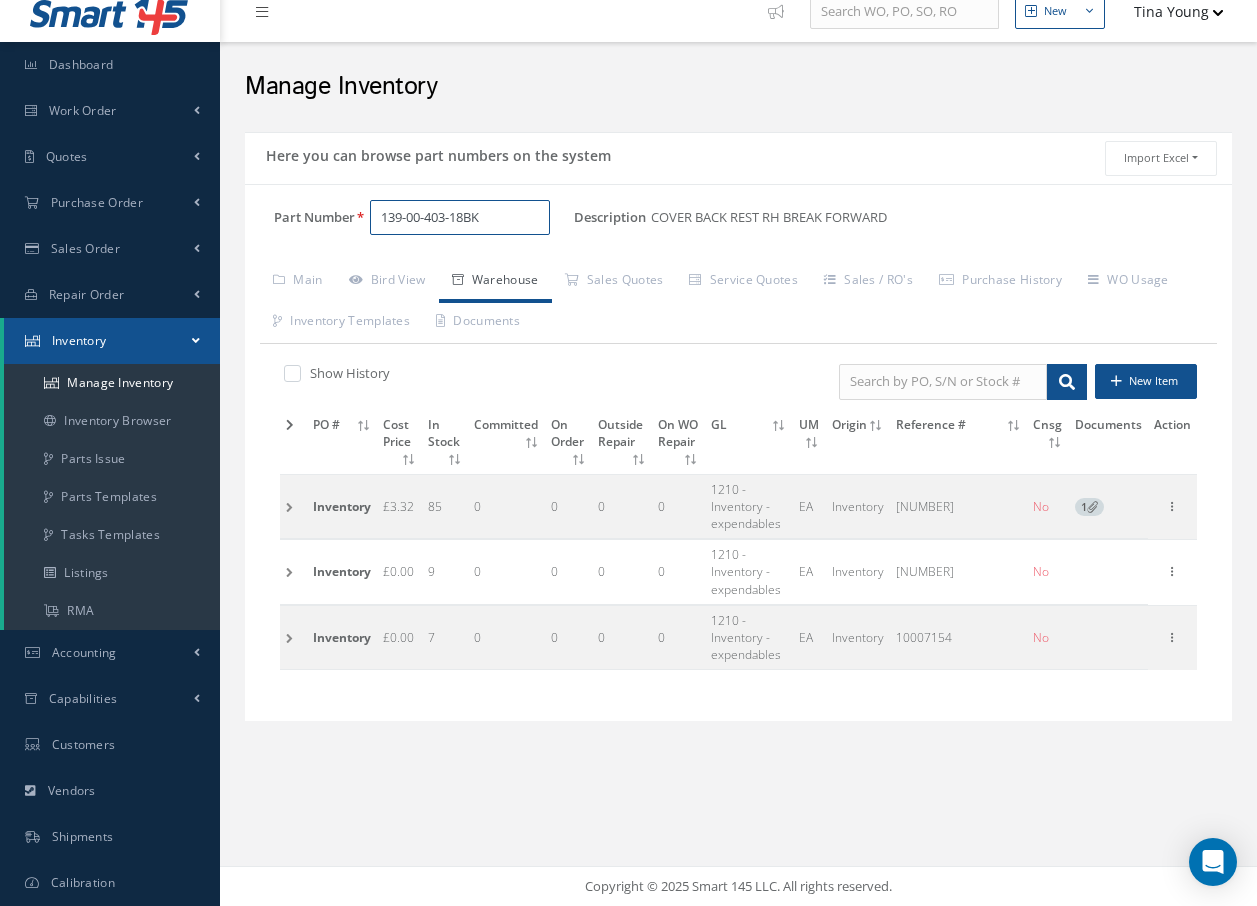 drag, startPoint x: 489, startPoint y: 225, endPoint x: 289, endPoint y: 177, distance: 205.67937 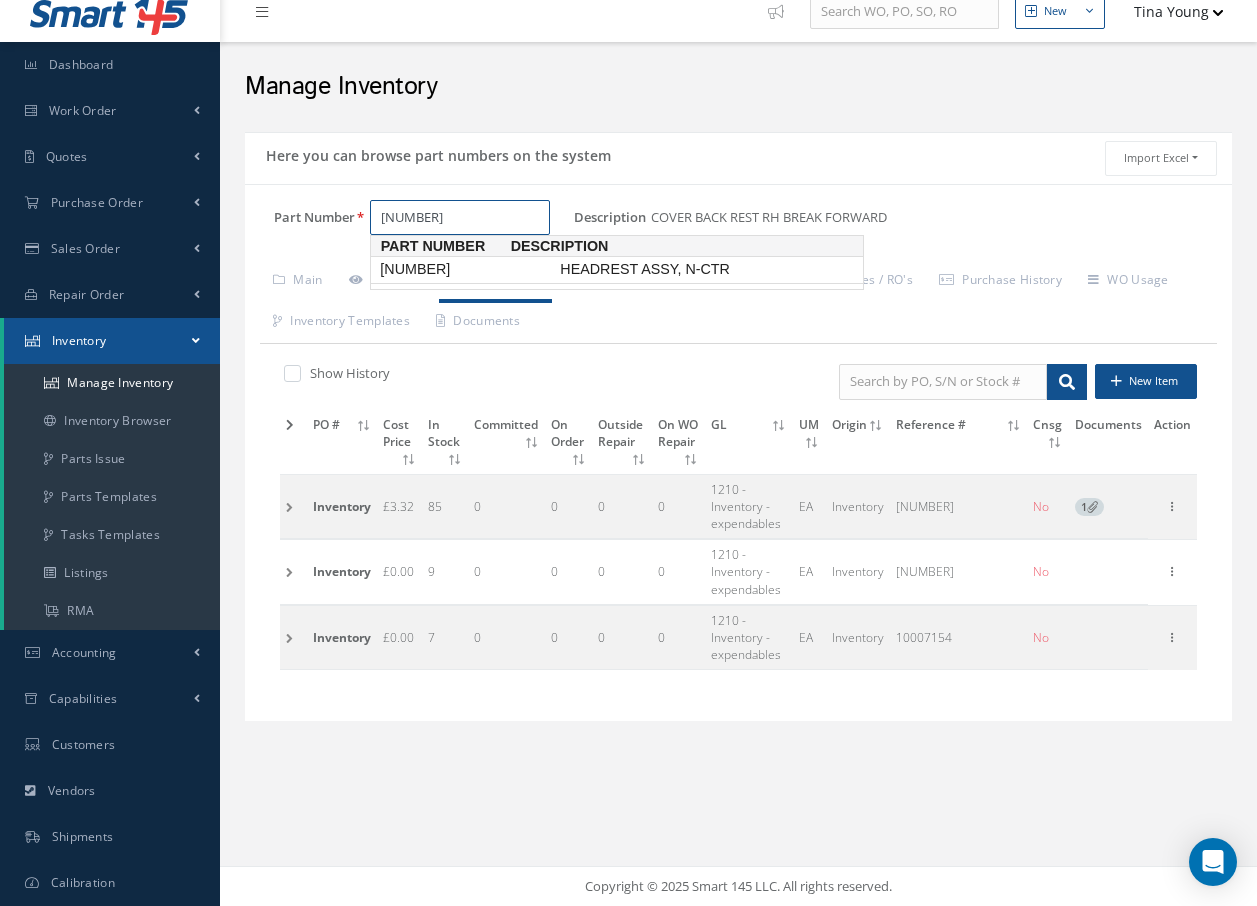 click on "HEADREST ASSY, N-CTR" at bounding box center (706, 269) 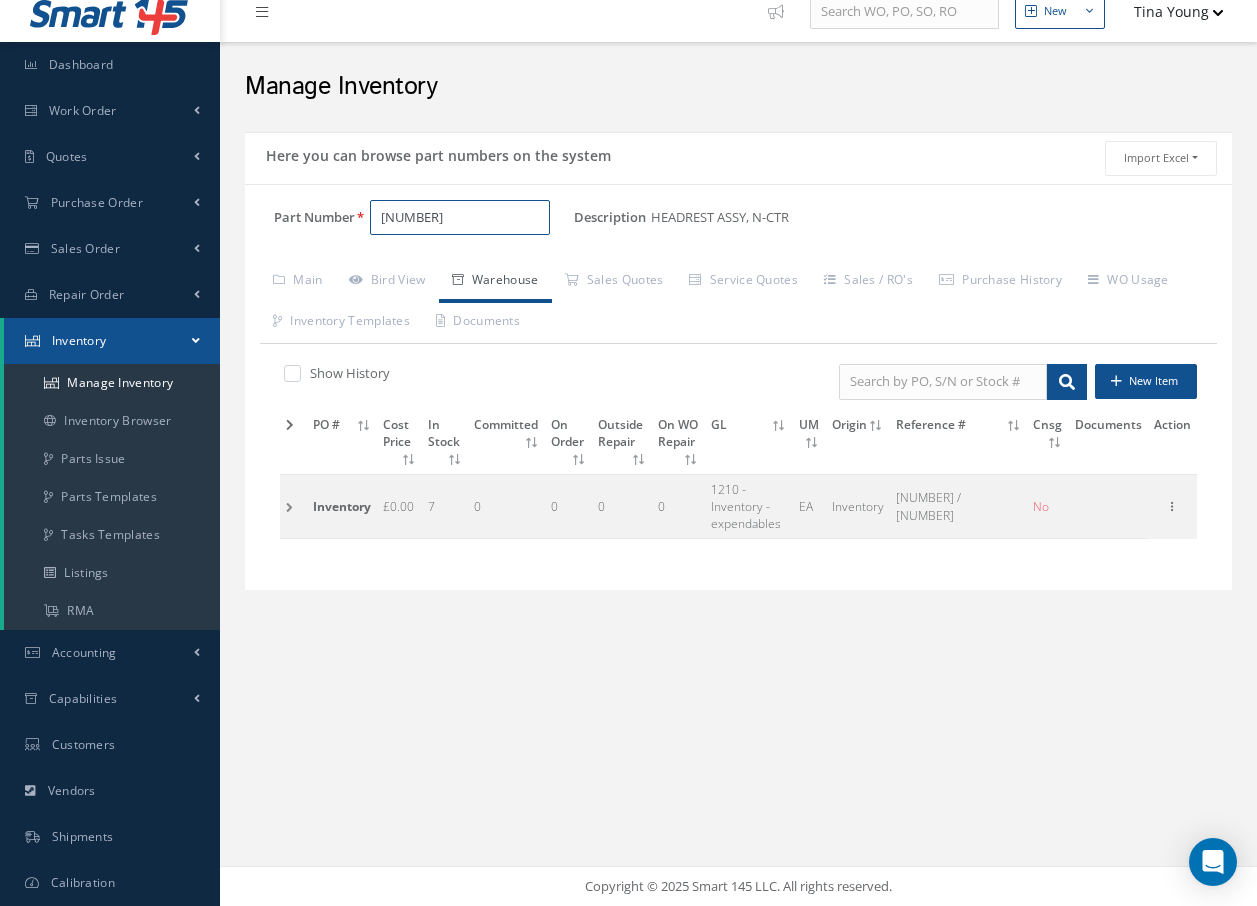 type on "49625007" 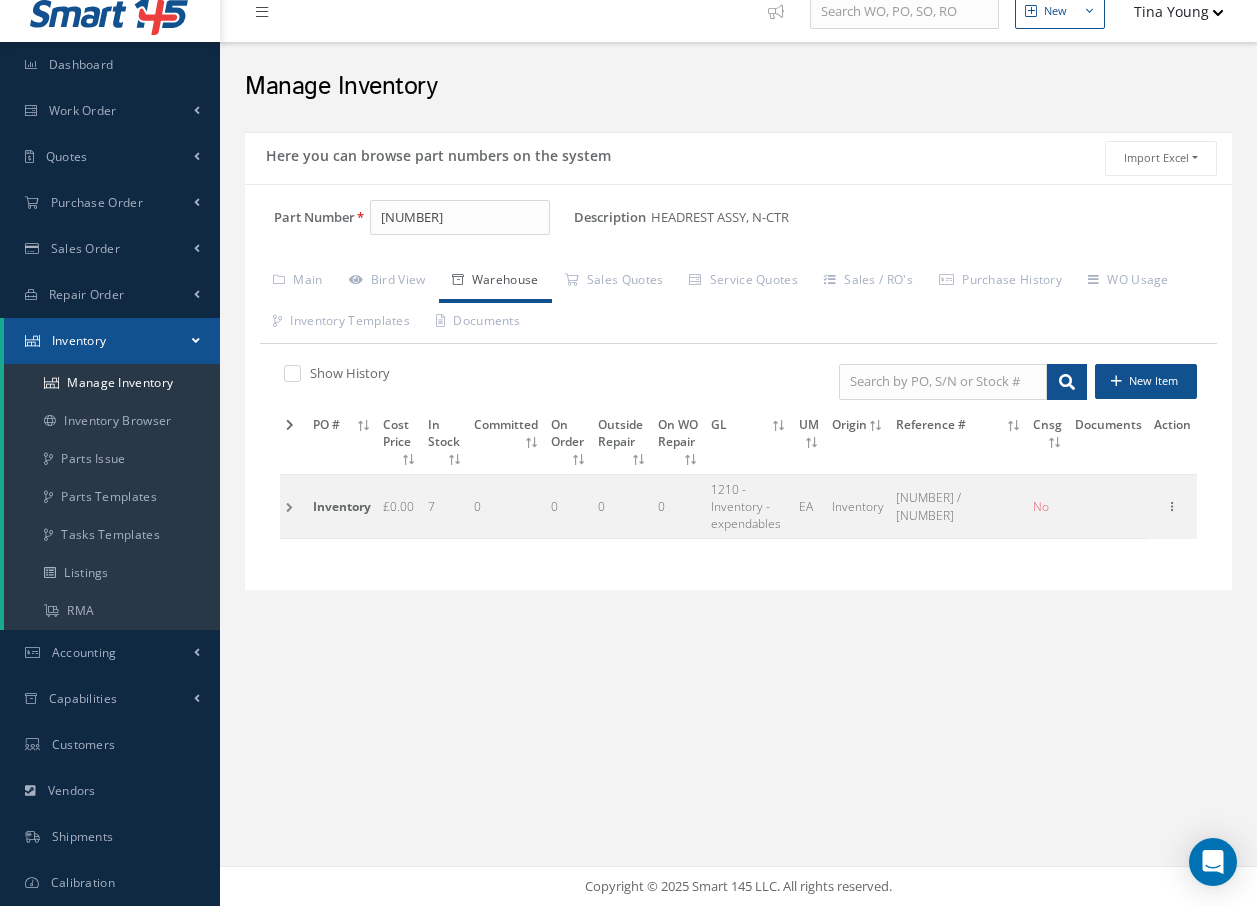 click at bounding box center (293, 506) 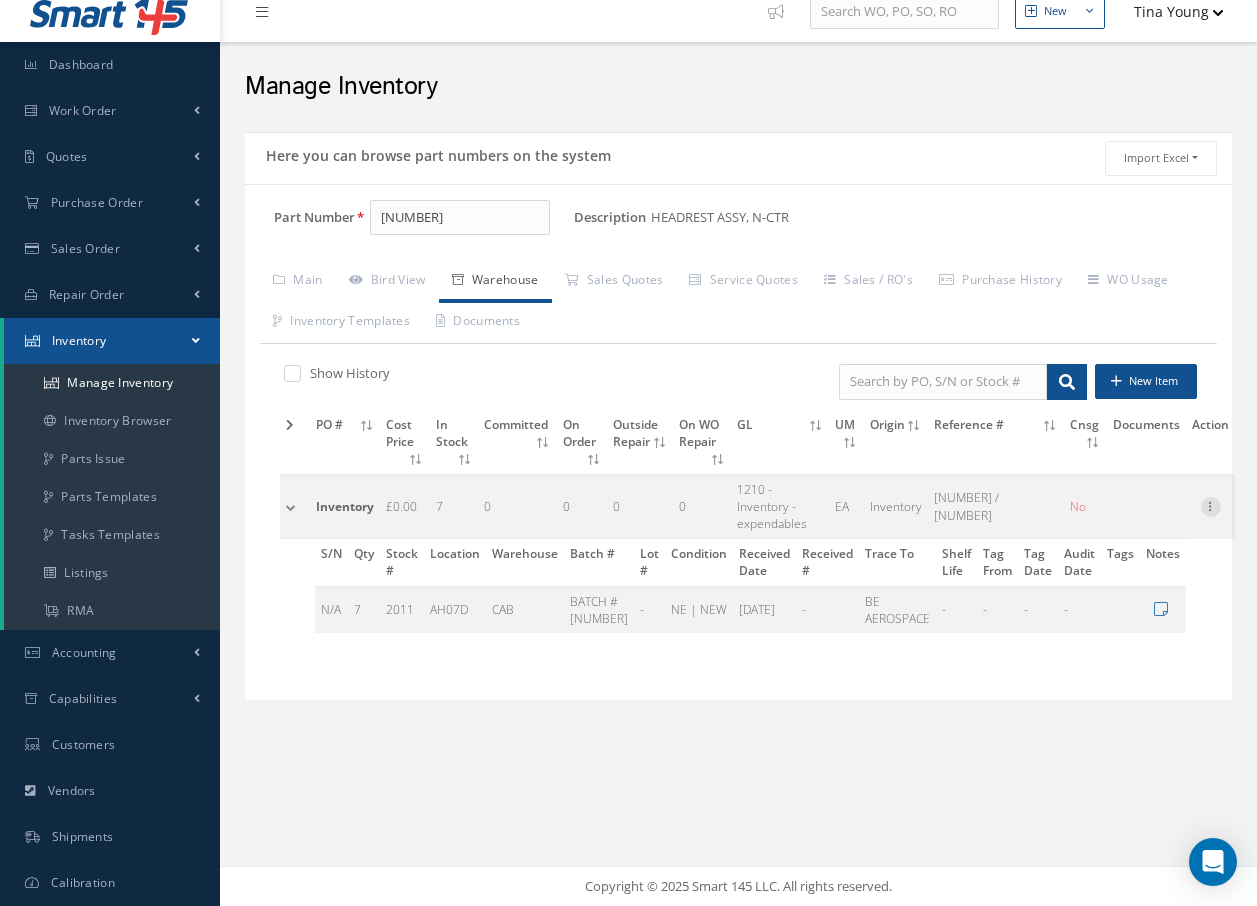 click at bounding box center [1211, 505] 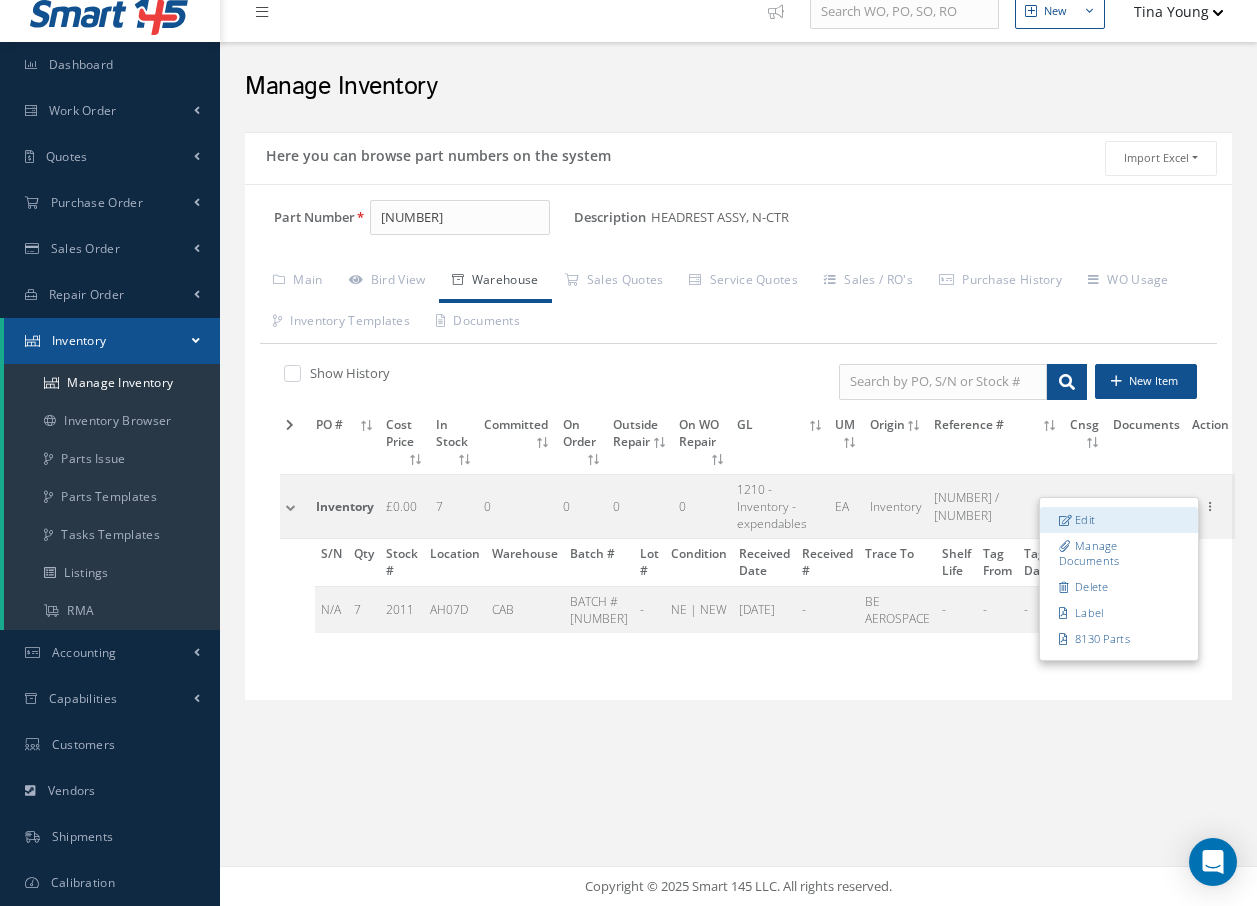 click on "Edit" at bounding box center [1119, 520] 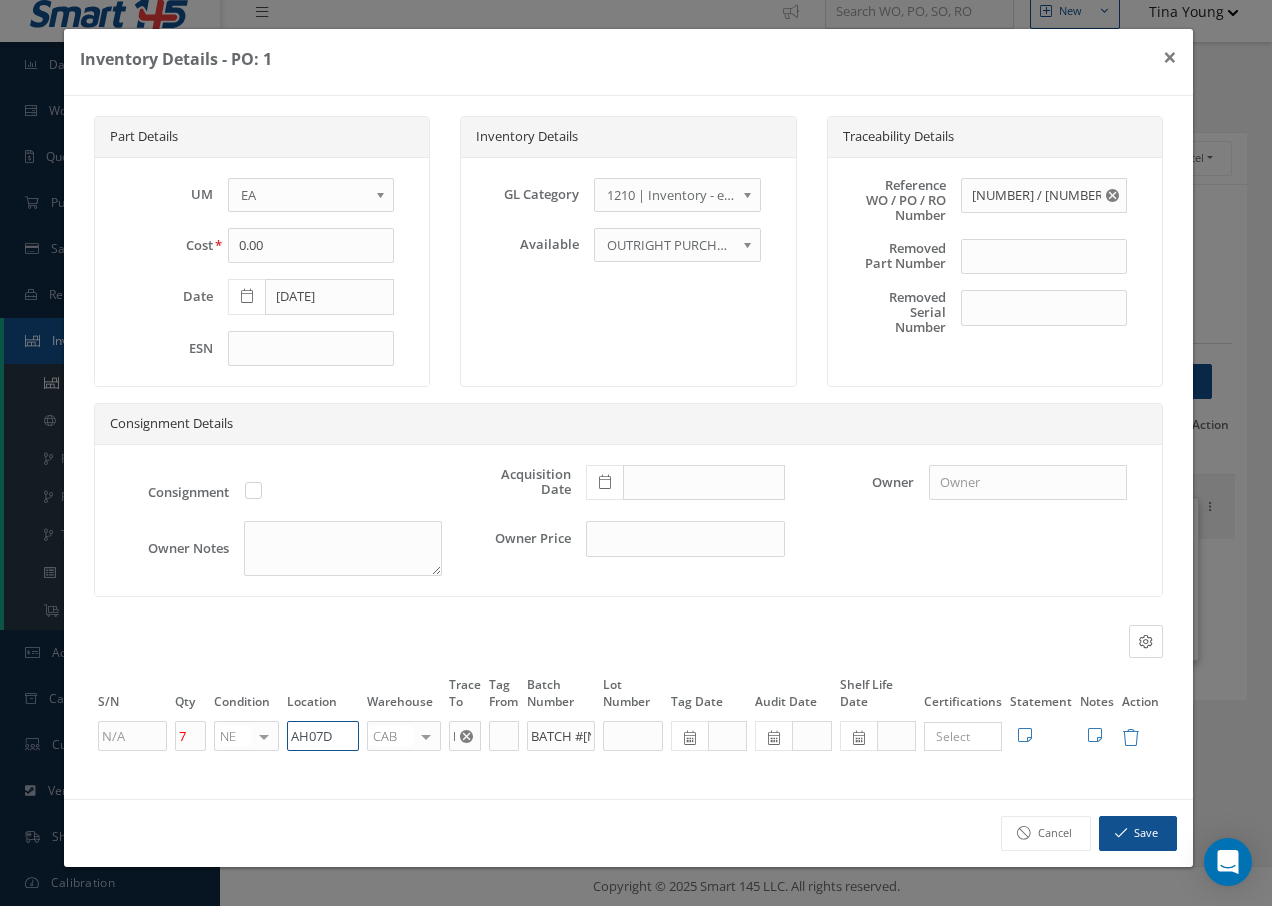 drag, startPoint x: 334, startPoint y: 733, endPoint x: 222, endPoint y: 715, distance: 113.43721 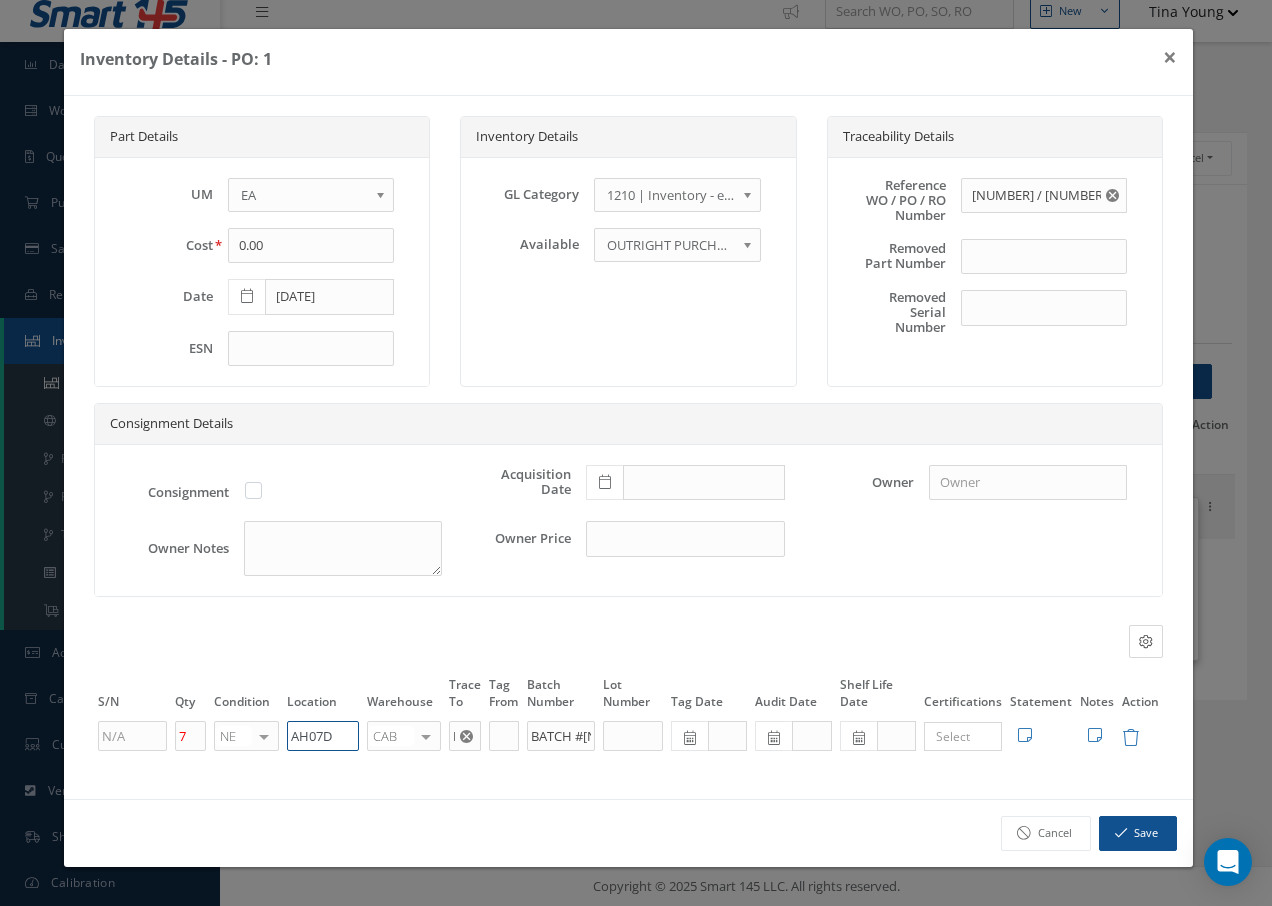 click on "S/N   Qty   Condition   Location   Warehouse   Trace To   Tag From   Batch Number   Lot Number   Tag Date   Audit Date   Shelf Life Date         Certifications   Tags   Statement   Notes   Action     7              NE         OH   SV   RP   AR   NE   FN   NS   RE   FP   BER   N/A   INSP   BC   AI   MD   RF   SCR   TS   USE   TL   SP   NU   AS   US   PM
No elements found.
List is empty.     AH07D              CAB         CAB   CABQ   CABS   CABK   CABG   AIRB   CASA   ONXP   UNIT20   FIFTH   CUST-PARTS
No elements found.
List is empty.        BE AEROSPACE                        BATCH #2900729
×
Loading...
Search a tag
No tags found
No tags found
Edit Statement 8130" at bounding box center (628, 713) 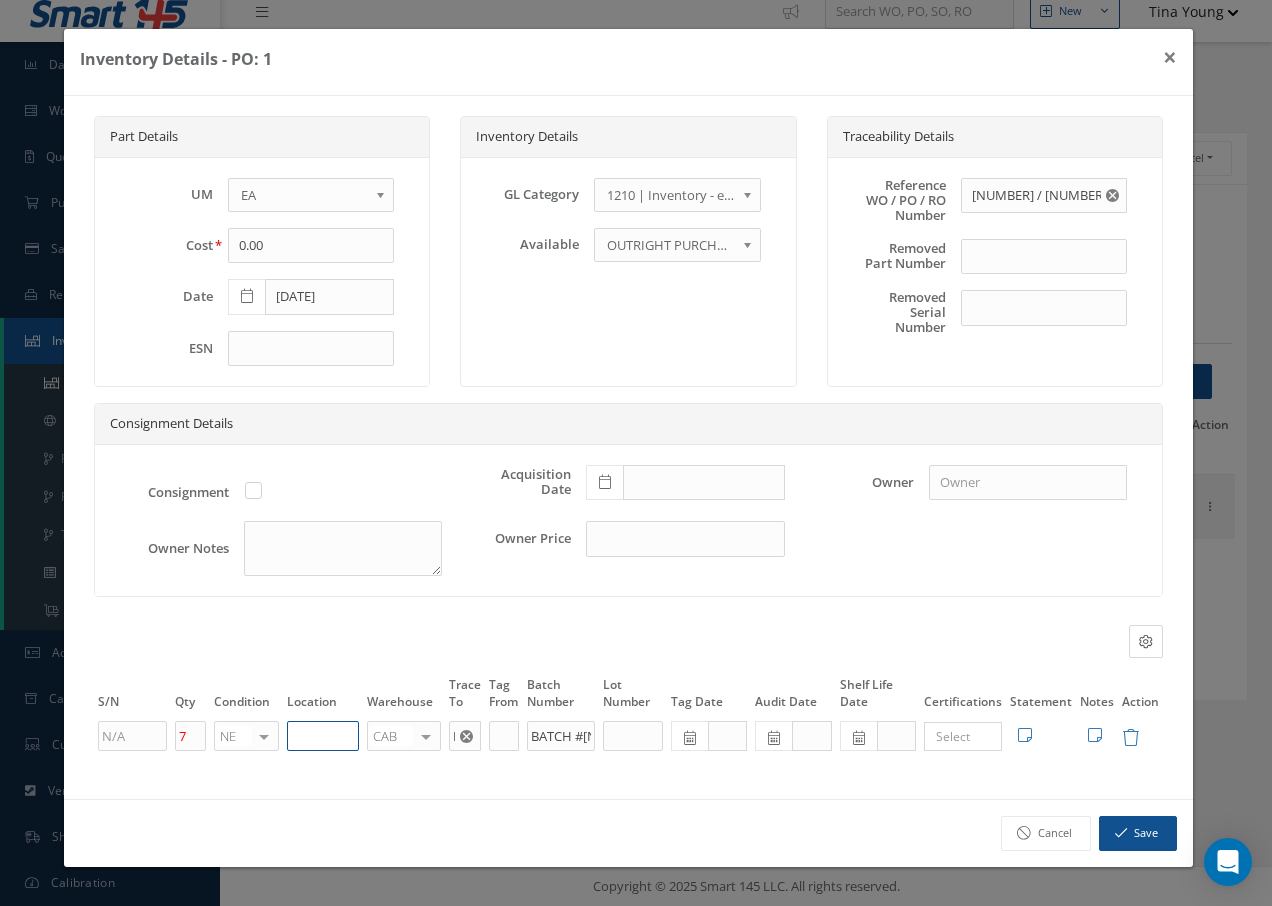 type on "V" 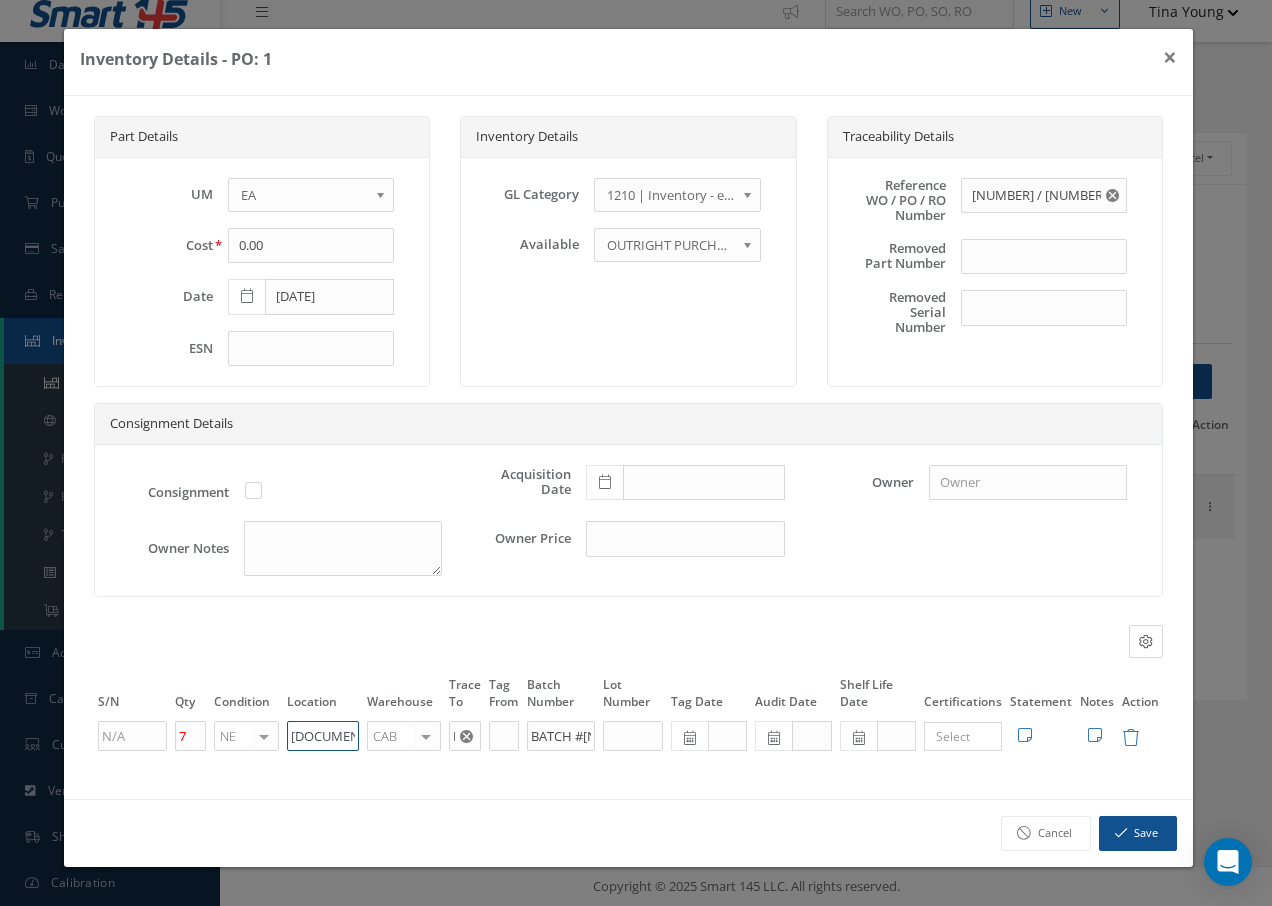 type on "U50070" 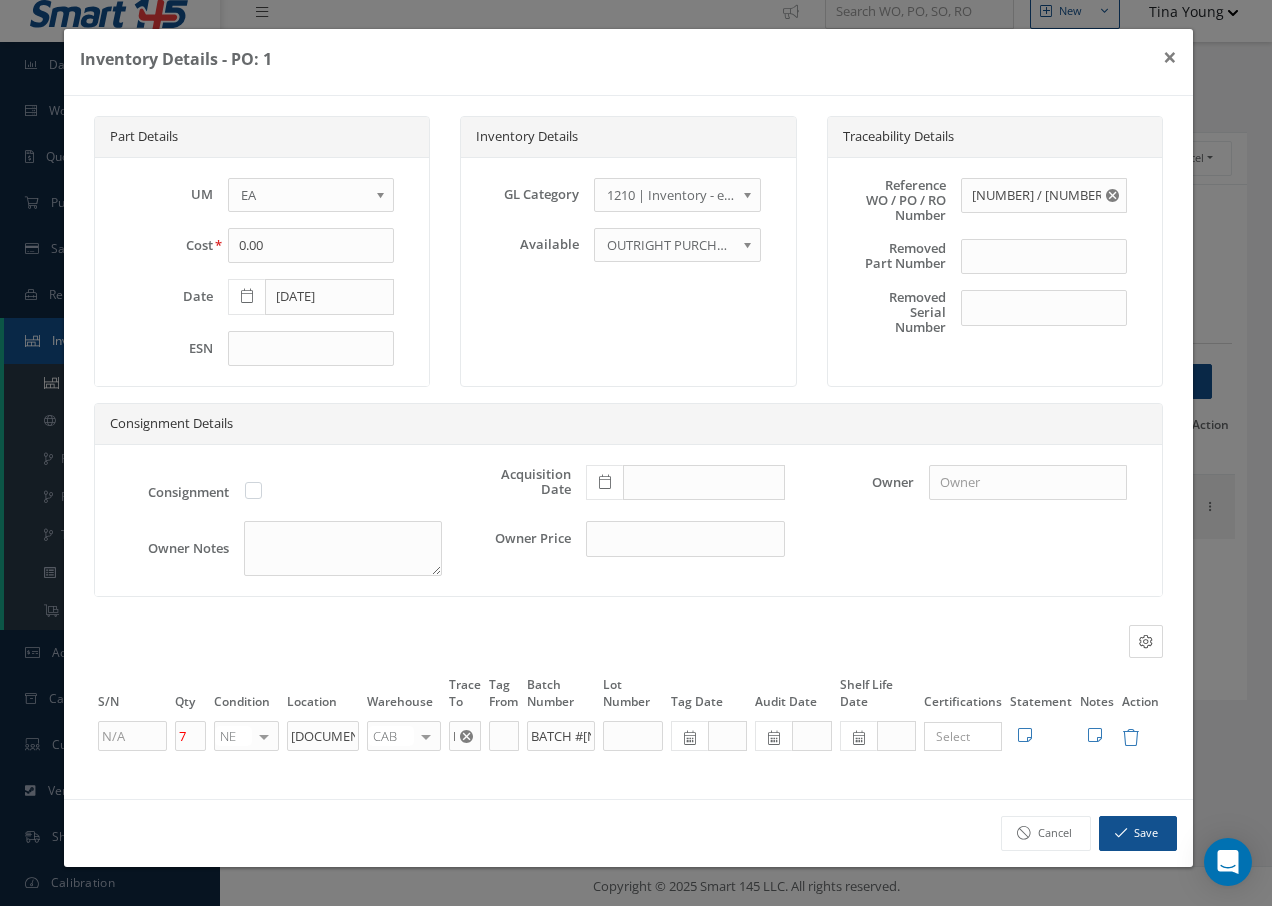 click at bounding box center (426, 736) 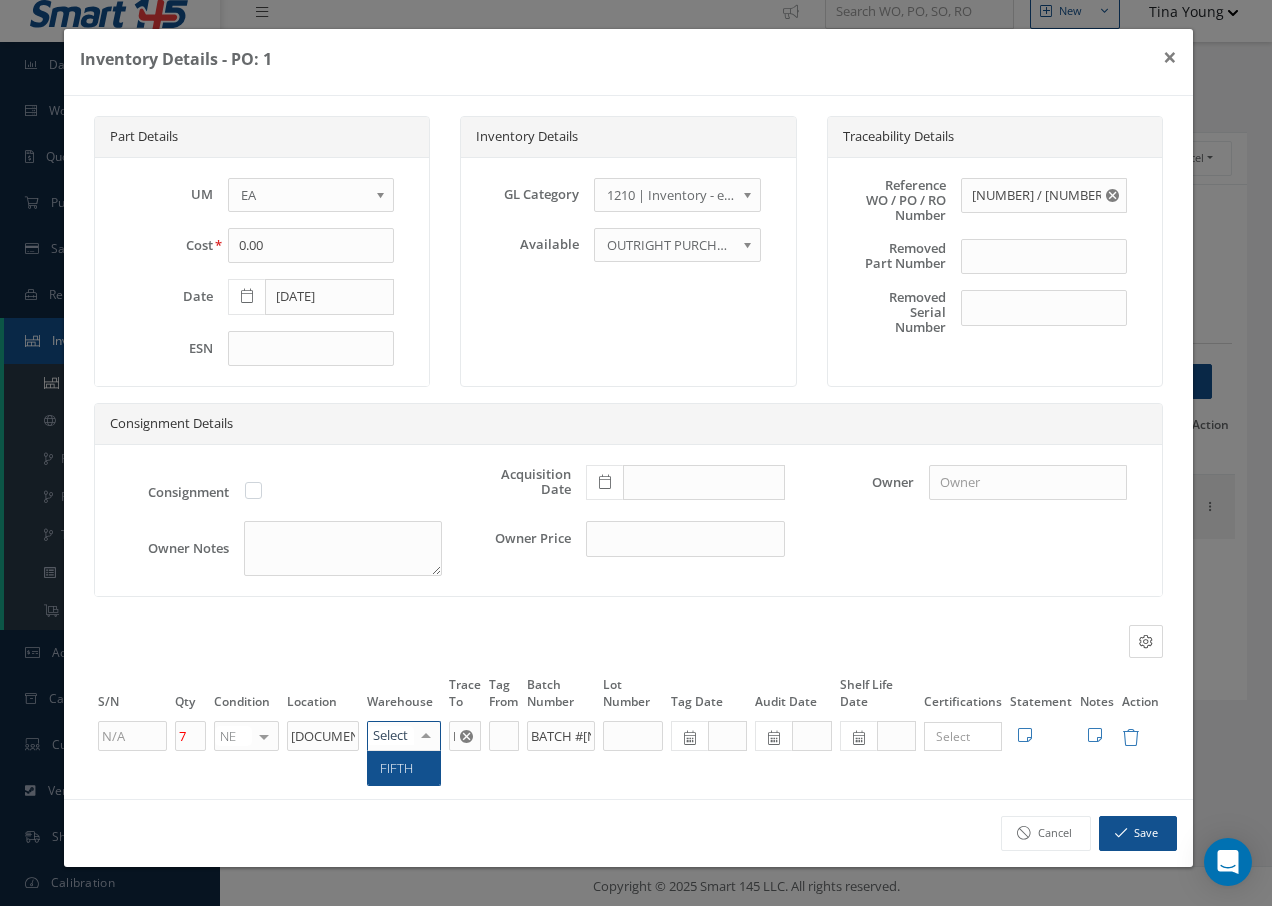 type on "f" 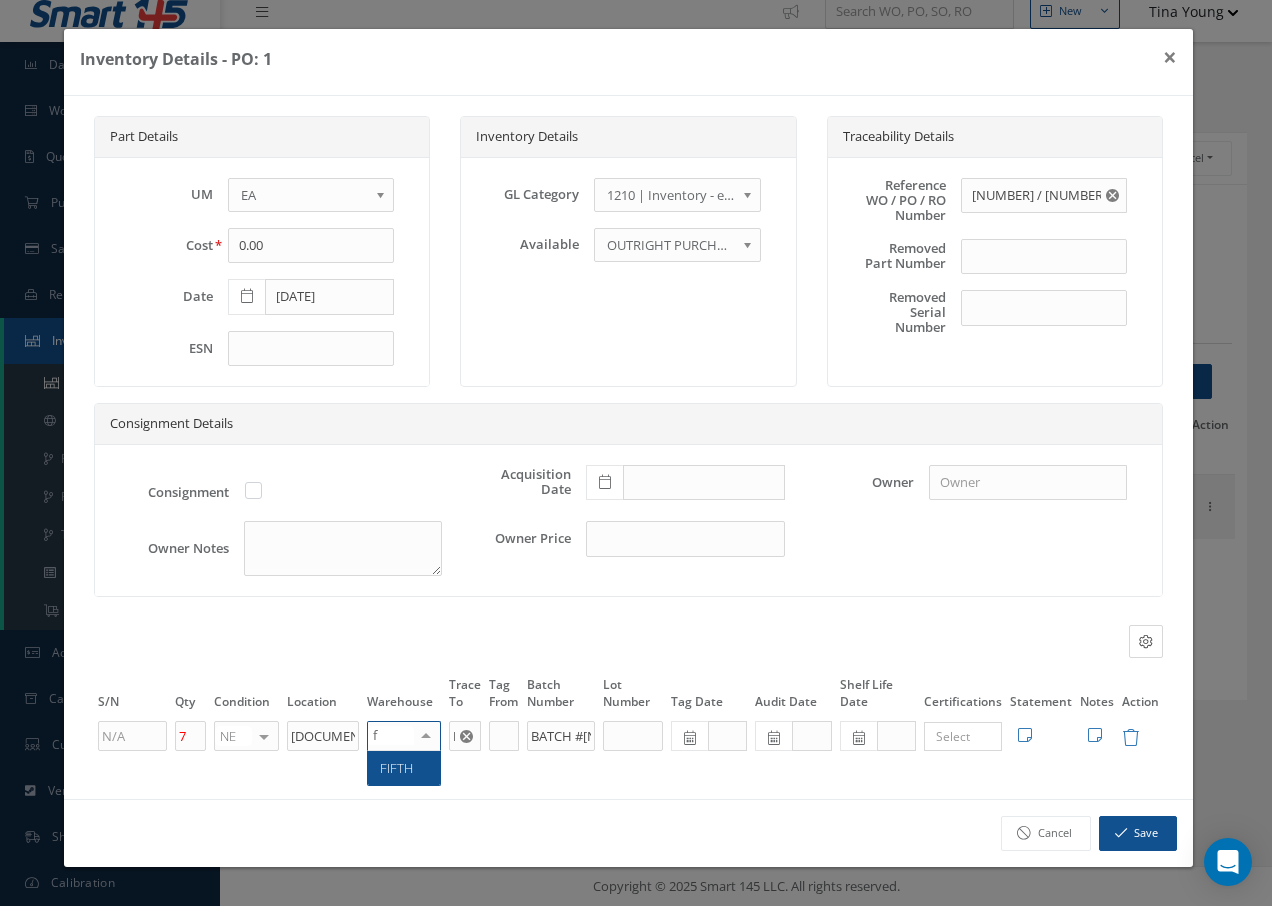 click on "FIFTH" at bounding box center [404, 768] 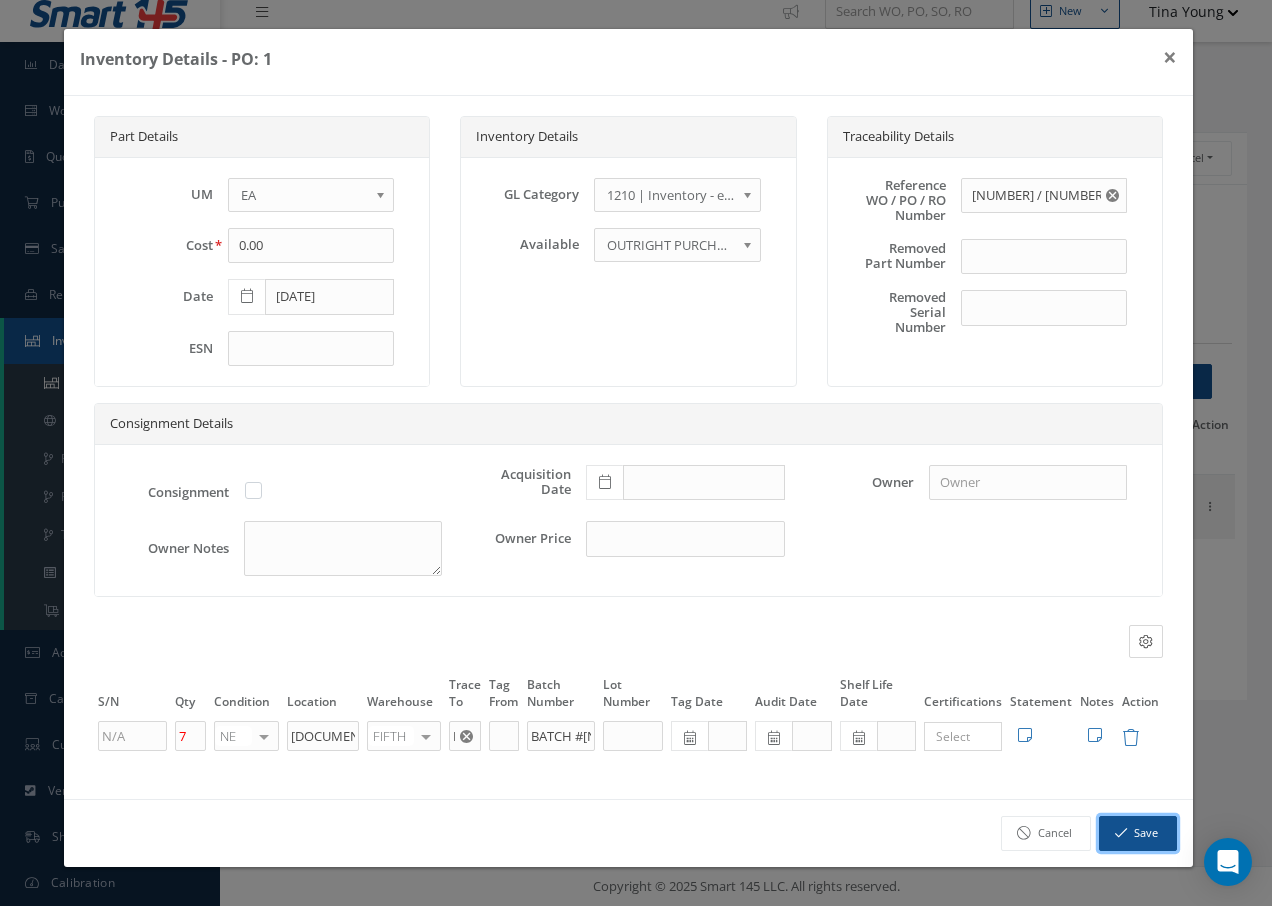 click on "Save" at bounding box center [1138, 833] 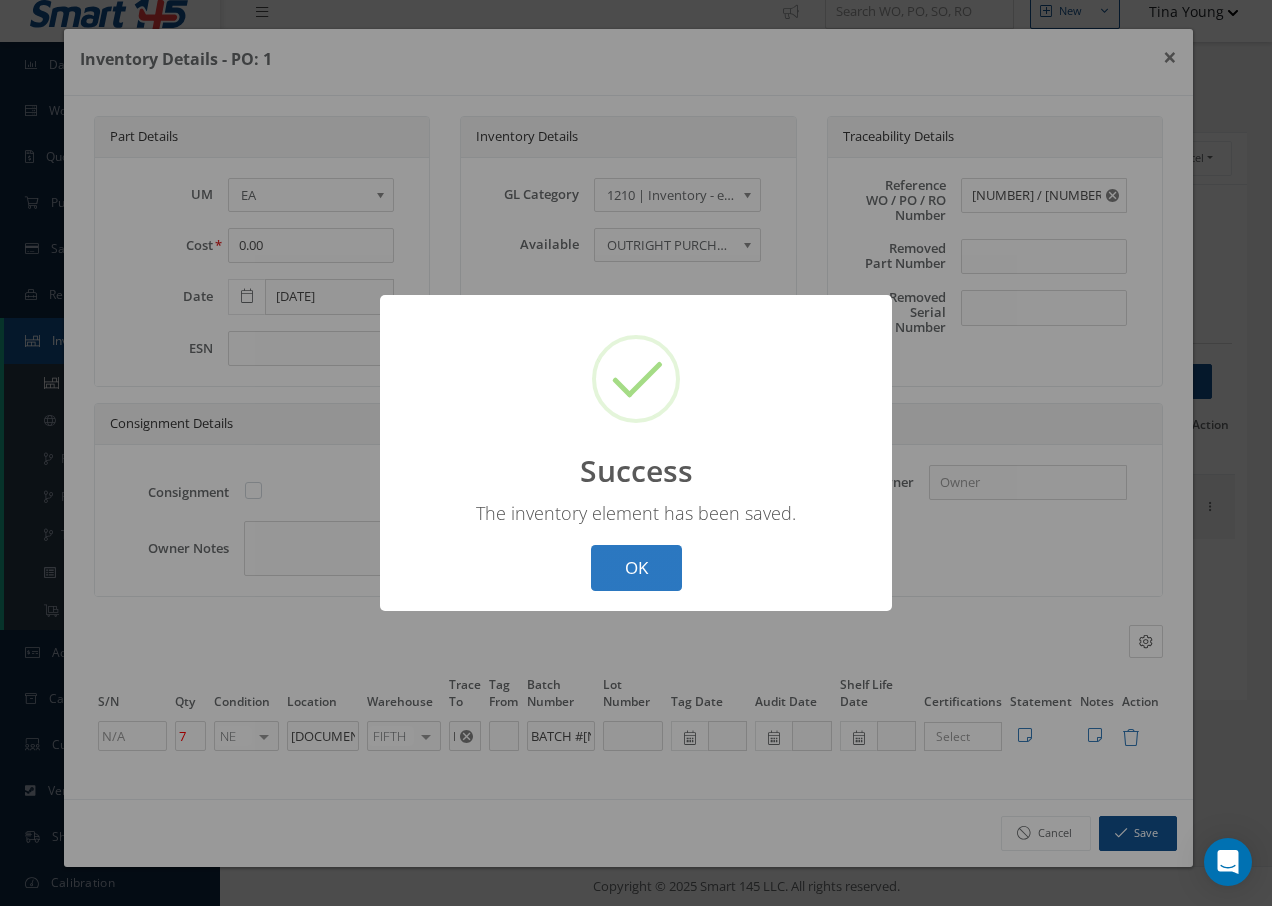 click on "OK" at bounding box center [636, 568] 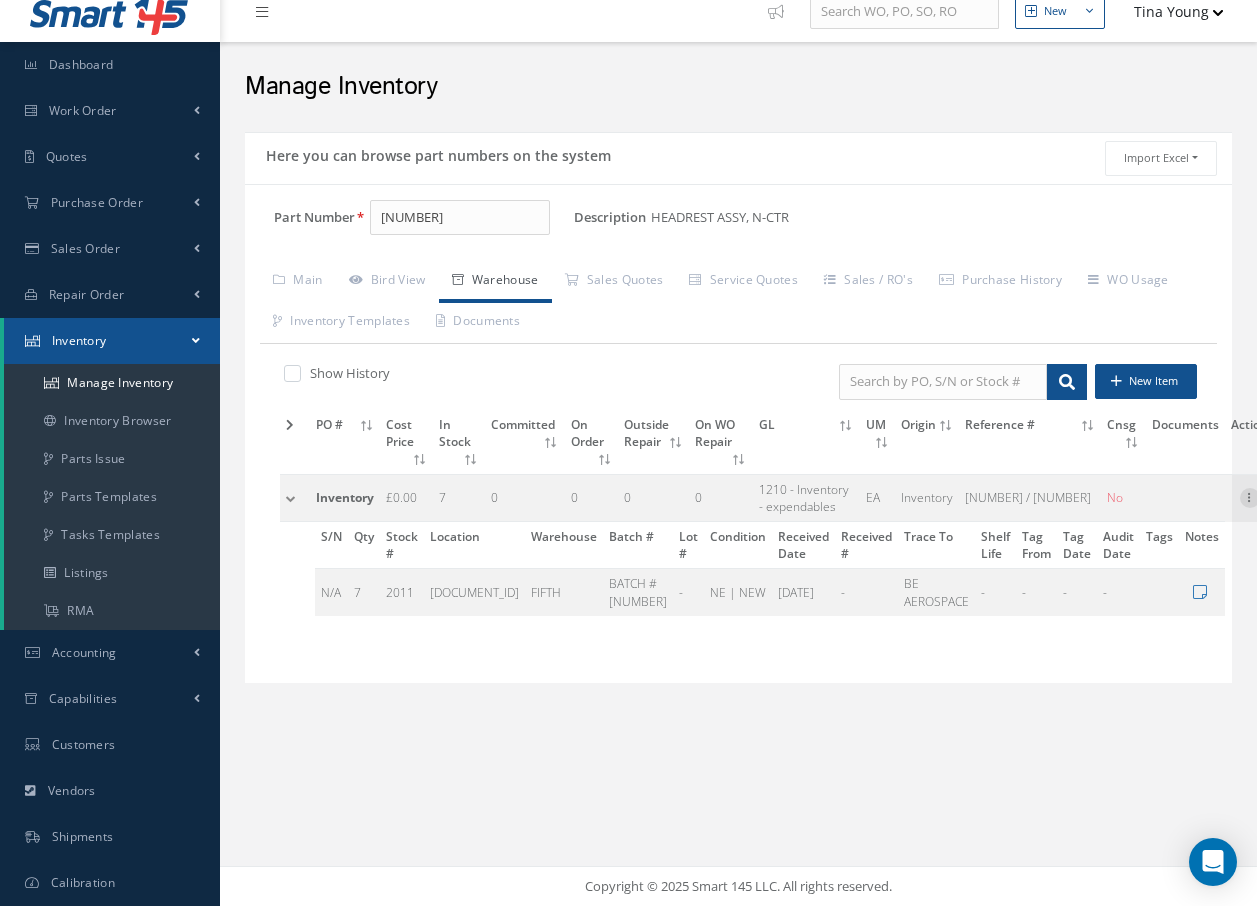 click at bounding box center [1250, 496] 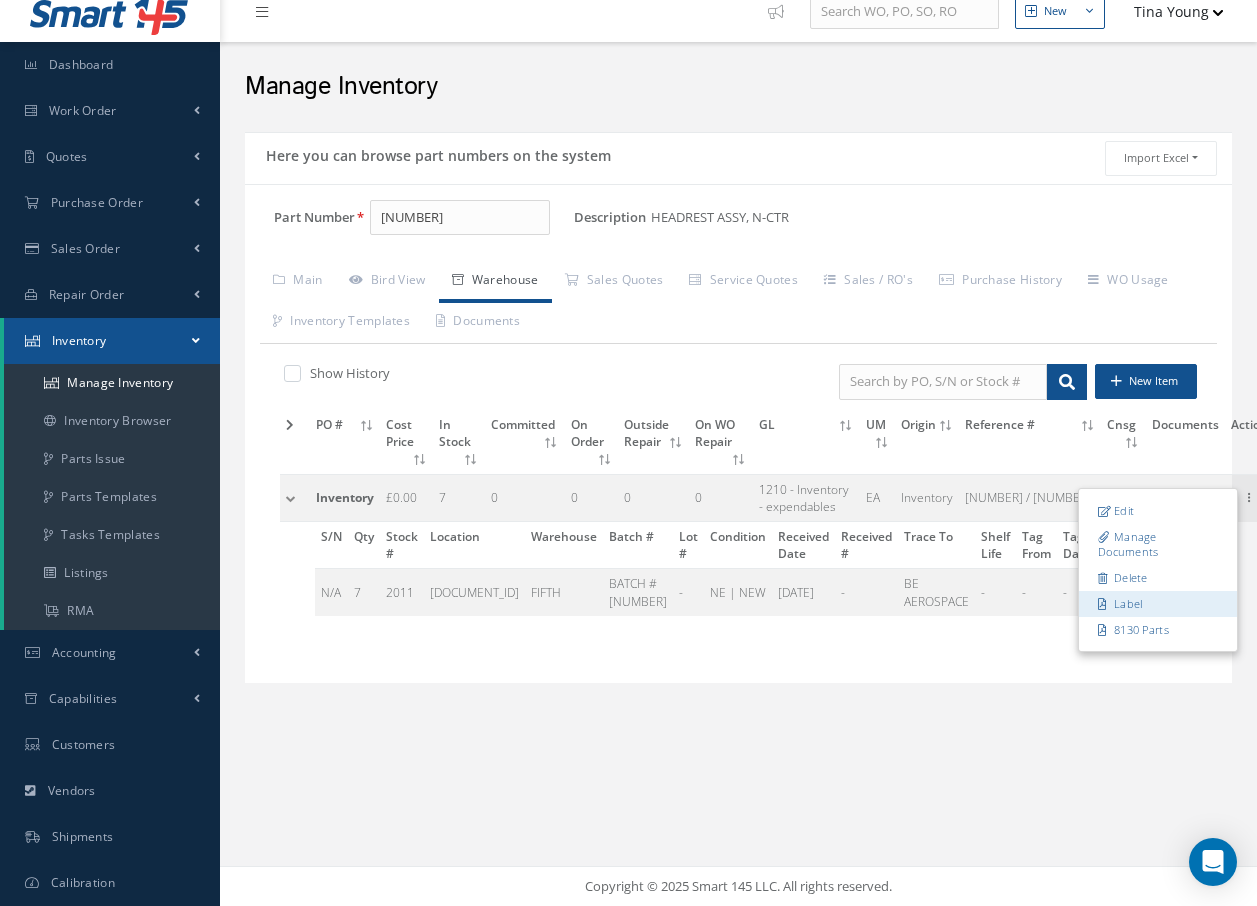 click on "Label" at bounding box center (1158, 604) 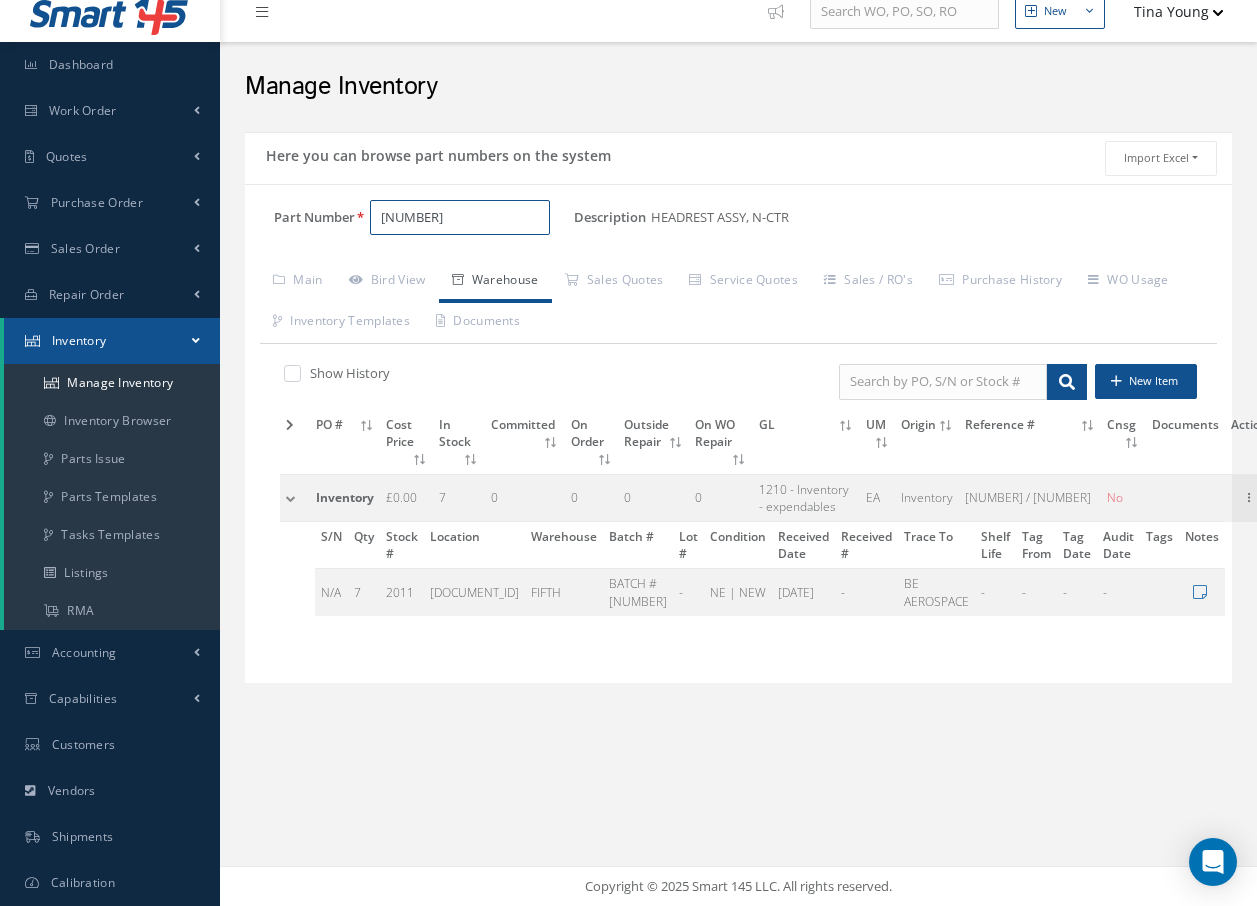 click on "49625007" at bounding box center (460, 218) 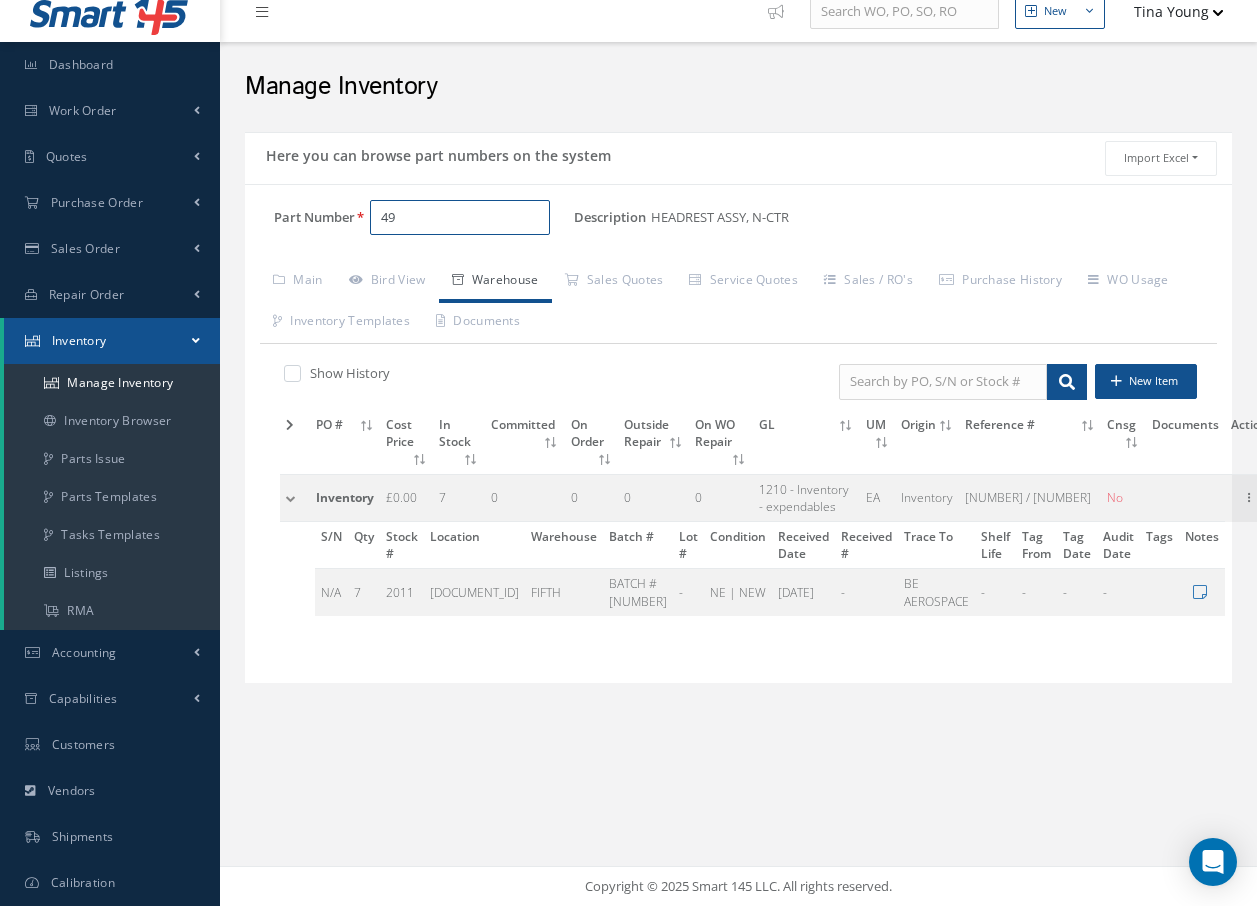 type on "4" 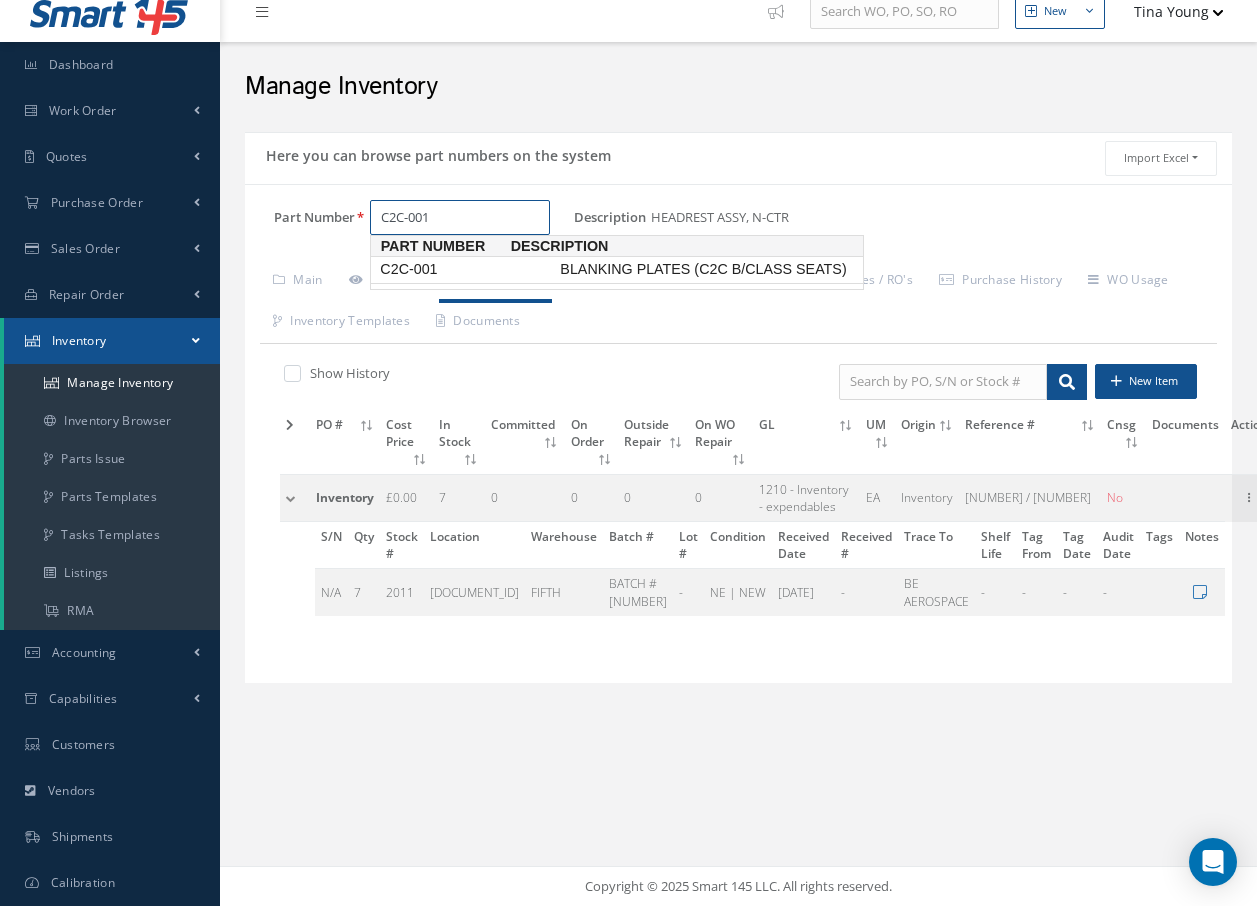 click on "BLANKING PLATES (C2C B/CLASS SEATS)" at bounding box center [706, 269] 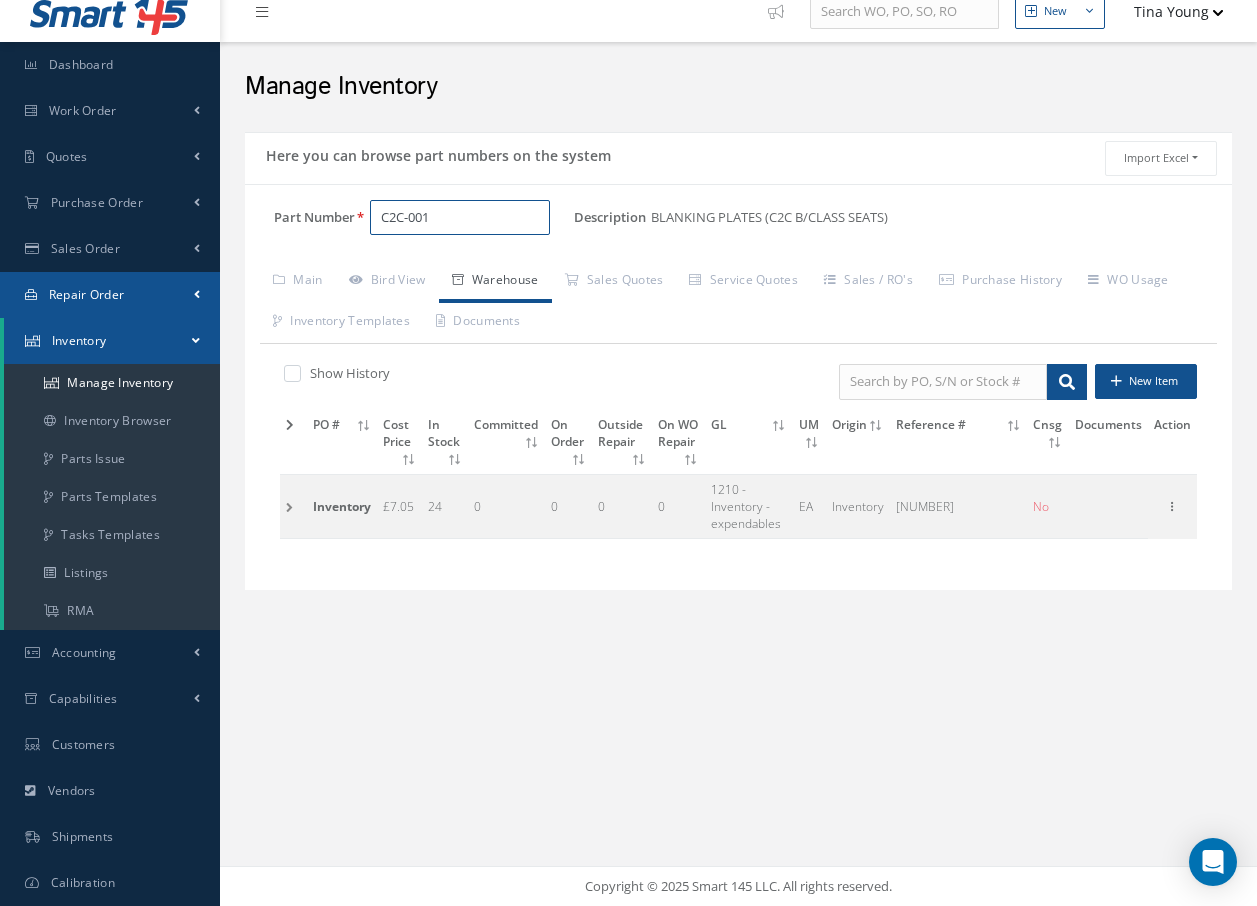 type on "C2C-001" 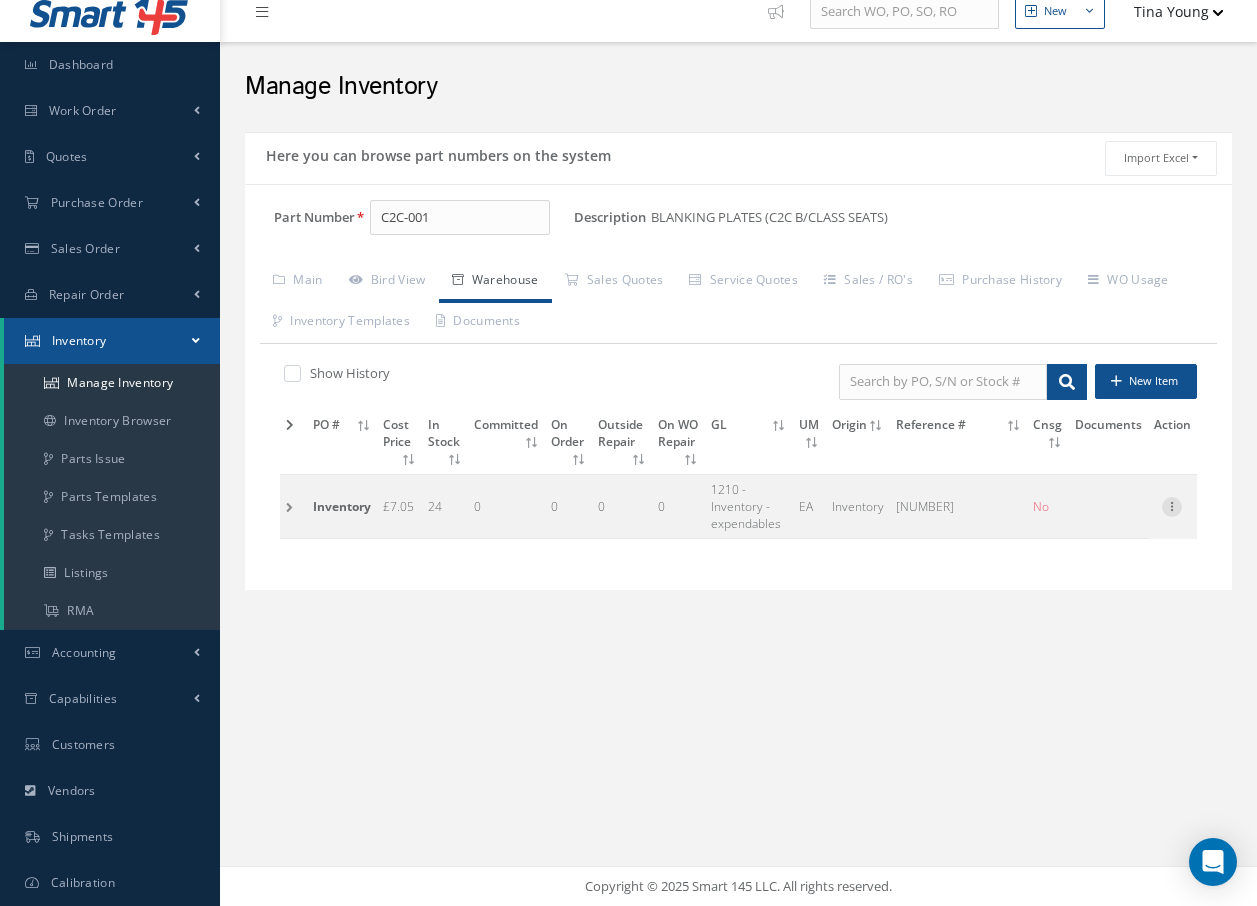 click at bounding box center [1172, 507] 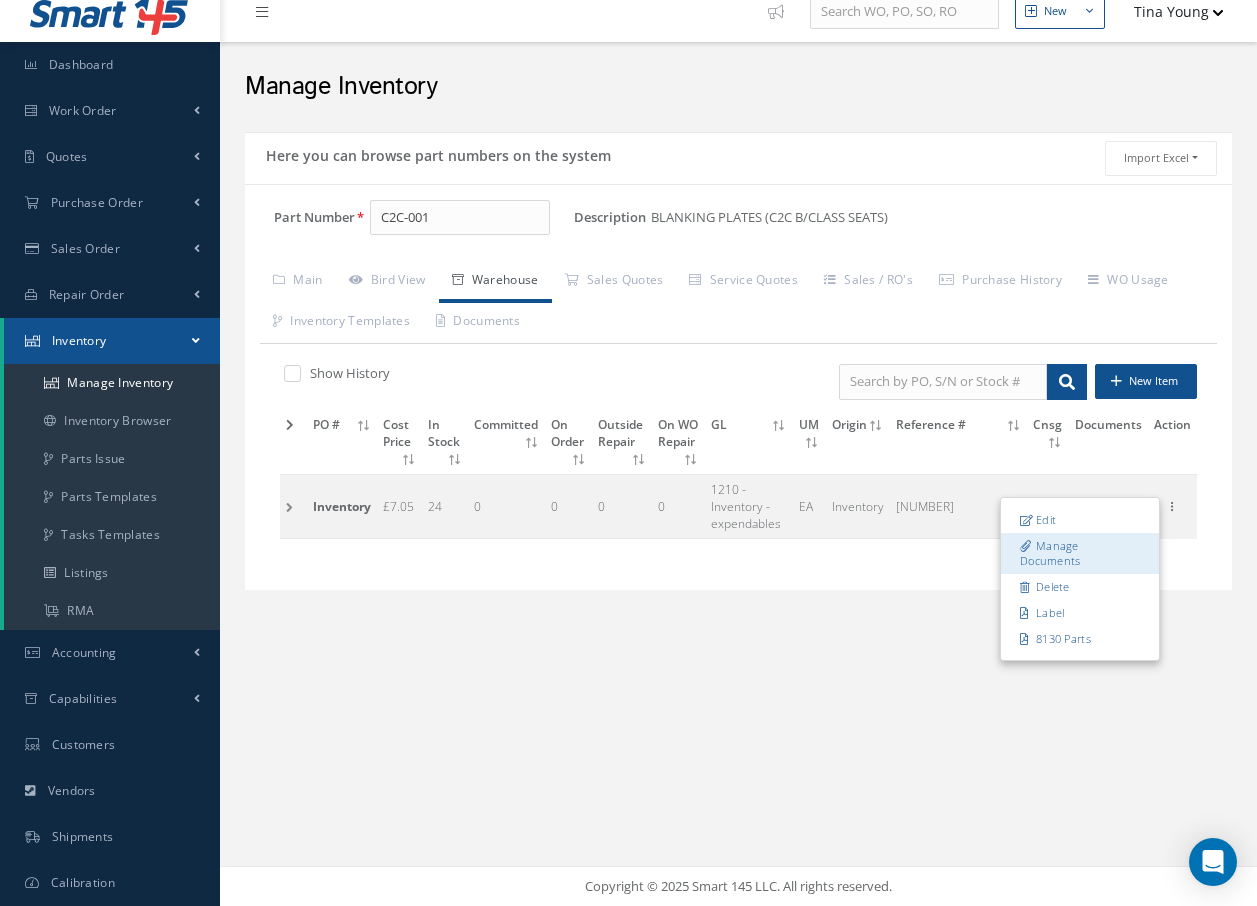 click on "Manage Documents" at bounding box center [1080, 553] 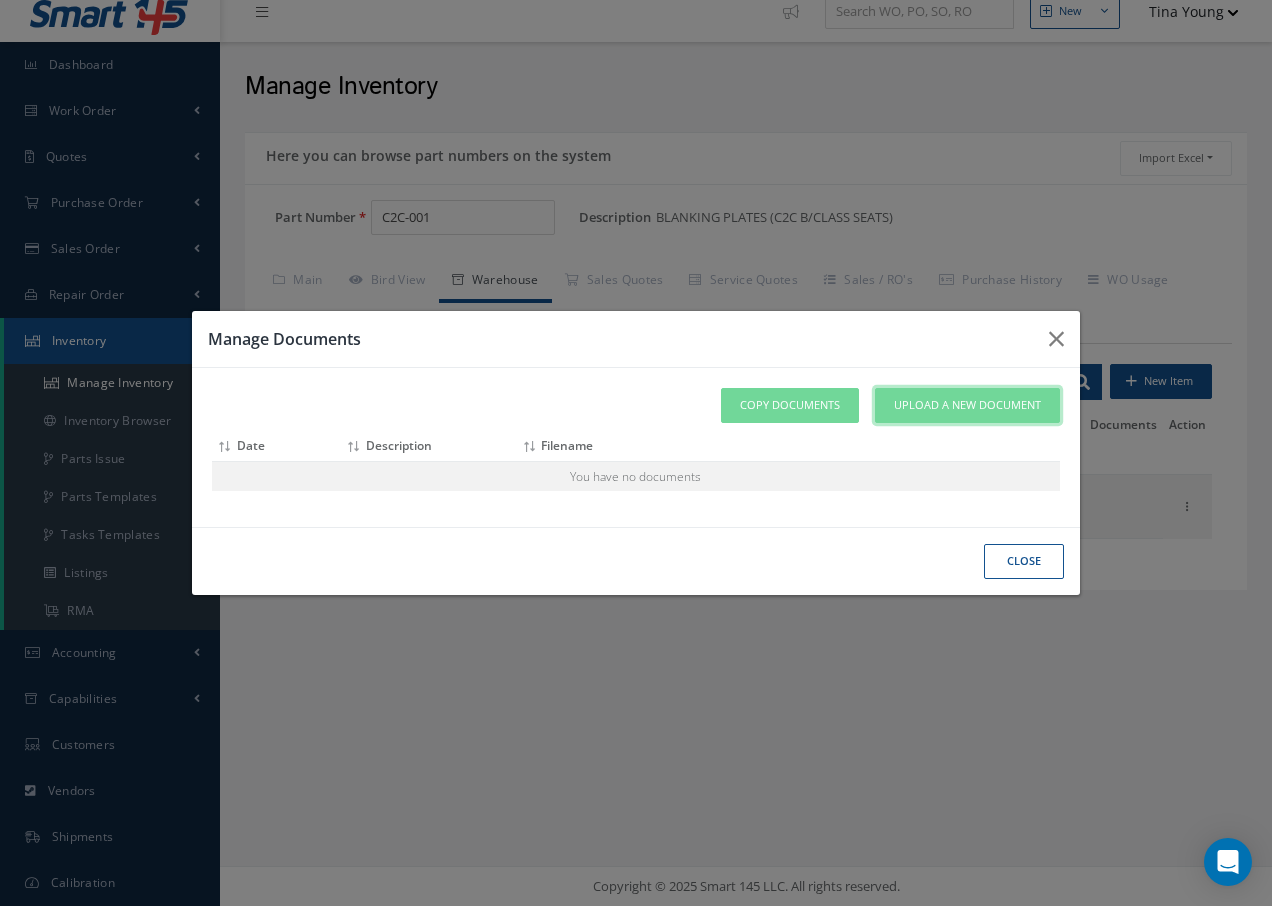 click on "Upload a New Document" at bounding box center [967, 405] 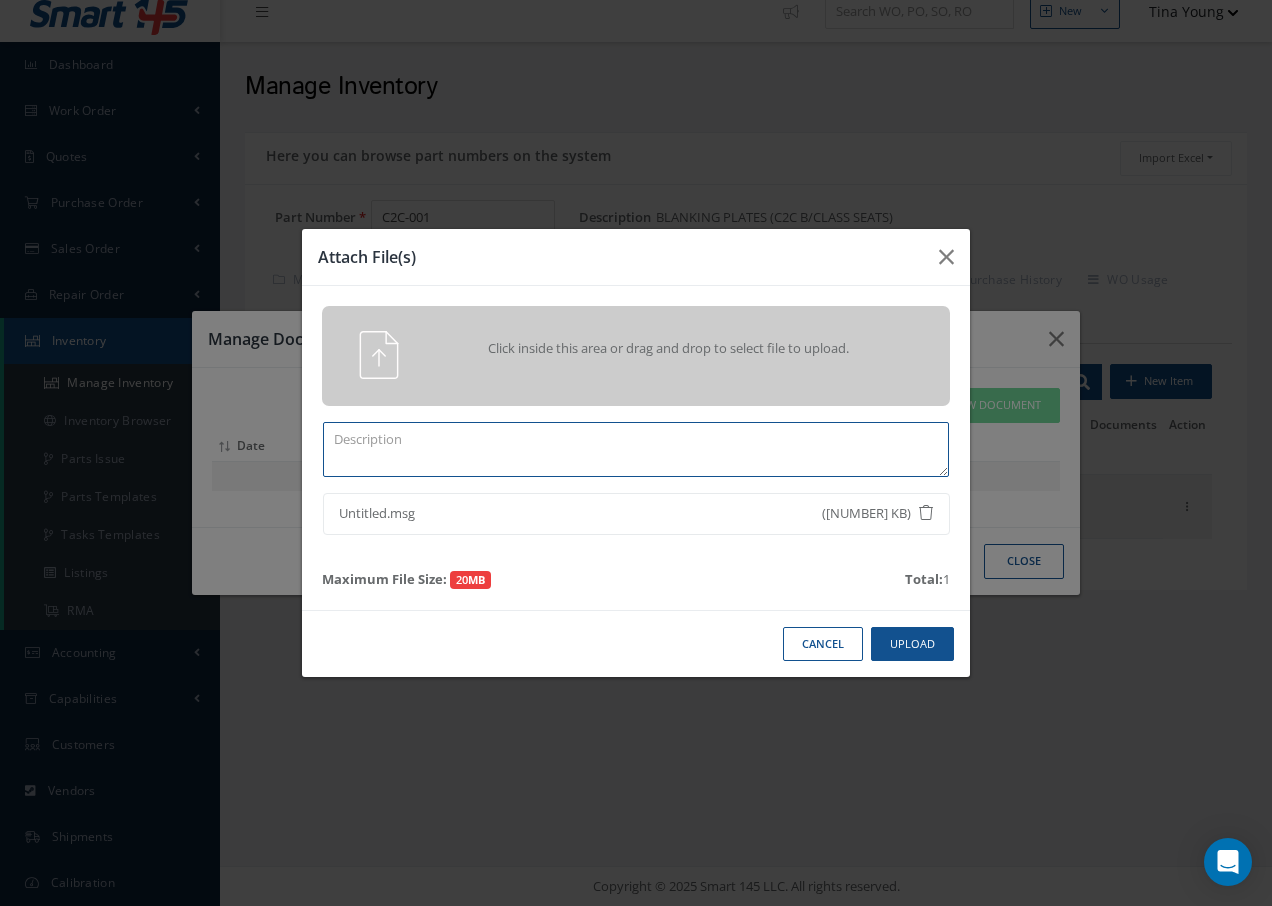 click at bounding box center [636, 449] 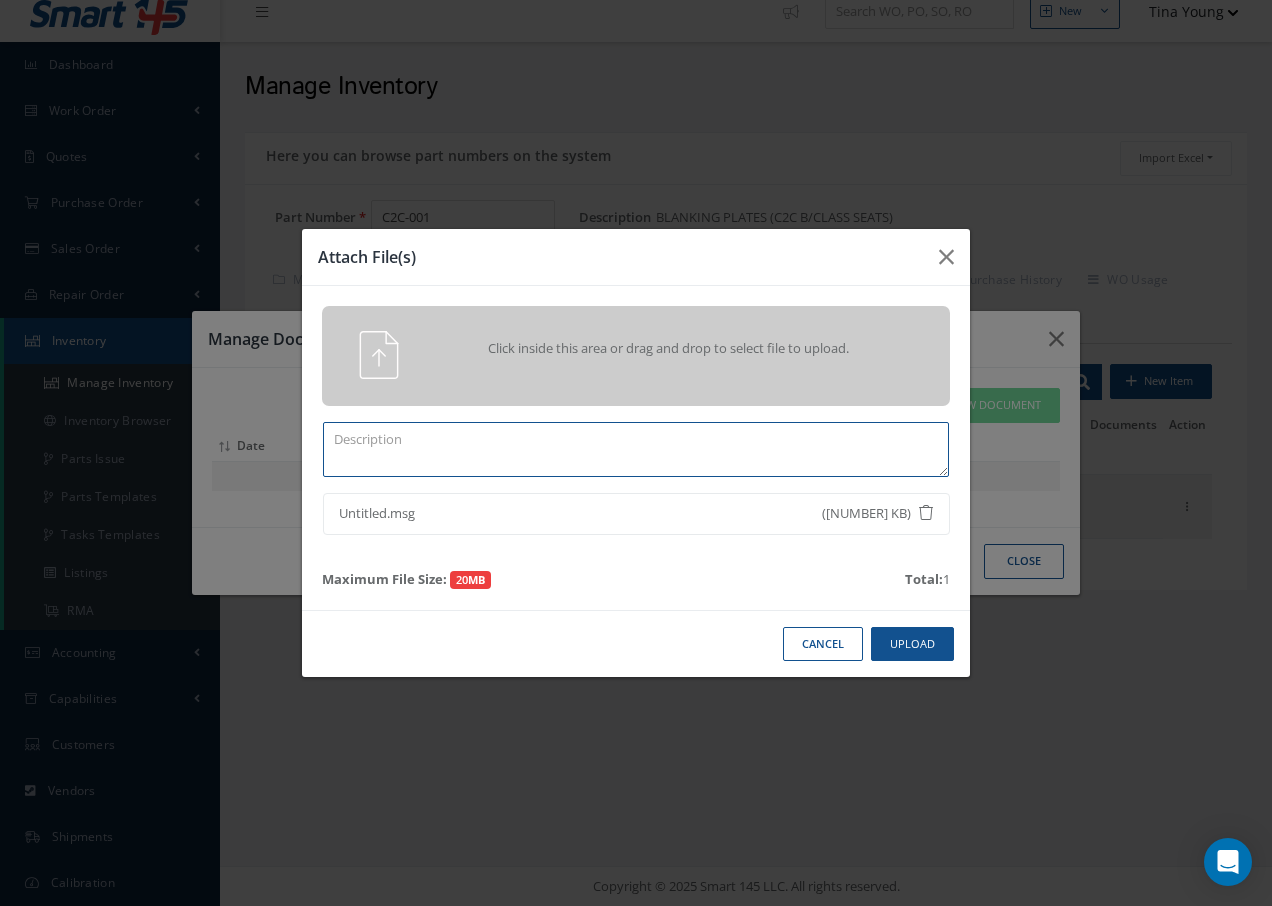 type on "v" 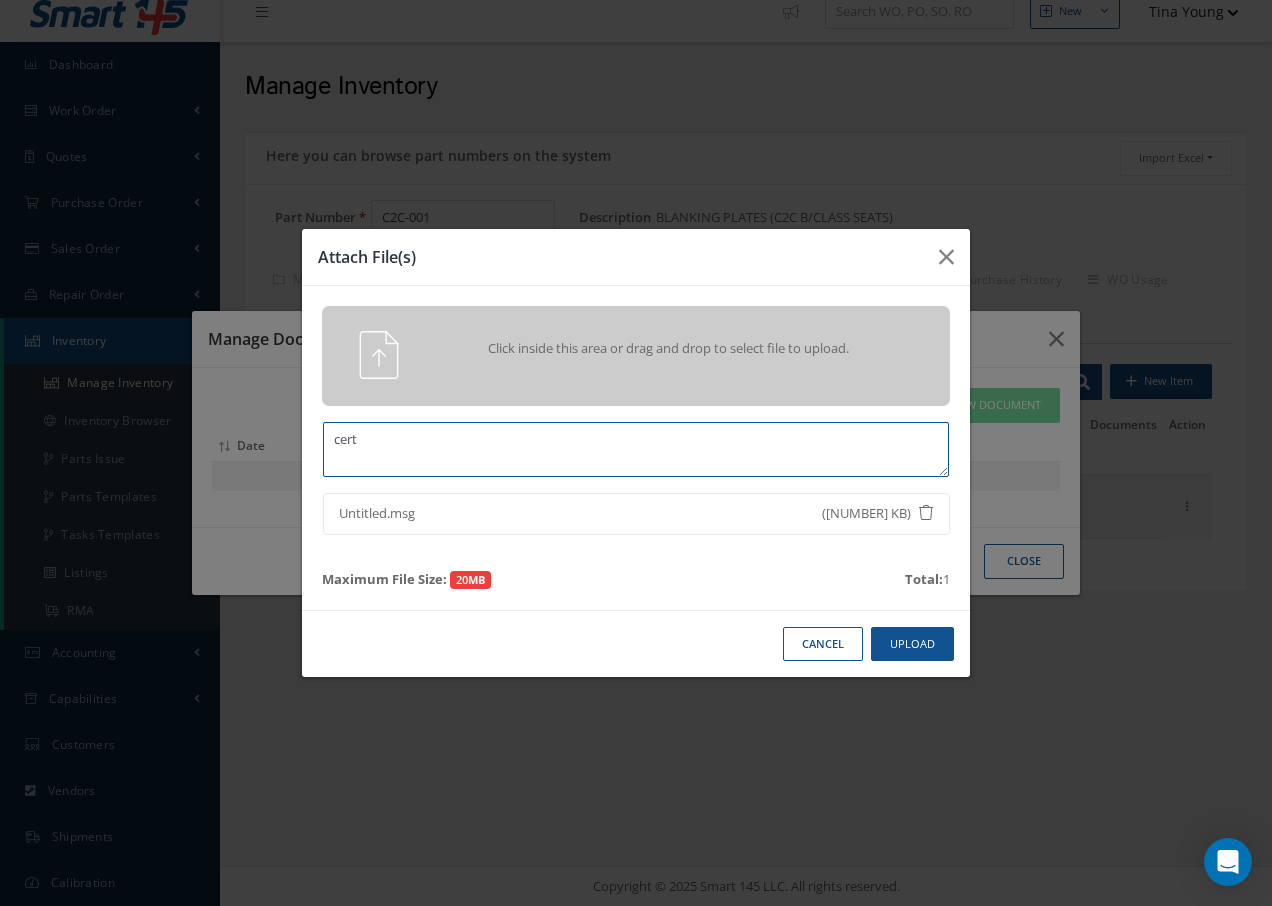 type on "cert" 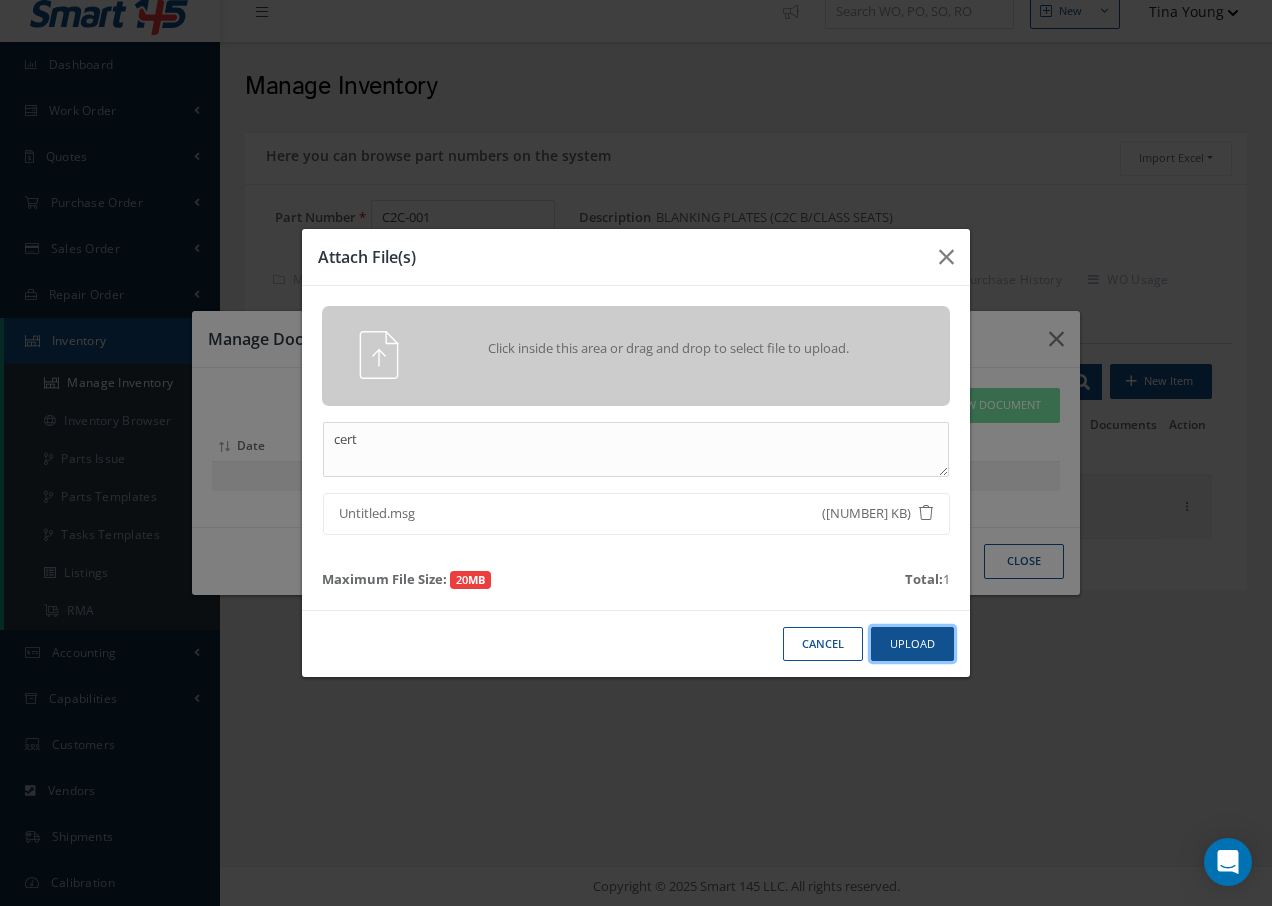 click on "Upload" at bounding box center (912, 644) 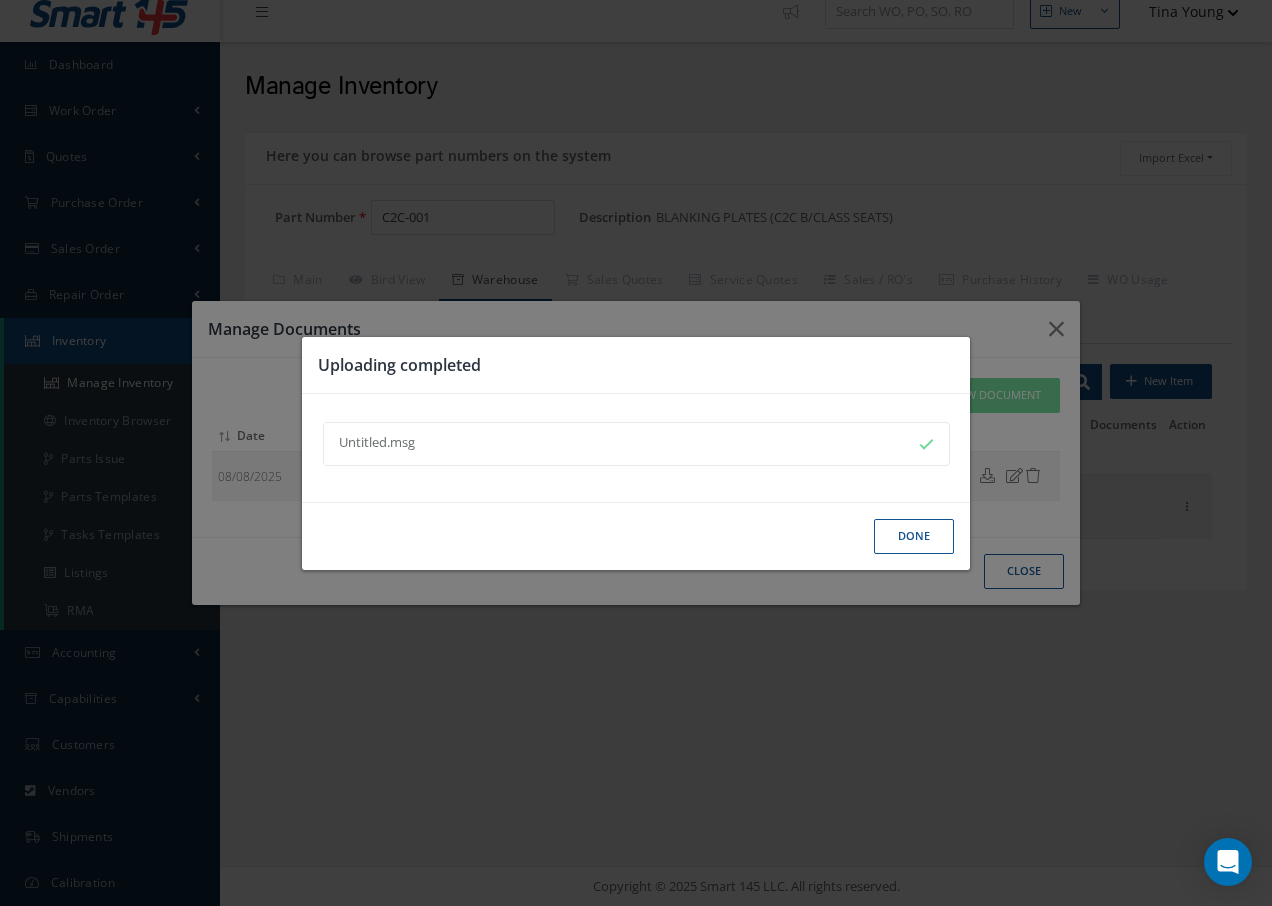 click on "Done" at bounding box center (914, 536) 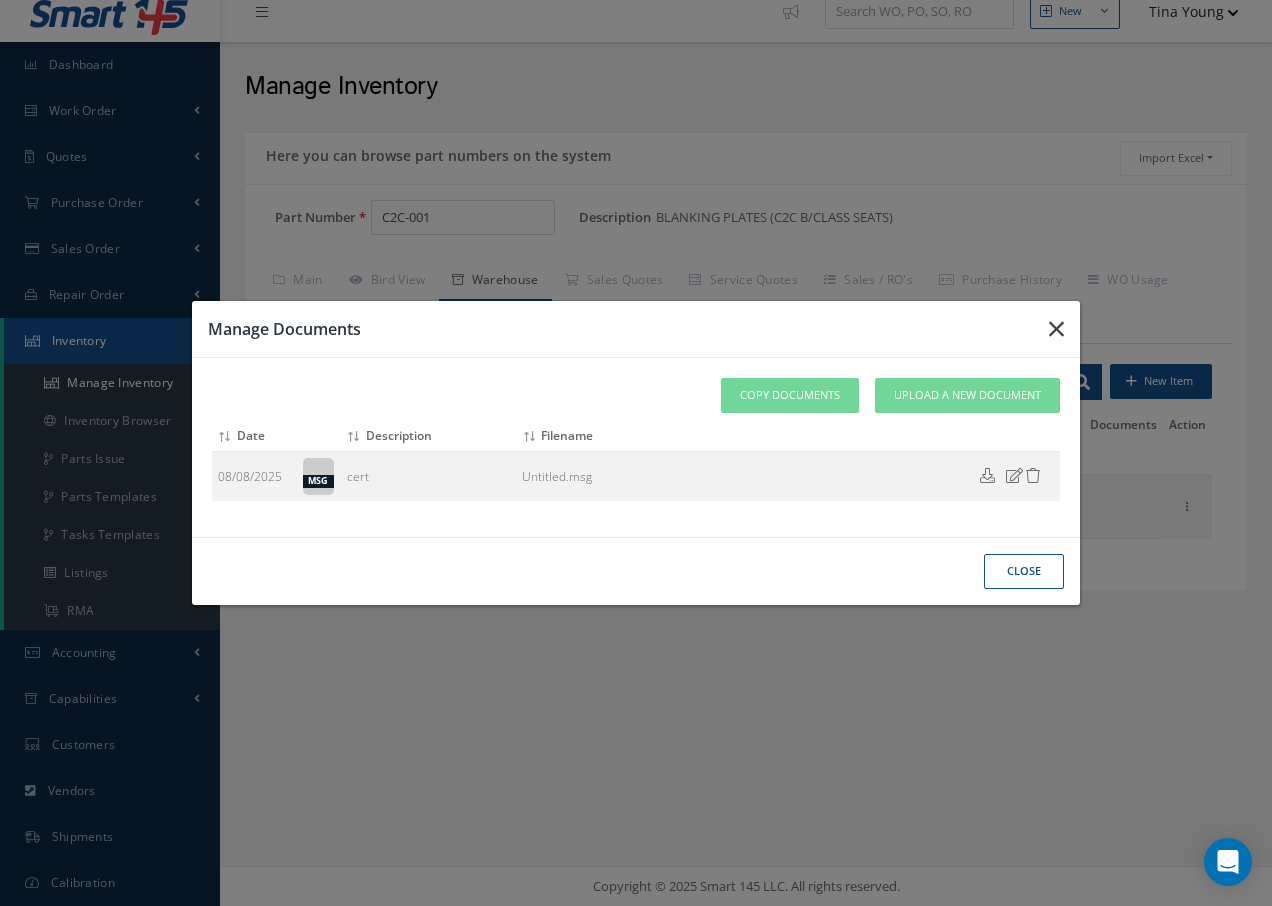 click at bounding box center (1056, 329) 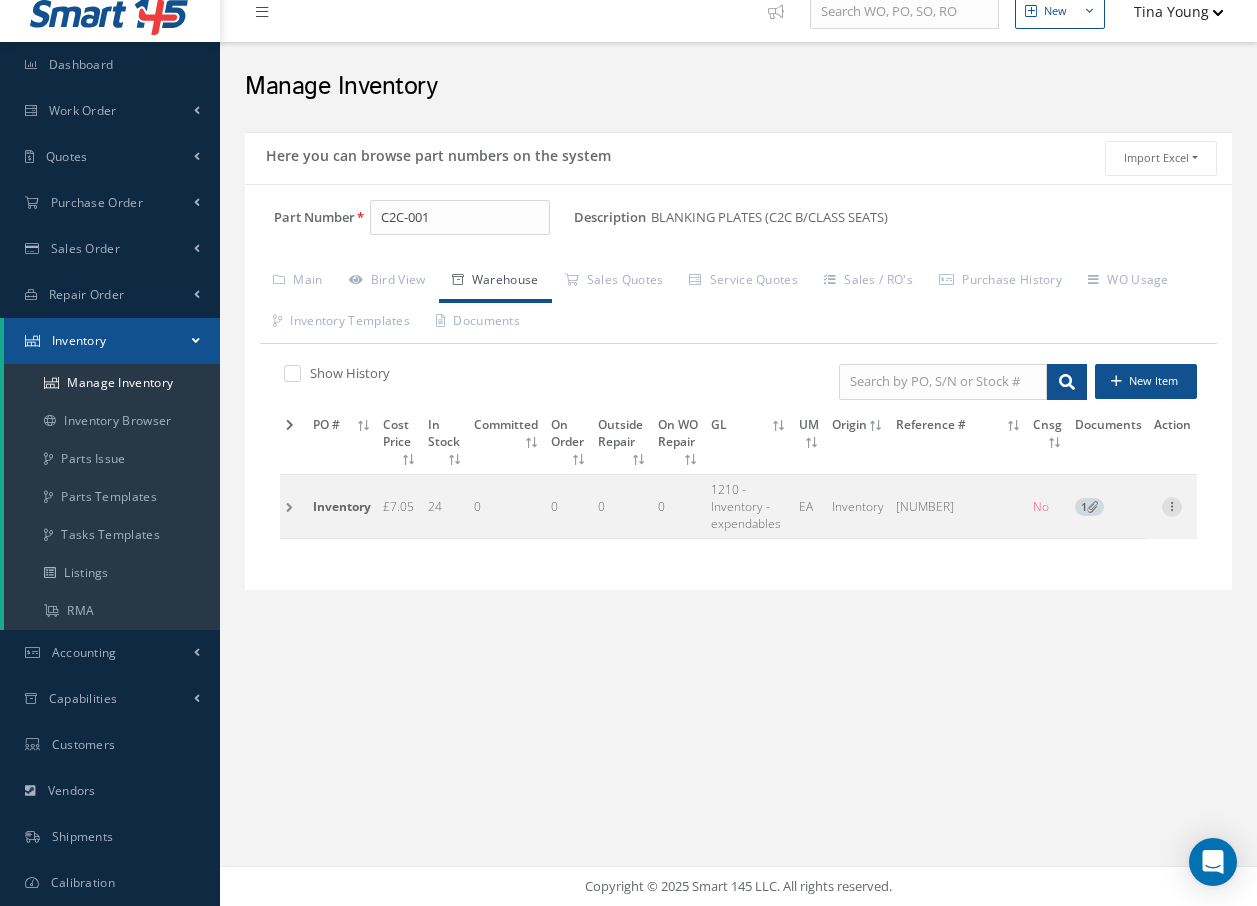 click at bounding box center (1172, 505) 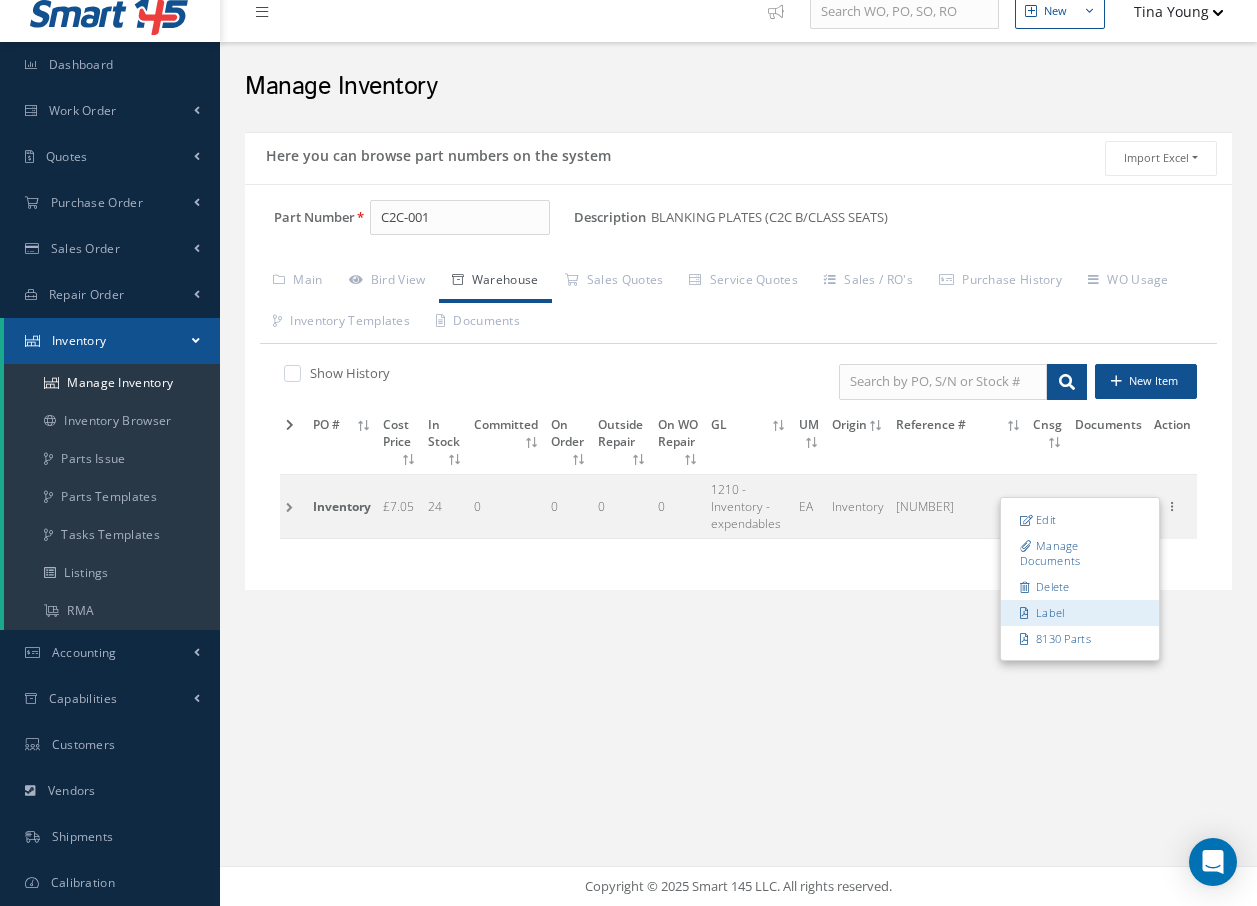 click on "Label" at bounding box center (1080, 613) 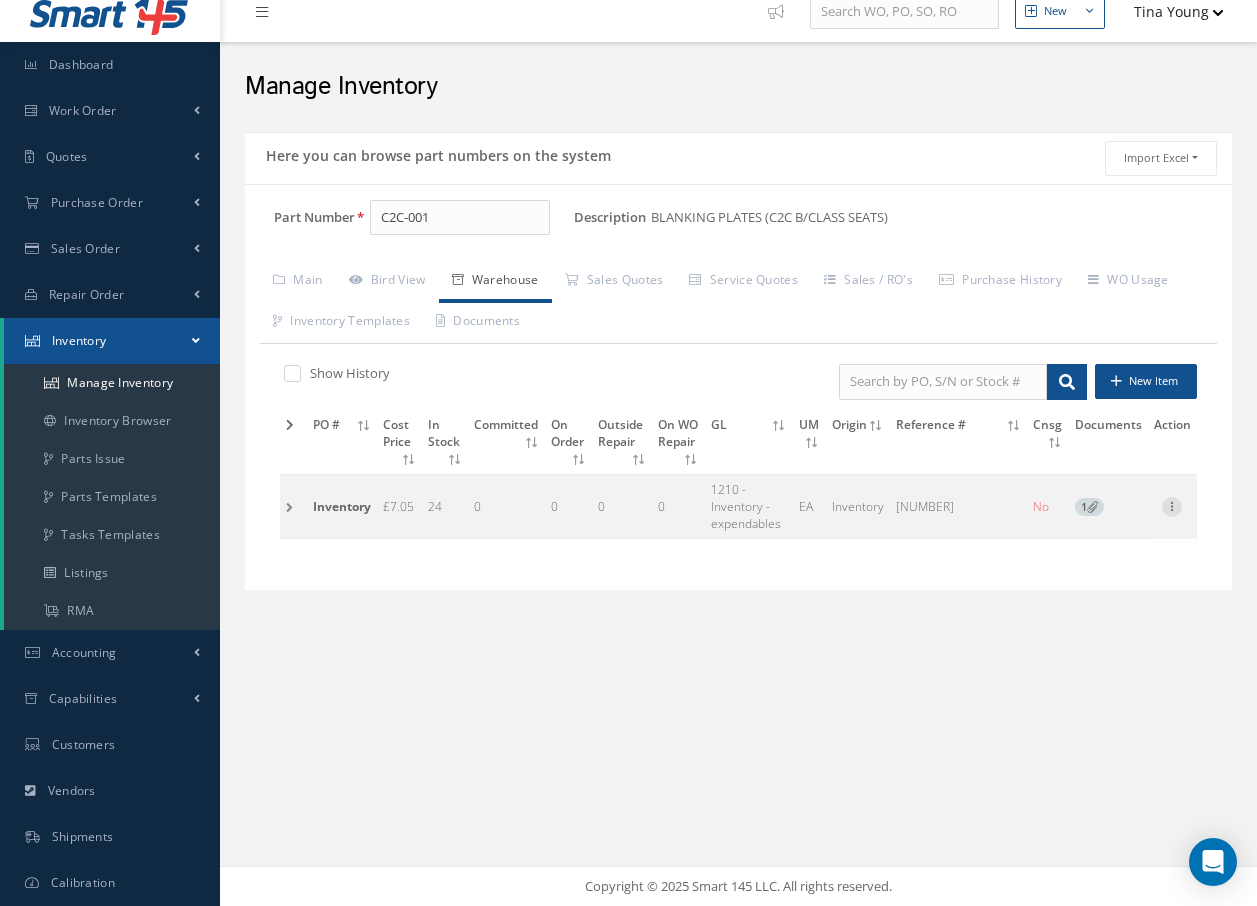 click at bounding box center [1172, 505] 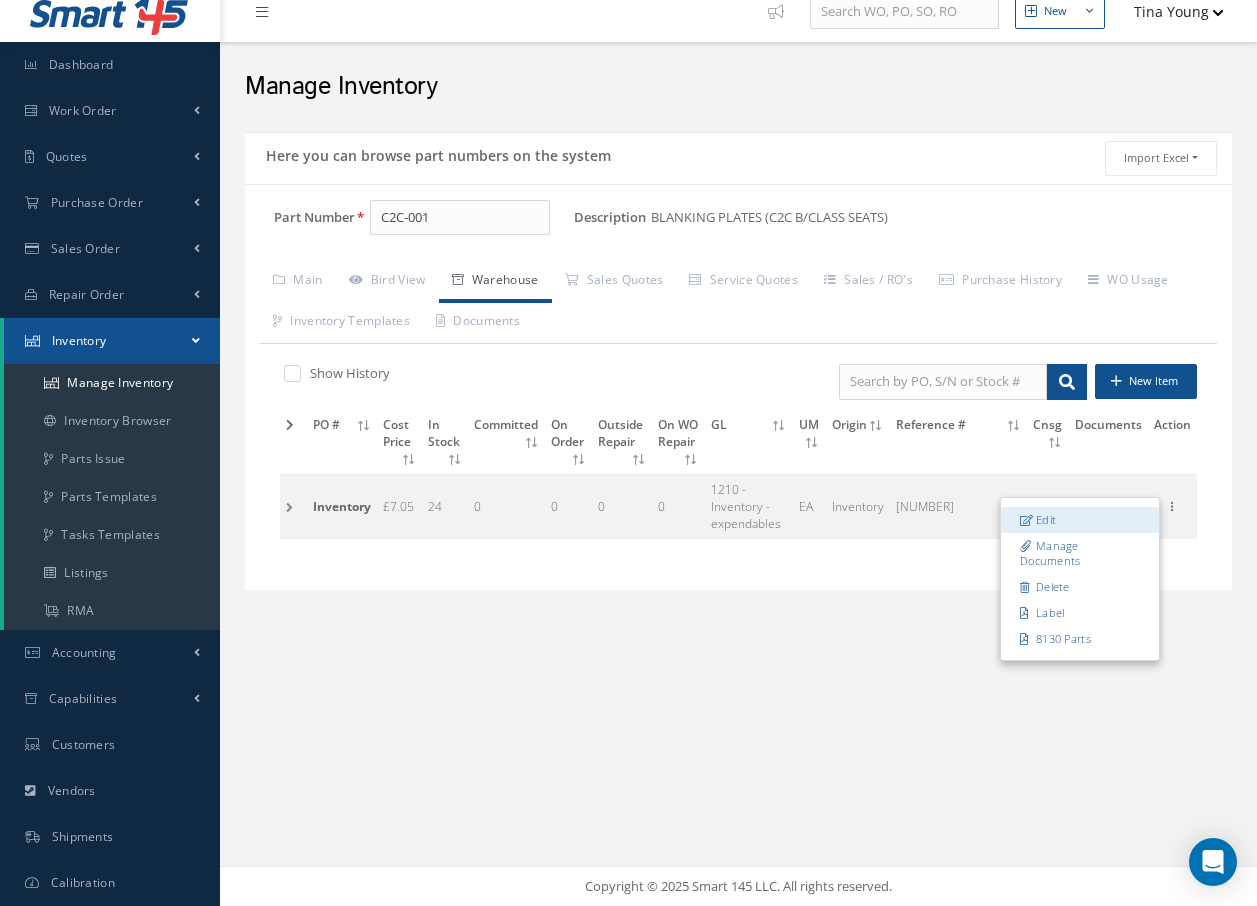 click on "Edit" at bounding box center (1080, 520) 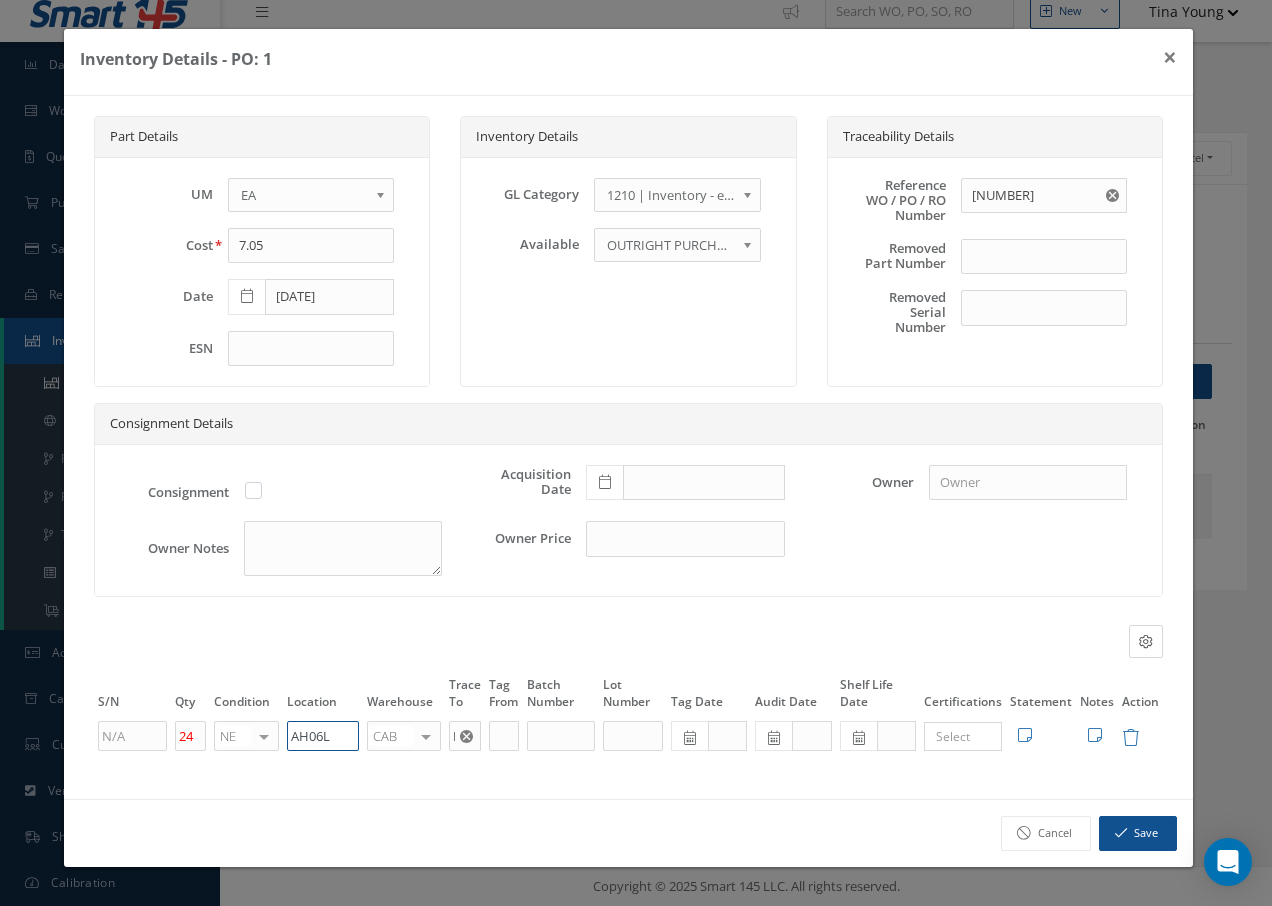 drag, startPoint x: 341, startPoint y: 743, endPoint x: 232, endPoint y: 746, distance: 109.041275 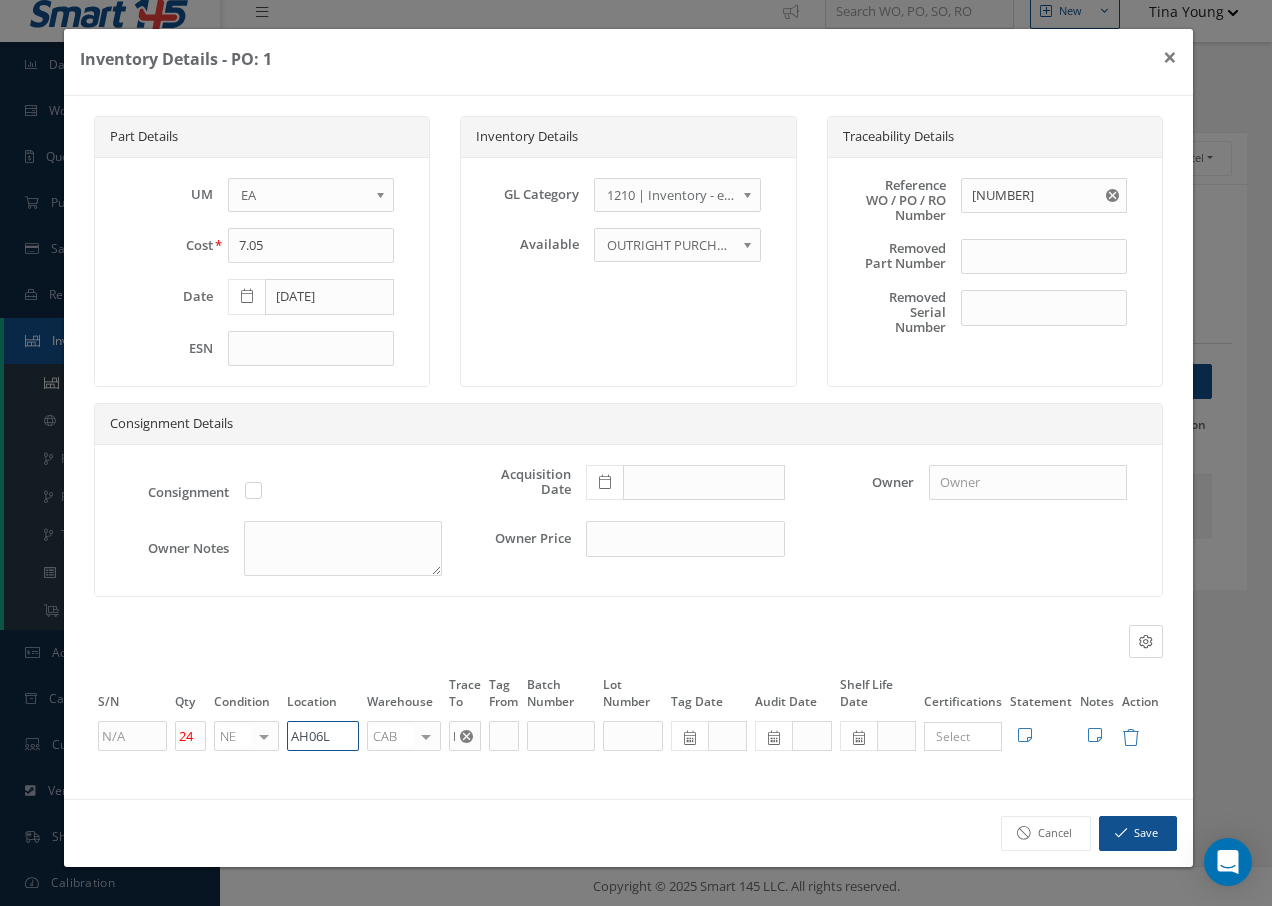 click on "24              NE         OH   SV   RP   AR   NE   FN   NS   RE   FP   BER   N/A   INSP   BC   AI   MD   RF   SCR   TS   USE   TL   SP   NU   AS   US   PM
No elements found.
List is empty.     AH06L              CAB         CAB   CABQ   CABS   CABK   CABG   AIRB   CASA   ONXP   UNIT20   FIFTH   CUST-PARTS
No elements found.
List is empty.        HERMITAGE
×
Loading...
Search a tag
No tags found
No tags found
Edit Statement 8130
Cancel
Save
Edit Notes" at bounding box center [628, 736] 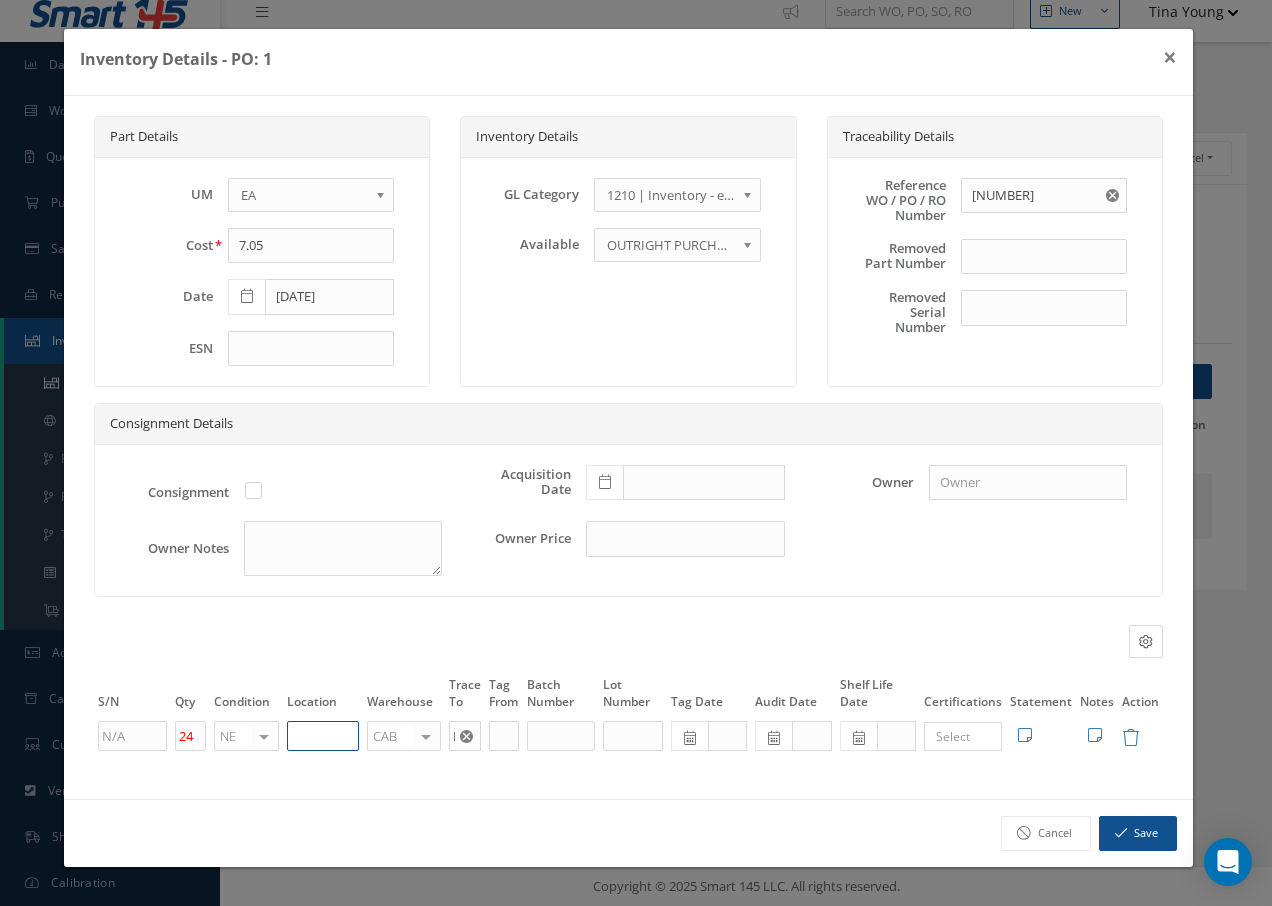 paste on "U50069" 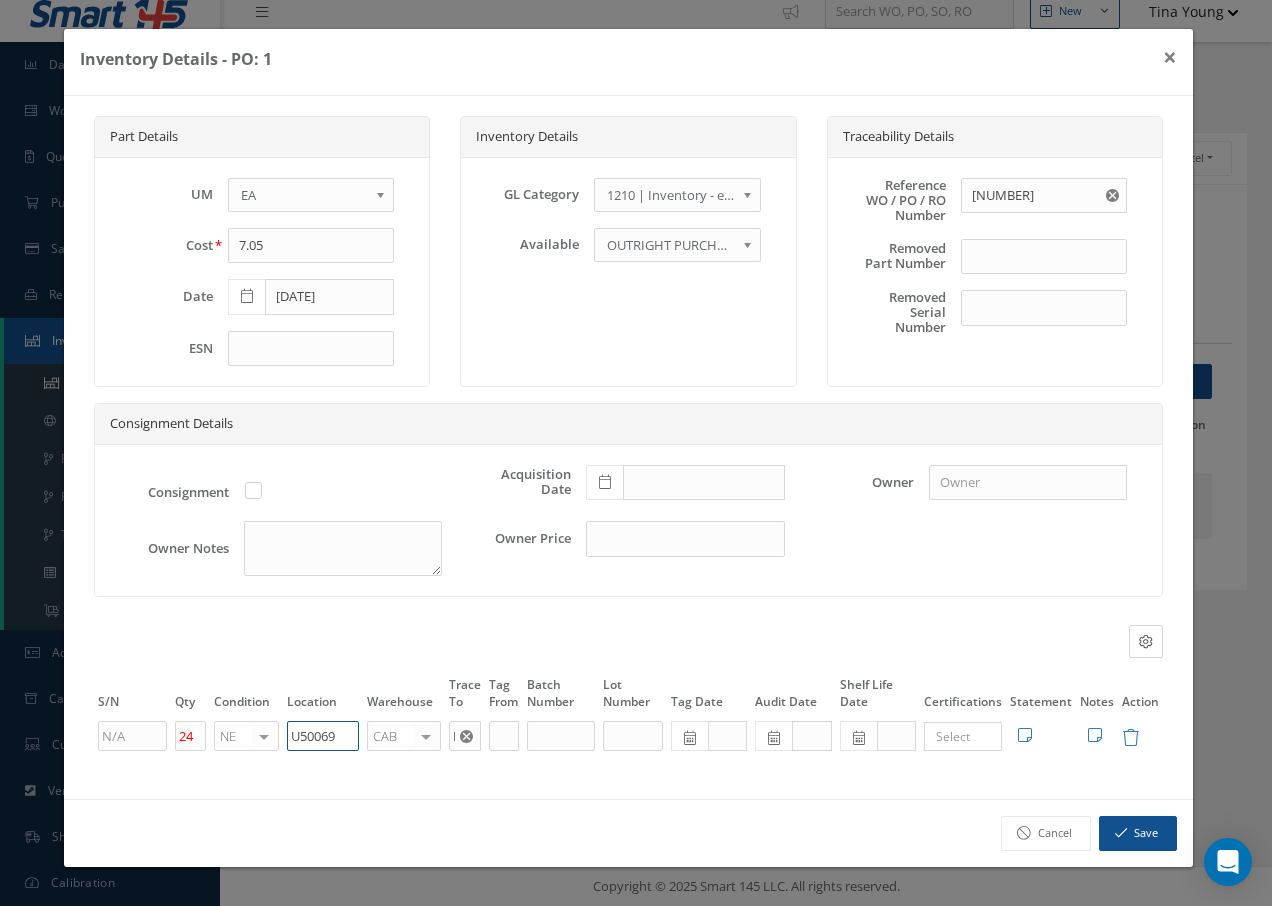 type on "U50069" 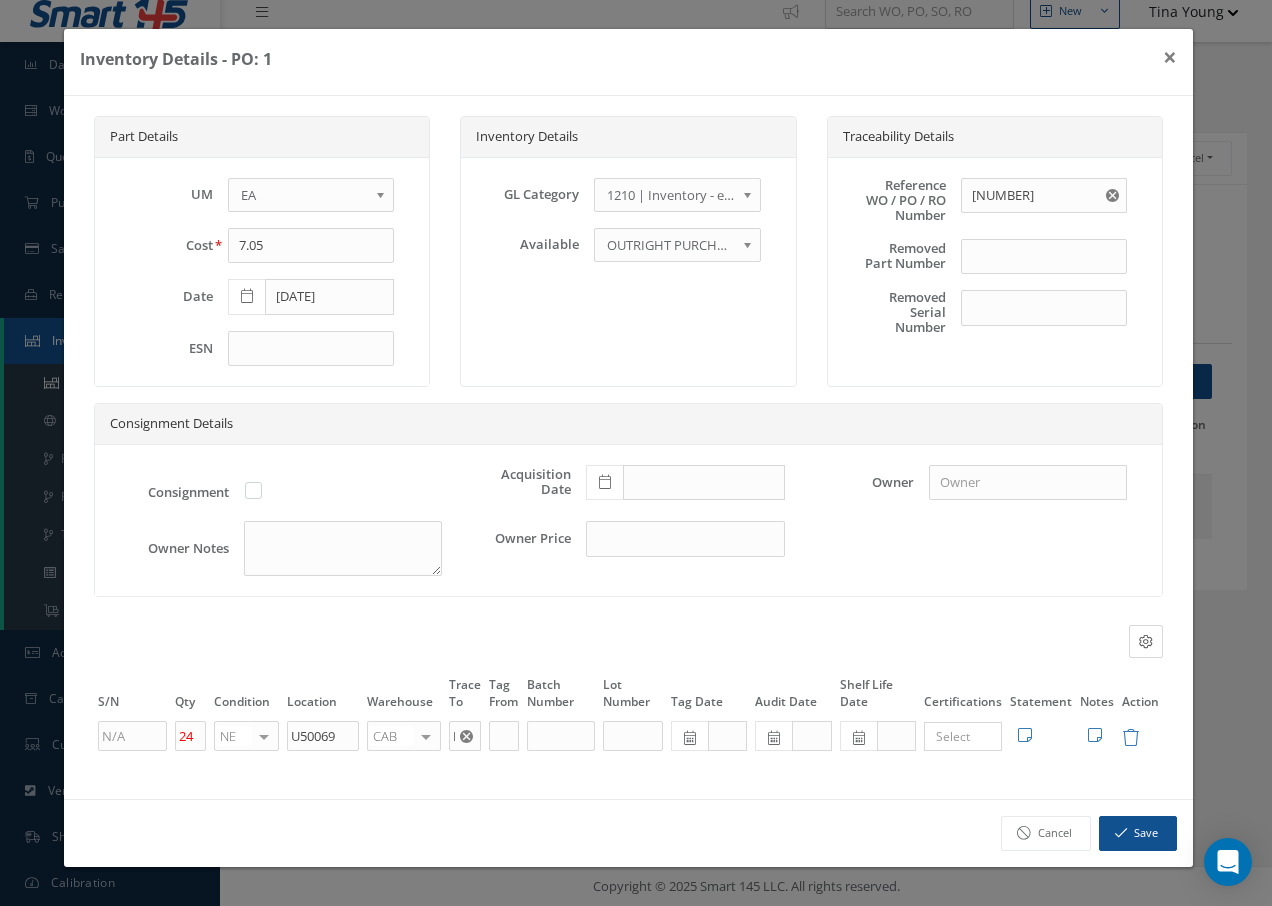 click at bounding box center [426, 736] 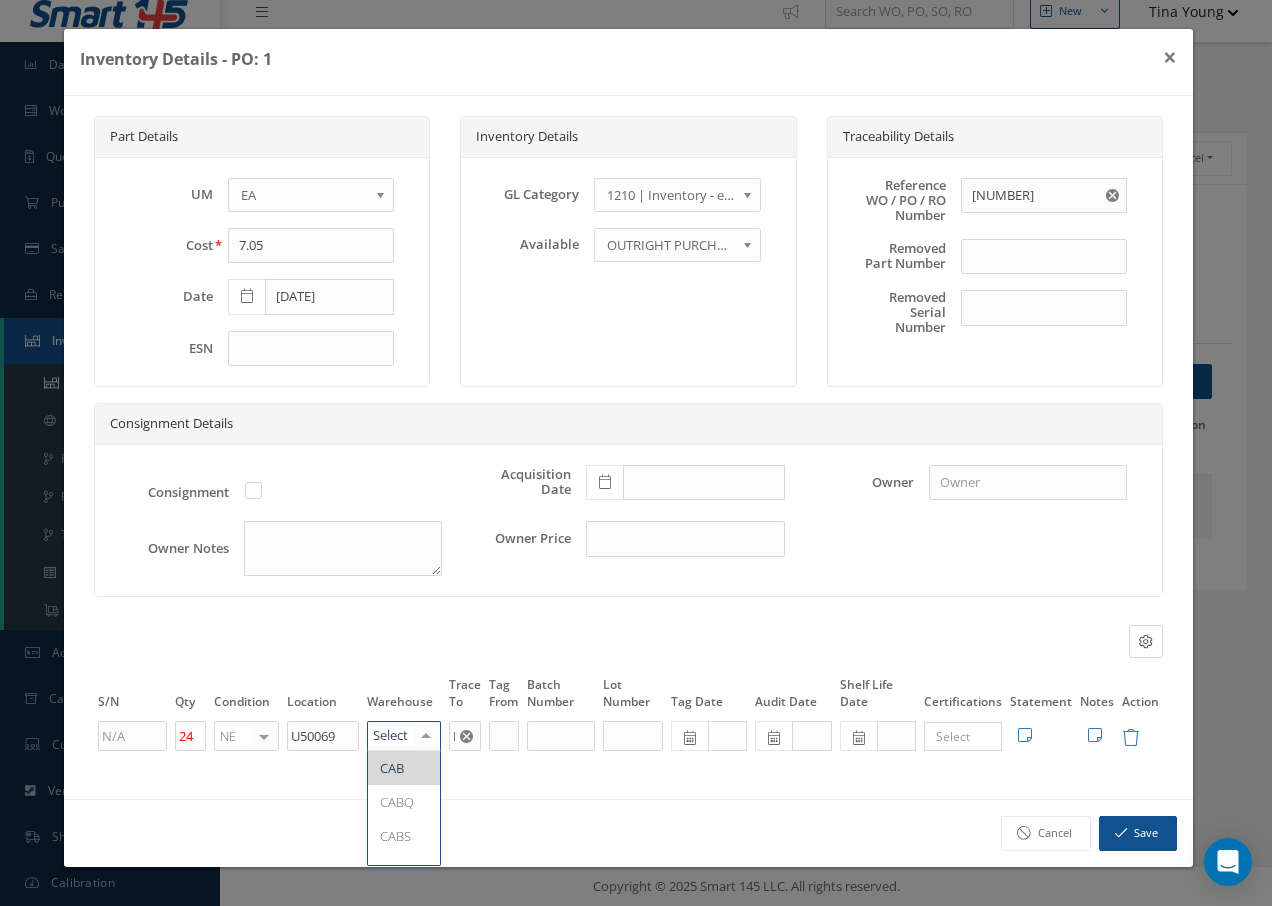 type on "f" 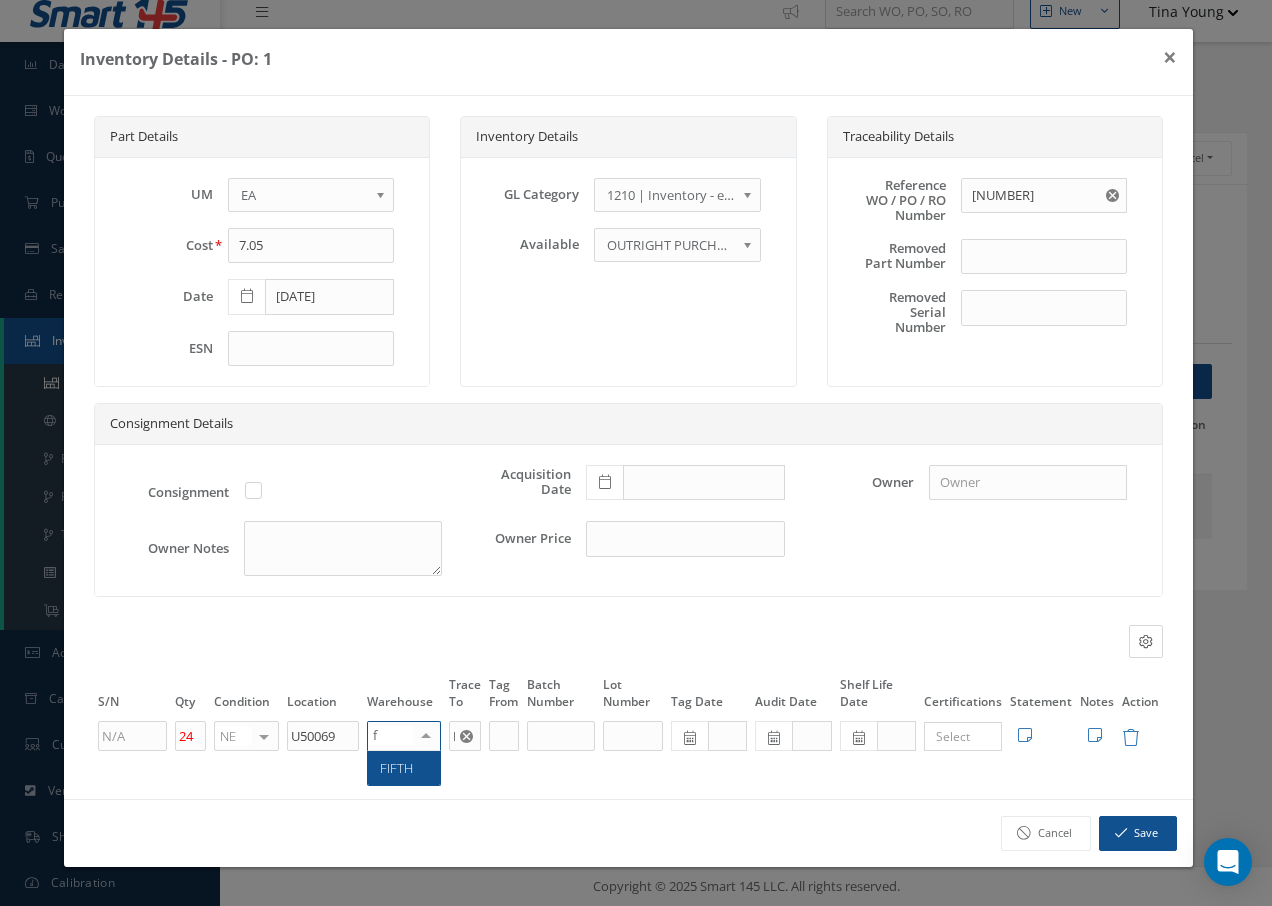 click on "FIFTH" at bounding box center (404, 768) 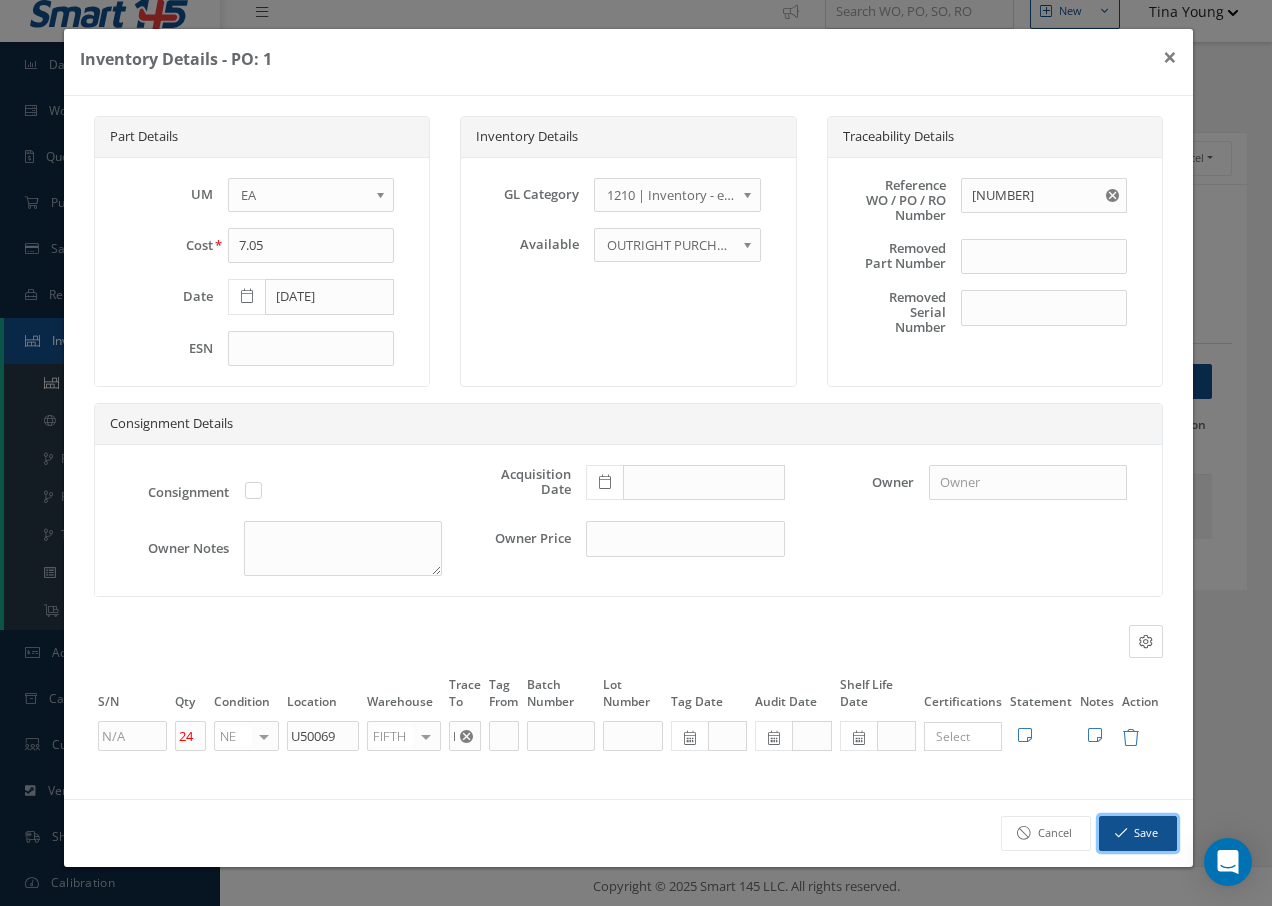click on "Save" at bounding box center (1138, 833) 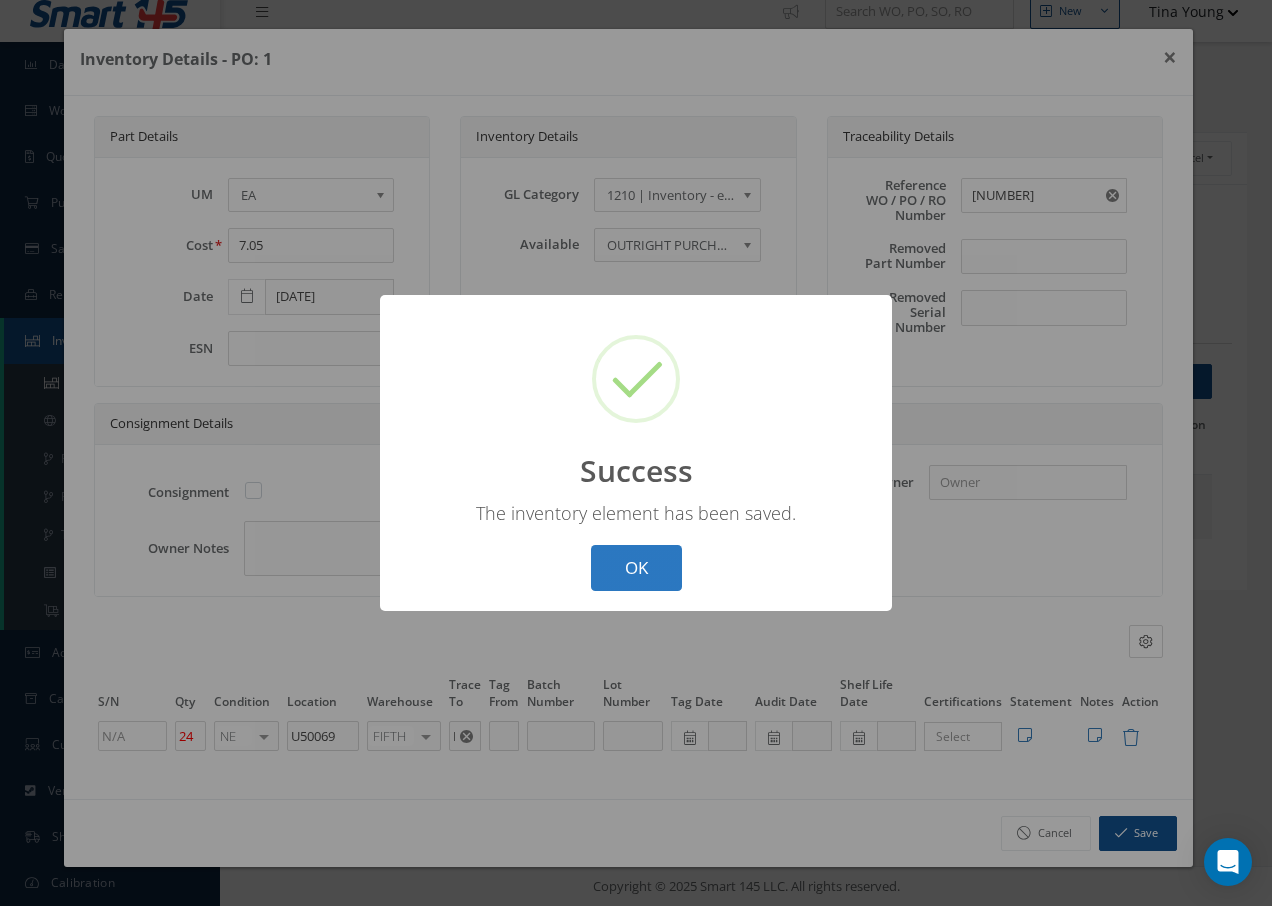 drag, startPoint x: 658, startPoint y: 573, endPoint x: 670, endPoint y: 574, distance: 12.0415945 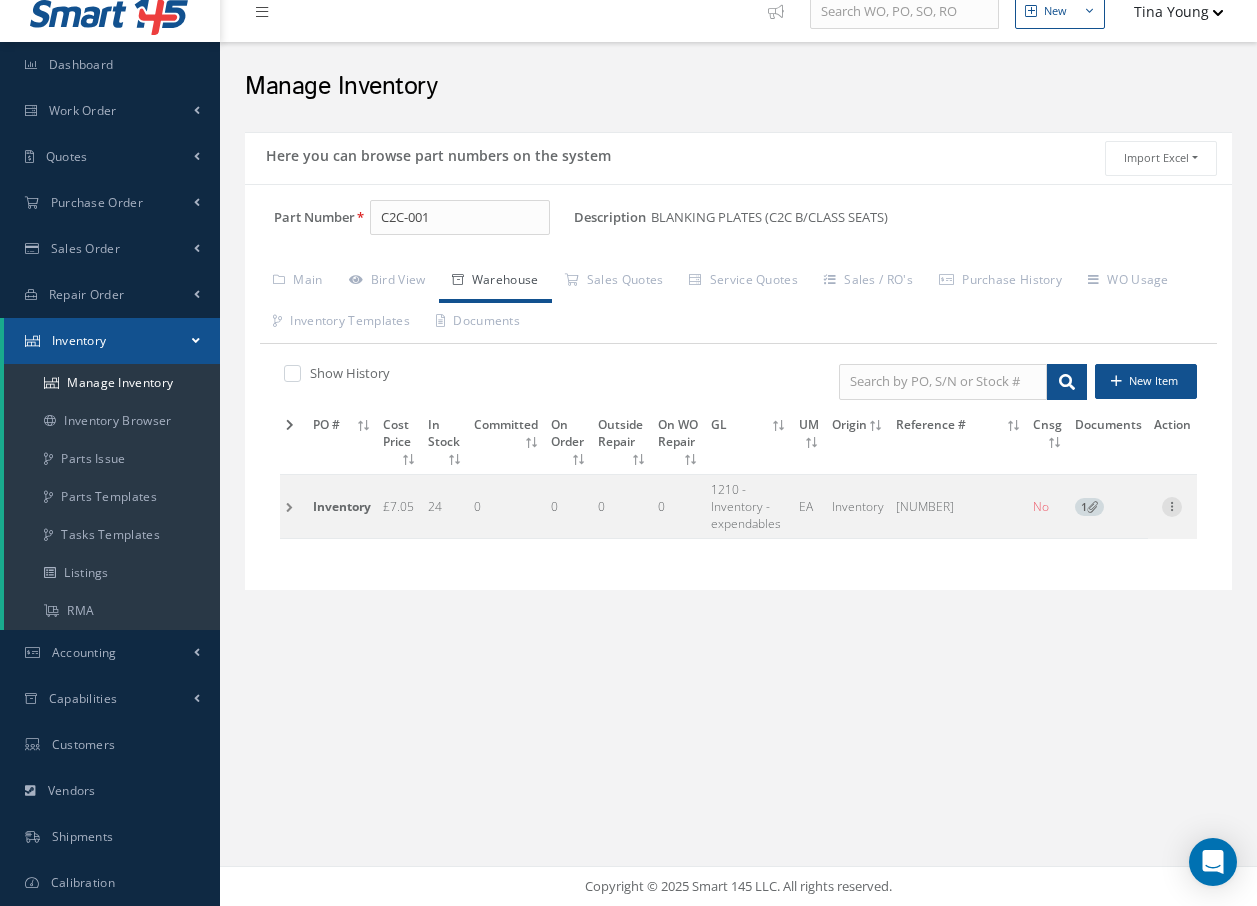 click at bounding box center (1172, 505) 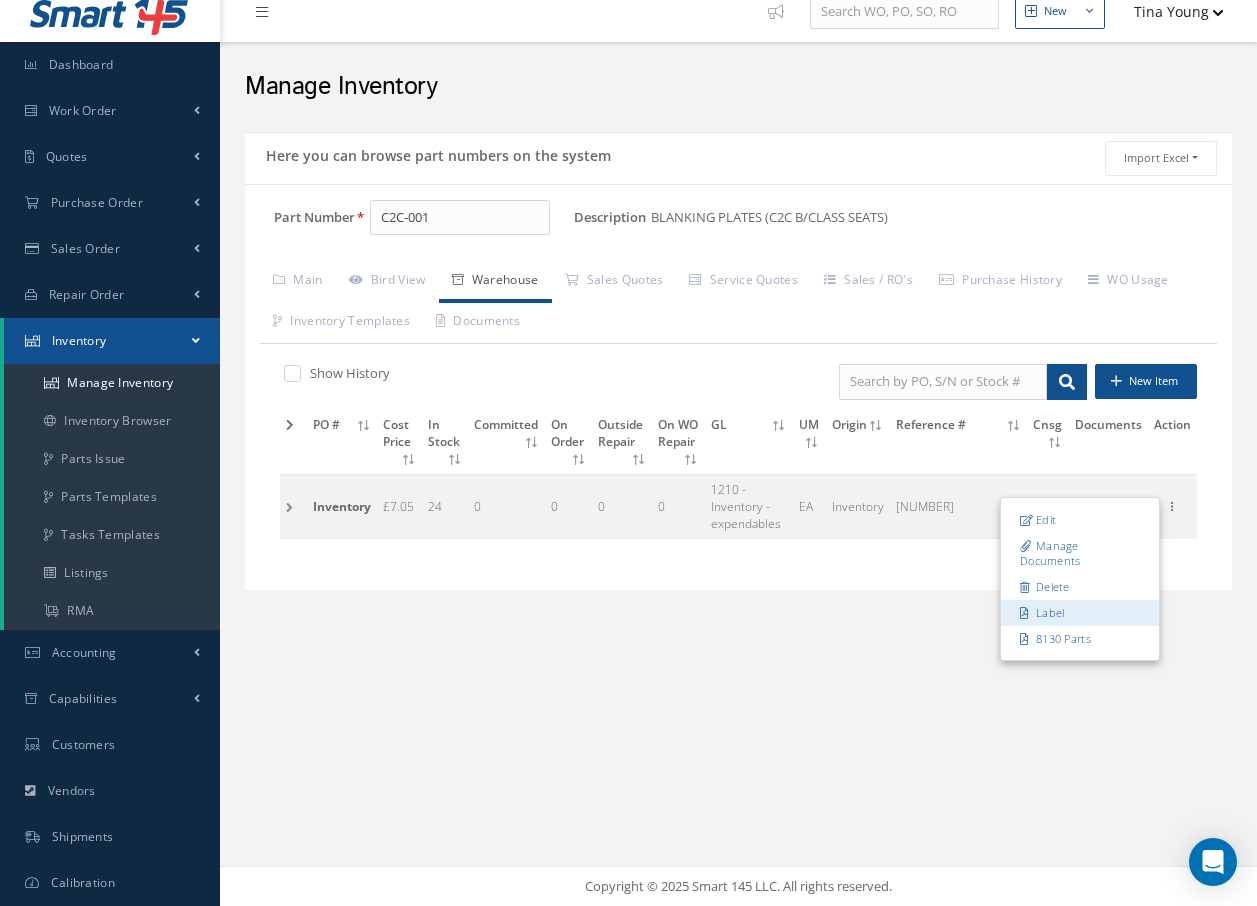 click on "Label" at bounding box center (1080, 613) 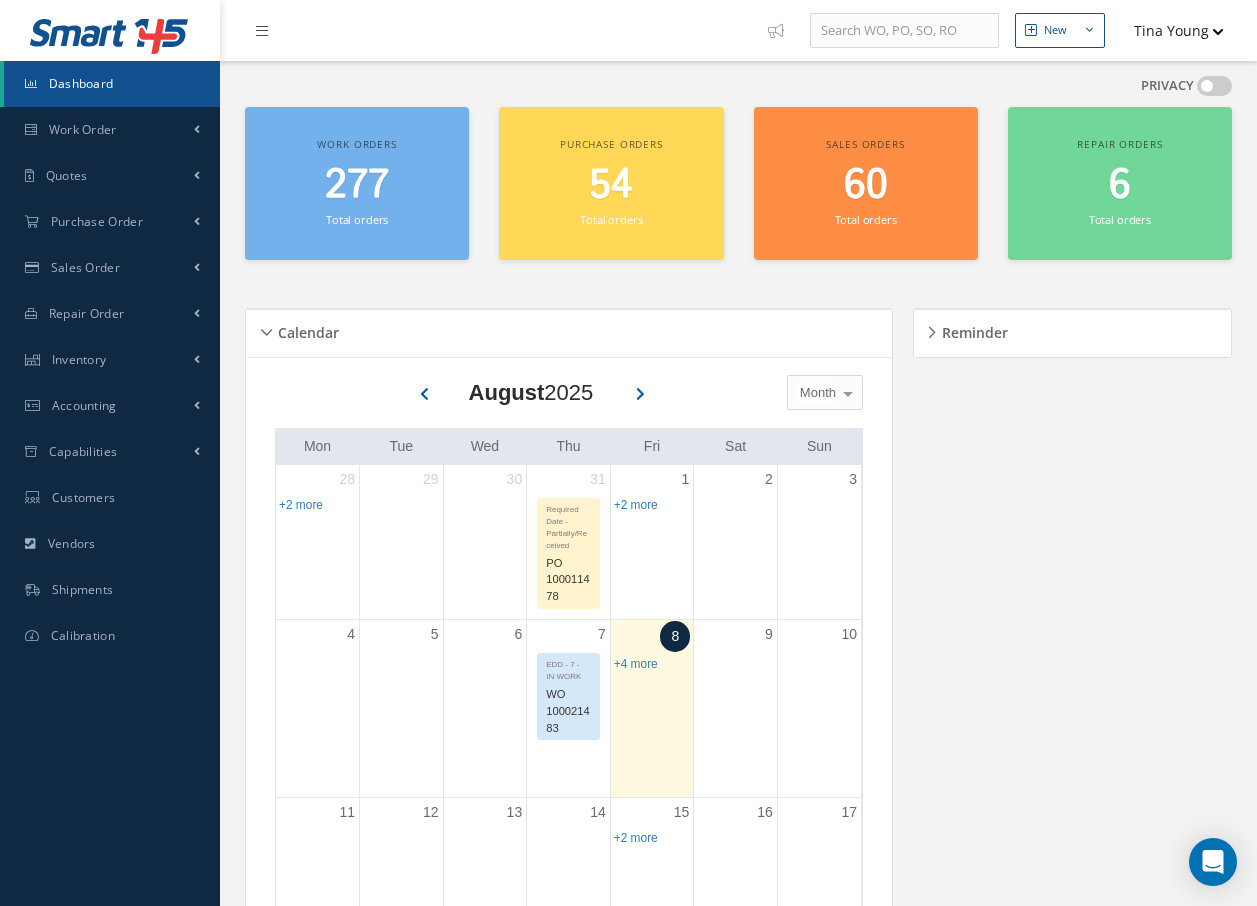 scroll, scrollTop: 0, scrollLeft: 0, axis: both 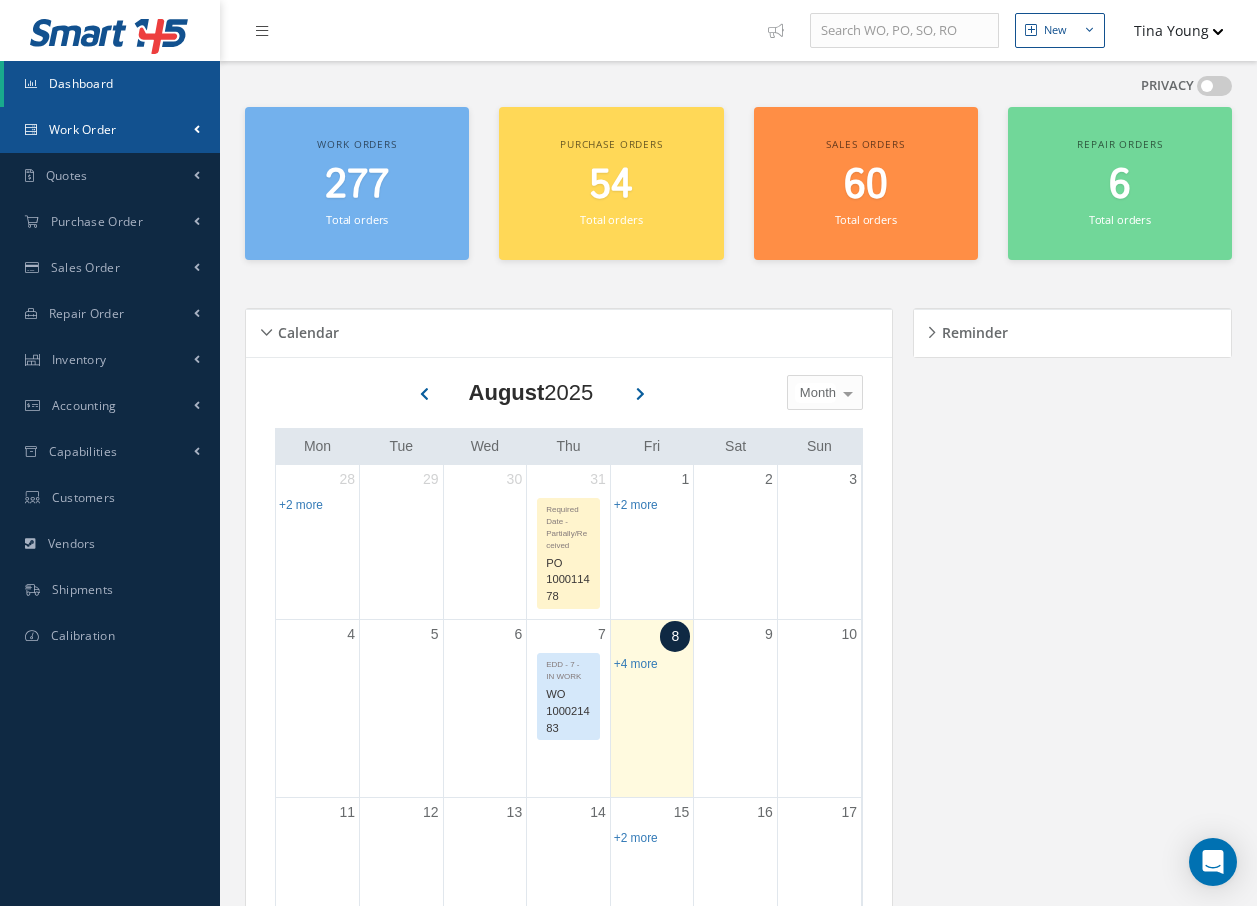 click on "Work Order" at bounding box center [83, 129] 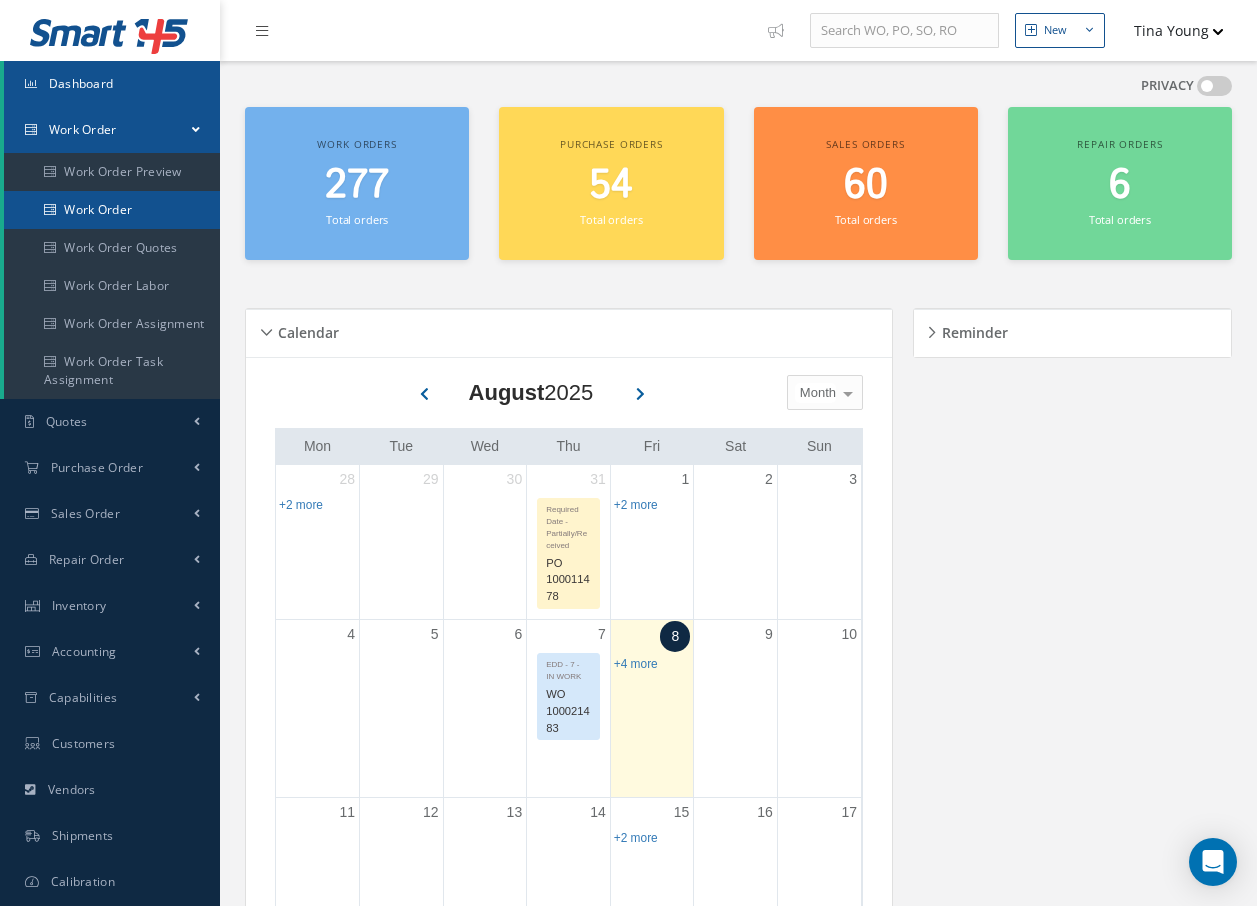 click on "Work Order" at bounding box center (112, 210) 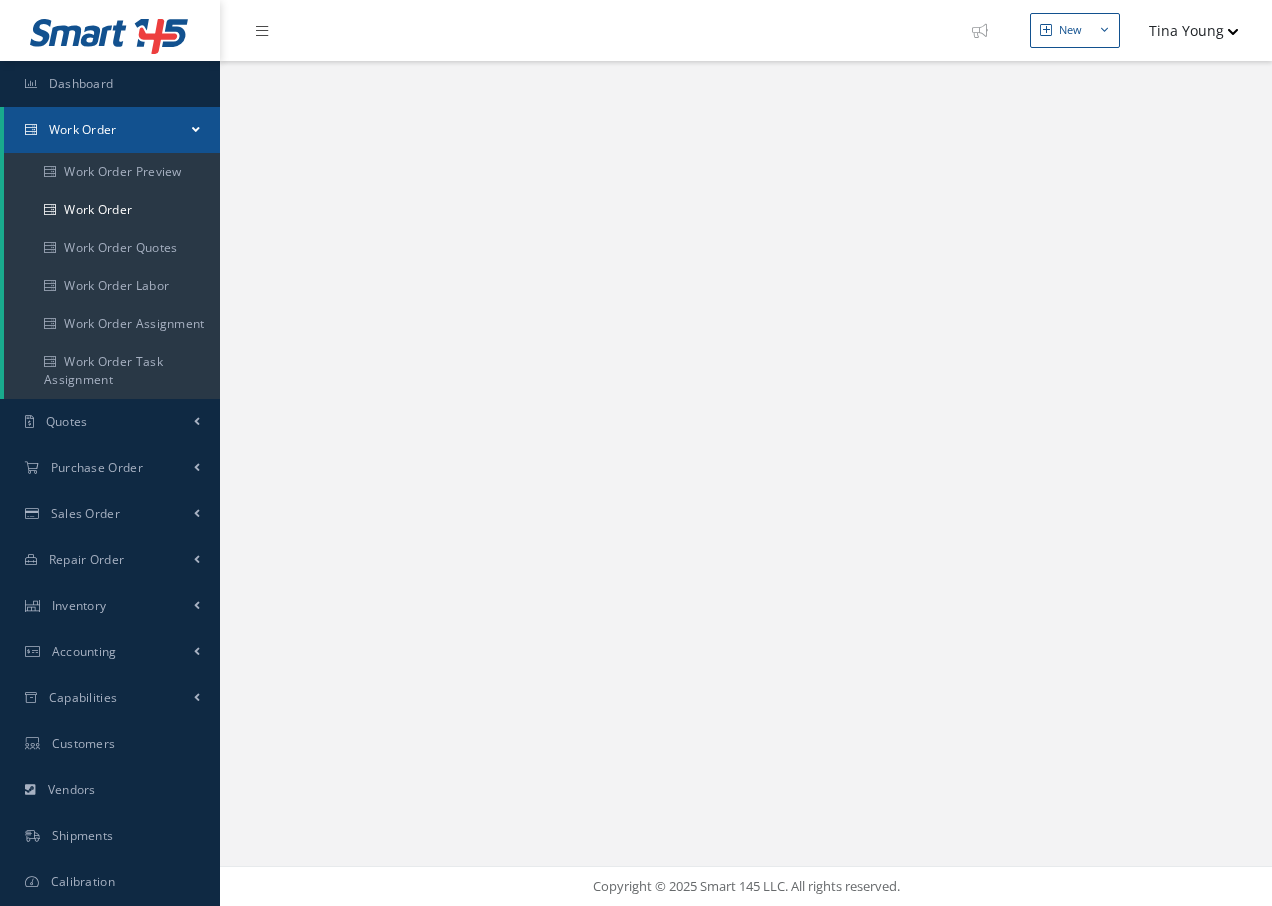 scroll, scrollTop: 0, scrollLeft: 0, axis: both 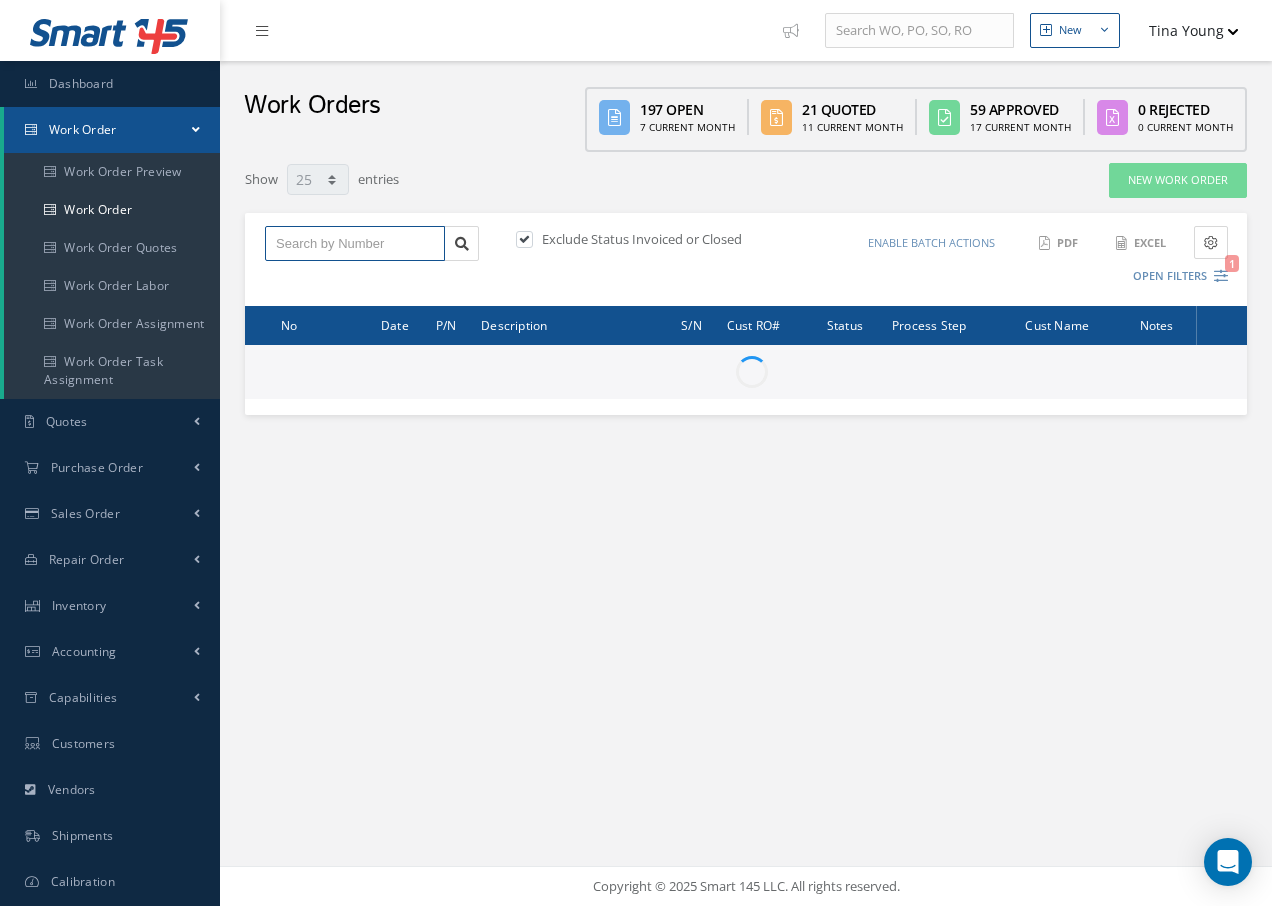 drag, startPoint x: 325, startPoint y: 241, endPoint x: 374, endPoint y: 221, distance: 52.924473 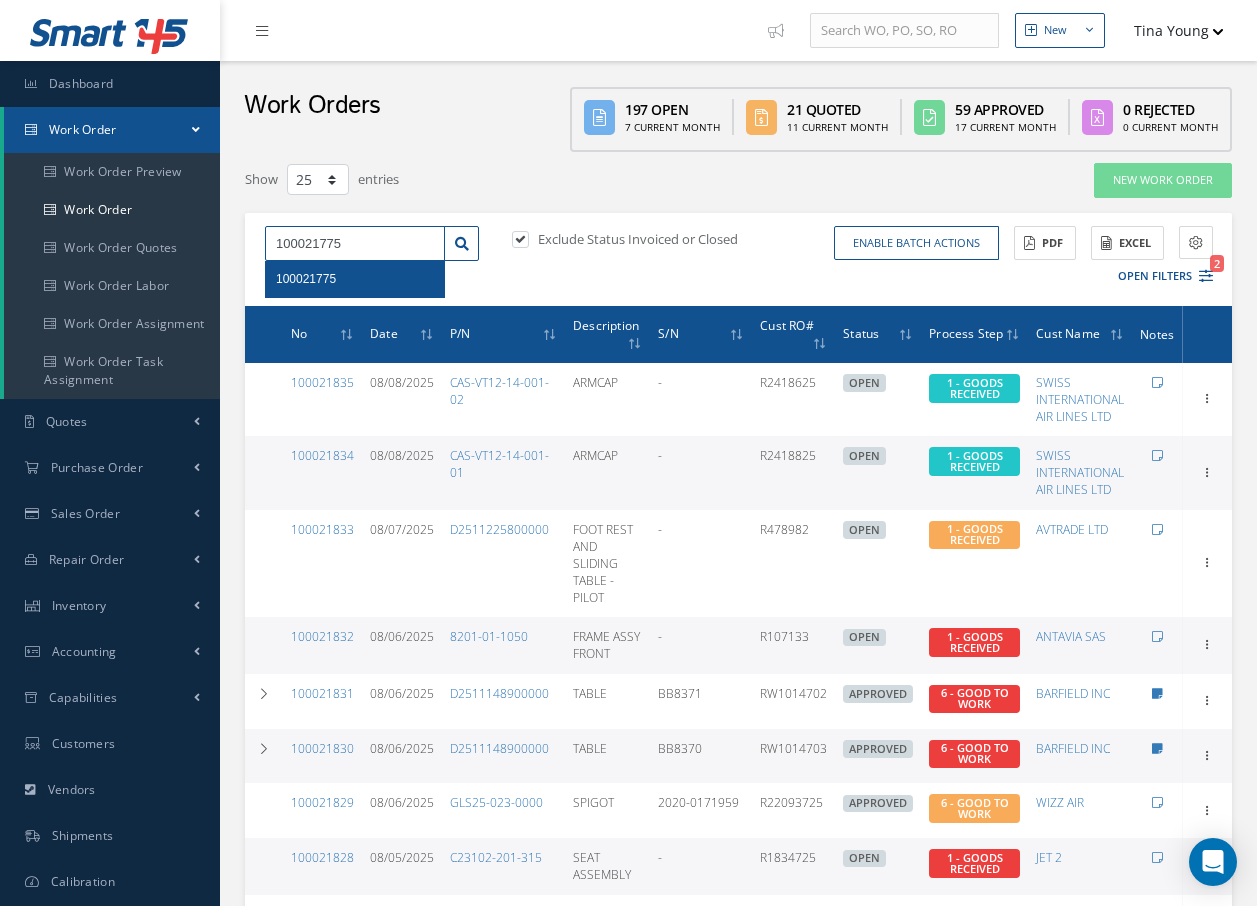 click on "100021775" at bounding box center [355, 244] 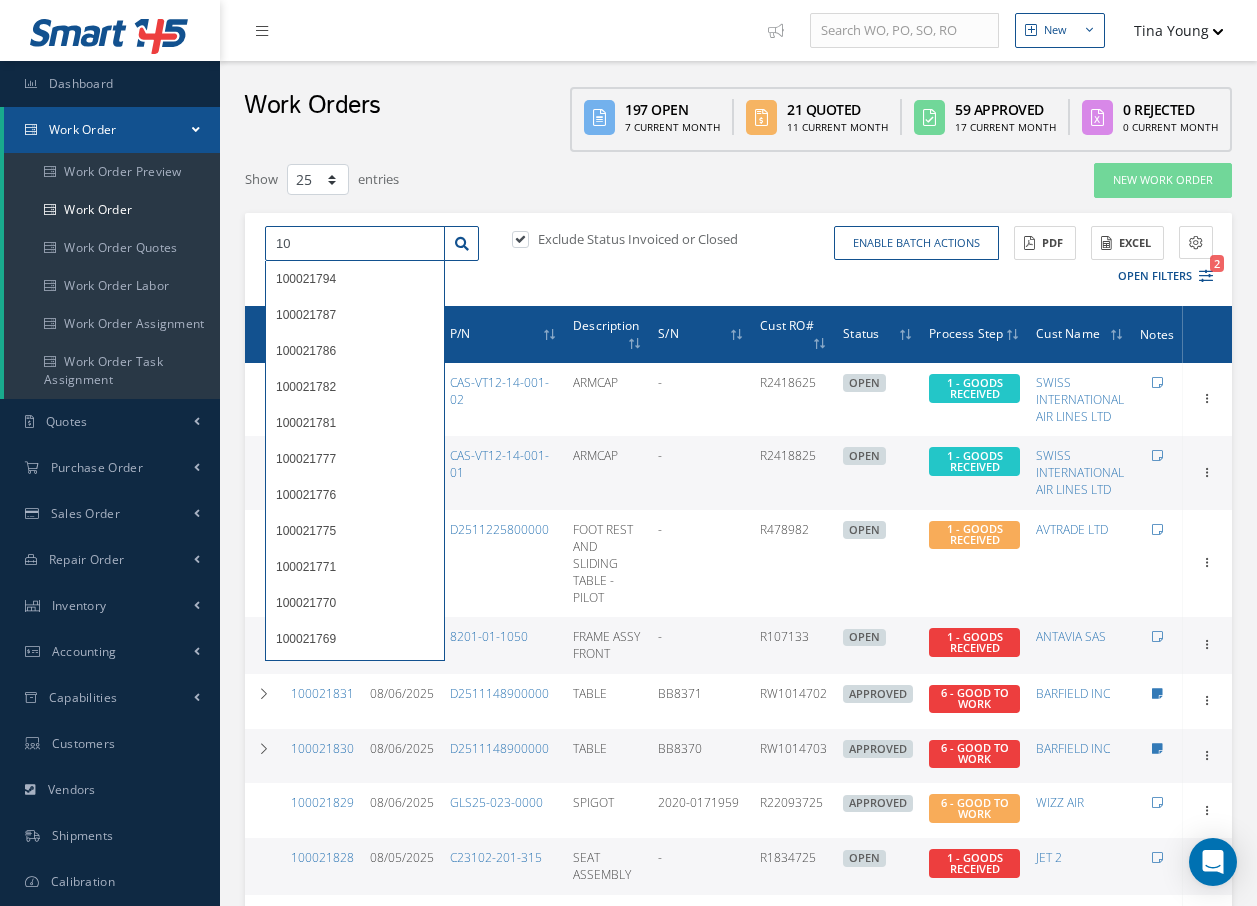 type on "1" 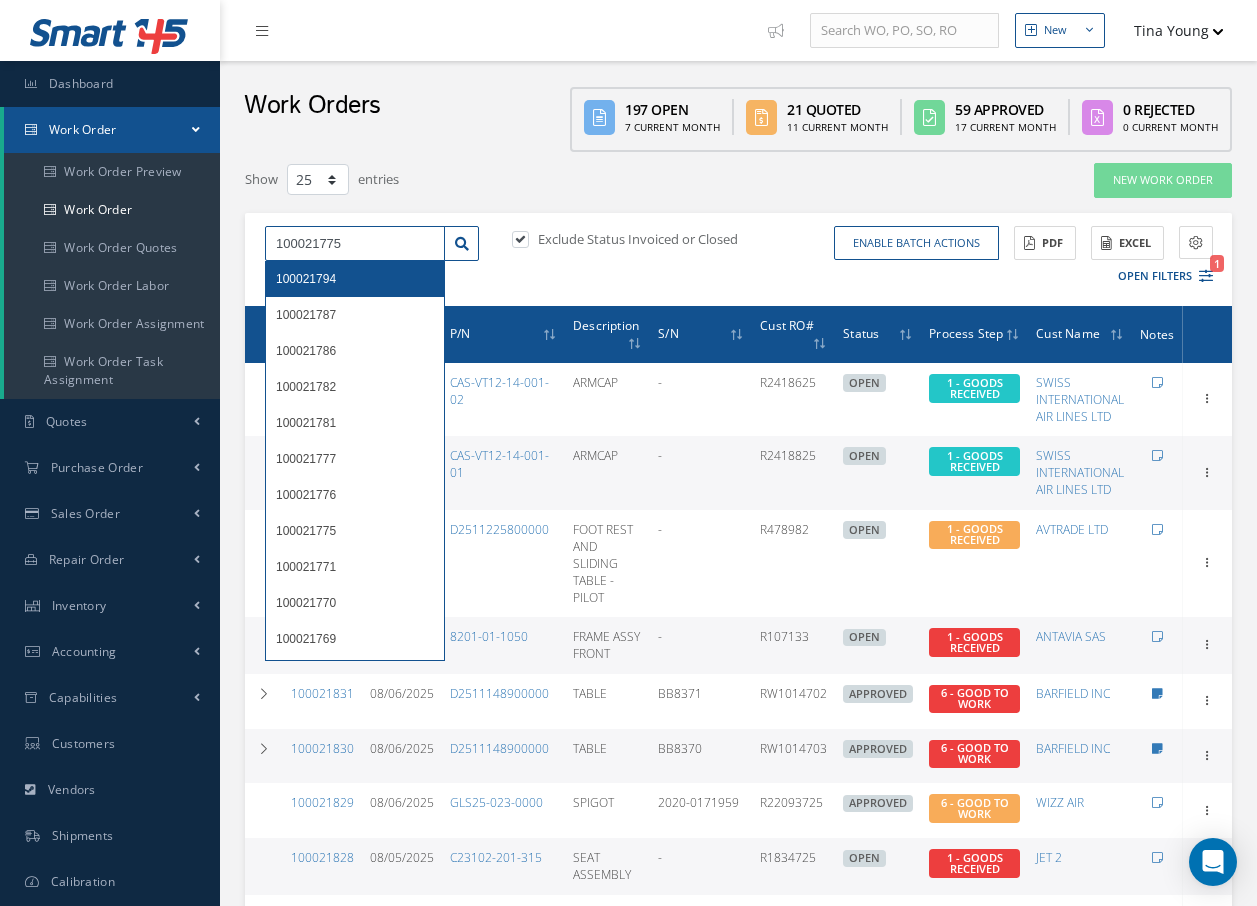 click on "100021775" at bounding box center [355, 244] 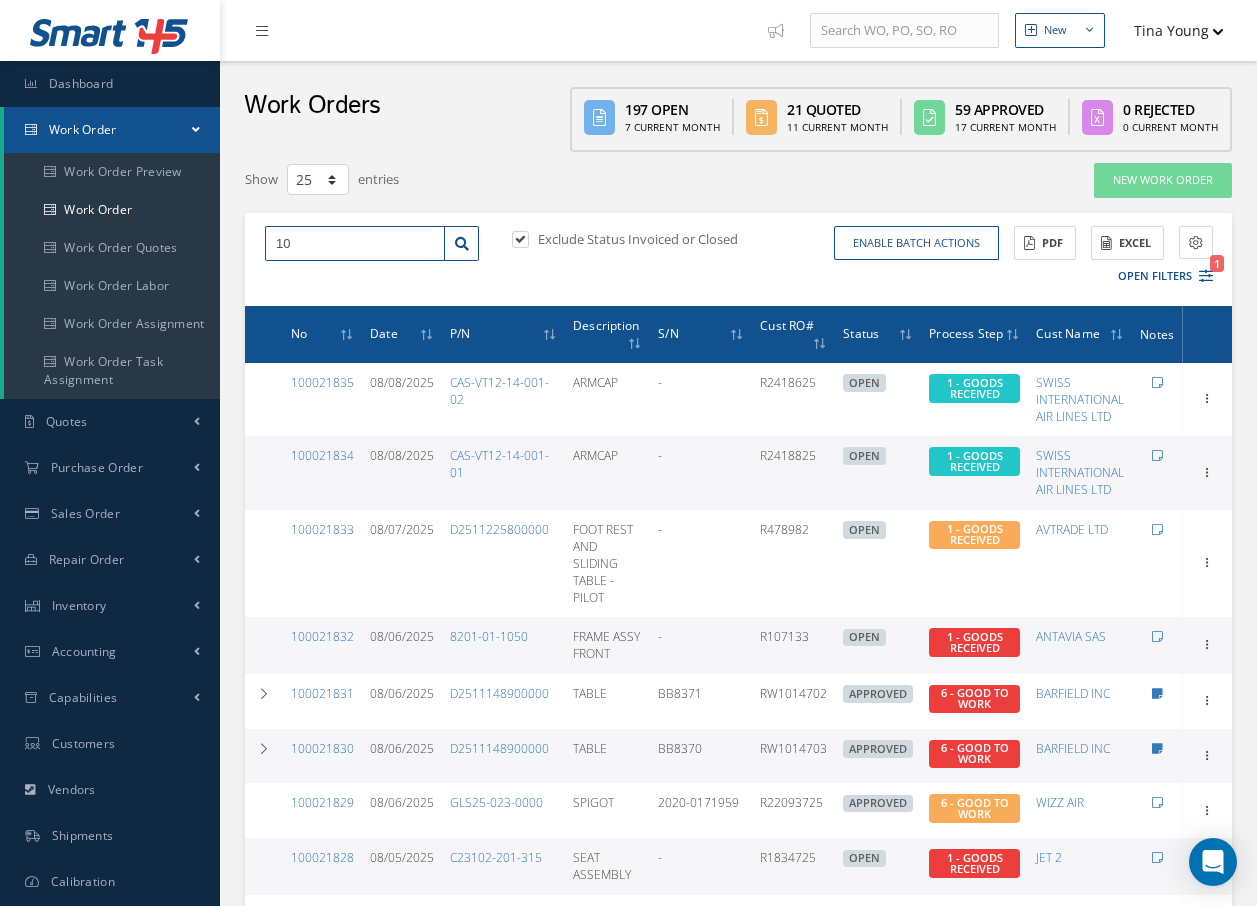 type on "1" 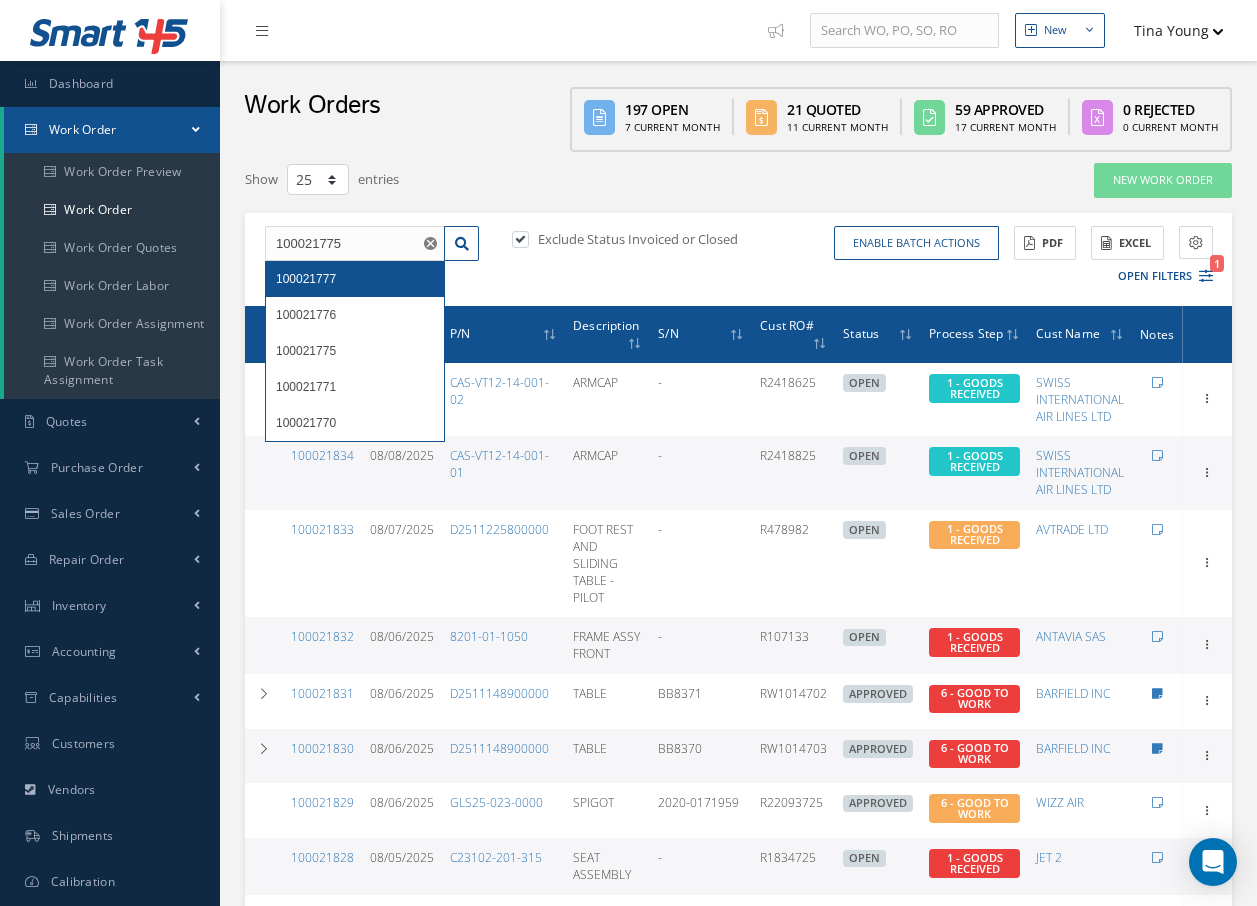 click on "100021777" at bounding box center [355, 279] 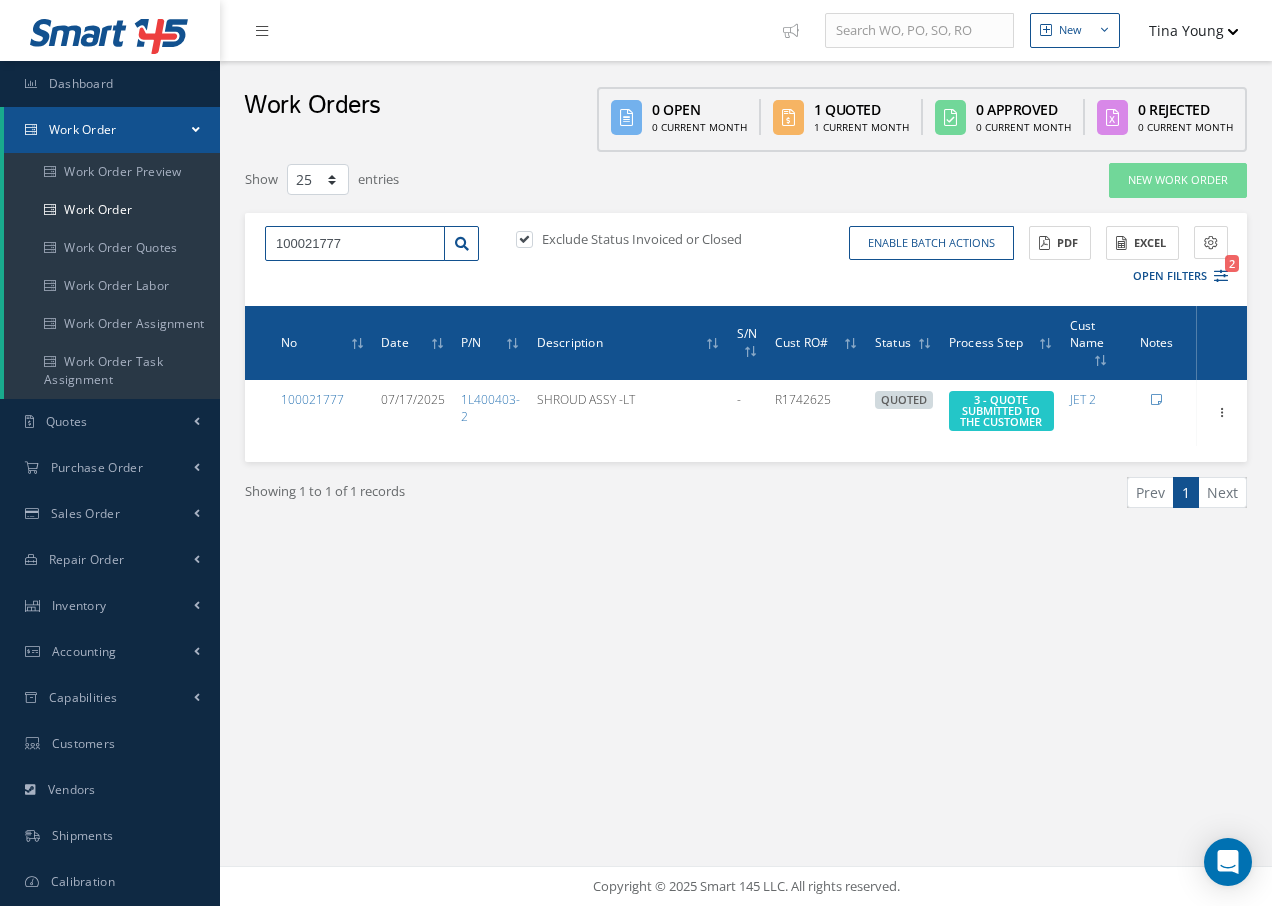 click on "100021777" at bounding box center (355, 244) 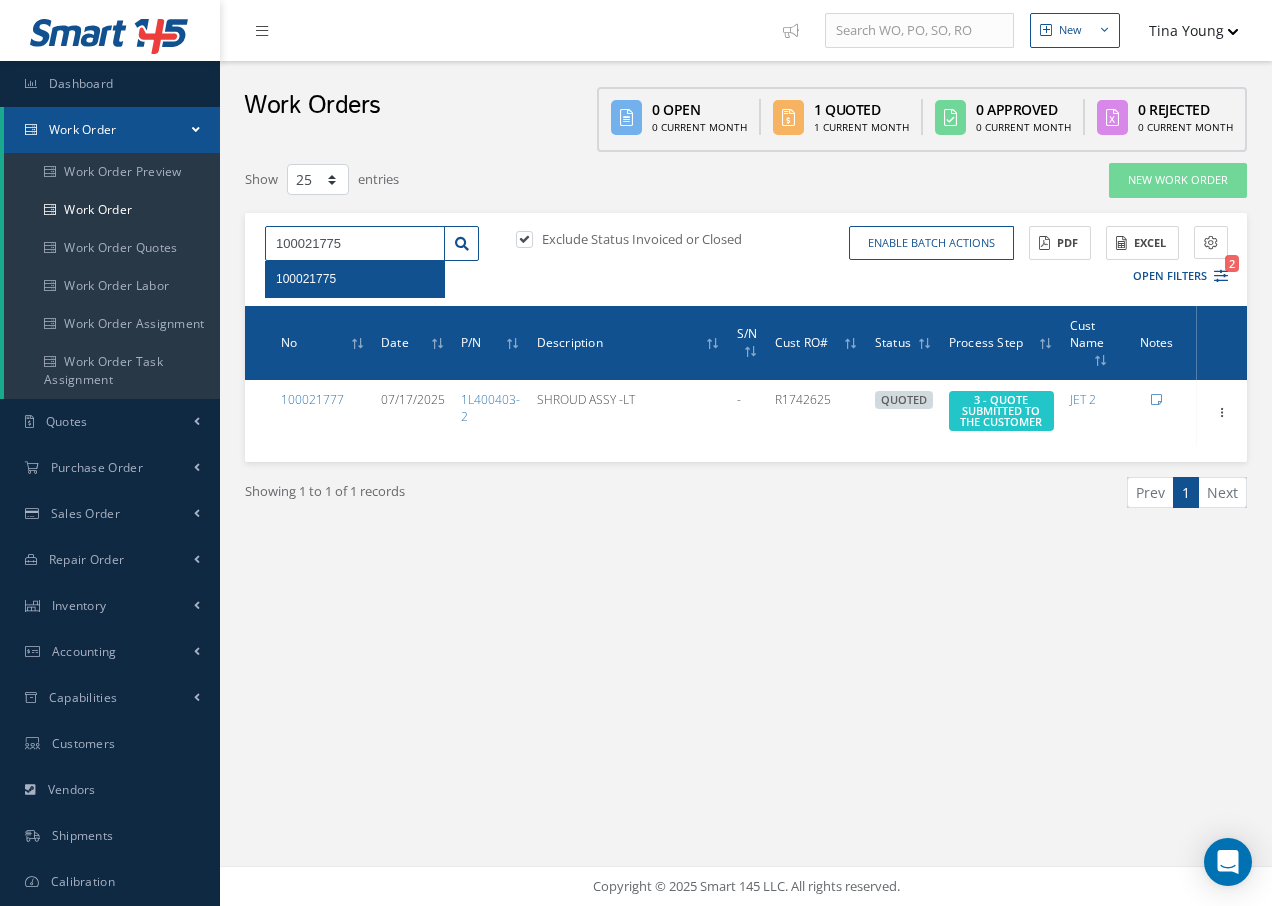 type on "100021775" 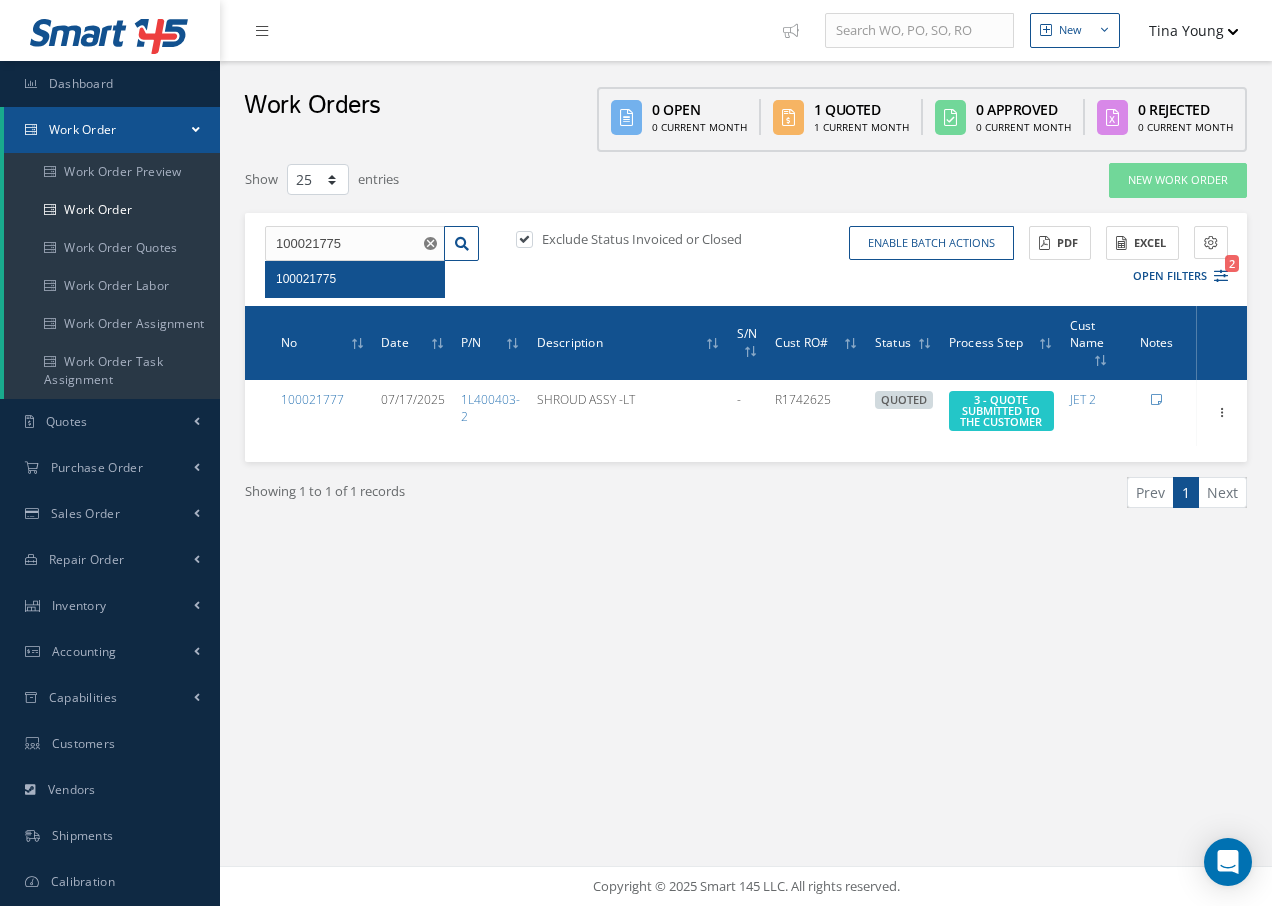 click on "100021775" at bounding box center (306, 279) 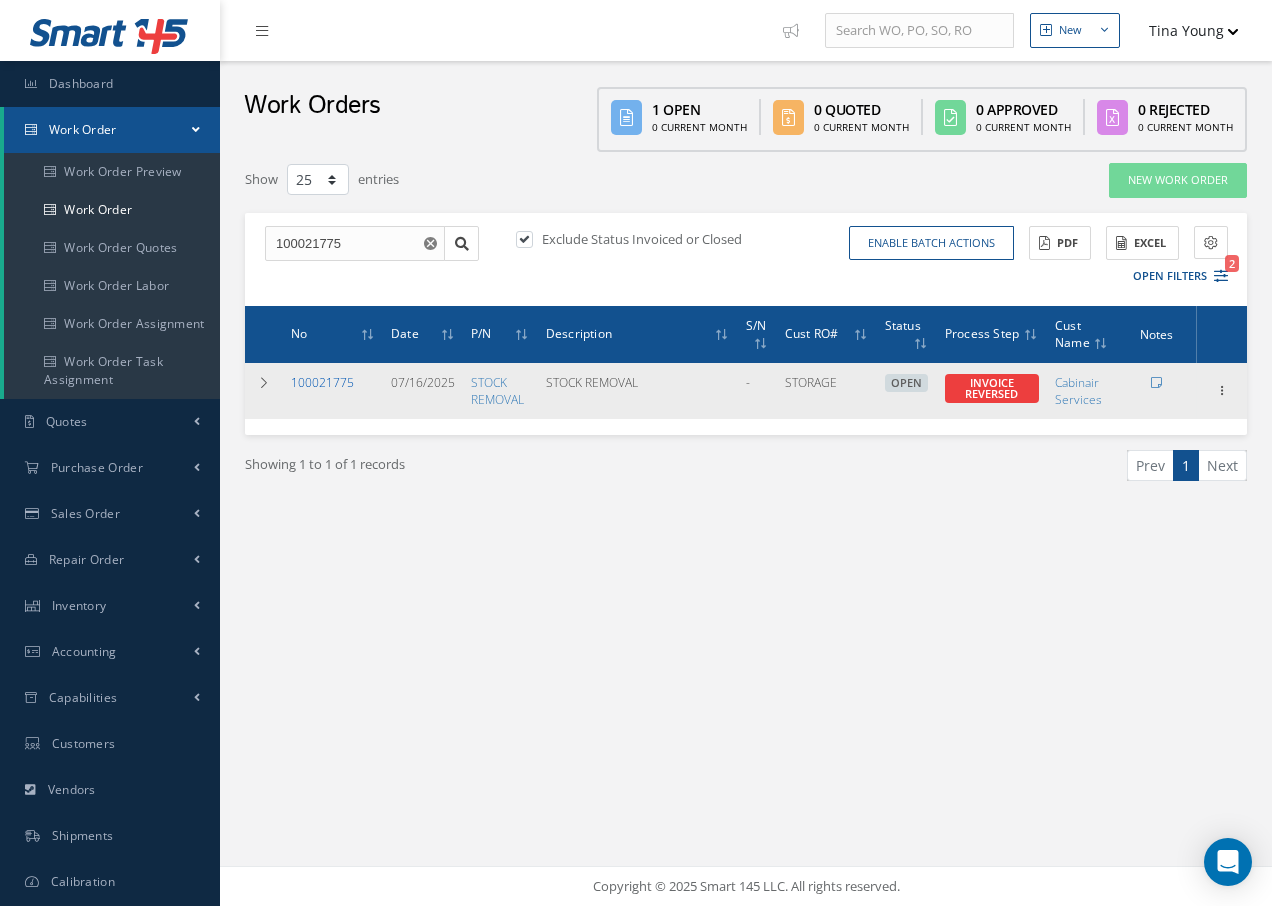 click on "100021775" at bounding box center (322, 382) 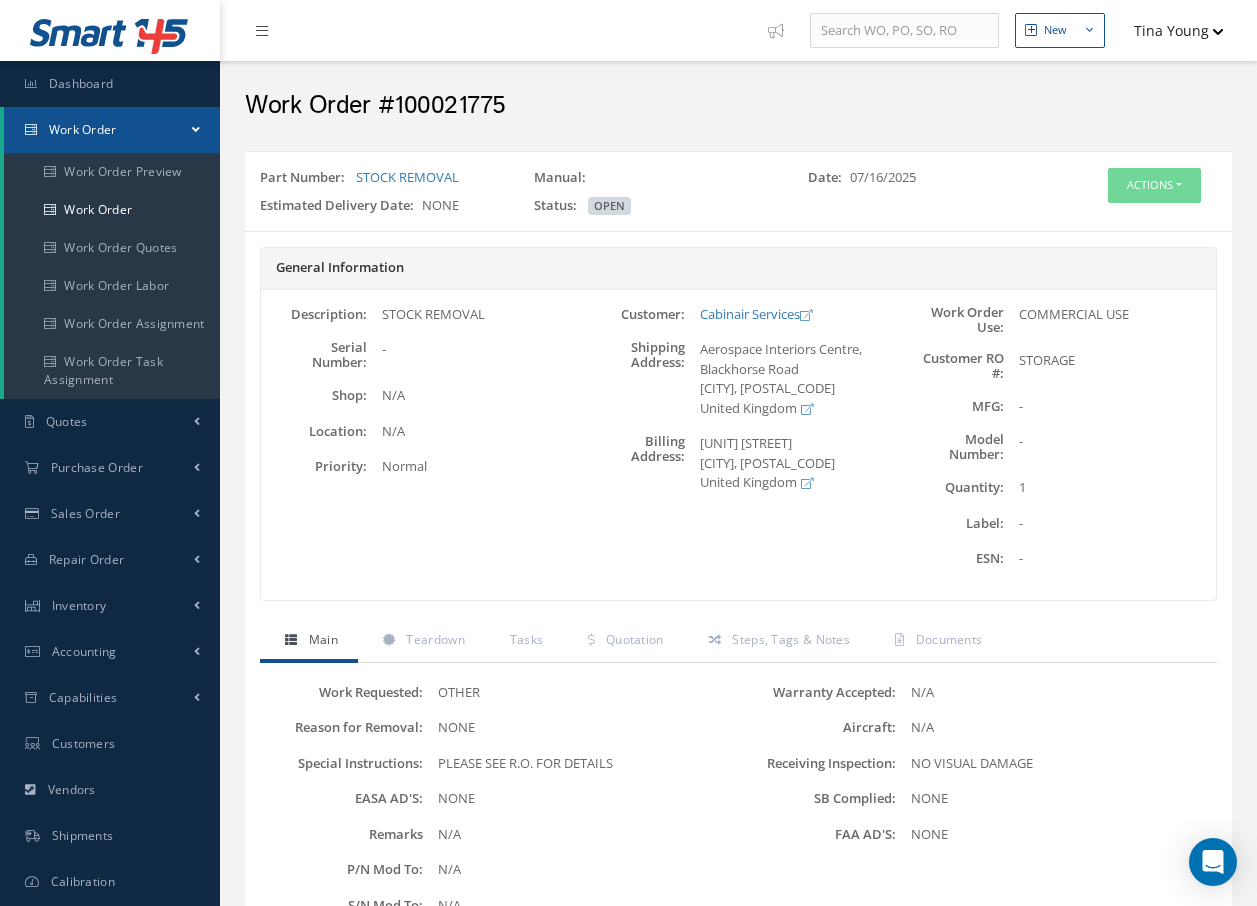 scroll, scrollTop: 0, scrollLeft: 0, axis: both 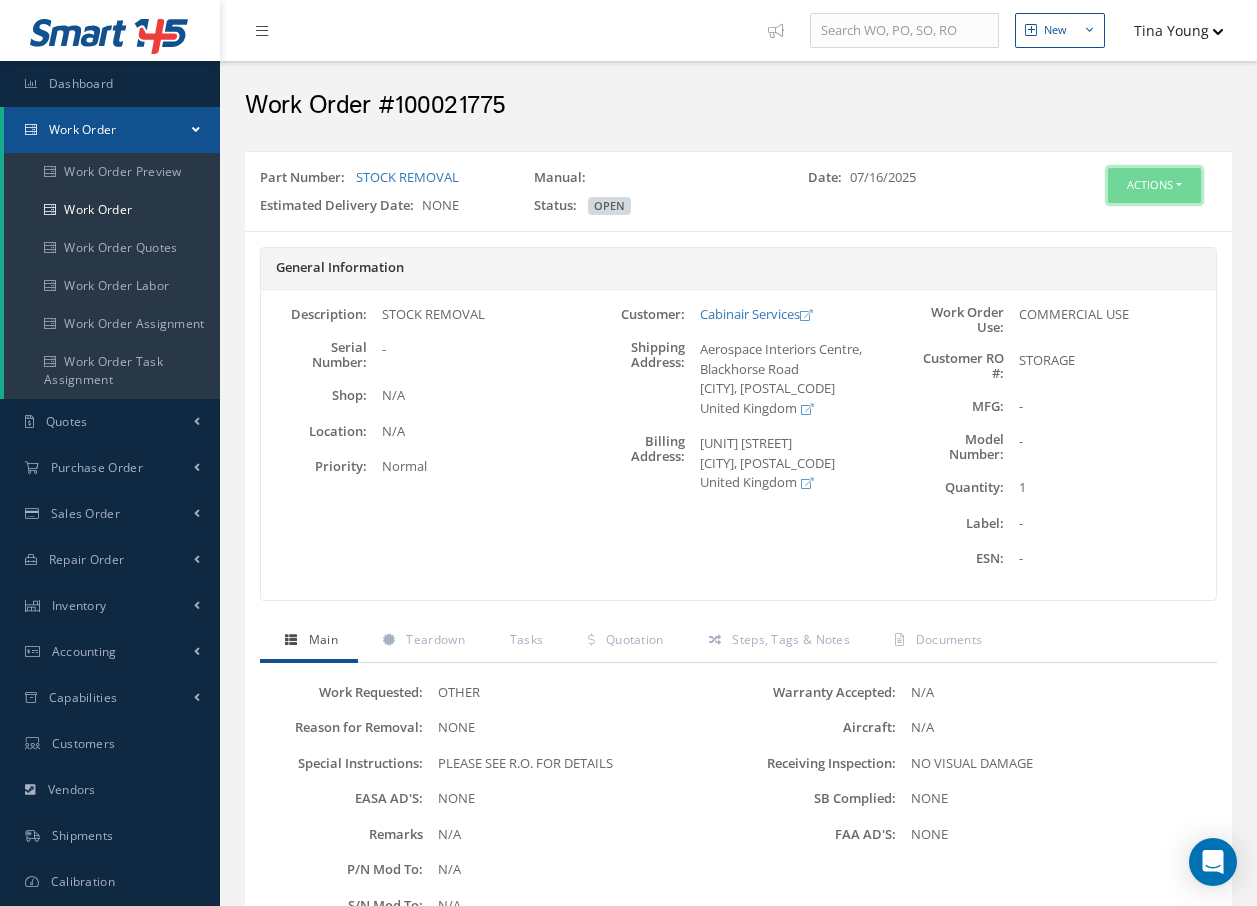 click on "Actions" at bounding box center [1154, 185] 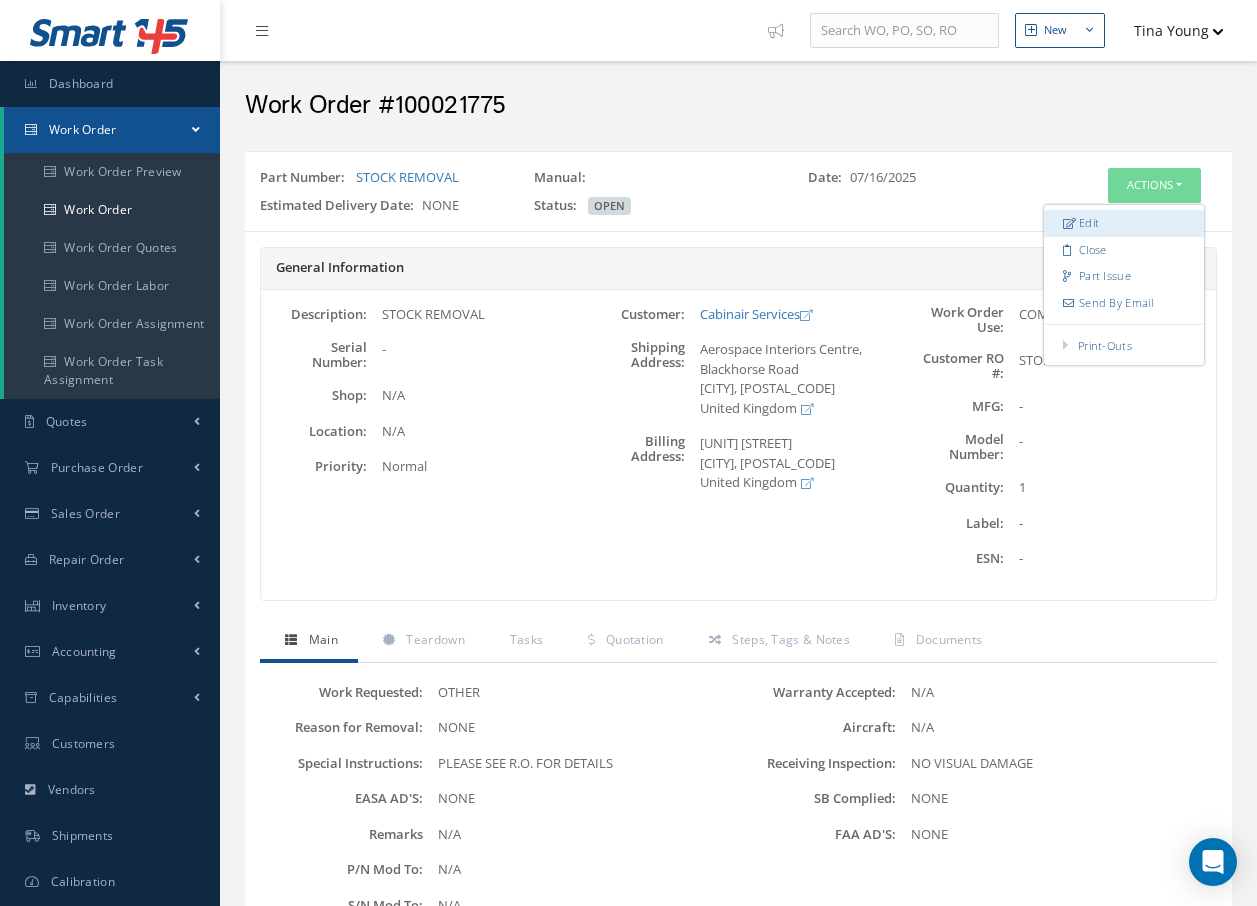 click on "Edit" at bounding box center (1124, 223) 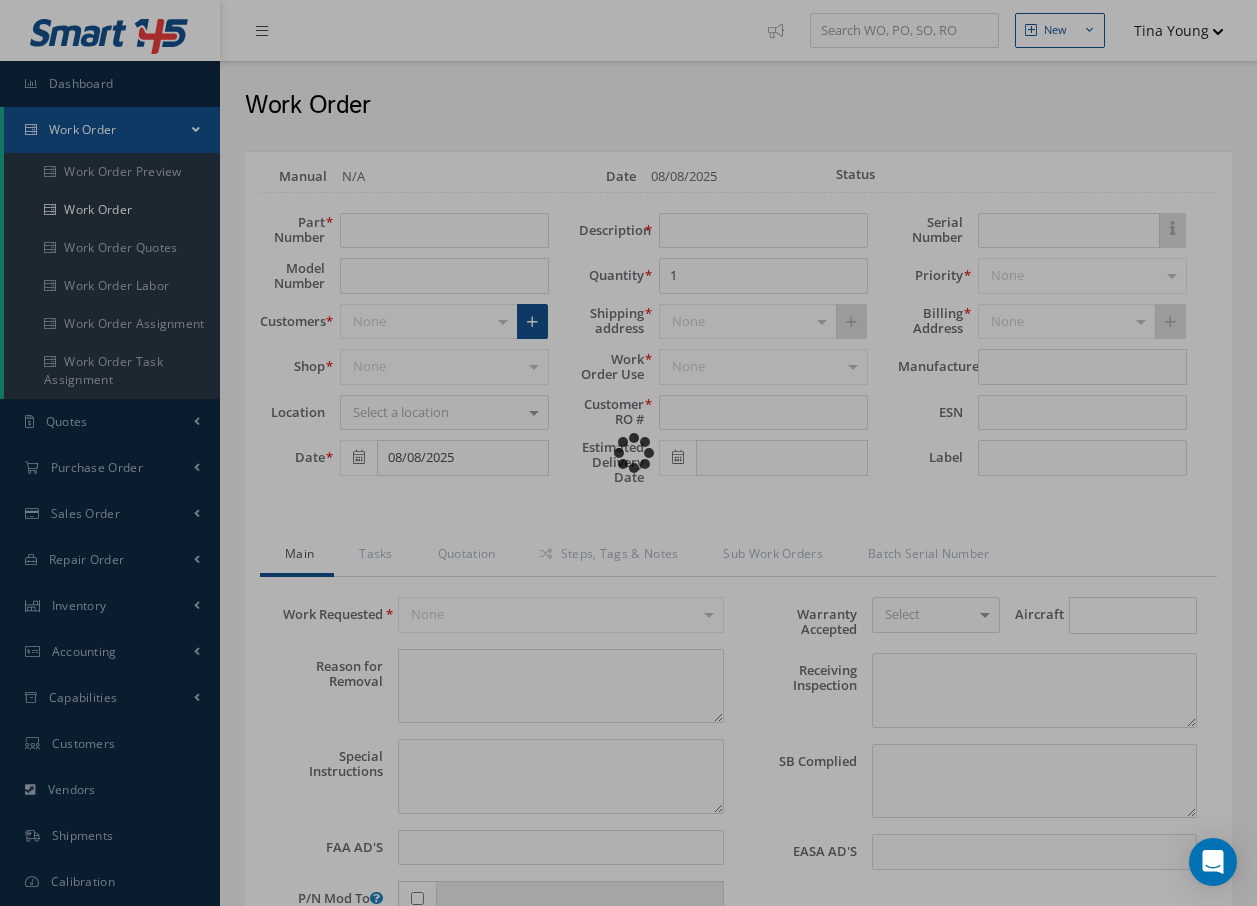 scroll, scrollTop: 0, scrollLeft: 0, axis: both 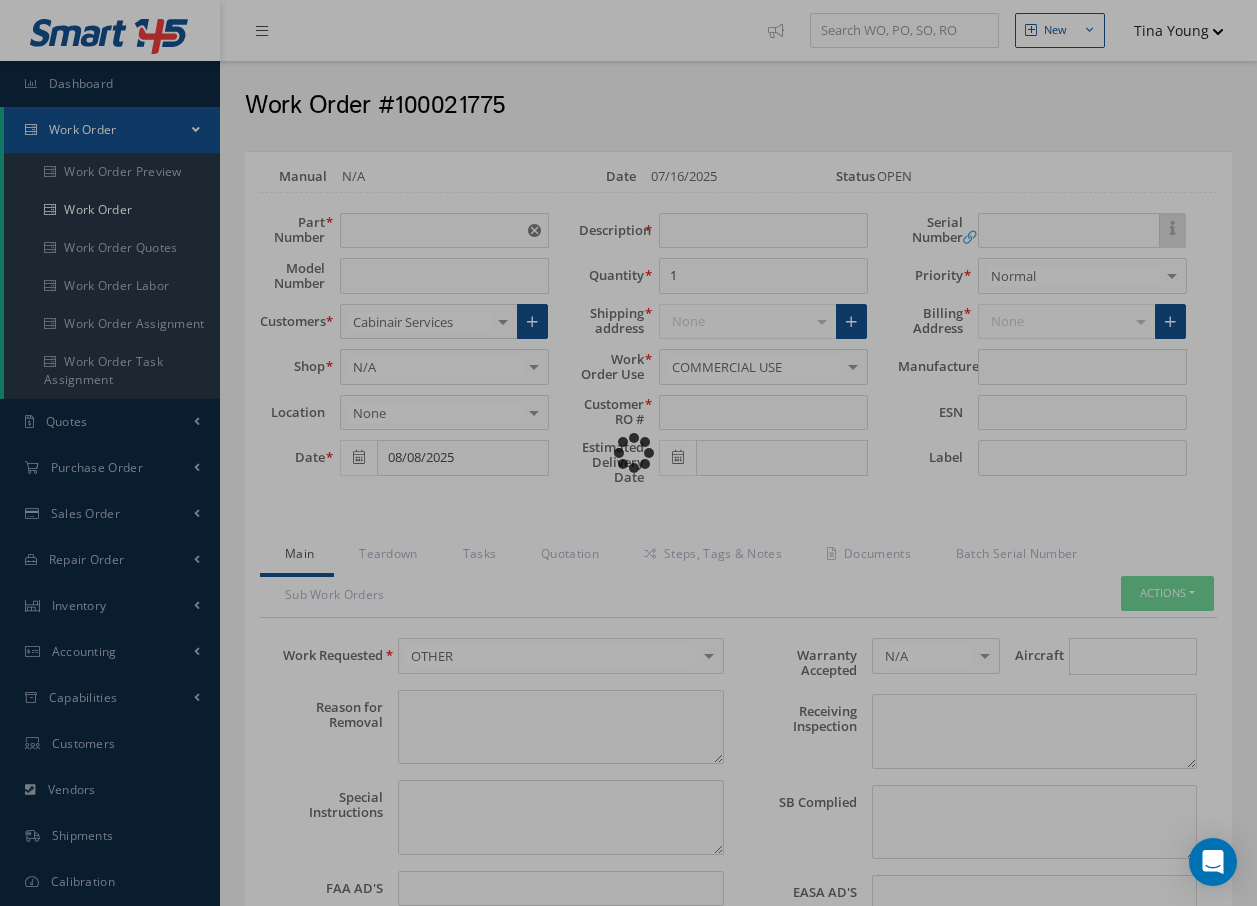 type on "STOCK REMOVAL" 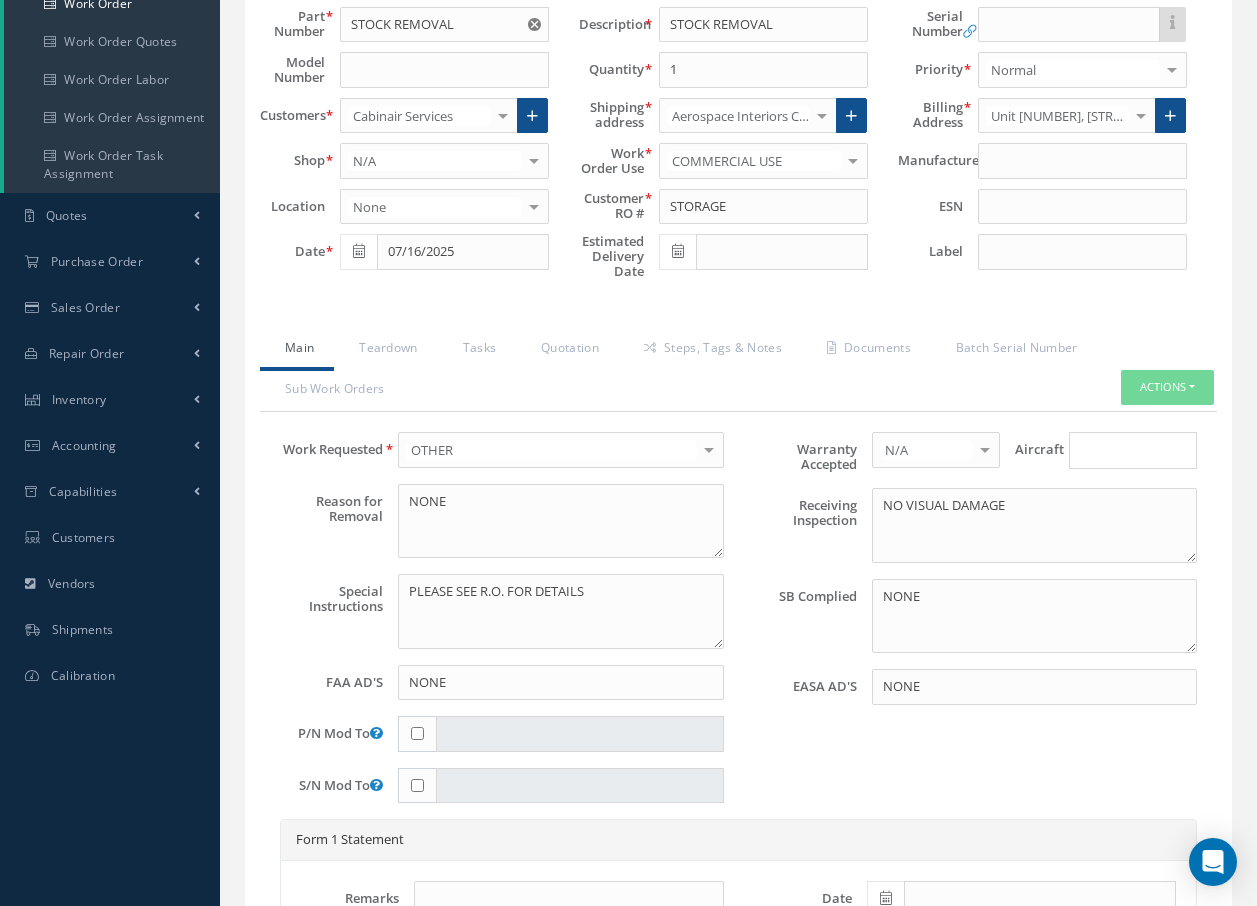 scroll, scrollTop: 200, scrollLeft: 0, axis: vertical 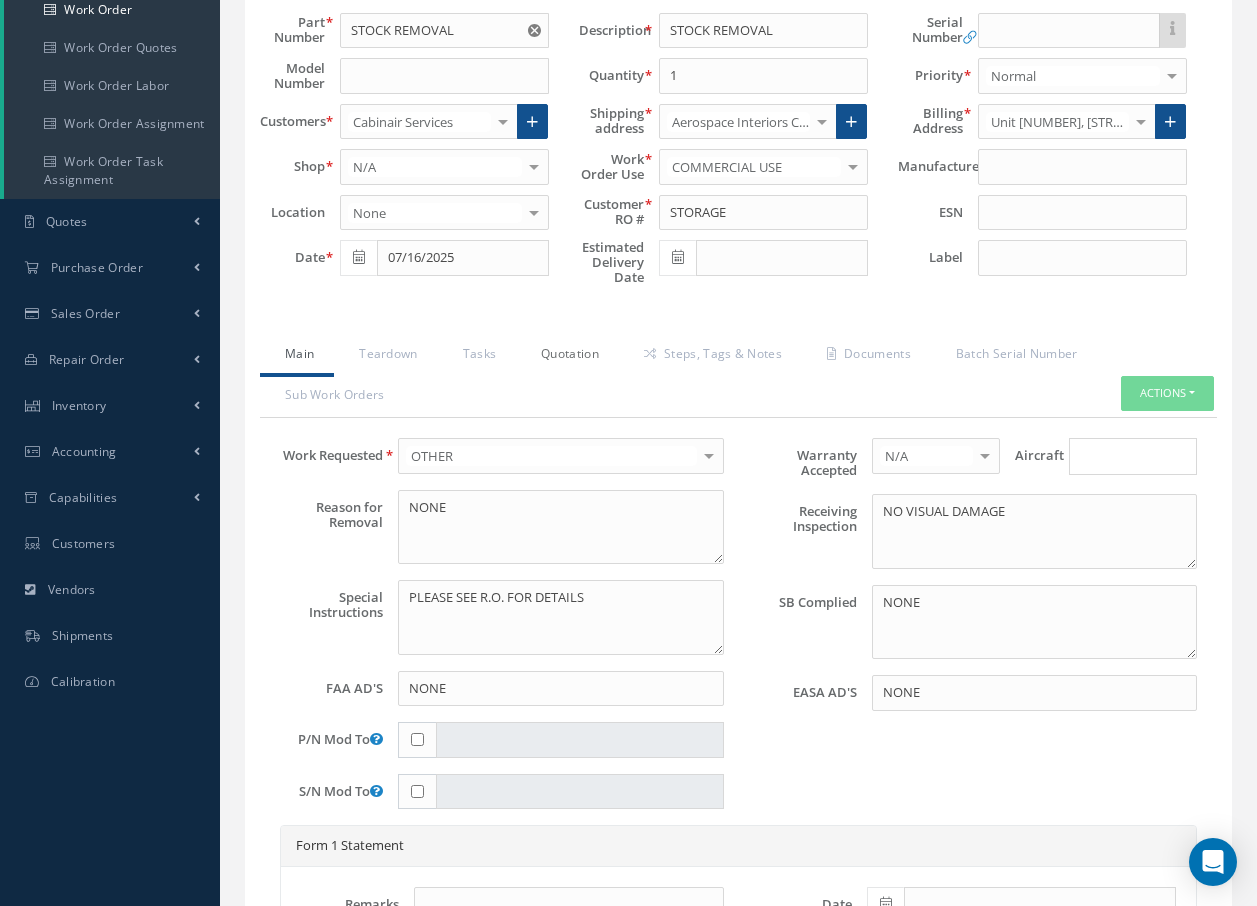 click on "Quotation" at bounding box center [567, 356] 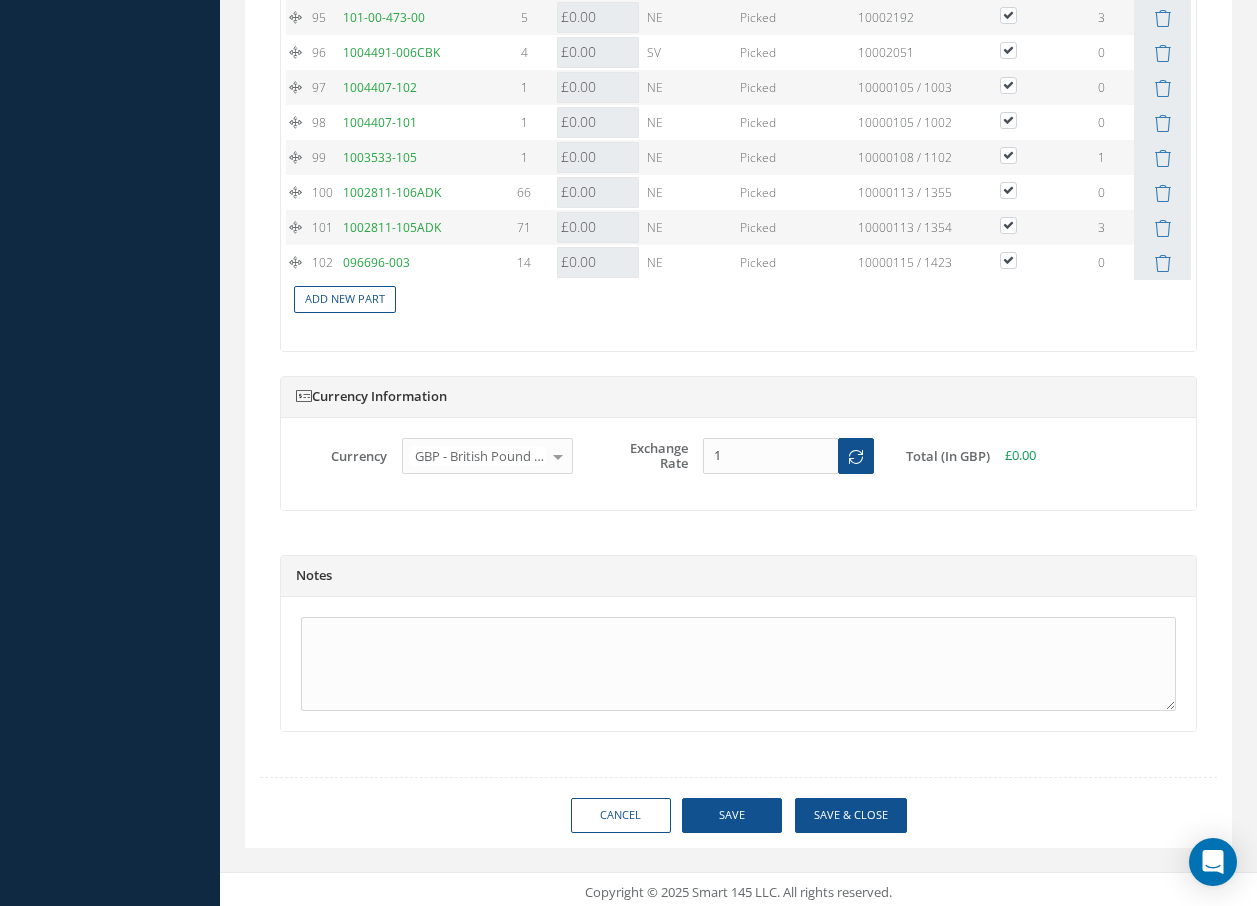 scroll, scrollTop: 5349, scrollLeft: 0, axis: vertical 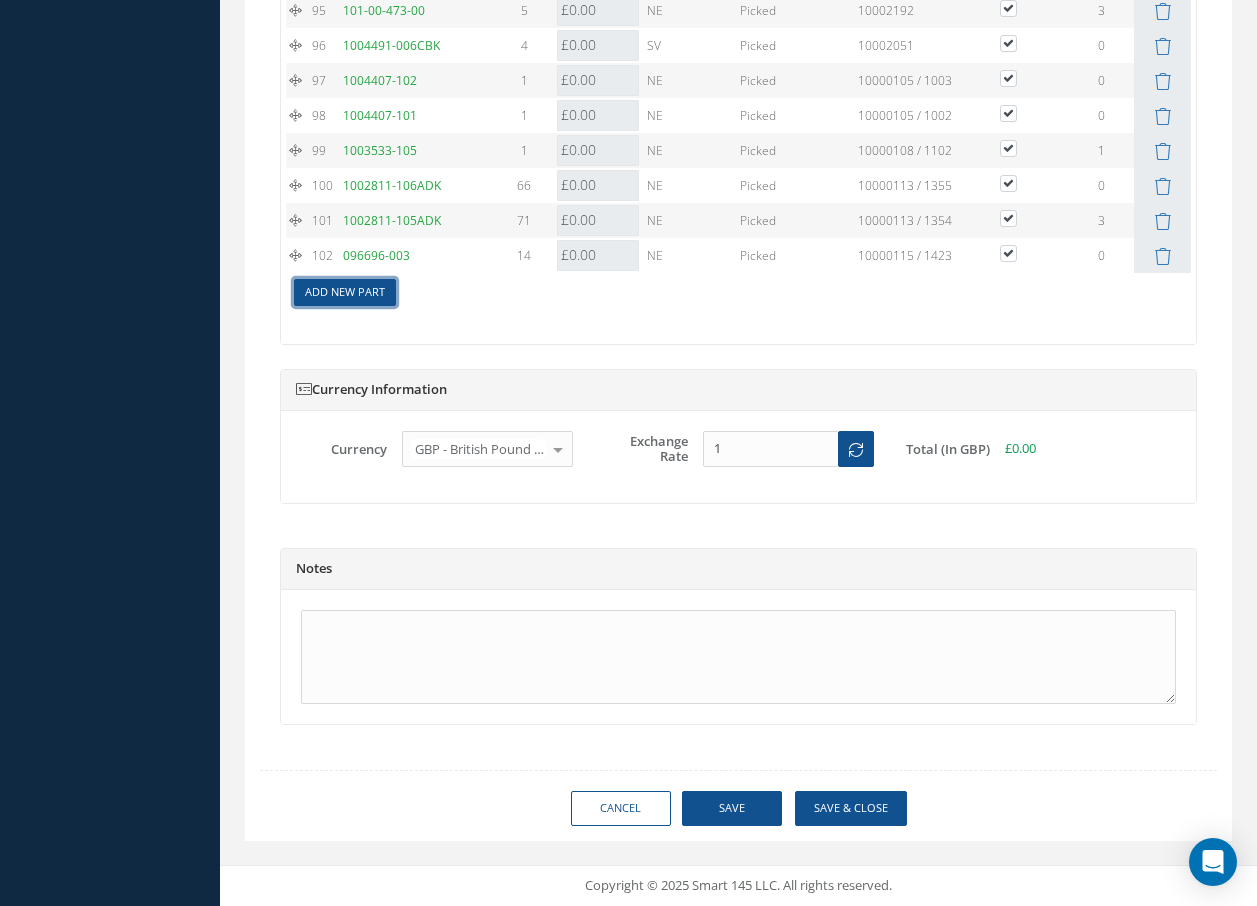 click on "Add New Part" at bounding box center [345, 292] 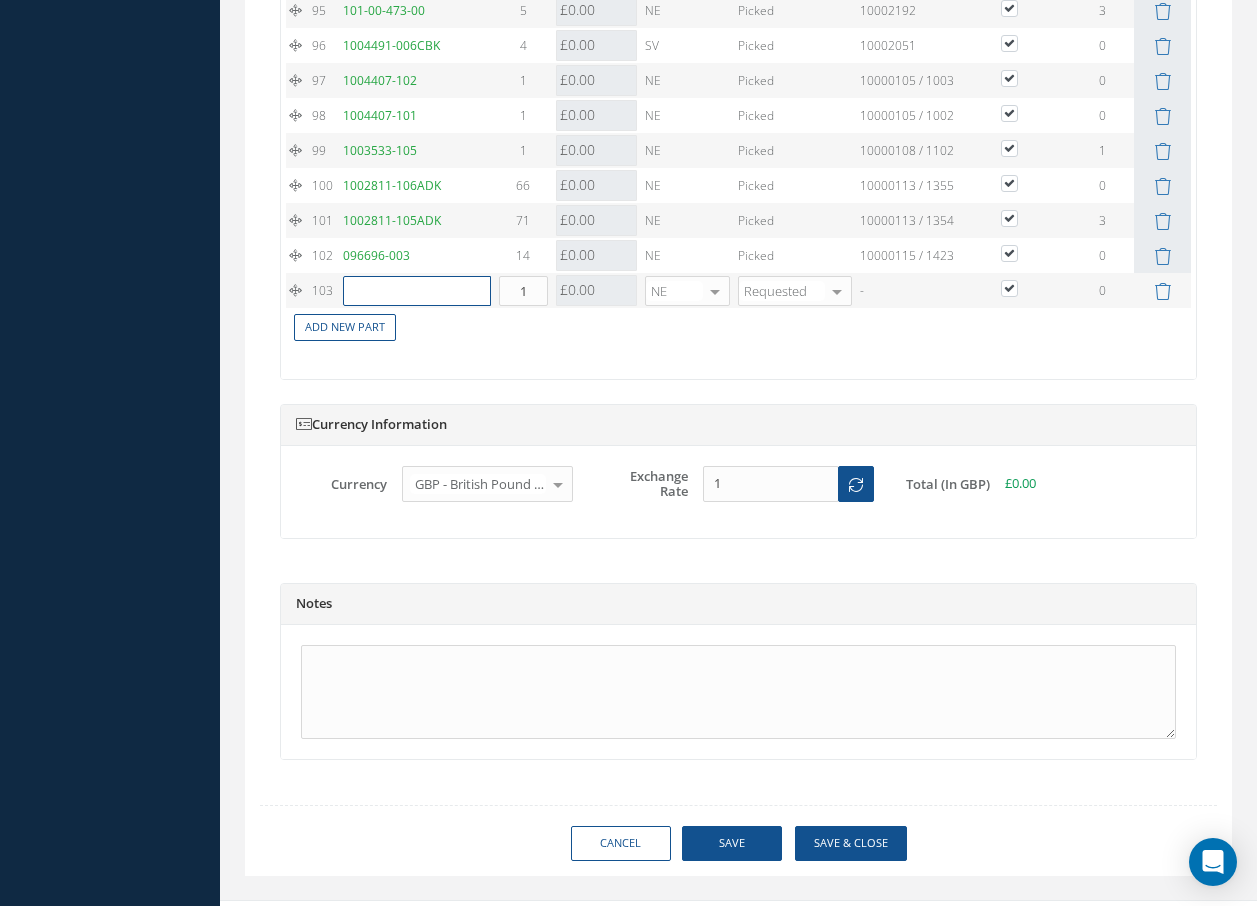 click at bounding box center (417, 291) 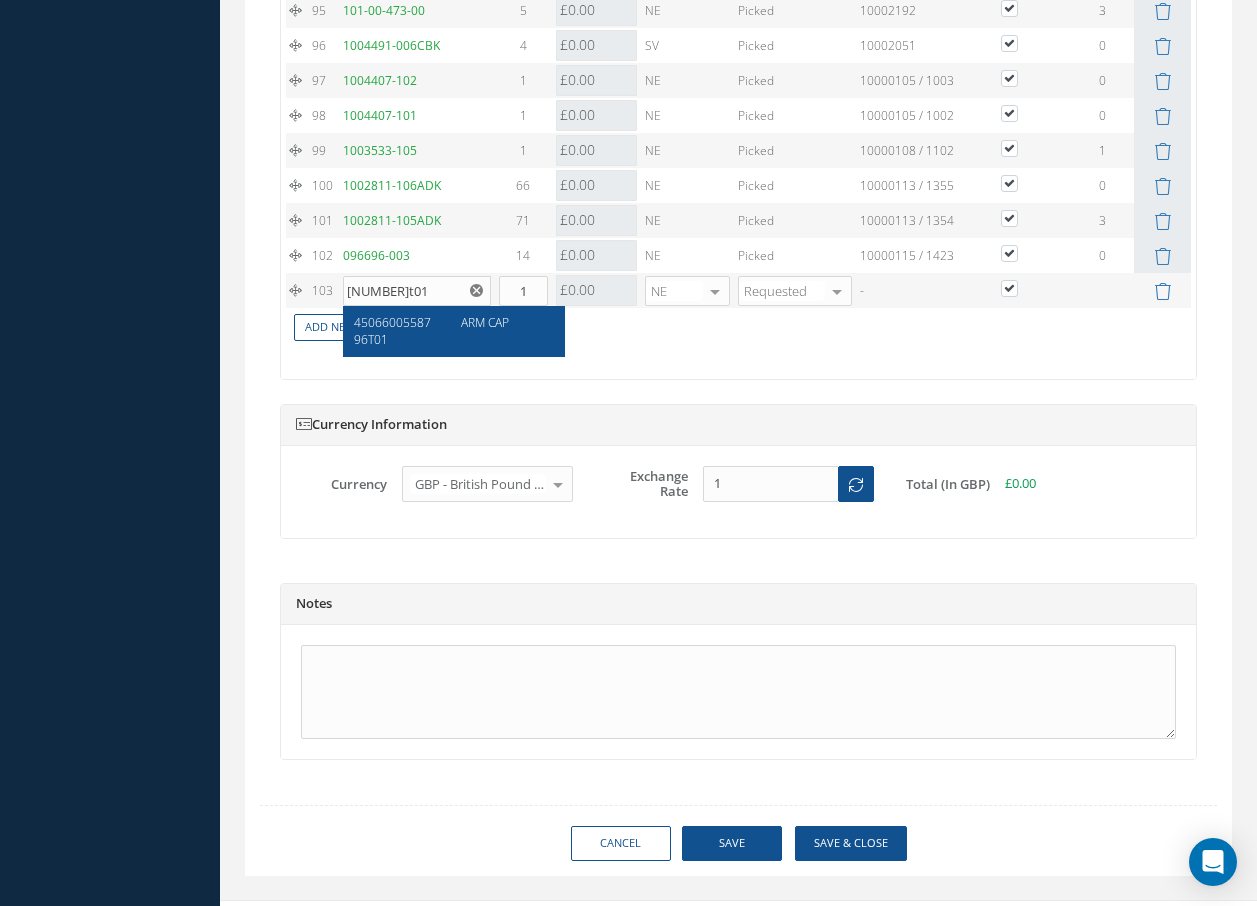 click on "4506600558796T01" at bounding box center (392, 331) 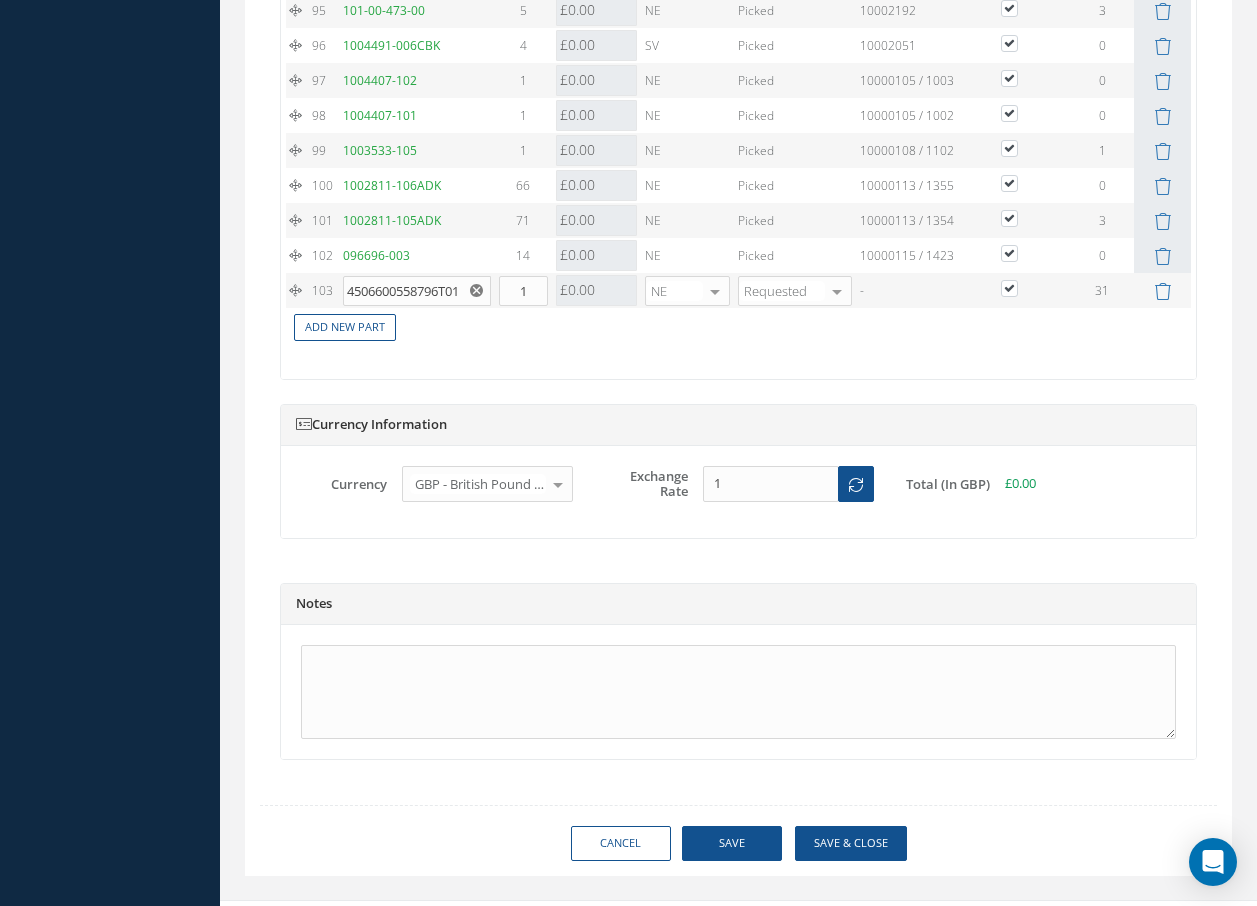 drag, startPoint x: 497, startPoint y: 279, endPoint x: 610, endPoint y: 281, distance: 113.0177 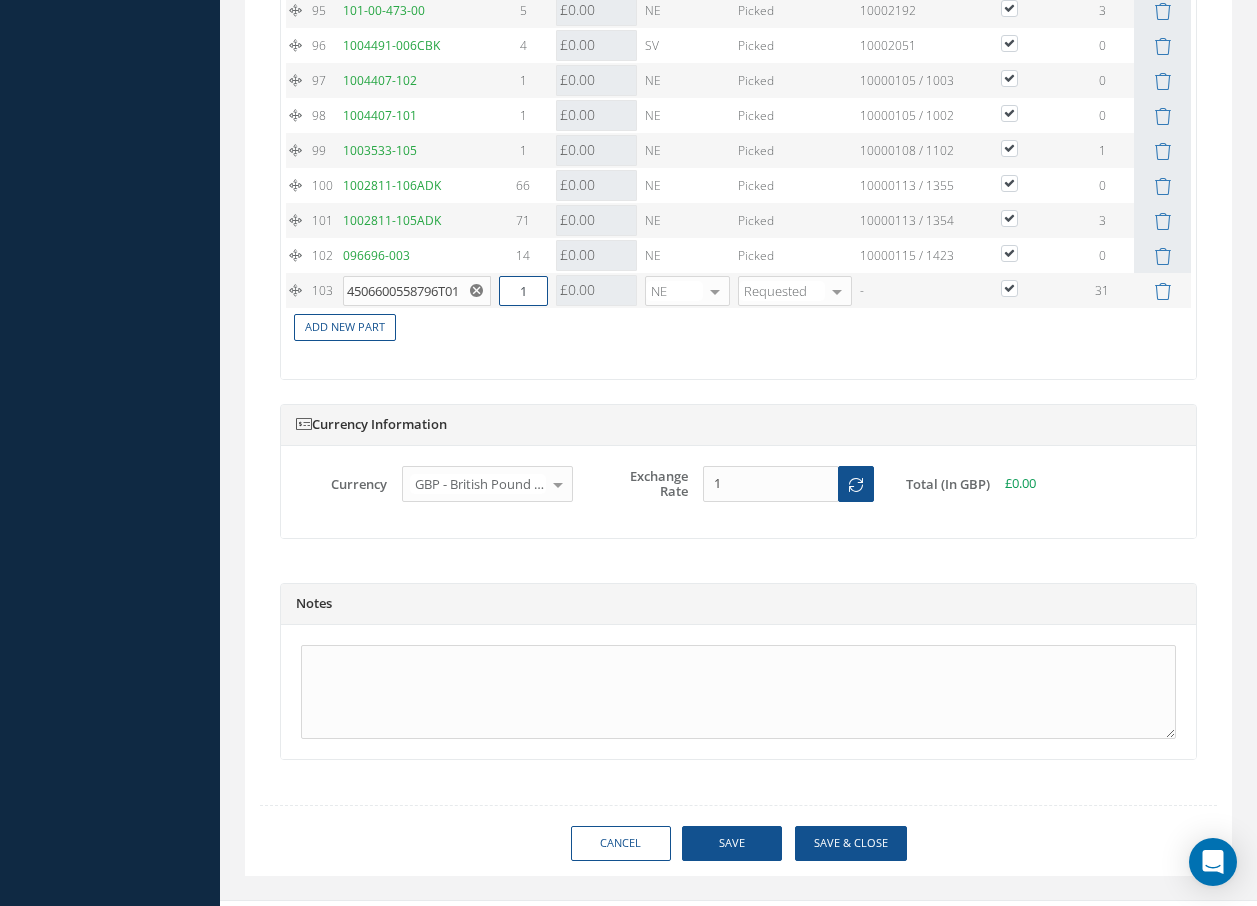 drag, startPoint x: 545, startPoint y: 291, endPoint x: 516, endPoint y: 298, distance: 29.832869 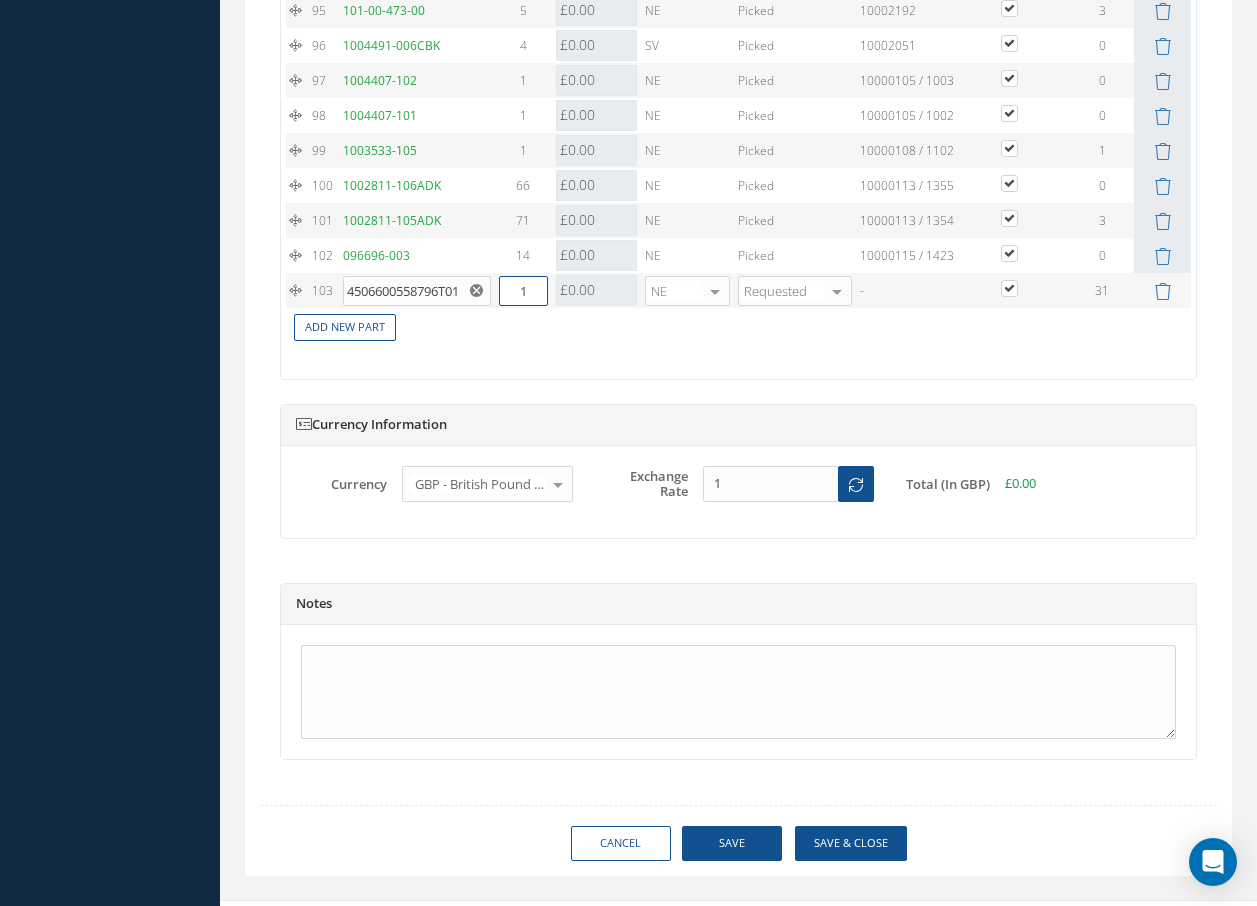 click on "1" at bounding box center (523, 291) 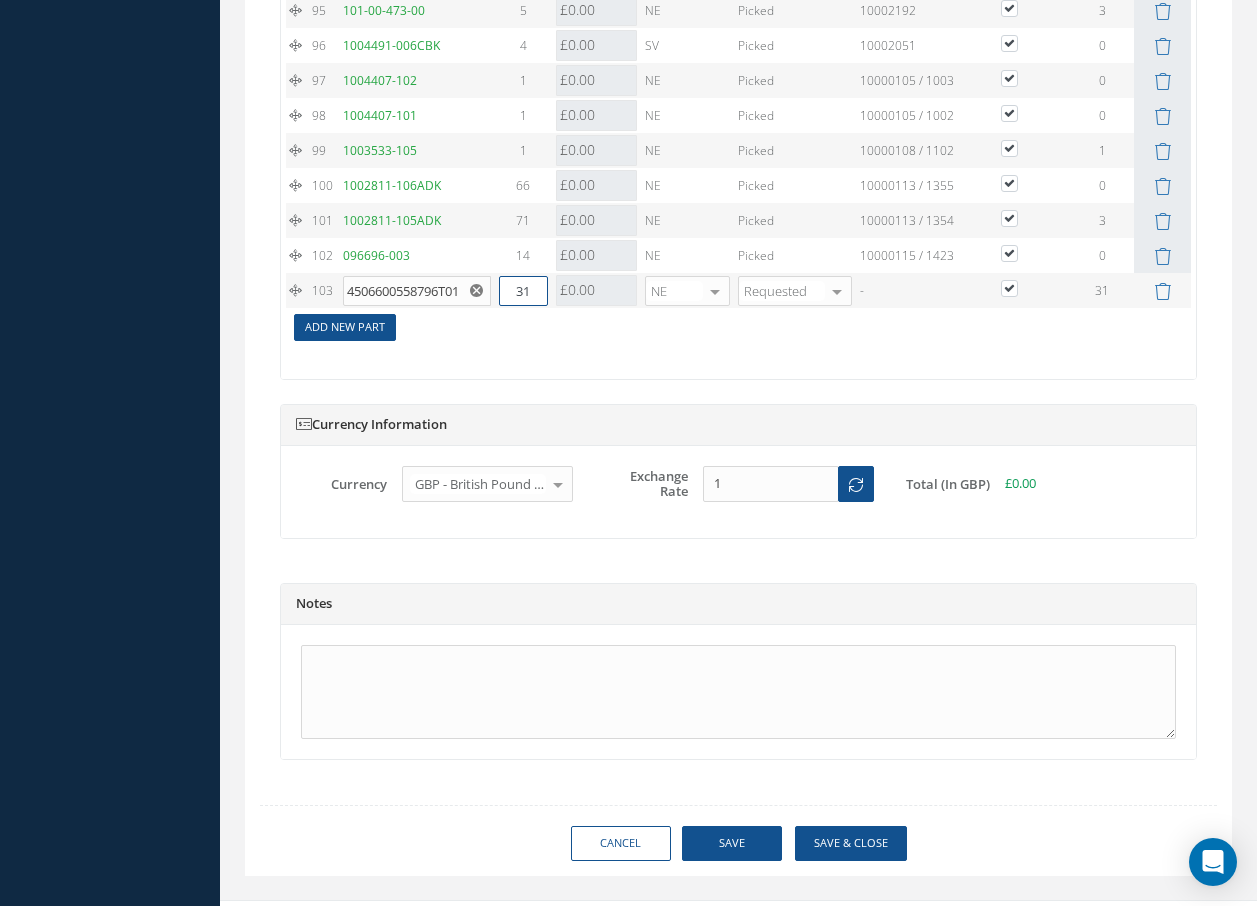 type on "31" 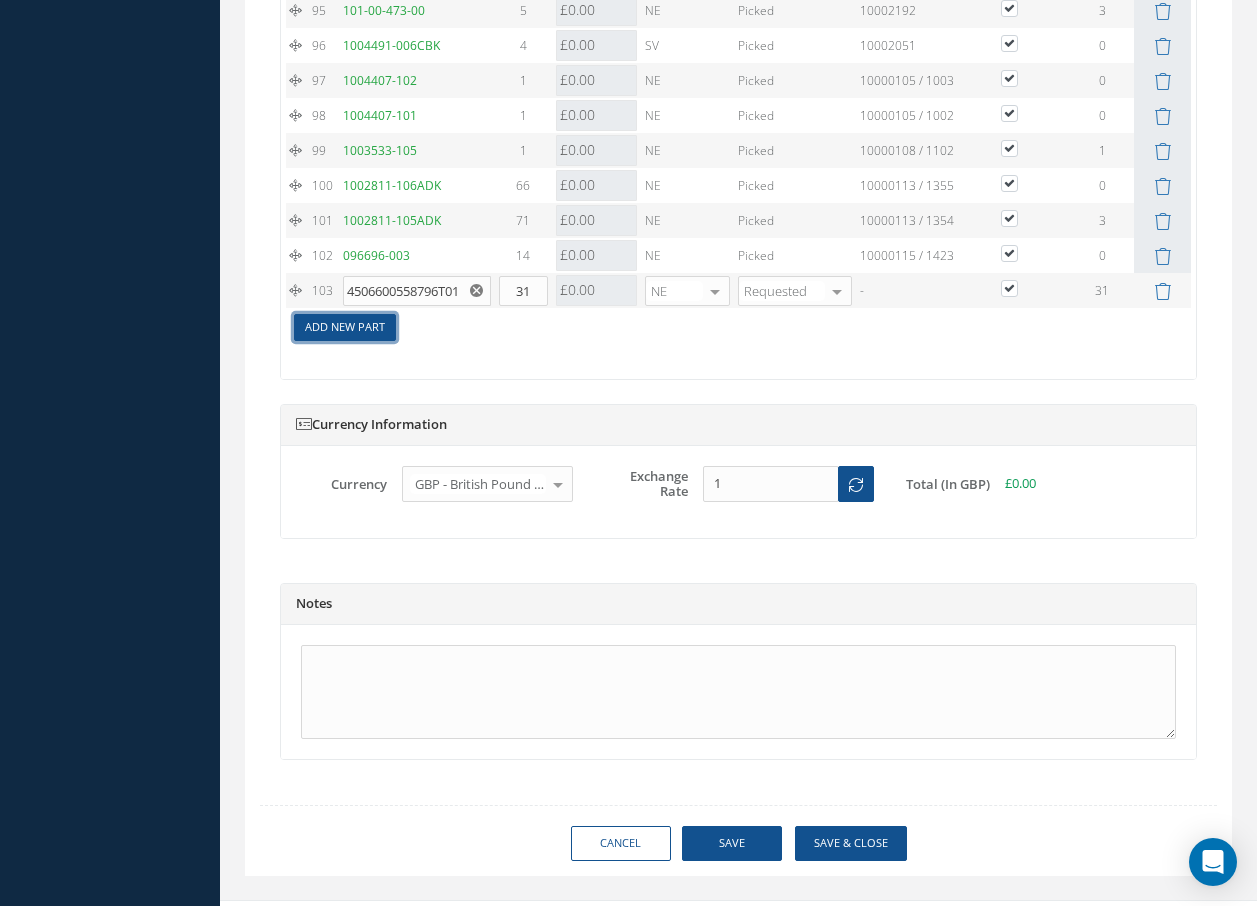 click on "Add New Part" at bounding box center (345, 327) 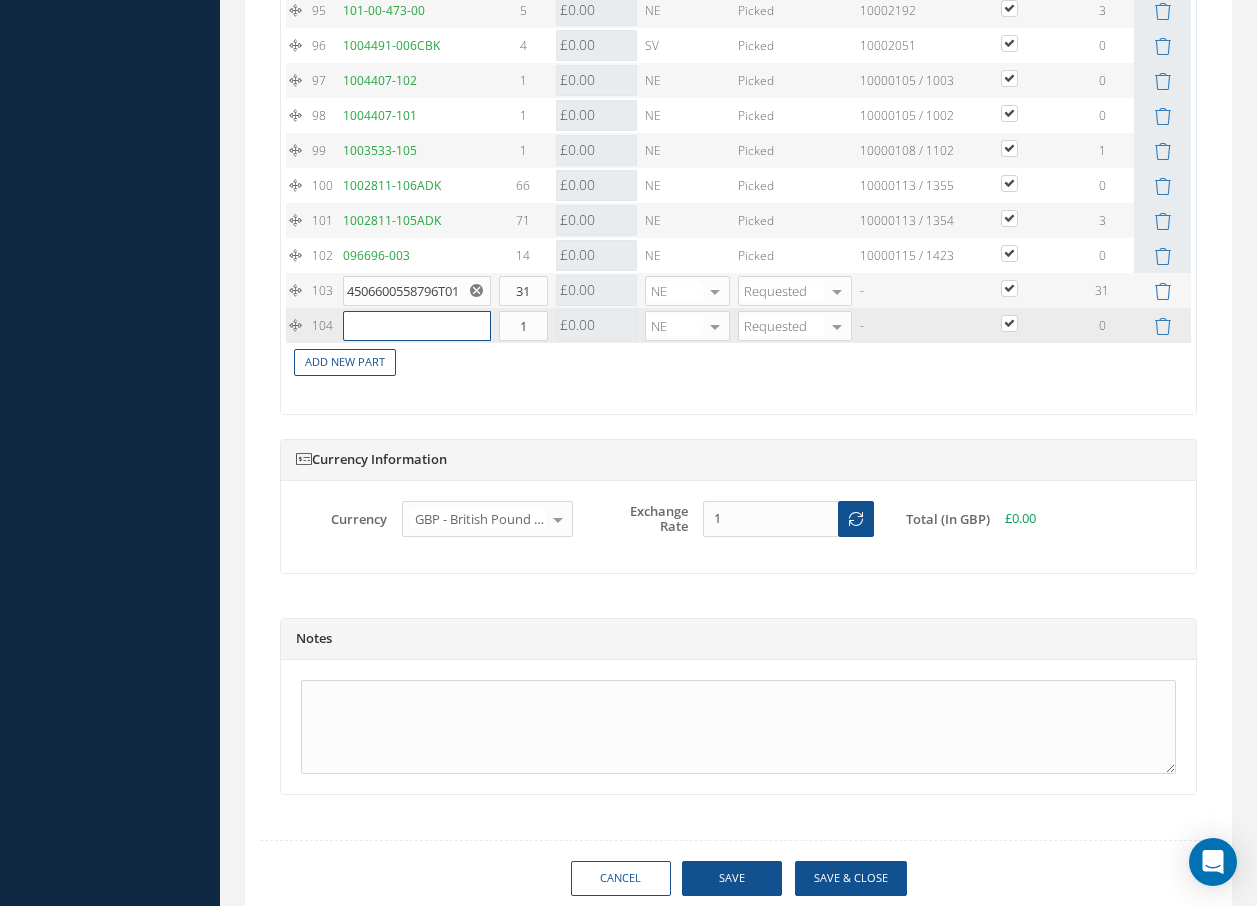 click at bounding box center [417, 326] 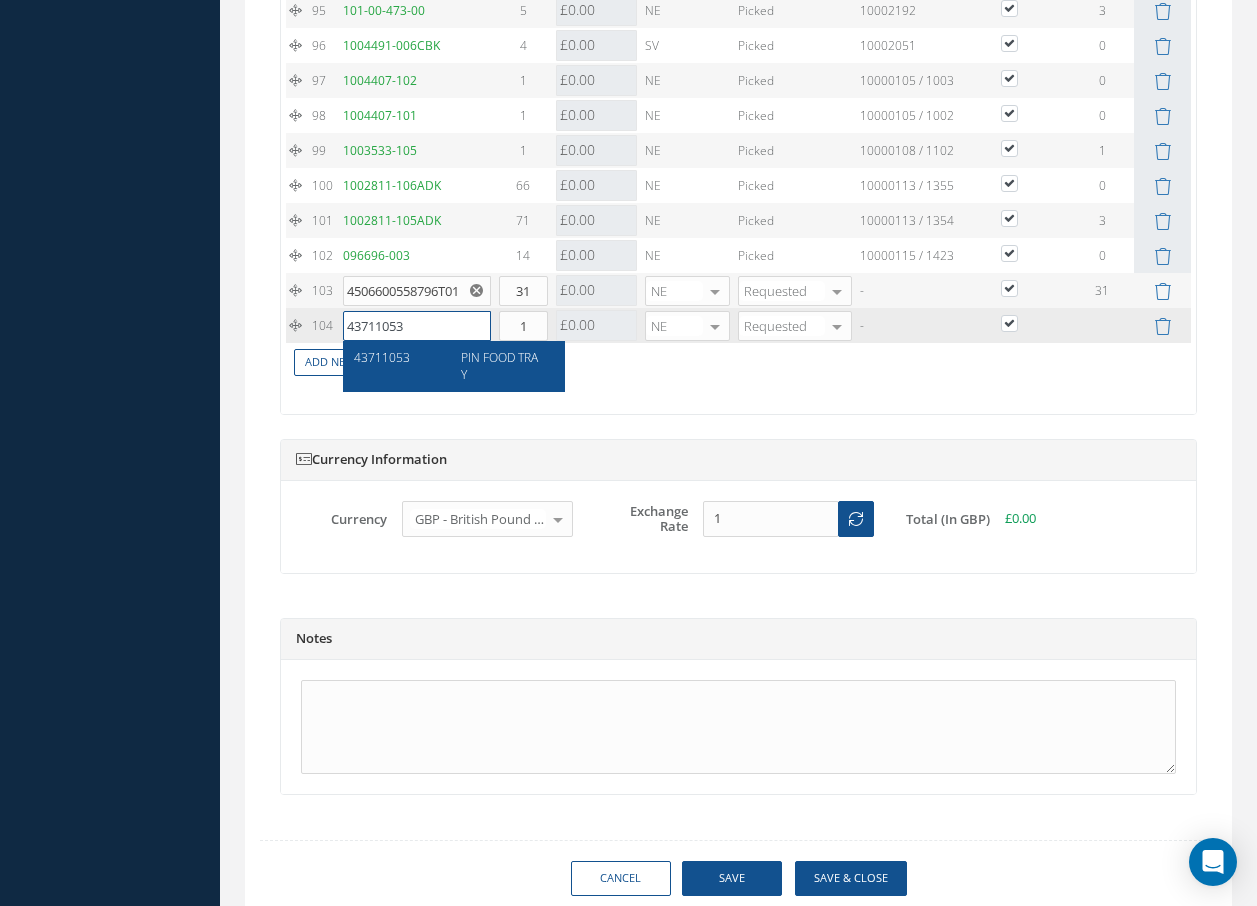 type on "43711053" 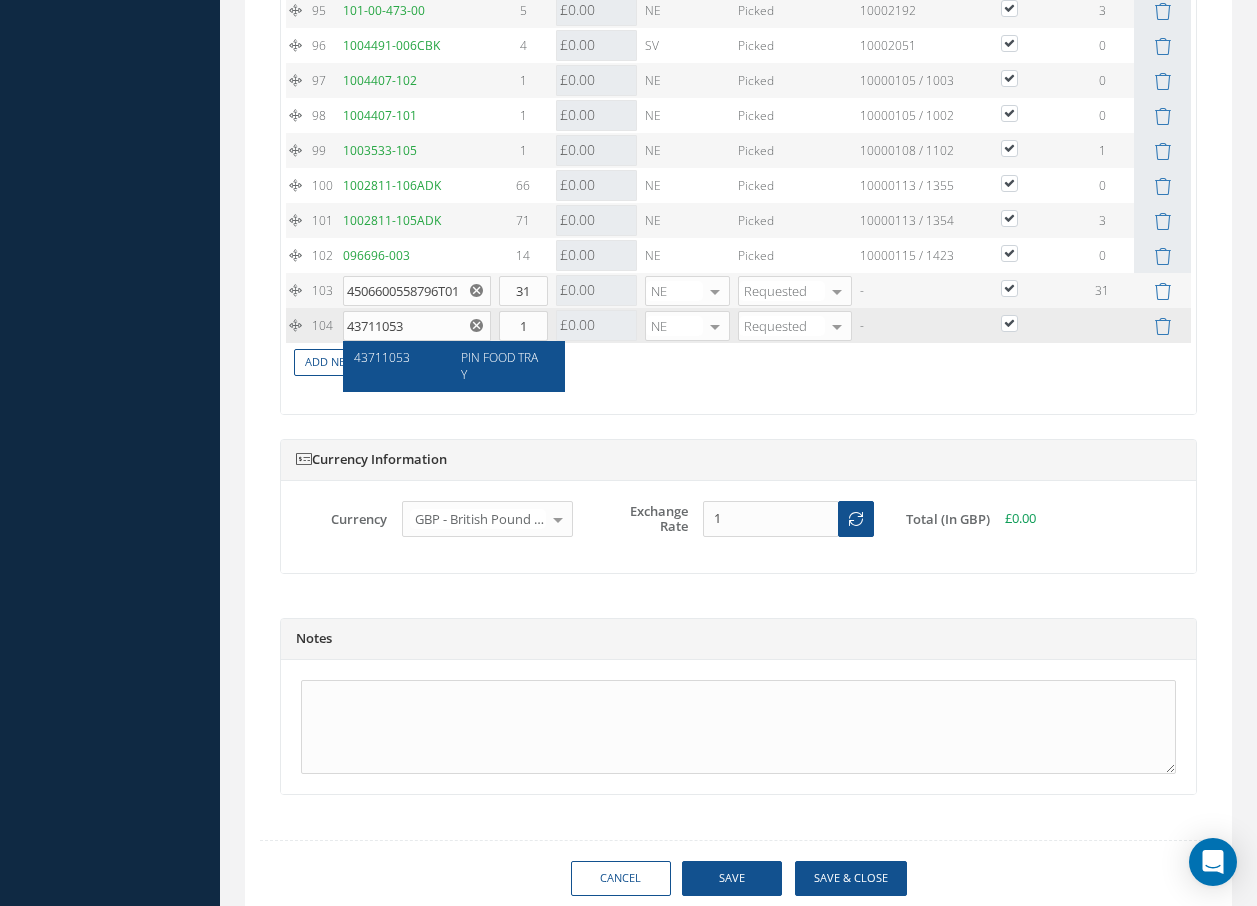 click on "43711053
PIN FOOD TRAY" at bounding box center (454, 366) 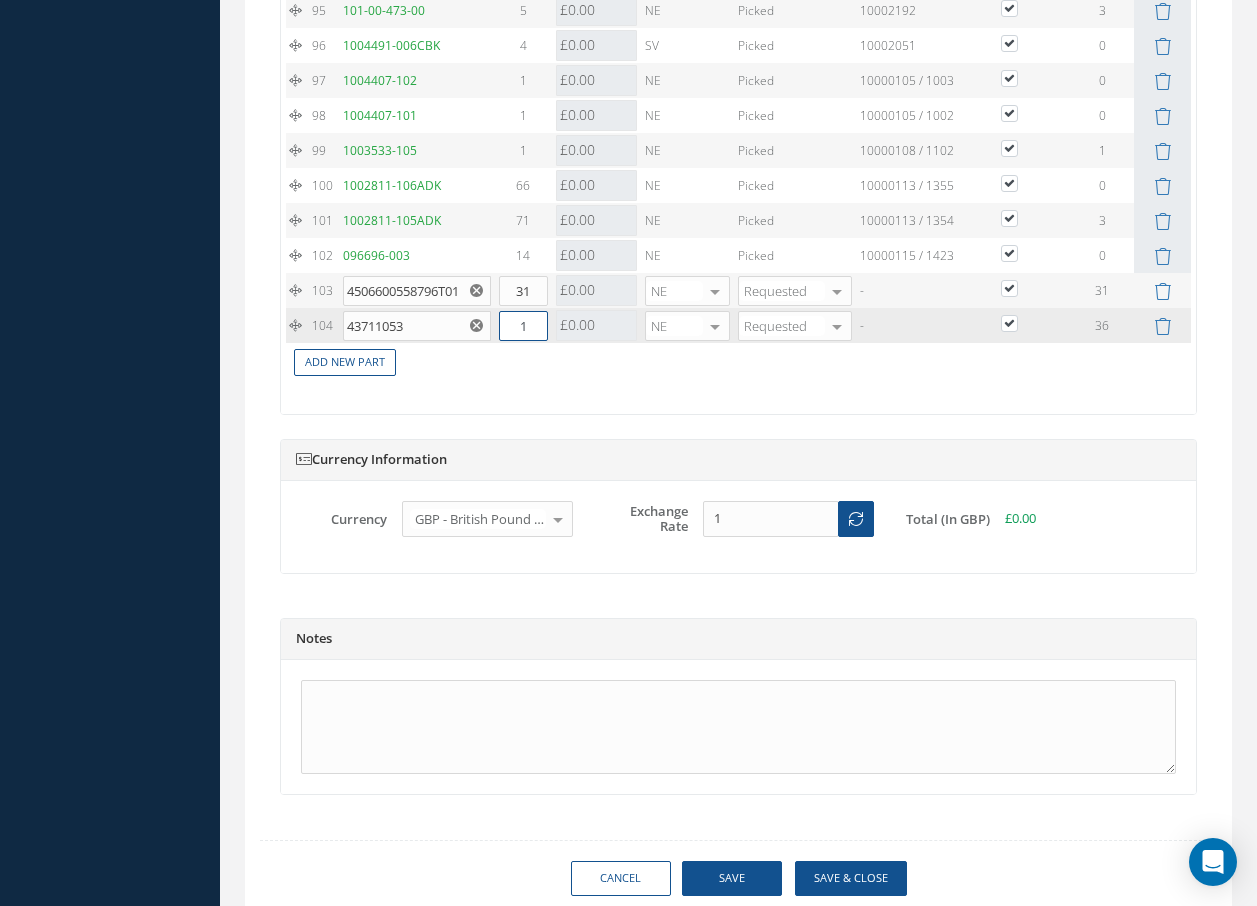 drag, startPoint x: 534, startPoint y: 329, endPoint x: 511, endPoint y: 326, distance: 23.194826 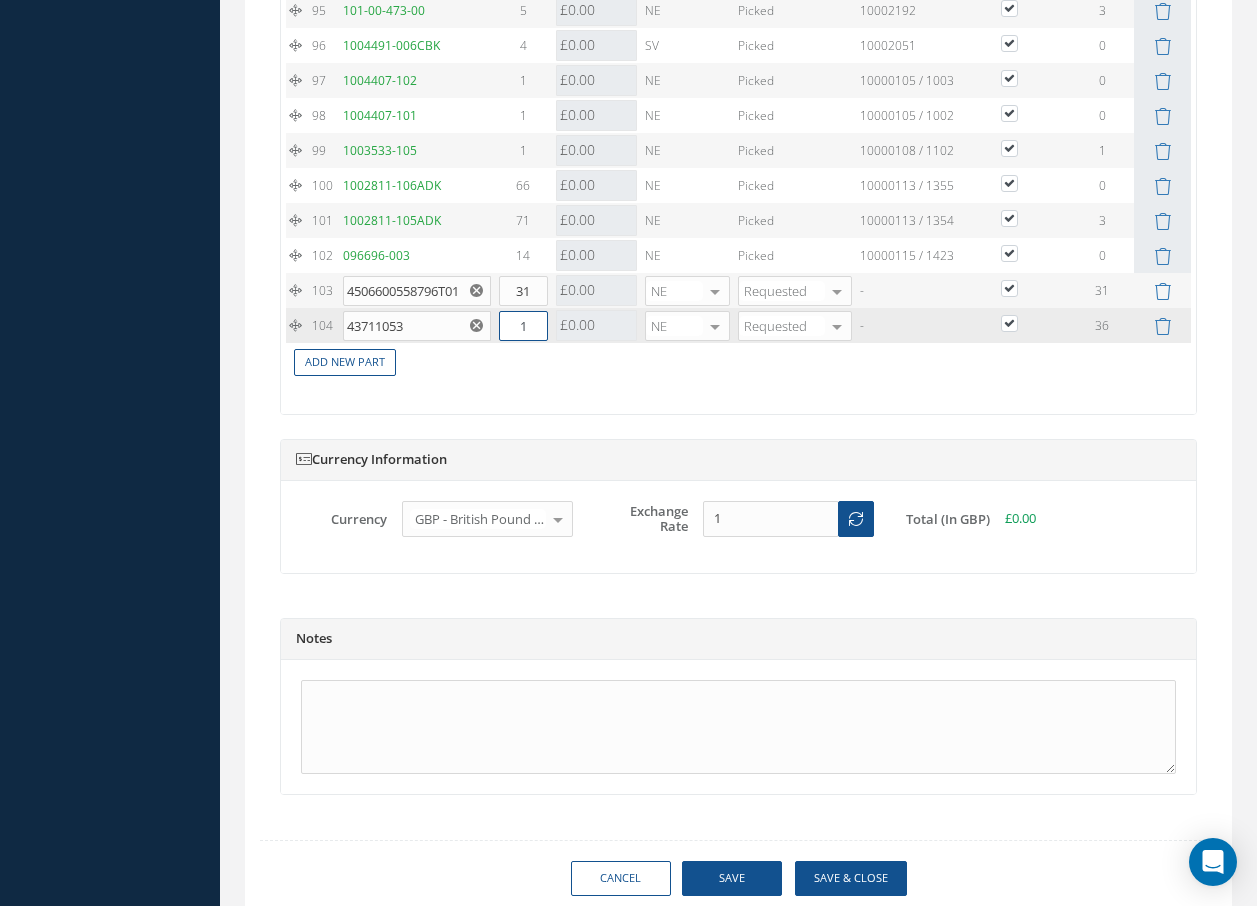 click on "1" at bounding box center (523, 326) 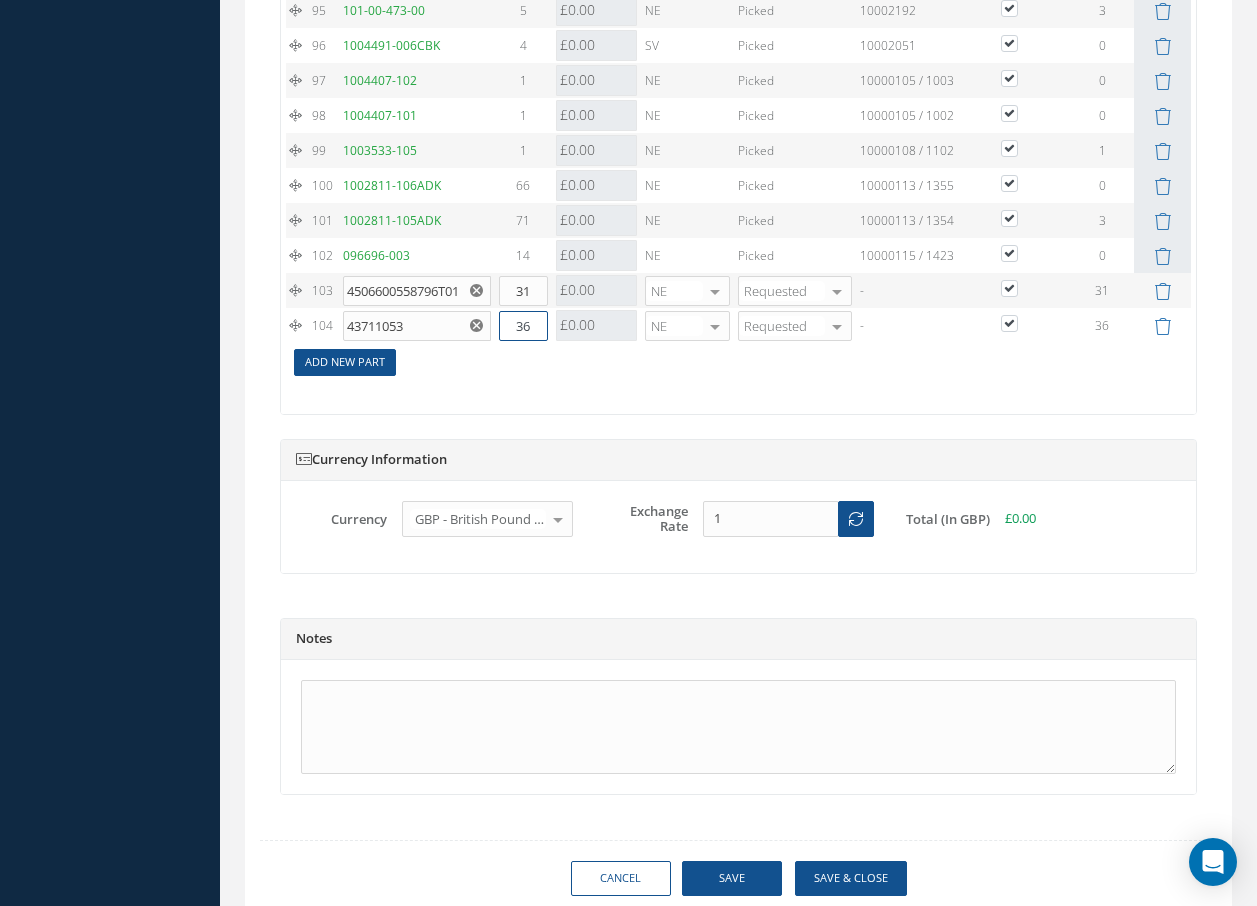 type on "36" 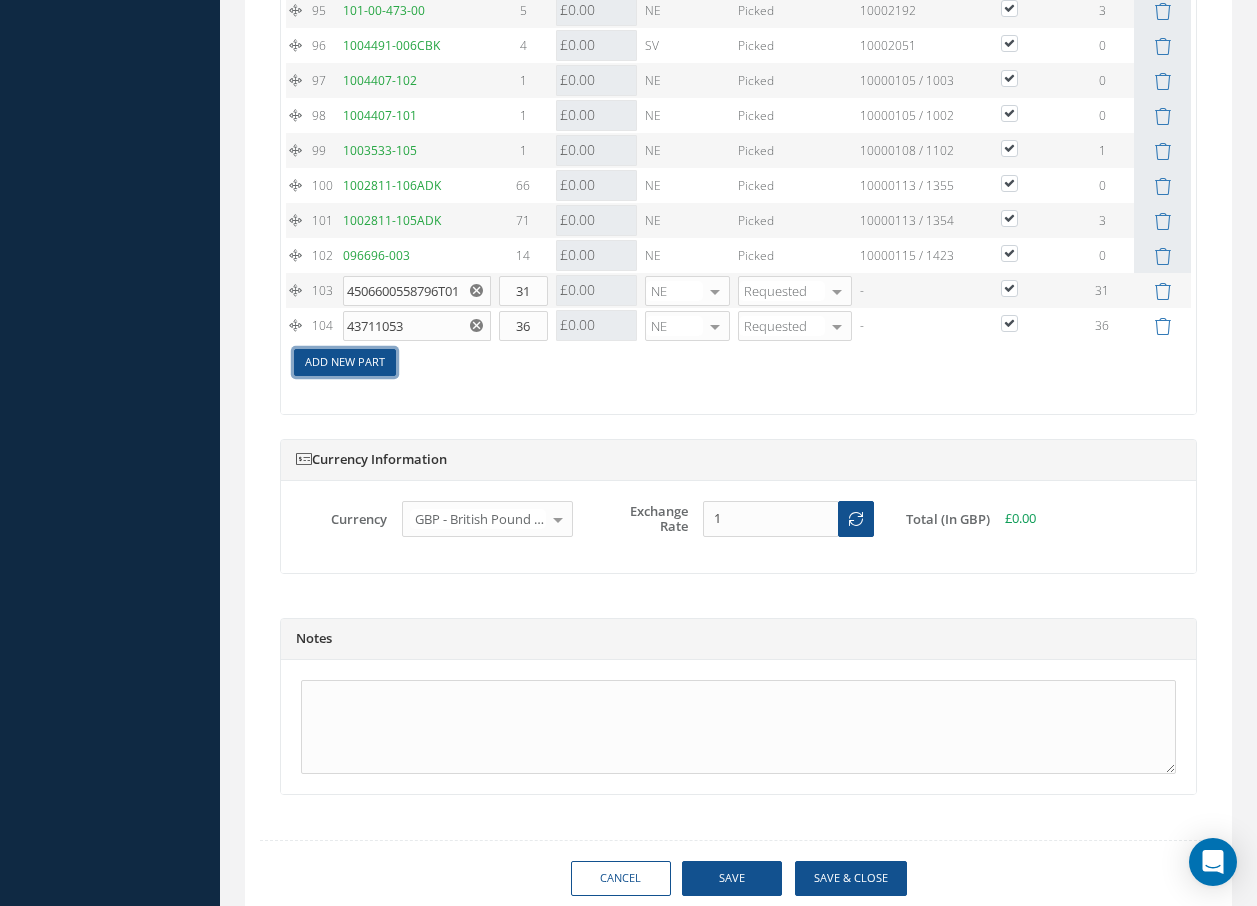 click on "Add New Part" at bounding box center [345, 362] 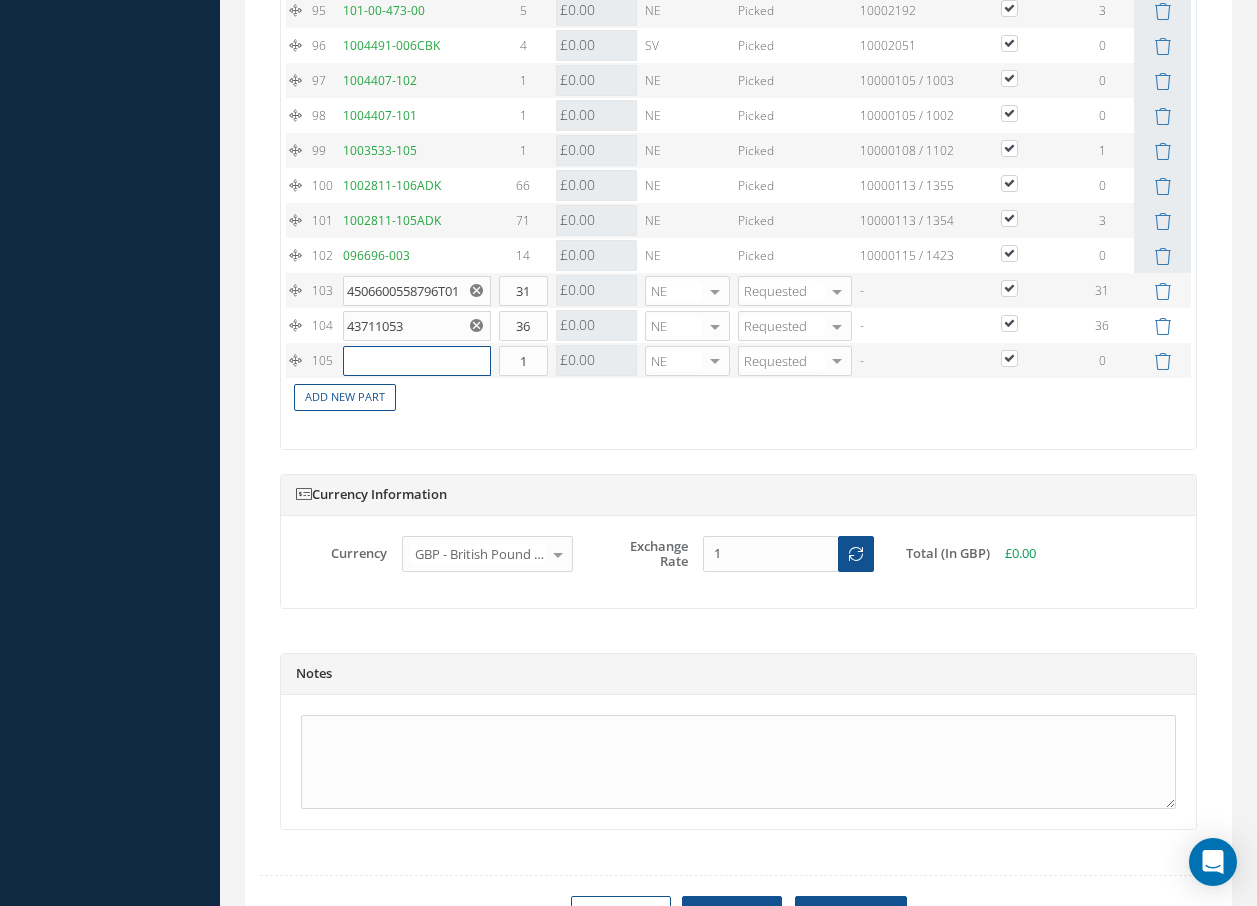 click at bounding box center [417, 361] 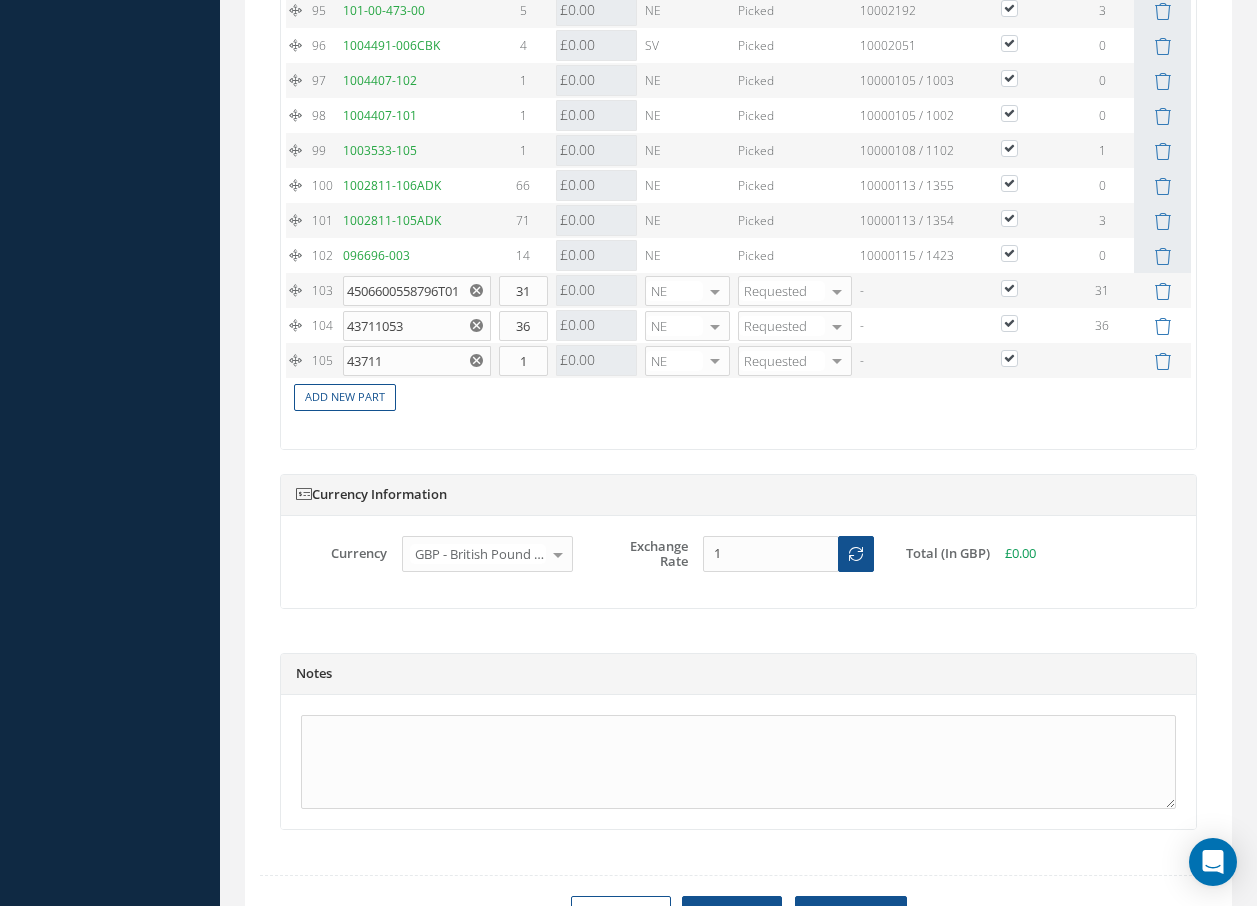 drag, startPoint x: 418, startPoint y: 395, endPoint x: 388, endPoint y: 372, distance: 37.802116 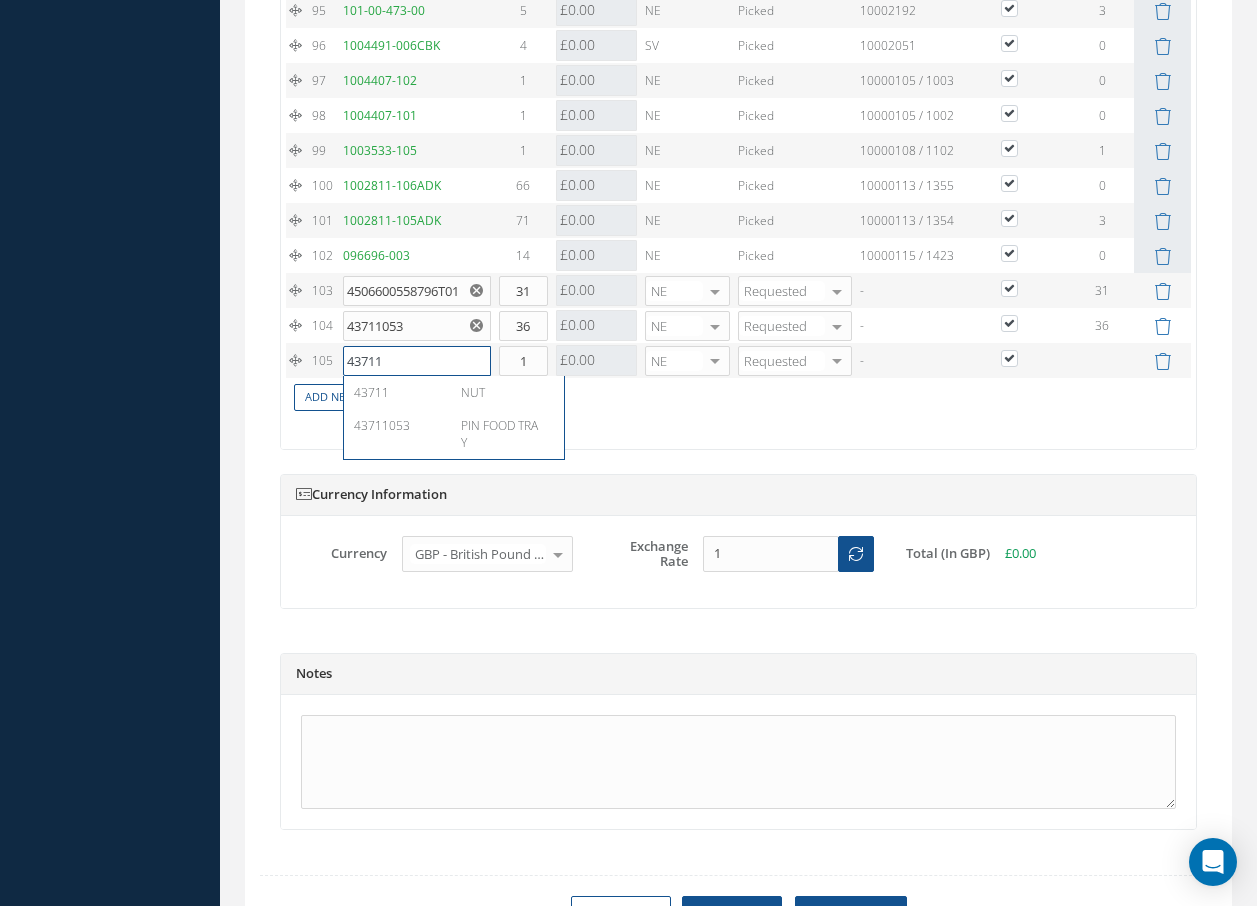 click on "43711" at bounding box center [417, 361] 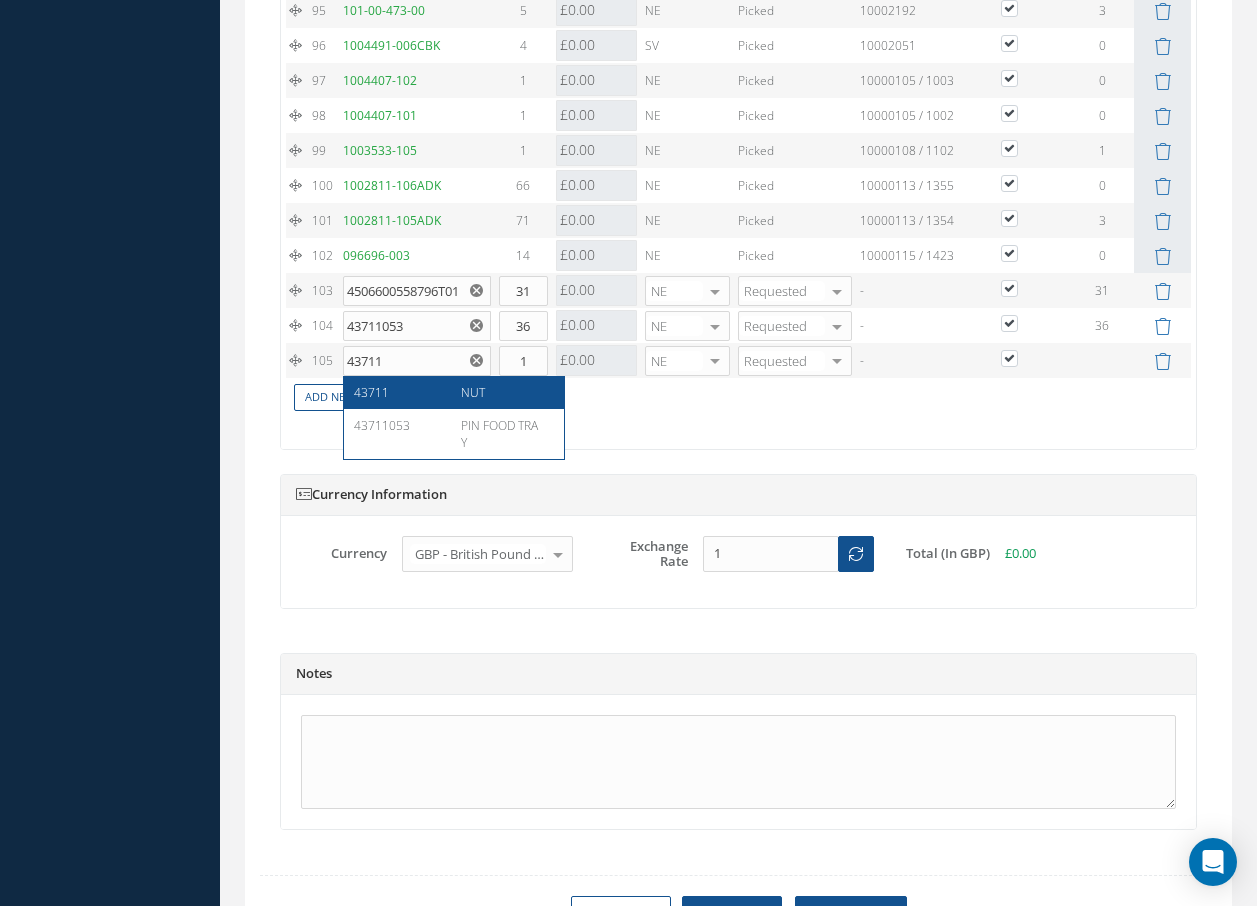 click on "43711
NUT" at bounding box center (454, 392) 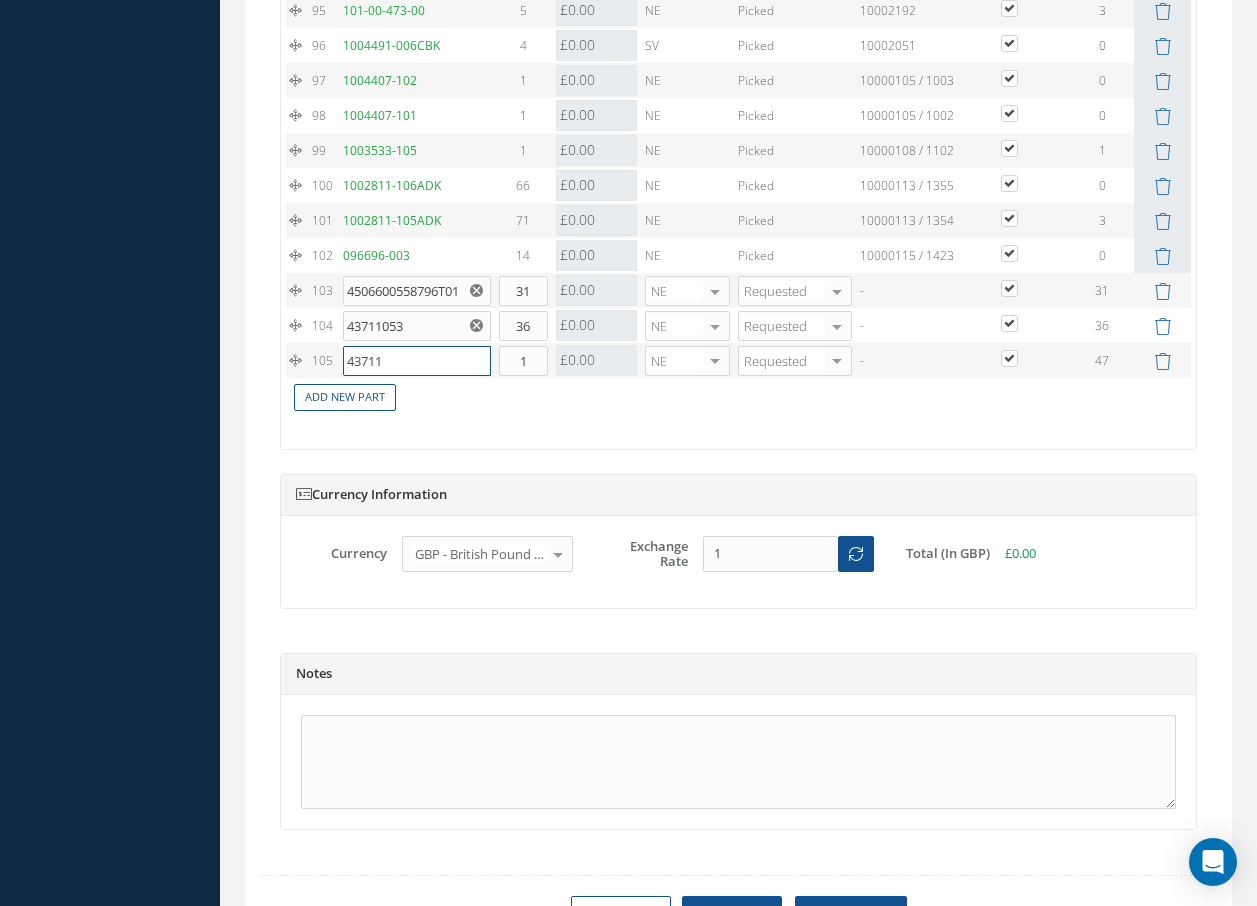 click on "43711" at bounding box center (417, 361) 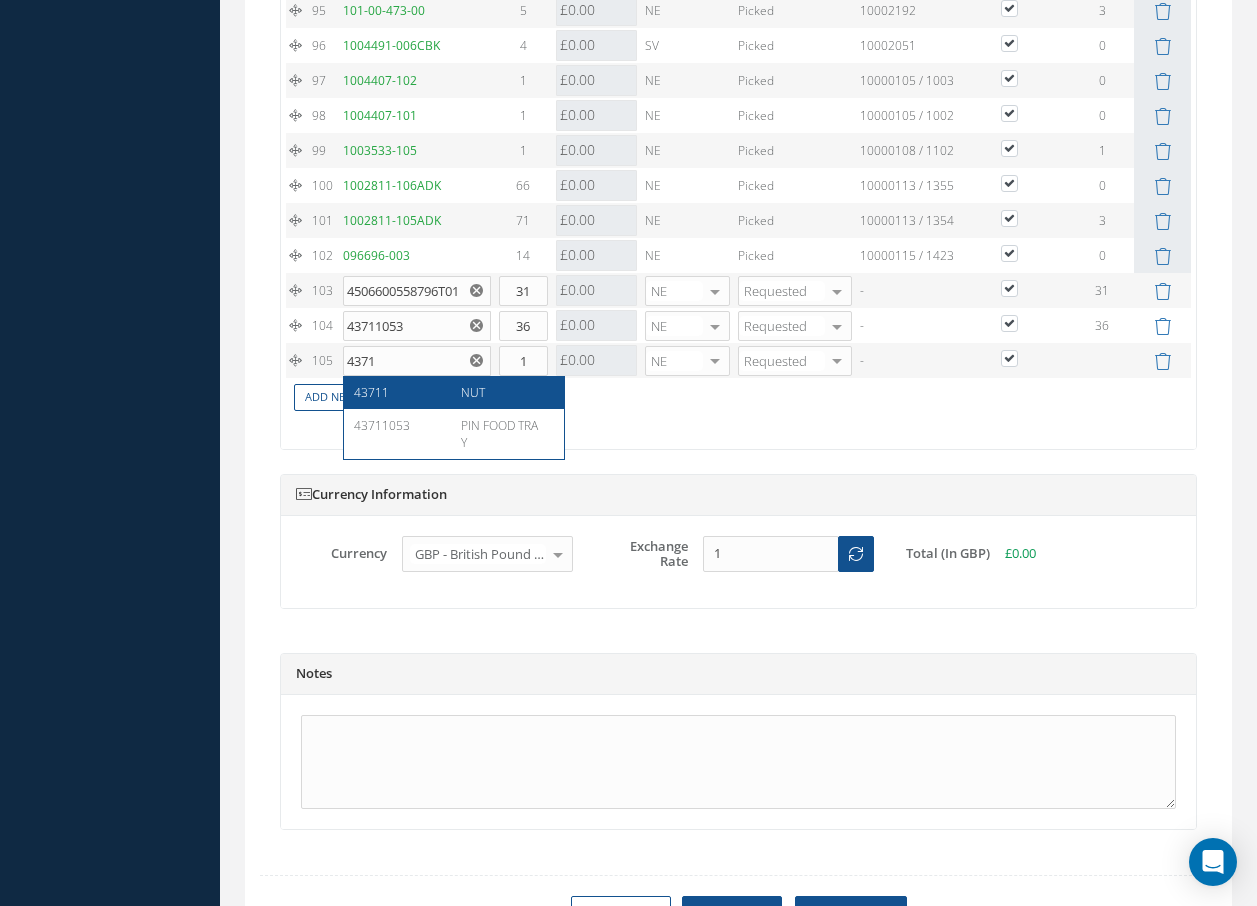 click on "43711" at bounding box center (371, 392) 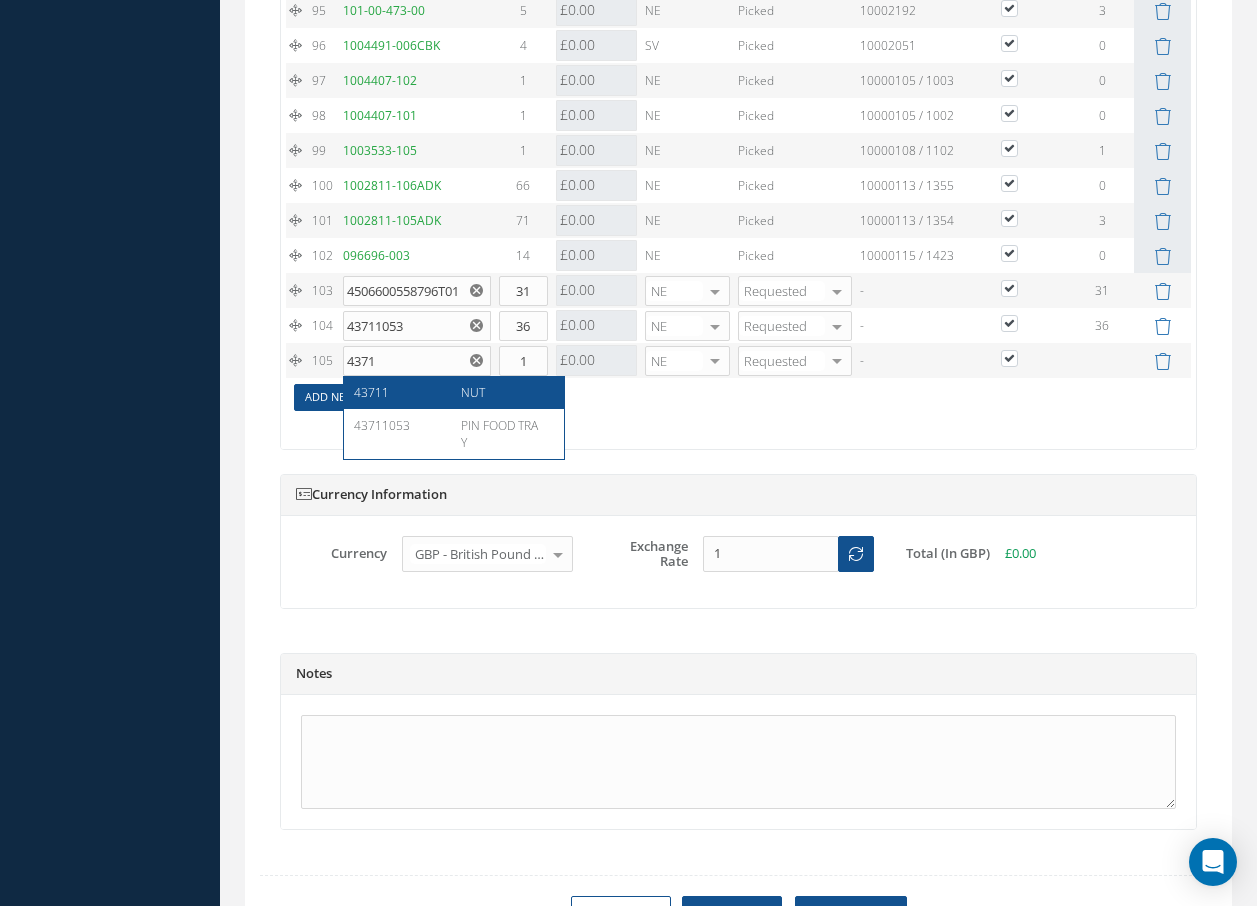 type on "43711" 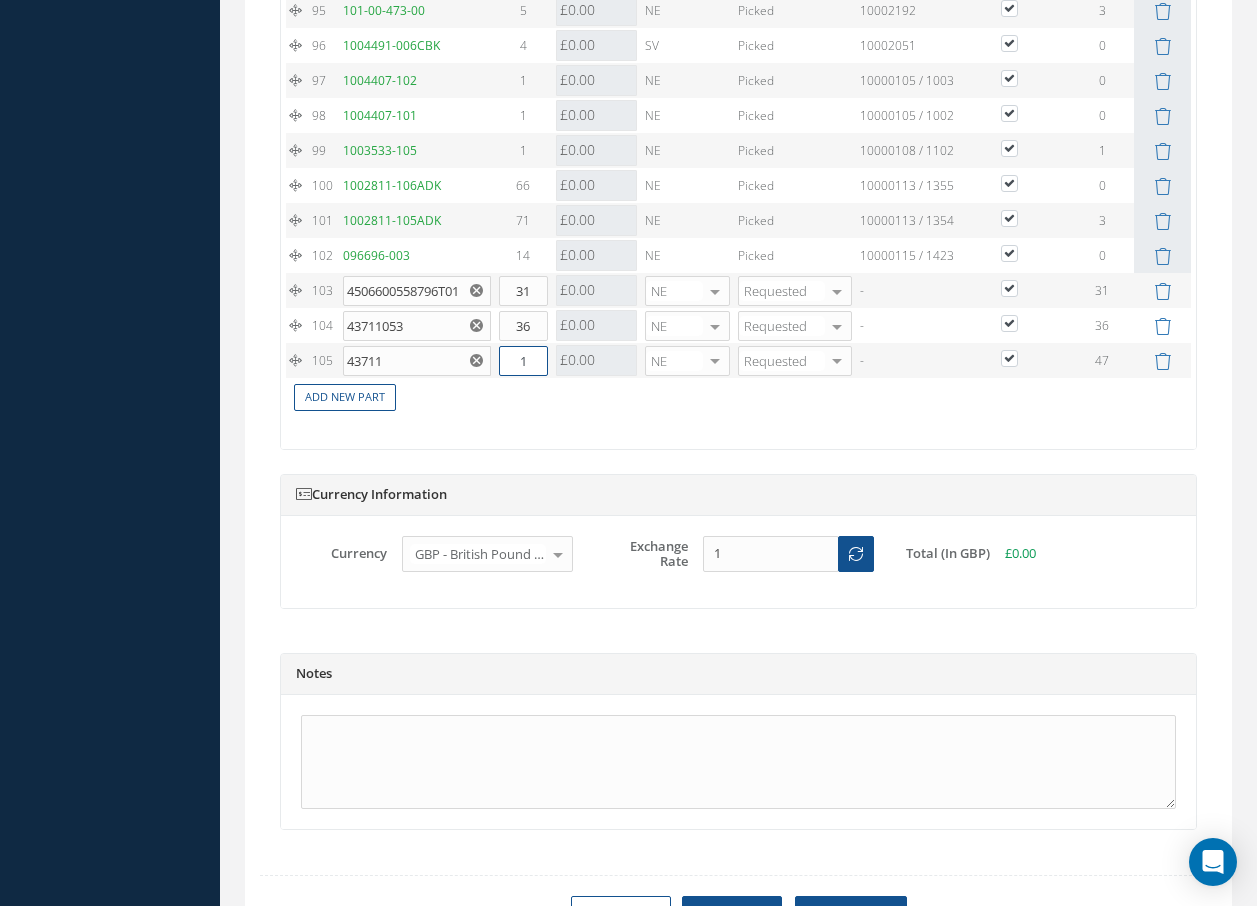 drag, startPoint x: 531, startPoint y: 362, endPoint x: 515, endPoint y: 362, distance: 16 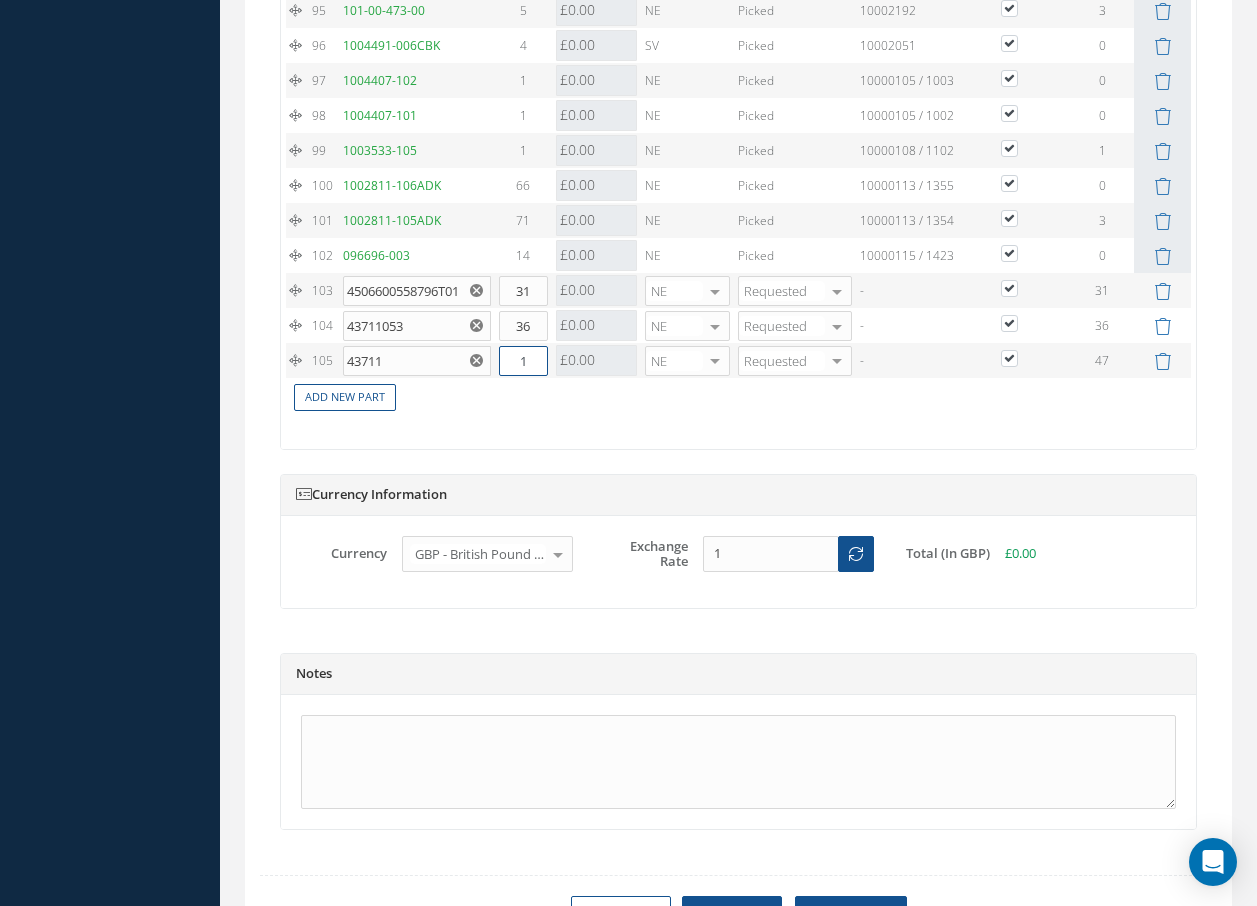 click on "1" at bounding box center [523, 361] 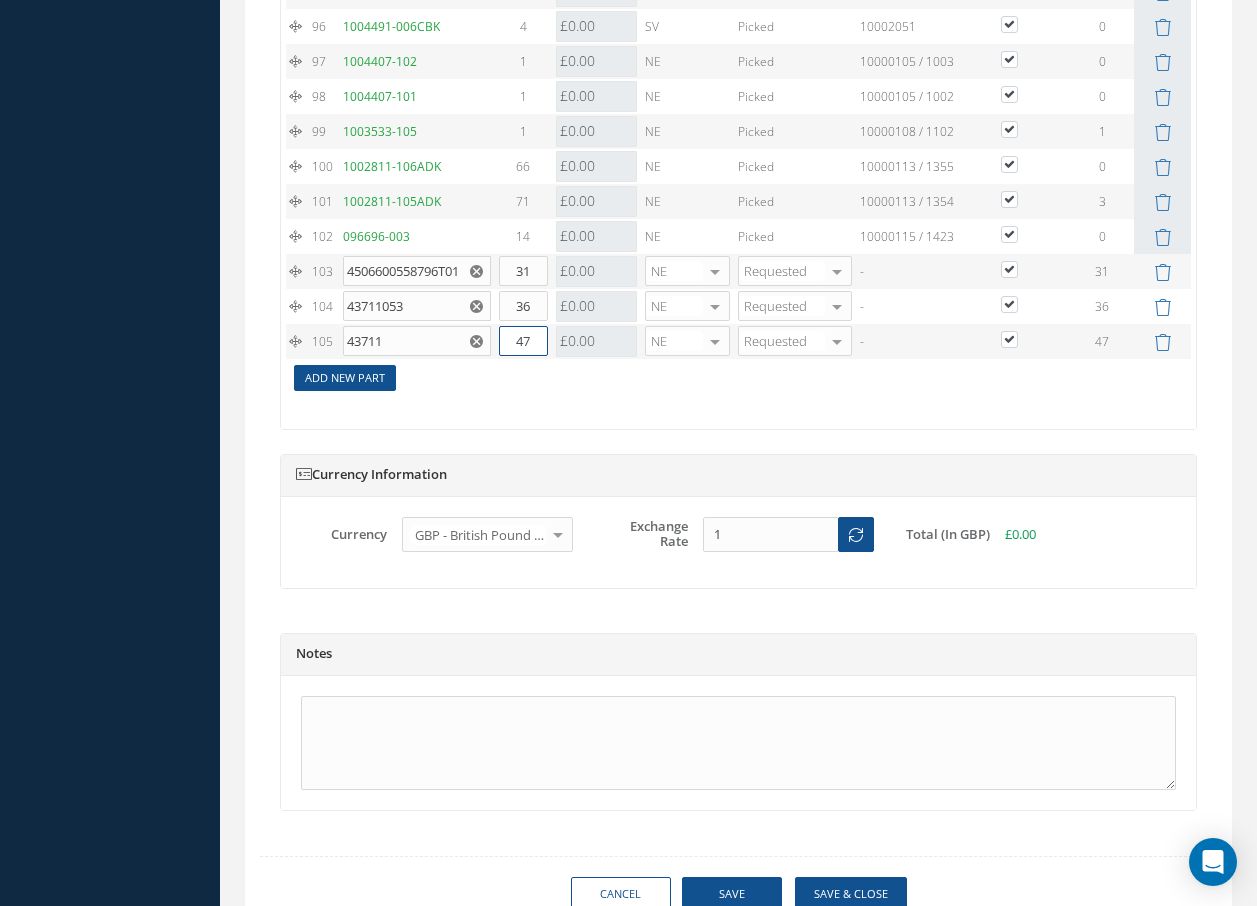 type on "47" 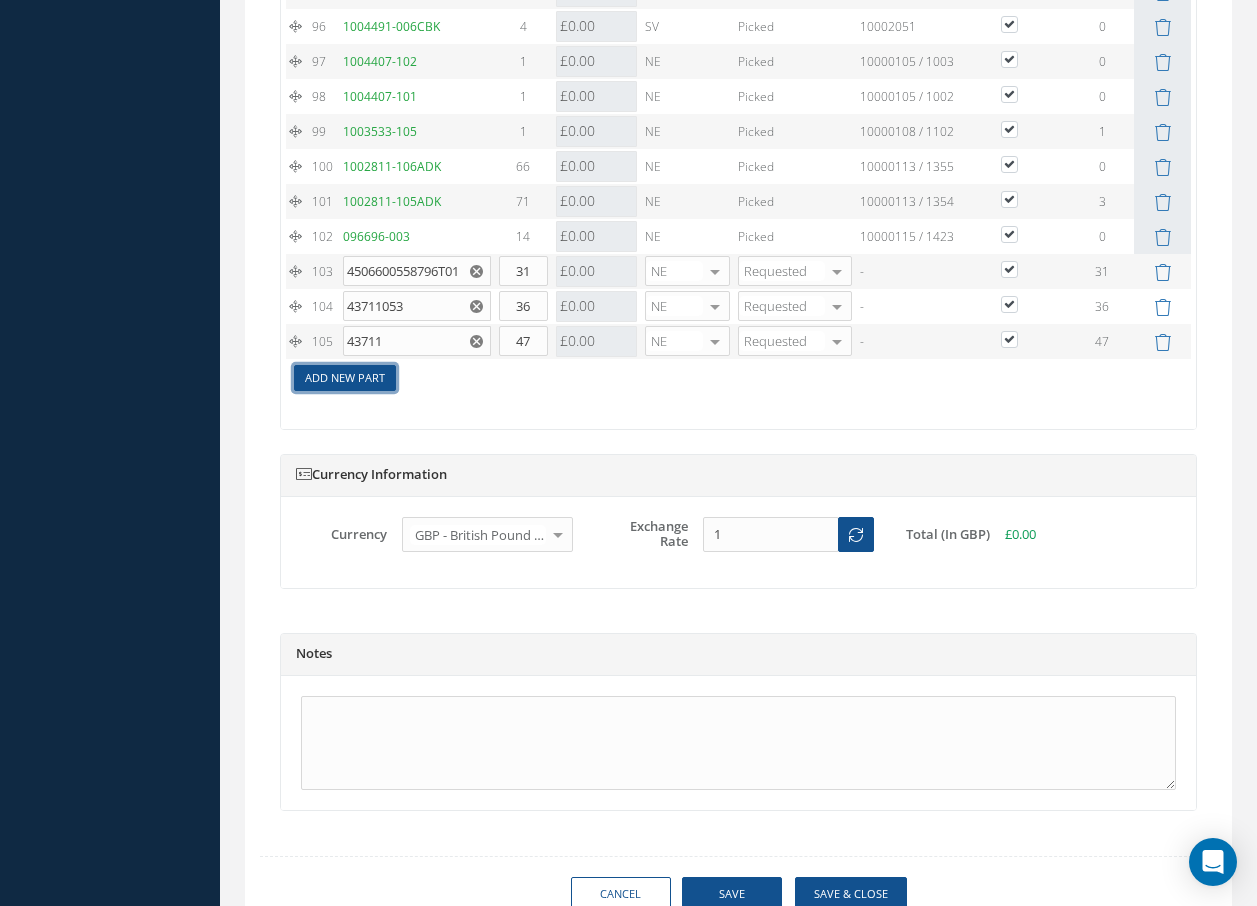 click on "Add New Part" at bounding box center (345, 378) 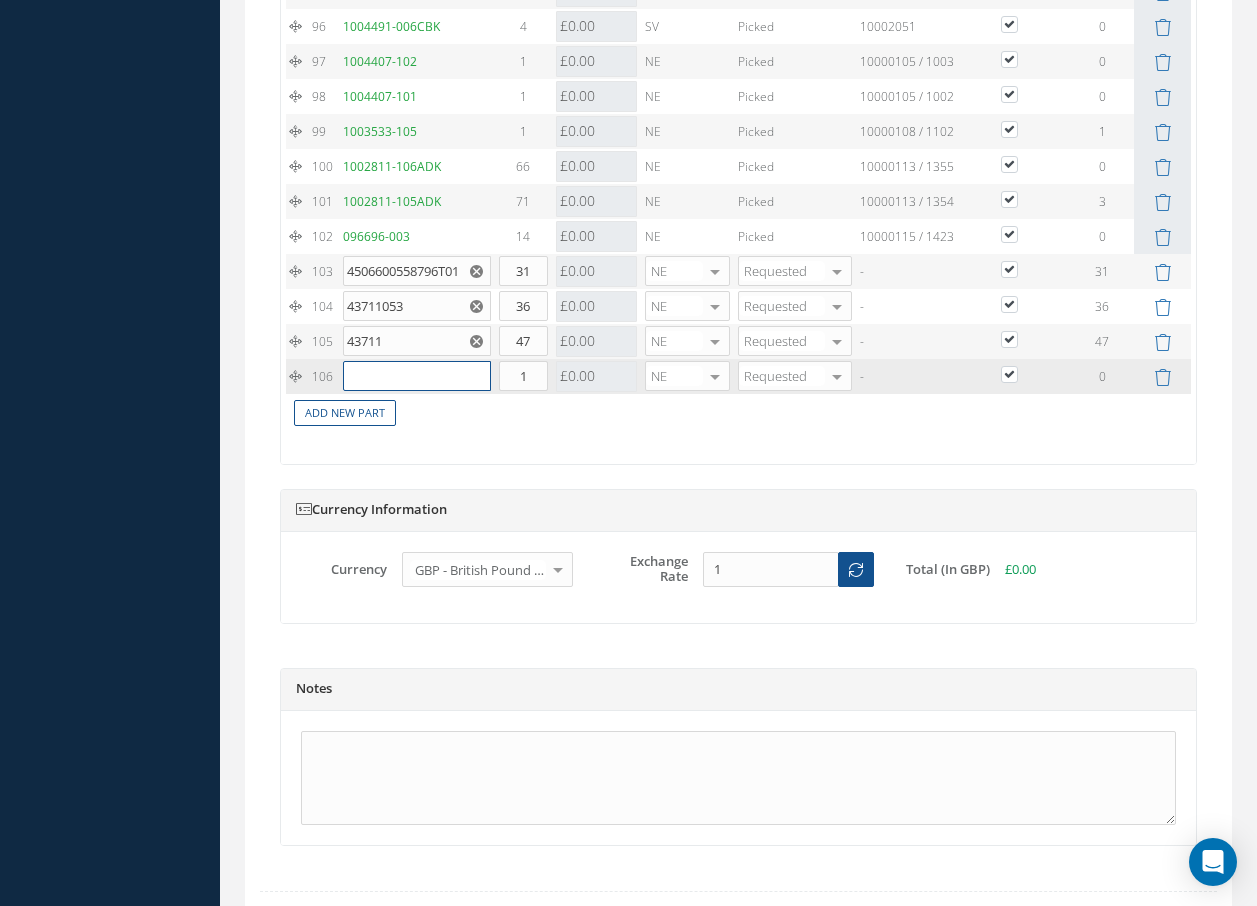 click at bounding box center (417, 376) 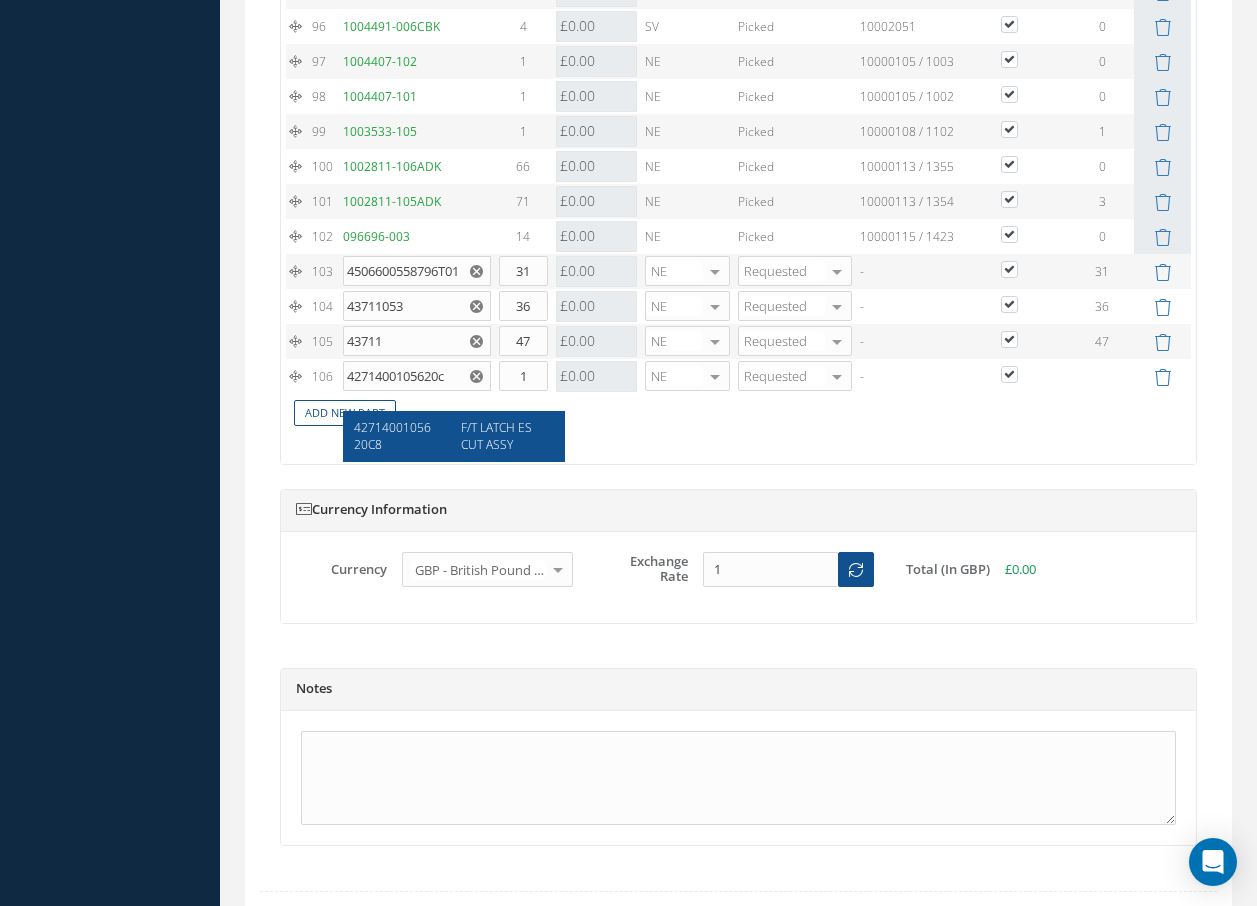 drag, startPoint x: 362, startPoint y: 428, endPoint x: 347, endPoint y: 463, distance: 38.078865 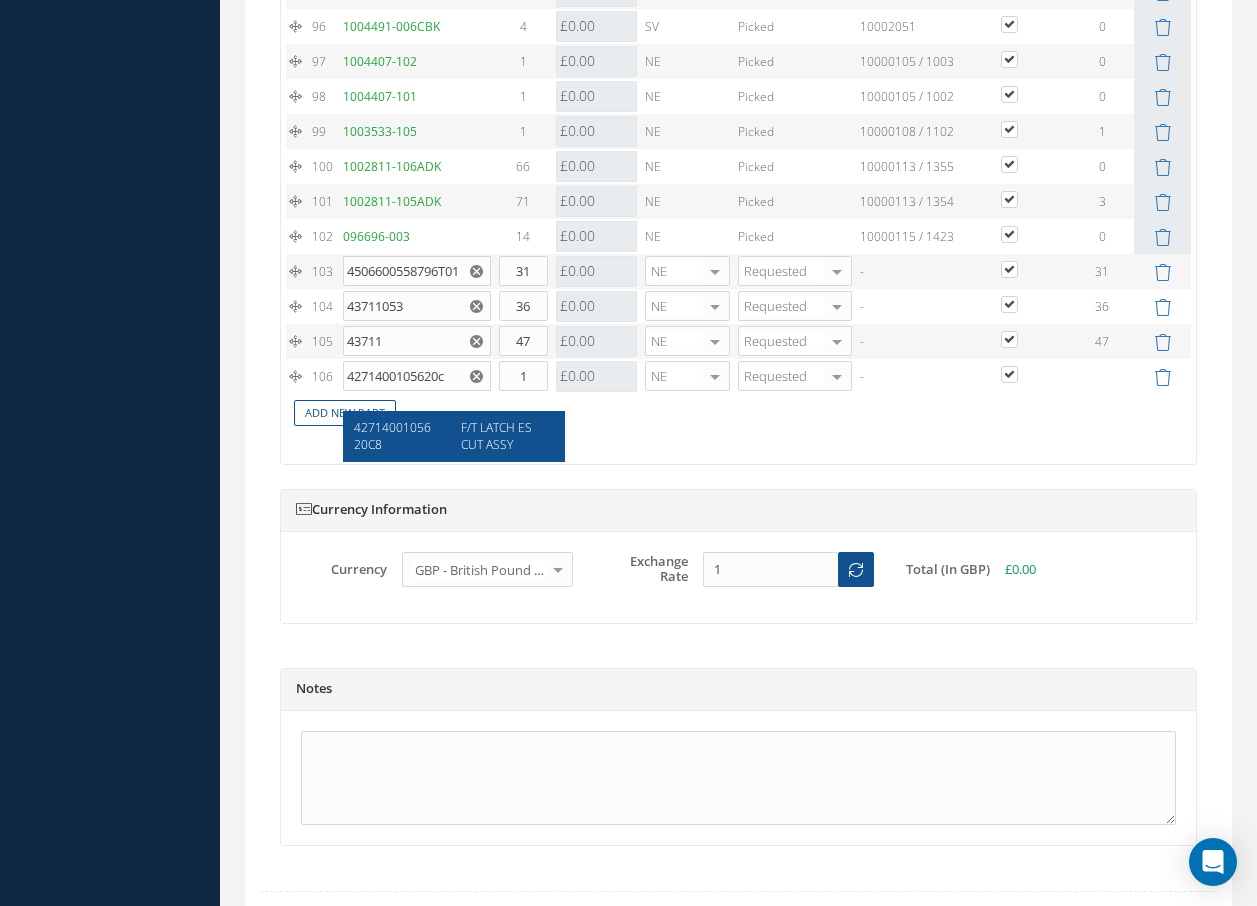 click on "4271400105620C8" at bounding box center (392, 436) 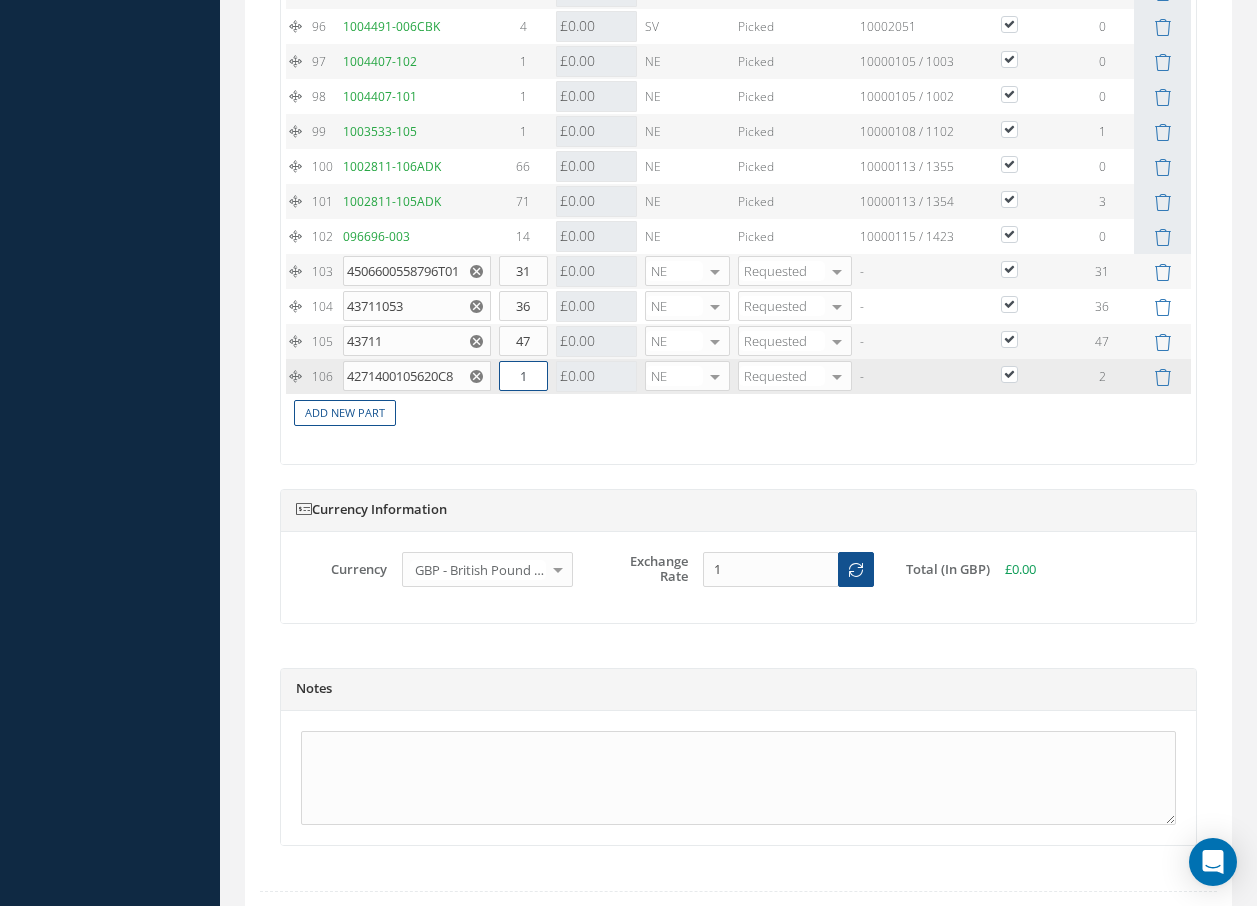 drag, startPoint x: 547, startPoint y: 397, endPoint x: 391, endPoint y: 356, distance: 161.29787 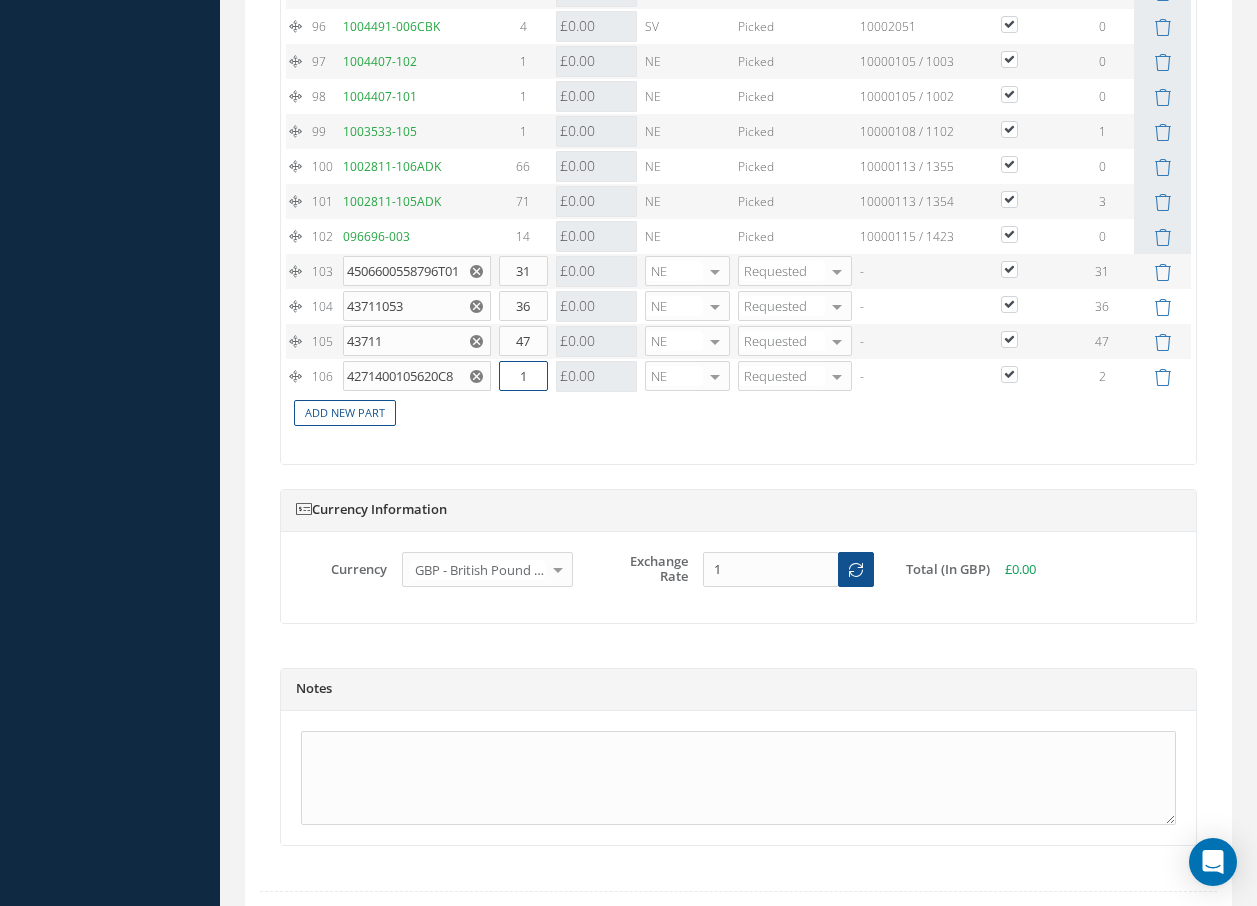 click on "106      4271400105620C8           F/T LATCH ESCUT ASSY
Part Number
Description
Qty in Stock
Master Cost
Master Sell
1   0.00
Cost References for:
Main PN: 4271400105620C8
Vendors Quotes
Purchase Orders
Inventory
Work Orders
No data available
Close
0
£0.00
EA         EA   FT   IN   LB   KG   ME   SH   SM   SY   YD   RM   RL   BX   LM   LY" at bounding box center [738, 376] 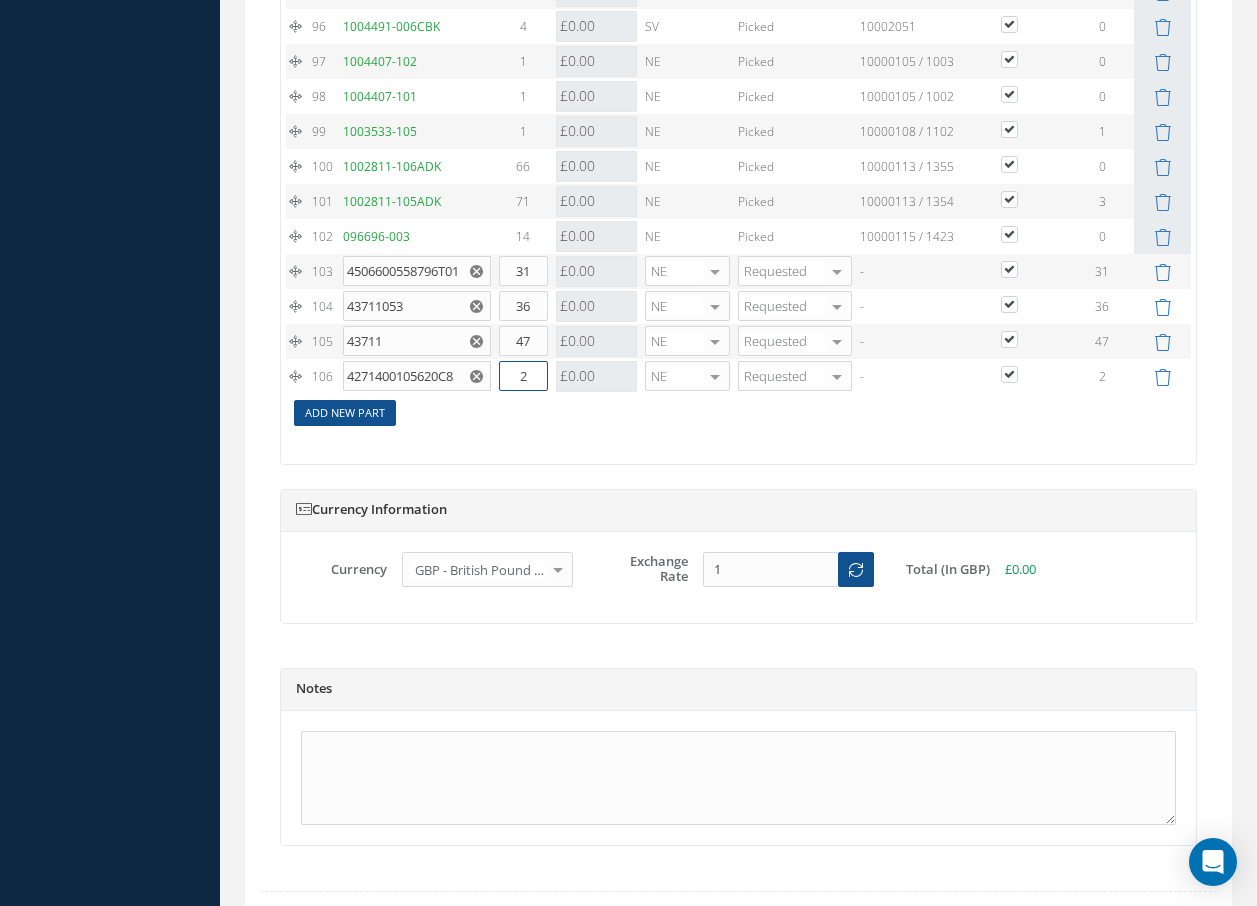 type on "2" 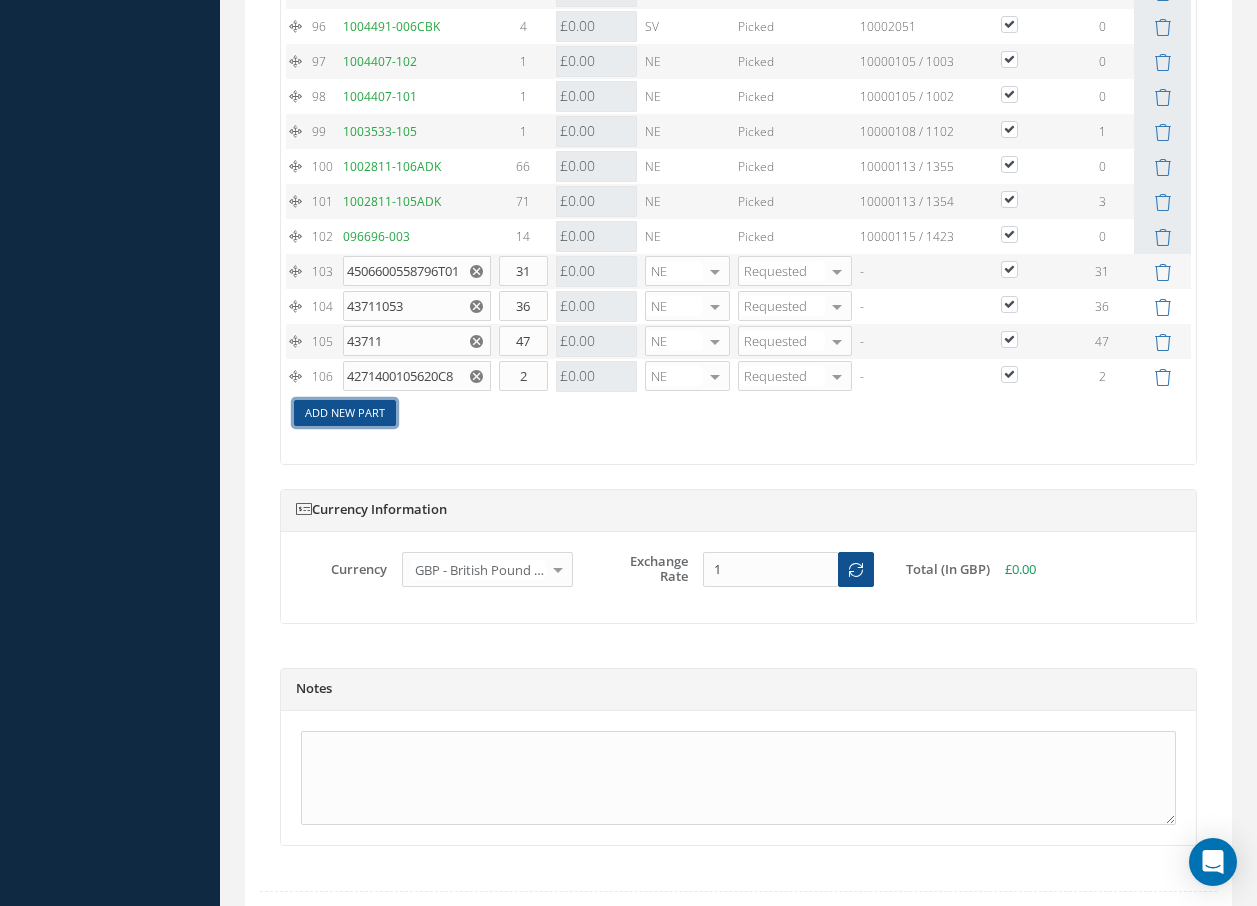 click on "Add New Part" at bounding box center [345, 413] 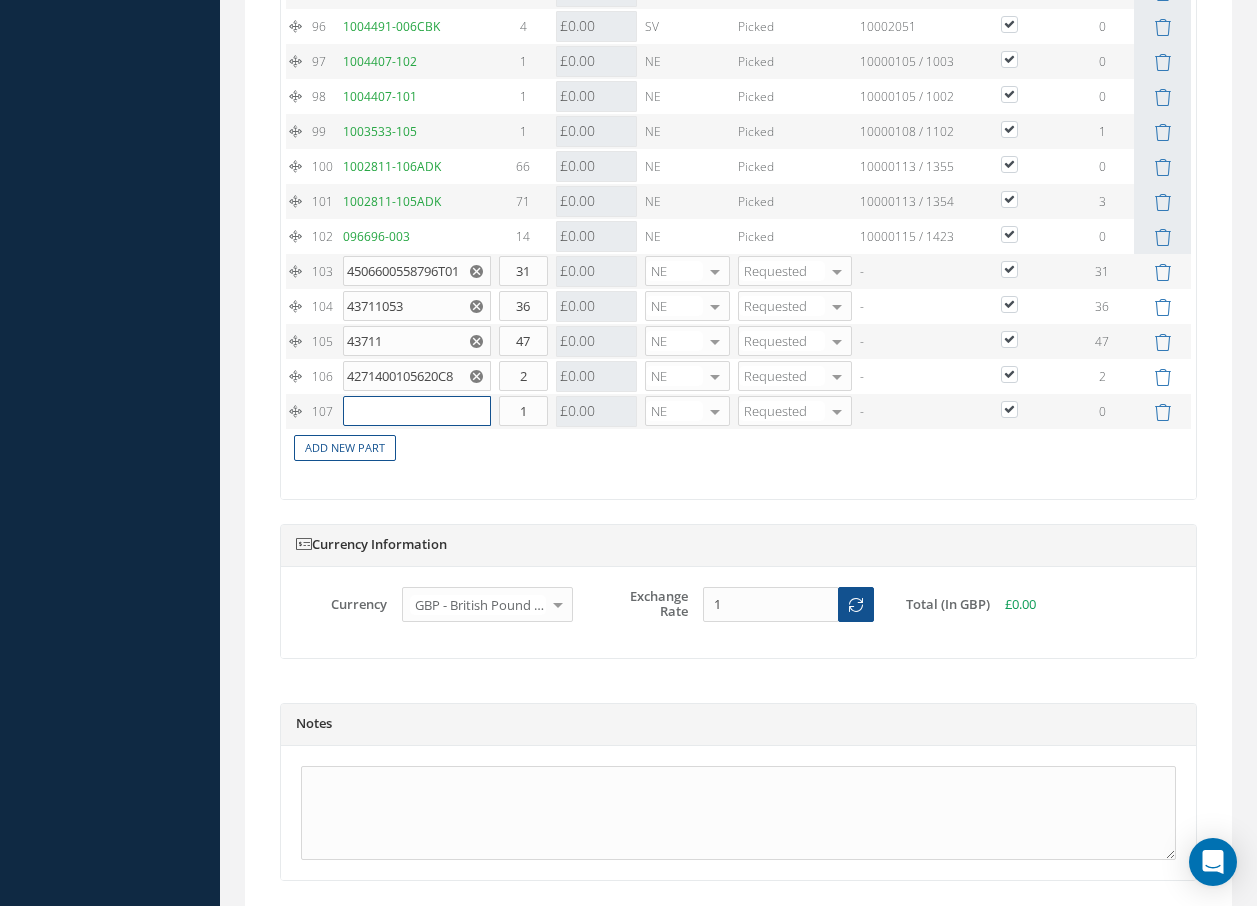 click at bounding box center [417, 411] 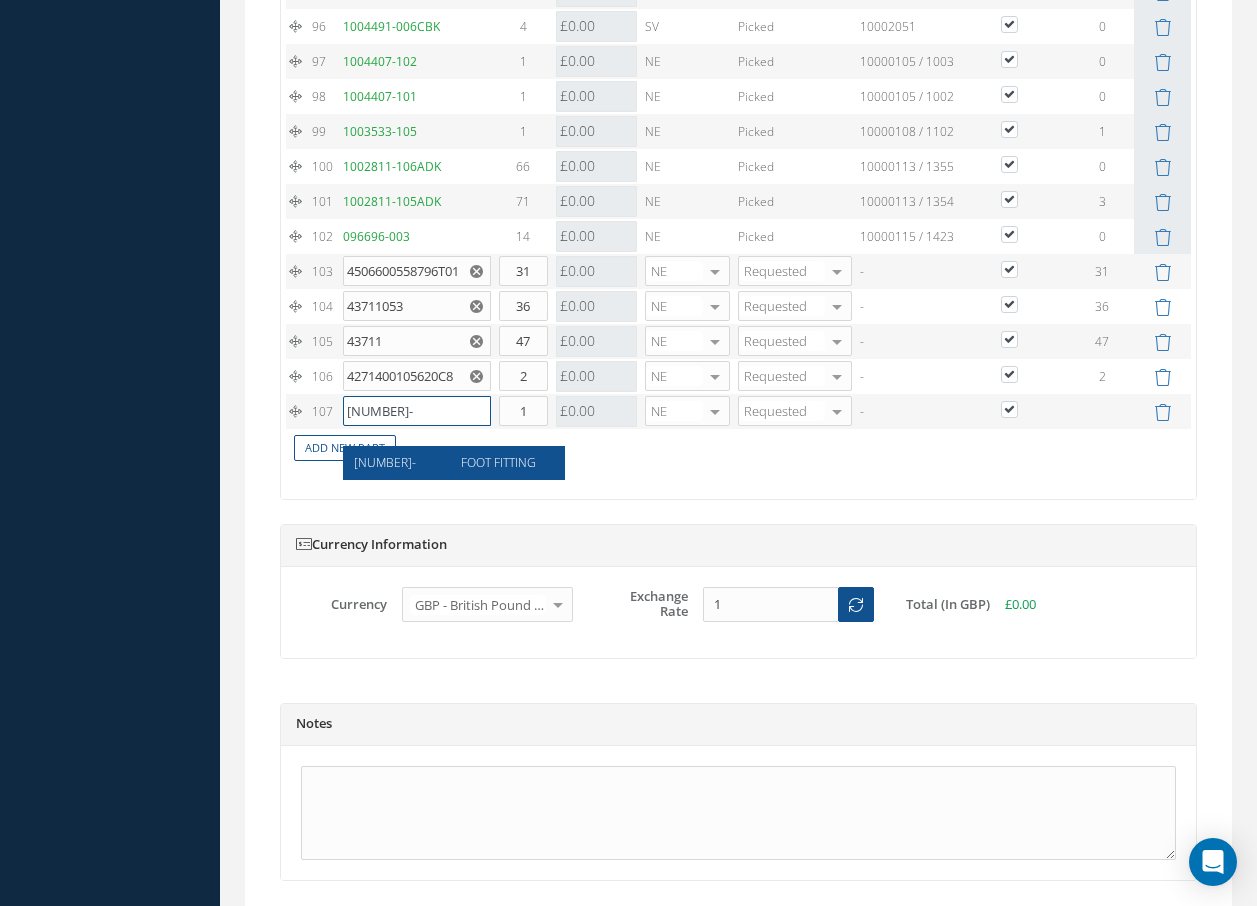 type on "[NUMBER]-[NUMBER]" 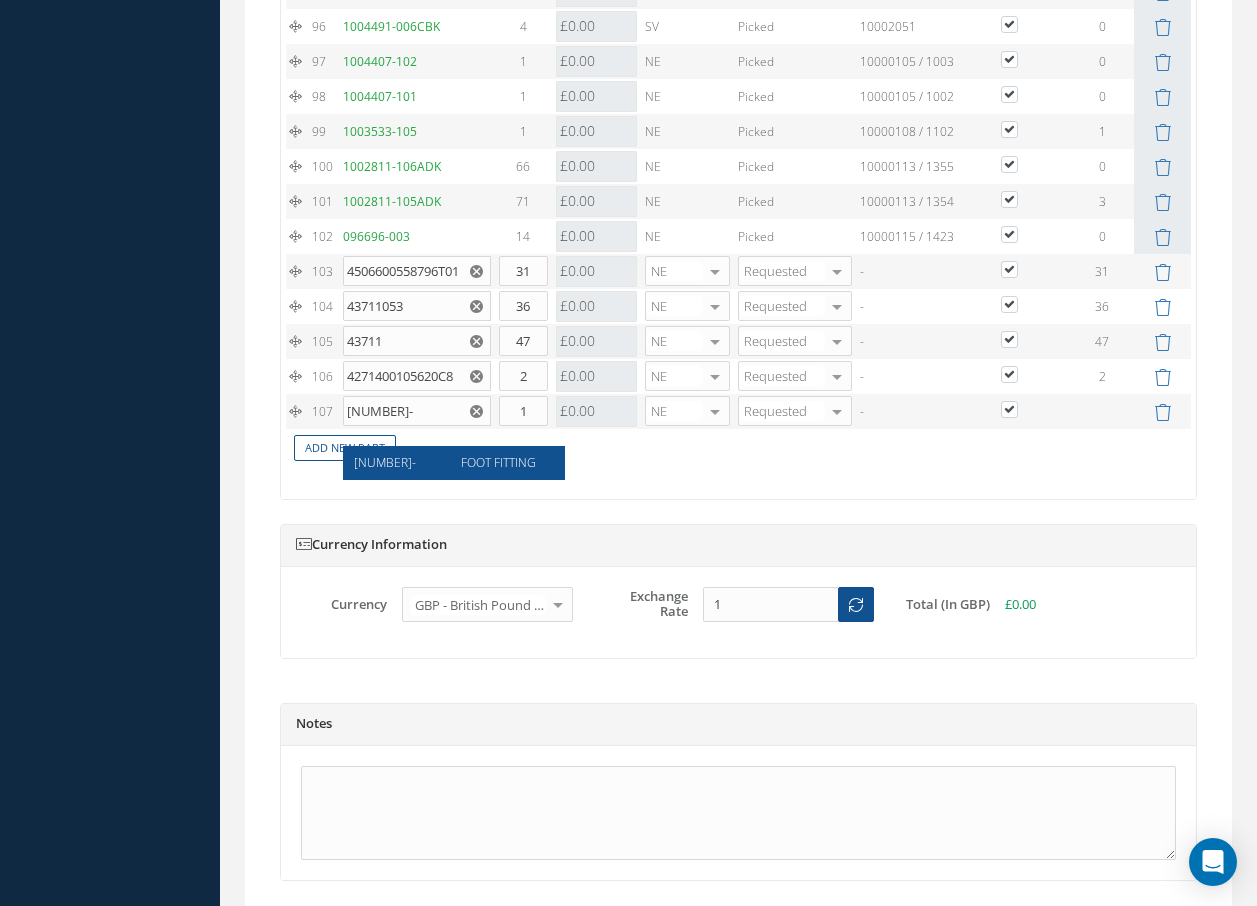 click on "[NUMBER]-[NUMBER]" at bounding box center [385, 462] 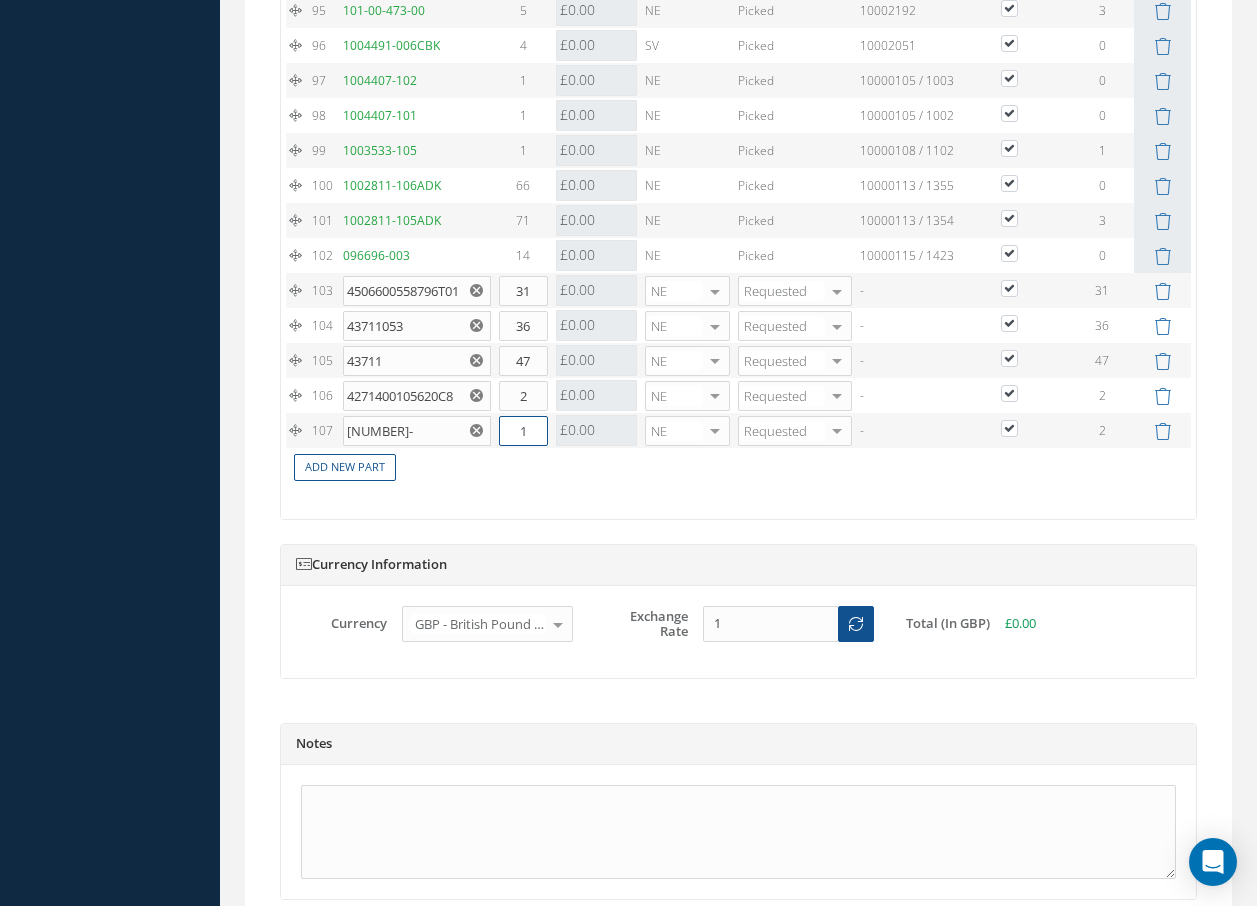 drag, startPoint x: 507, startPoint y: 433, endPoint x: 590, endPoint y: 420, distance: 84.0119 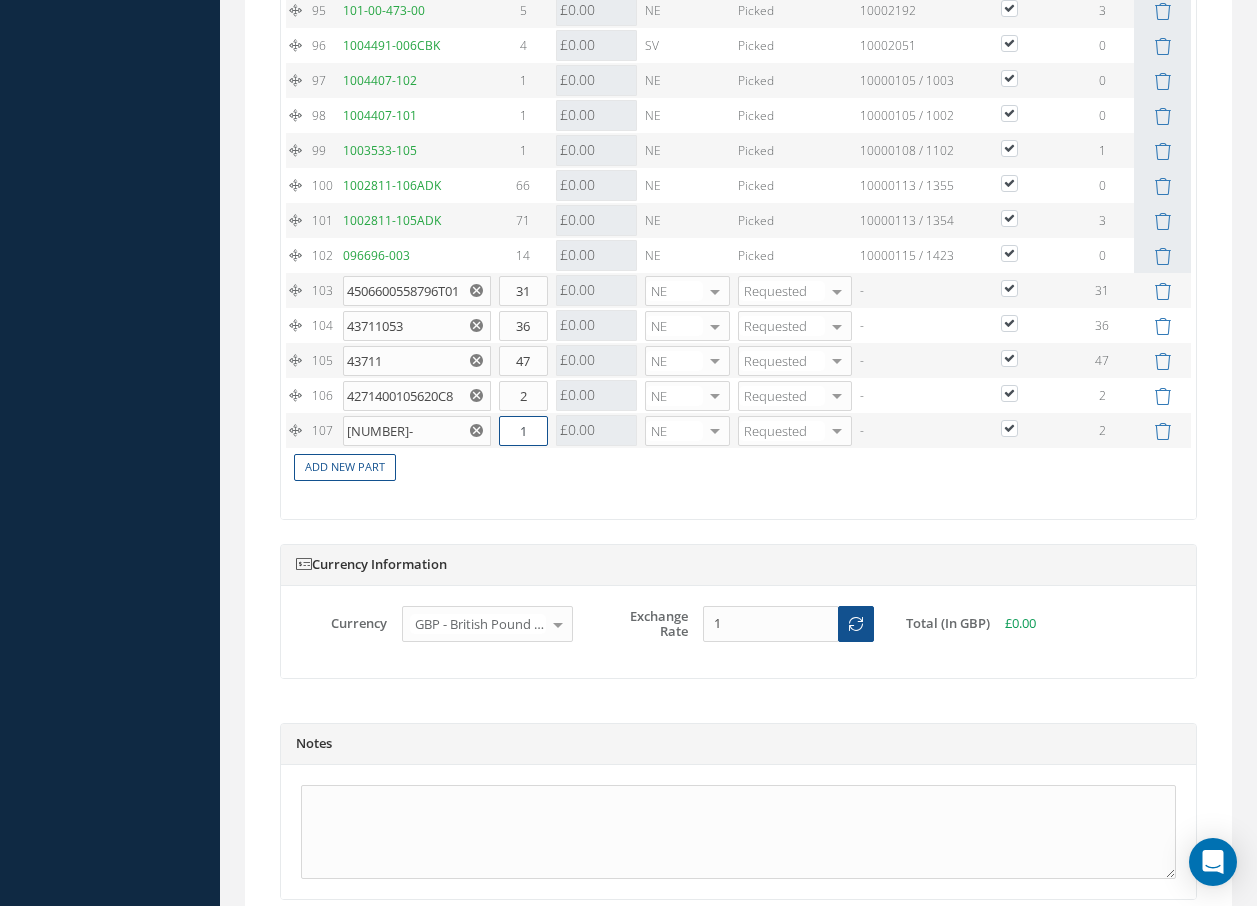 click on "107      42182-10           FOOT FITTING
Part Number
Description
Qty in Stock
Master Cost
Master Sell
1   45.00
Cost References for:
Main PN: 42182-10
Vendors Quotes
Purchase Orders
Inventory
Work Orders
No data available
Close
0
£0.00
EA         EA   FT   IN   LB   KG   ME   SH   SM   SY   YD   RM   RL   BX   LM   LY   SF   TU   CA   HR   -" at bounding box center (738, 430) 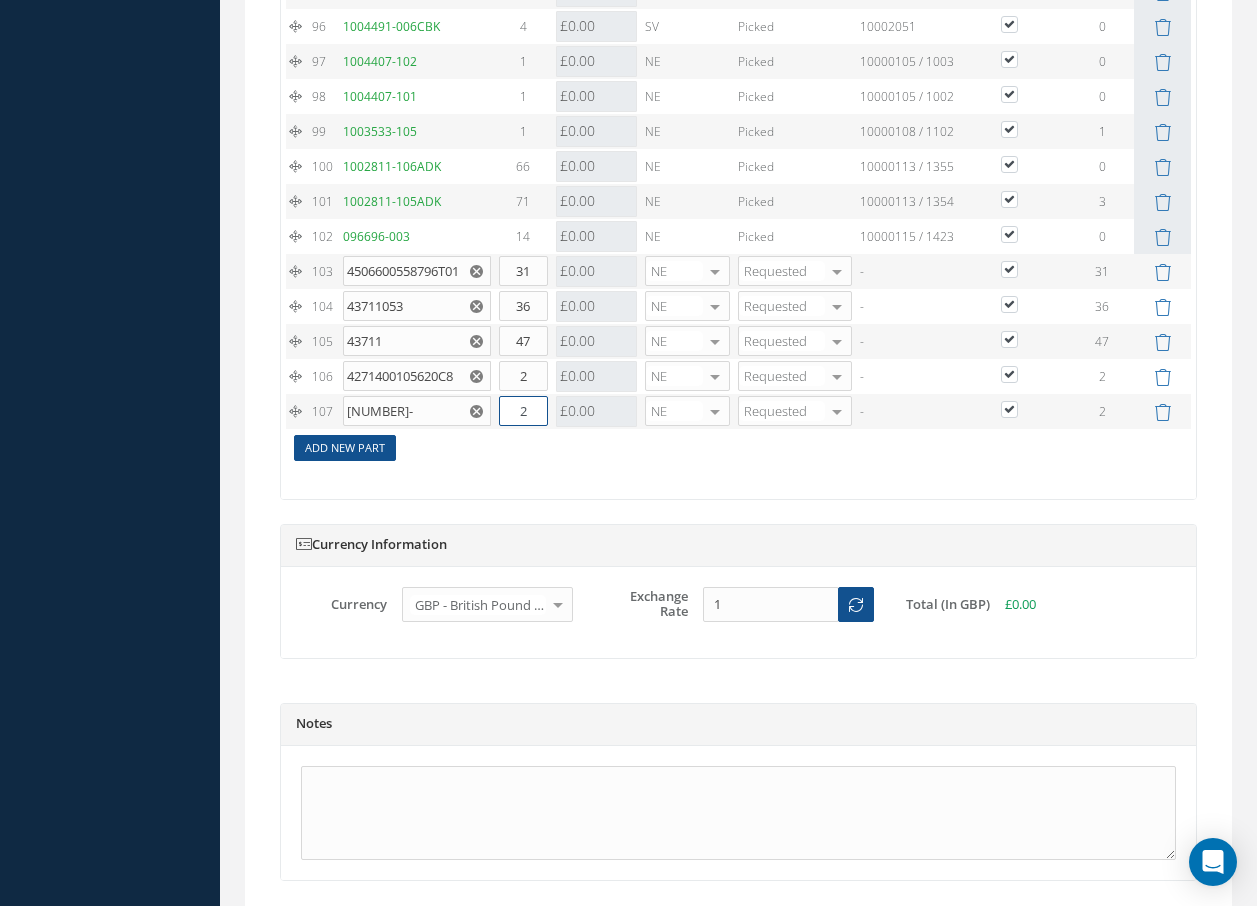 type on "2" 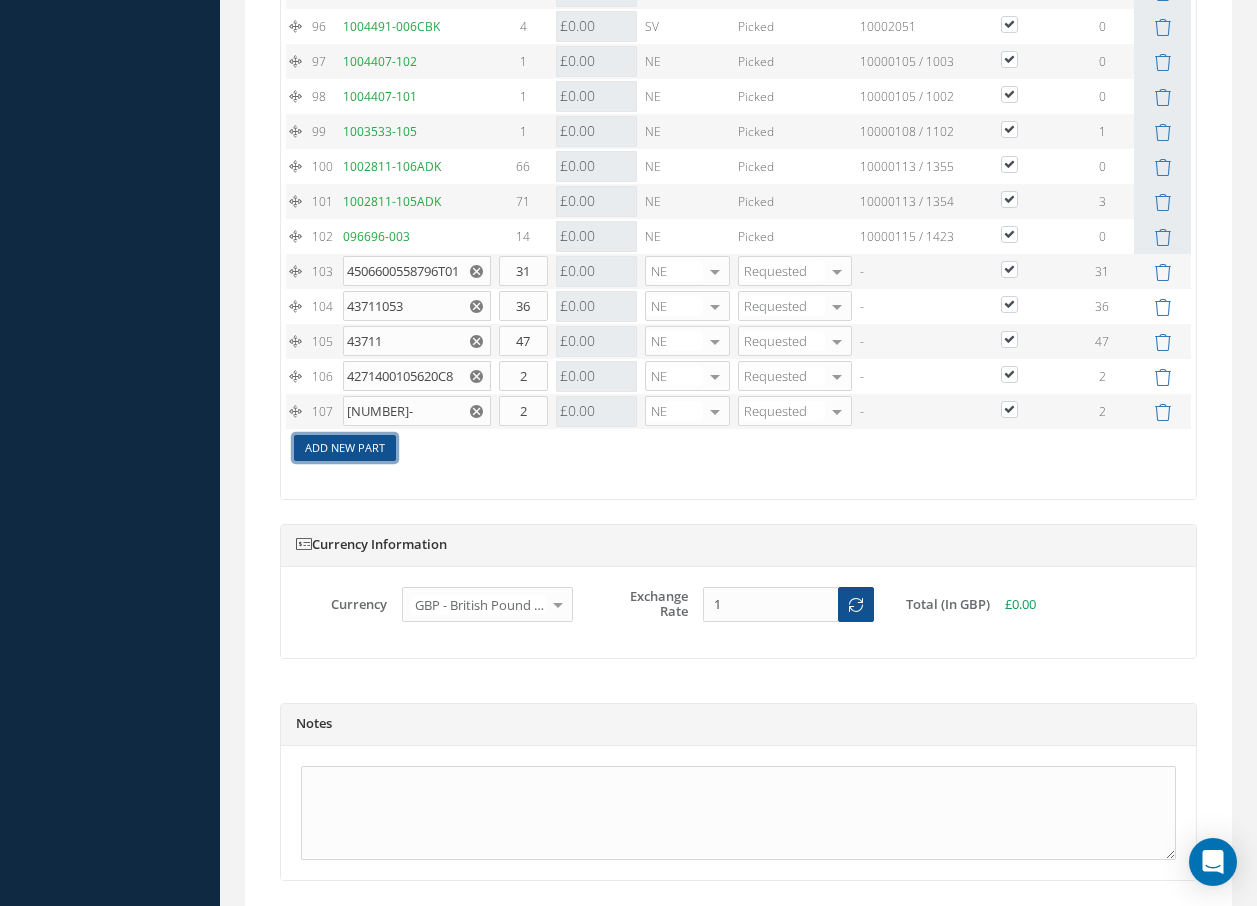 click on "Add New Part" at bounding box center (345, 448) 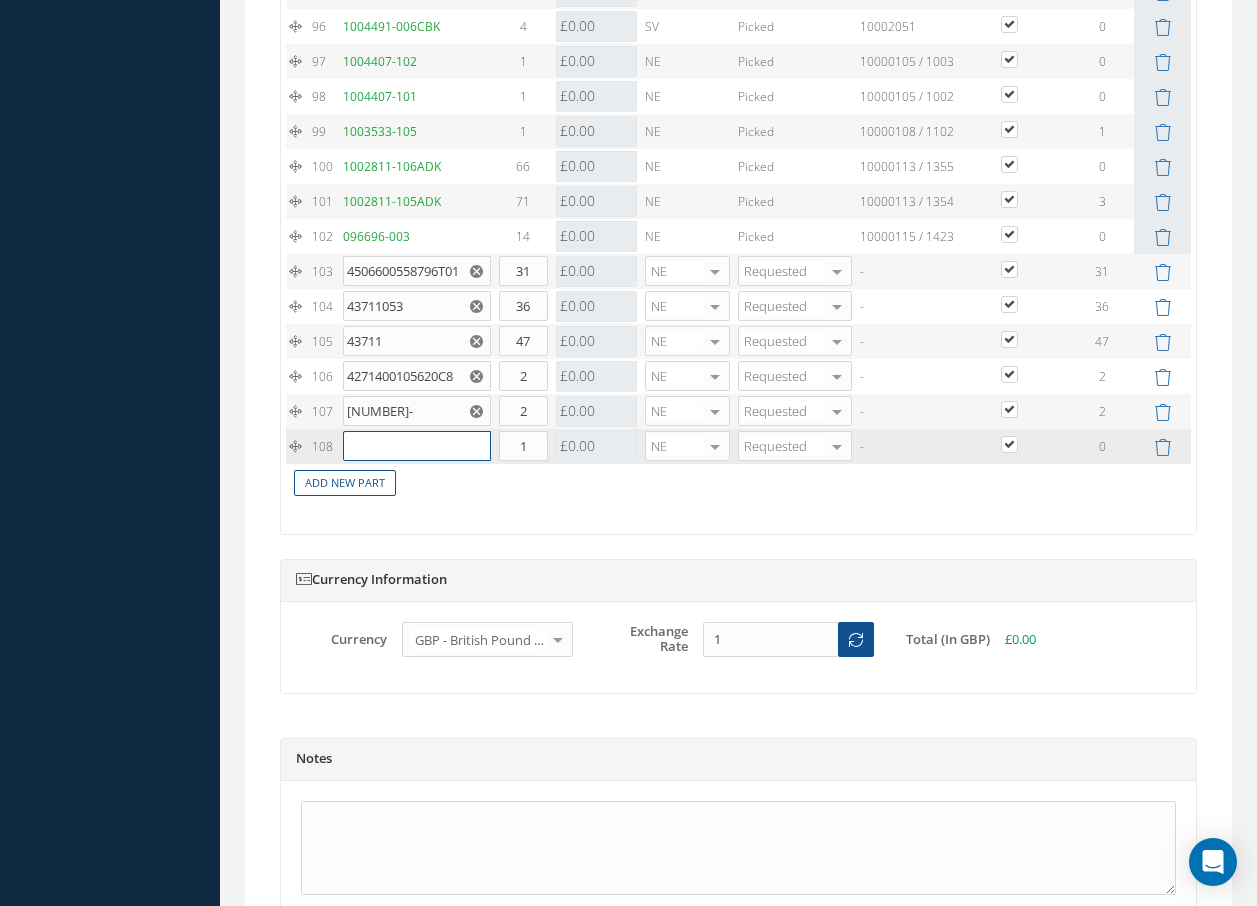 click at bounding box center (417, 446) 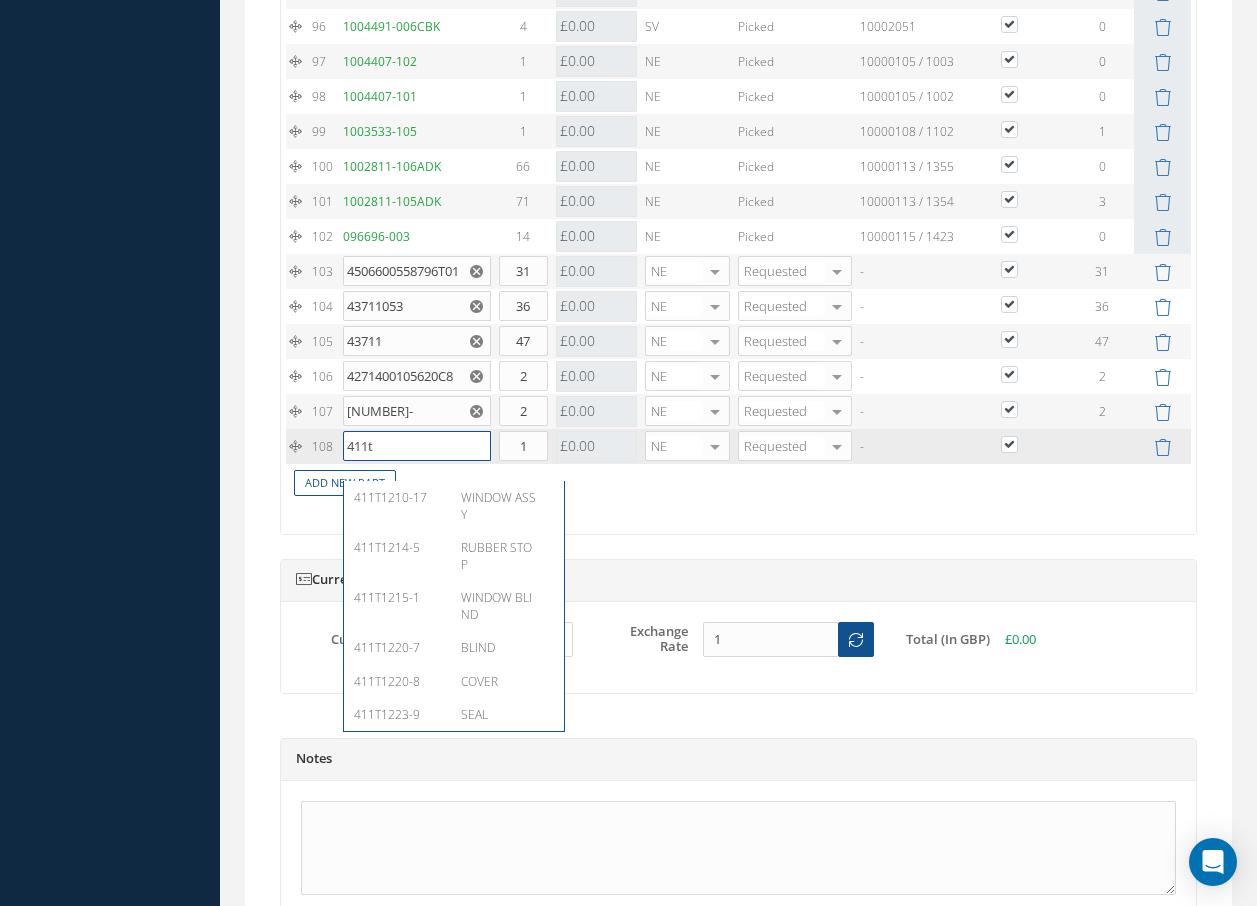 type on "411t1" 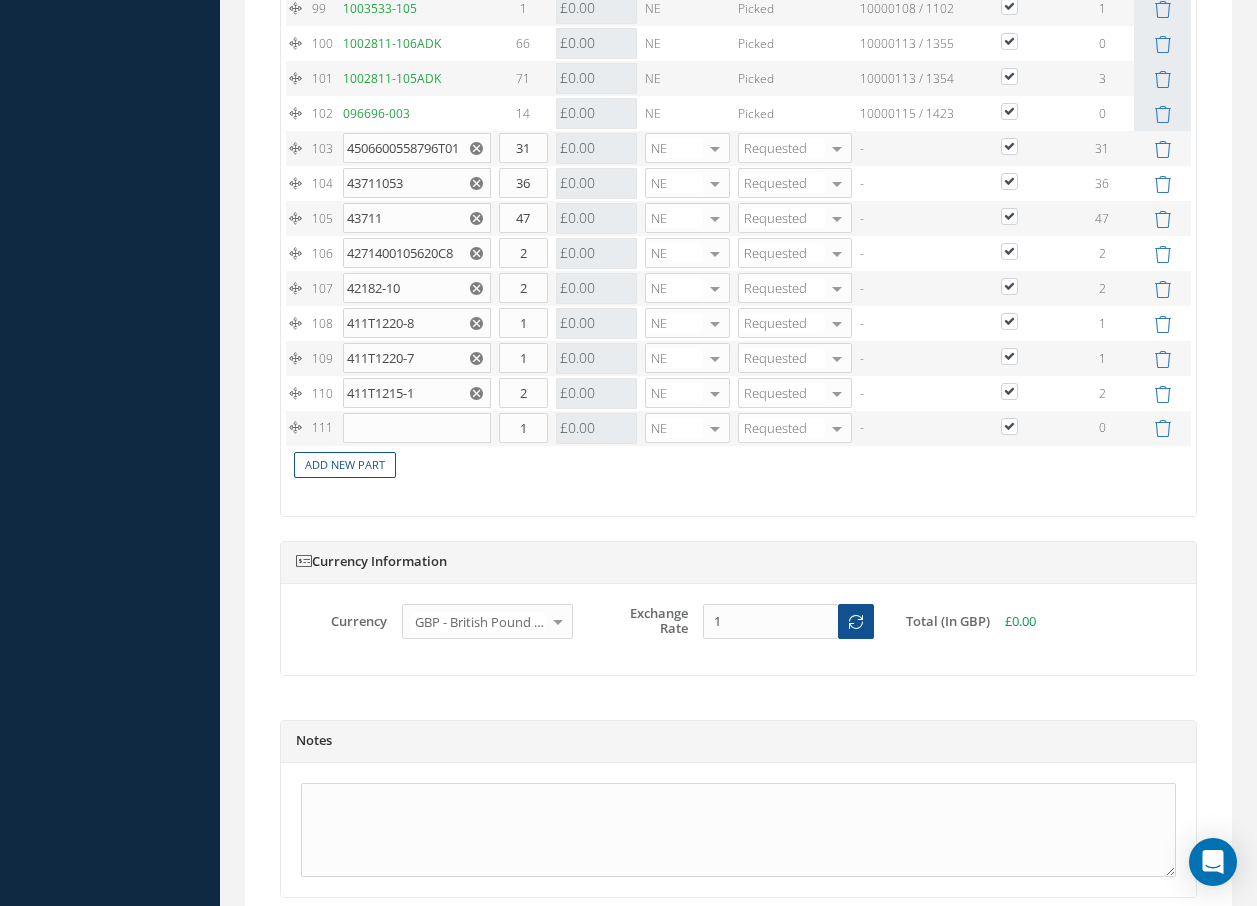 scroll, scrollTop: 5664, scrollLeft: 0, axis: vertical 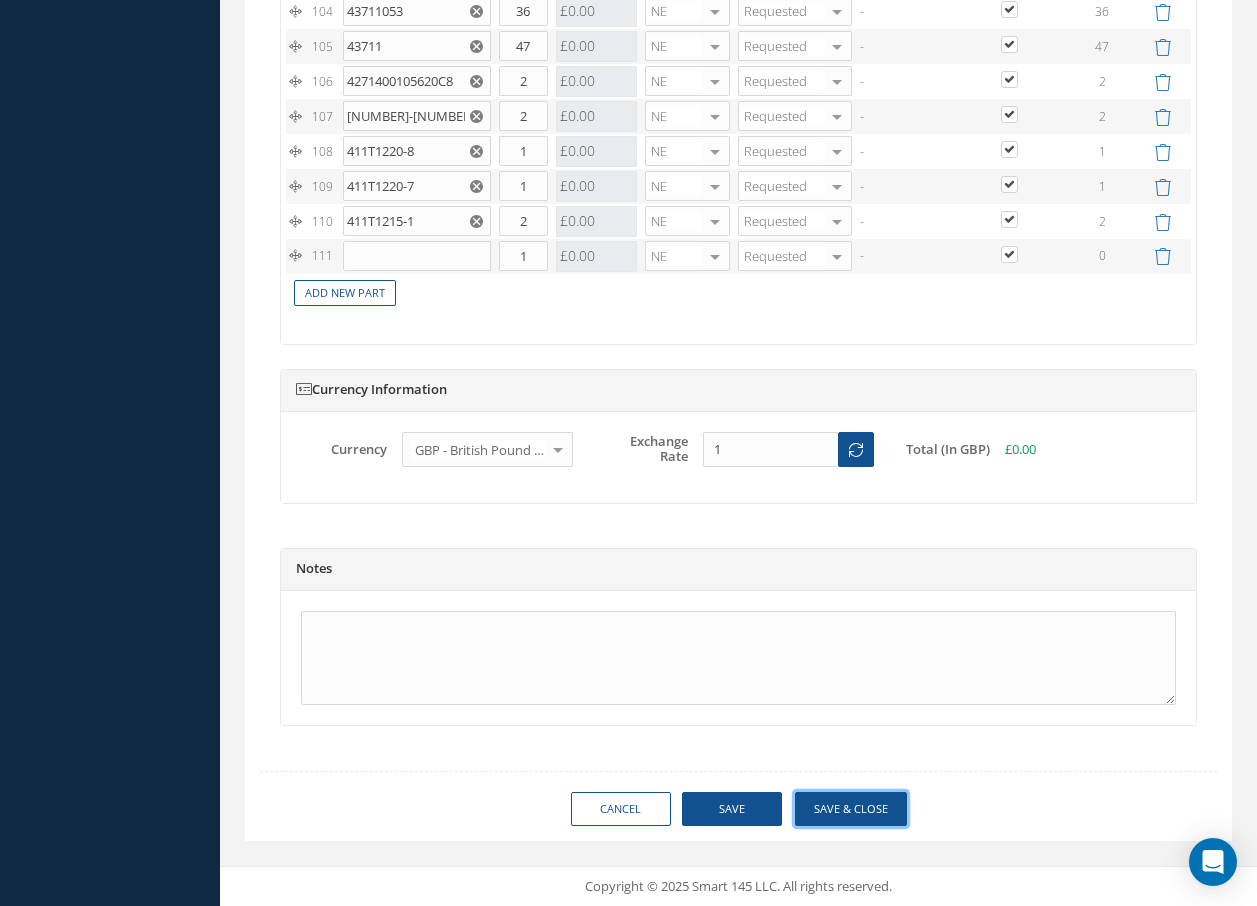 click on "Save & Close" at bounding box center [851, 809] 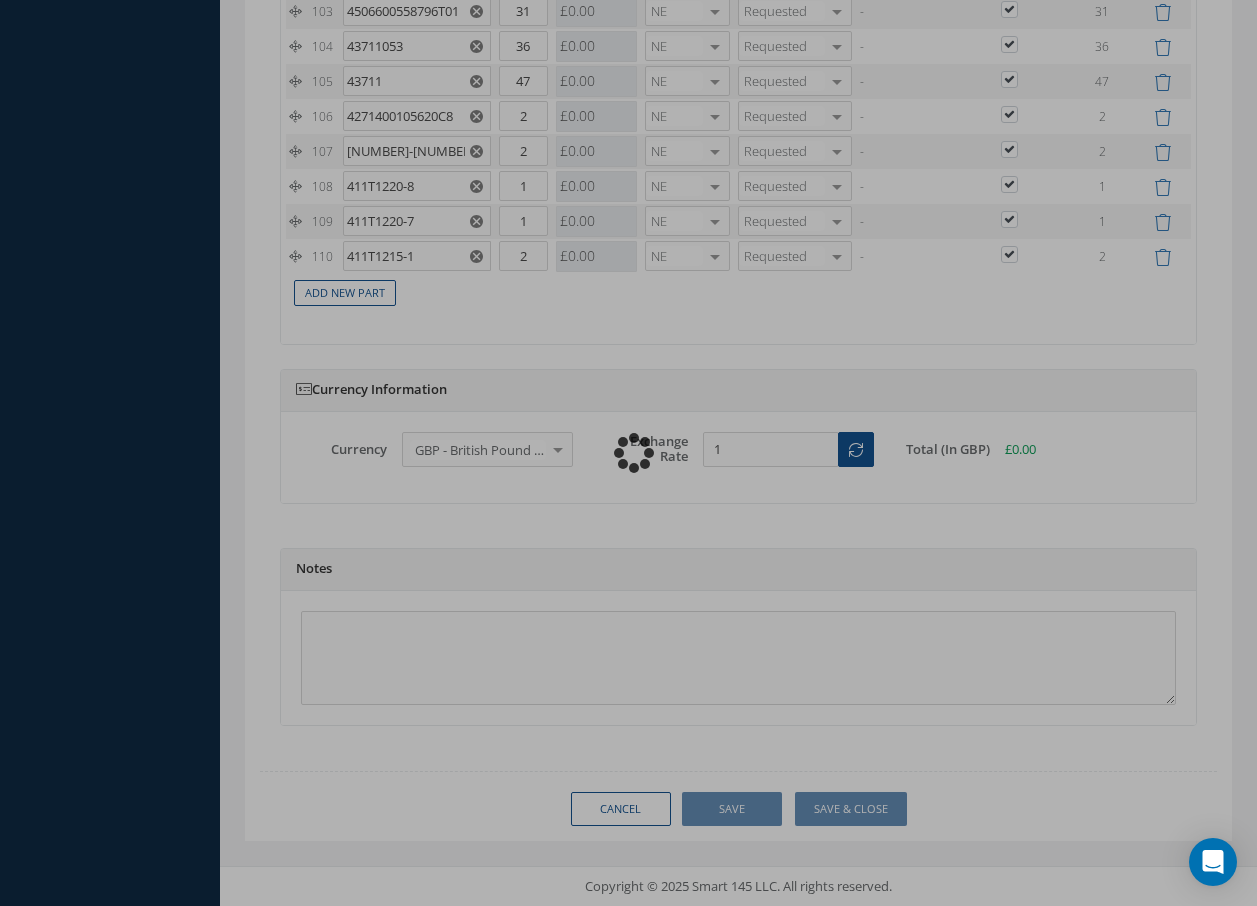 scroll, scrollTop: 5629, scrollLeft: 0, axis: vertical 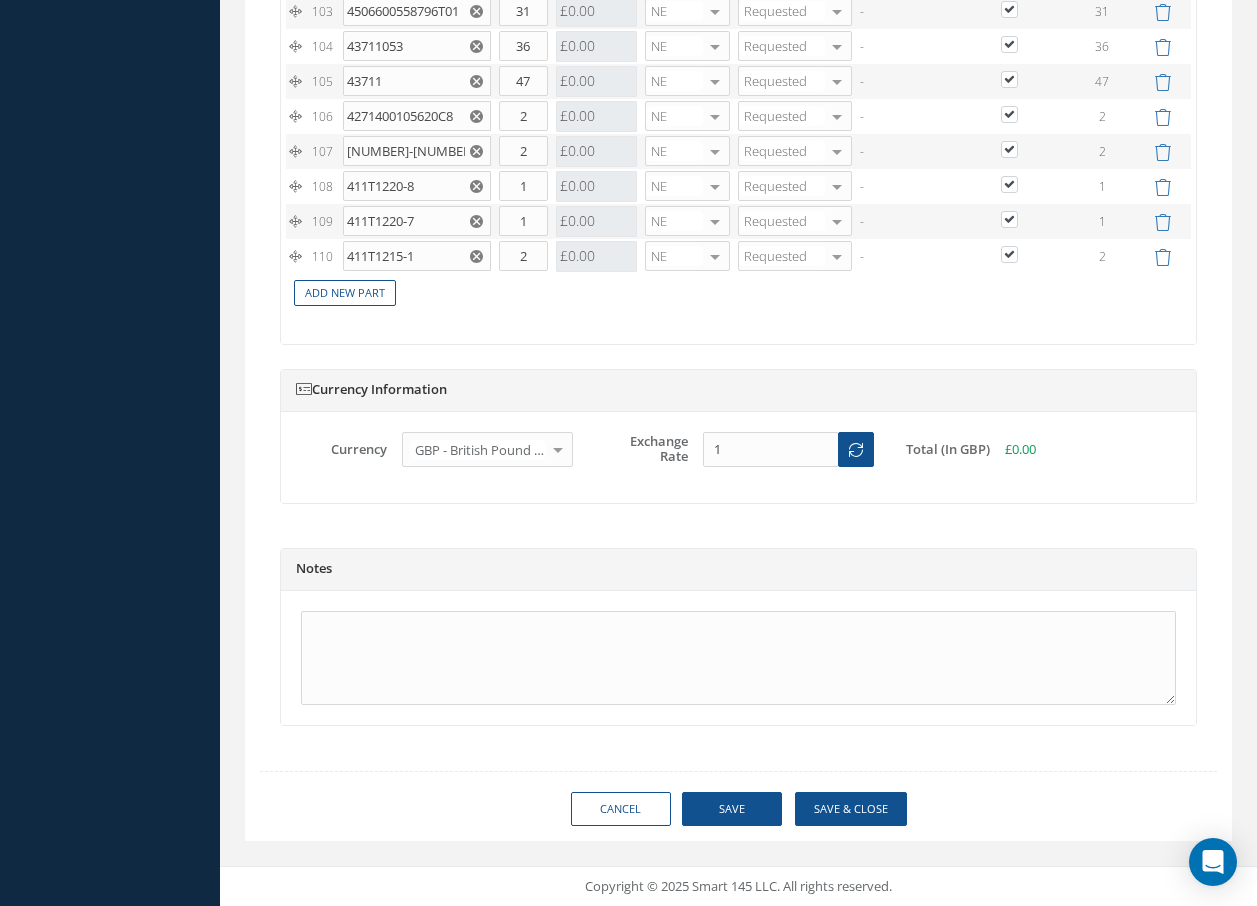 checkbox on "true" 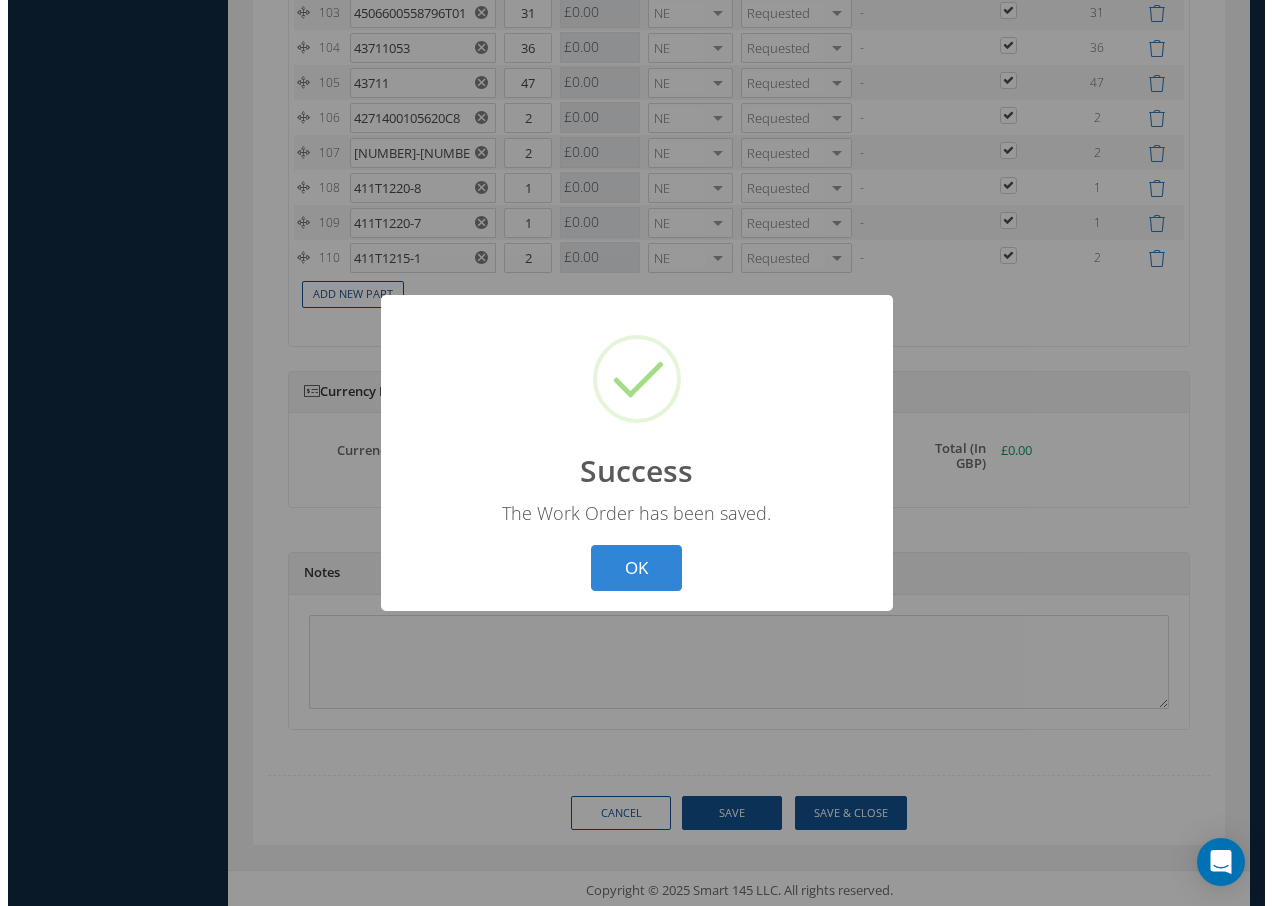 scroll, scrollTop: 5609, scrollLeft: 0, axis: vertical 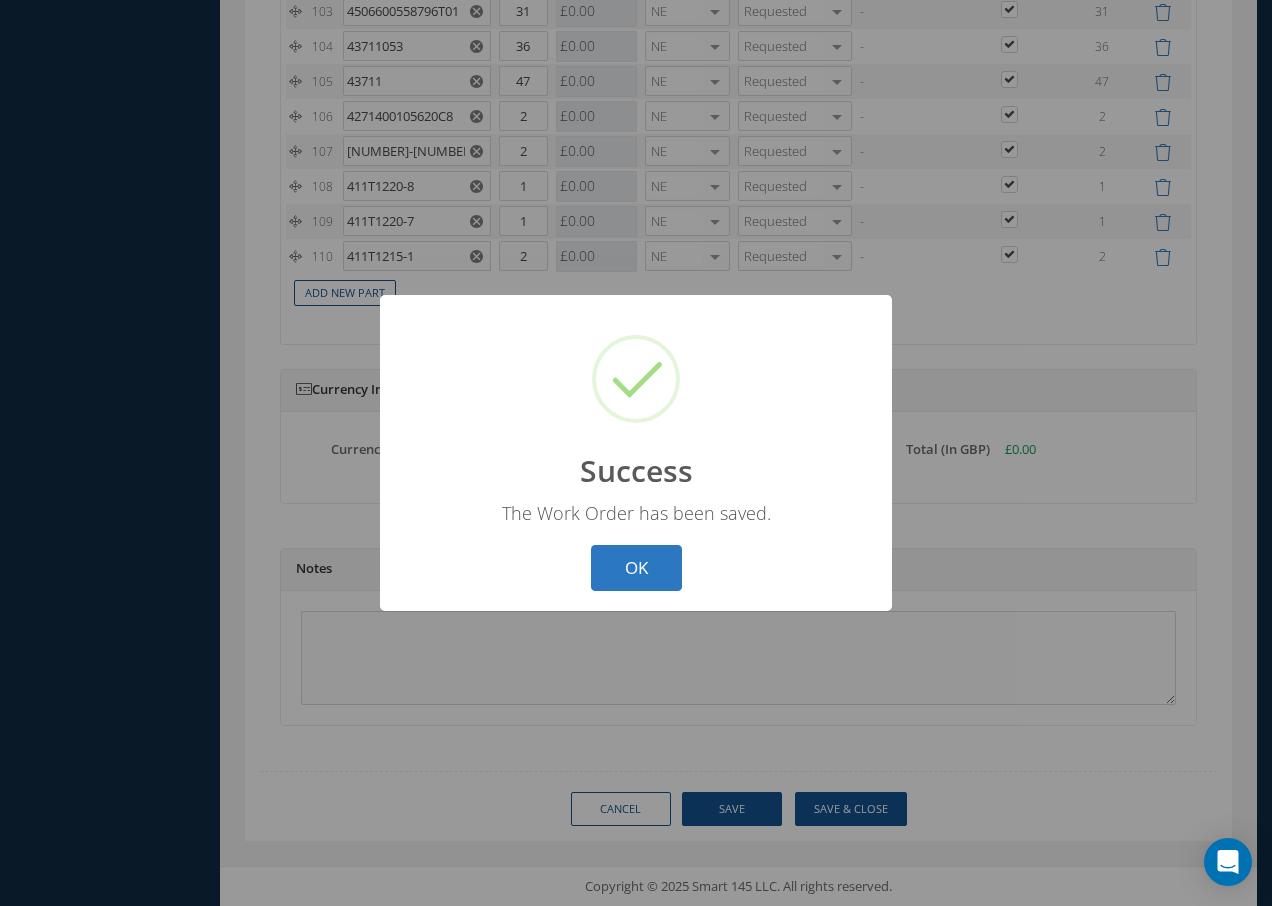 click on "OK" at bounding box center [636, 568] 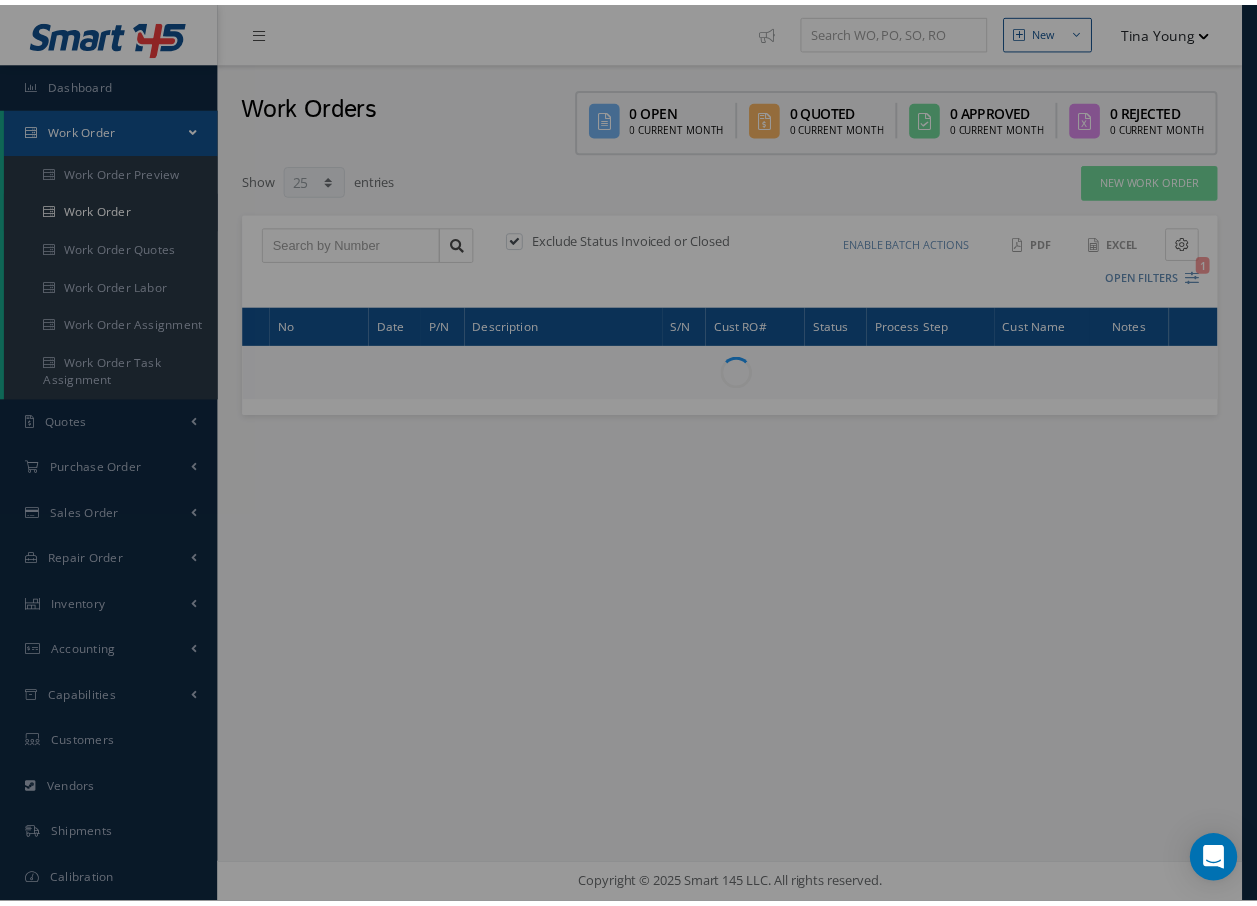 scroll, scrollTop: 0, scrollLeft: 0, axis: both 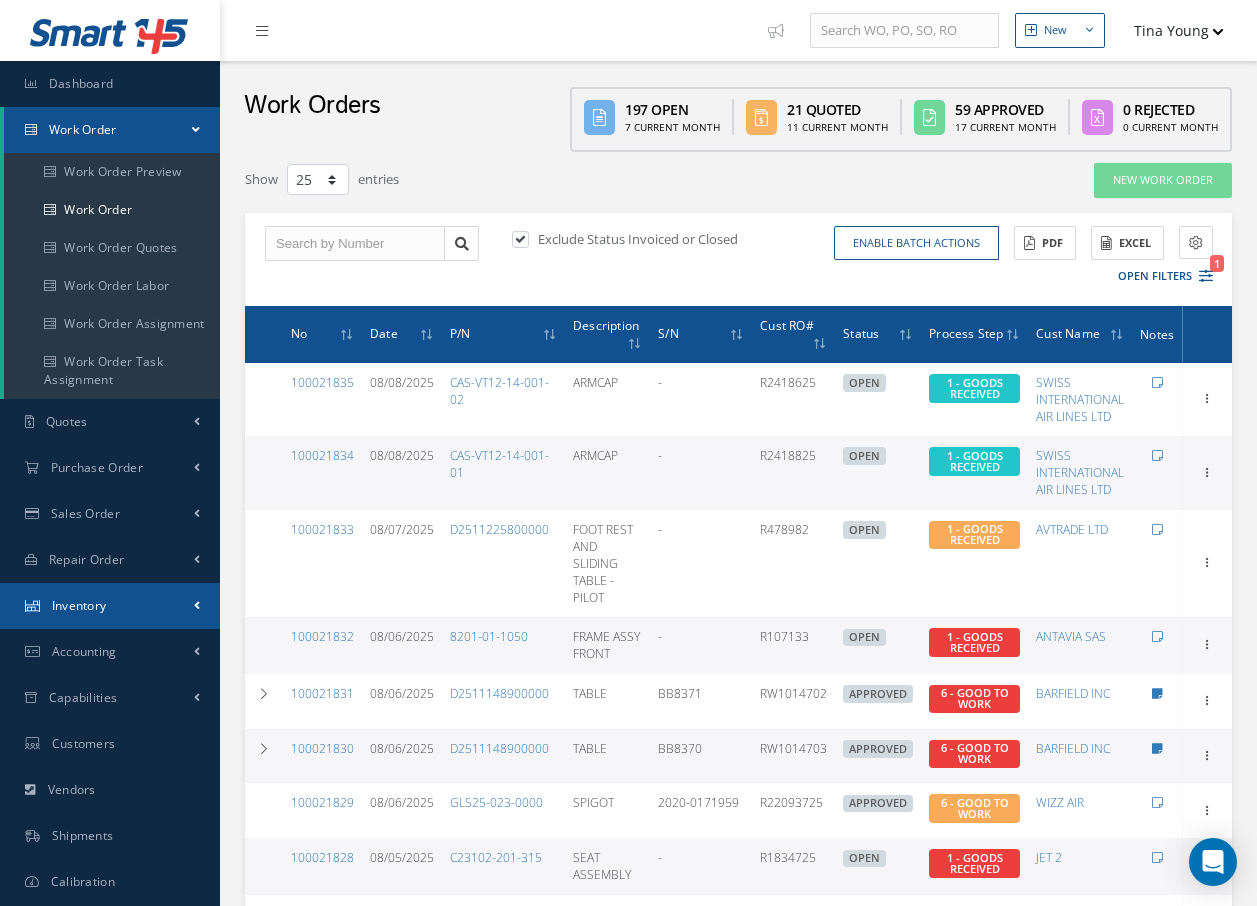 click on "Inventory" at bounding box center (79, 605) 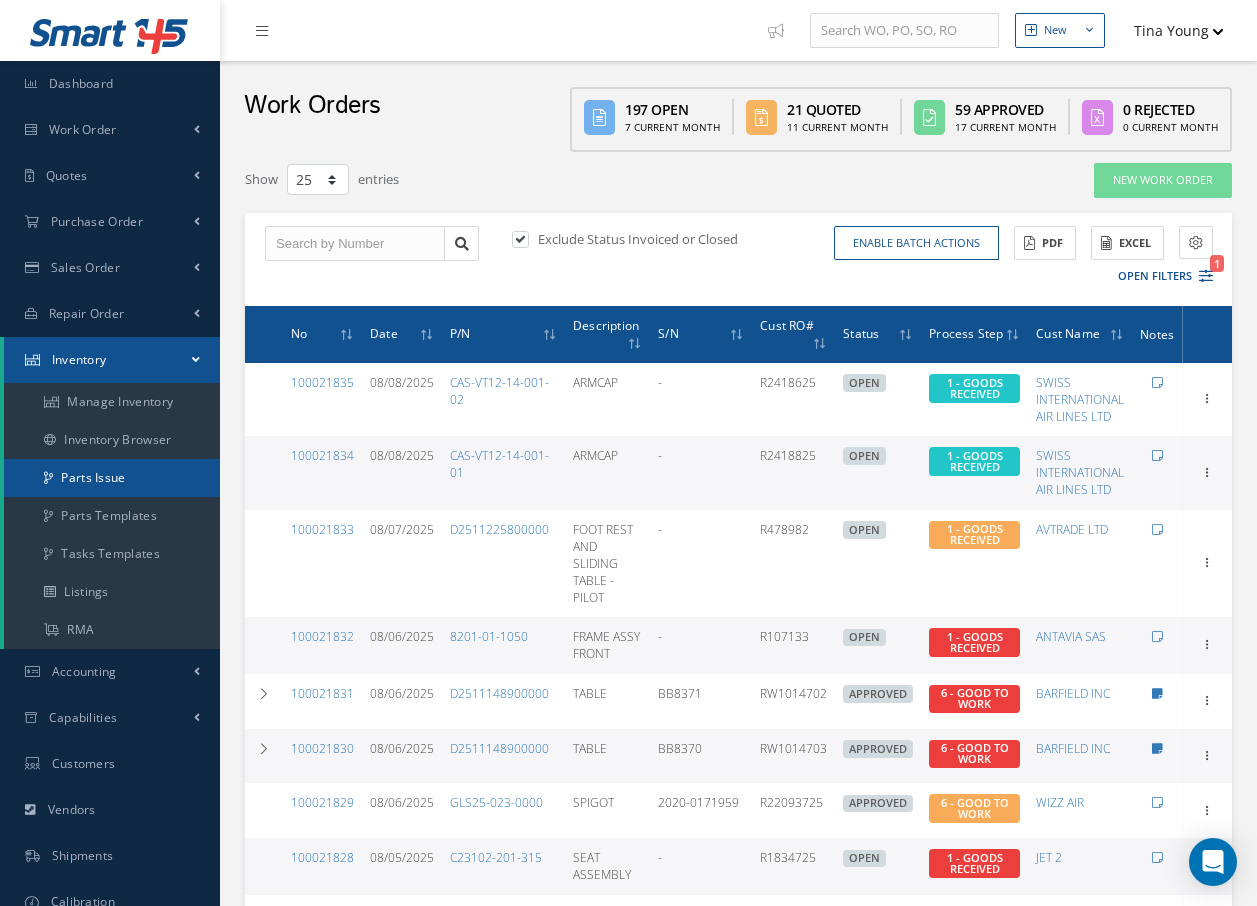 click on "Parts Issue" at bounding box center (112, 478) 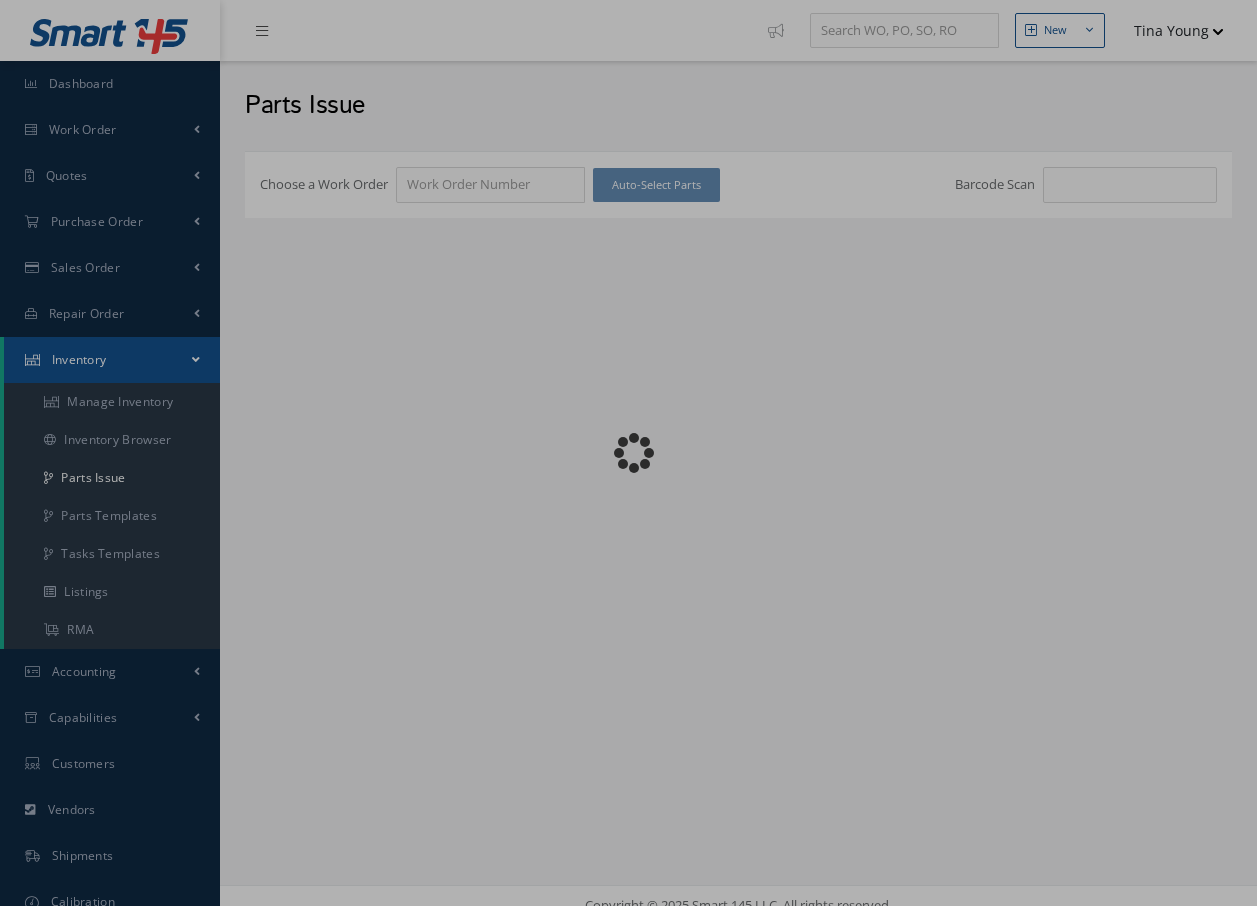 scroll, scrollTop: 0, scrollLeft: 0, axis: both 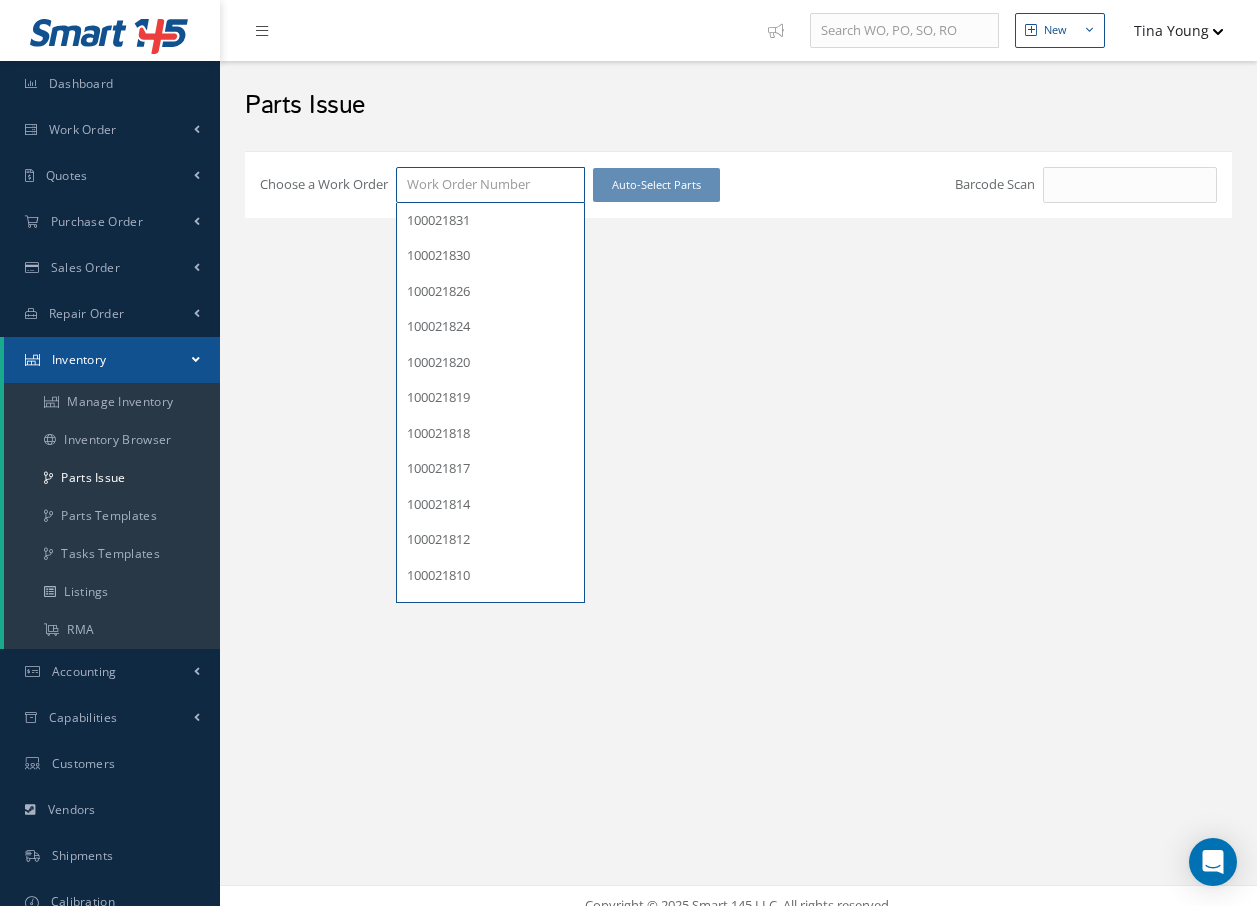 click on "Choose a Work Order" at bounding box center (490, 185) 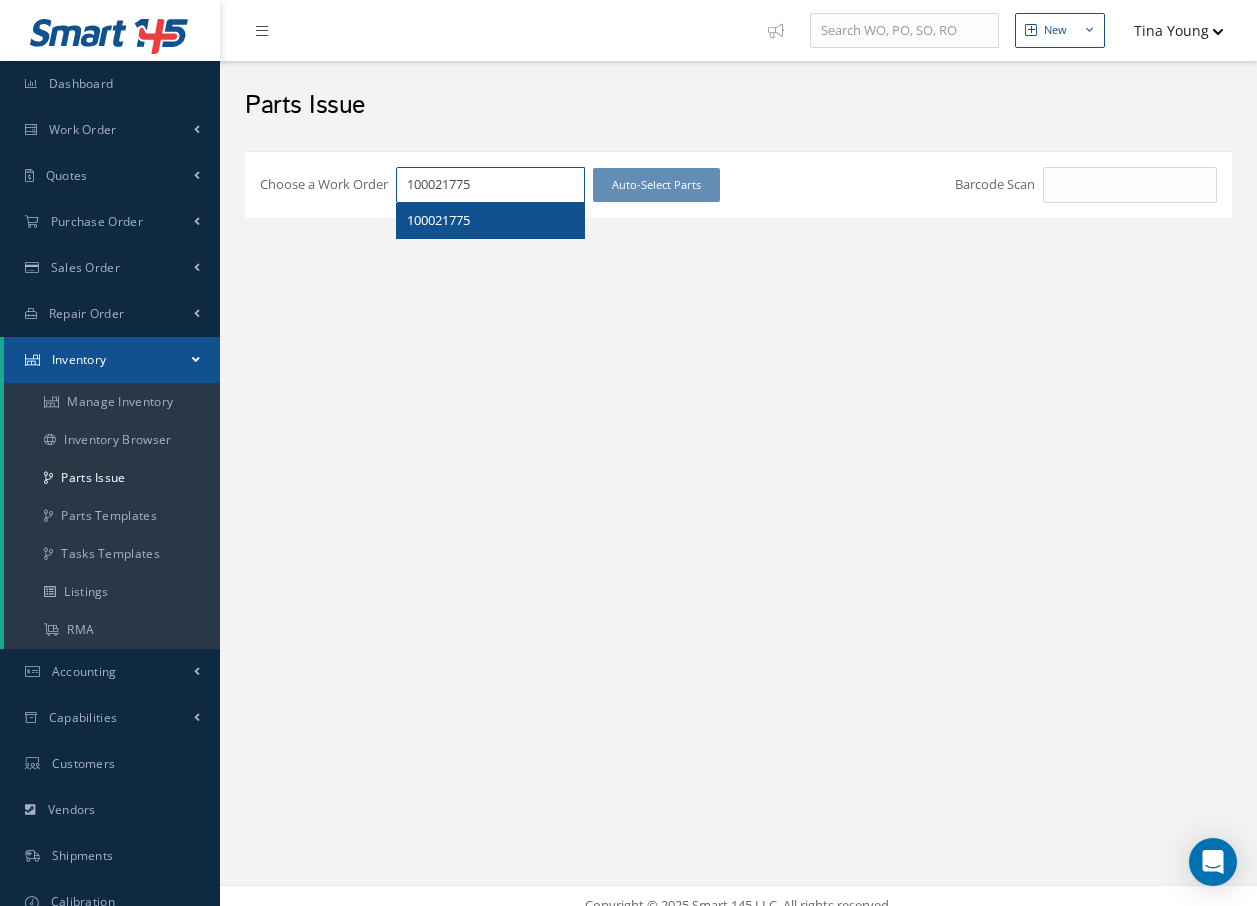 type on "100021775" 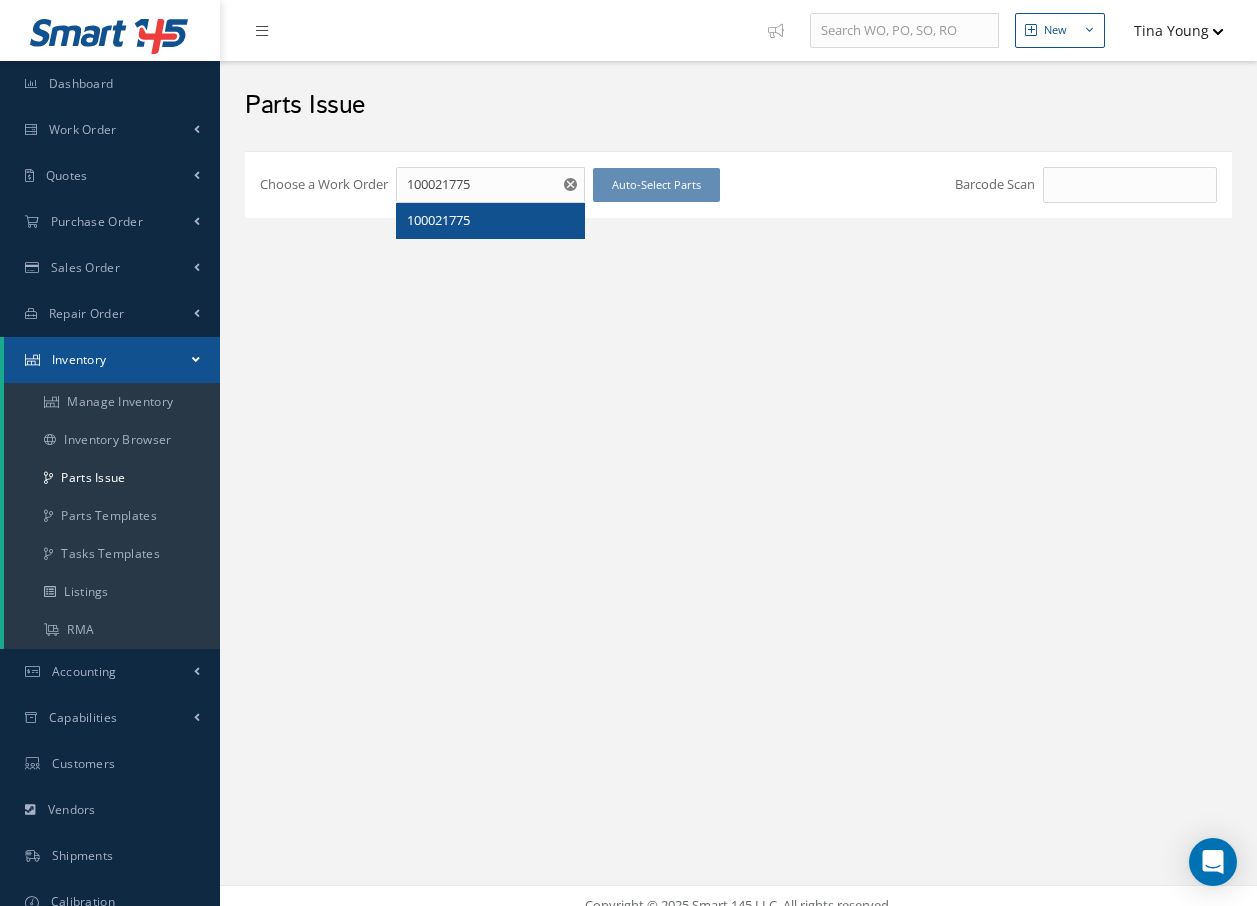 click on "100021775" at bounding box center (438, 220) 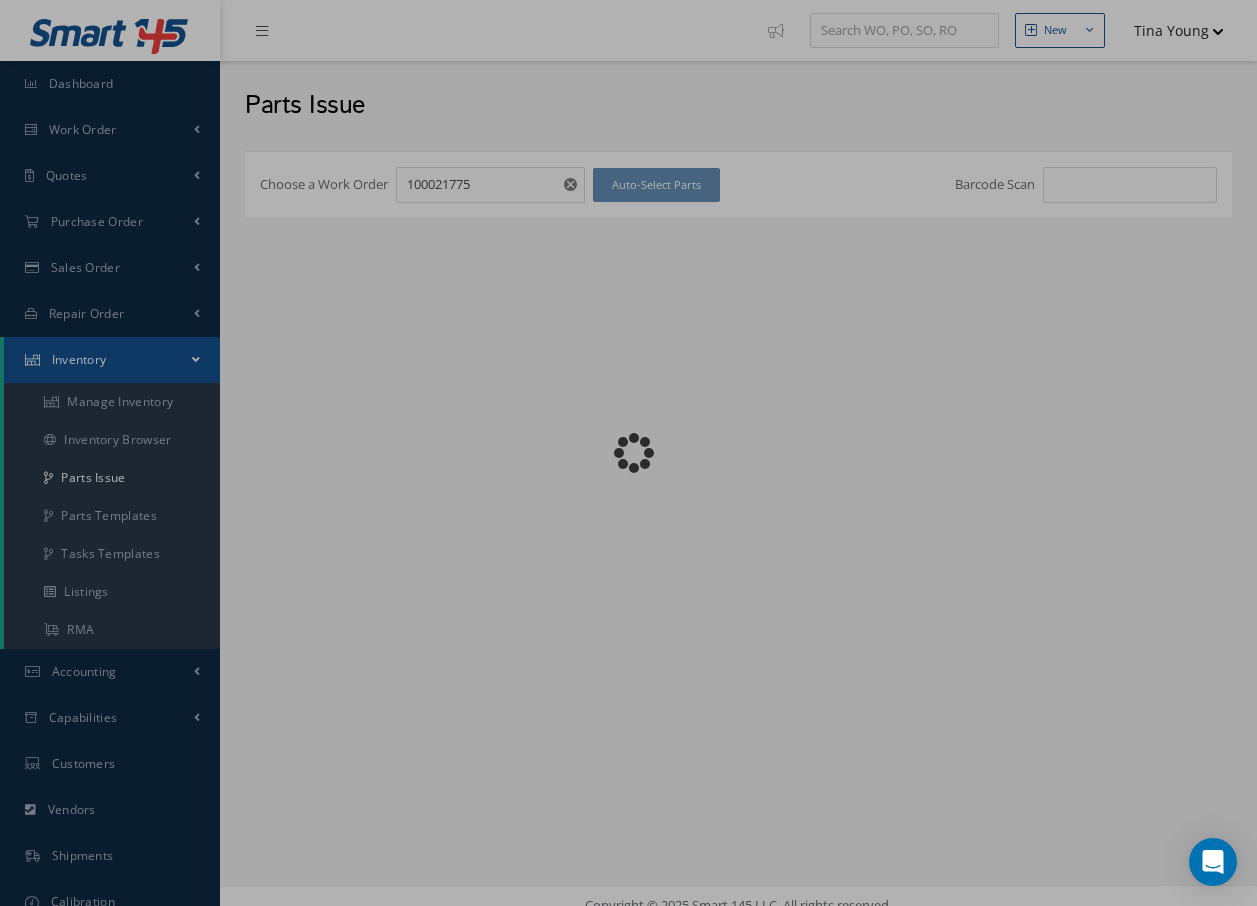 checkbox on "false" 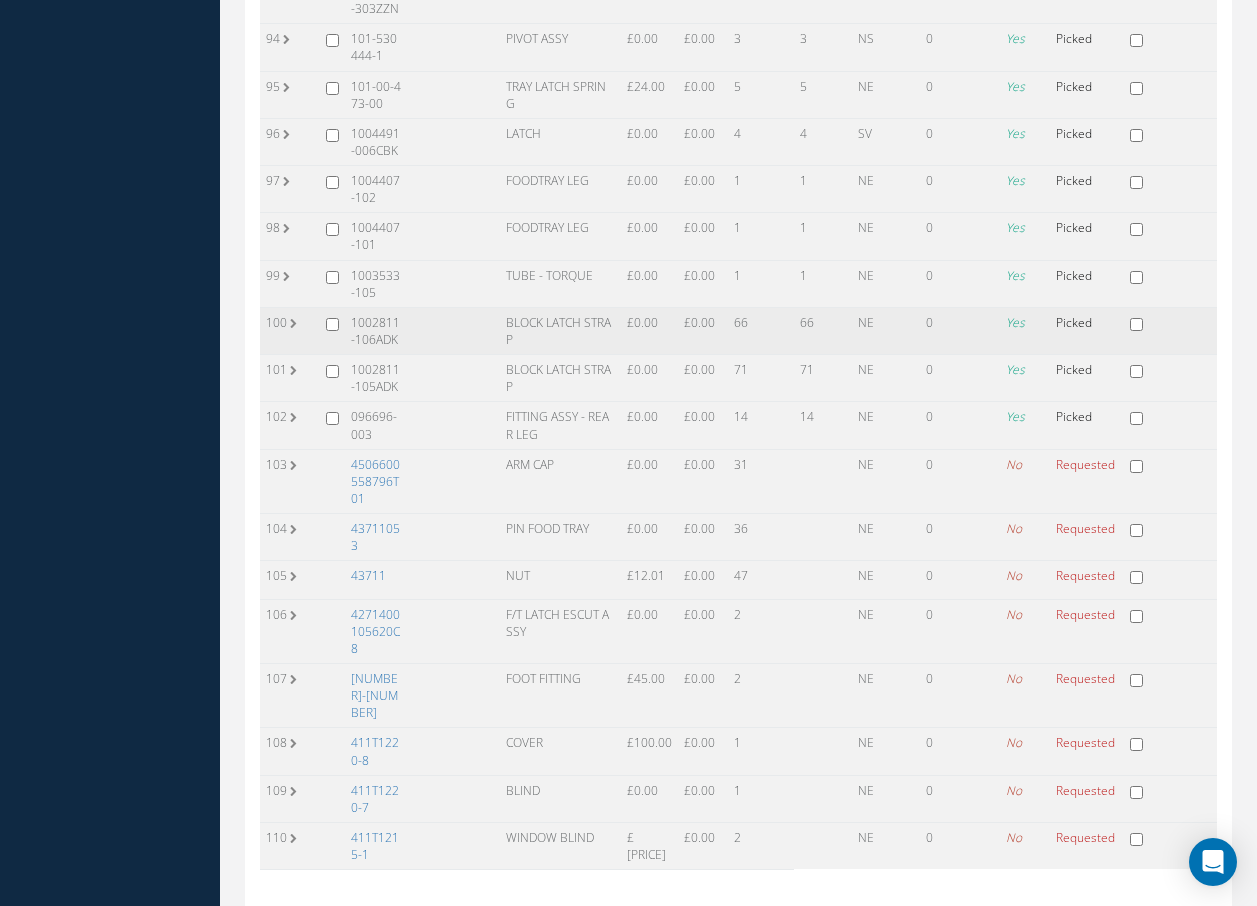 scroll, scrollTop: 4811, scrollLeft: 0, axis: vertical 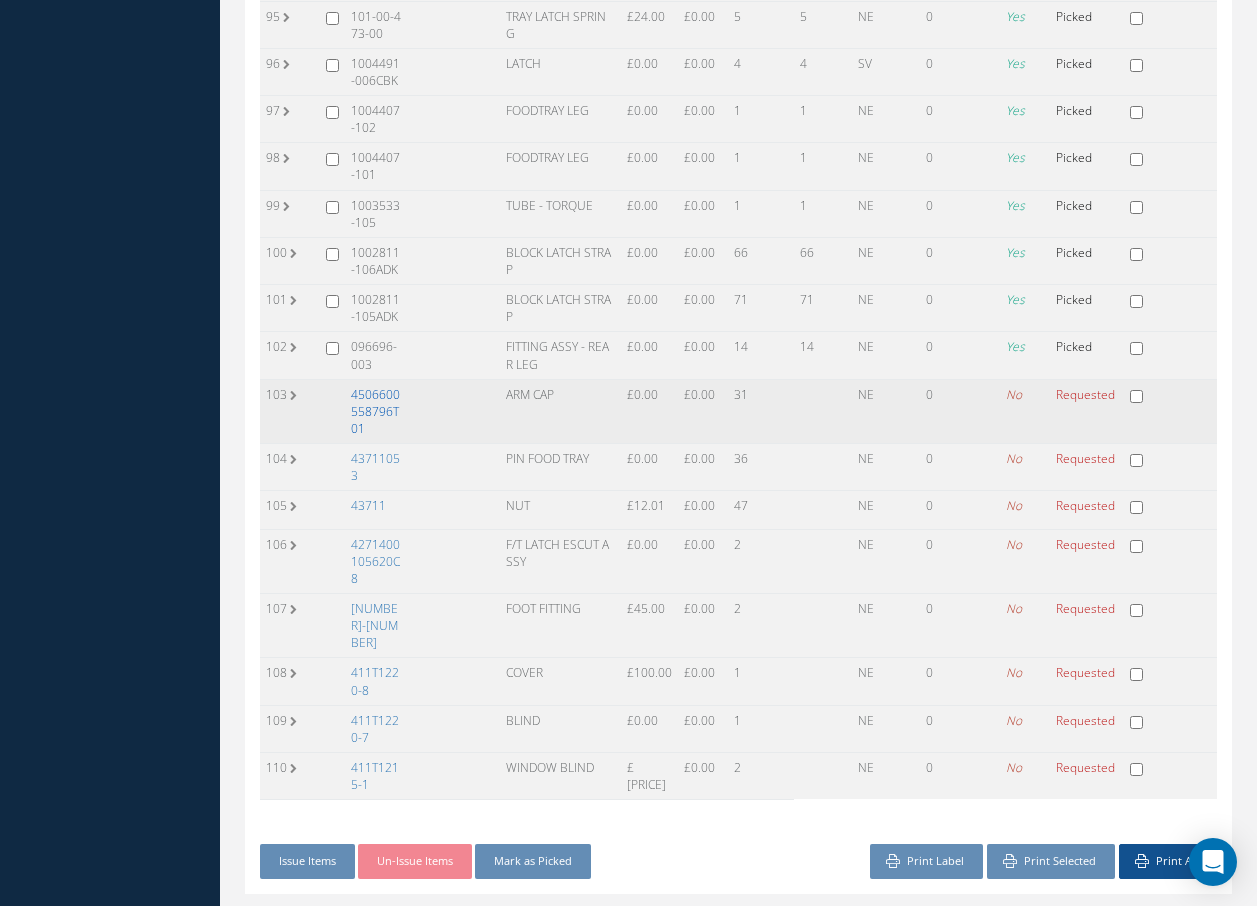 click on "4506600558796T01" at bounding box center [375, 411] 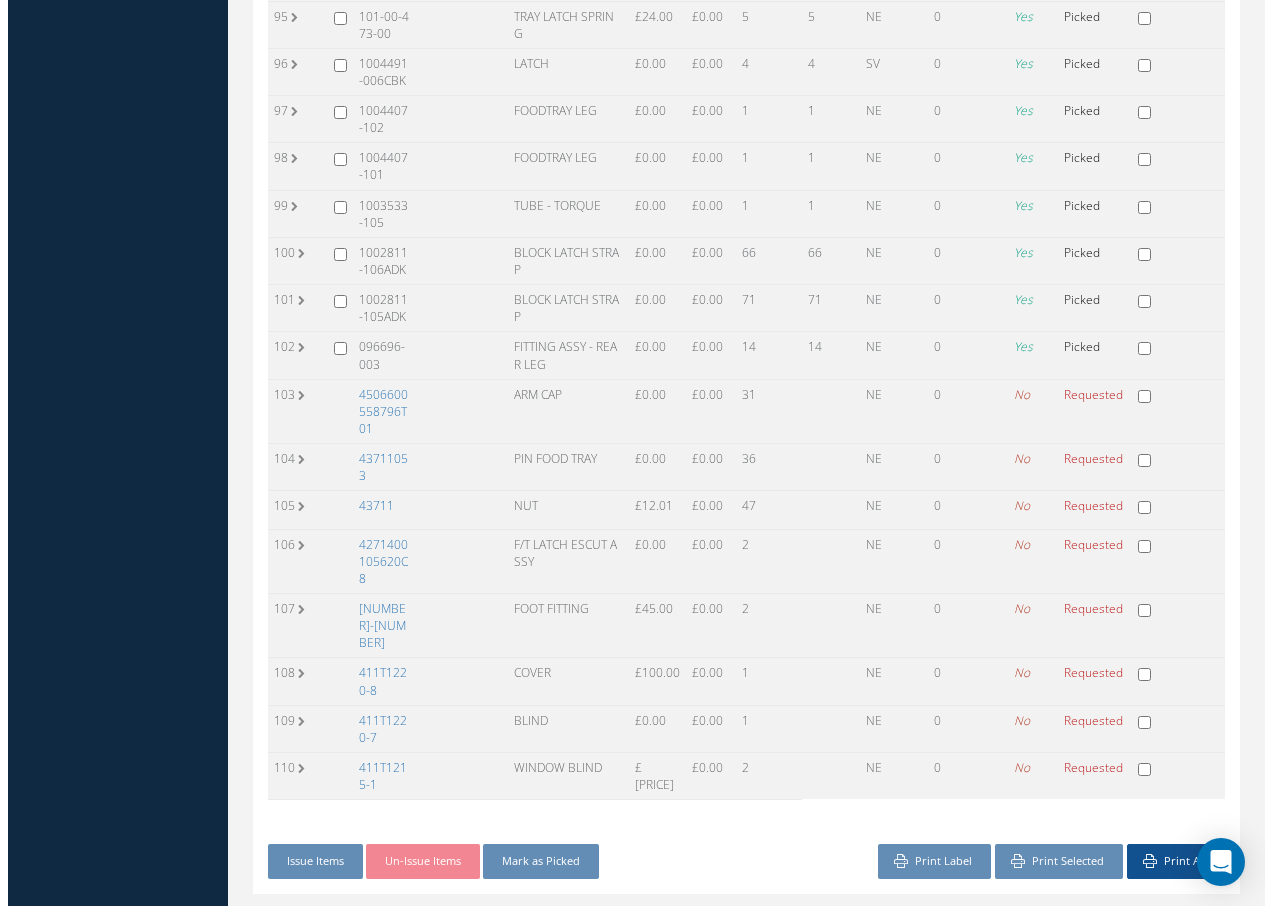 scroll, scrollTop: 4732, scrollLeft: 0, axis: vertical 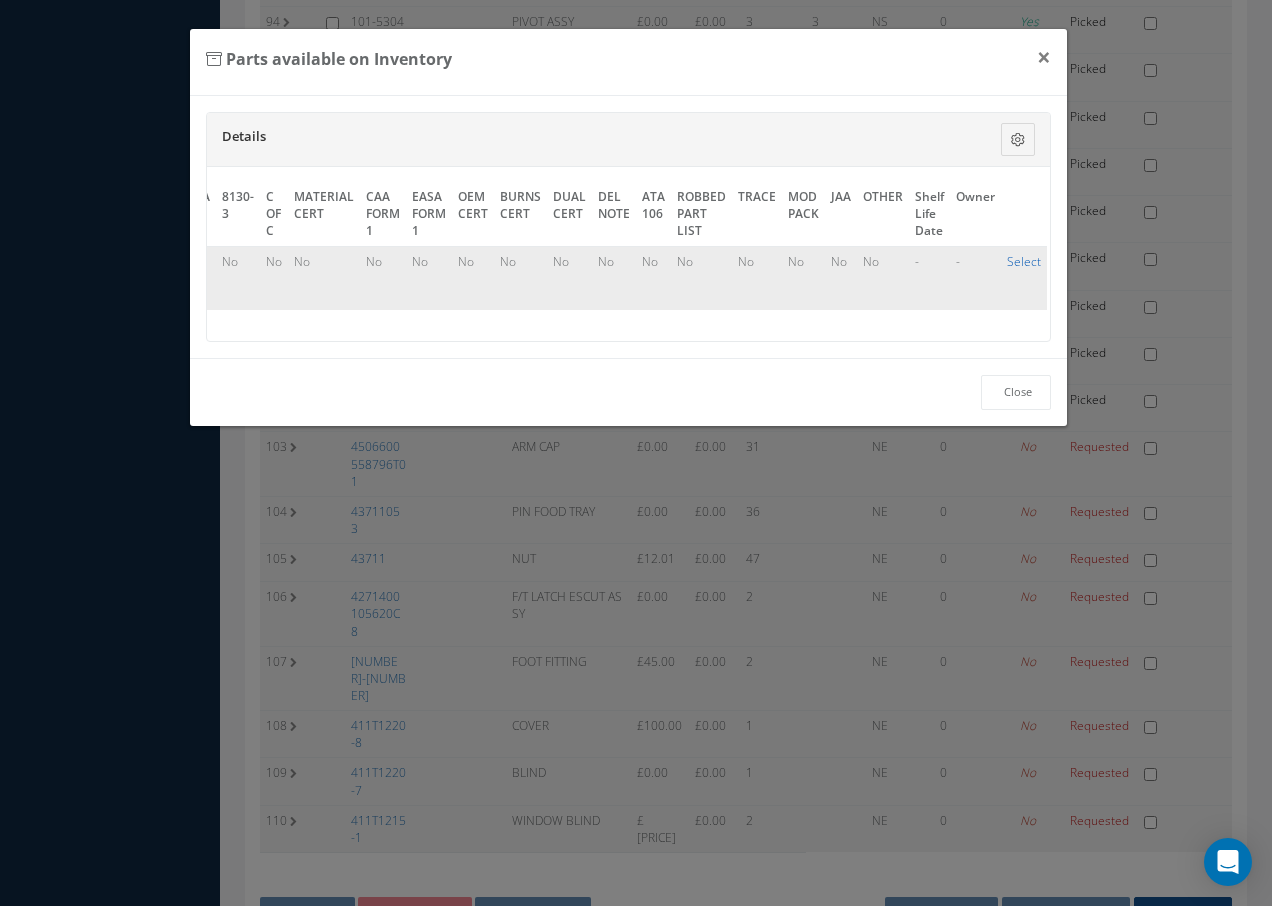 click on "Select" at bounding box center (1024, 261) 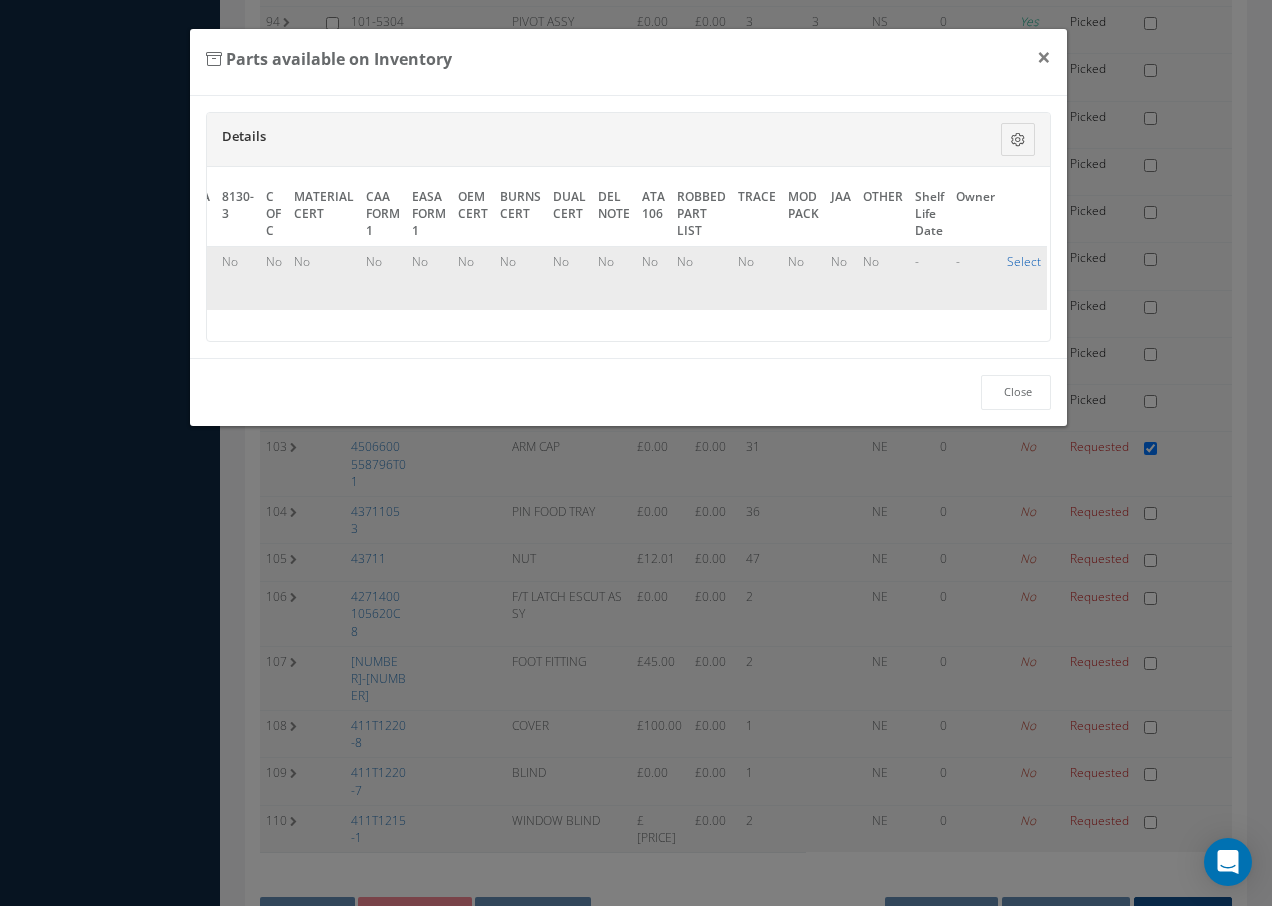 checkbox on "true" 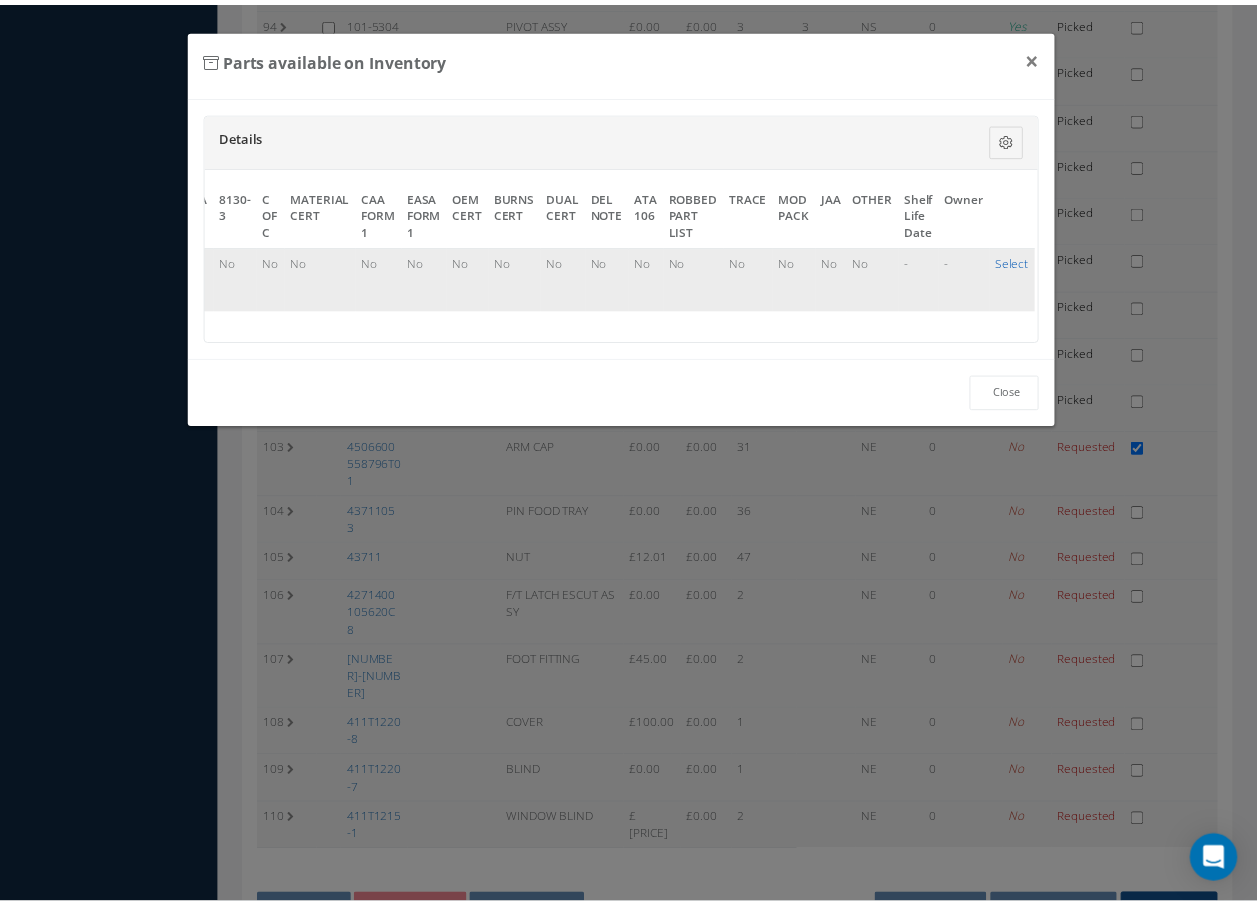 scroll, scrollTop: 4767, scrollLeft: 0, axis: vertical 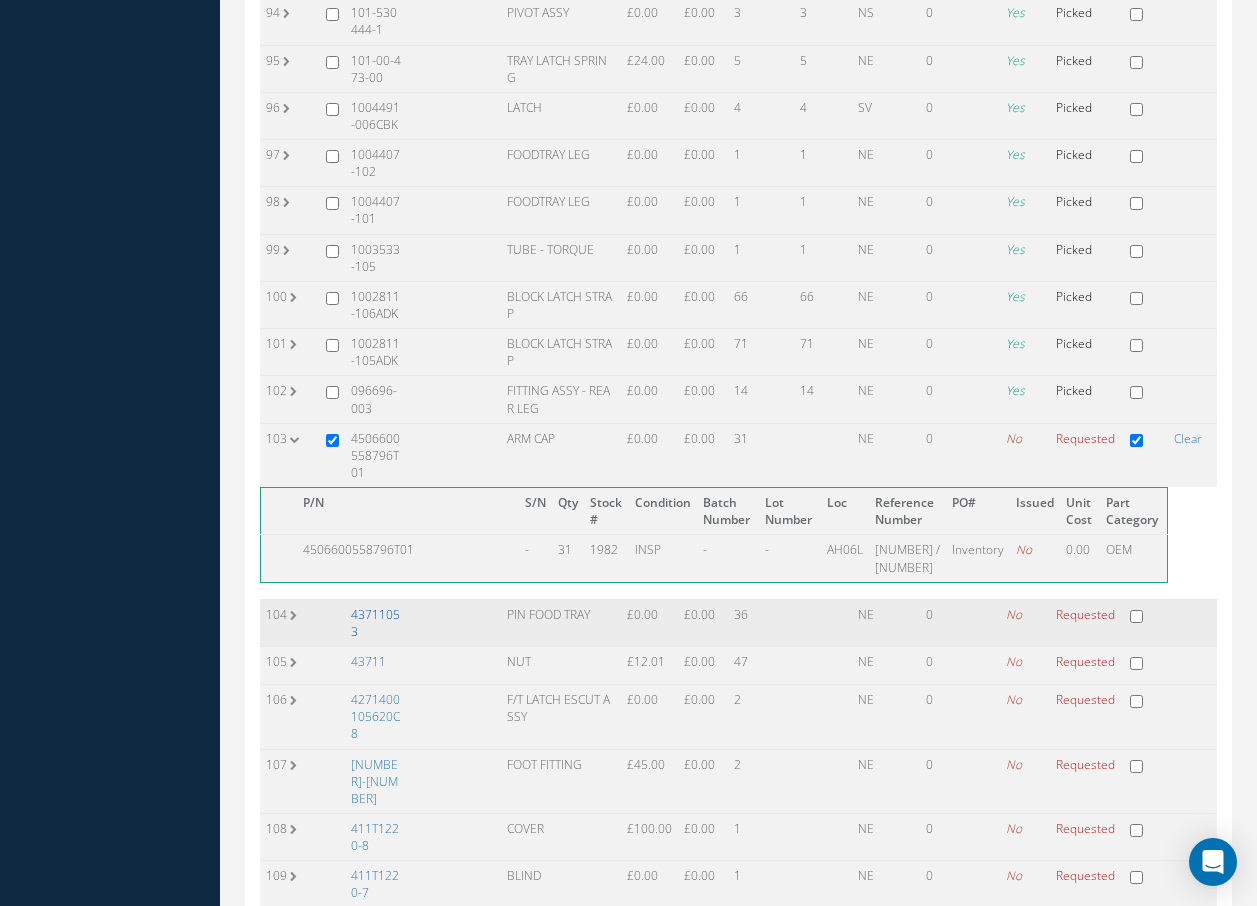 click on "43711053" at bounding box center [375, 623] 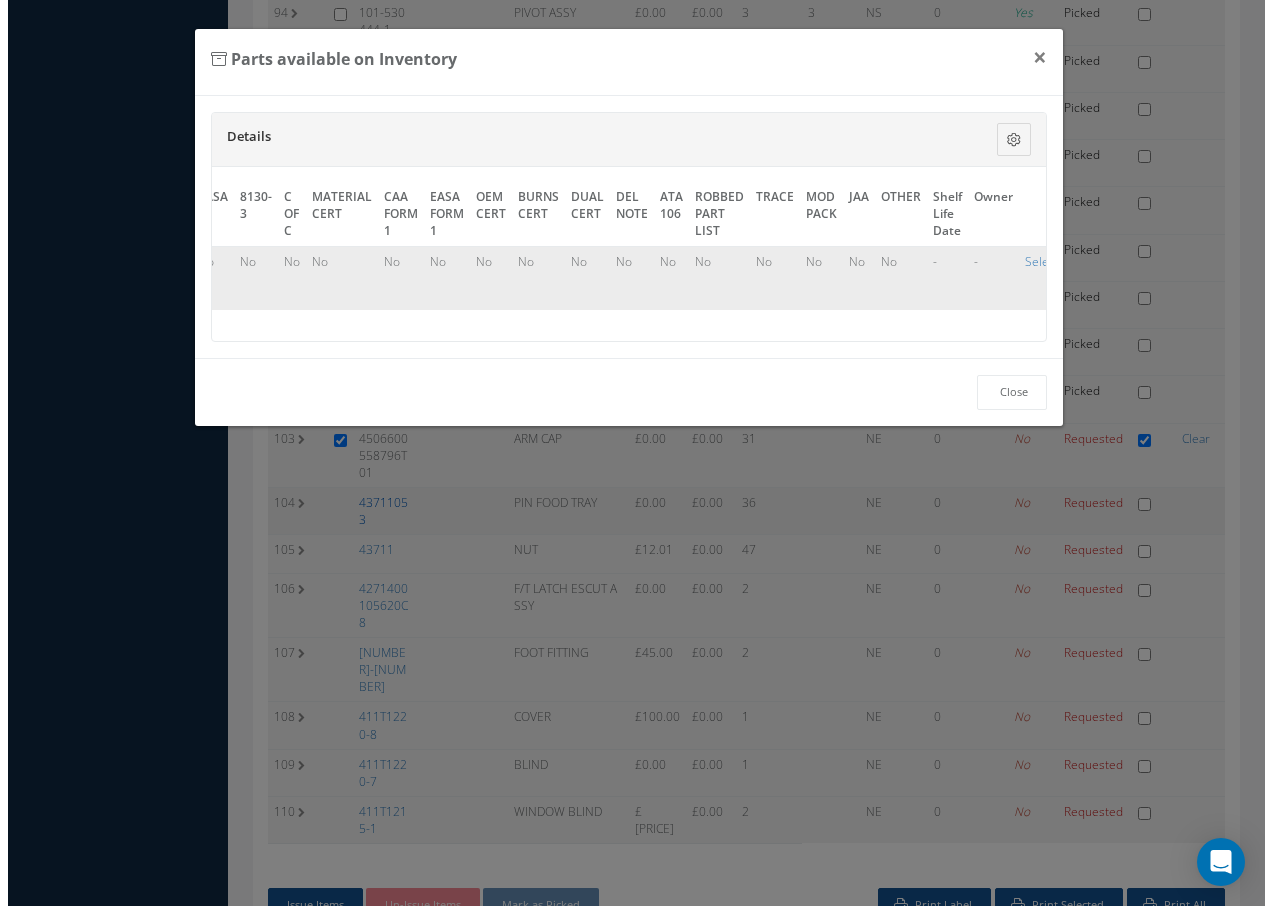 scroll, scrollTop: 4732, scrollLeft: 0, axis: vertical 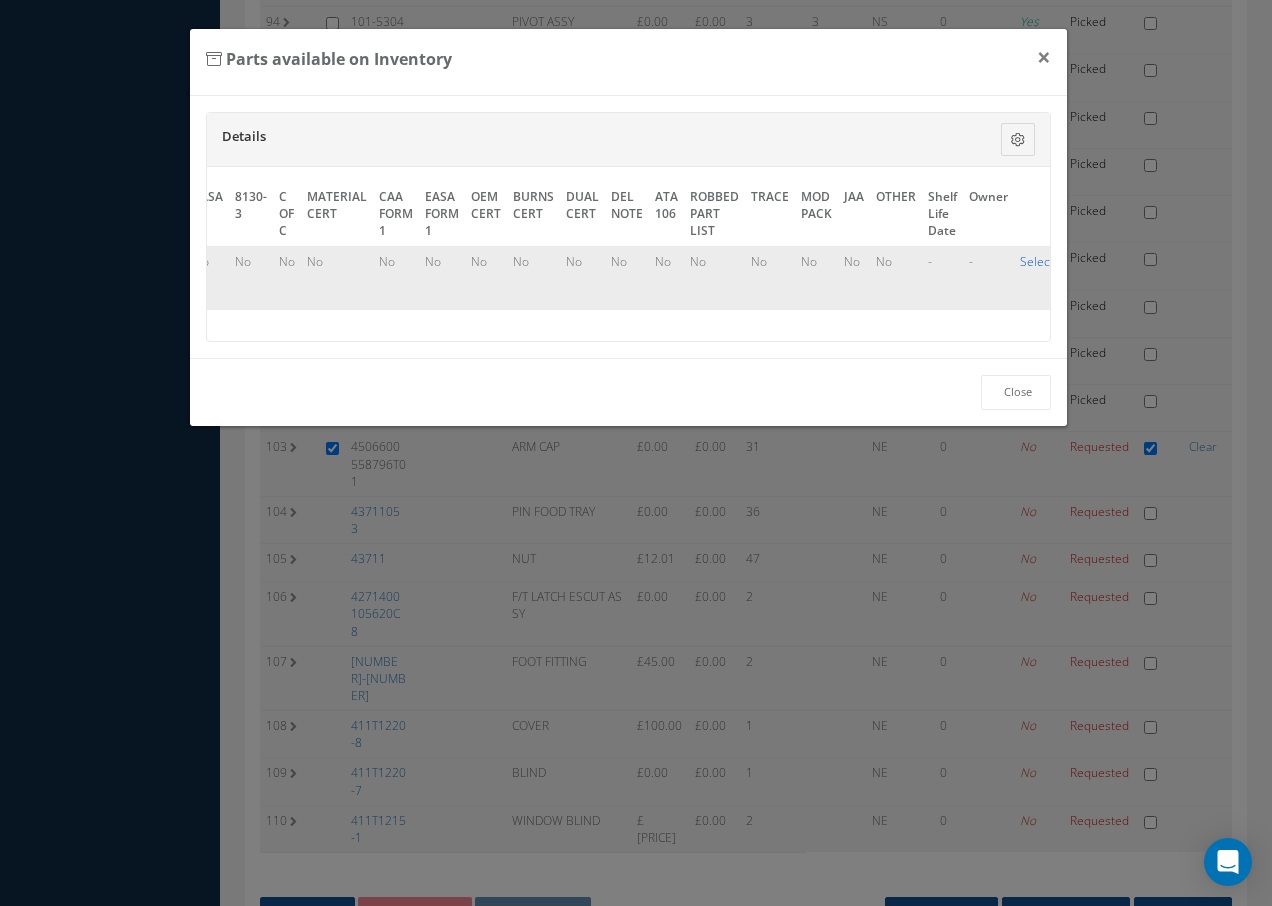click on "Select" at bounding box center [1037, 261] 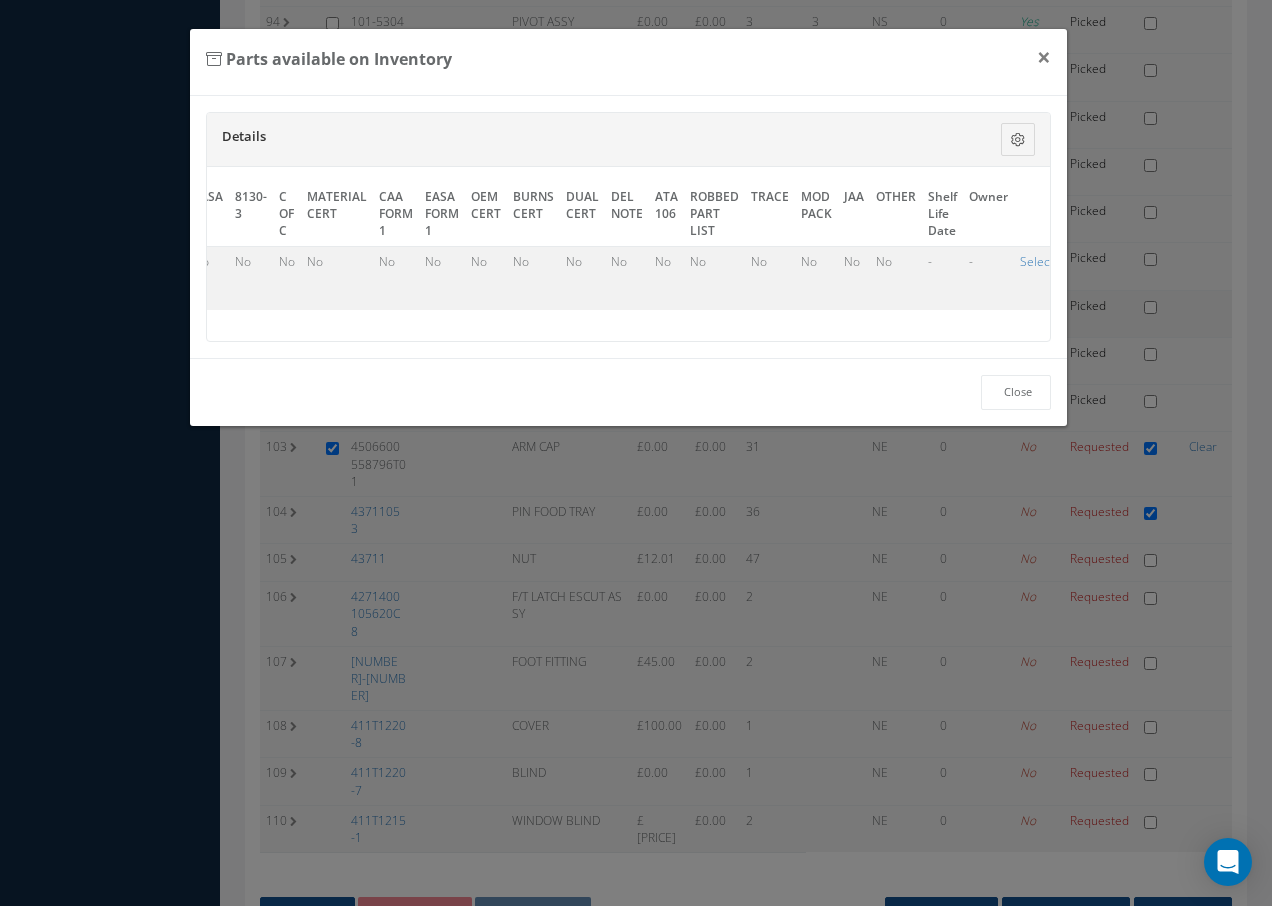 checkbox on "true" 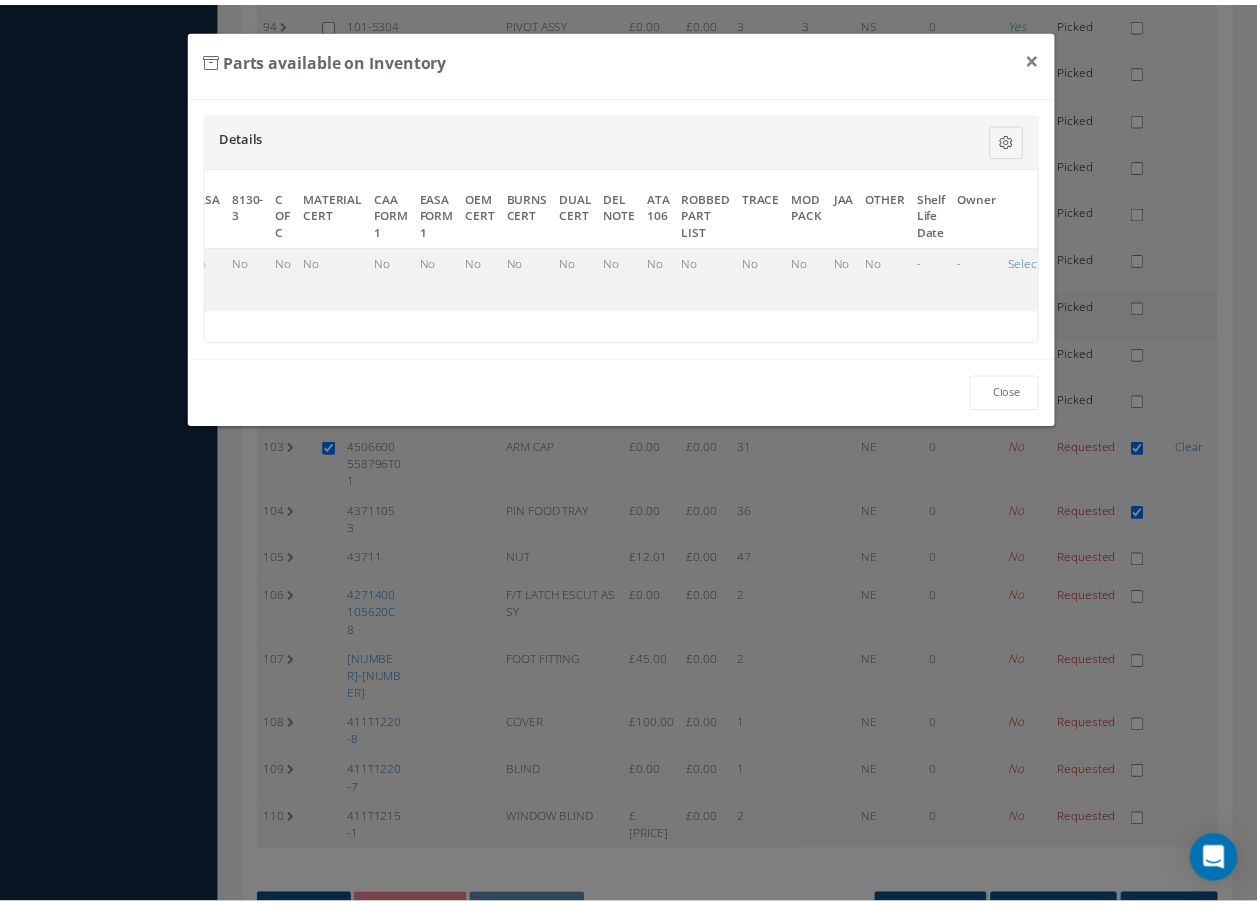 scroll, scrollTop: 4767, scrollLeft: 0, axis: vertical 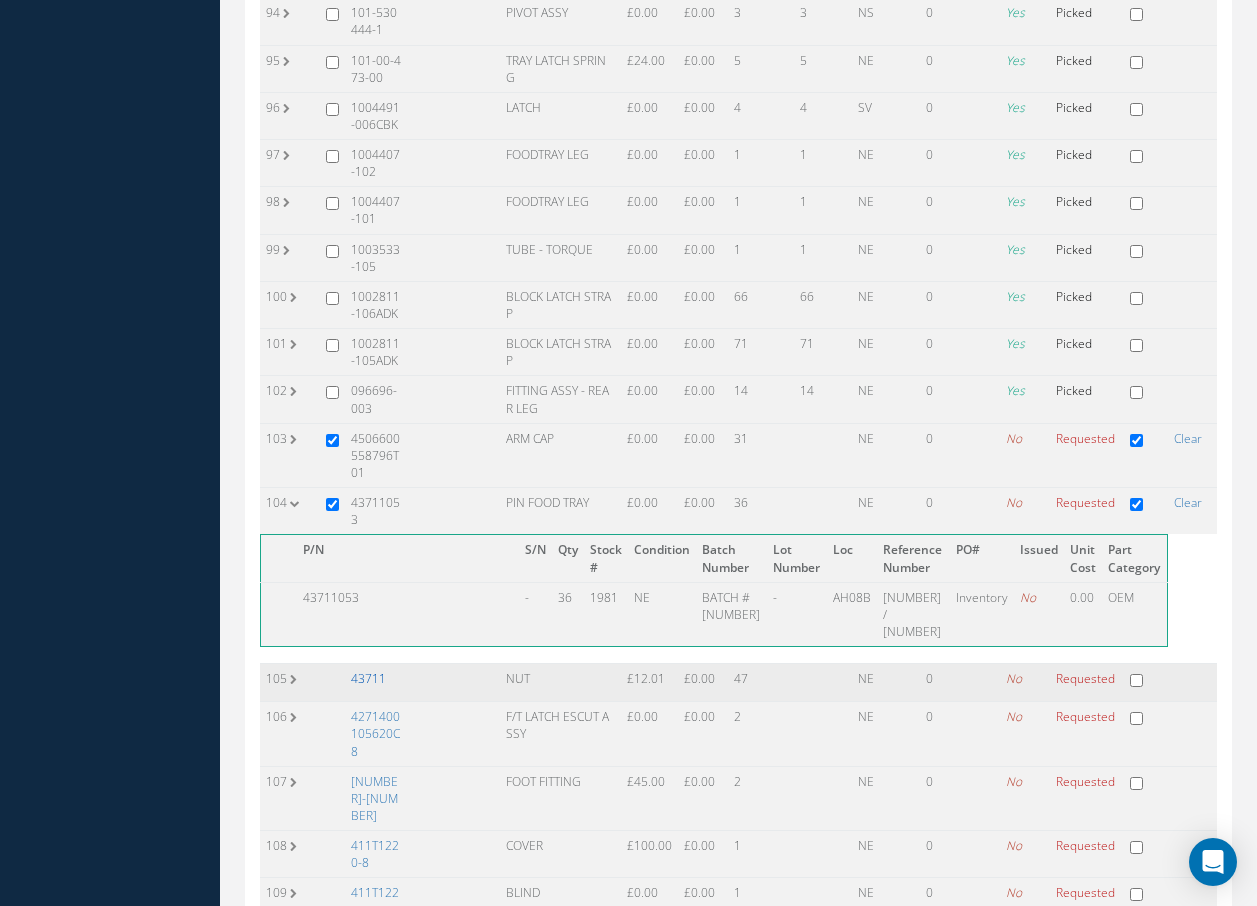 click on "43711" at bounding box center [368, 678] 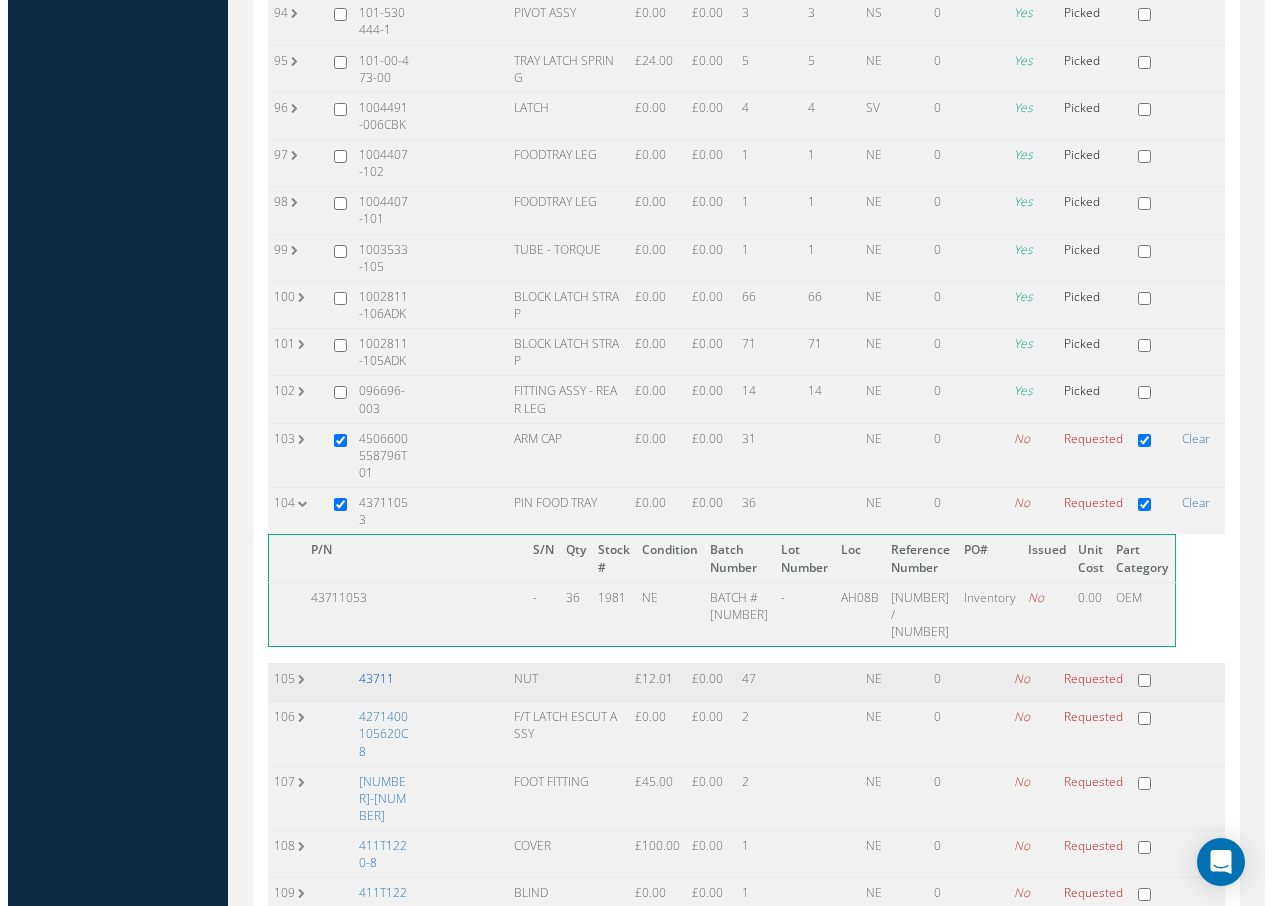 scroll, scrollTop: 4732, scrollLeft: 0, axis: vertical 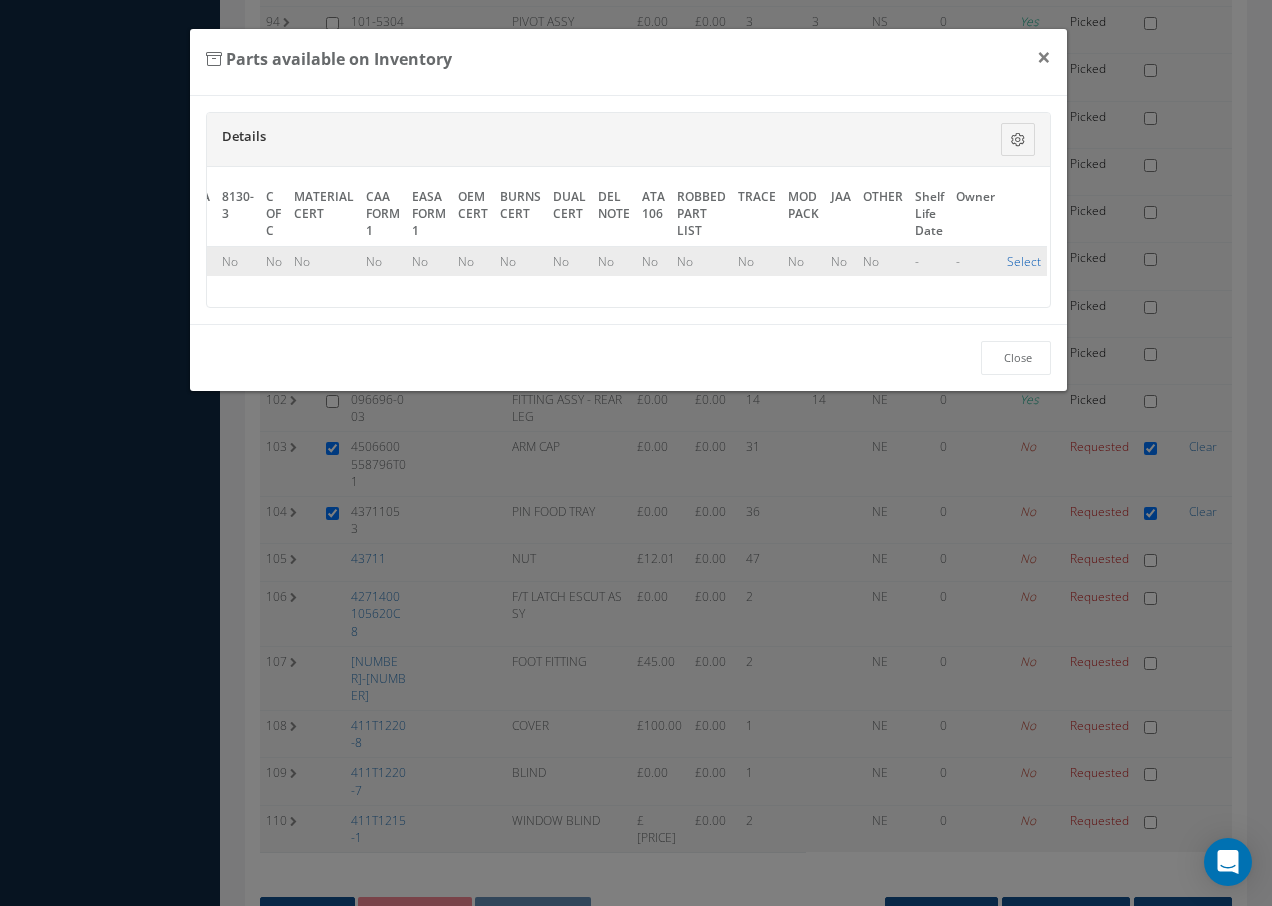 click on "Select" at bounding box center [1024, 261] 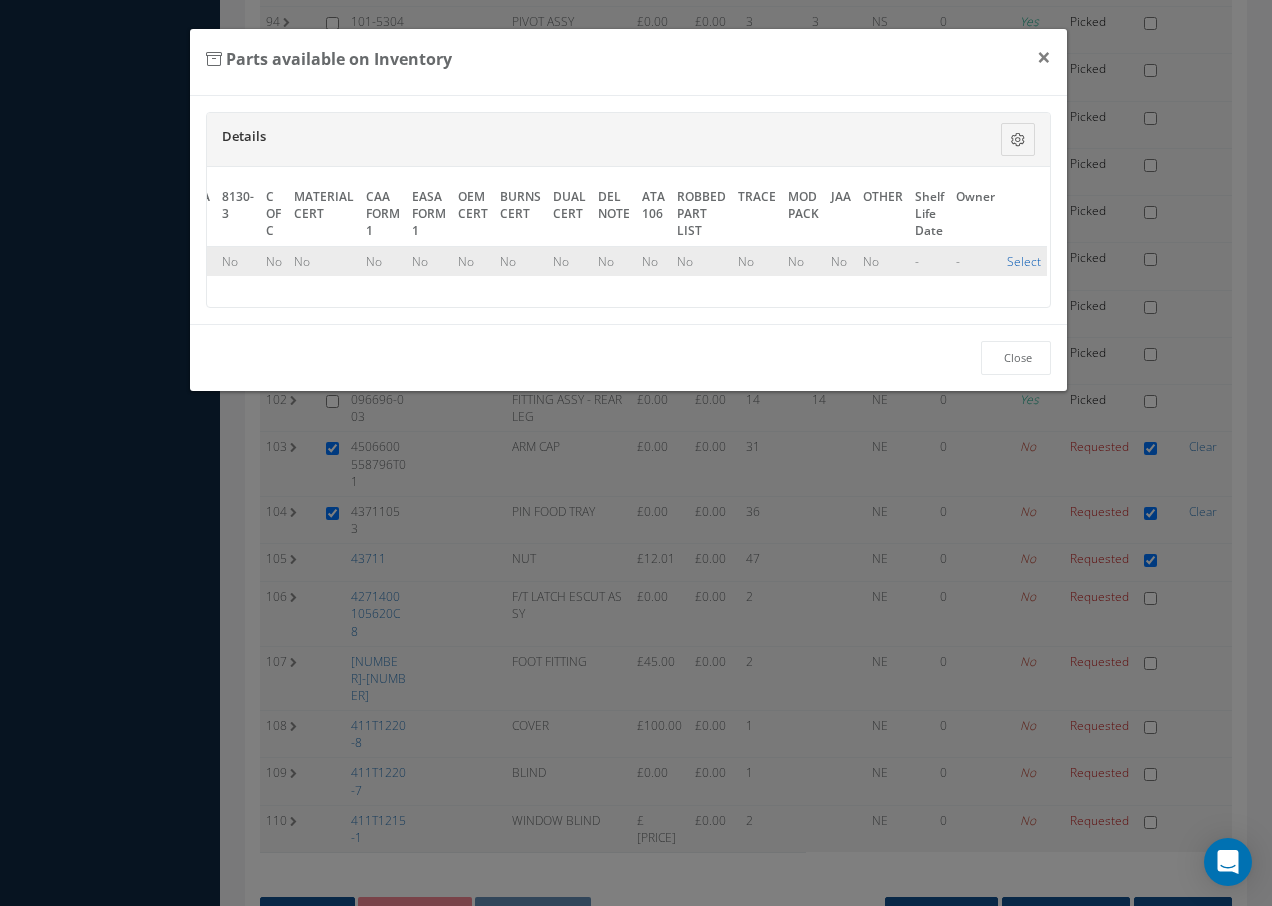 checkbox on "true" 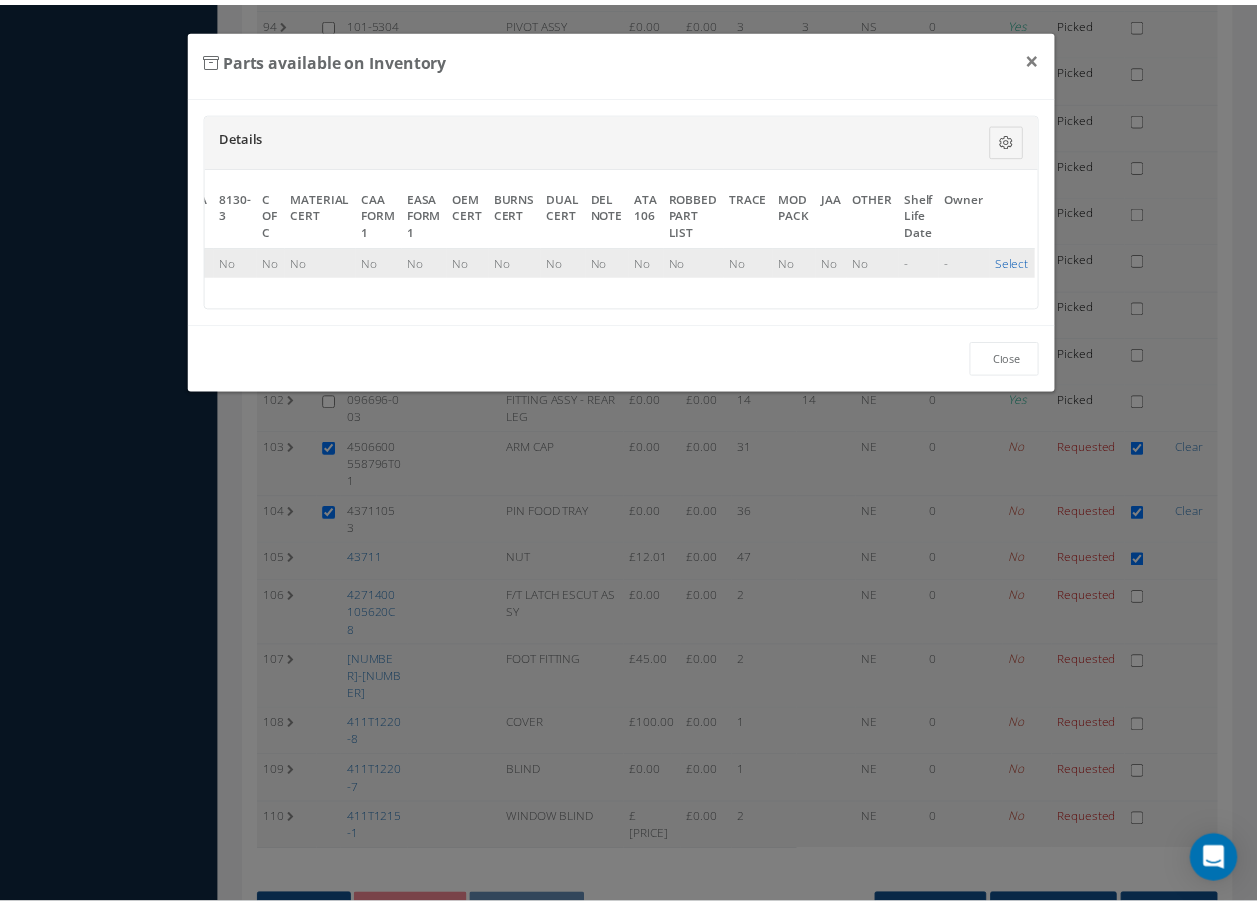 scroll, scrollTop: 4767, scrollLeft: 0, axis: vertical 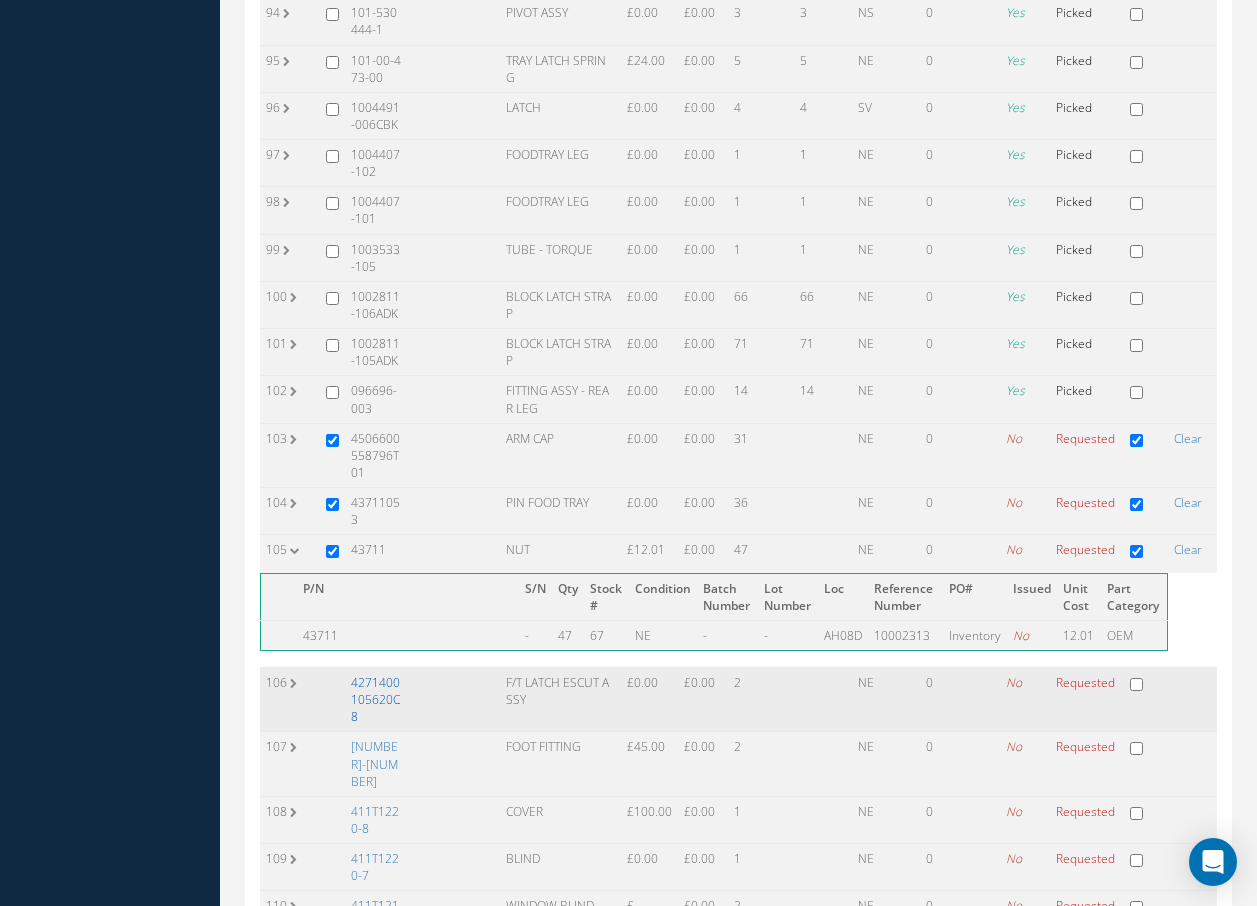 click on "4271400105620C8" at bounding box center (375, 699) 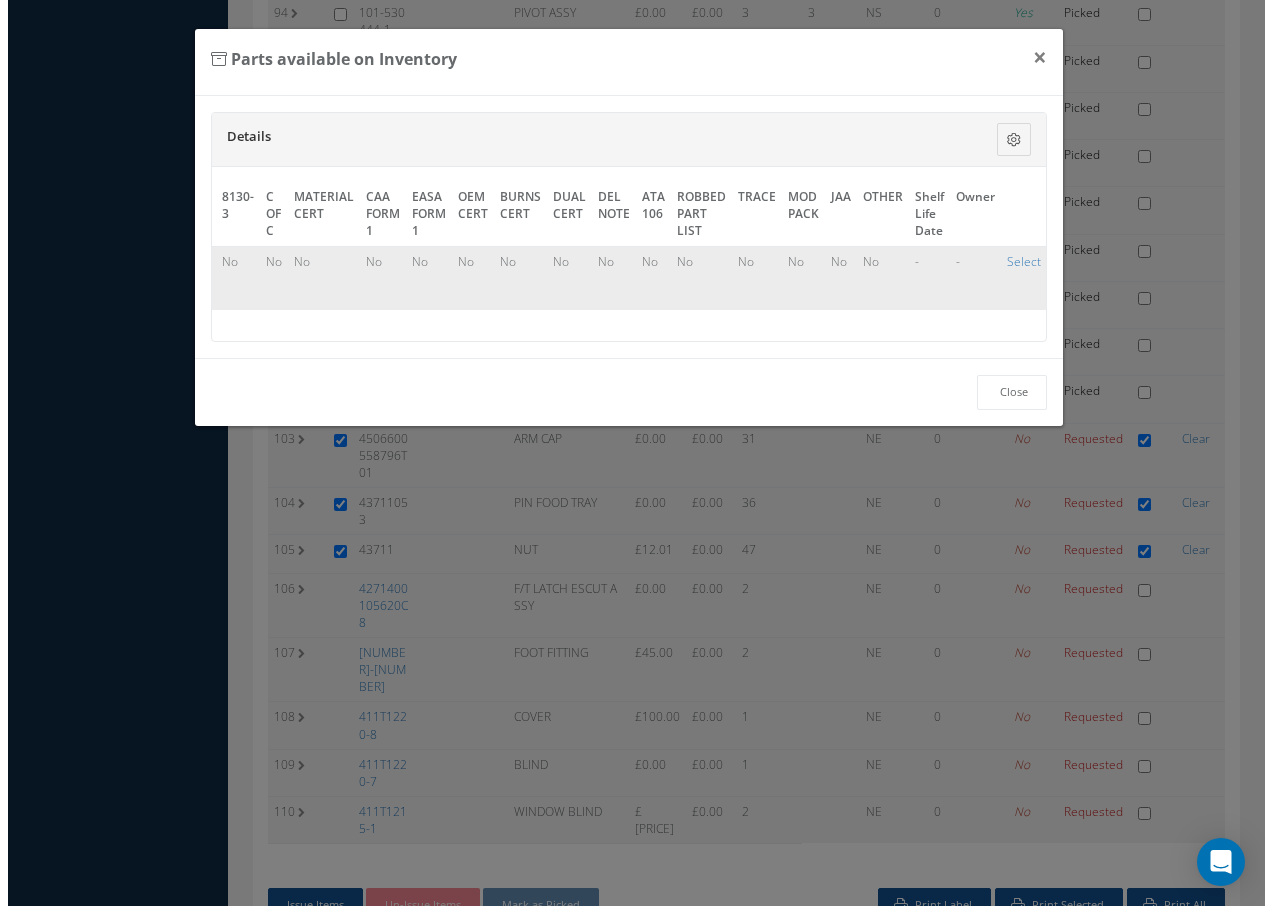 scroll, scrollTop: 4732, scrollLeft: 0, axis: vertical 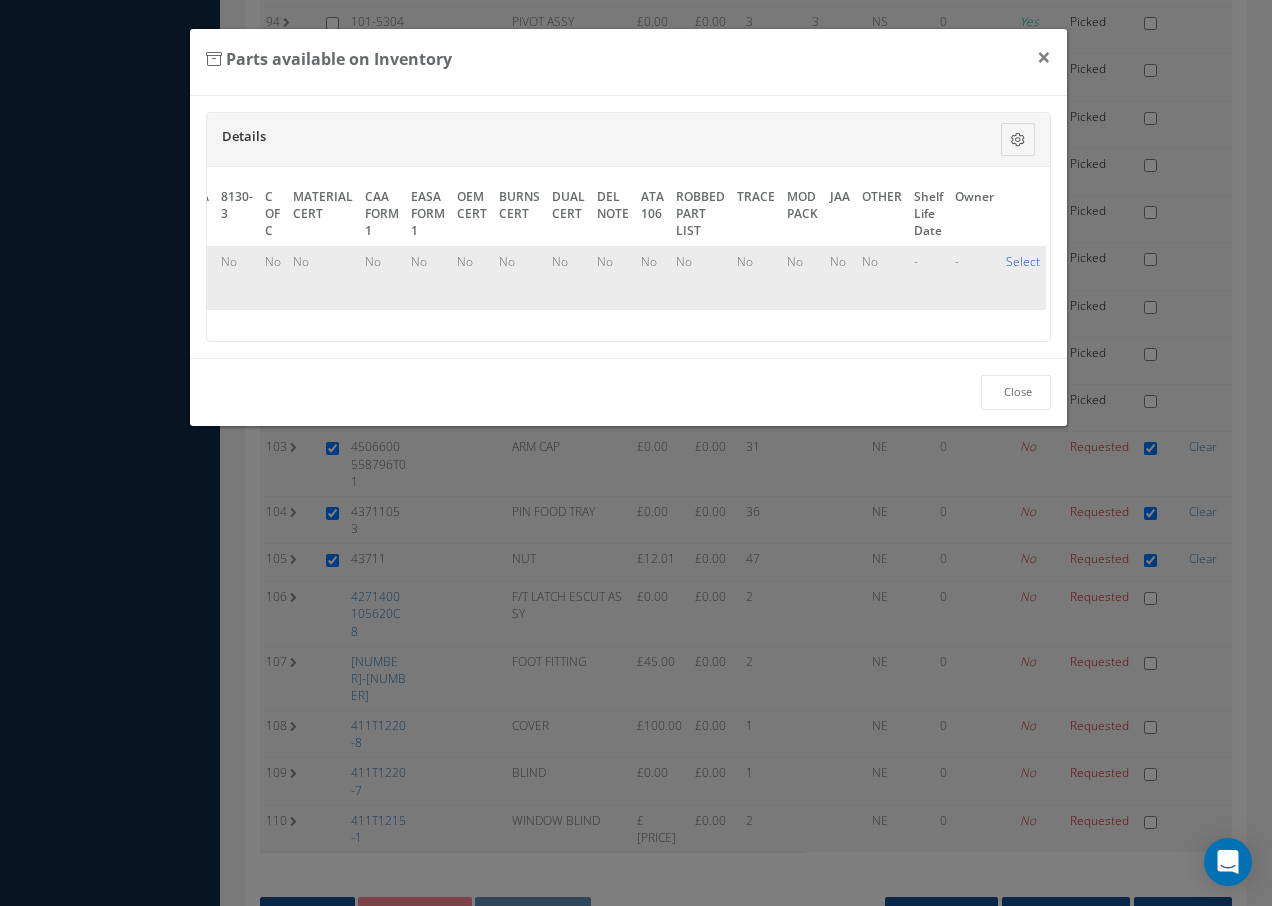 click on "Select" at bounding box center (1023, 261) 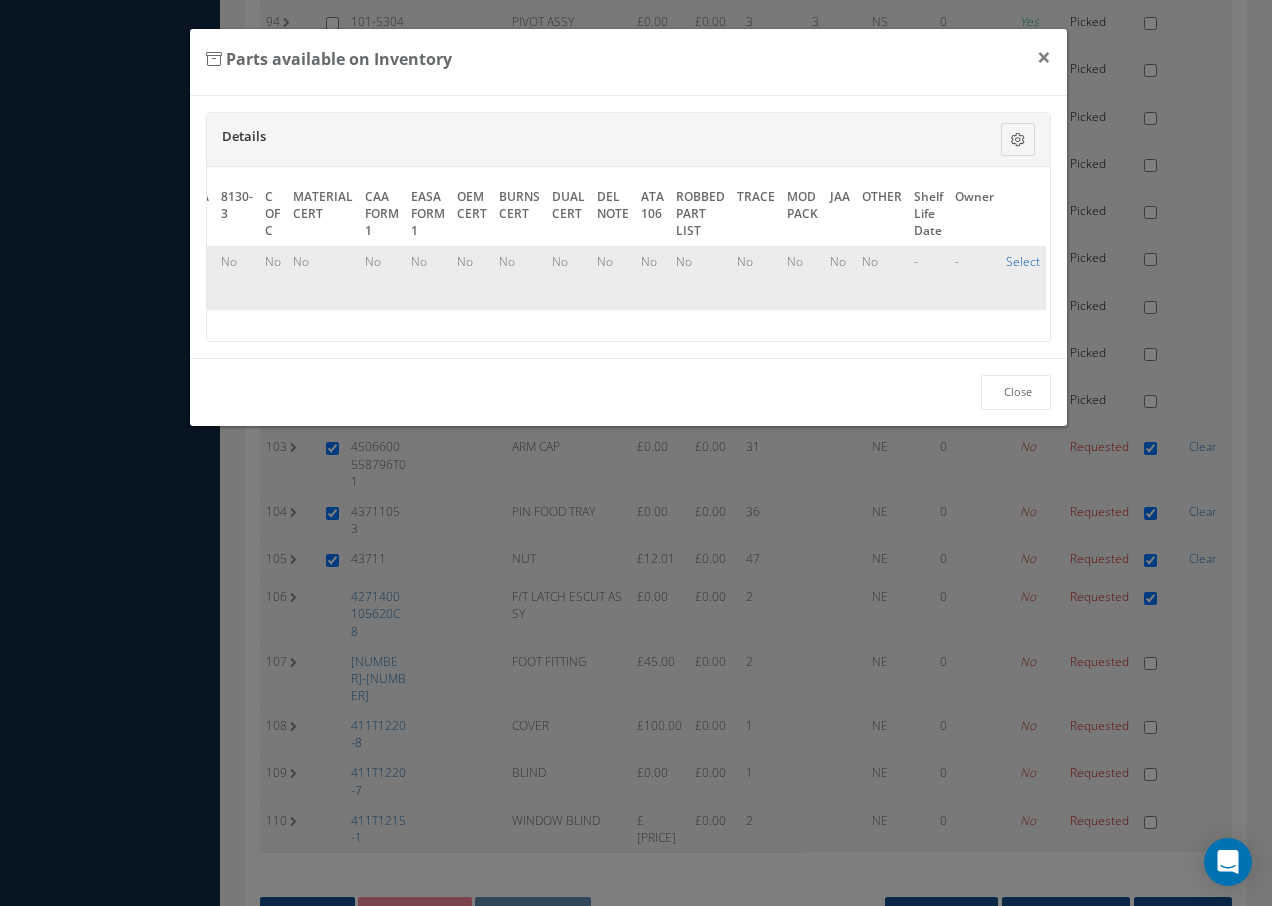 checkbox on "true" 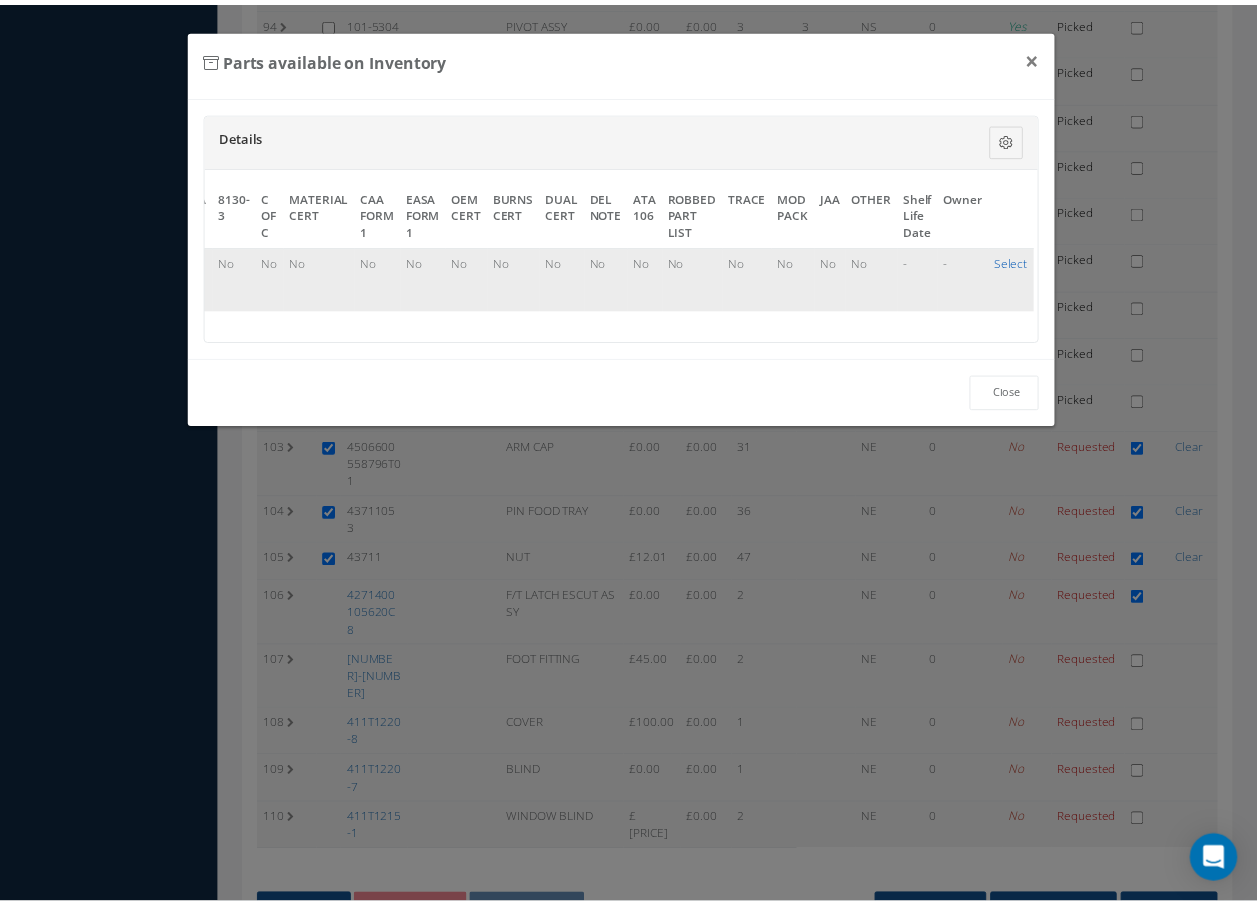 scroll, scrollTop: 4767, scrollLeft: 0, axis: vertical 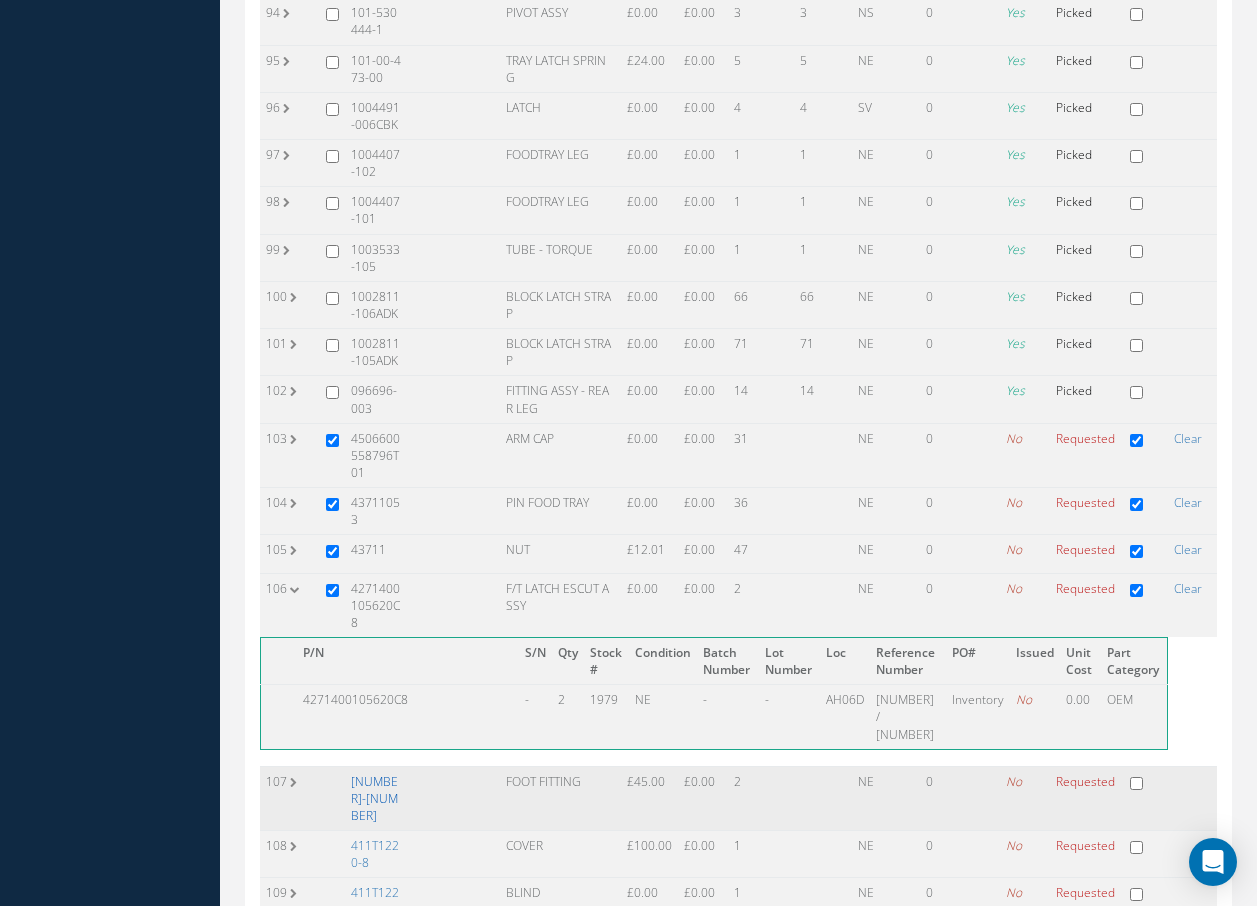 click on "[NUMBER]-[NUMBER]" at bounding box center [374, 798] 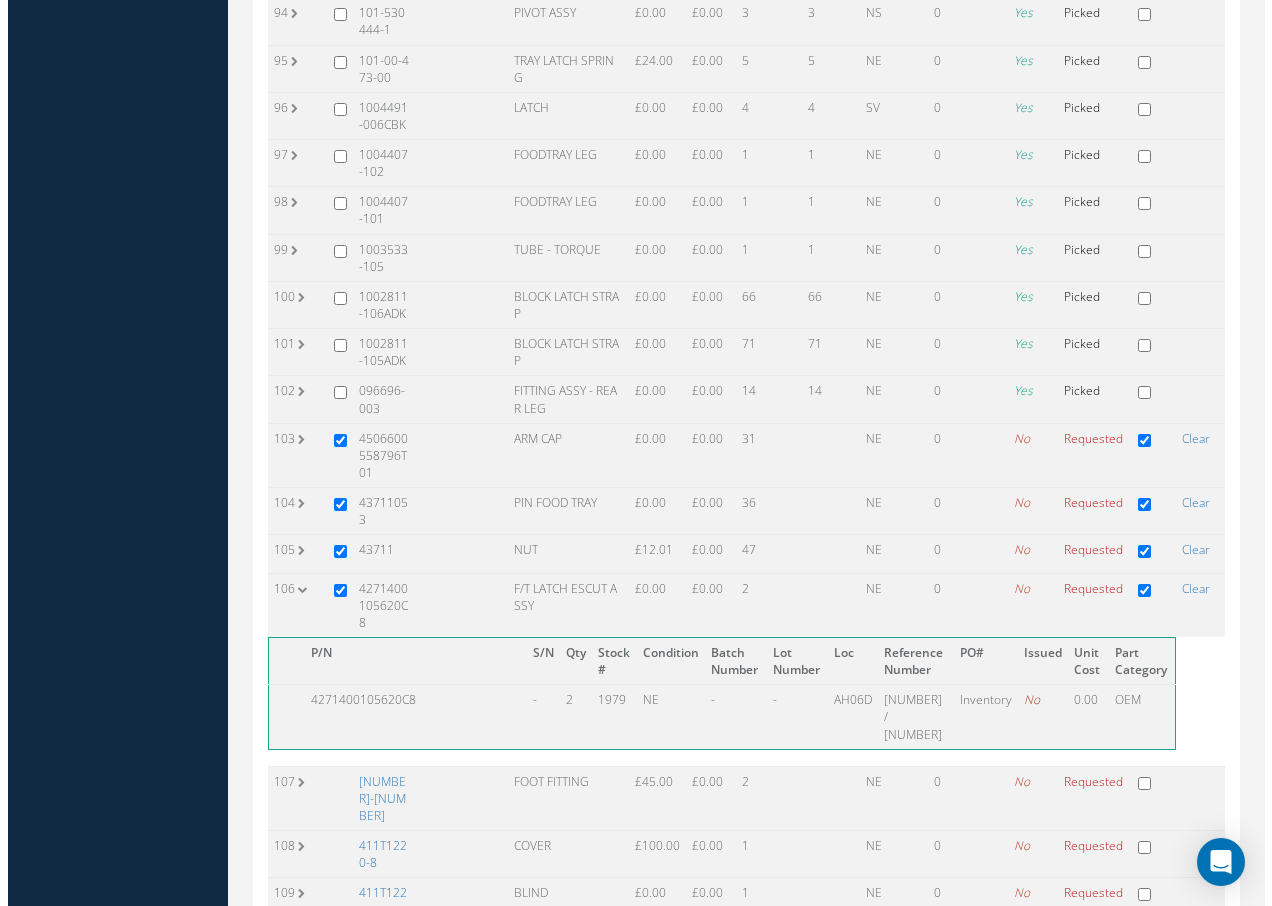 scroll, scrollTop: 4732, scrollLeft: 0, axis: vertical 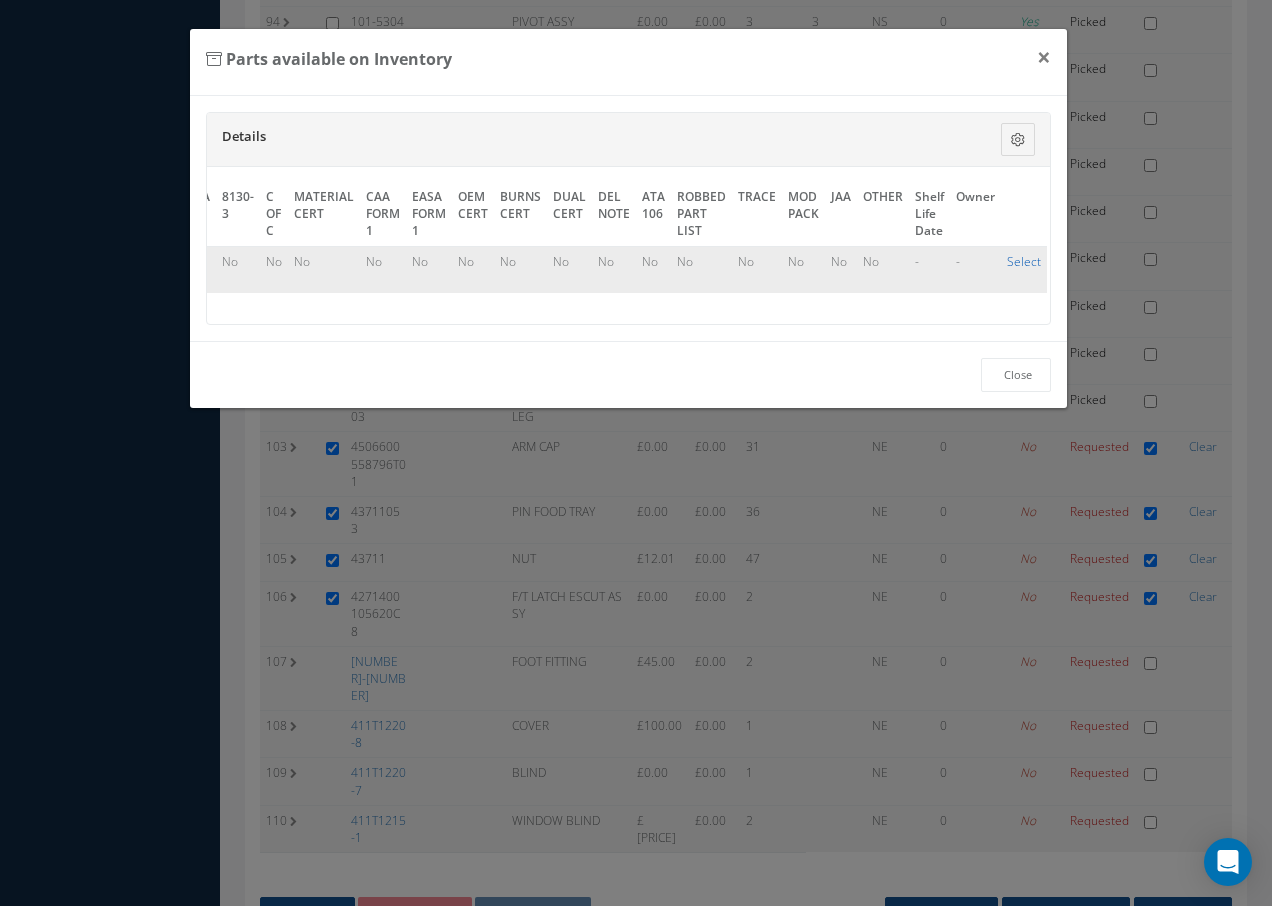 click on "Select" at bounding box center (1024, 261) 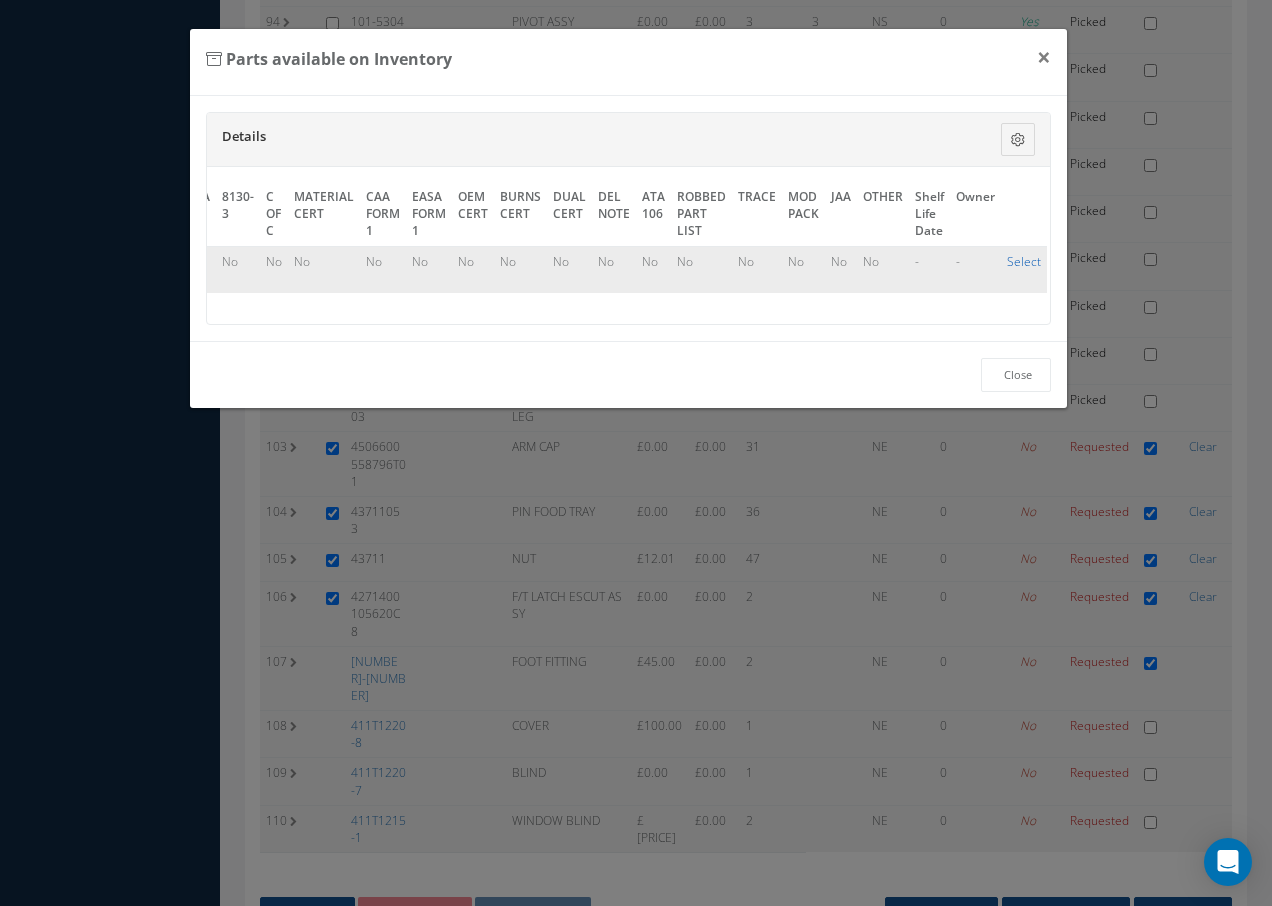 checkbox on "true" 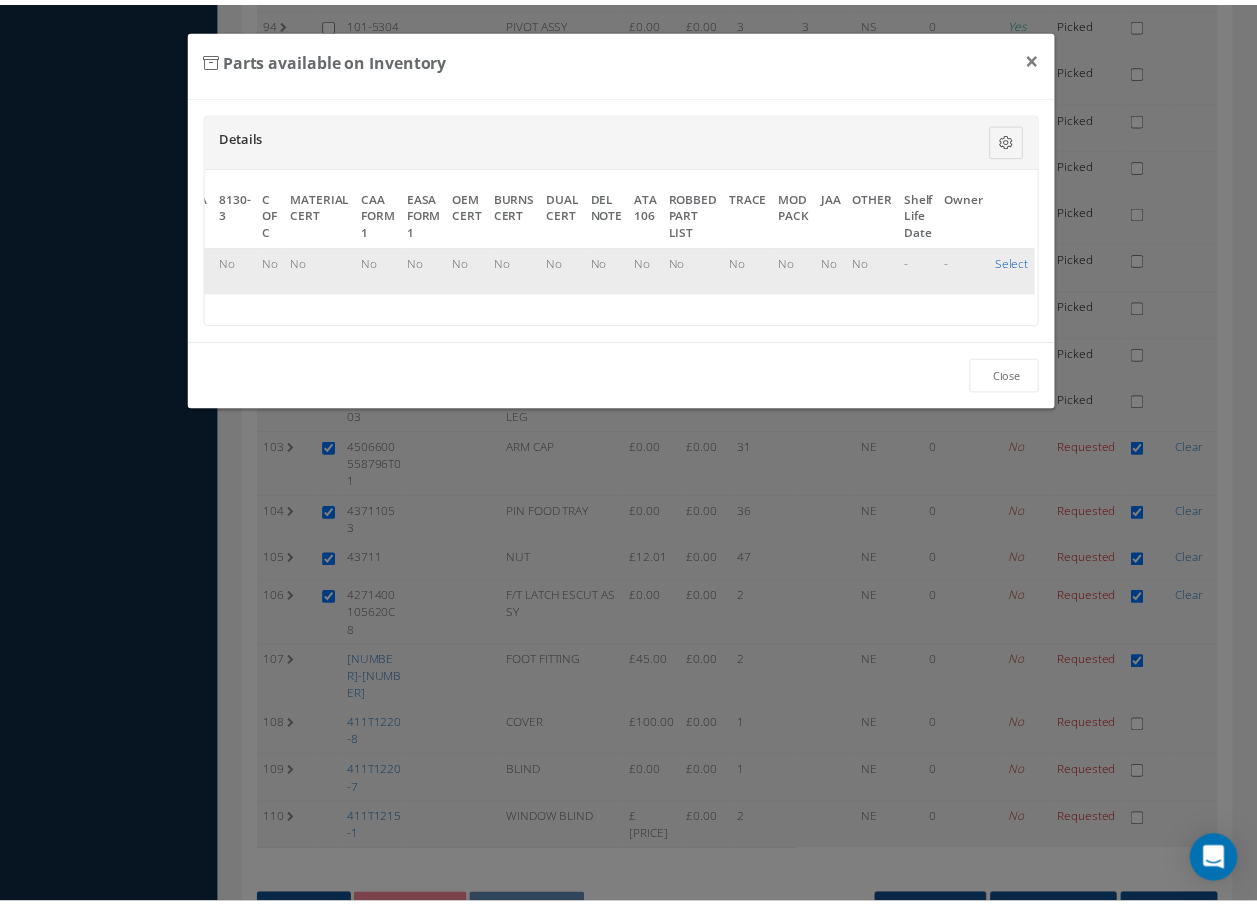 scroll, scrollTop: 4767, scrollLeft: 0, axis: vertical 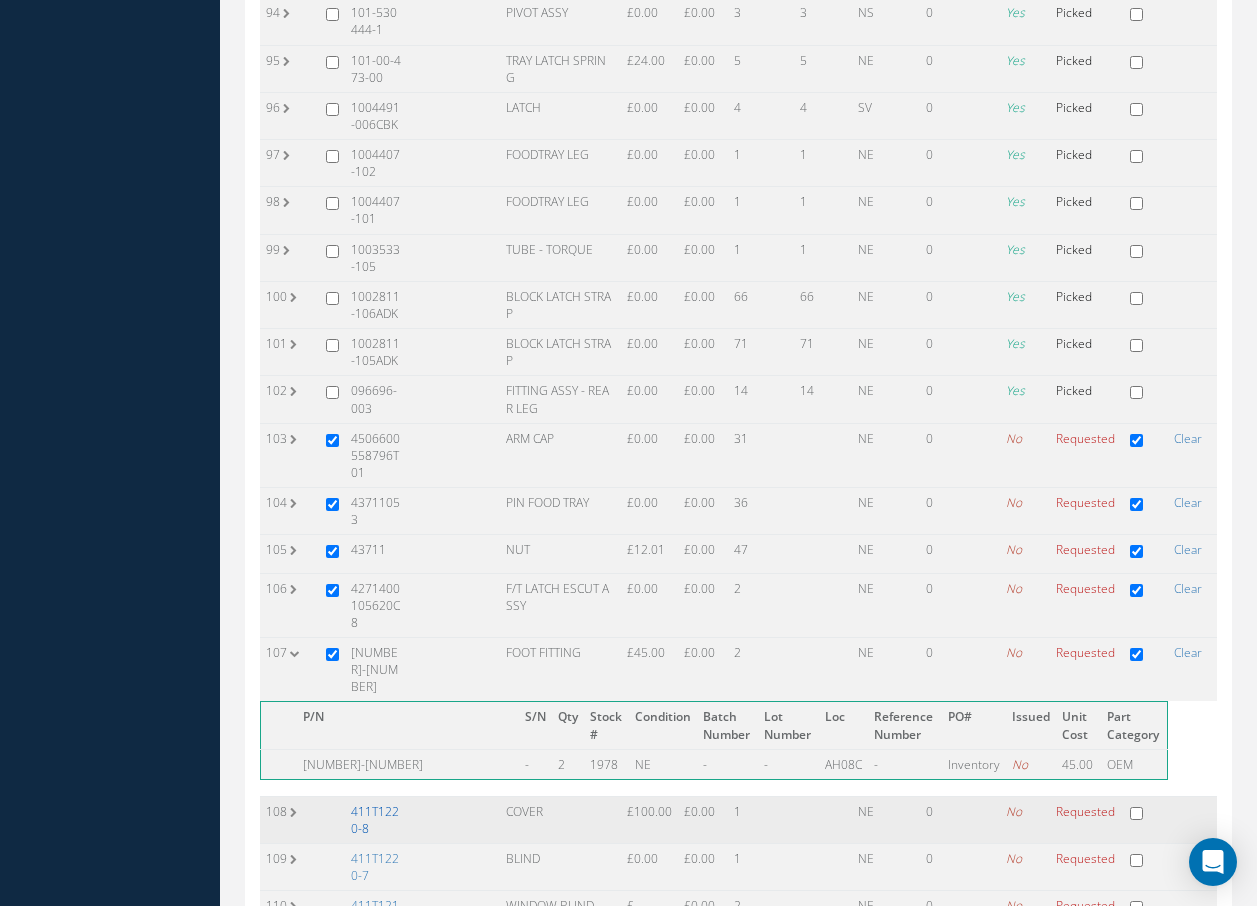 click on "411T1220-8" at bounding box center [375, 820] 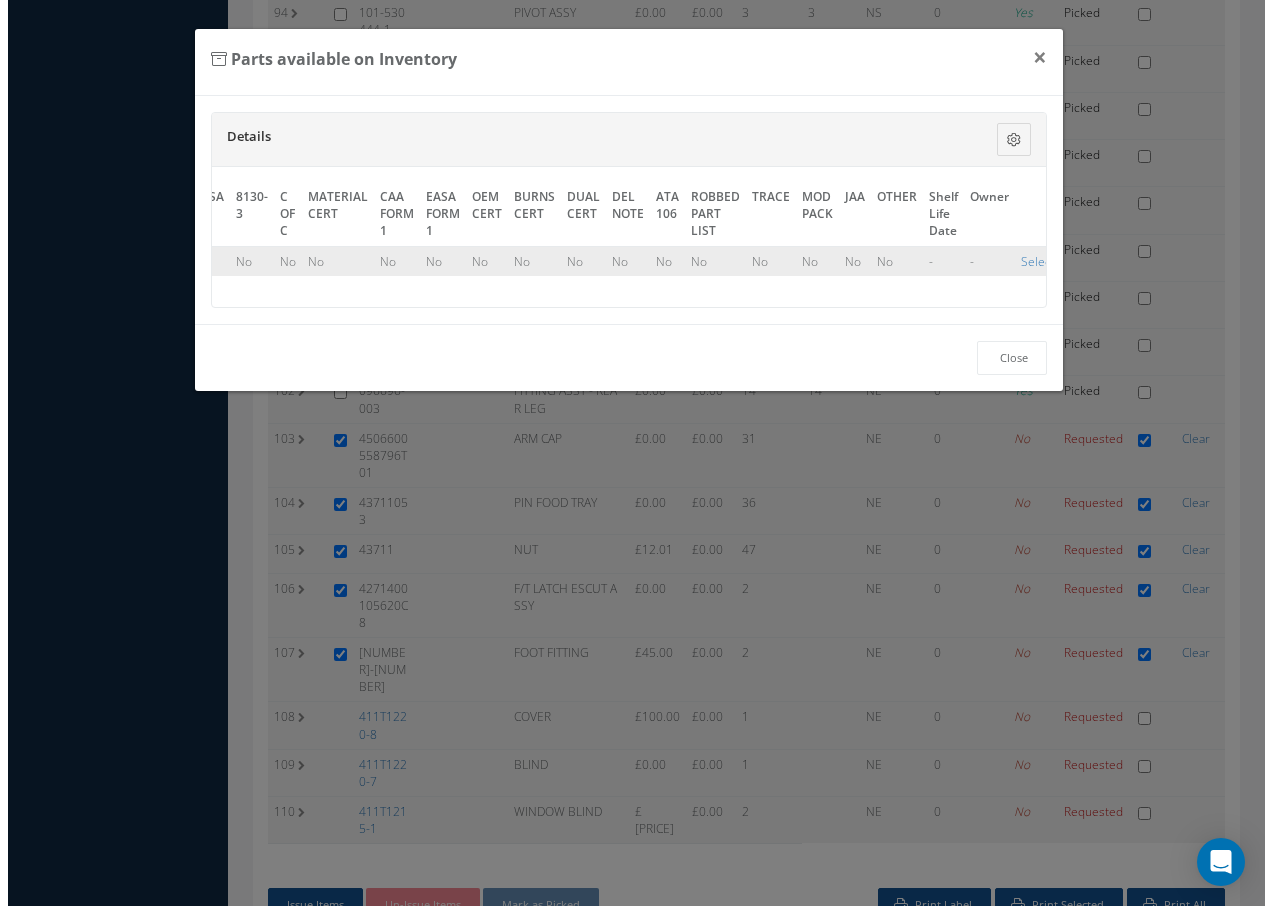 scroll, scrollTop: 4732, scrollLeft: 0, axis: vertical 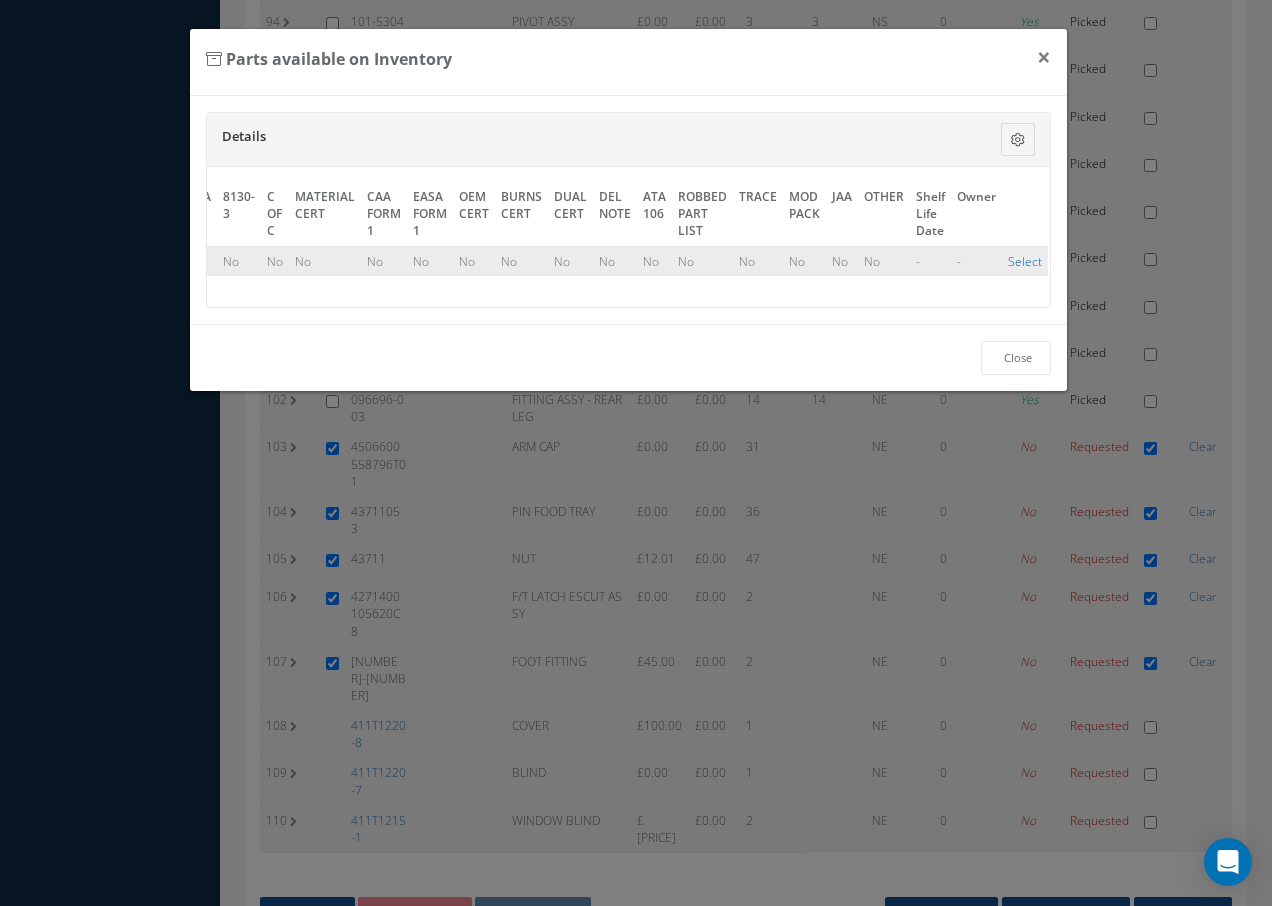 click on "Select" at bounding box center (1025, 261) 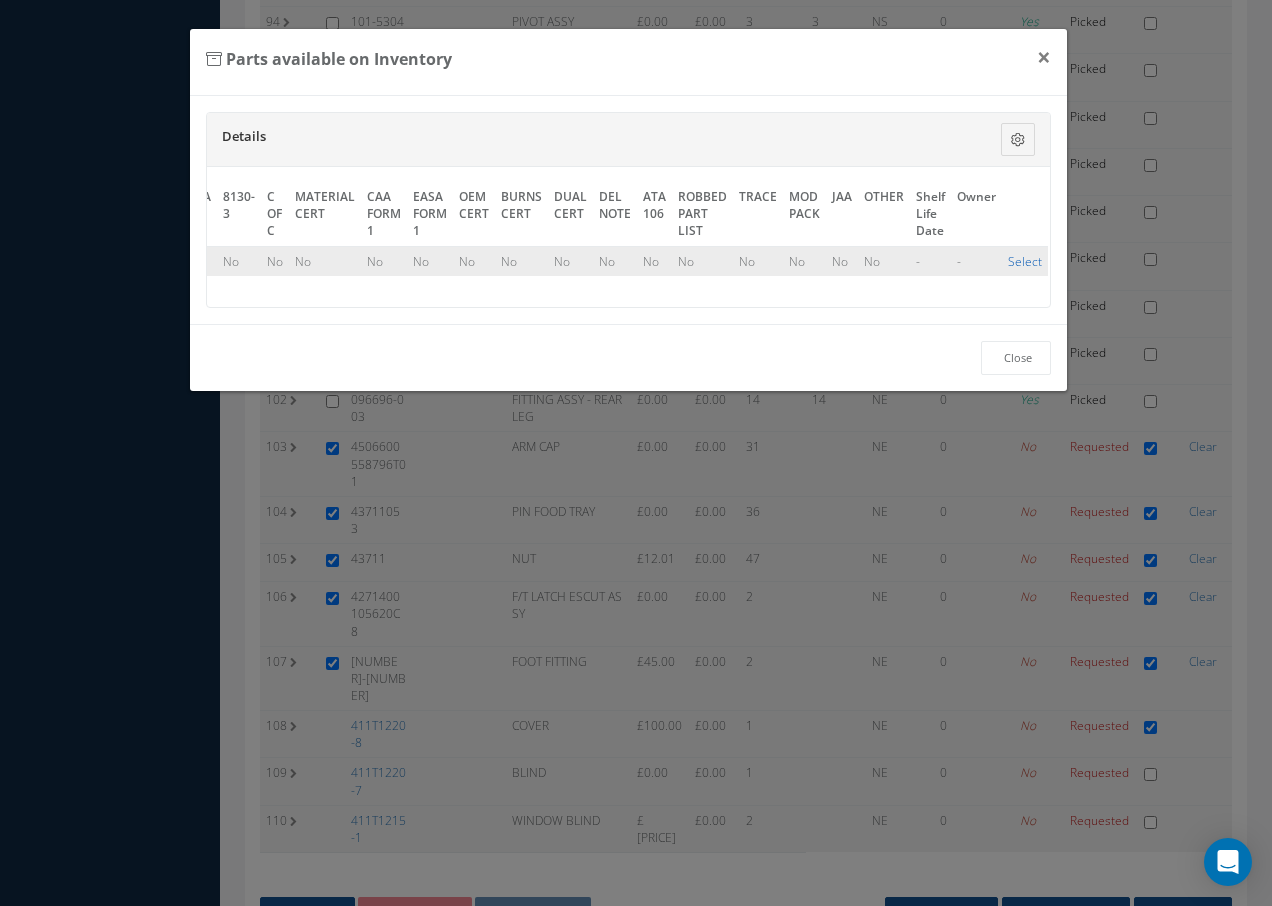 checkbox on "true" 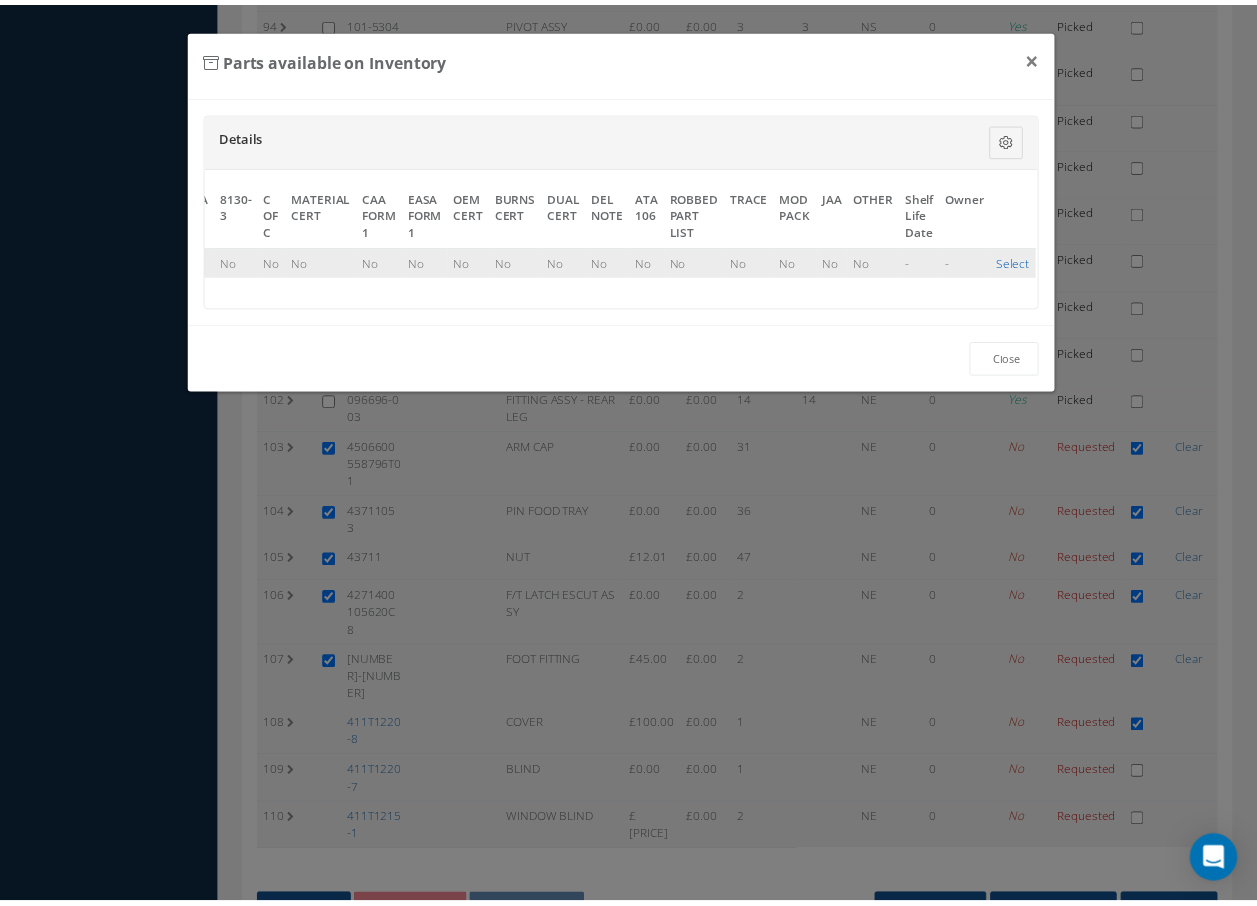 scroll, scrollTop: 4767, scrollLeft: 0, axis: vertical 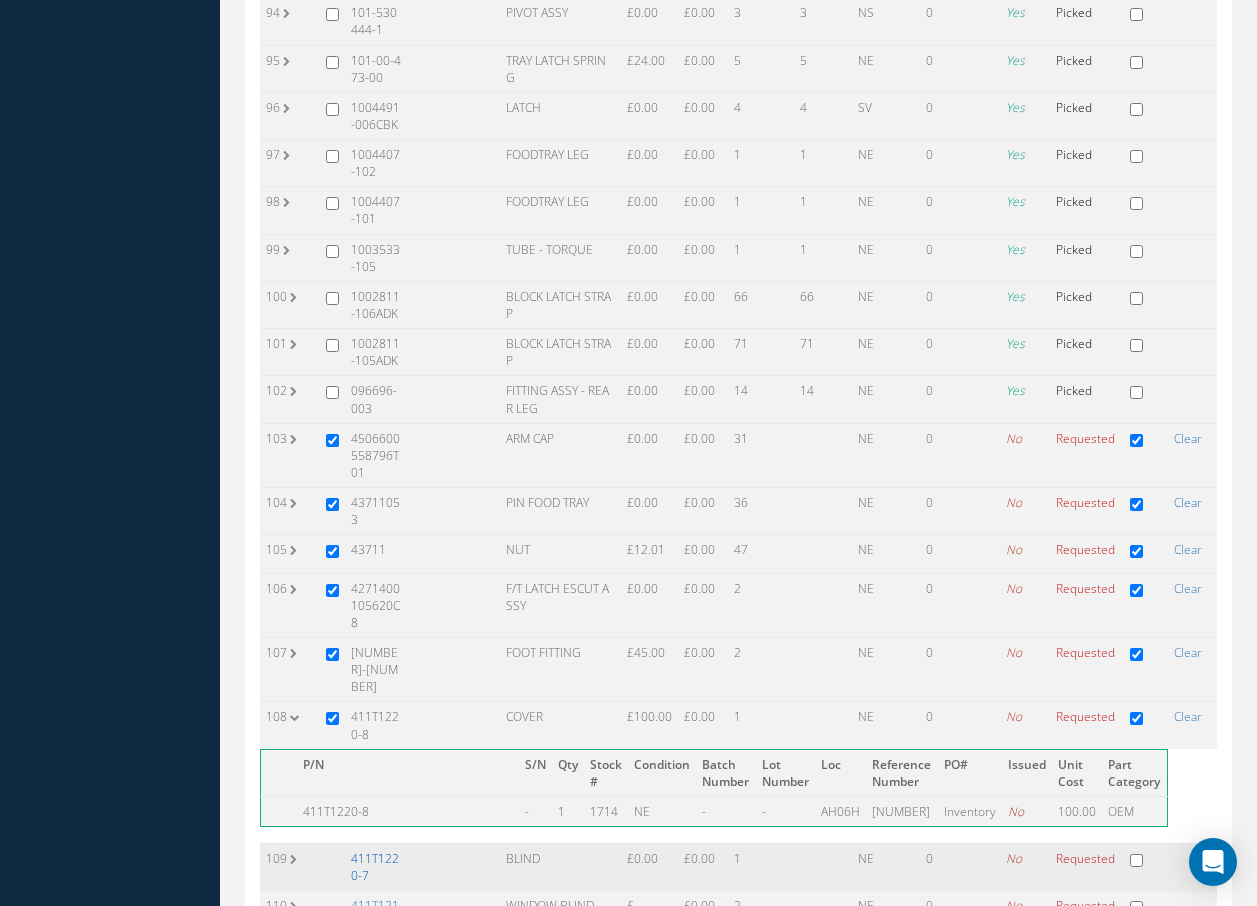 click on "411T1220-7" at bounding box center [375, 867] 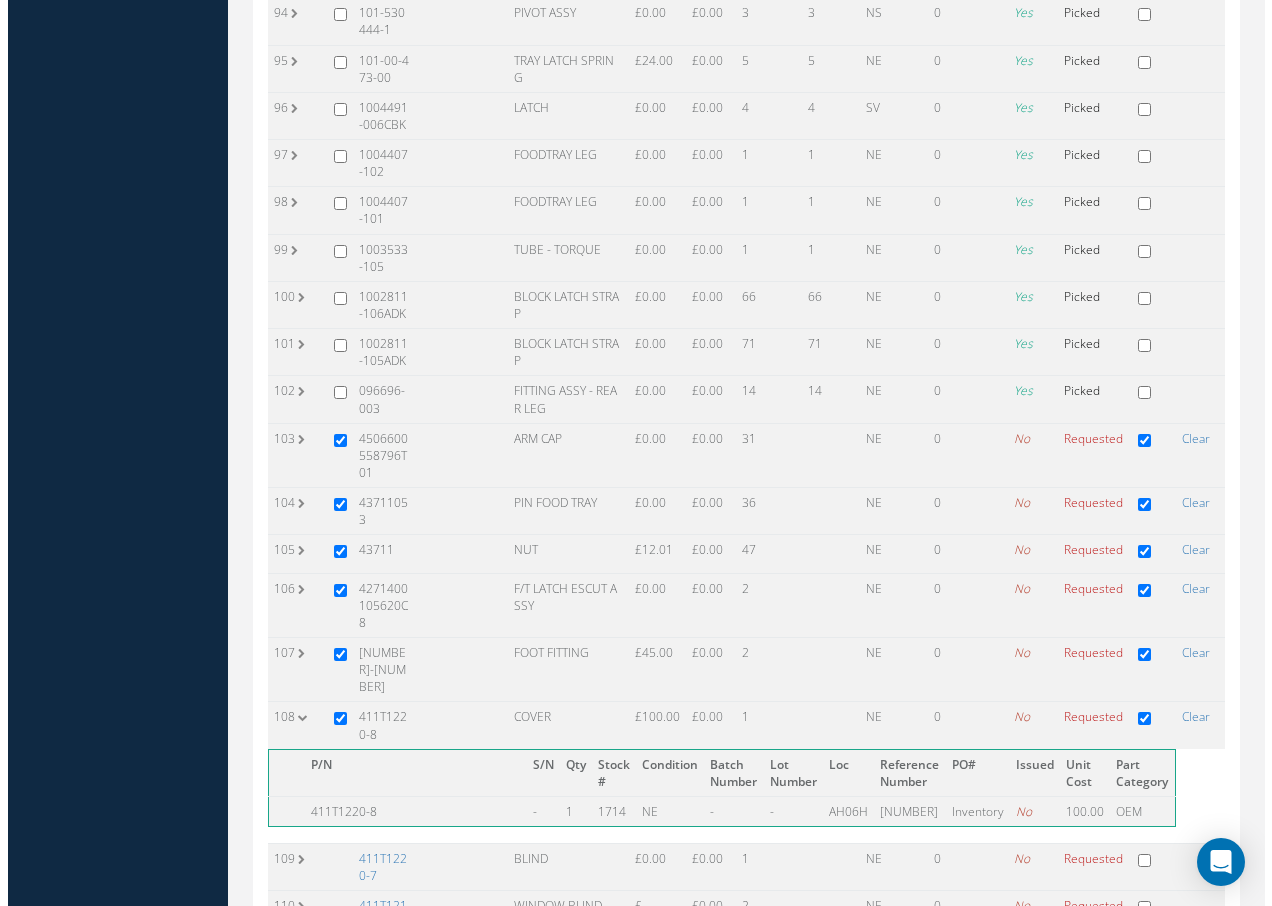 scroll, scrollTop: 4732, scrollLeft: 0, axis: vertical 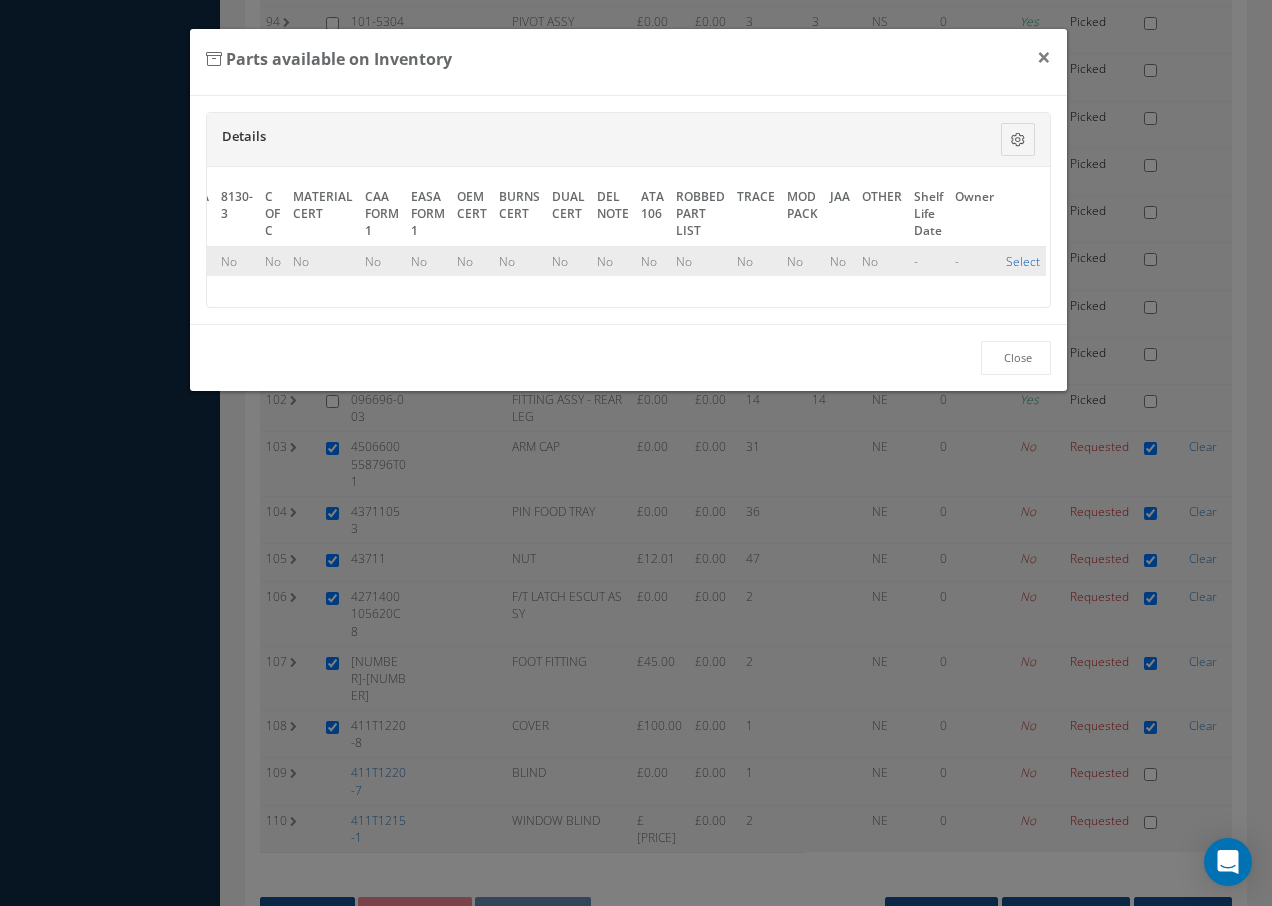 click on "Select" at bounding box center [1023, 261] 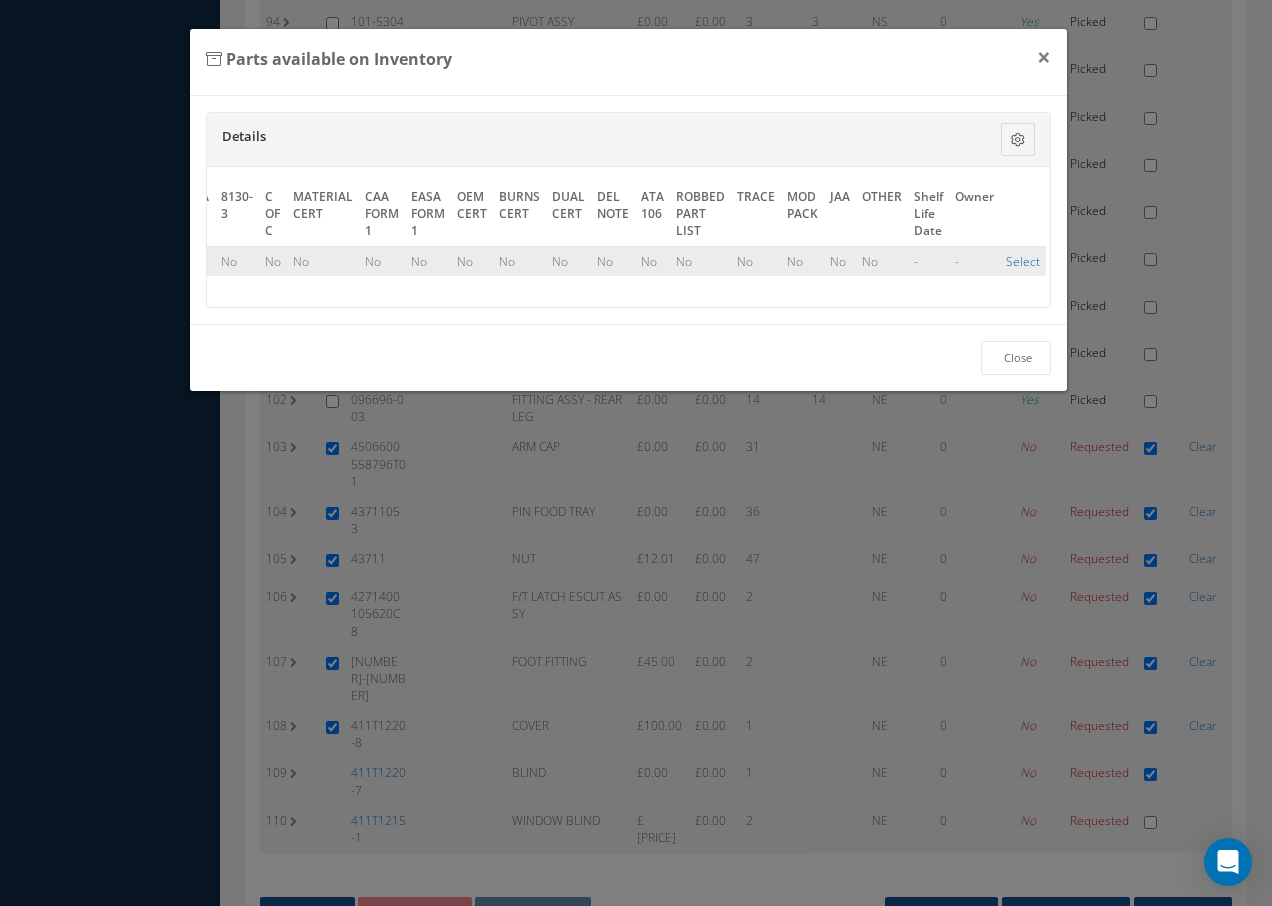 checkbox on "true" 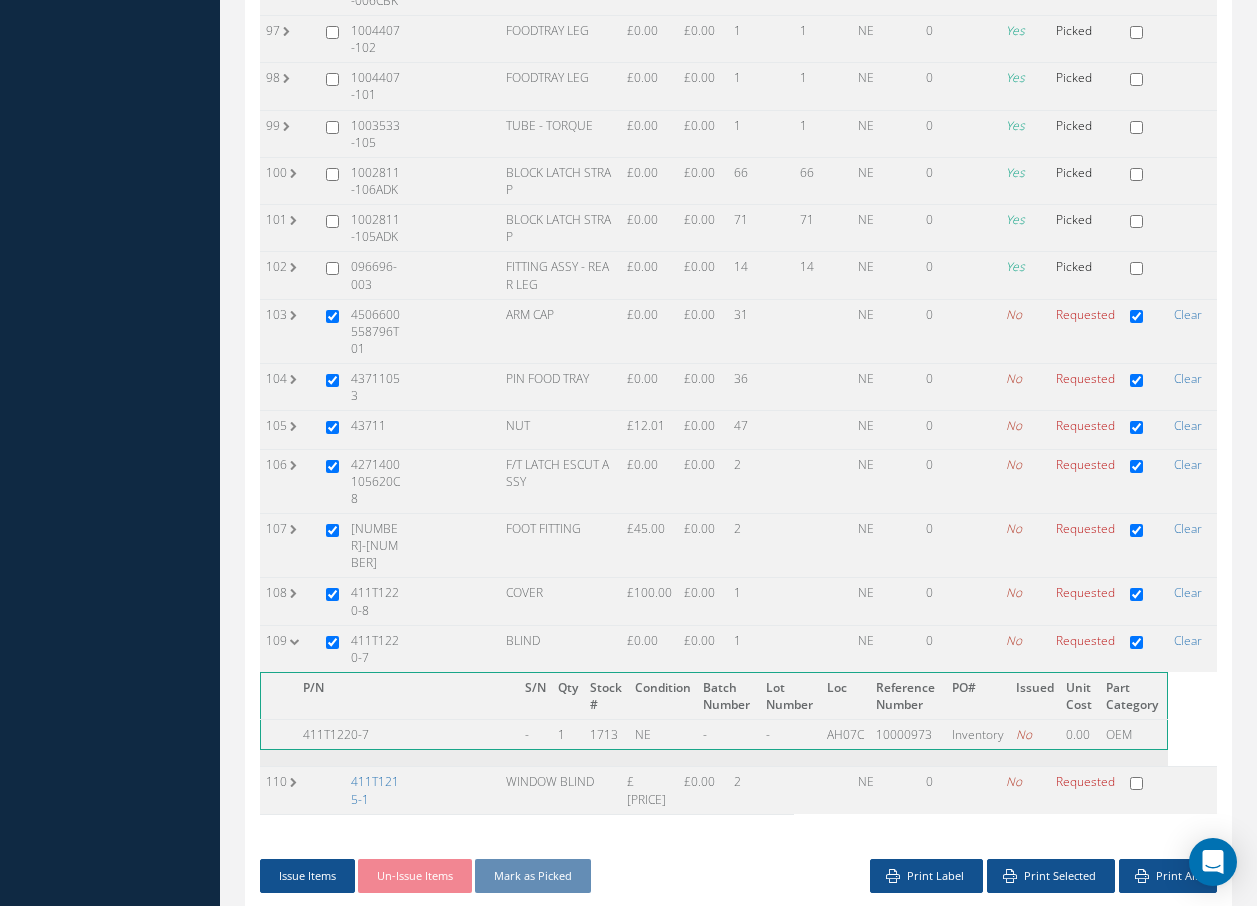 scroll, scrollTop: 4906, scrollLeft: 0, axis: vertical 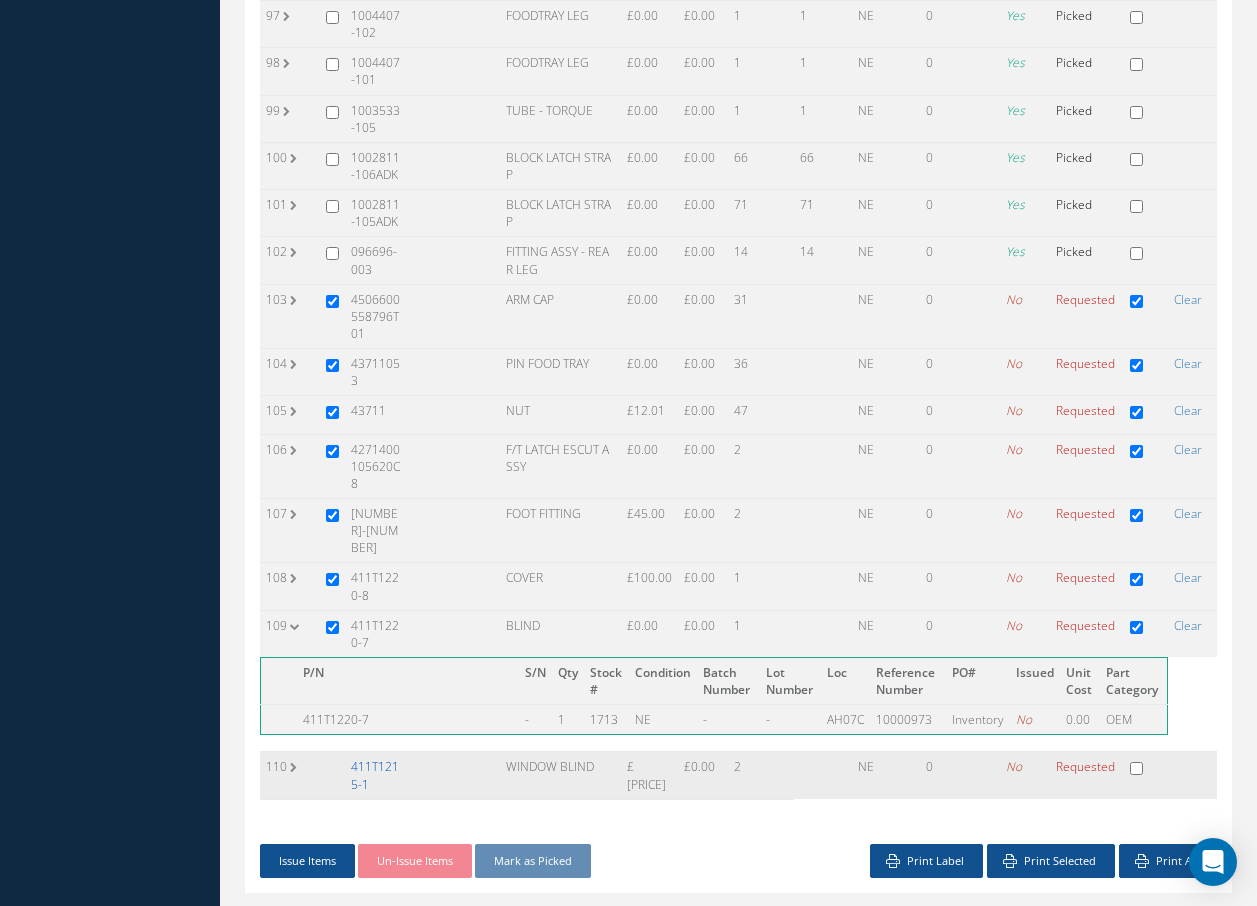 click on "411T1215-1" at bounding box center [375, 775] 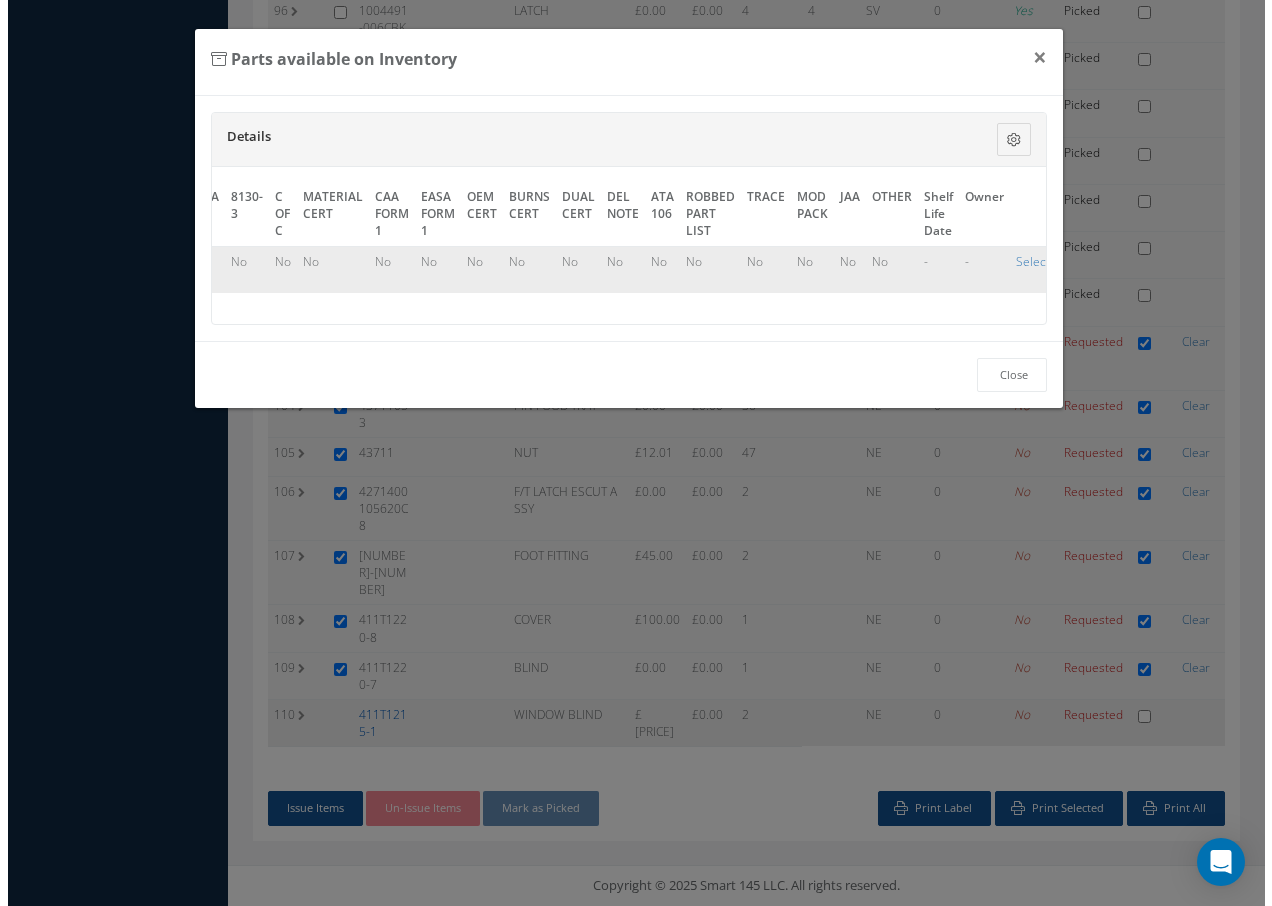 scroll, scrollTop: 4732, scrollLeft: 0, axis: vertical 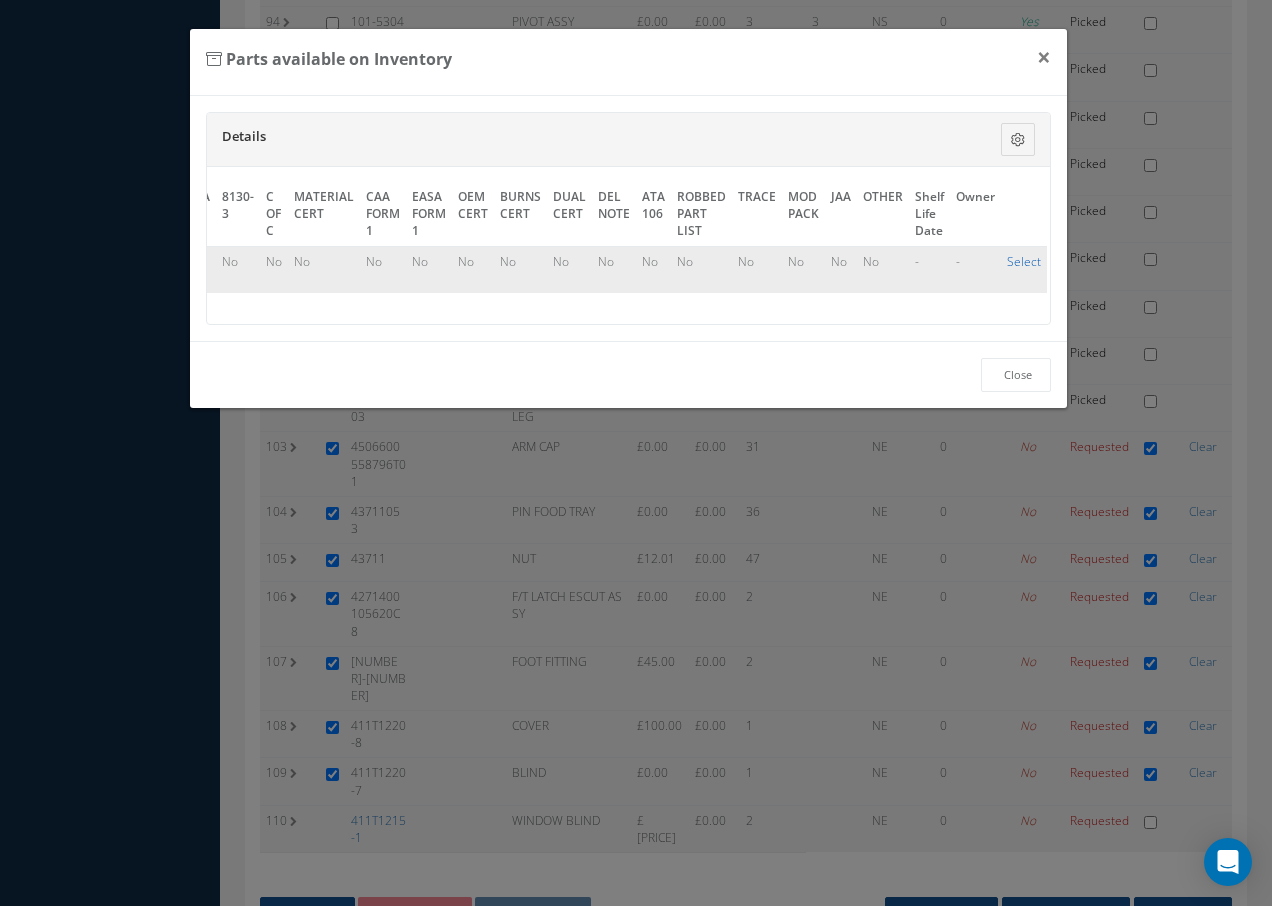 click on "Select" at bounding box center (1024, 261) 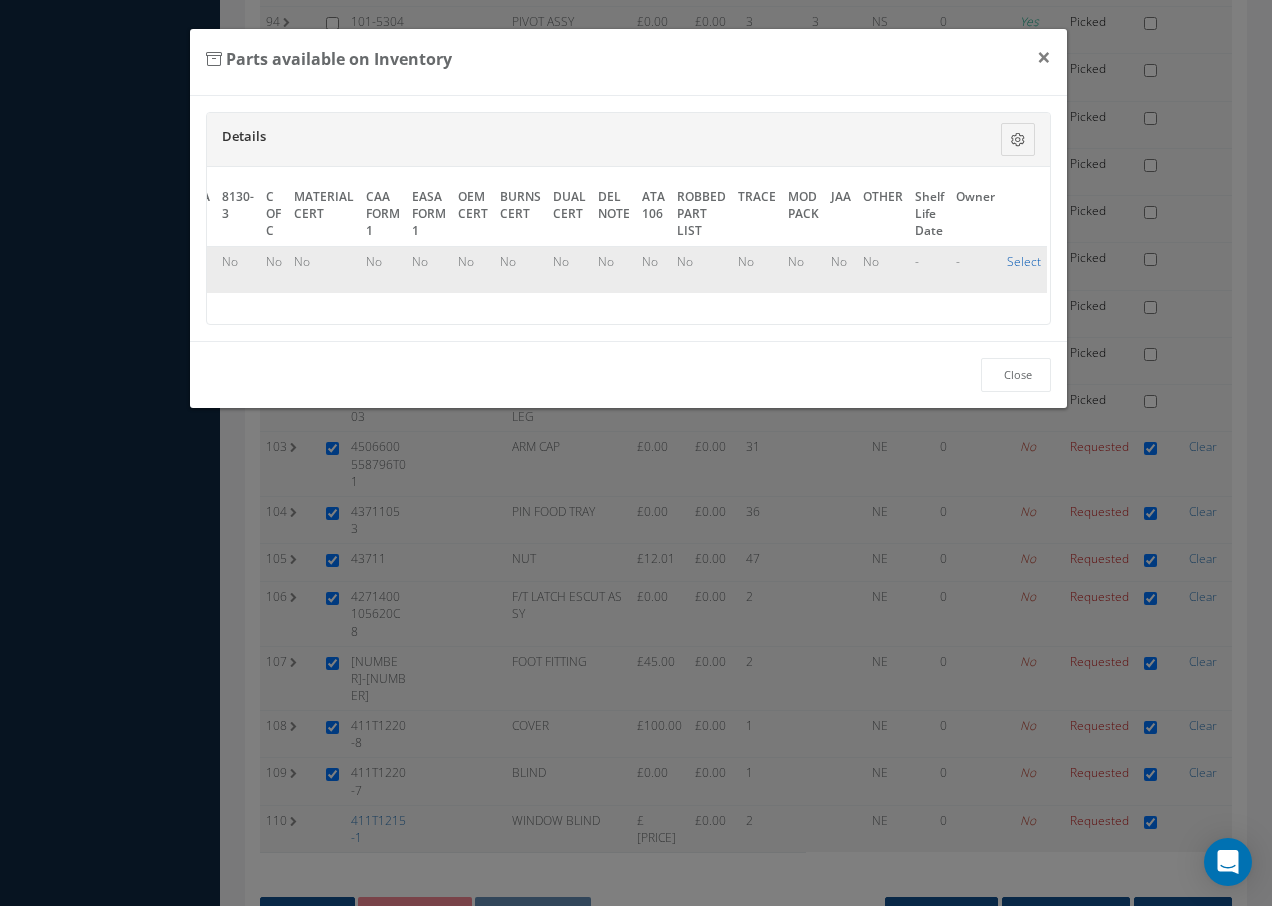 checkbox on "true" 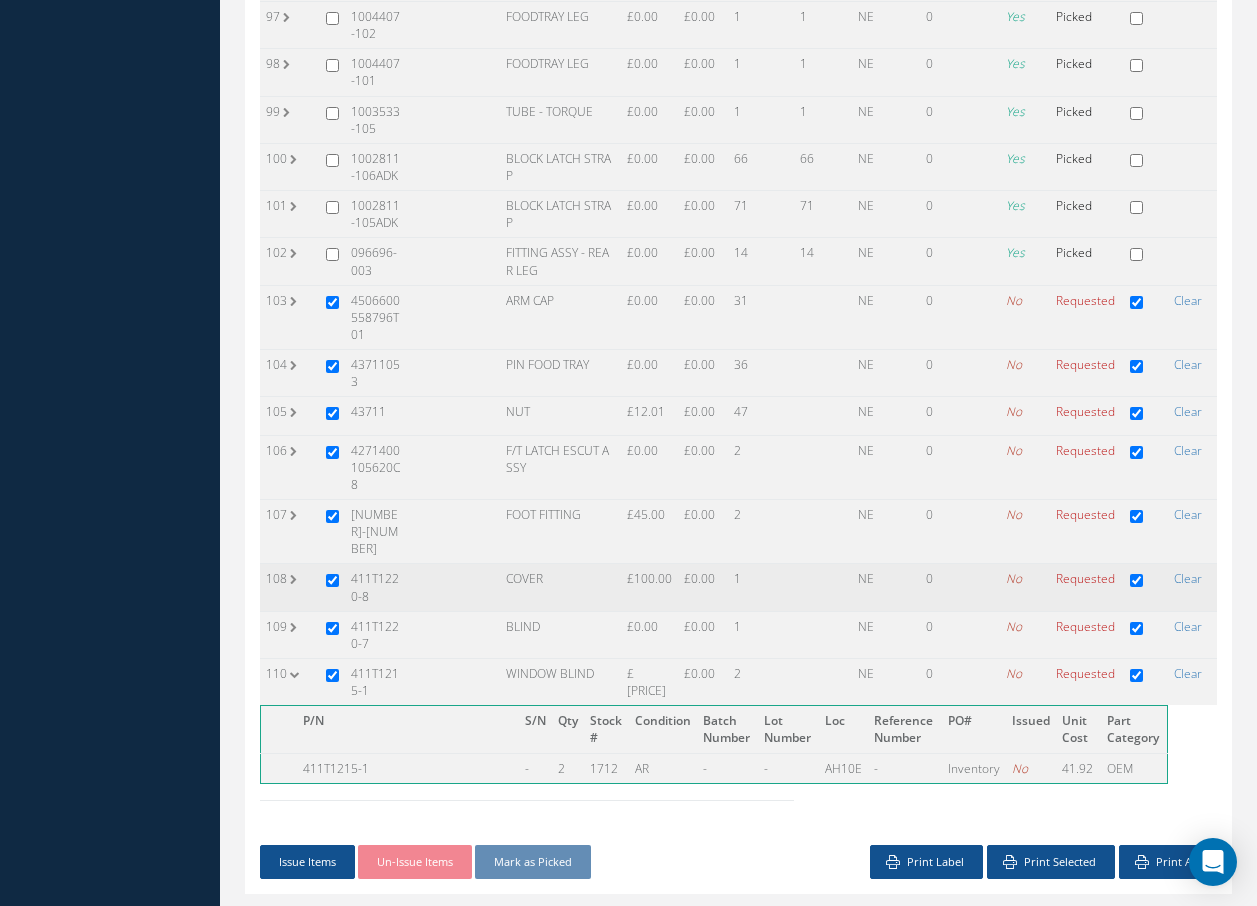 scroll, scrollTop: 4906, scrollLeft: 0, axis: vertical 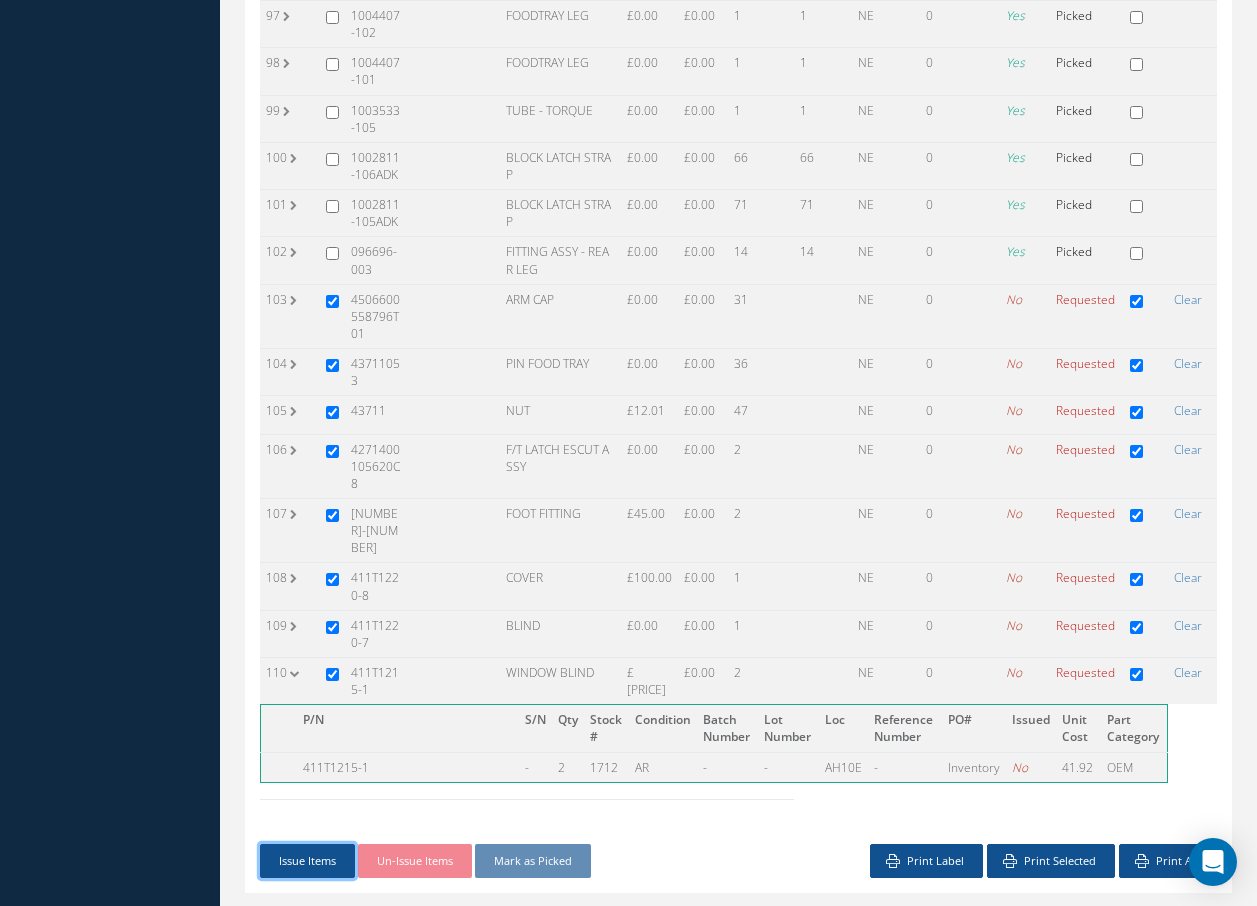 click on "Issue Items" at bounding box center (307, 861) 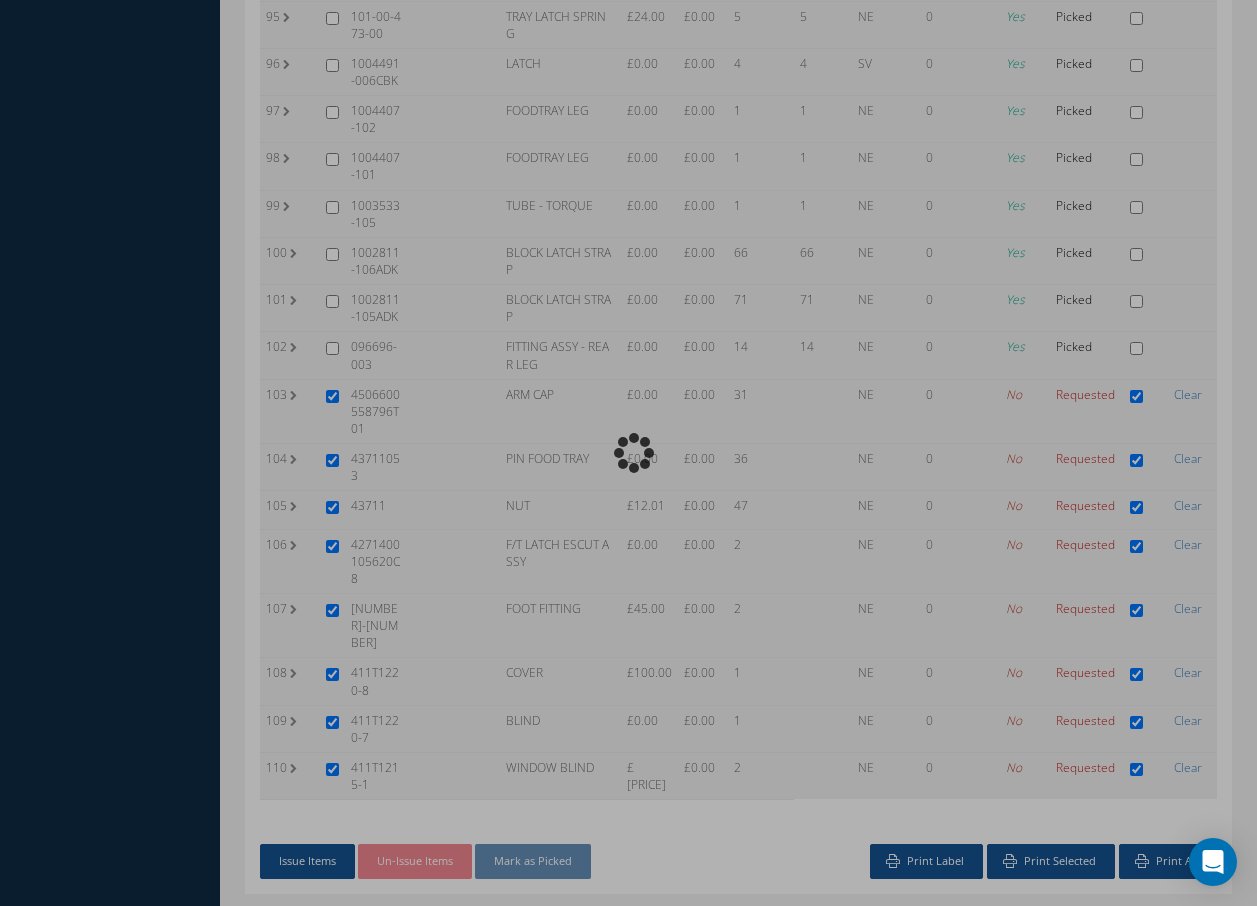 scroll, scrollTop: 4732, scrollLeft: 0, axis: vertical 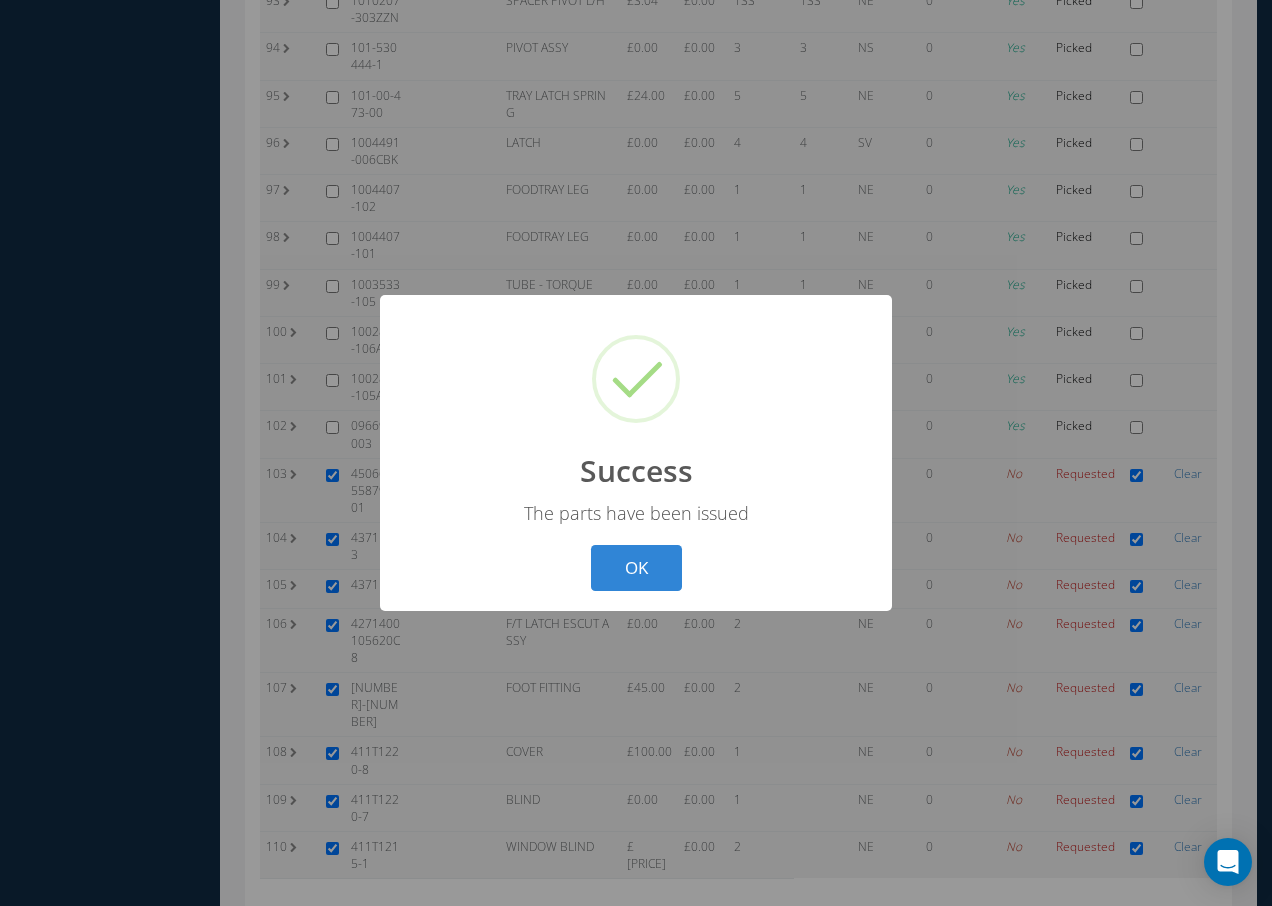 click on "OK" at bounding box center [636, 568] 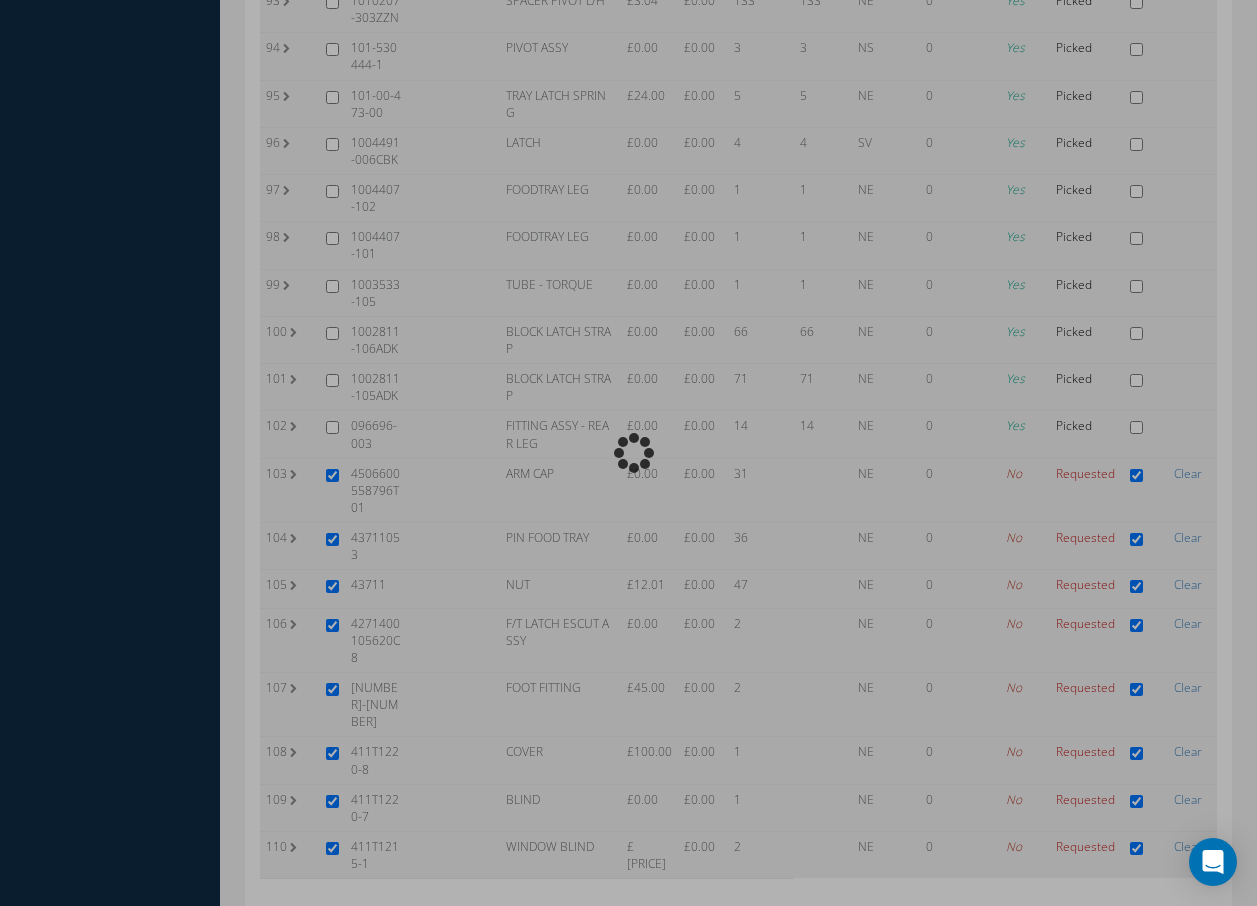scroll, scrollTop: 4723, scrollLeft: 0, axis: vertical 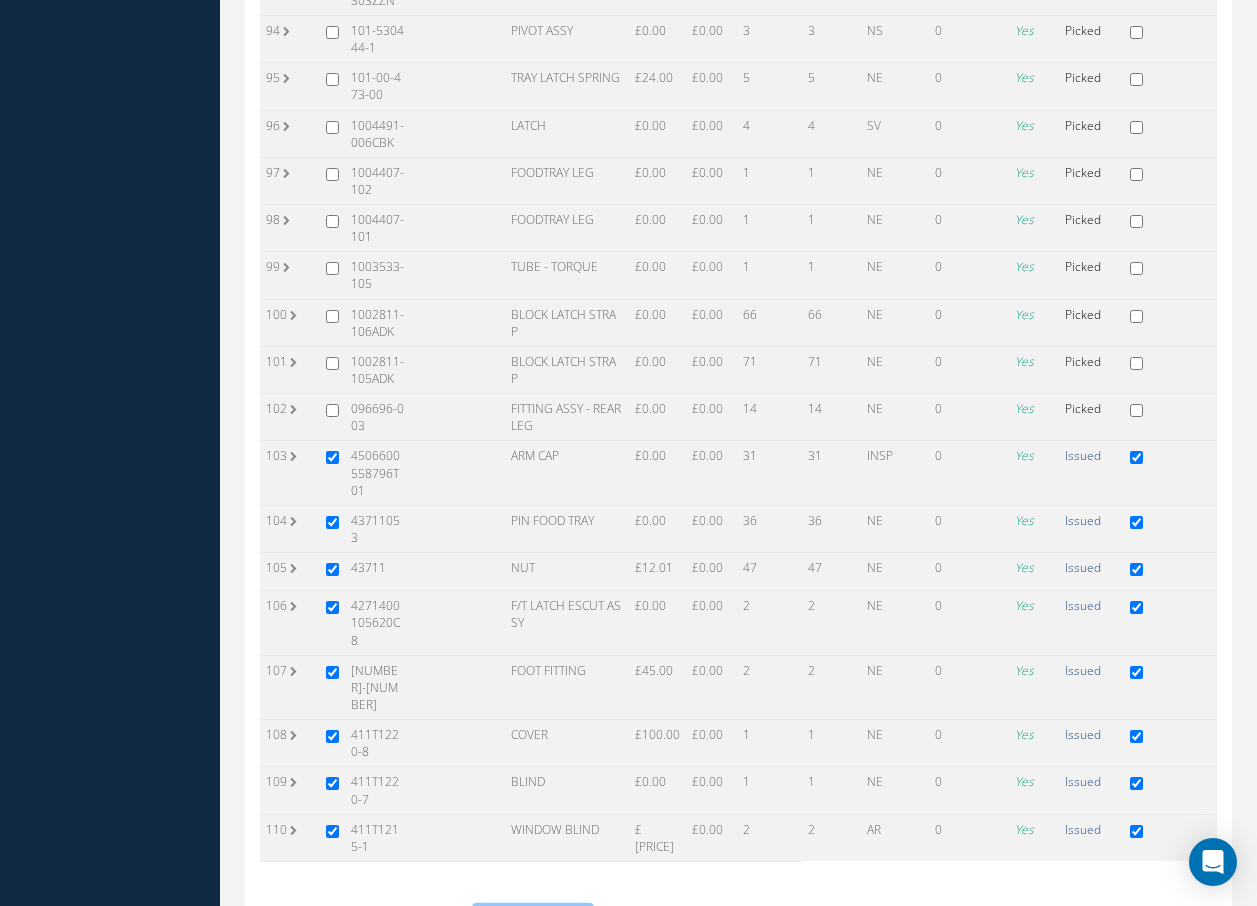 click on "Mark as Picked" at bounding box center [533, 923] 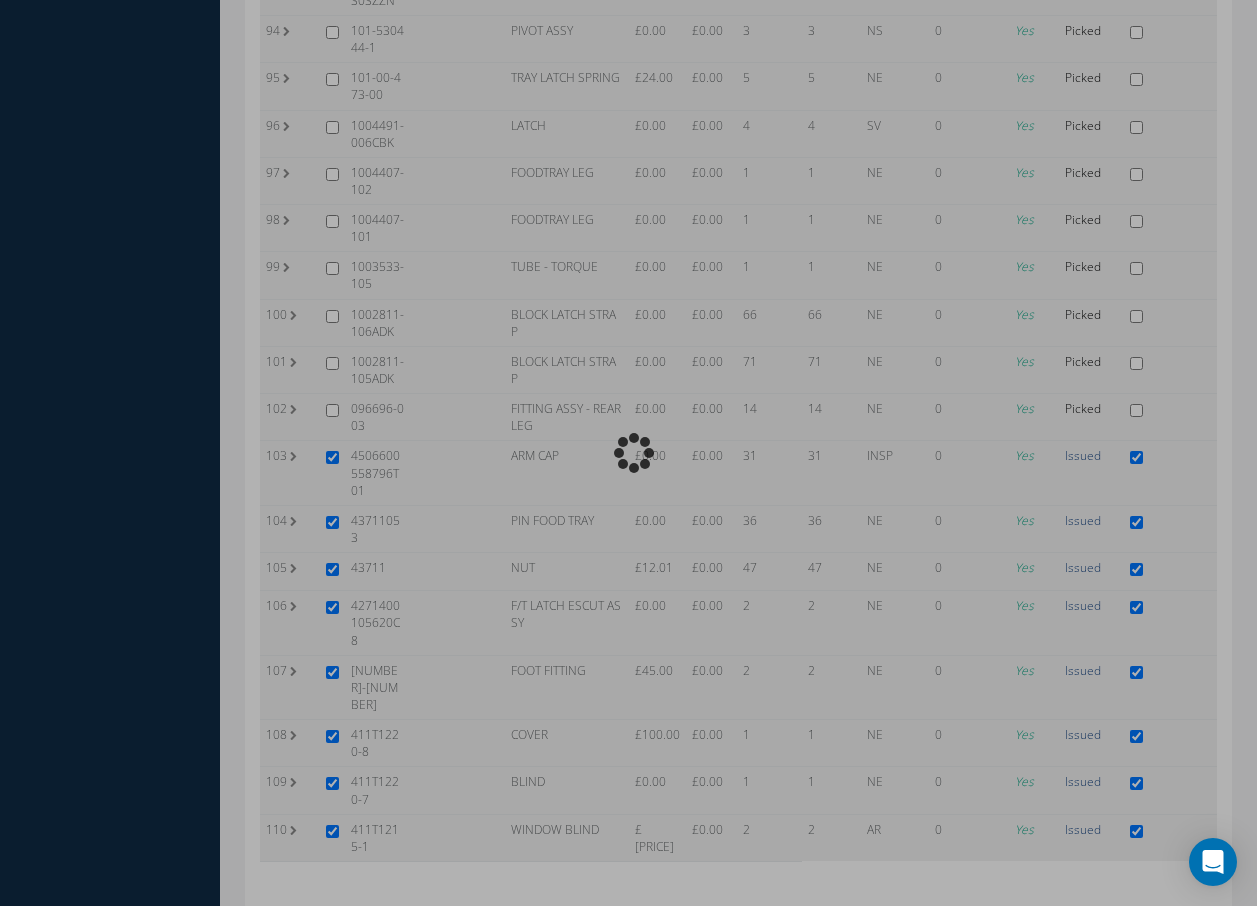 scroll, scrollTop: 4714, scrollLeft: 0, axis: vertical 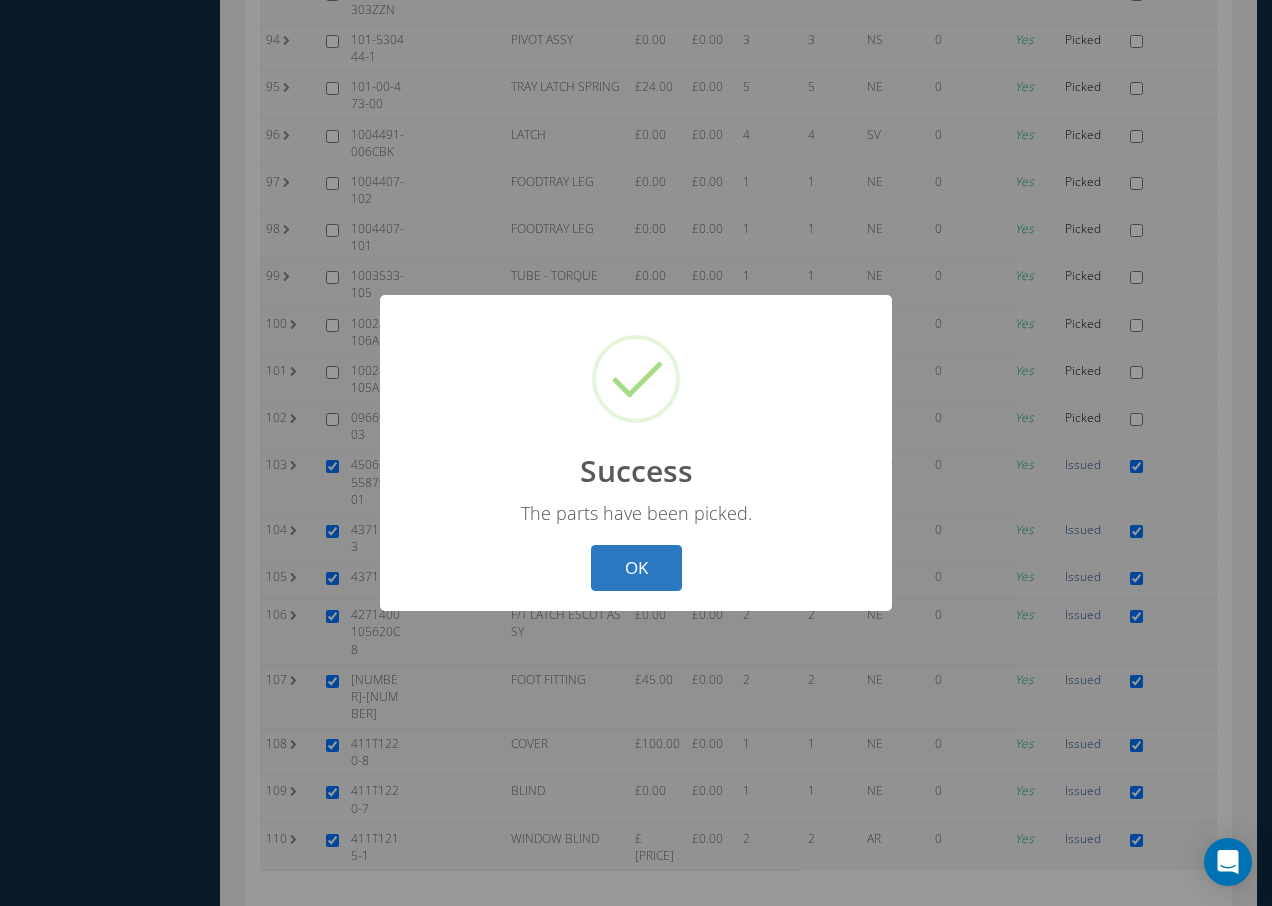 click on "OK" at bounding box center (636, 568) 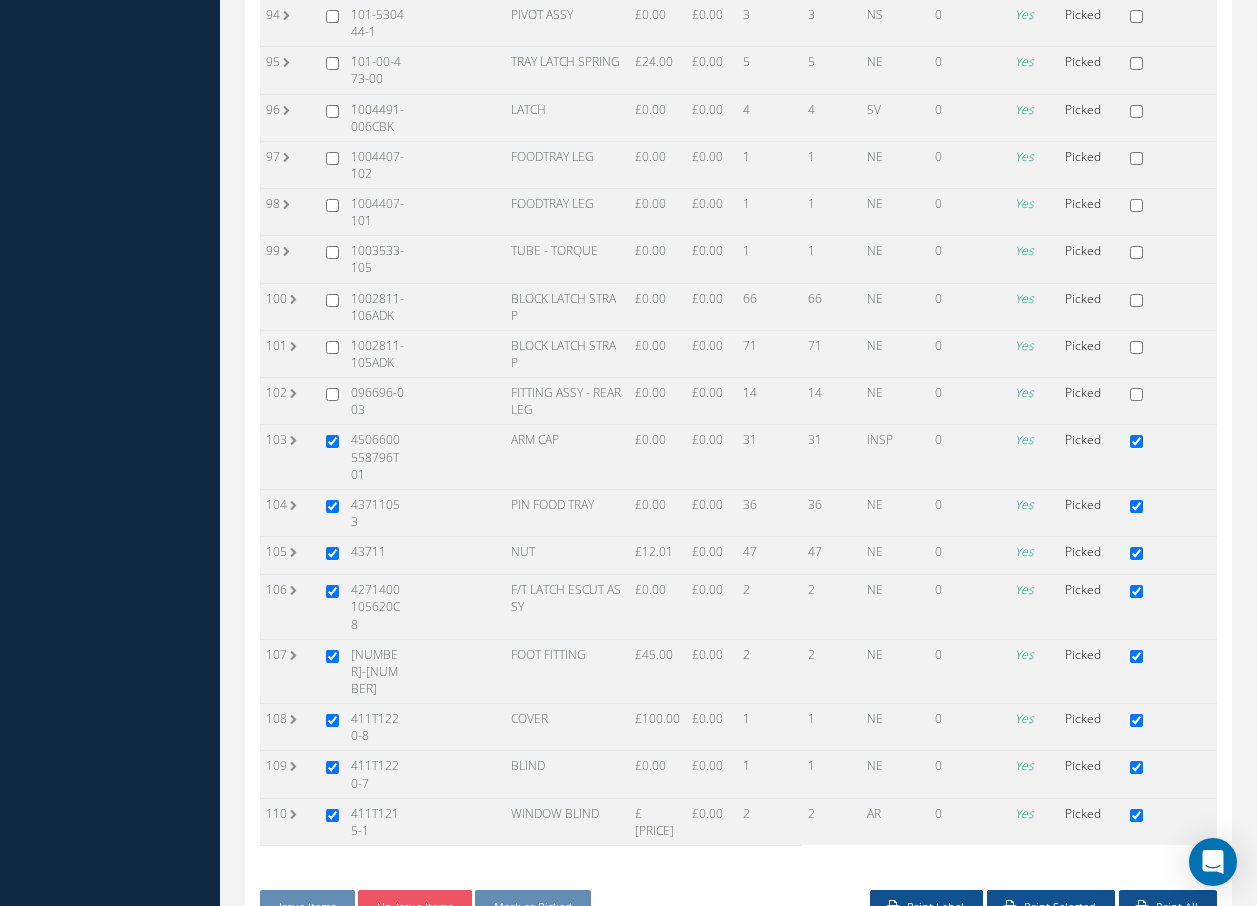scroll, scrollTop: 4759, scrollLeft: 0, axis: vertical 